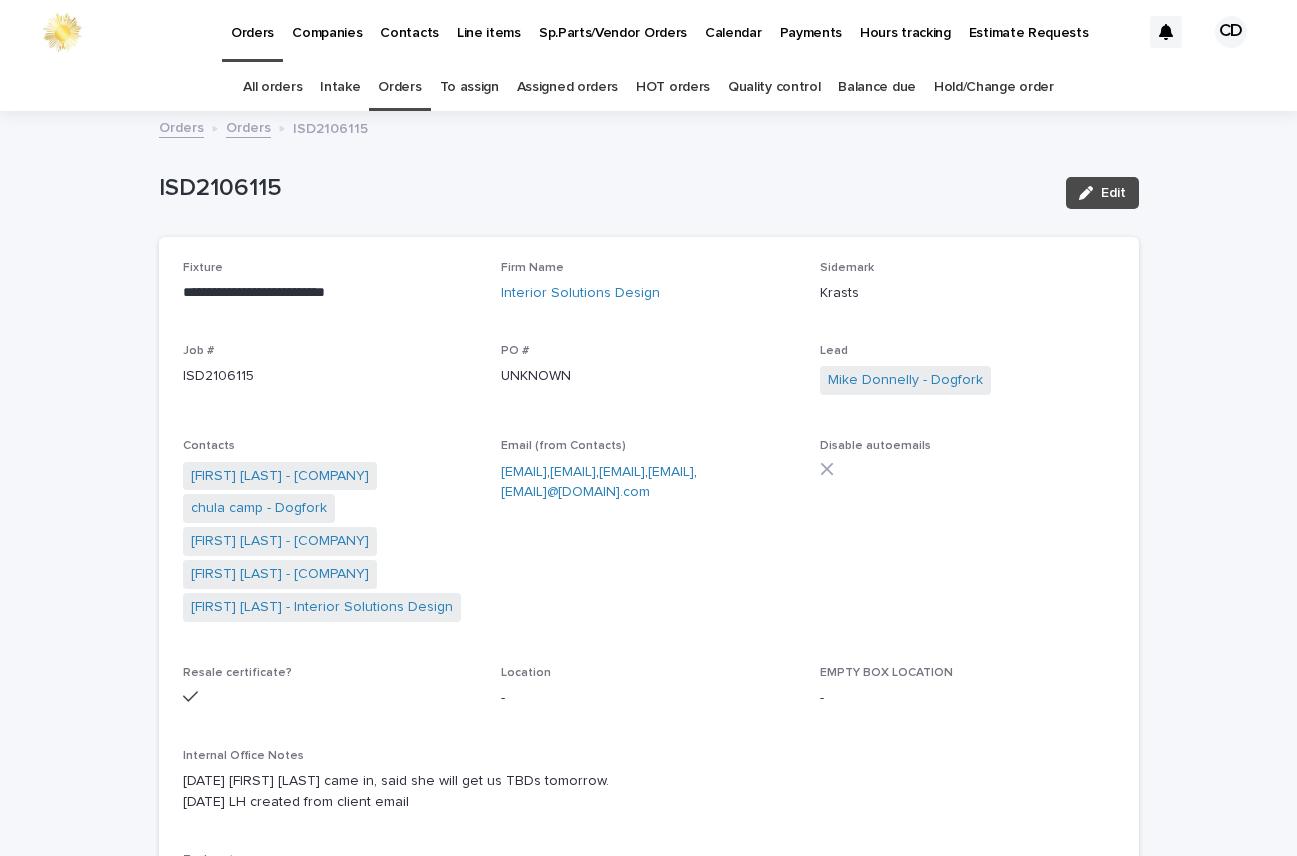 scroll, scrollTop: 0, scrollLeft: 0, axis: both 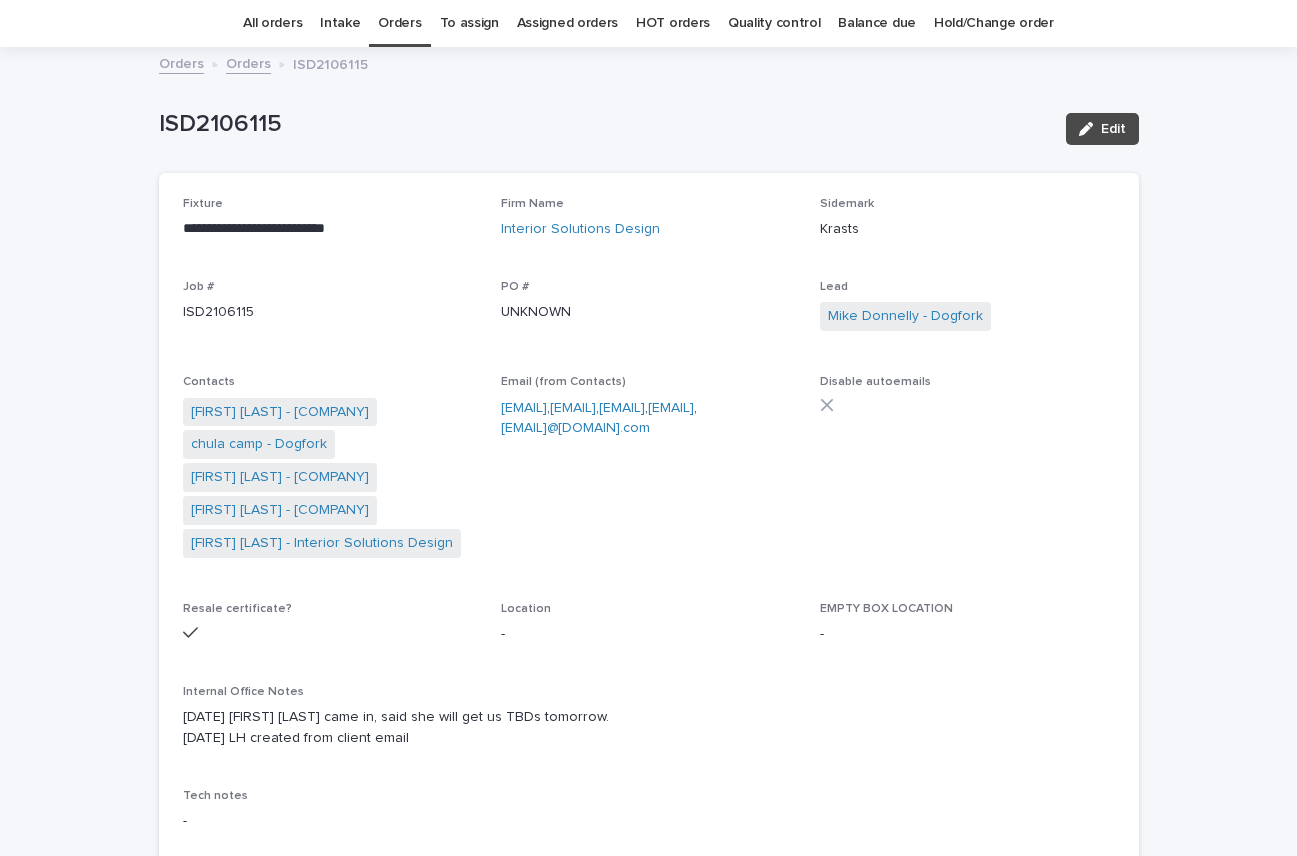 click on "Orders" at bounding box center [399, 23] 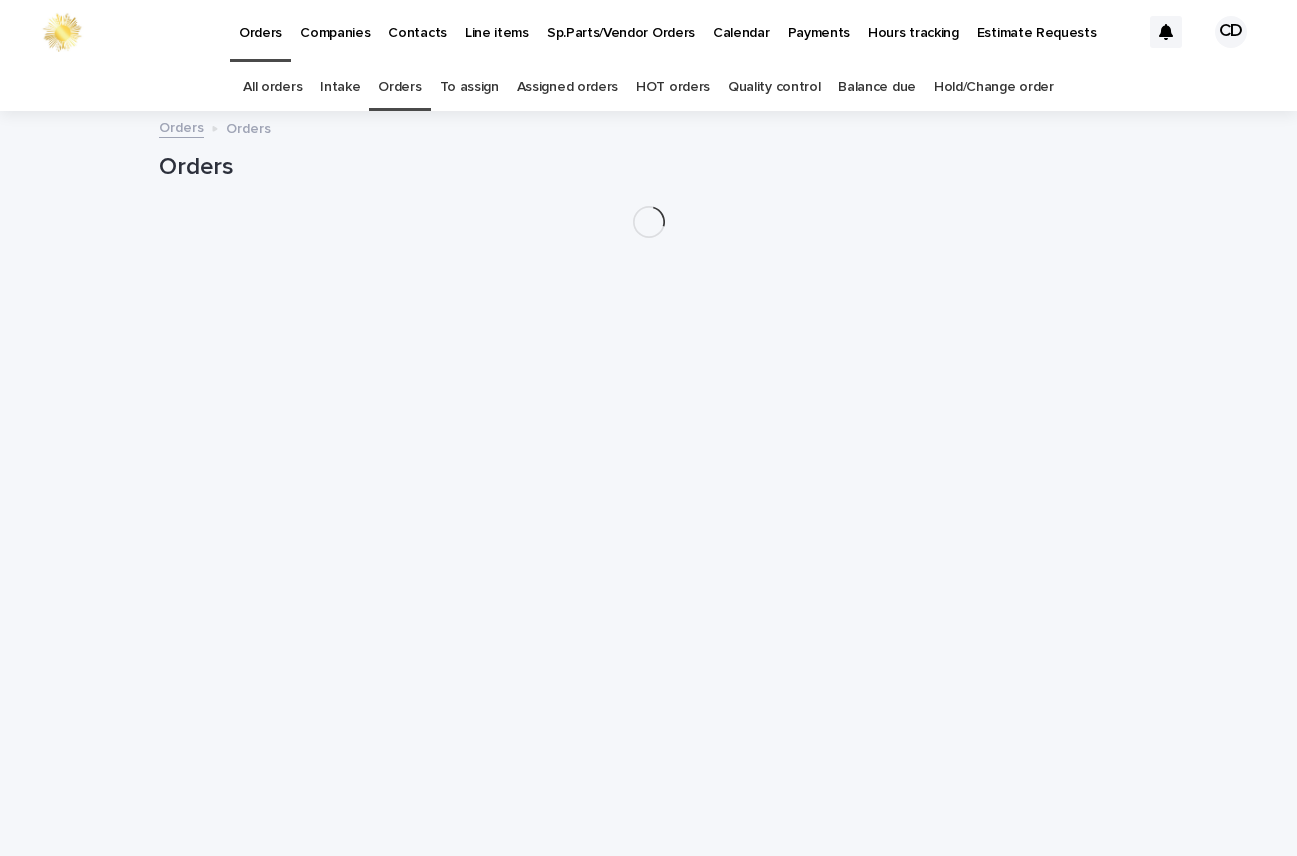 scroll, scrollTop: 0, scrollLeft: 0, axis: both 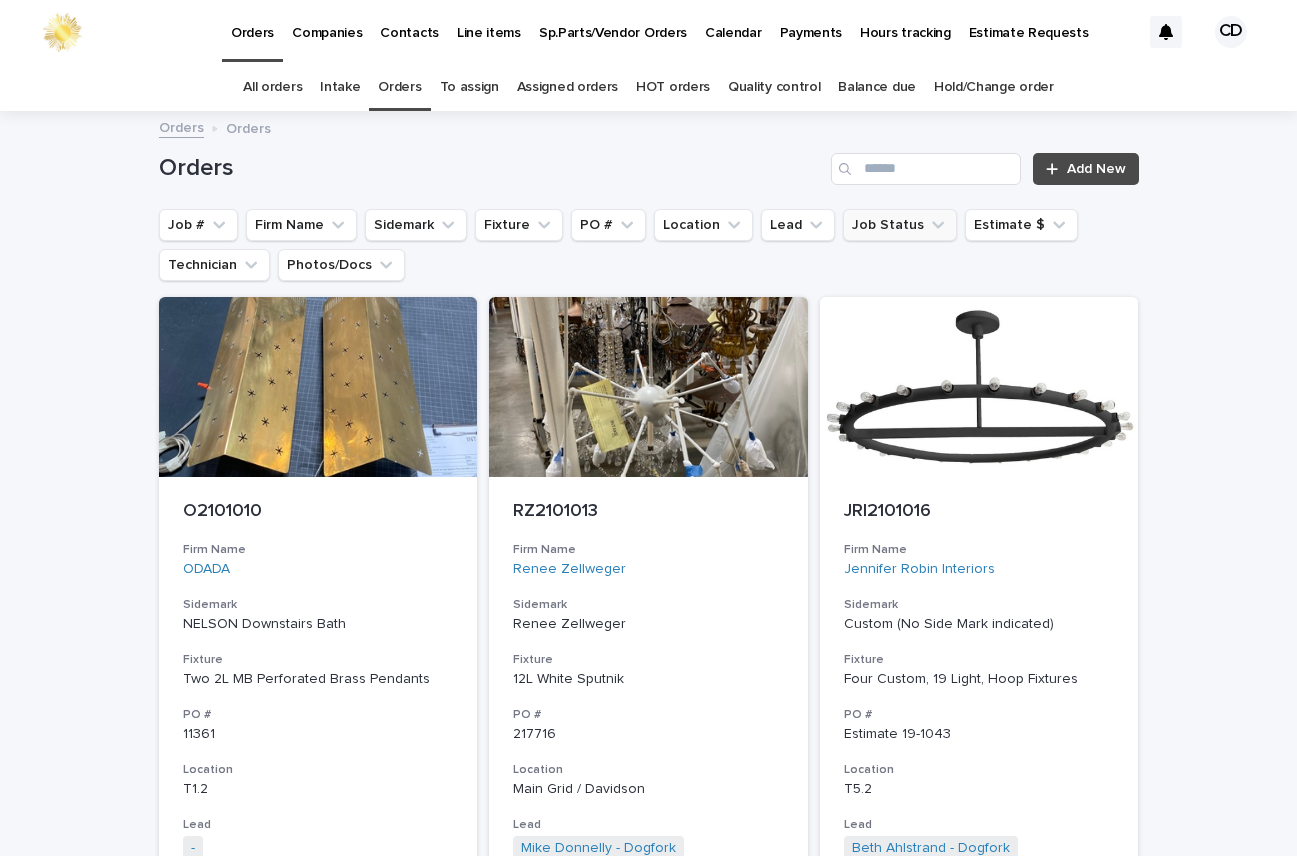 click 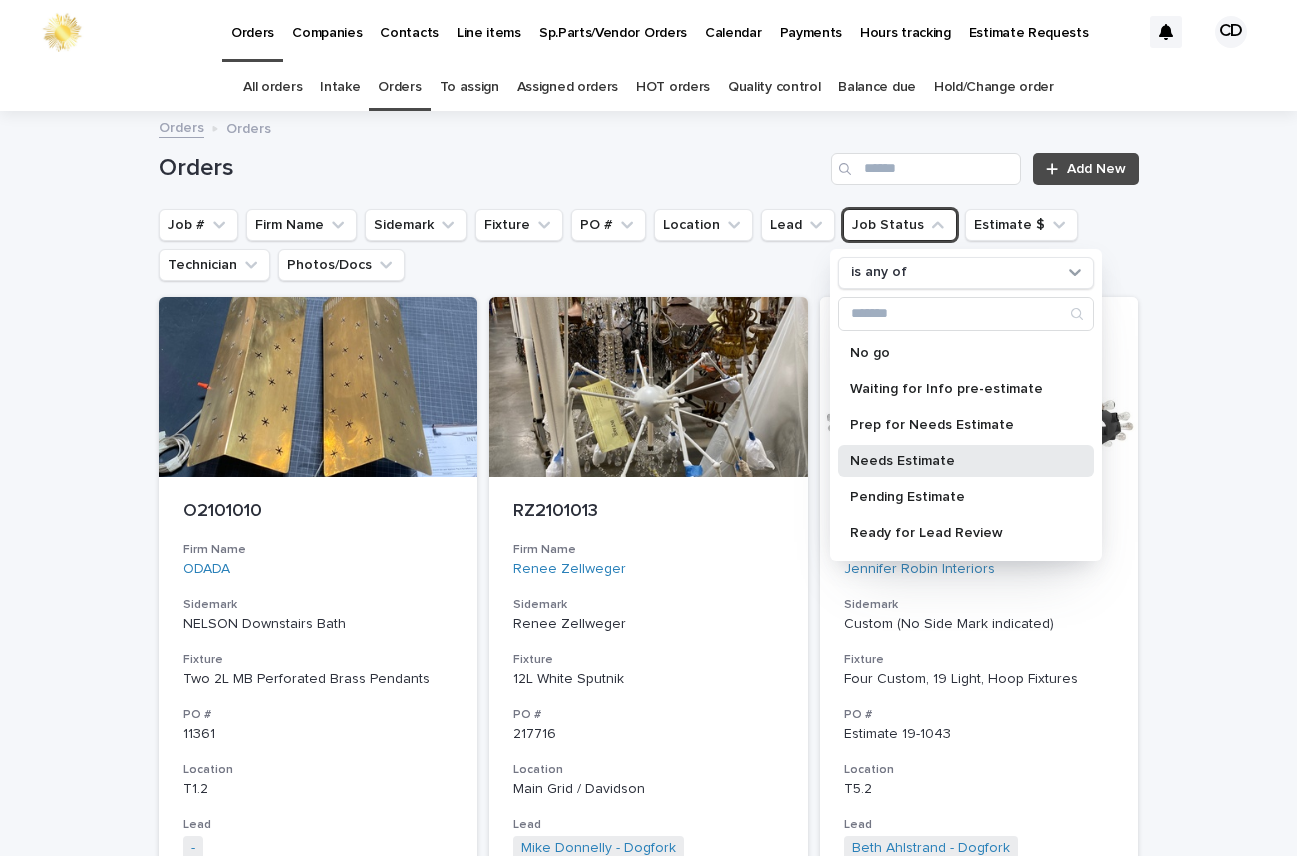 click on "Needs Estimate" at bounding box center [956, 461] 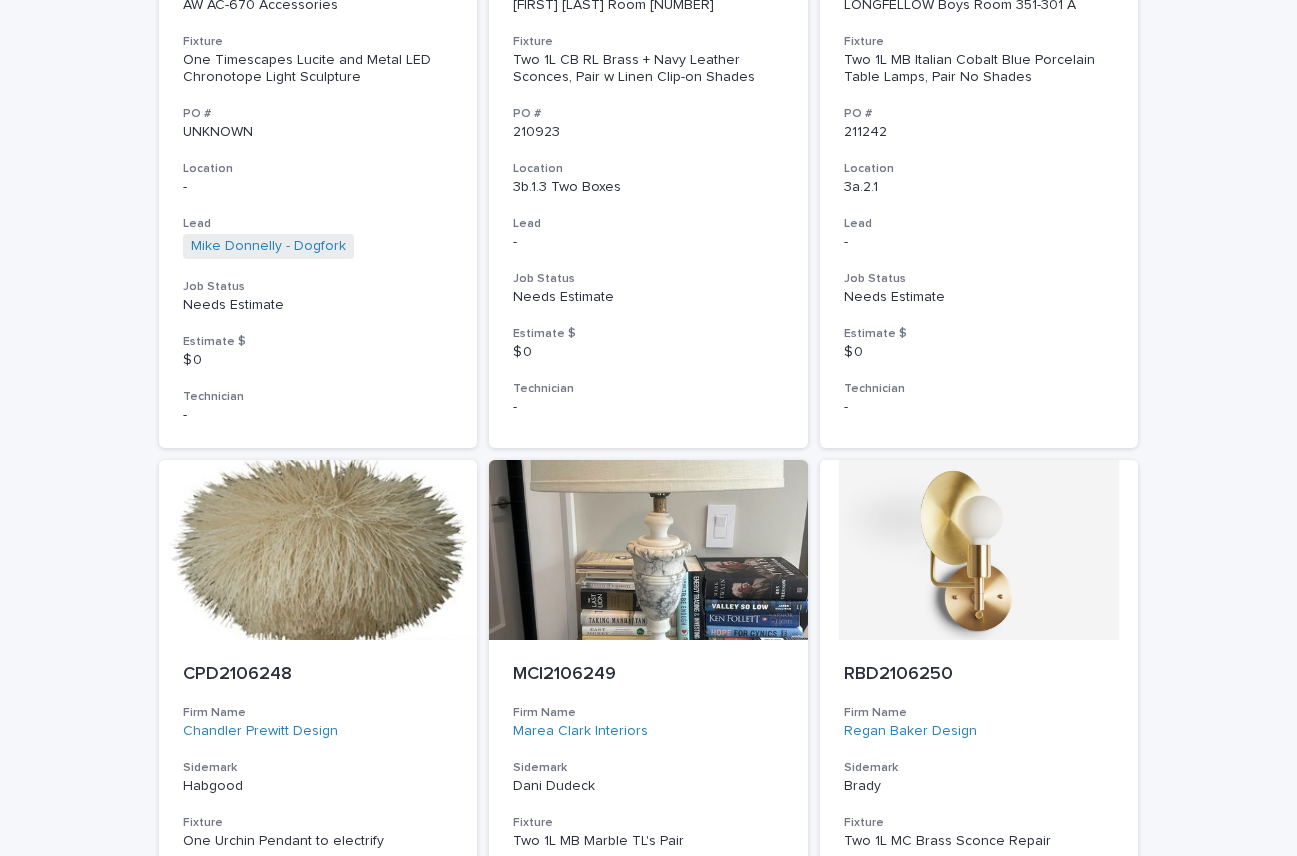 scroll, scrollTop: 8968, scrollLeft: 0, axis: vertical 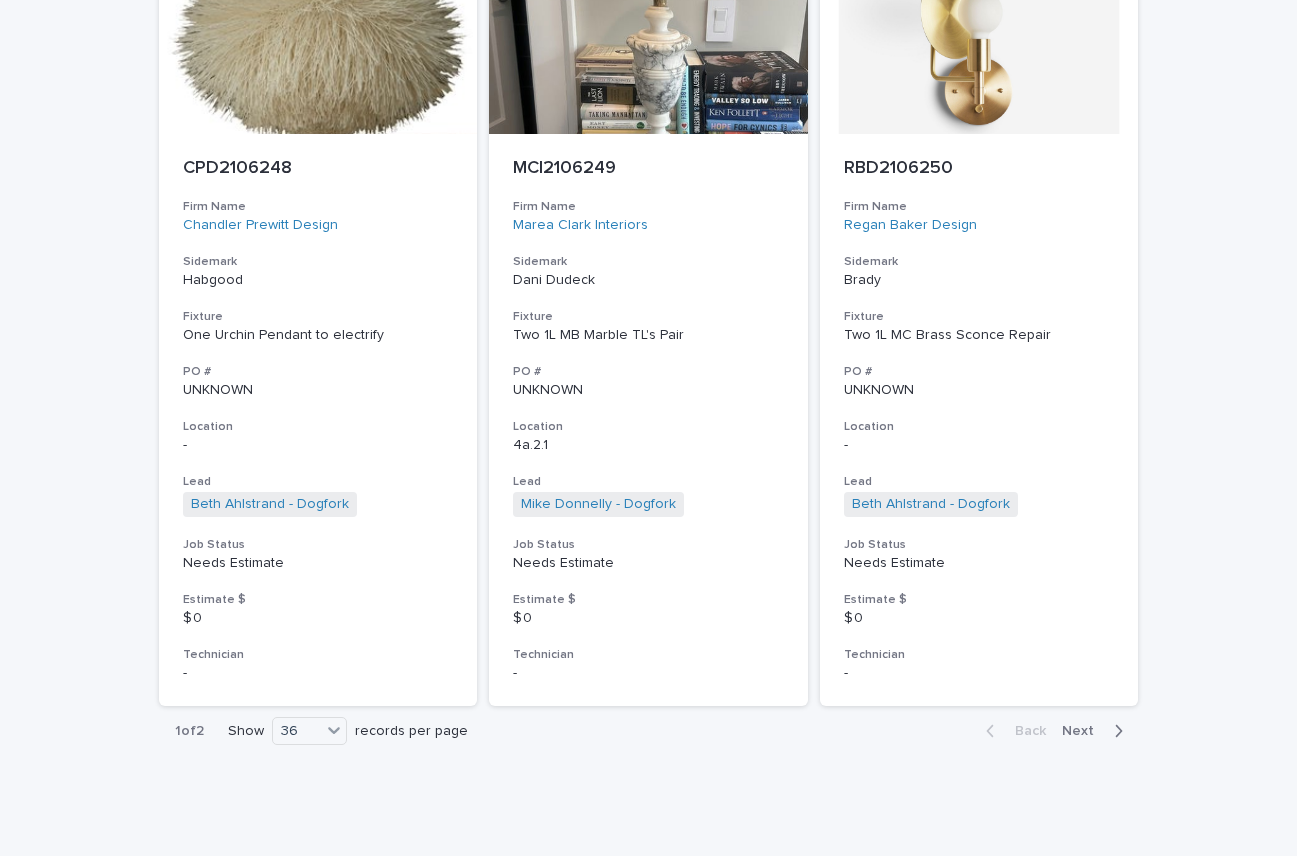 click on "Next" at bounding box center [1084, 731] 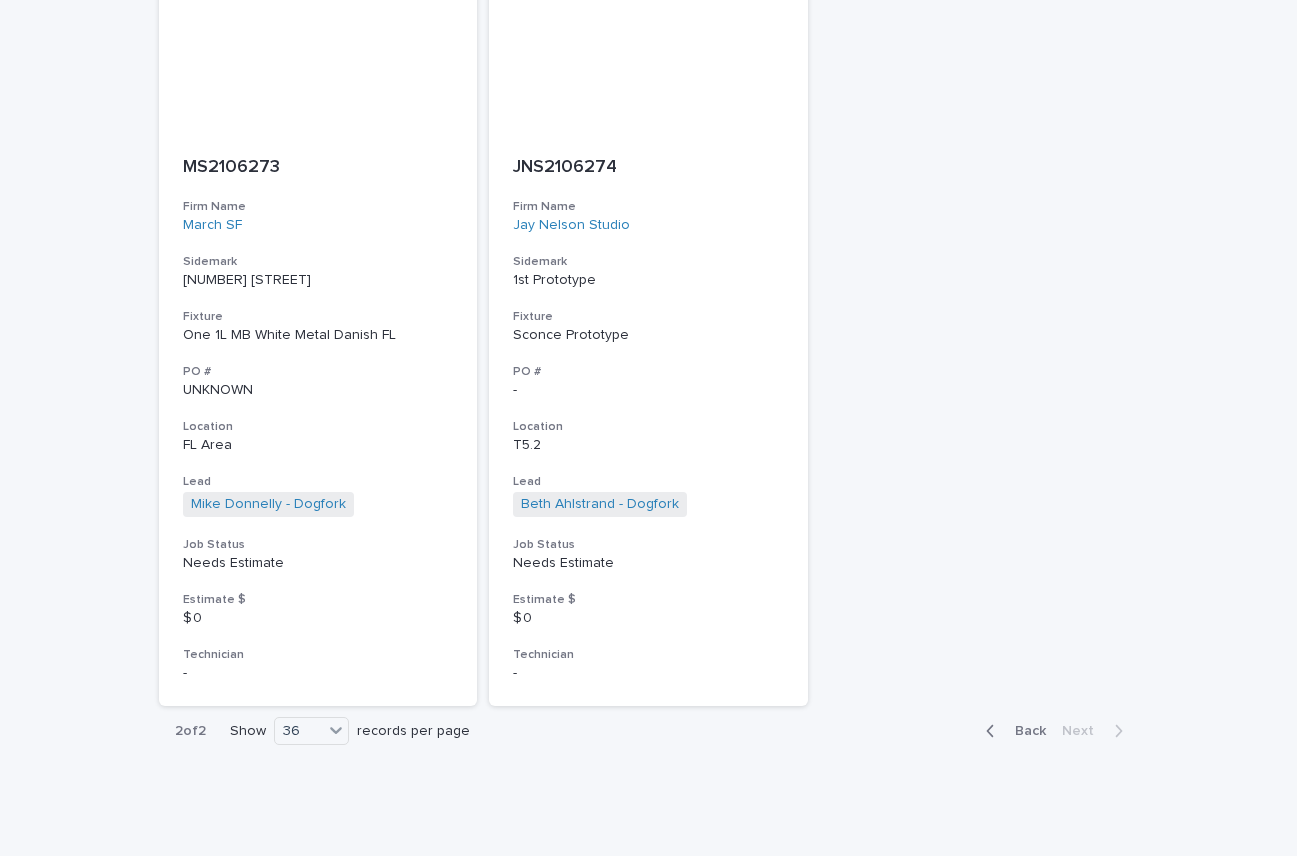 scroll, scrollTop: 3469, scrollLeft: 0, axis: vertical 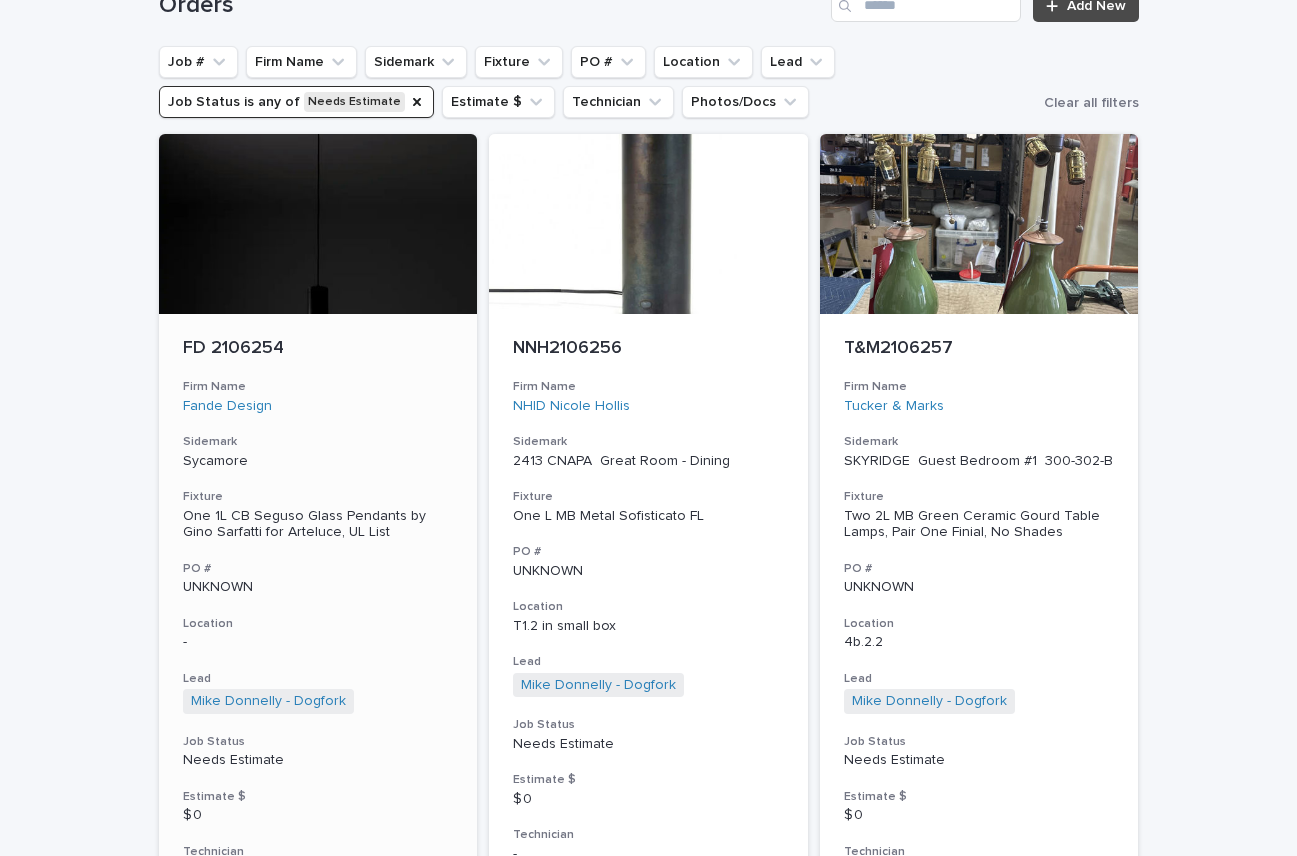 click on "FD 2106254 Firm Name Fande Design    Sidemark Sycamore Fixture One 1L CB Seguso Glass Pendants by Gino Sarfatti for Arteluce, UL List
PO # UNKNOWN Location - Lead Mike Donnelly - Dogfork   + 0 Job Status Needs Estimate Estimate $ $ 0 Technician -" at bounding box center [318, 608] 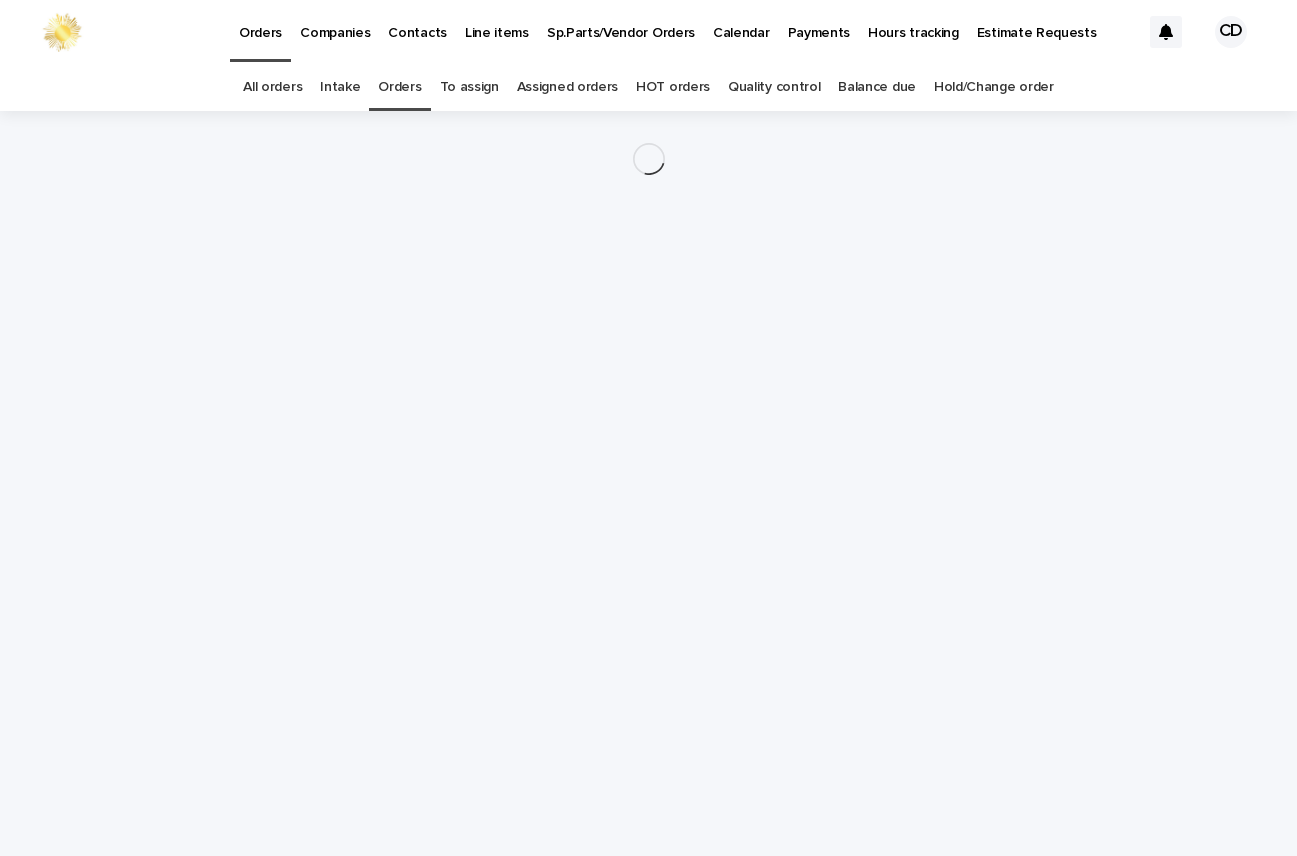 scroll, scrollTop: 0, scrollLeft: 0, axis: both 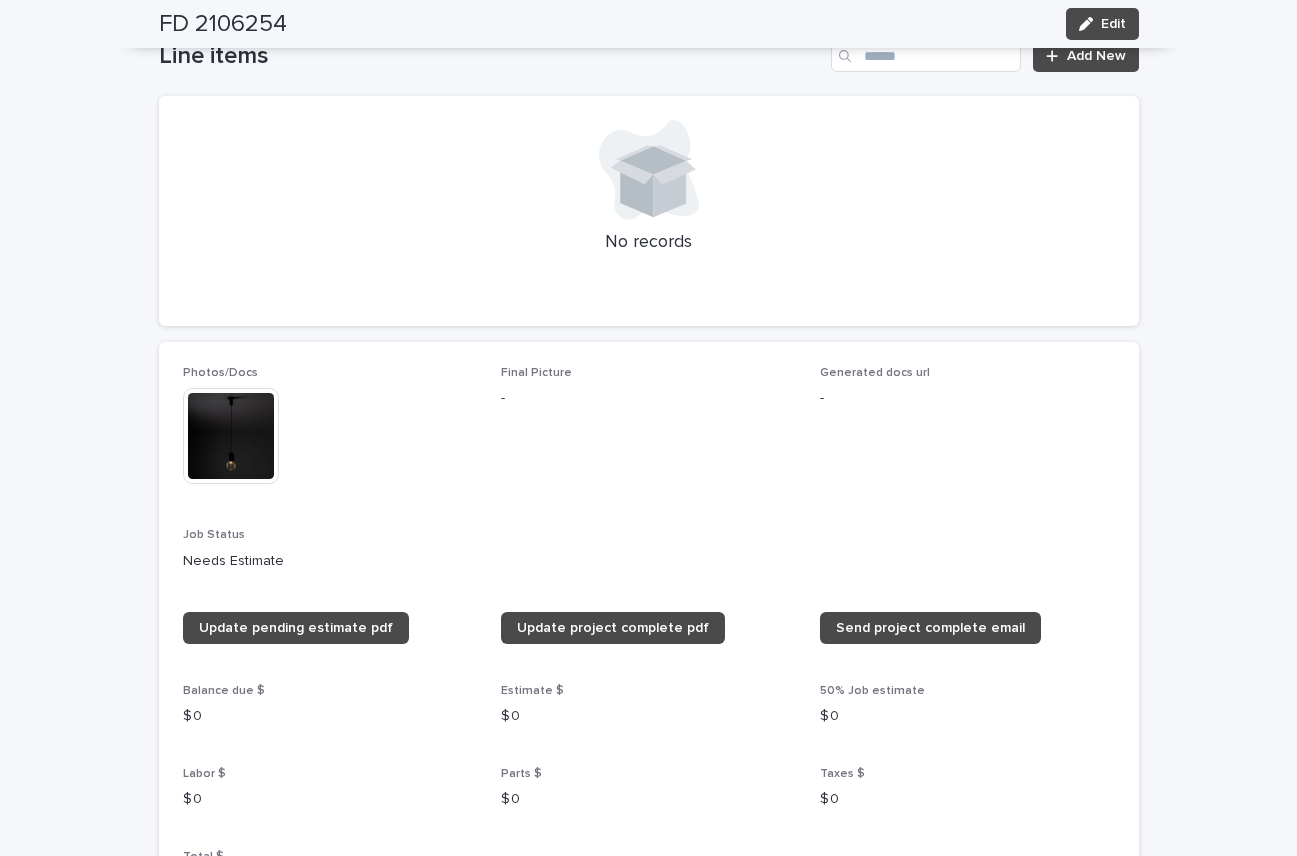 click at bounding box center (231, 436) 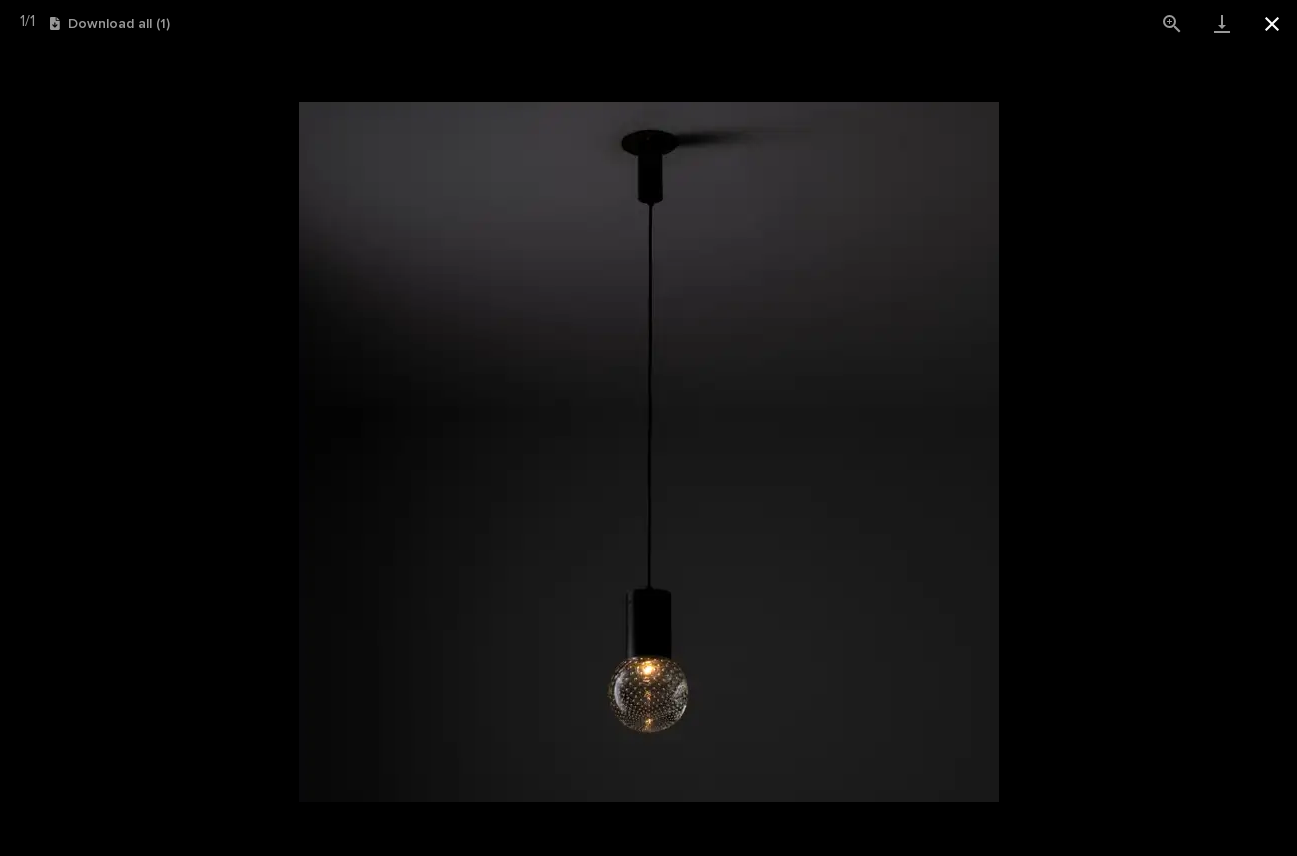 click at bounding box center [1272, 23] 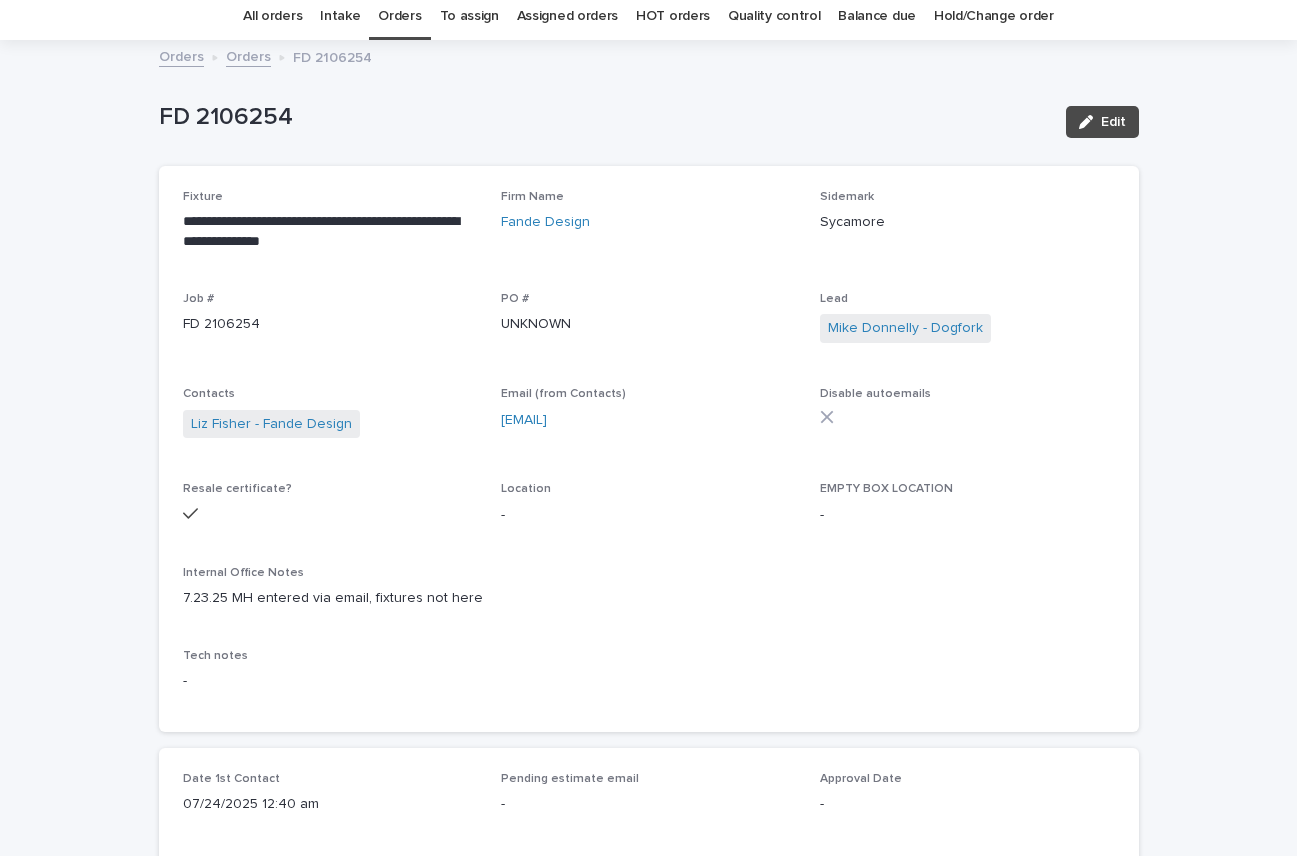 scroll, scrollTop: 38, scrollLeft: 0, axis: vertical 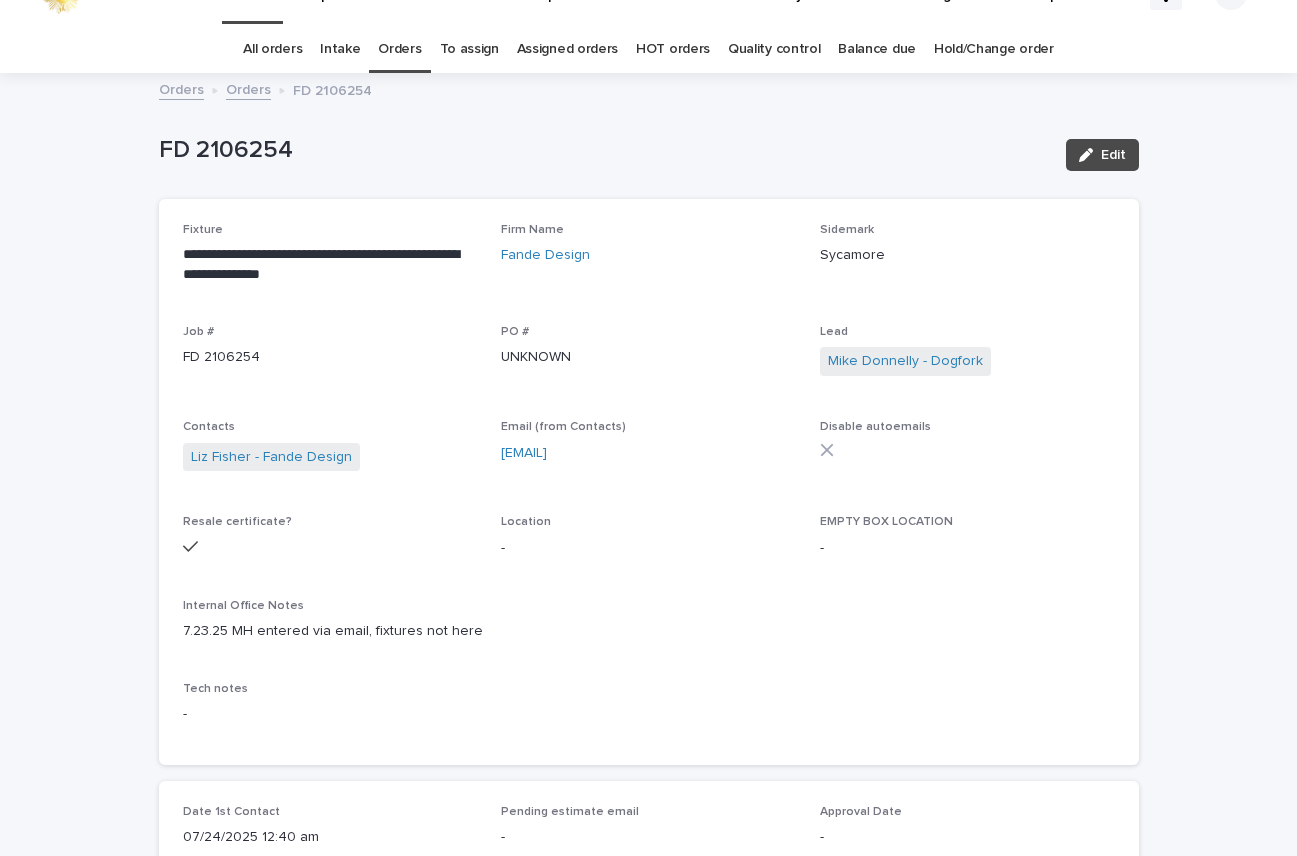 click on "Orders" at bounding box center [399, 49] 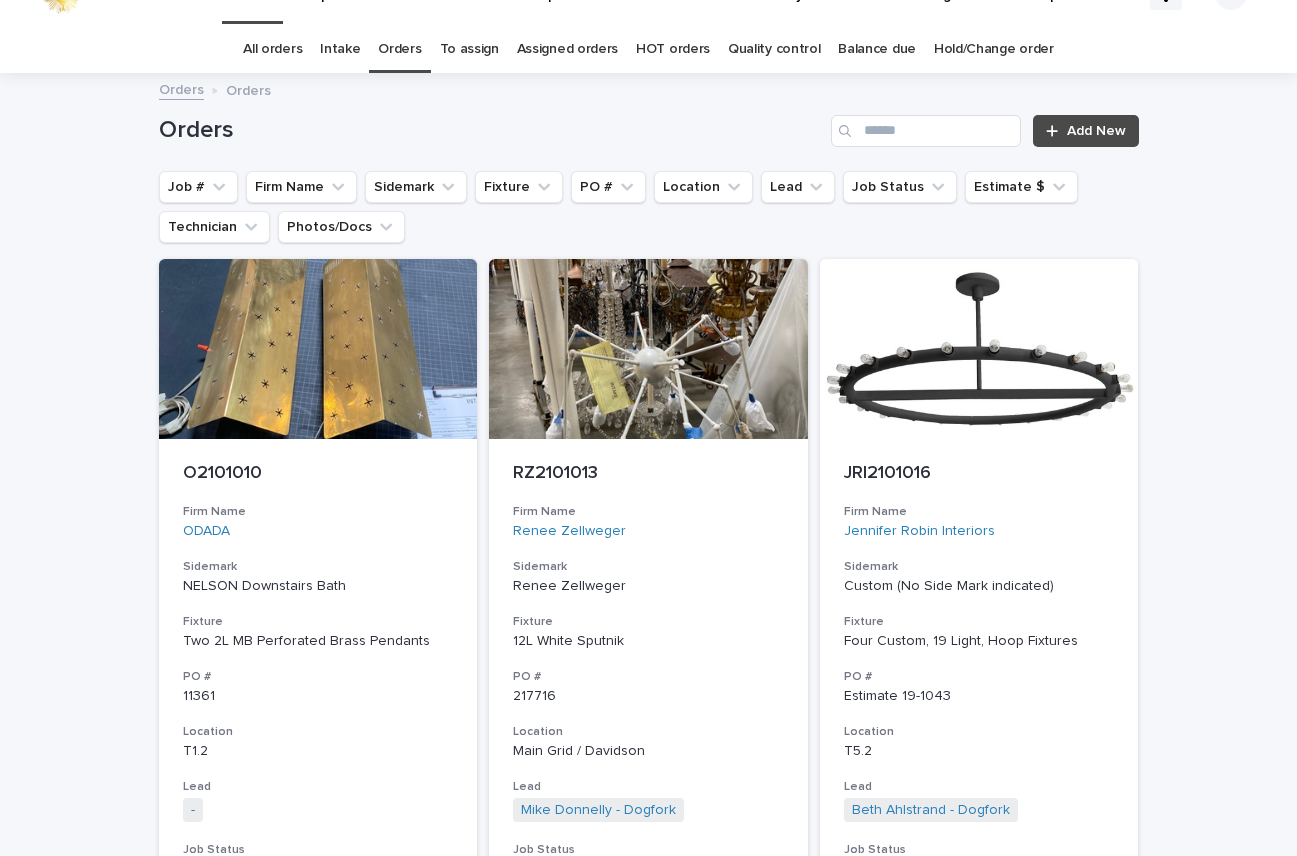 scroll, scrollTop: 0, scrollLeft: 0, axis: both 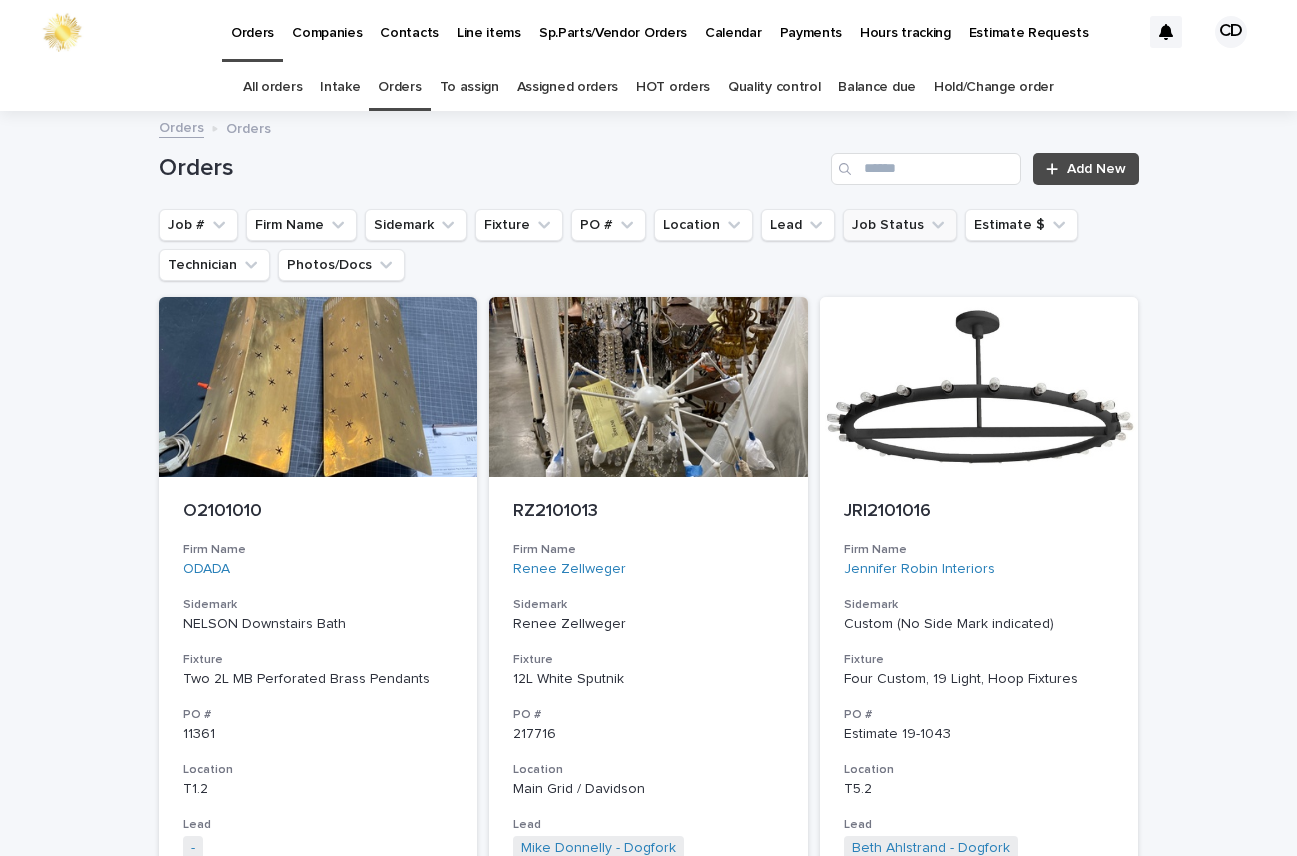 click 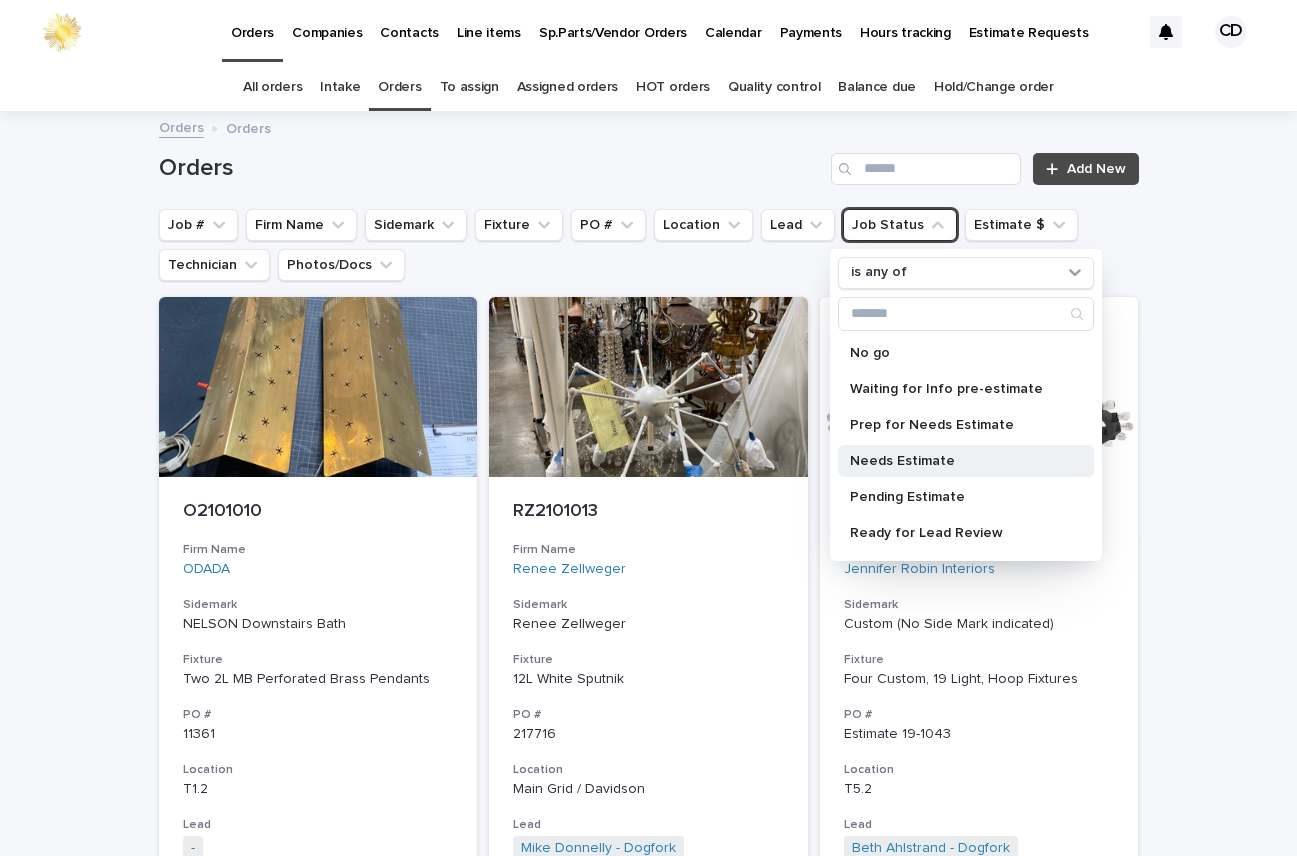 click on "Needs Estimate" at bounding box center (956, 461) 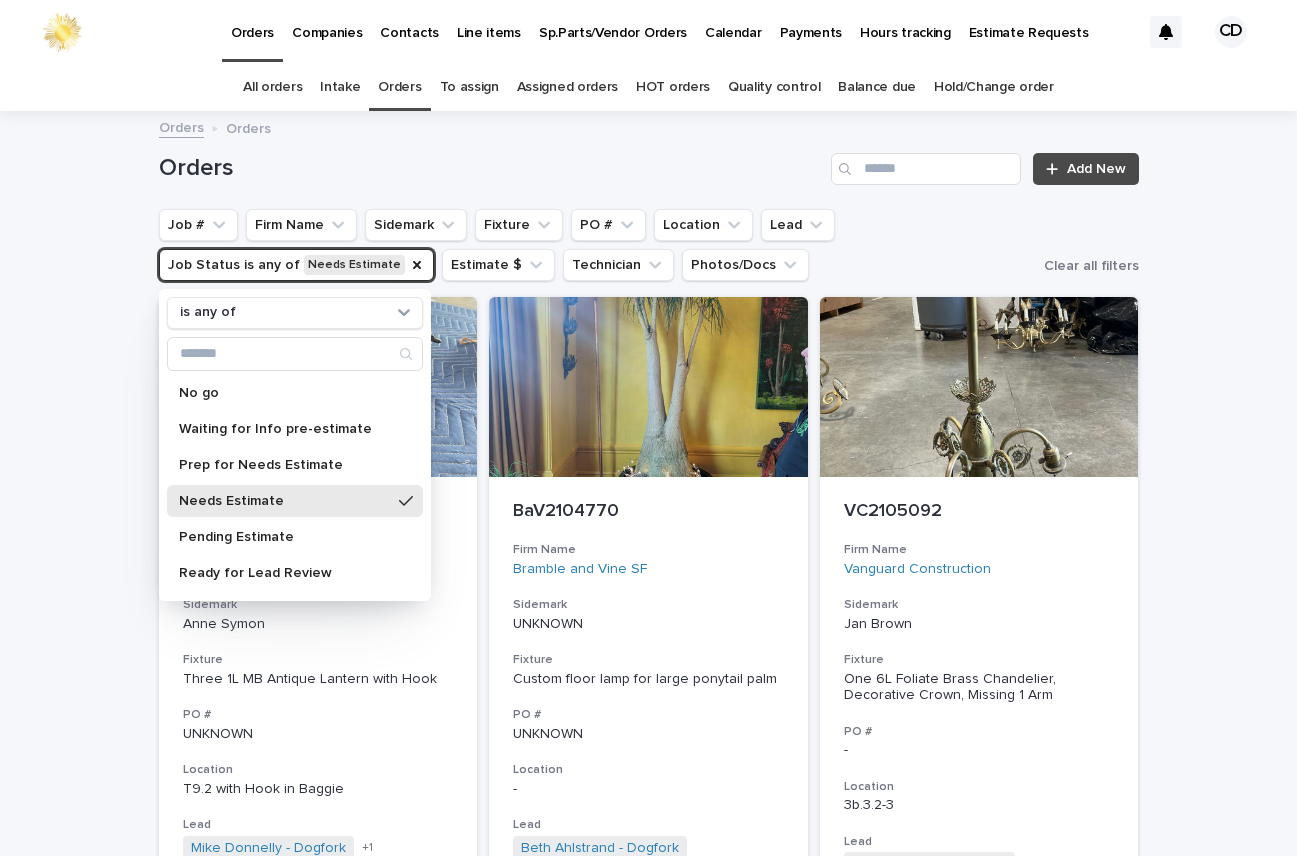 drag, startPoint x: 1222, startPoint y: 234, endPoint x: 1290, endPoint y: 108, distance: 143.1782 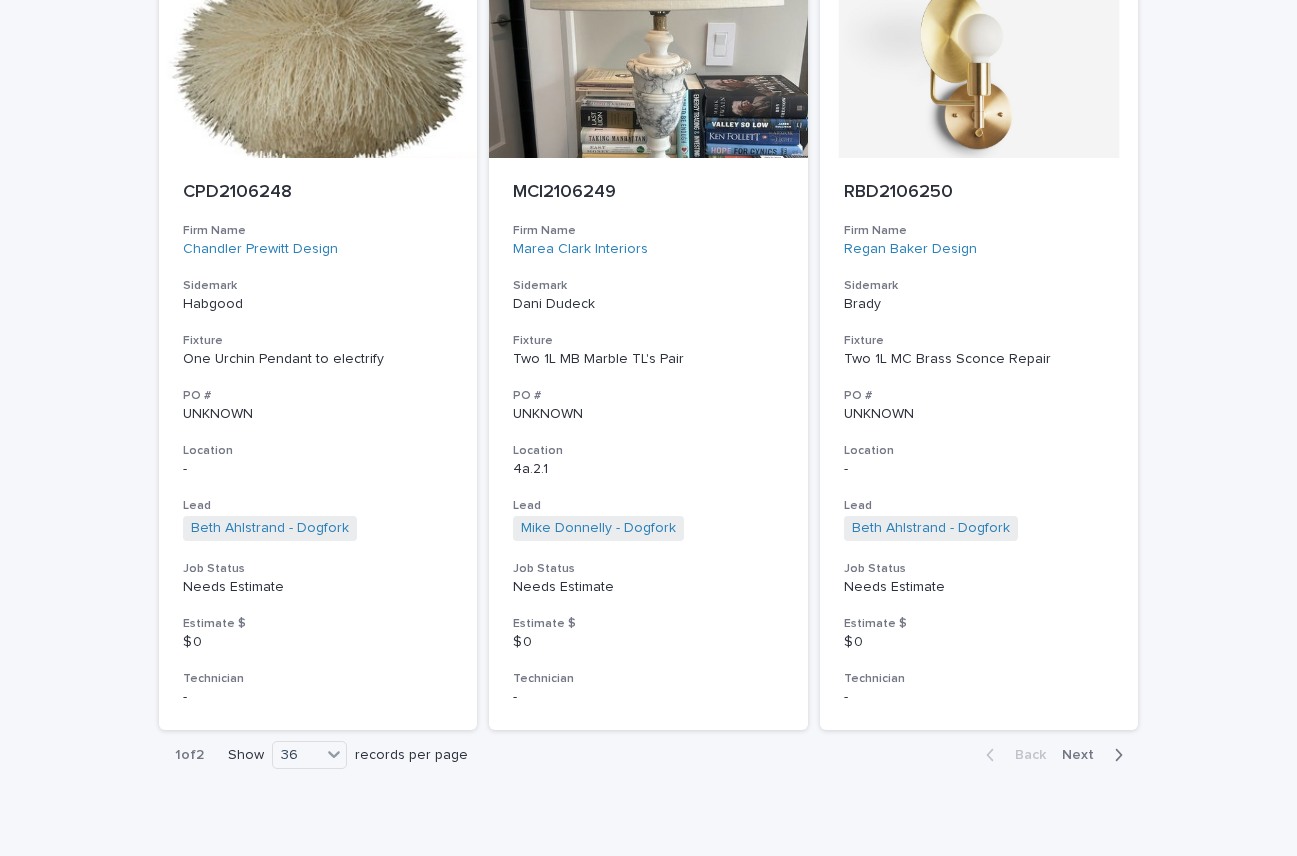 scroll, scrollTop: 8968, scrollLeft: 0, axis: vertical 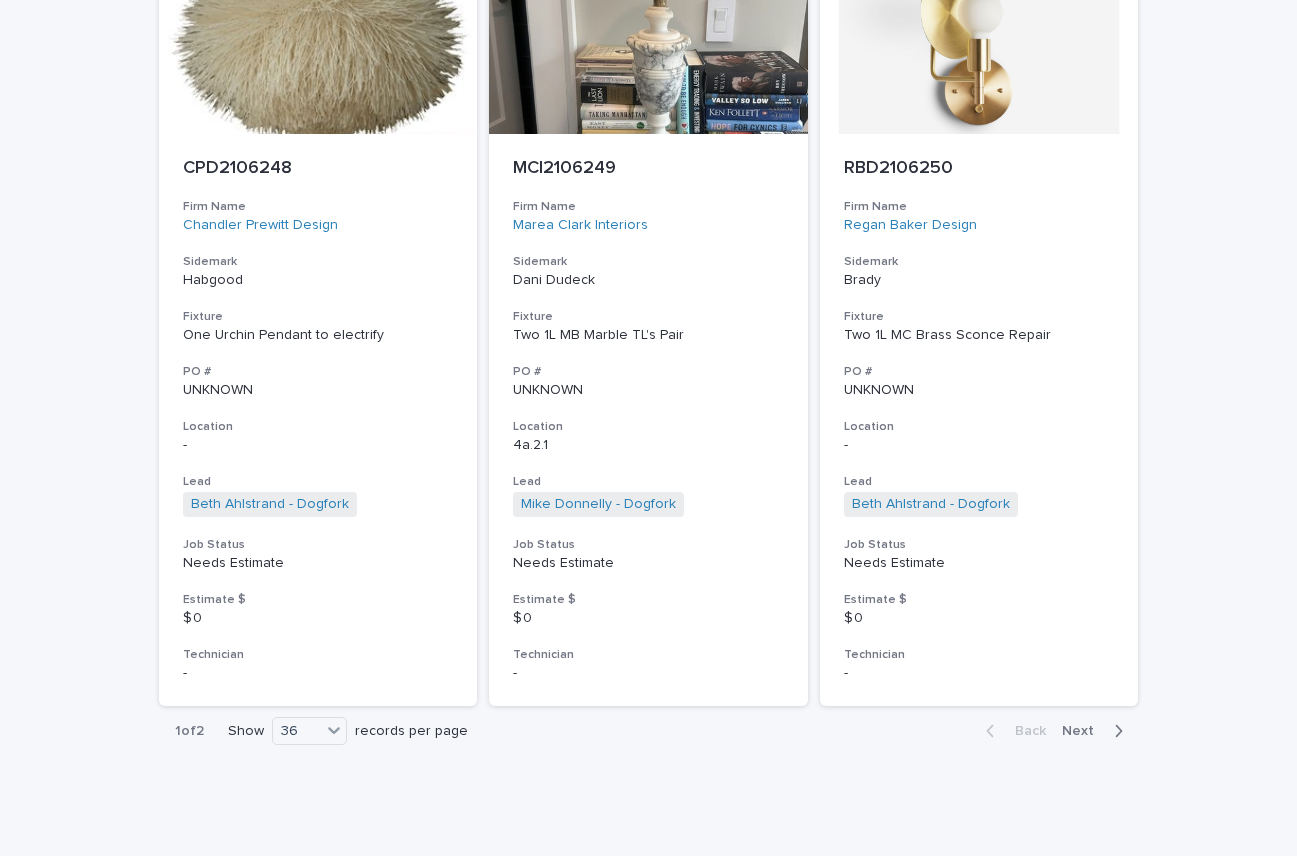 click on "Next" at bounding box center [1084, 731] 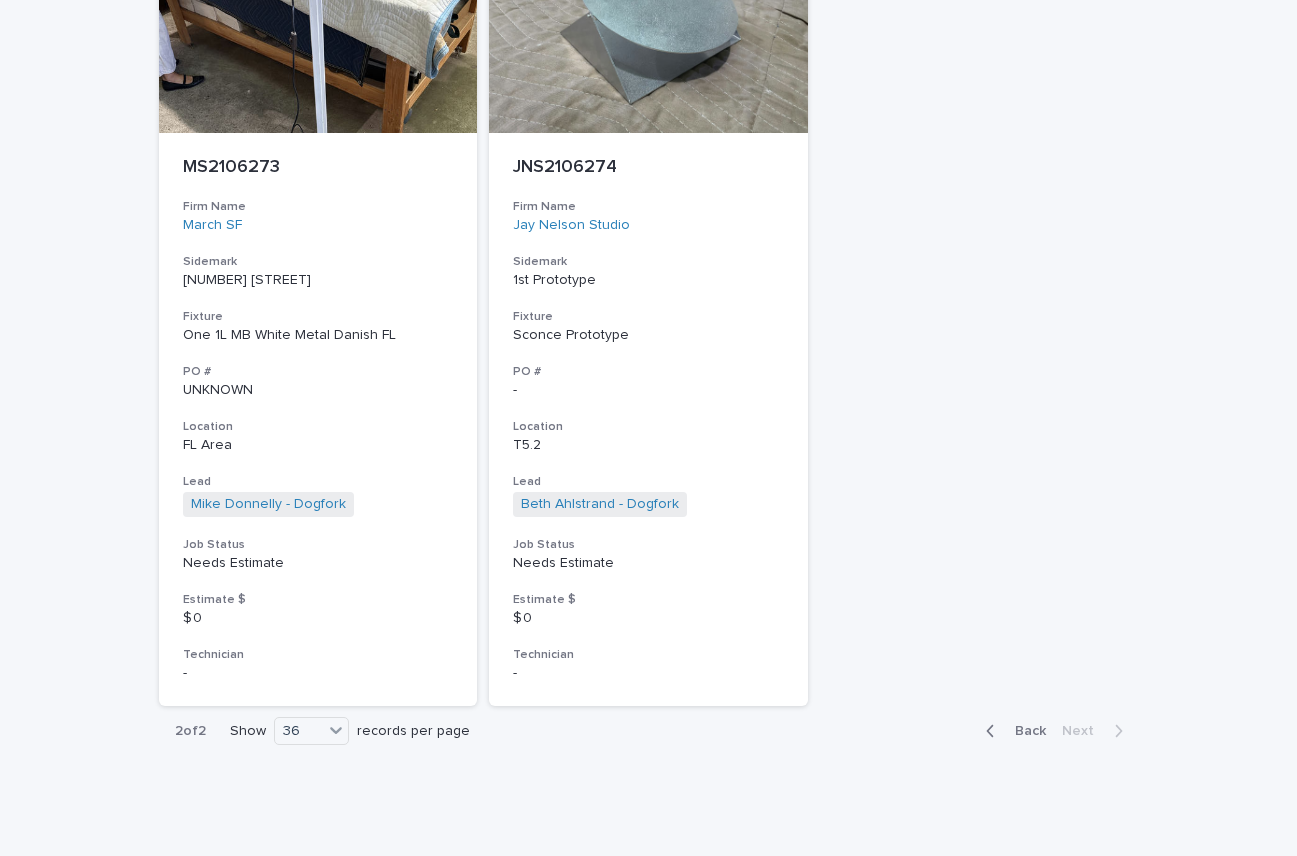 scroll, scrollTop: 3469, scrollLeft: 0, axis: vertical 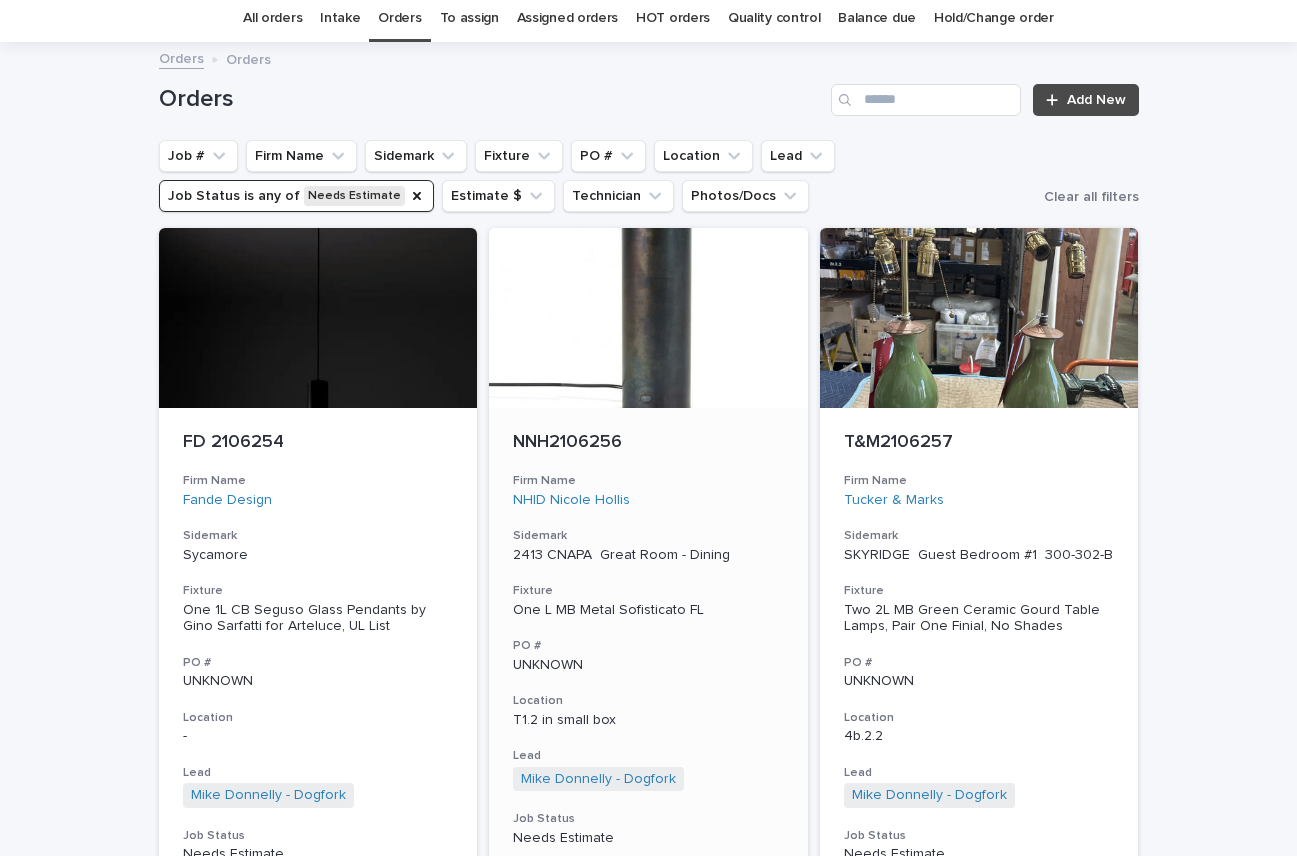 click on "NHID Nicole Hollis" at bounding box center (648, 500) 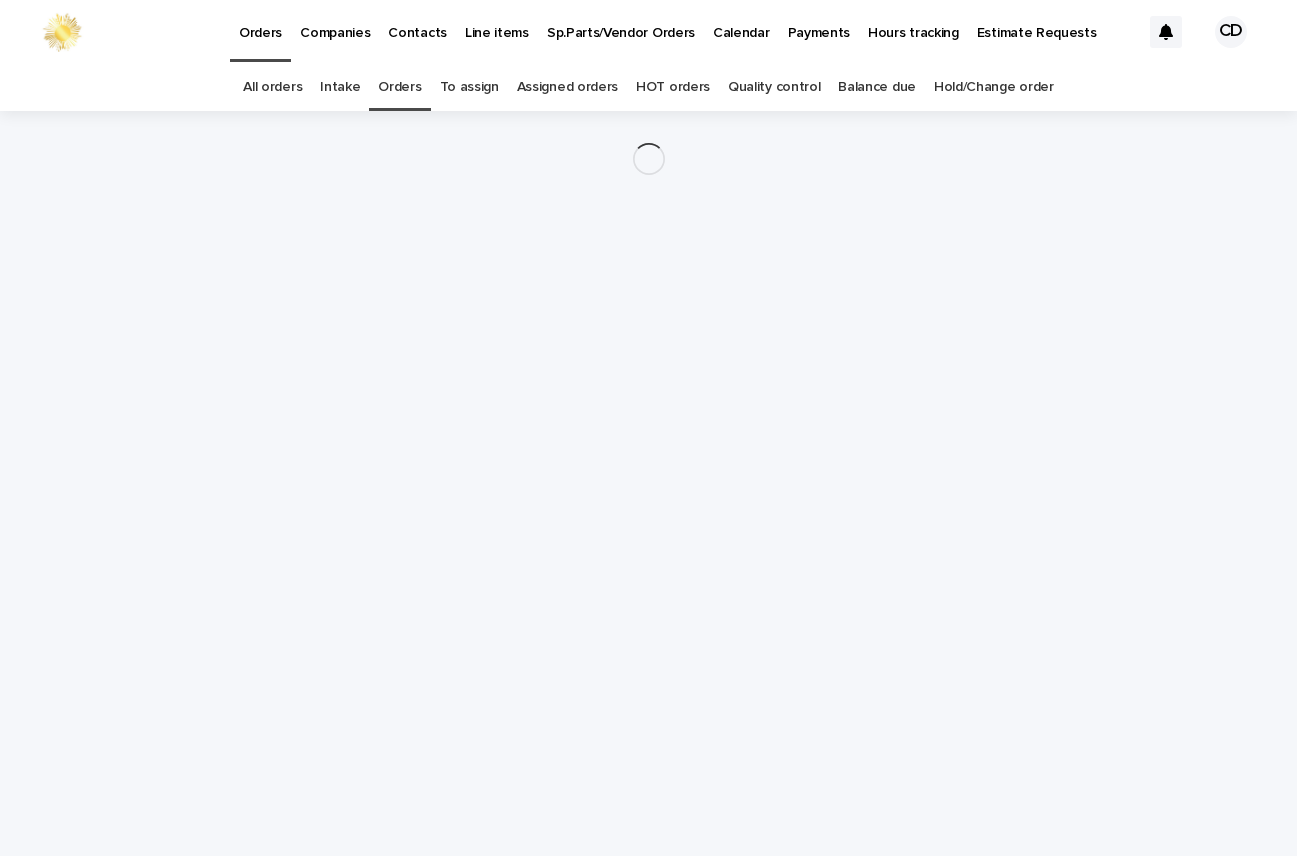 scroll, scrollTop: 0, scrollLeft: 0, axis: both 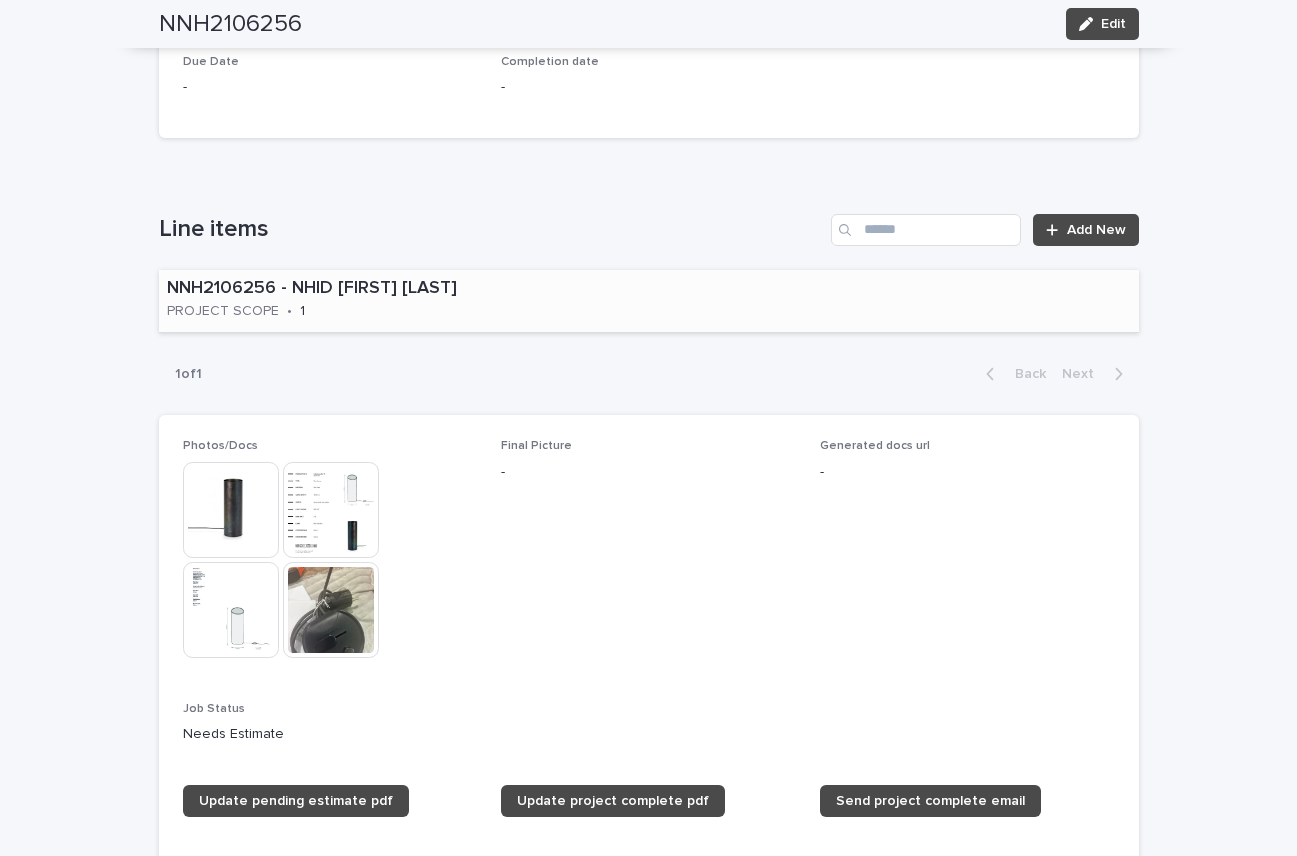 click on "NNH2106256 - NHID Nicole Hollis PROJECT SCOPE • 1" at bounding box center [381, 301] 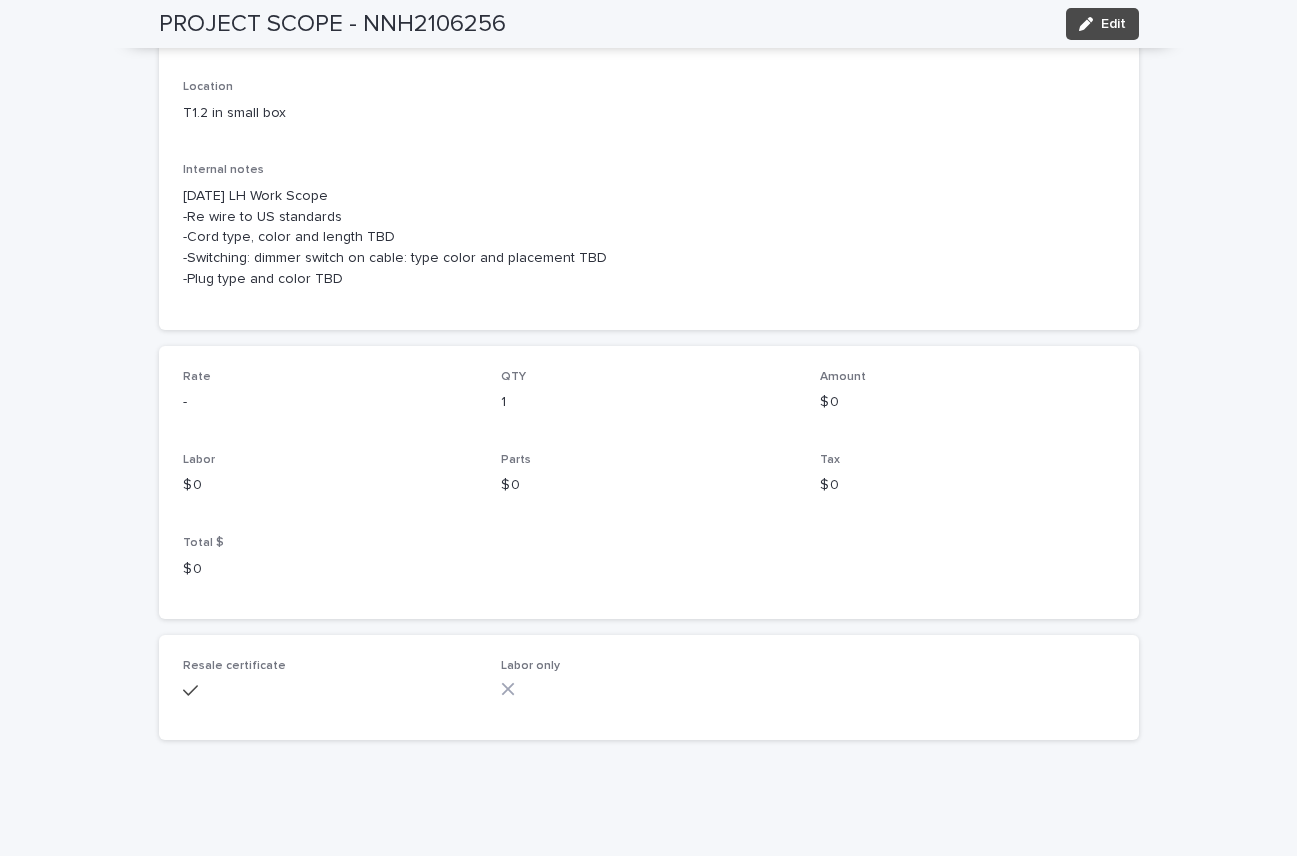 scroll, scrollTop: 0, scrollLeft: 0, axis: both 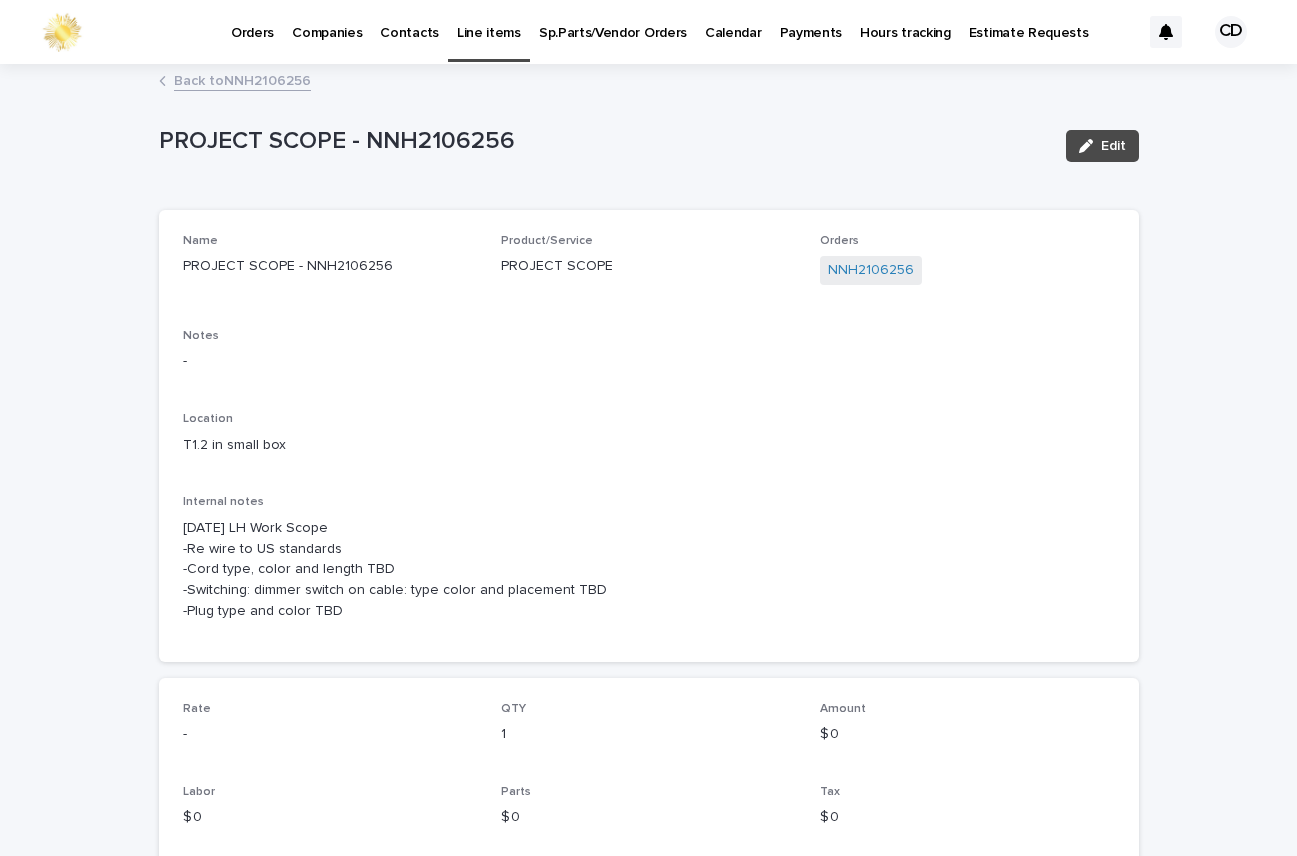 click on "Back to  NNH2106256" at bounding box center (242, 79) 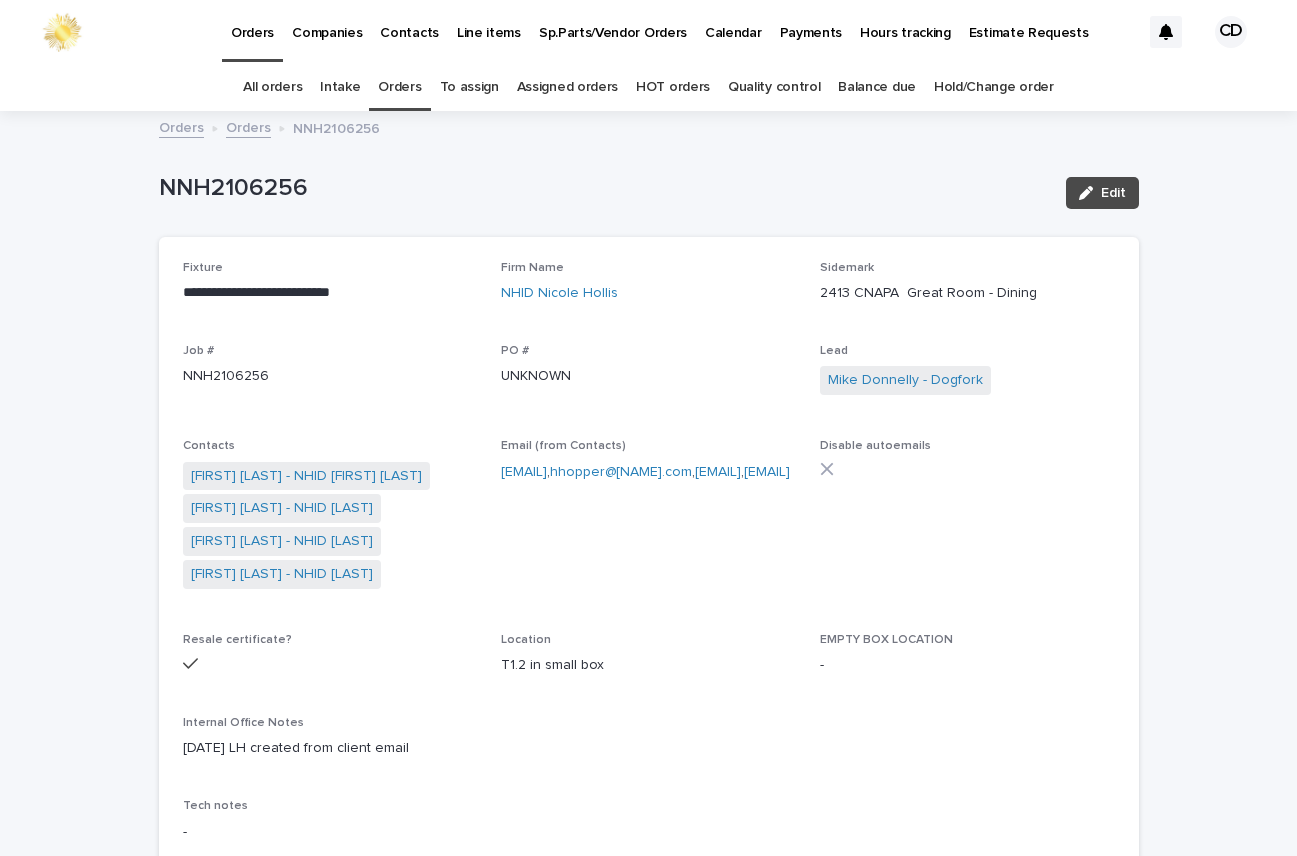 scroll, scrollTop: 64, scrollLeft: 0, axis: vertical 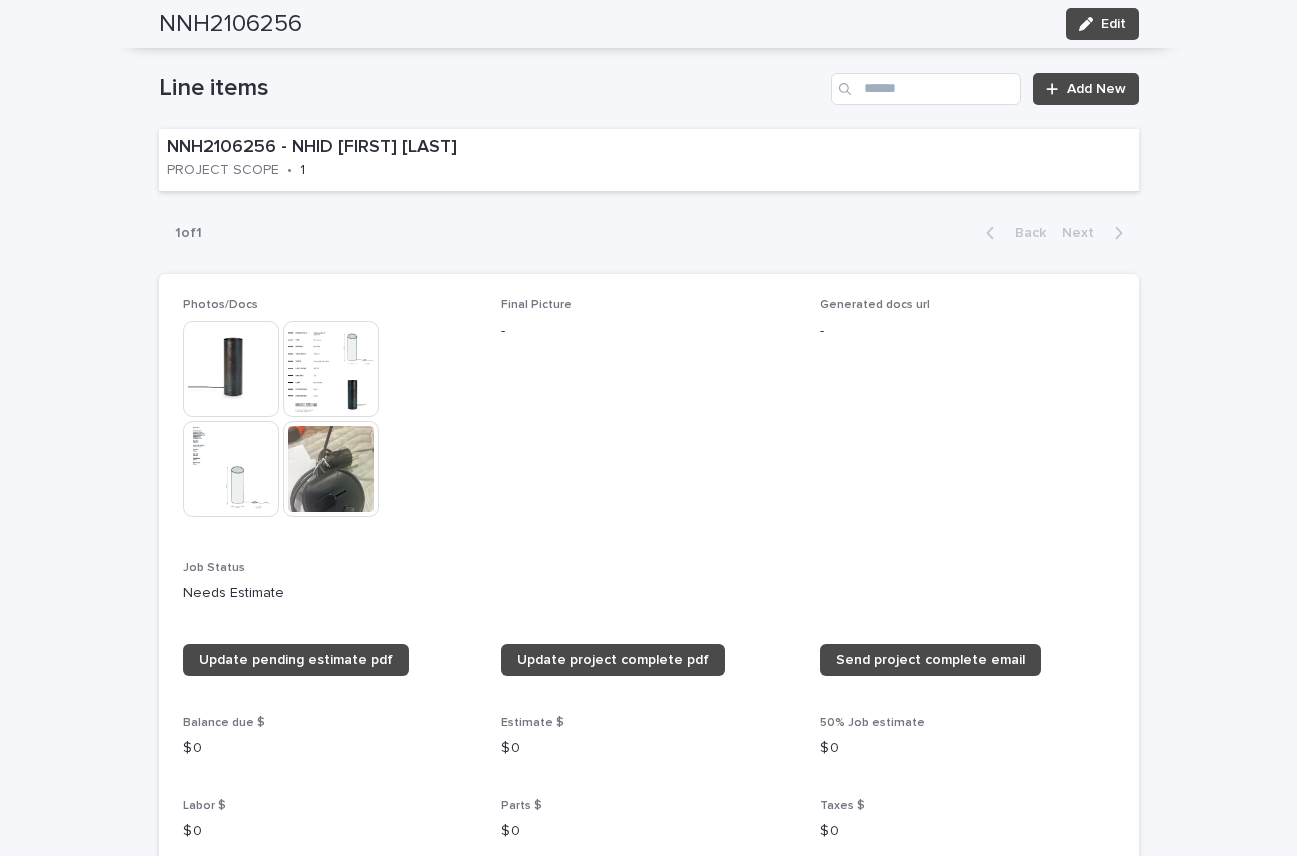 click at bounding box center (231, 369) 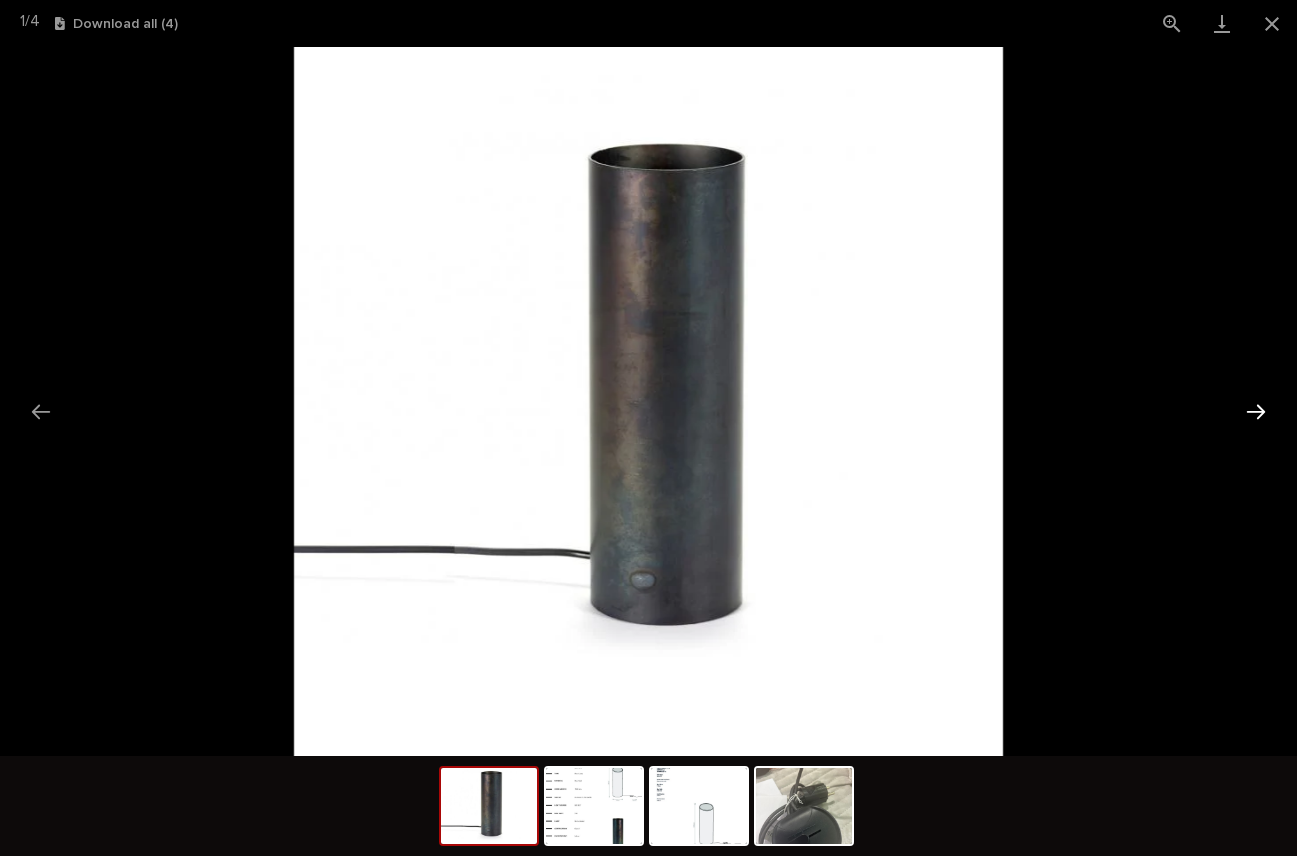 click at bounding box center (1256, 411) 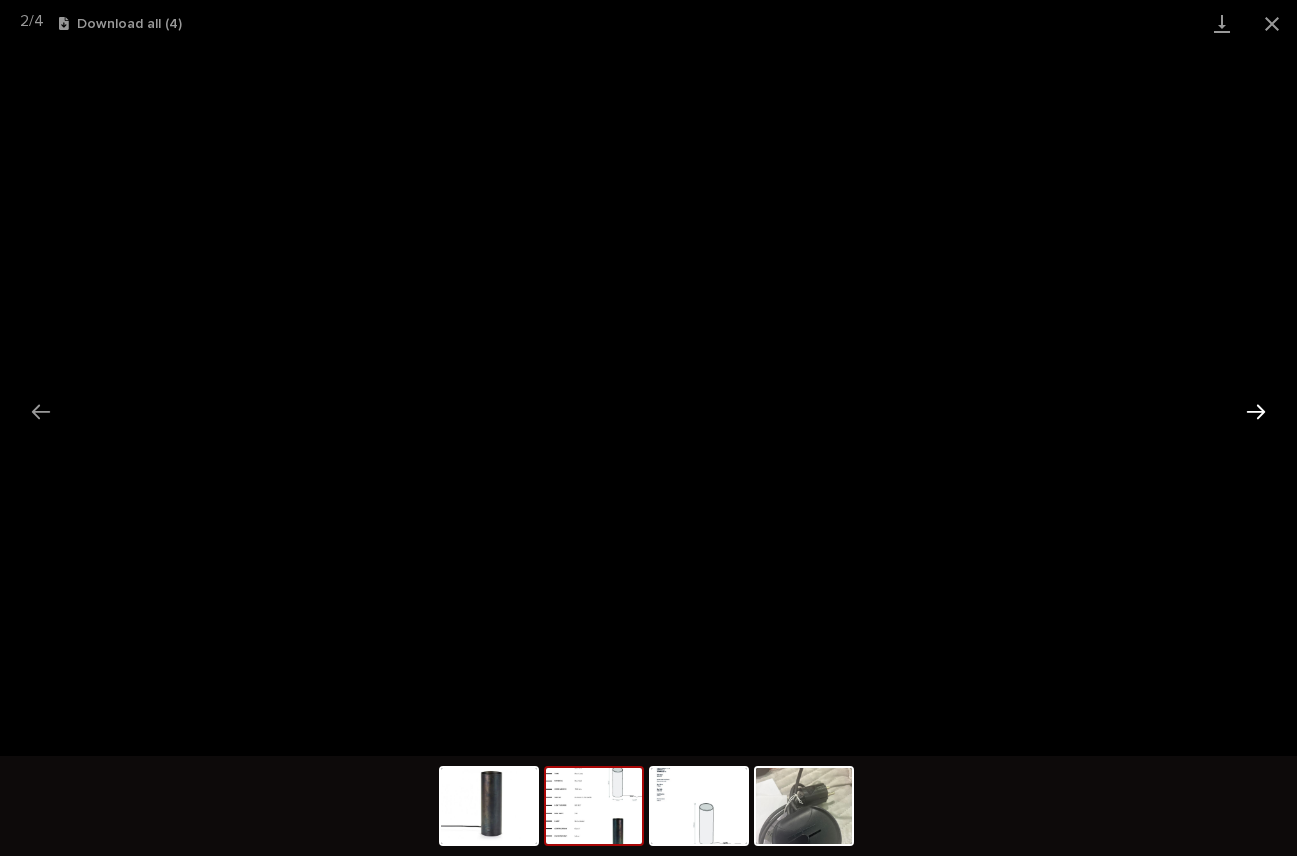 click at bounding box center (1256, 411) 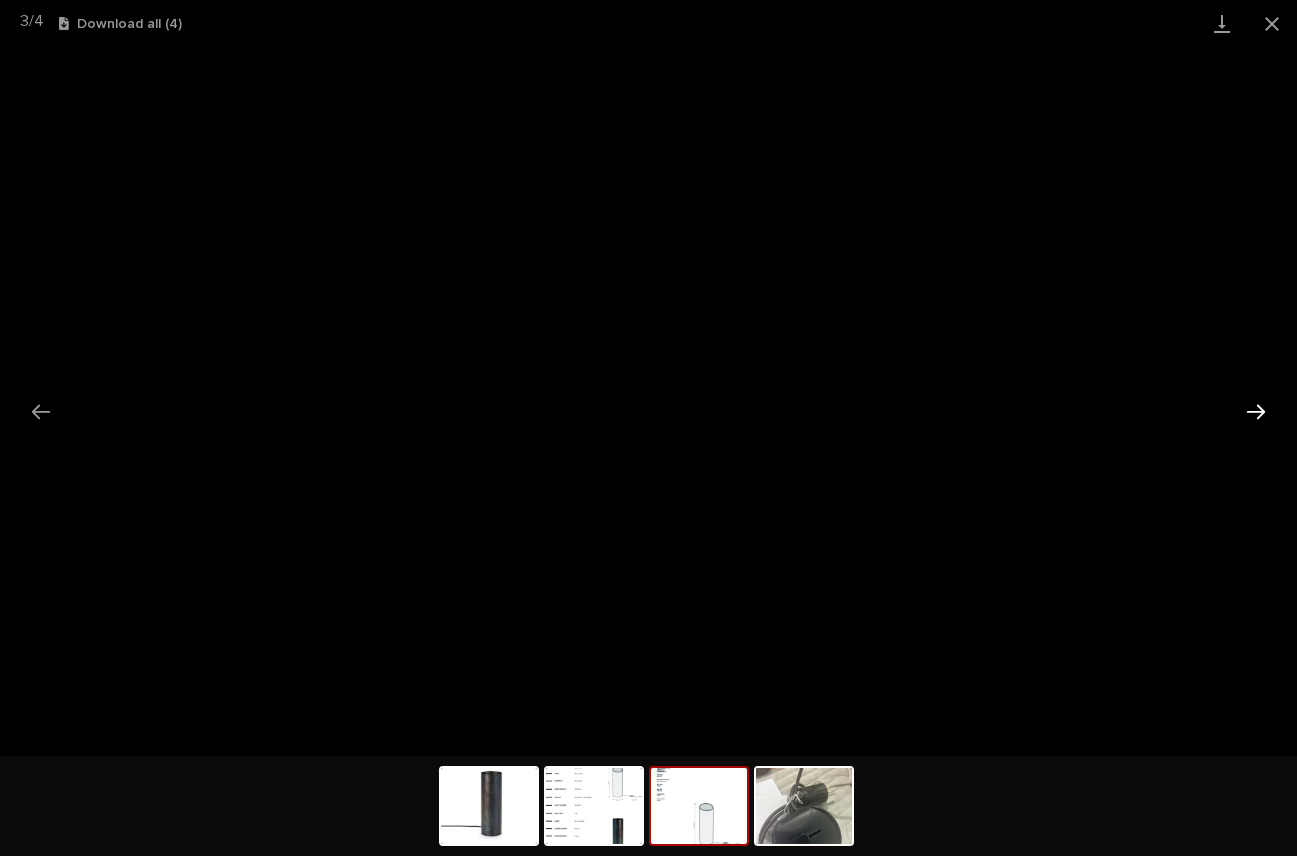 click at bounding box center [1256, 411] 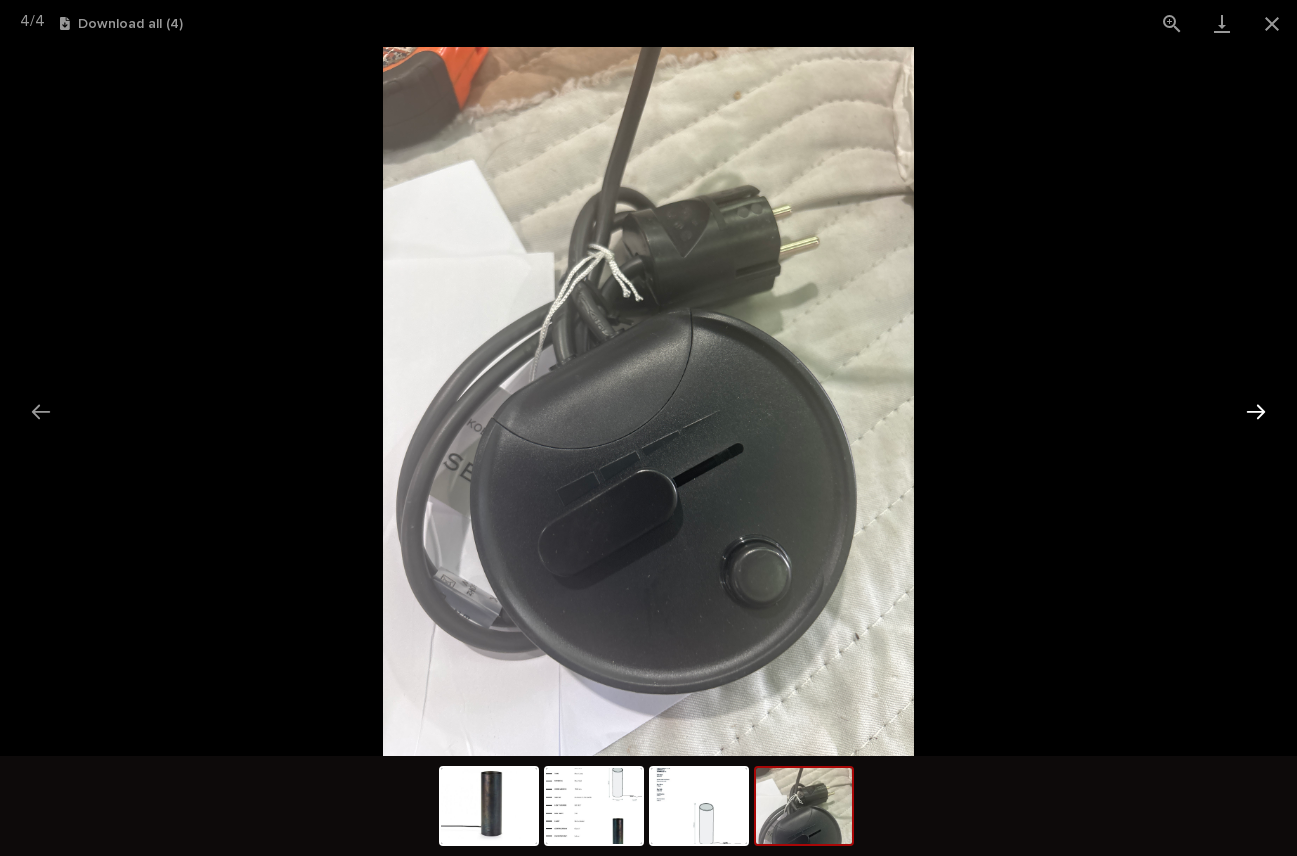 click at bounding box center [1256, 411] 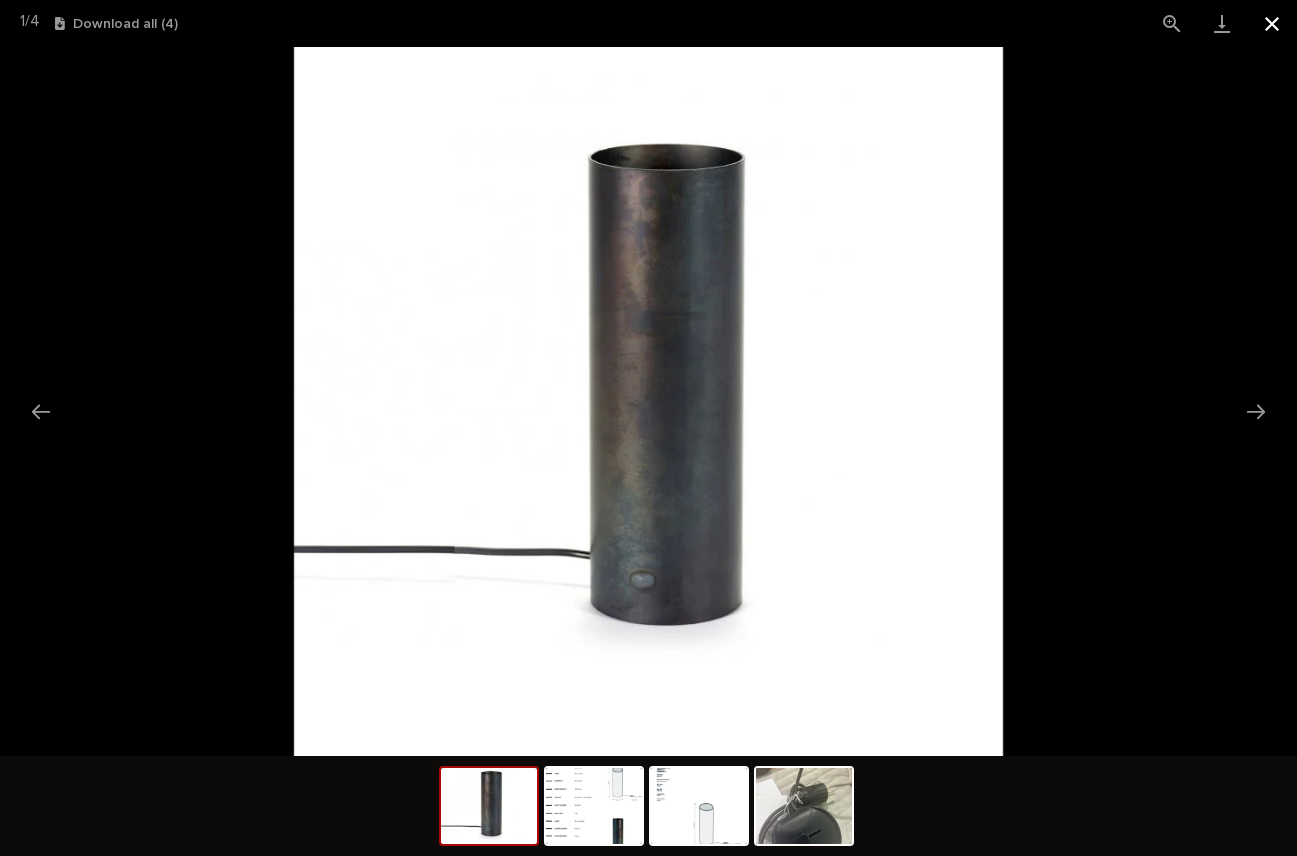 click at bounding box center [1272, 23] 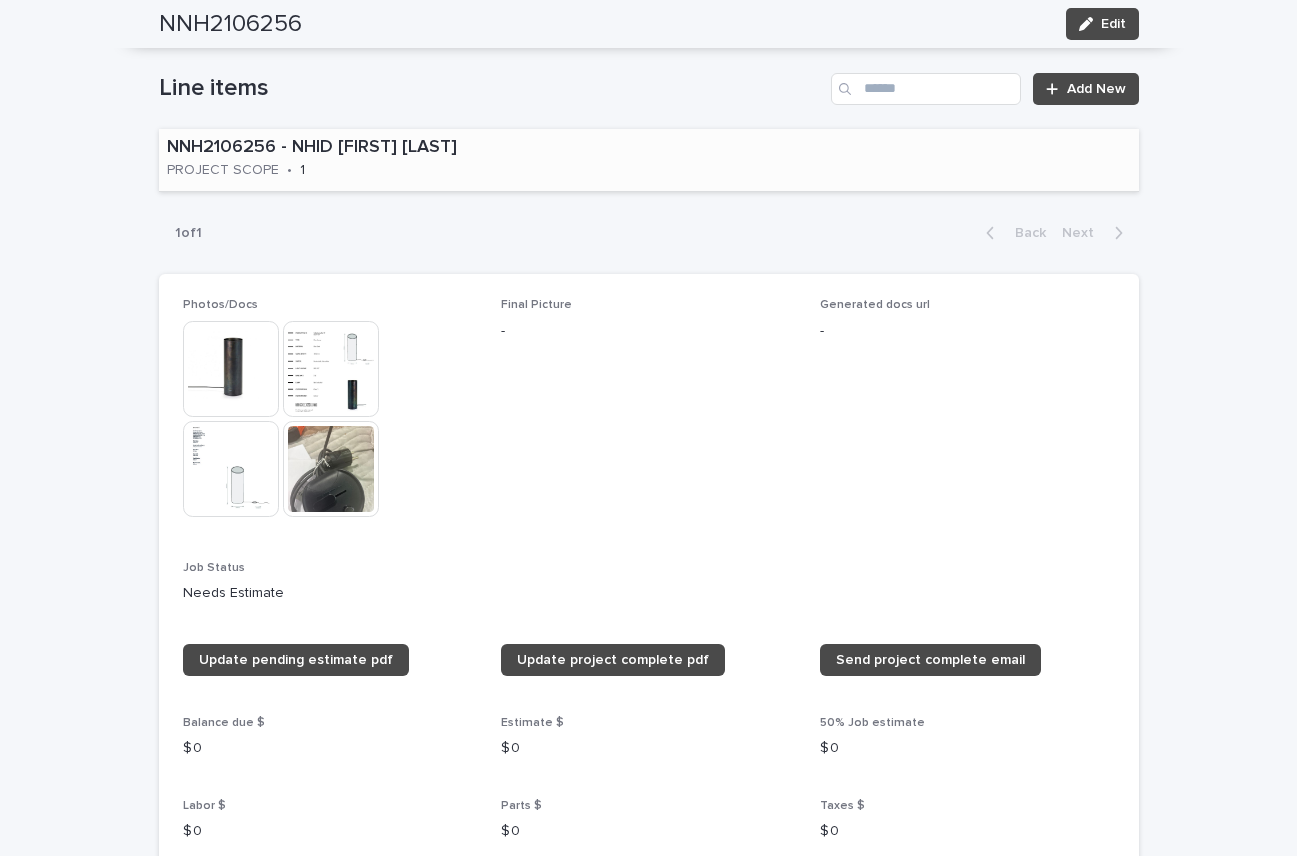click on "NNH2106256 - NHID Nicole Hollis PROJECT SCOPE • 1" at bounding box center [381, 160] 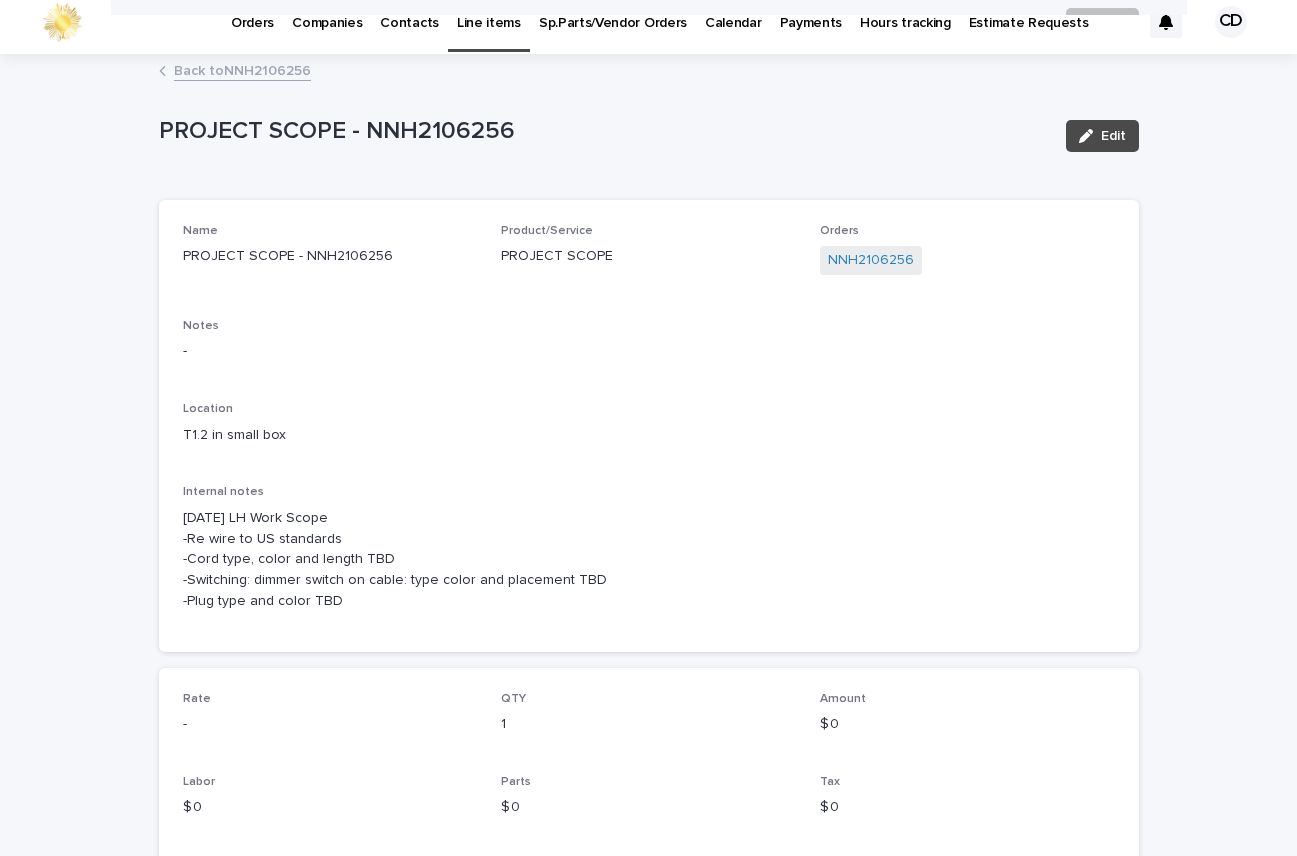 scroll, scrollTop: 0, scrollLeft: 0, axis: both 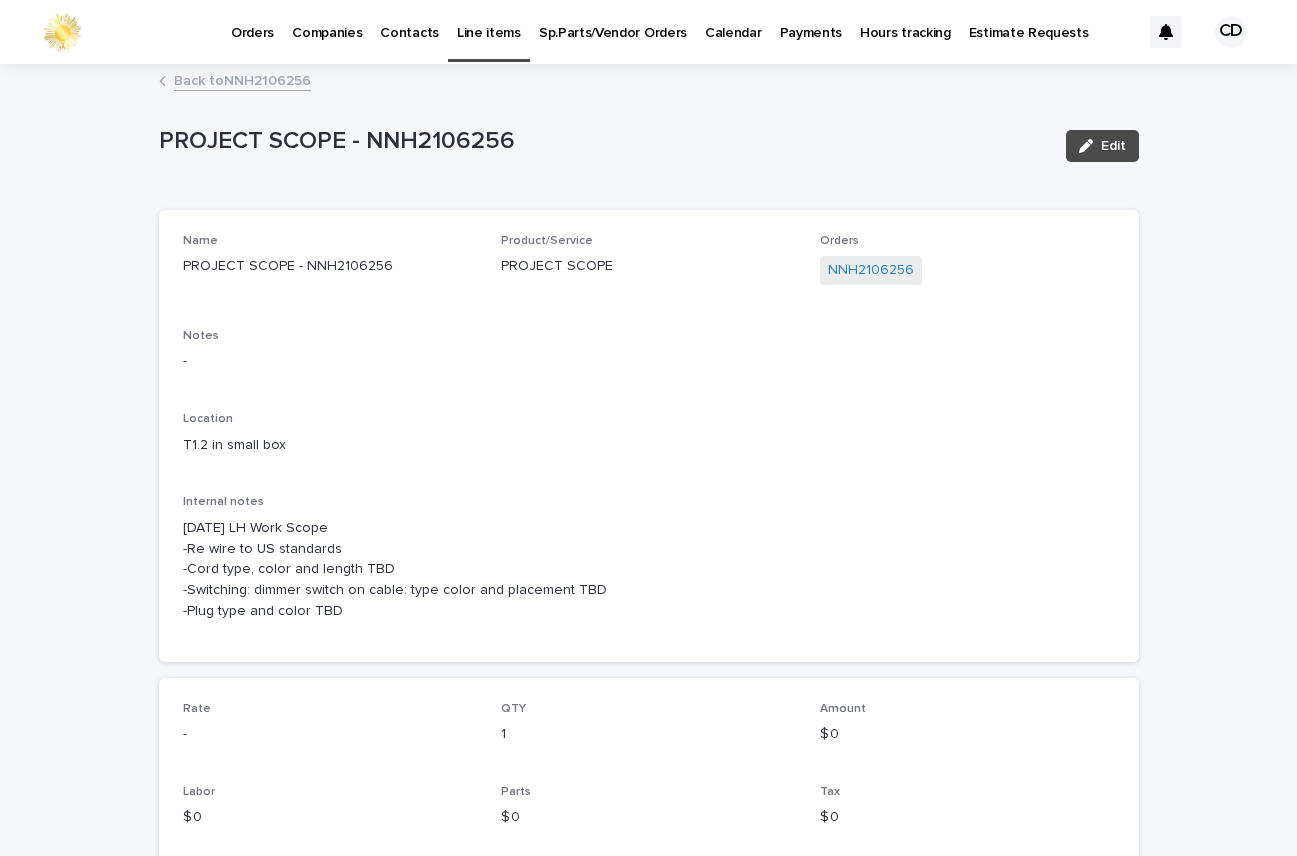 click on "Back to  NNH2106256" at bounding box center (242, 79) 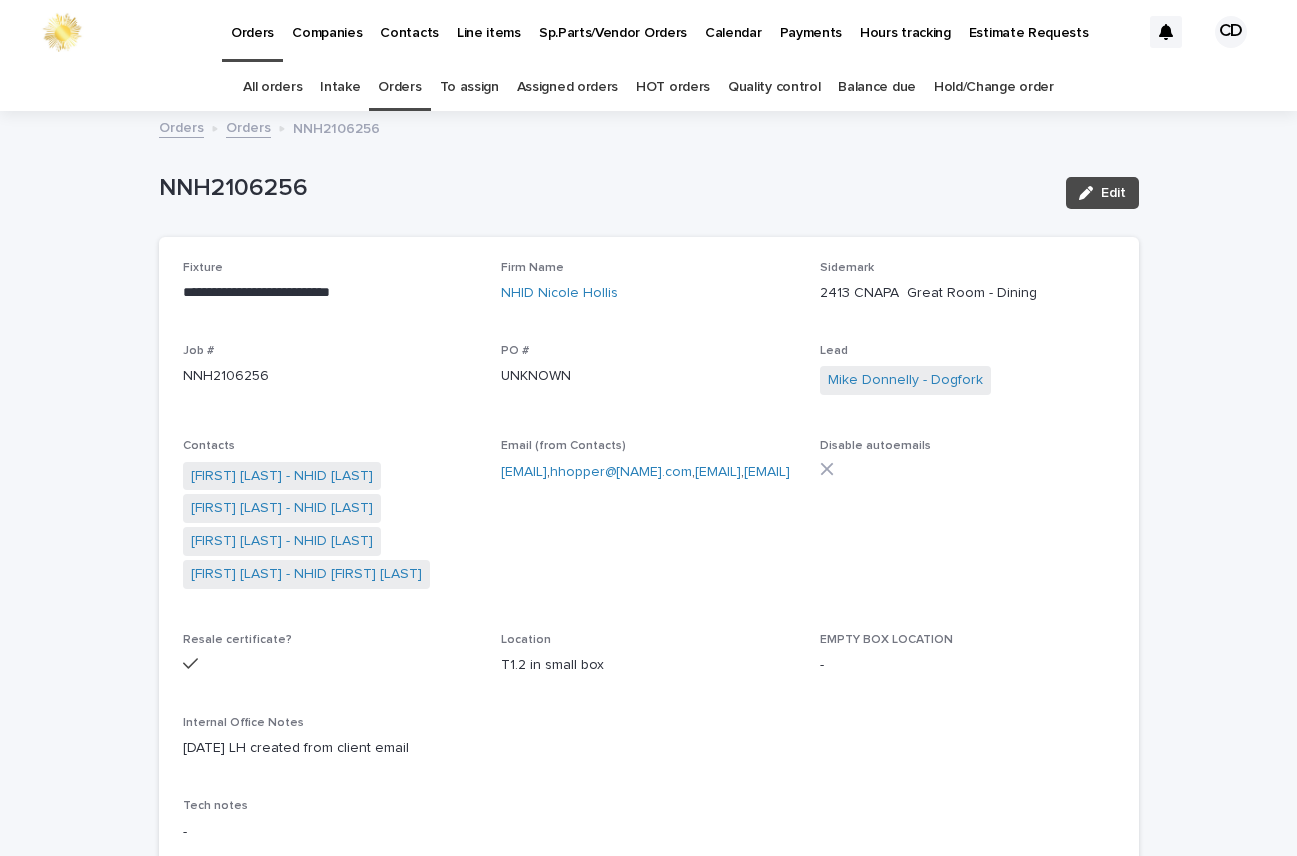 scroll, scrollTop: 64, scrollLeft: 0, axis: vertical 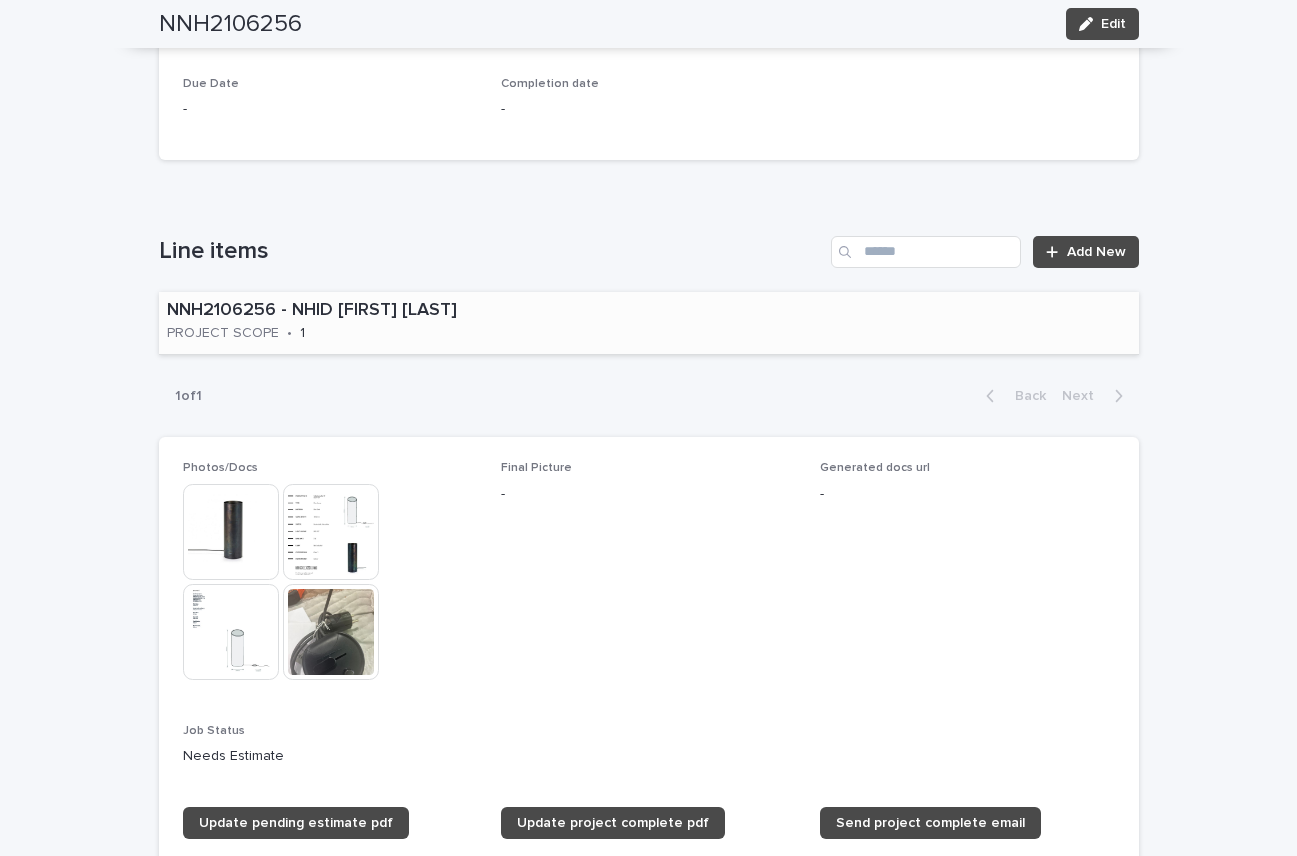 click on "NNH2106256 - NHID Nicole Hollis PROJECT SCOPE • 1" at bounding box center [649, 323] 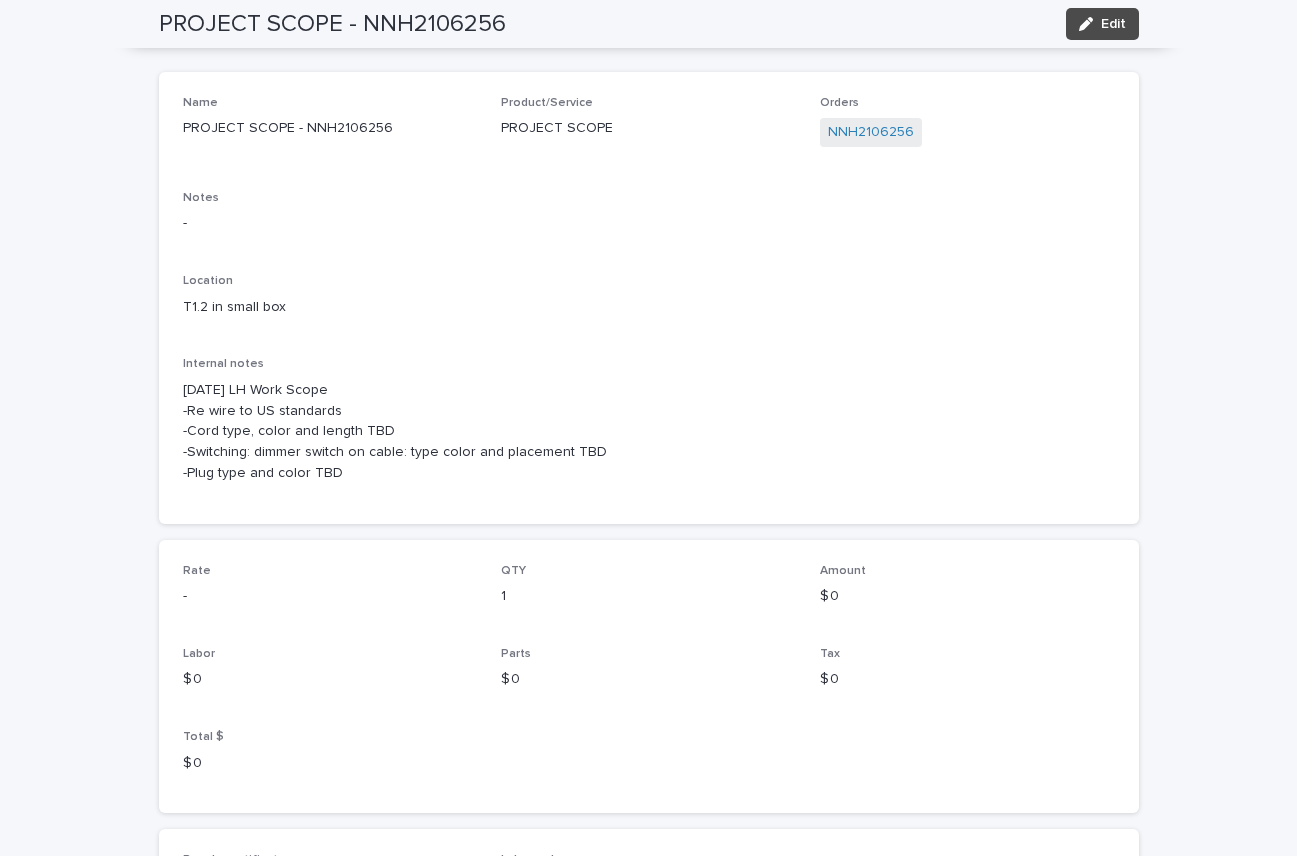 scroll, scrollTop: 0, scrollLeft: 0, axis: both 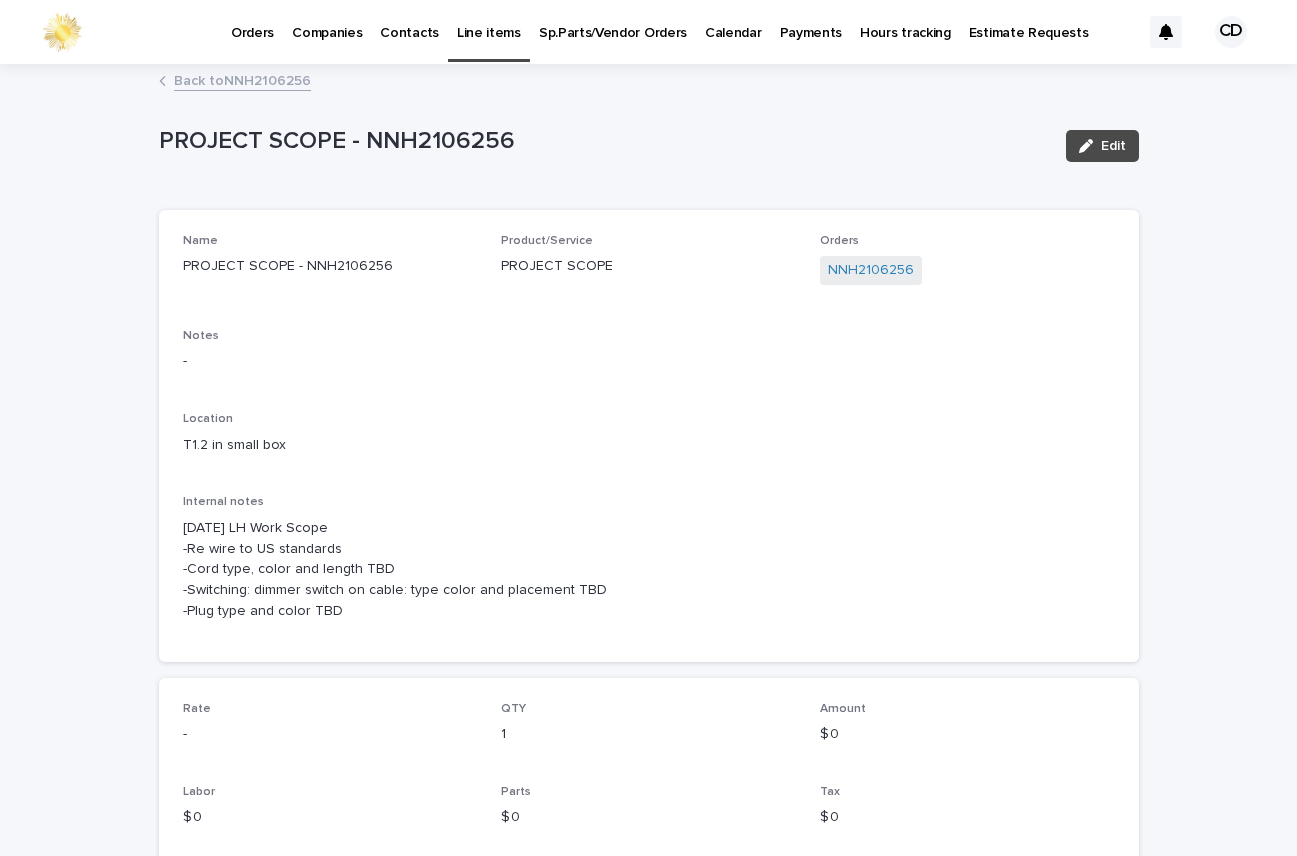 click on "Back to  NNH2106256" at bounding box center [242, 79] 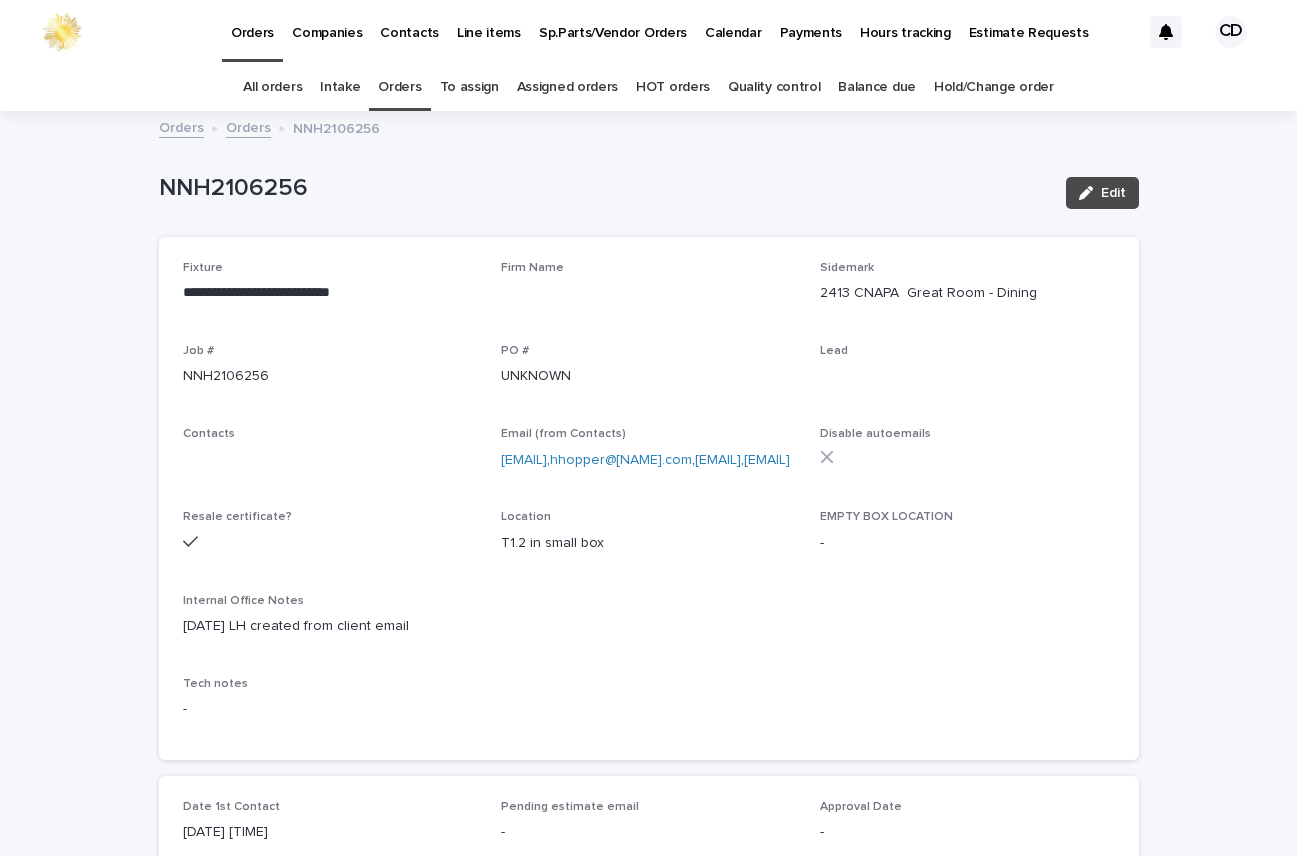scroll, scrollTop: 64, scrollLeft: 0, axis: vertical 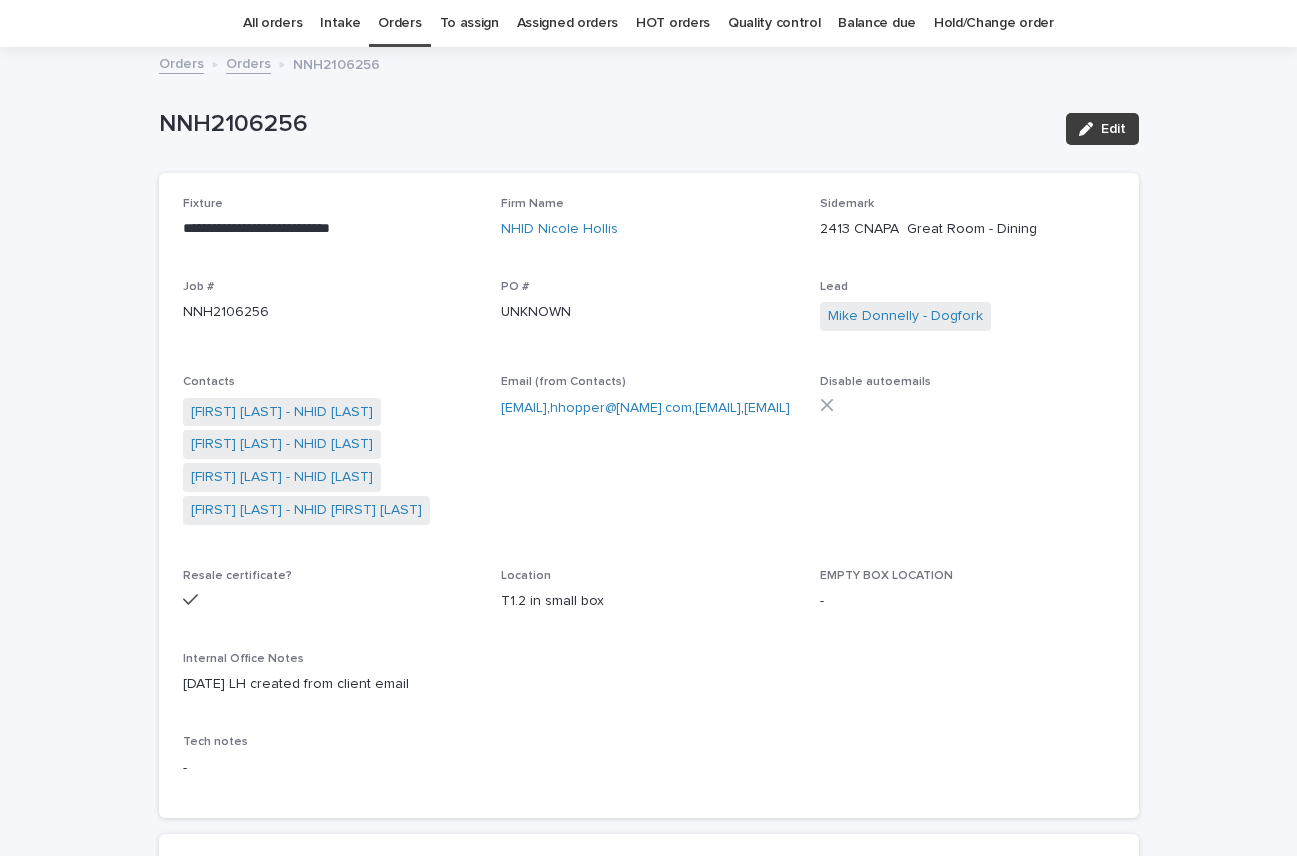 click on "Edit" at bounding box center [1113, 129] 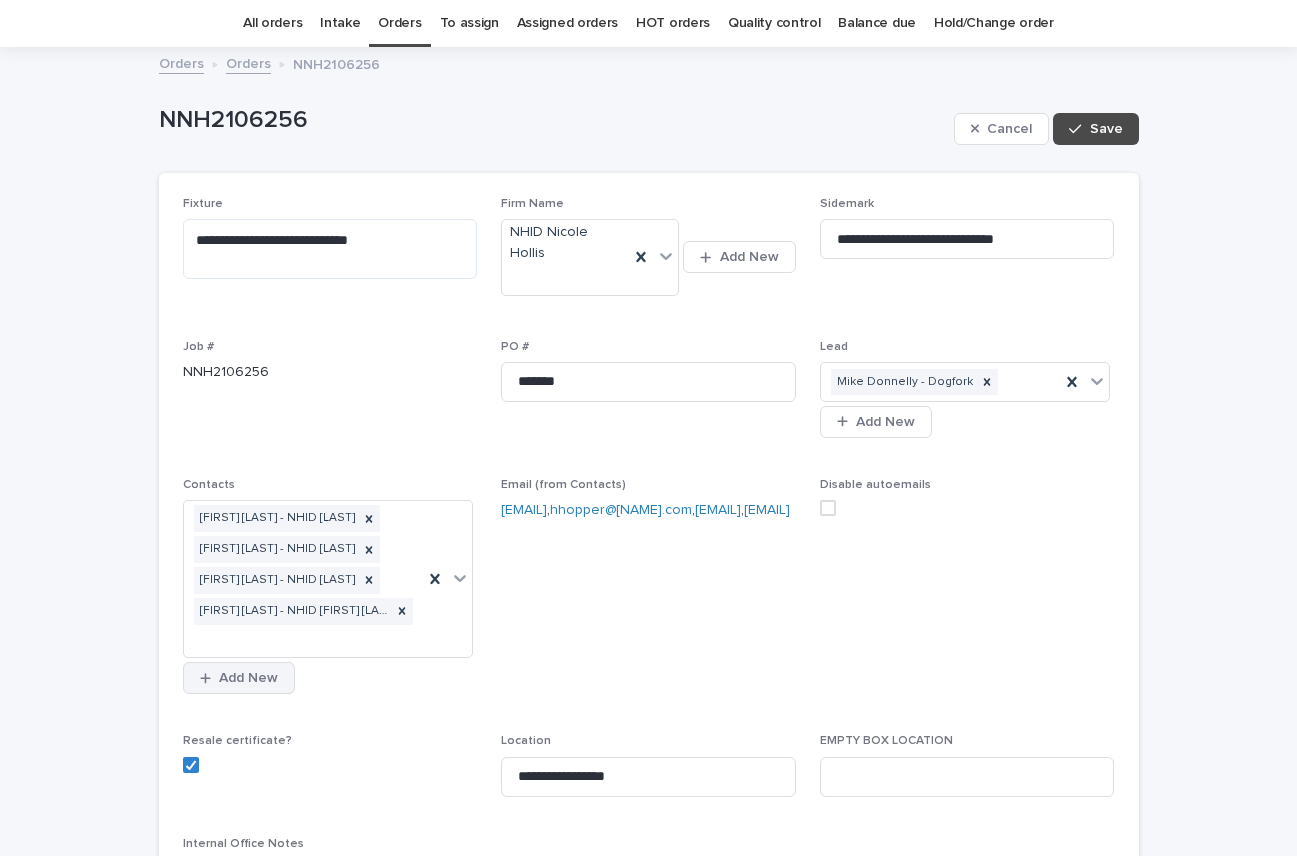 click on "Add New" at bounding box center [248, 678] 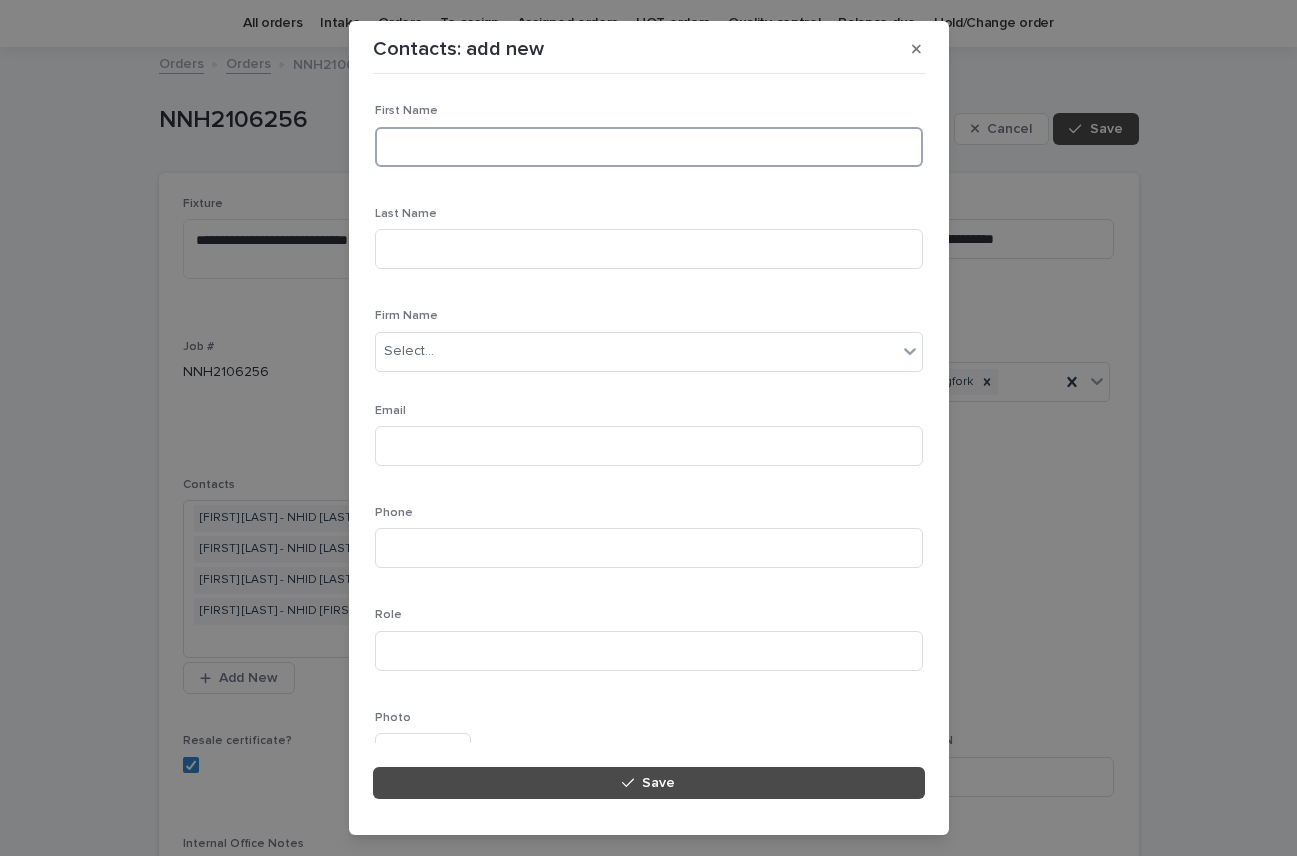 click at bounding box center (649, 147) 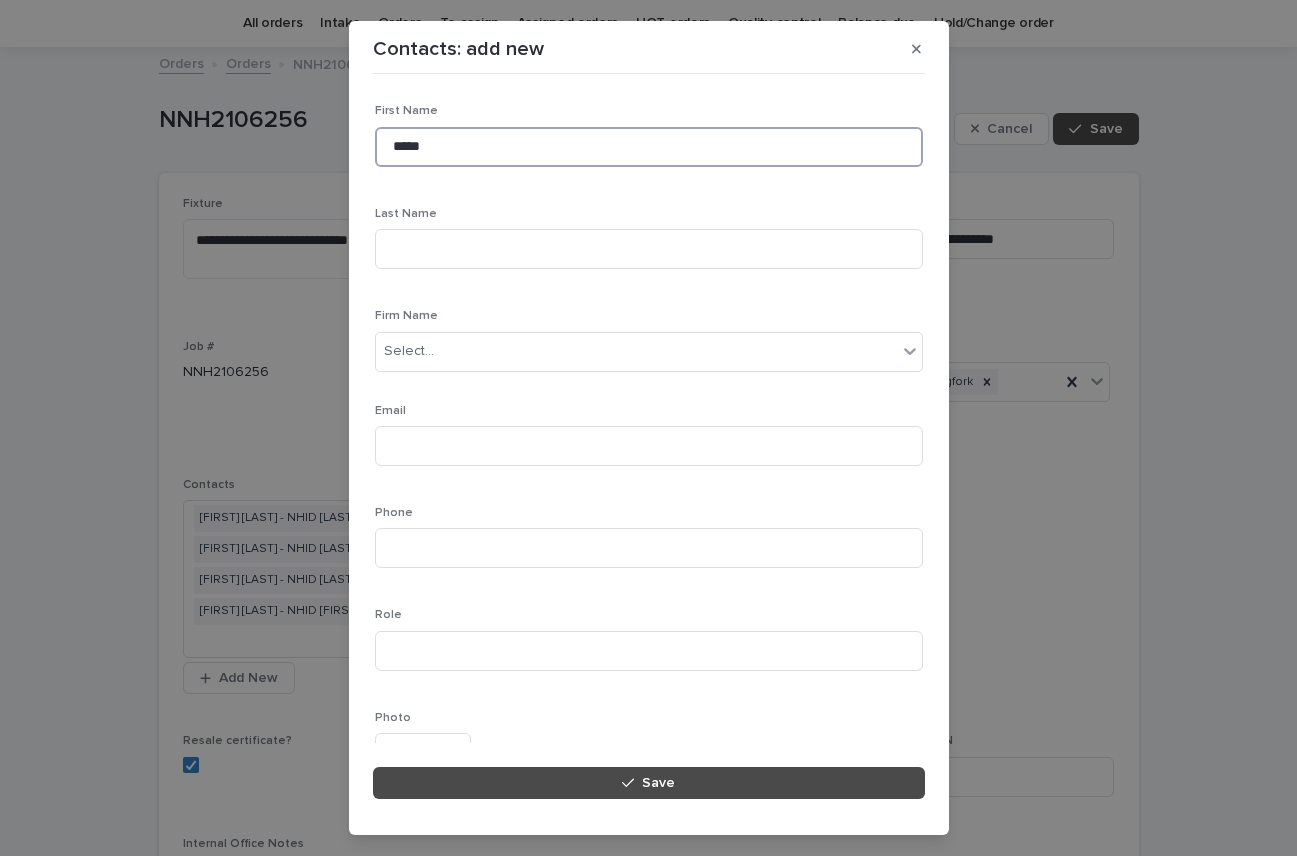 type on "*****" 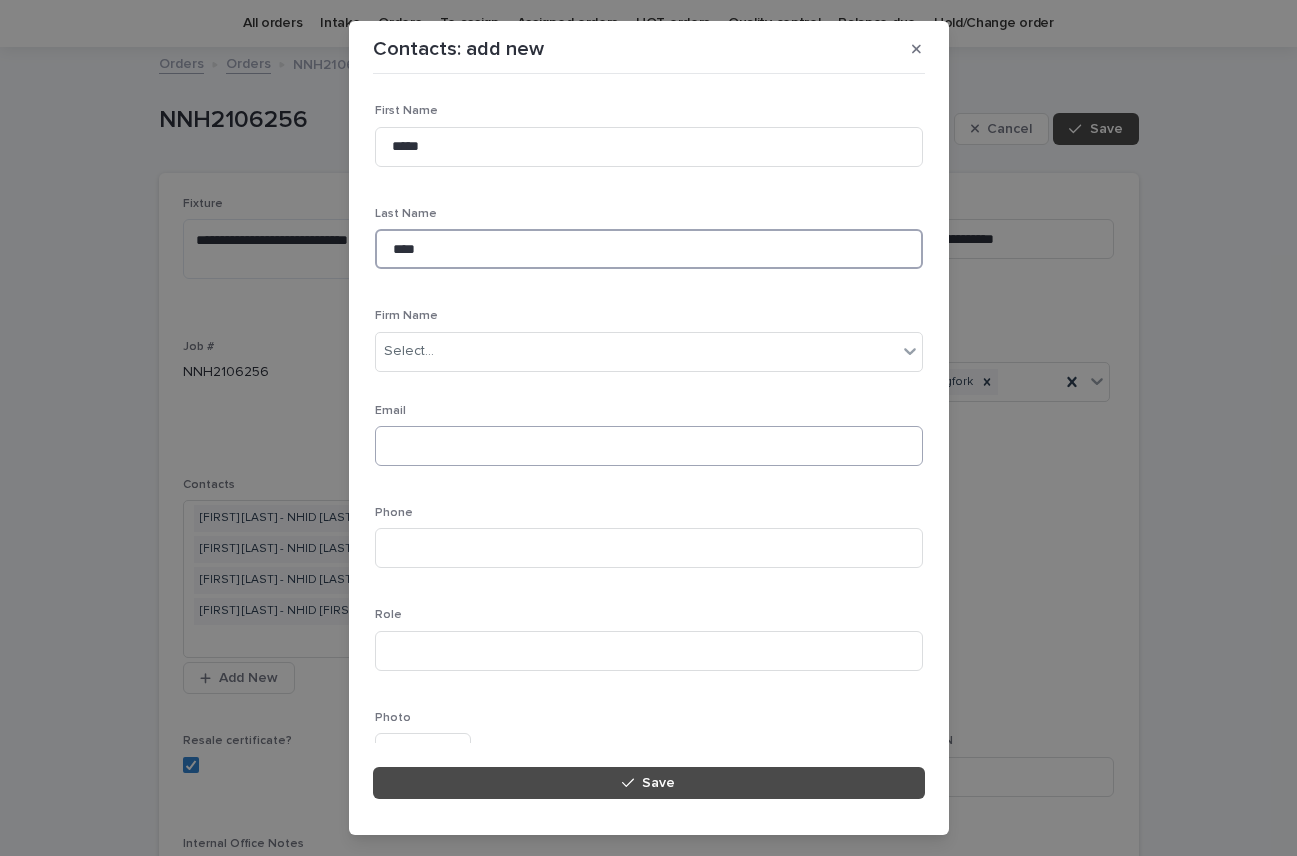 type on "****" 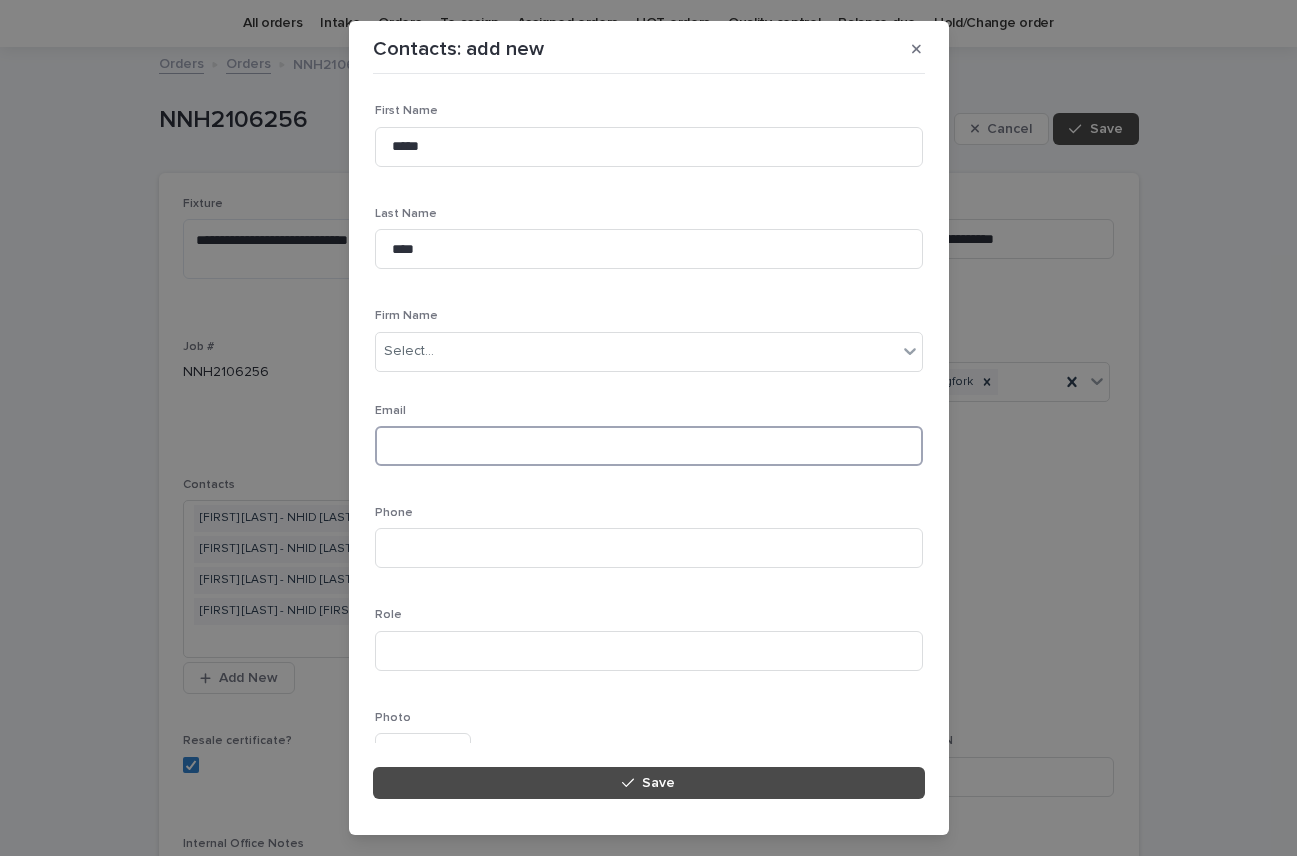 click at bounding box center [649, 446] 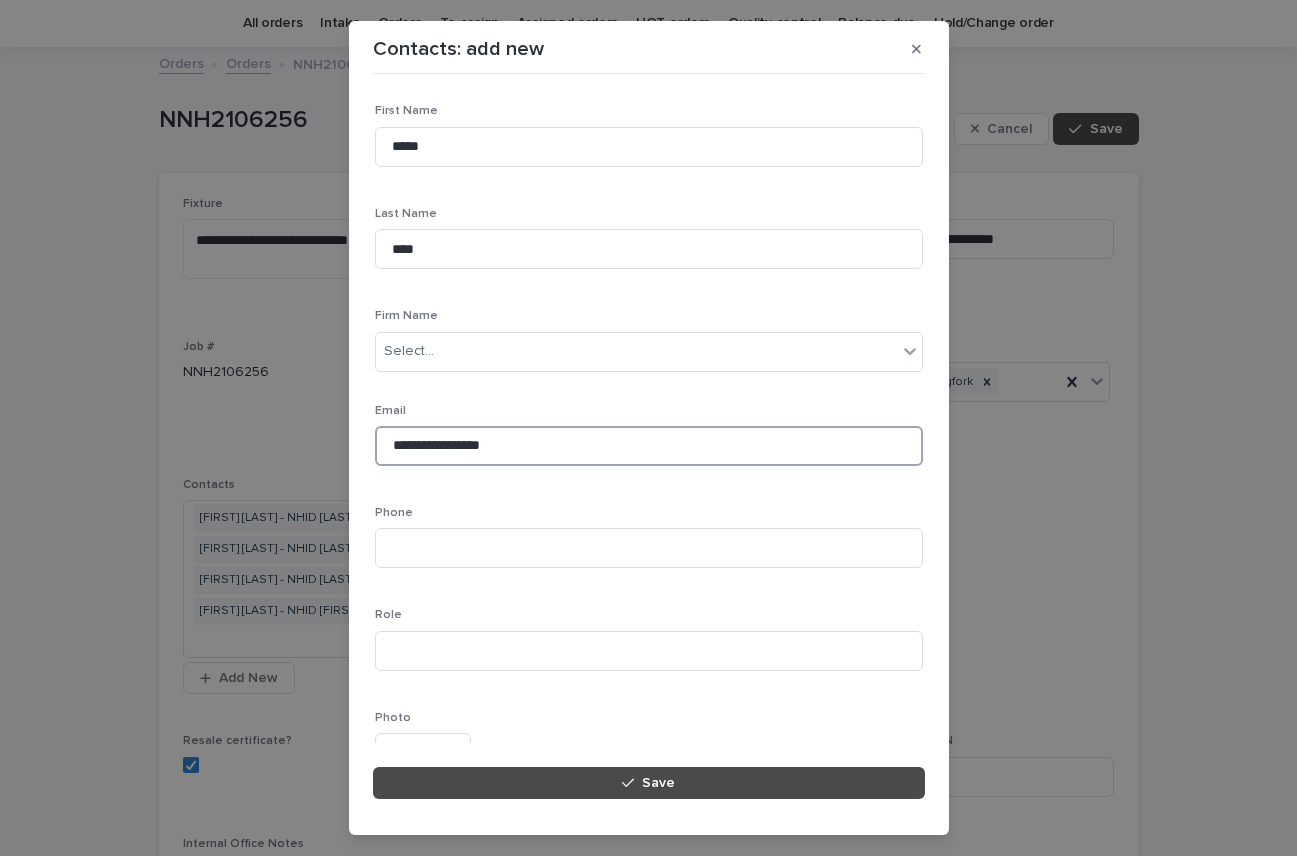 type on "**********" 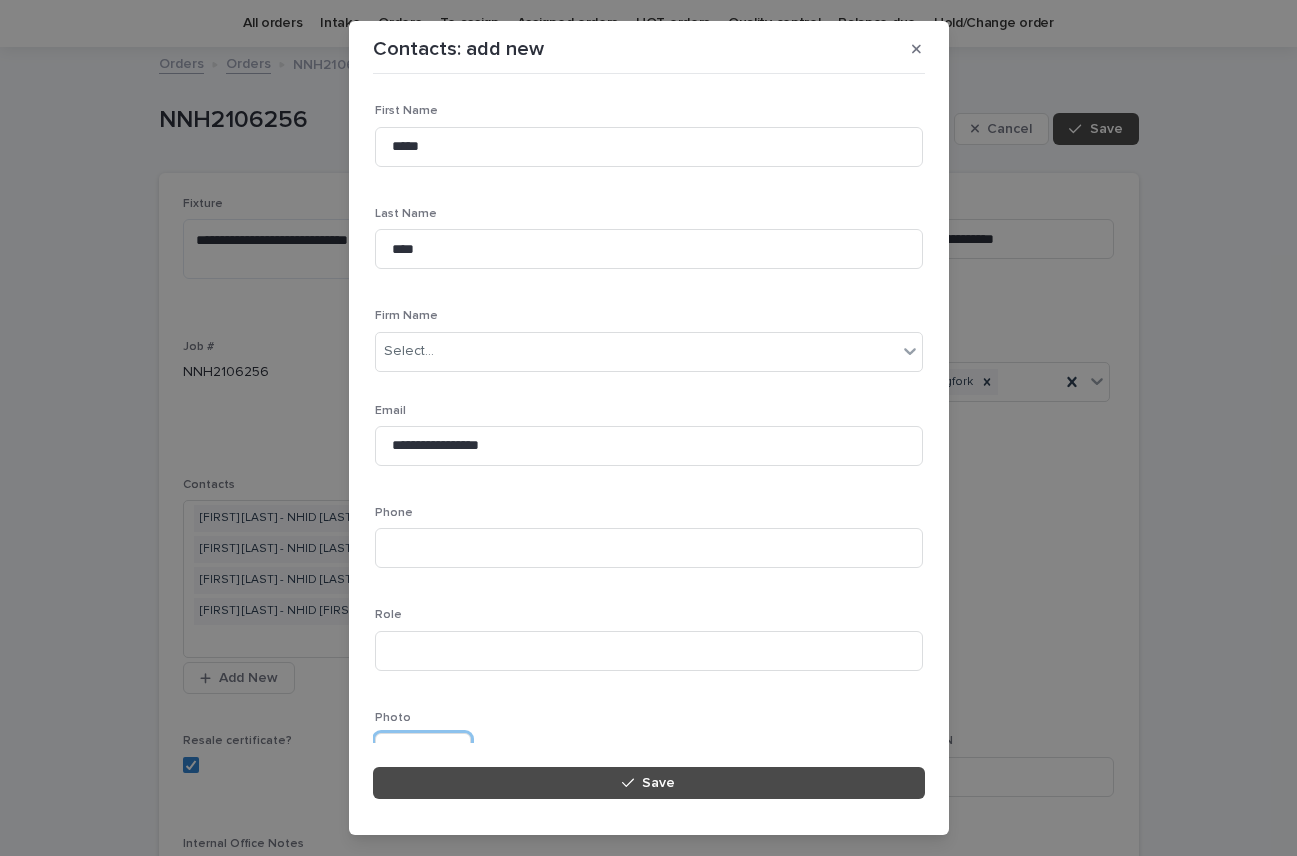 scroll, scrollTop: 23, scrollLeft: 0, axis: vertical 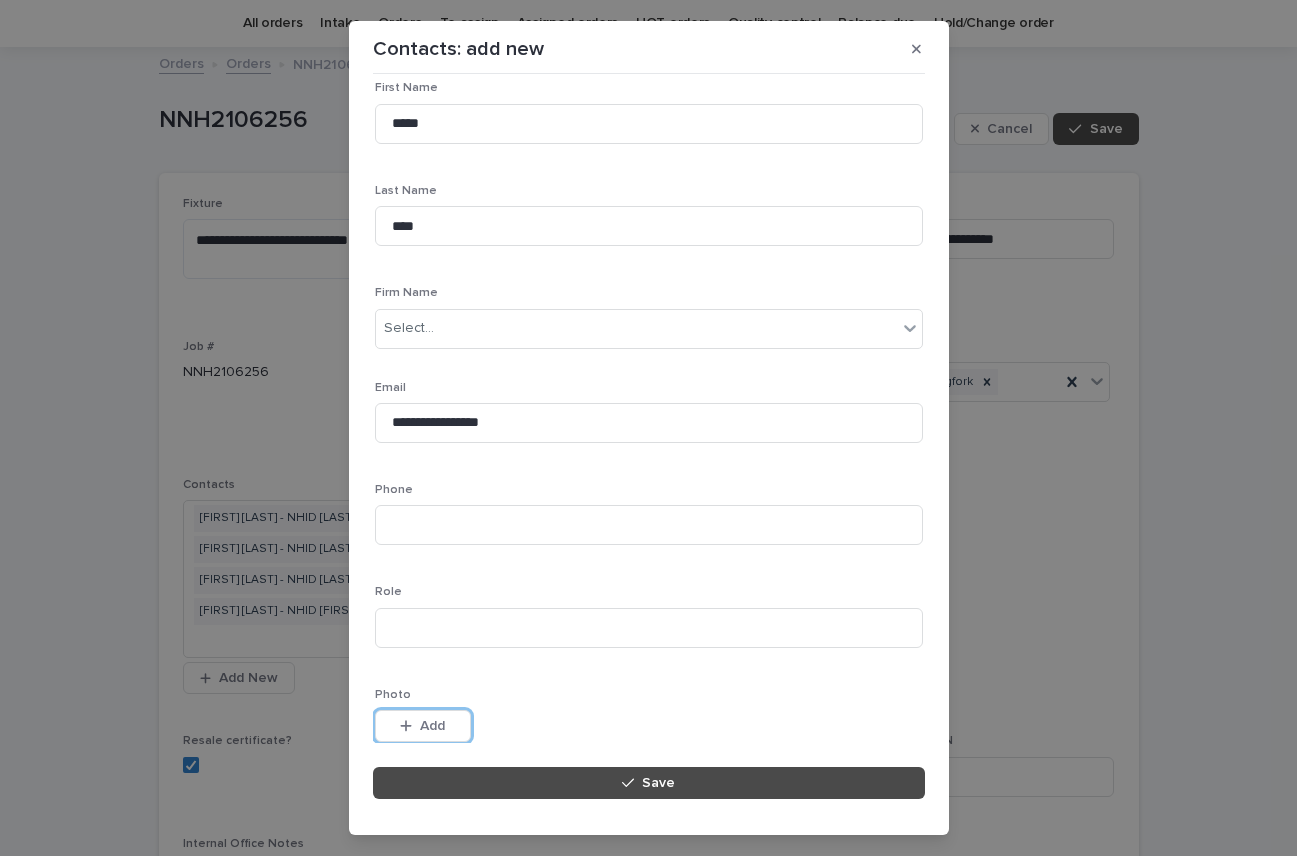 type 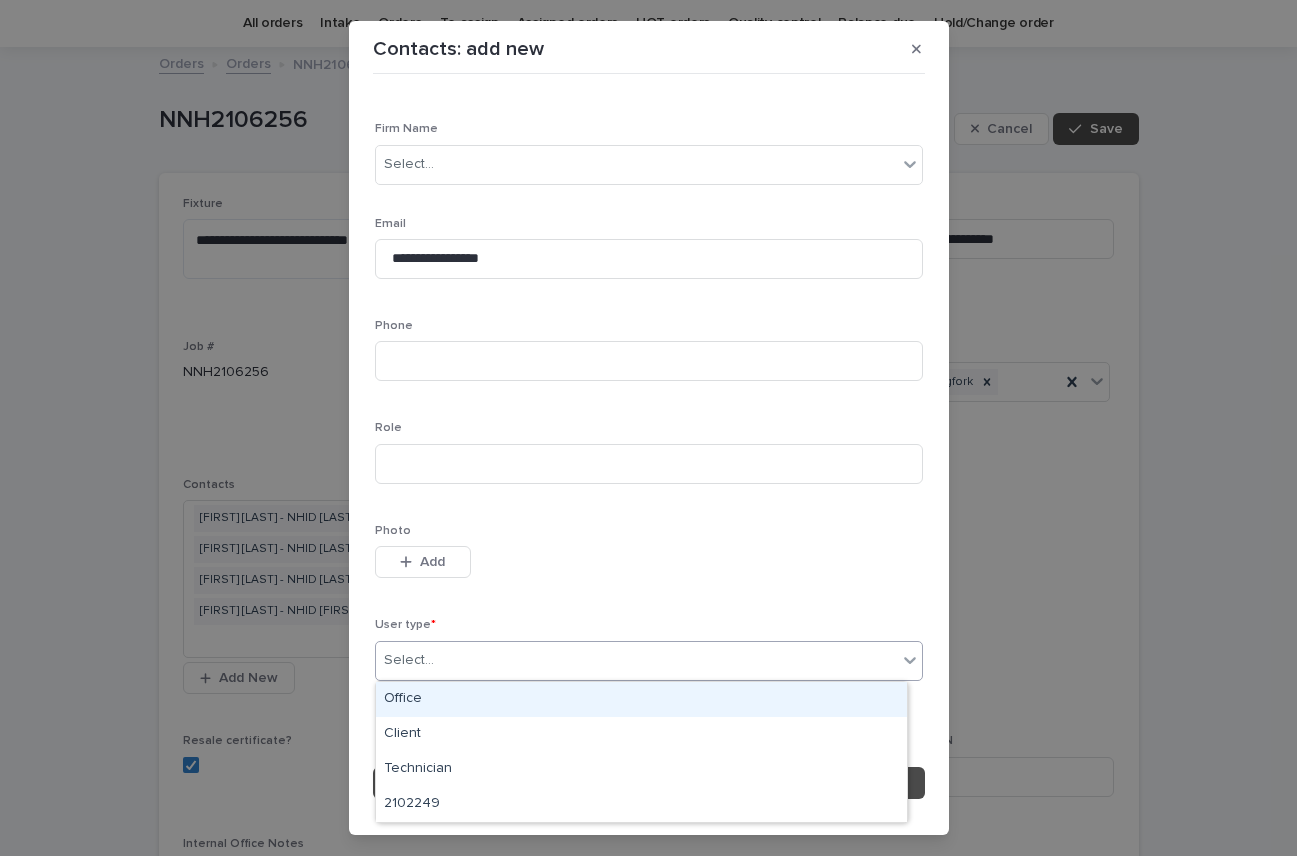 click on "Select..." at bounding box center (636, 660) 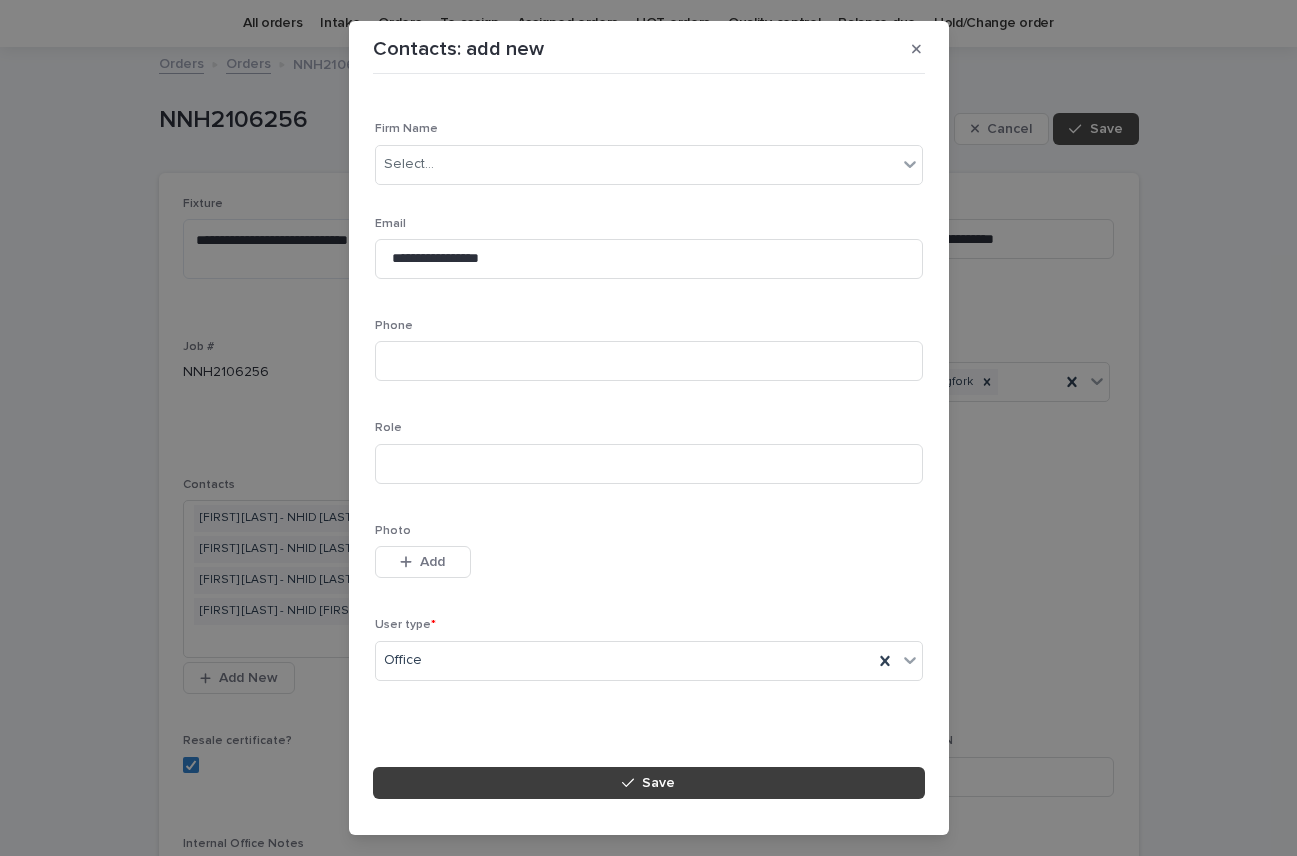 click on "Save" at bounding box center [658, 783] 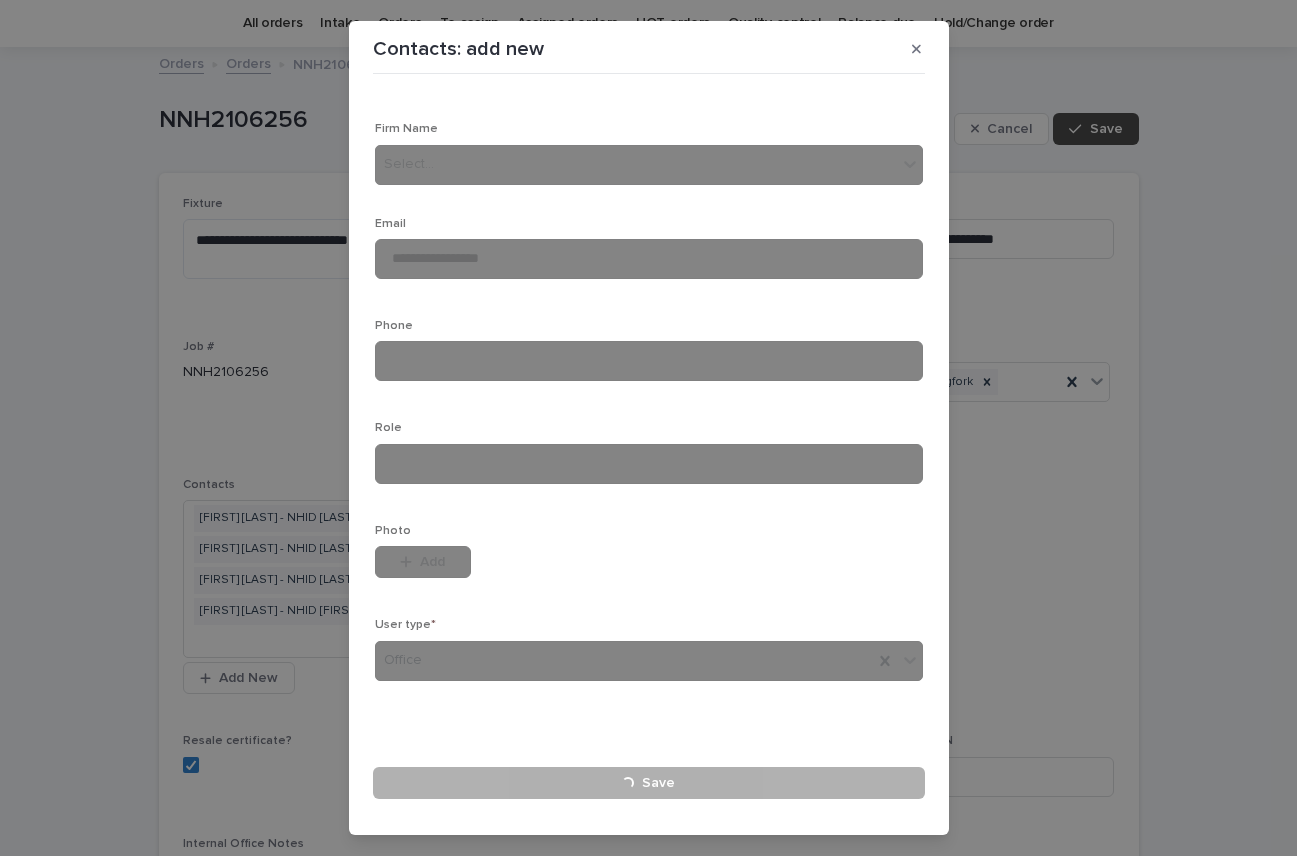 type 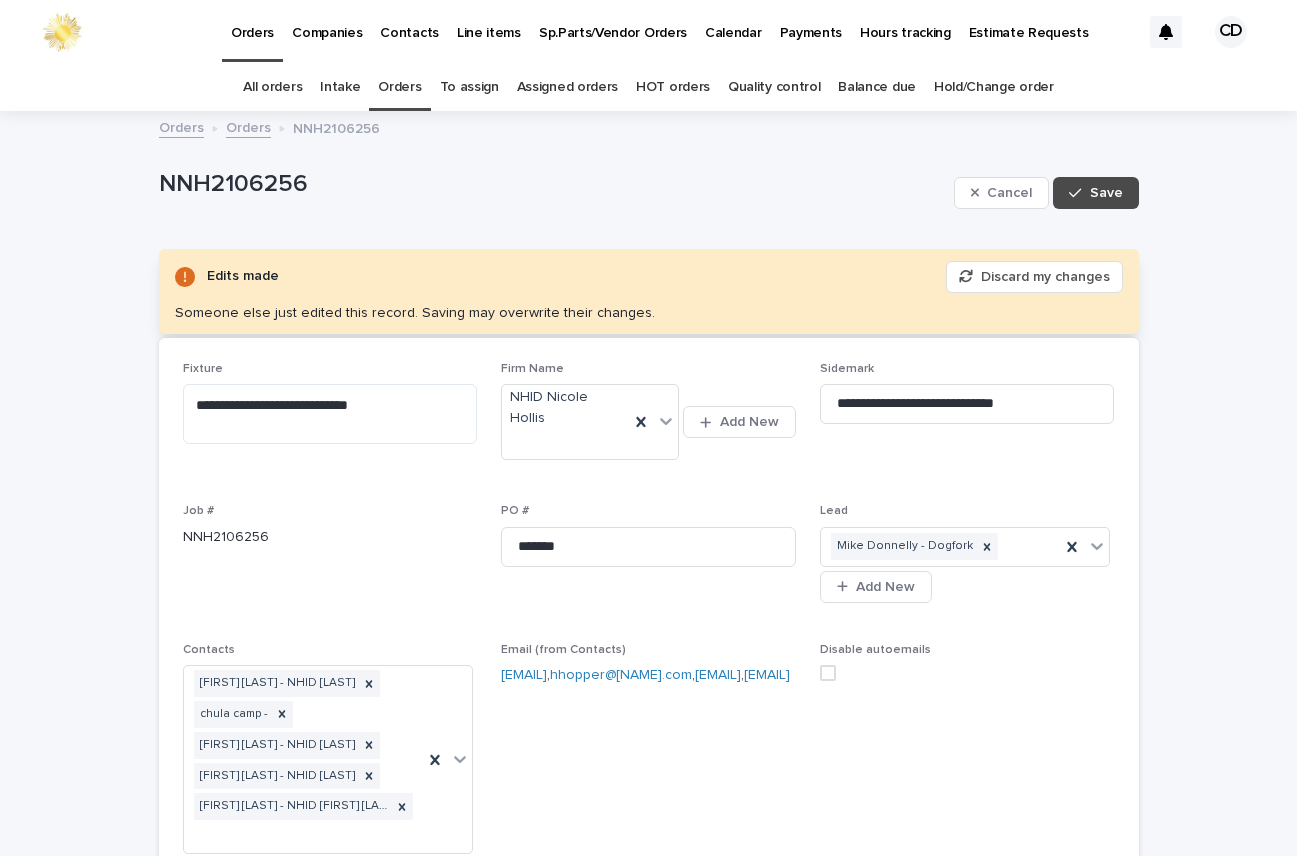 scroll, scrollTop: 44, scrollLeft: 0, axis: vertical 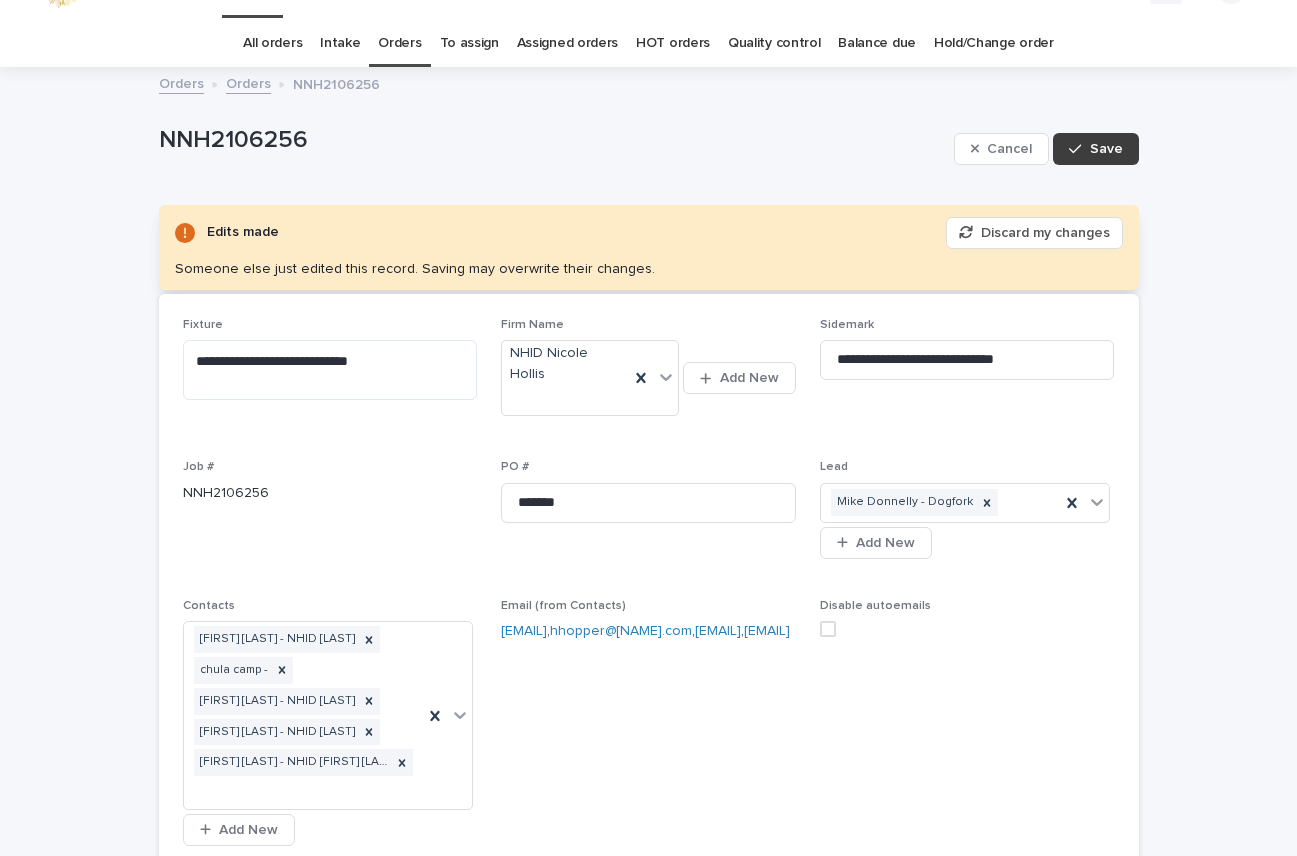click on "Save" at bounding box center [1095, 149] 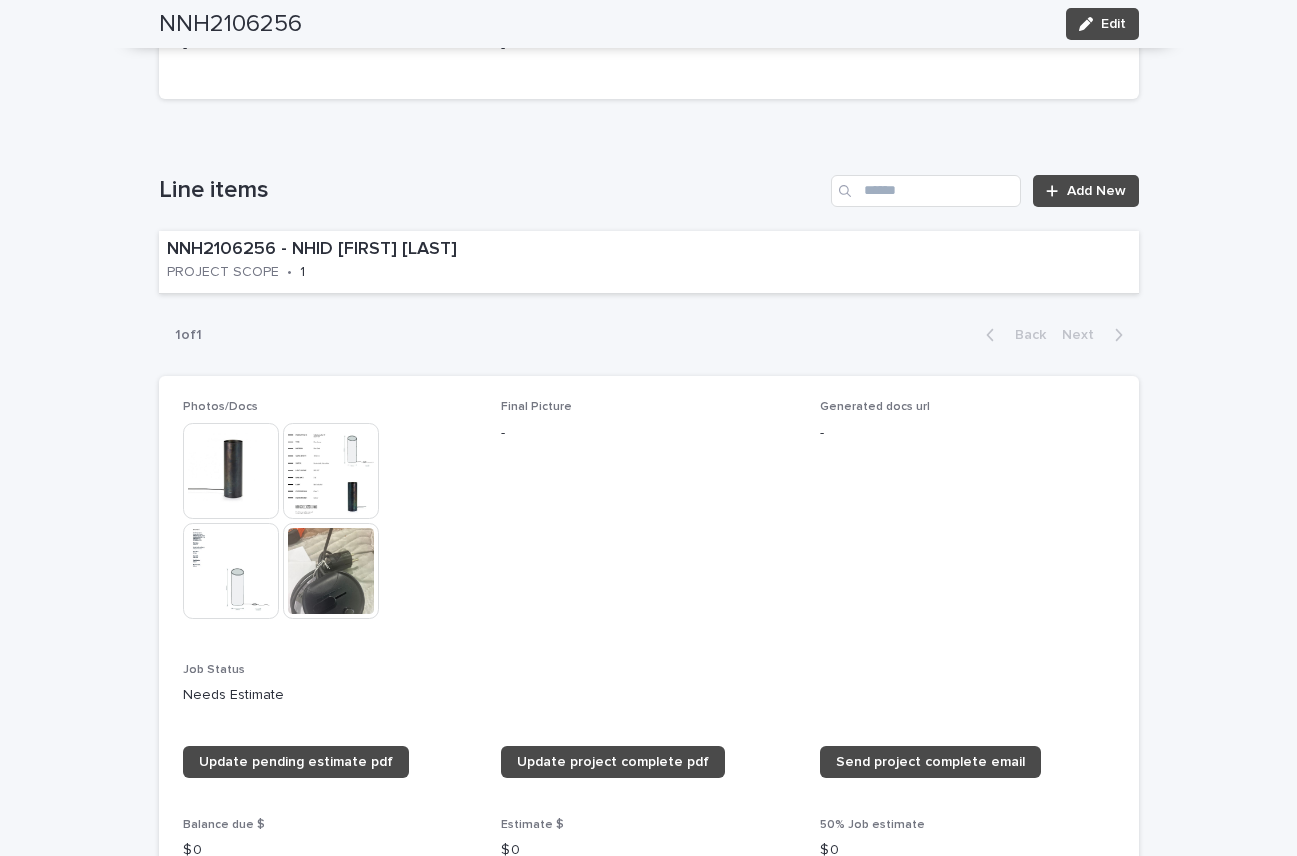 scroll, scrollTop: 1086, scrollLeft: 0, axis: vertical 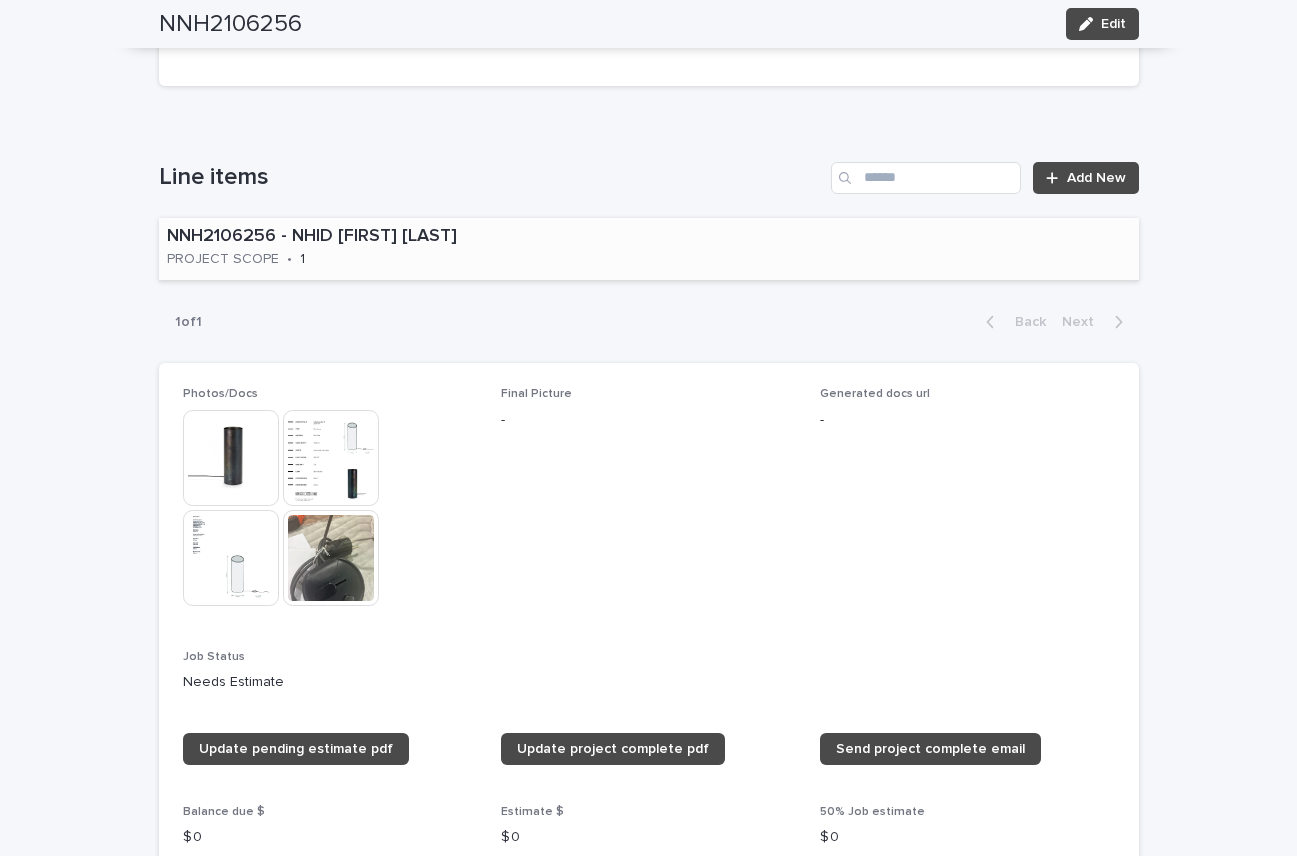 click on "NNH2106256 - NHID Nicole Hollis PROJECT SCOPE • 1" at bounding box center [649, 249] 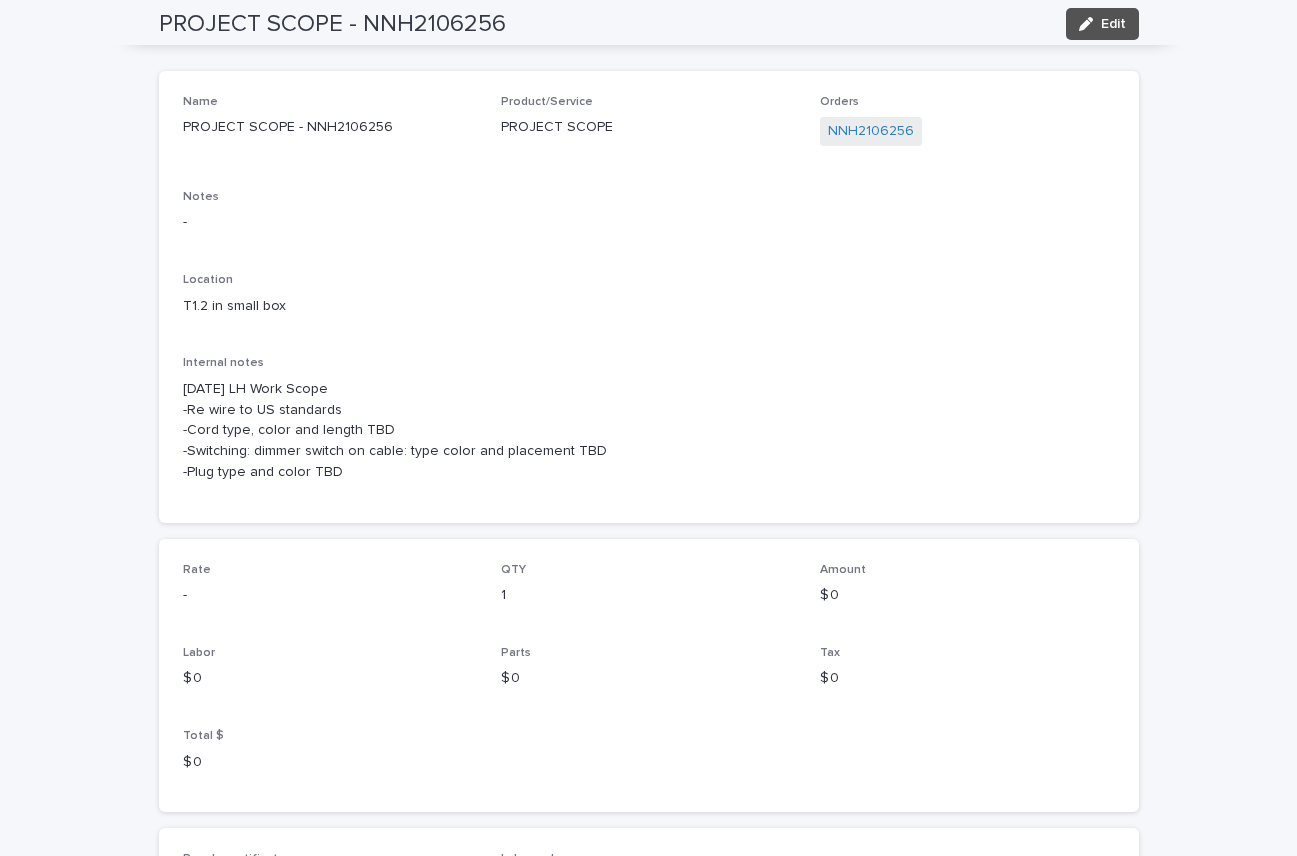 scroll, scrollTop: 0, scrollLeft: 0, axis: both 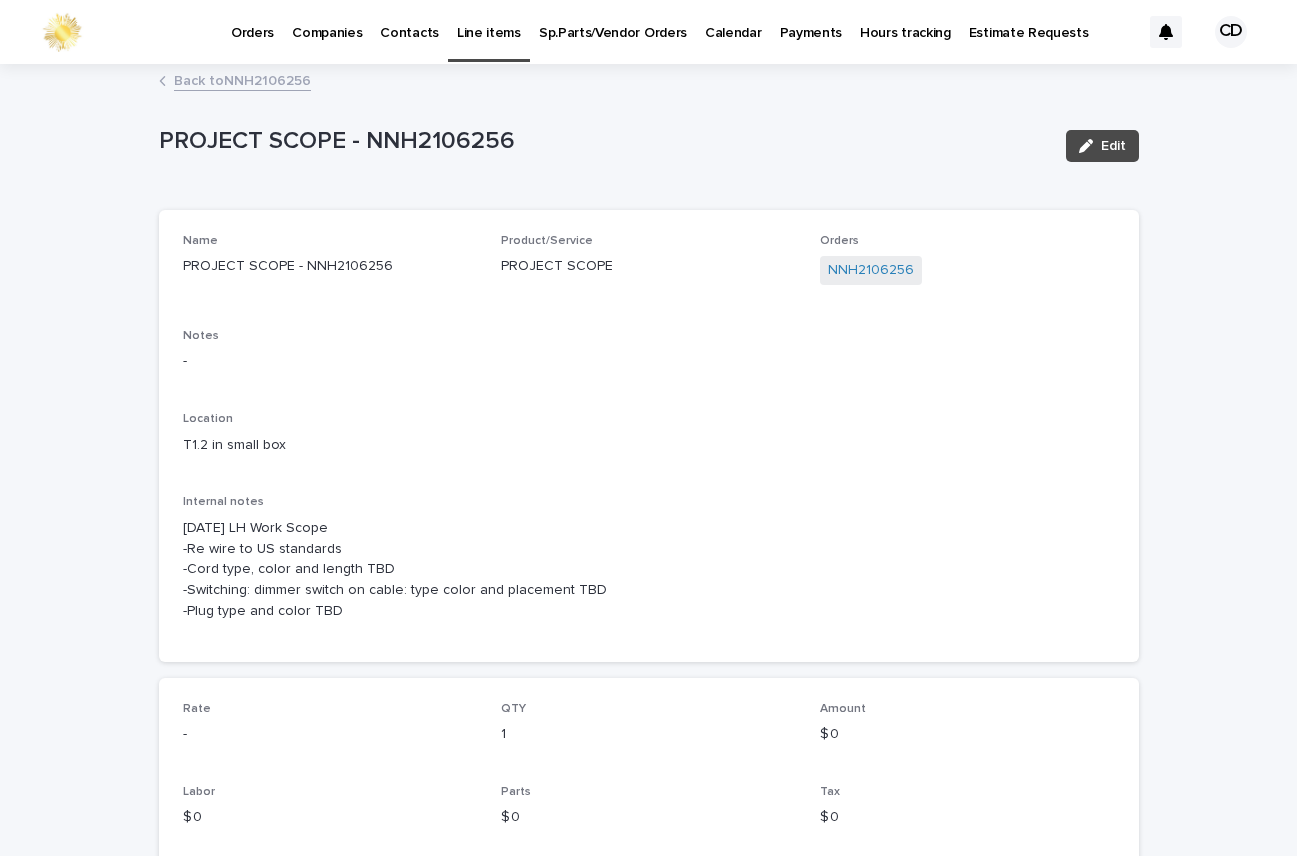click on "Back to  NNH2106256" at bounding box center (242, 79) 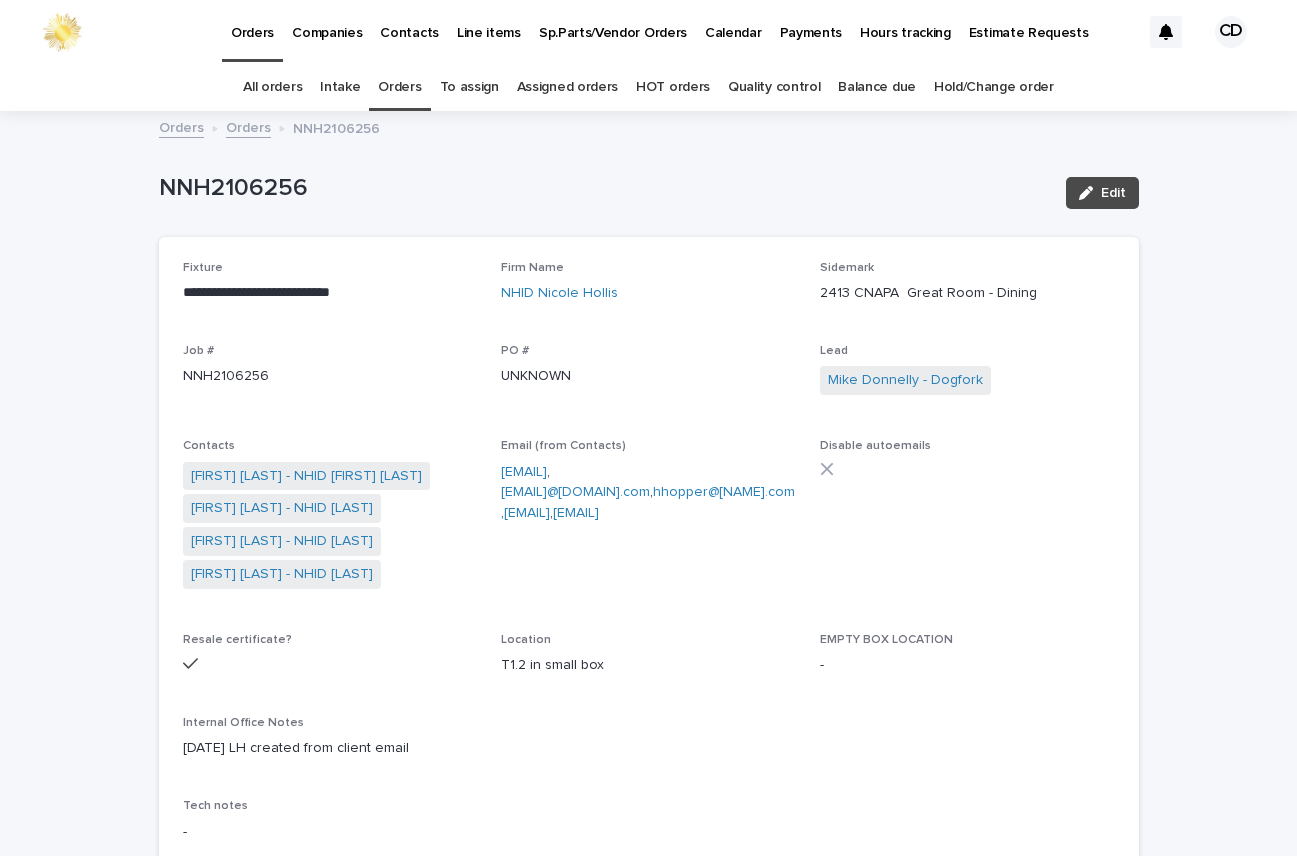 scroll, scrollTop: 64, scrollLeft: 0, axis: vertical 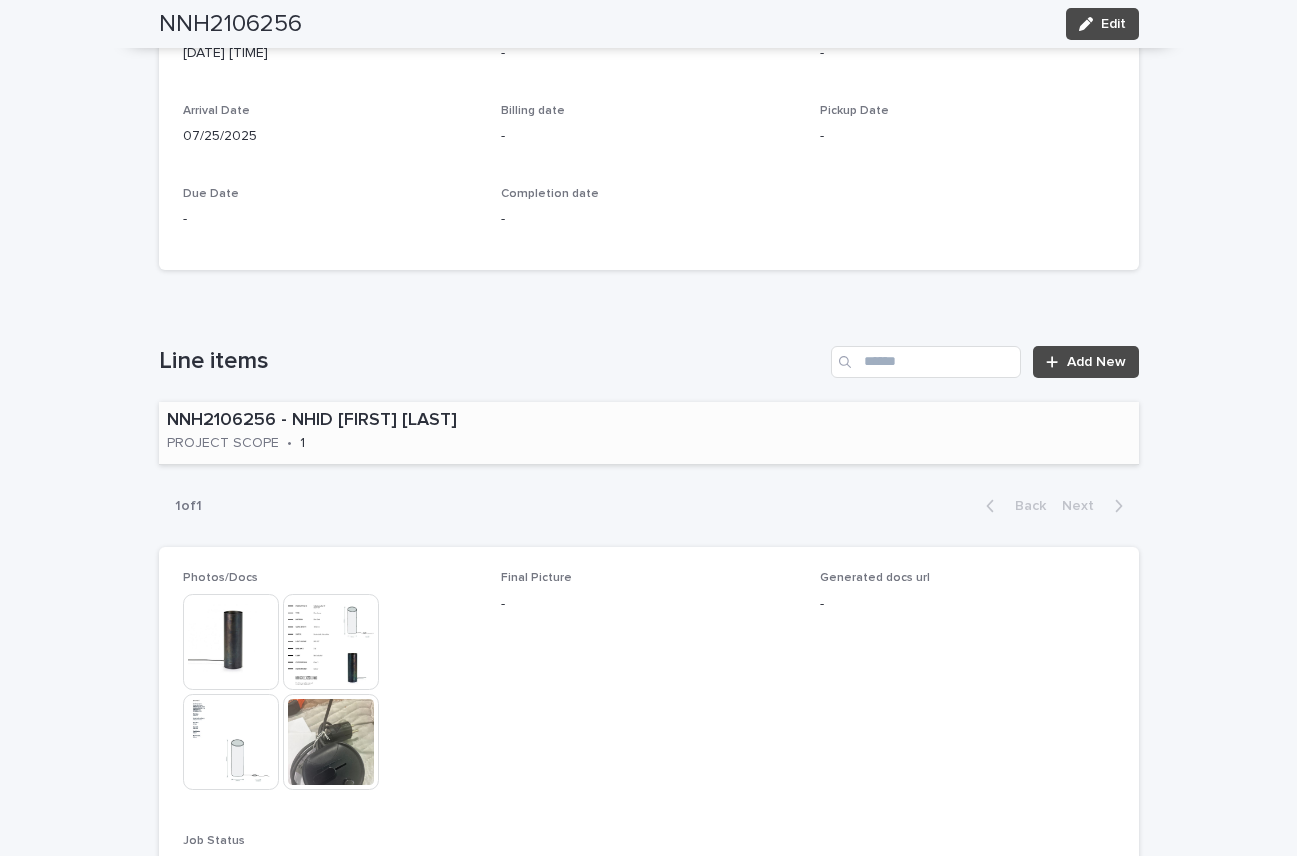 click on "NNH2106256 - NHID Nicole Hollis PROJECT SCOPE • 1" at bounding box center [649, 433] 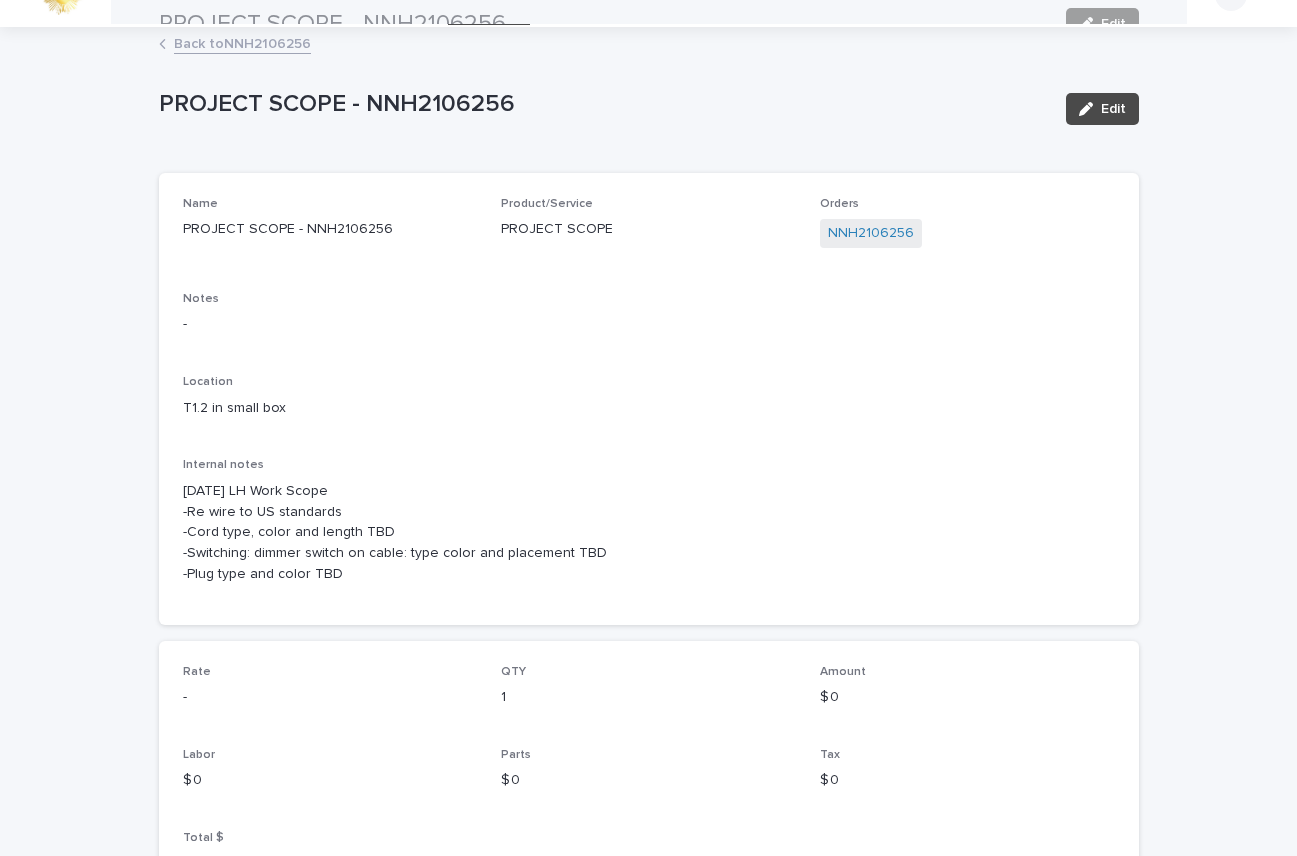 scroll, scrollTop: 0, scrollLeft: 0, axis: both 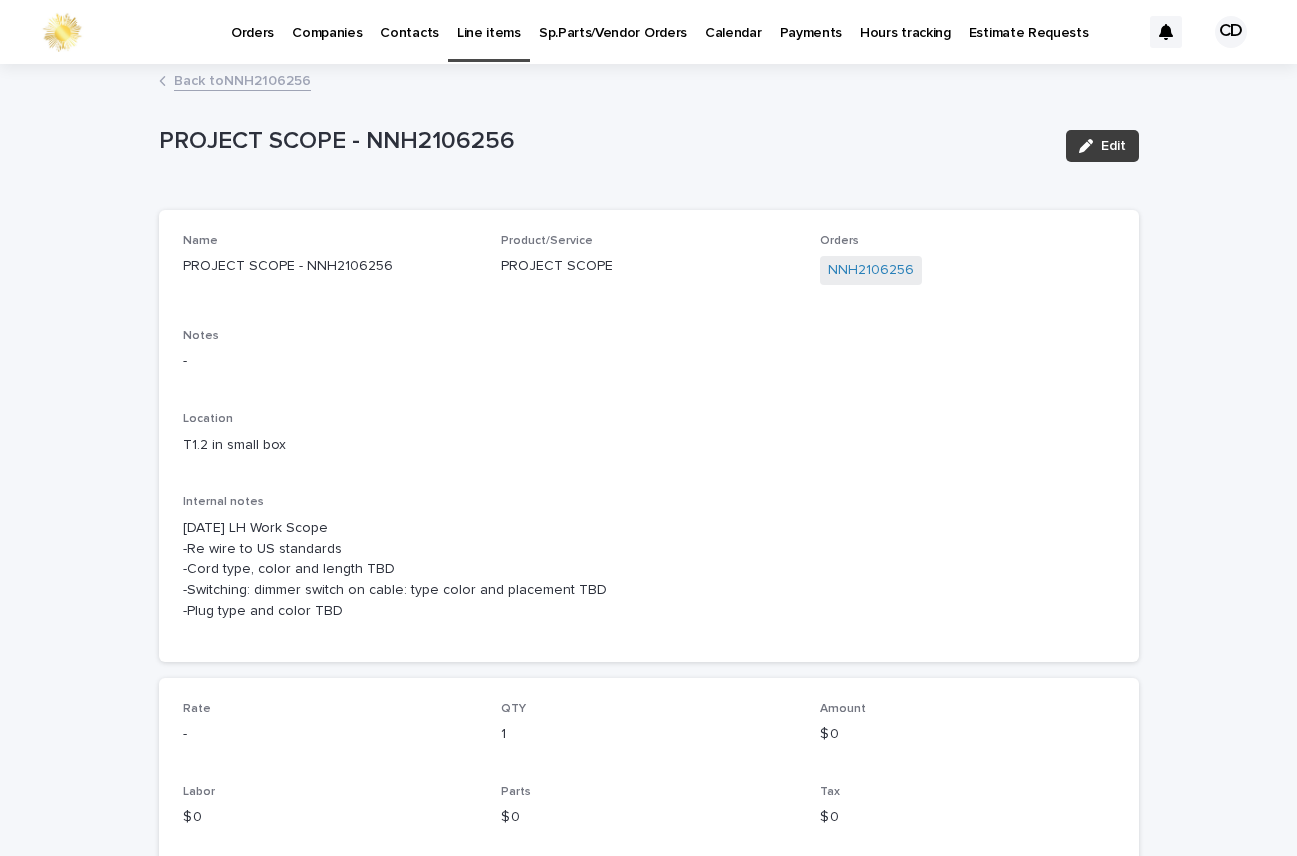 click on "Edit" at bounding box center [1113, 146] 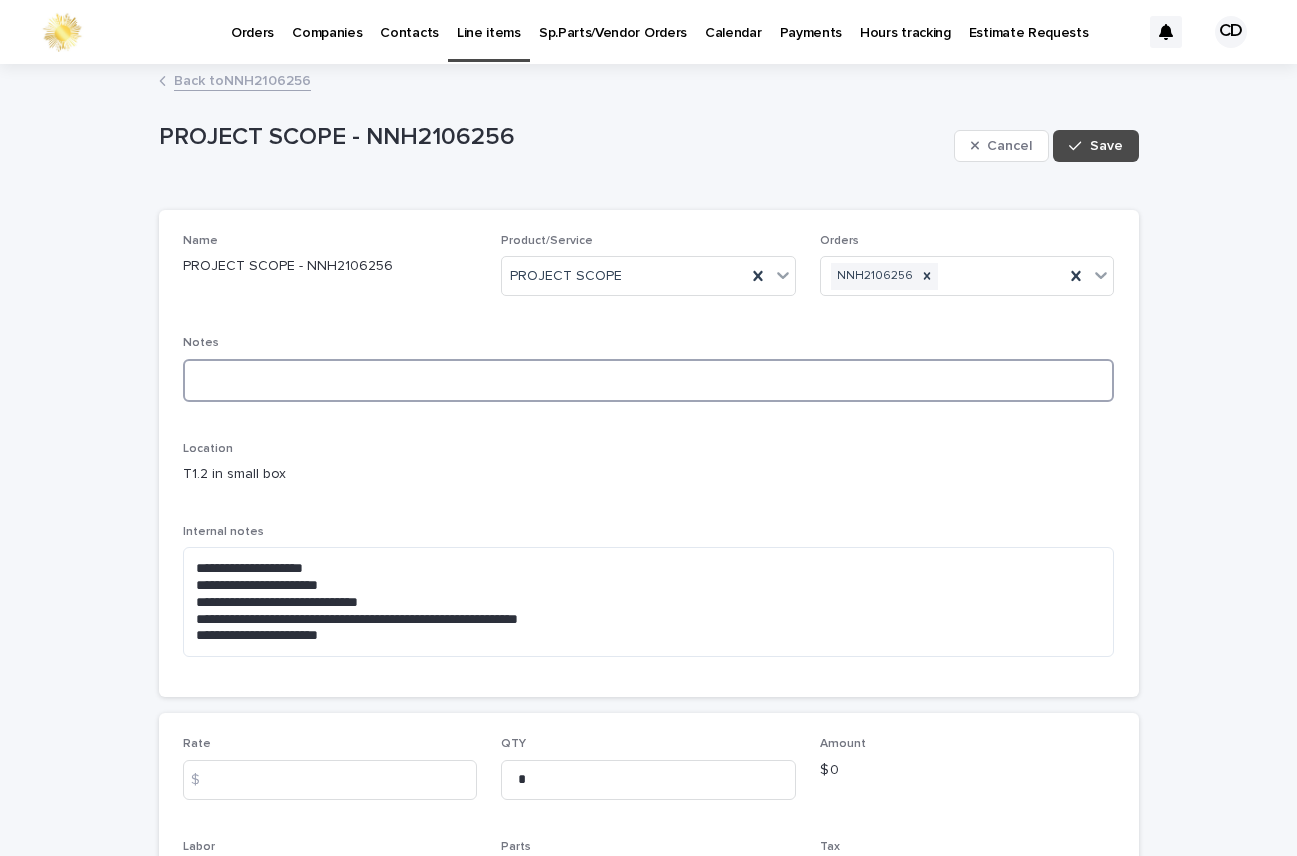 click at bounding box center [649, 380] 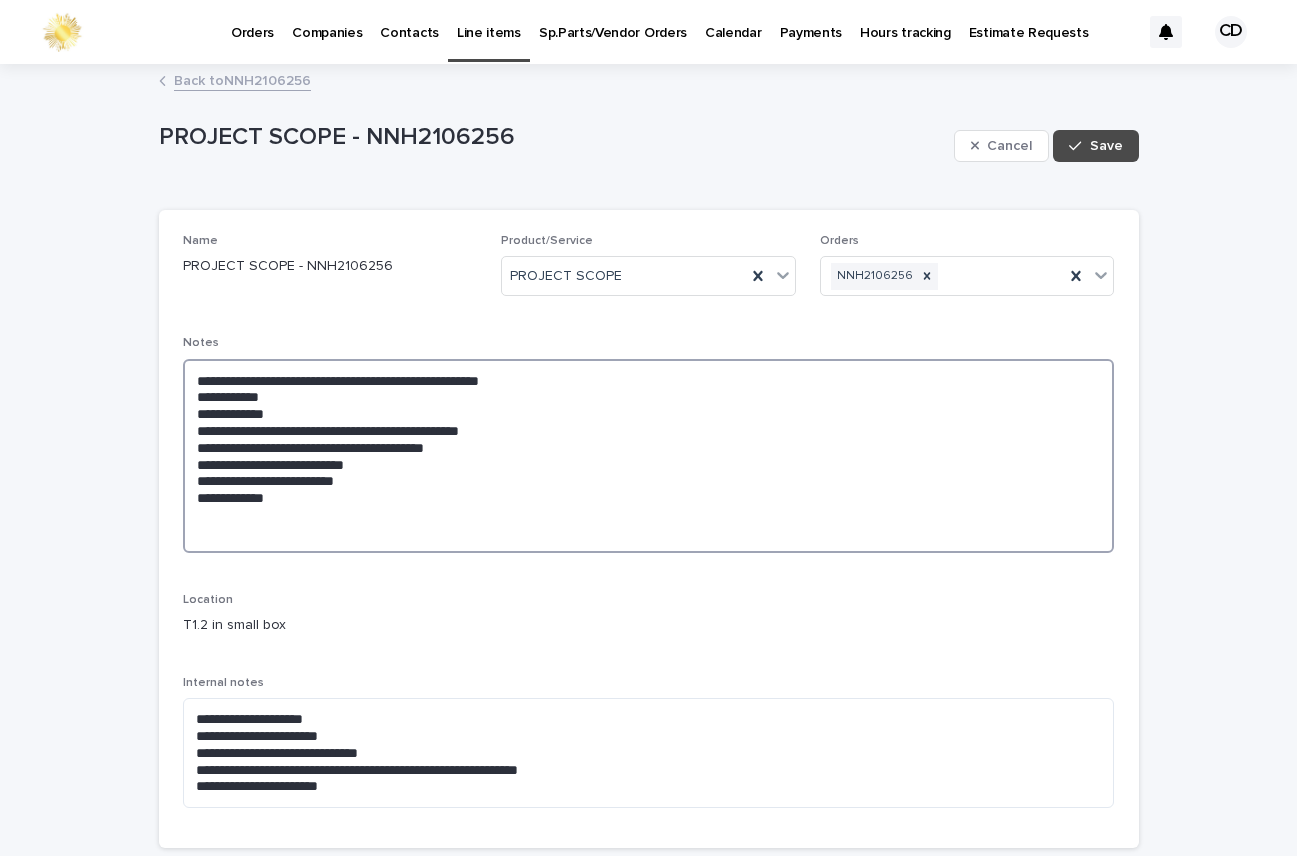 click on "**********" at bounding box center (649, 456) 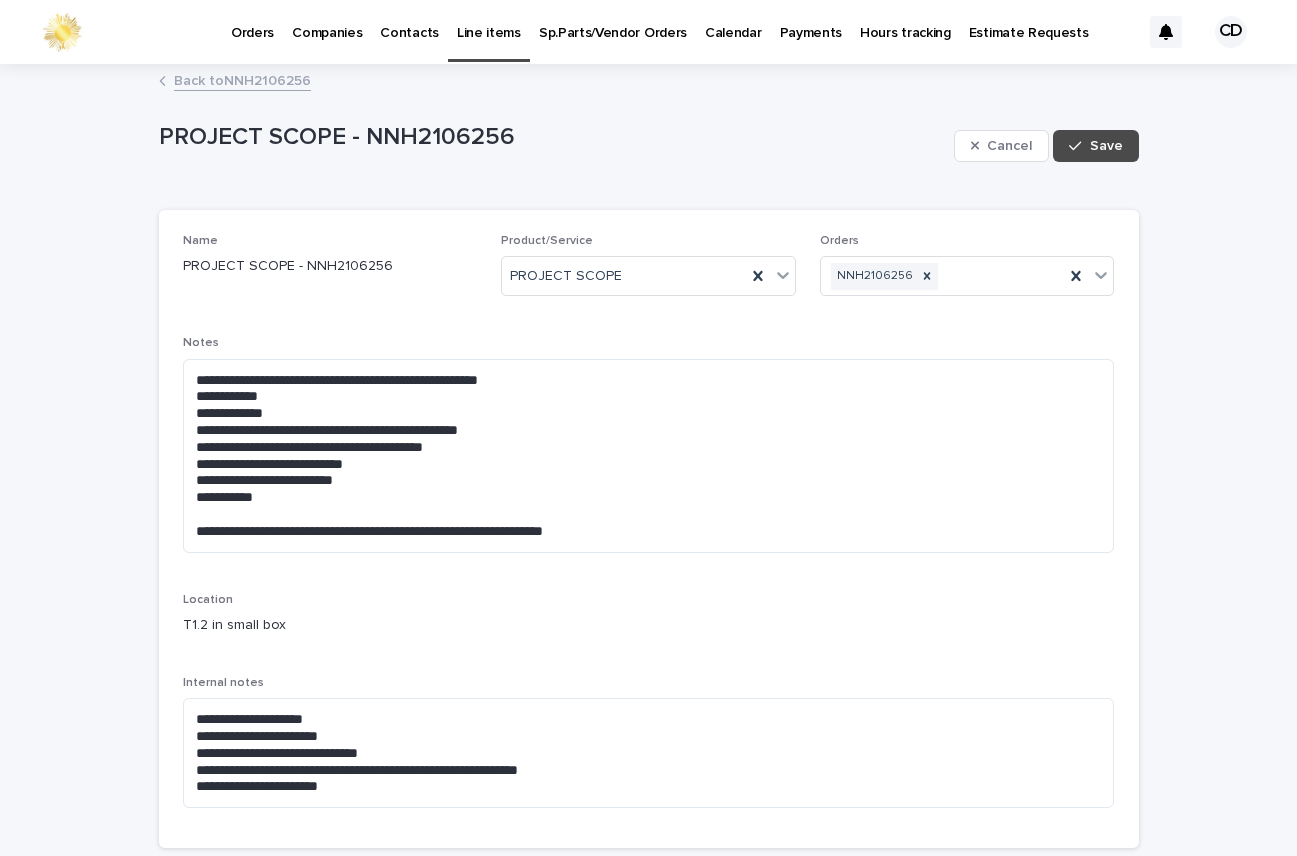 click on "**********" at bounding box center [648, 730] 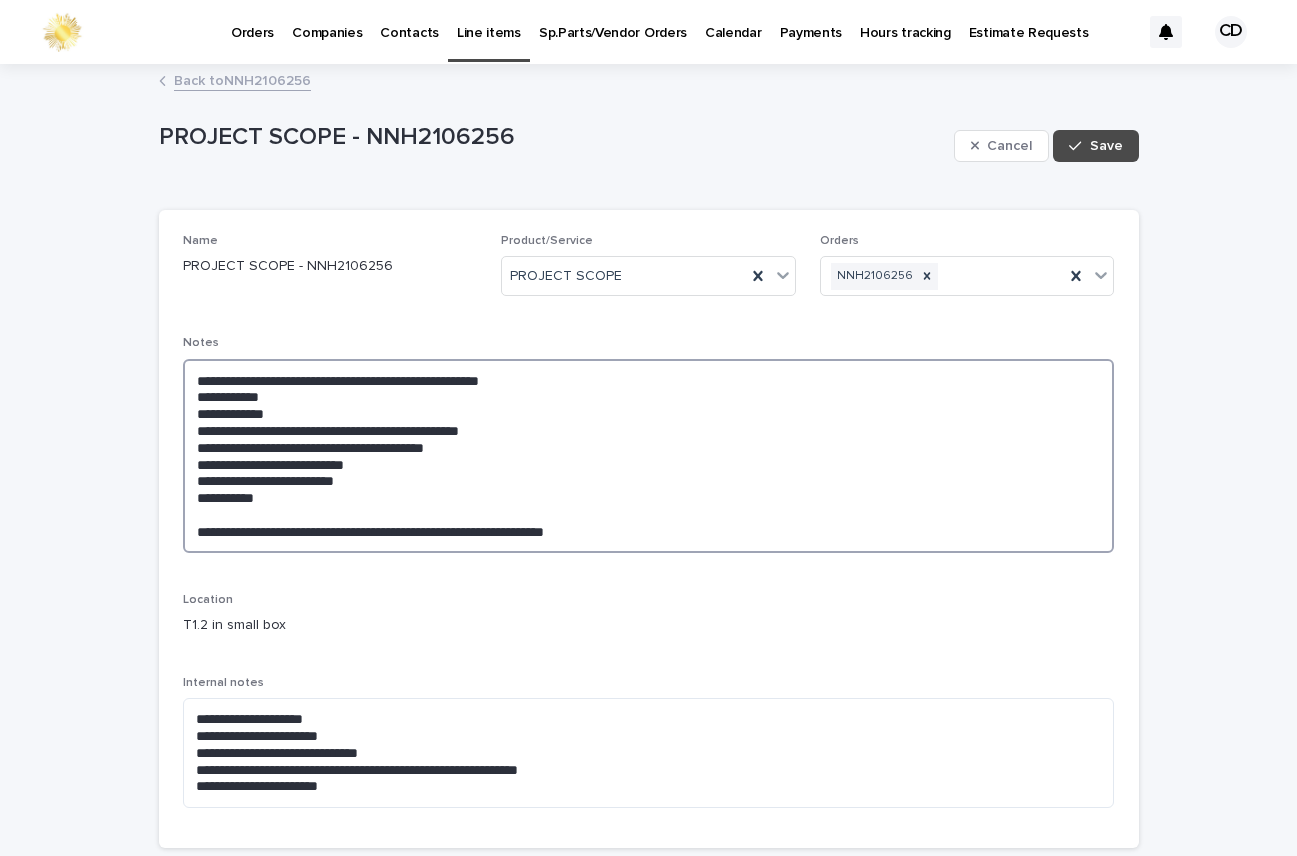 click on "**********" at bounding box center [649, 456] 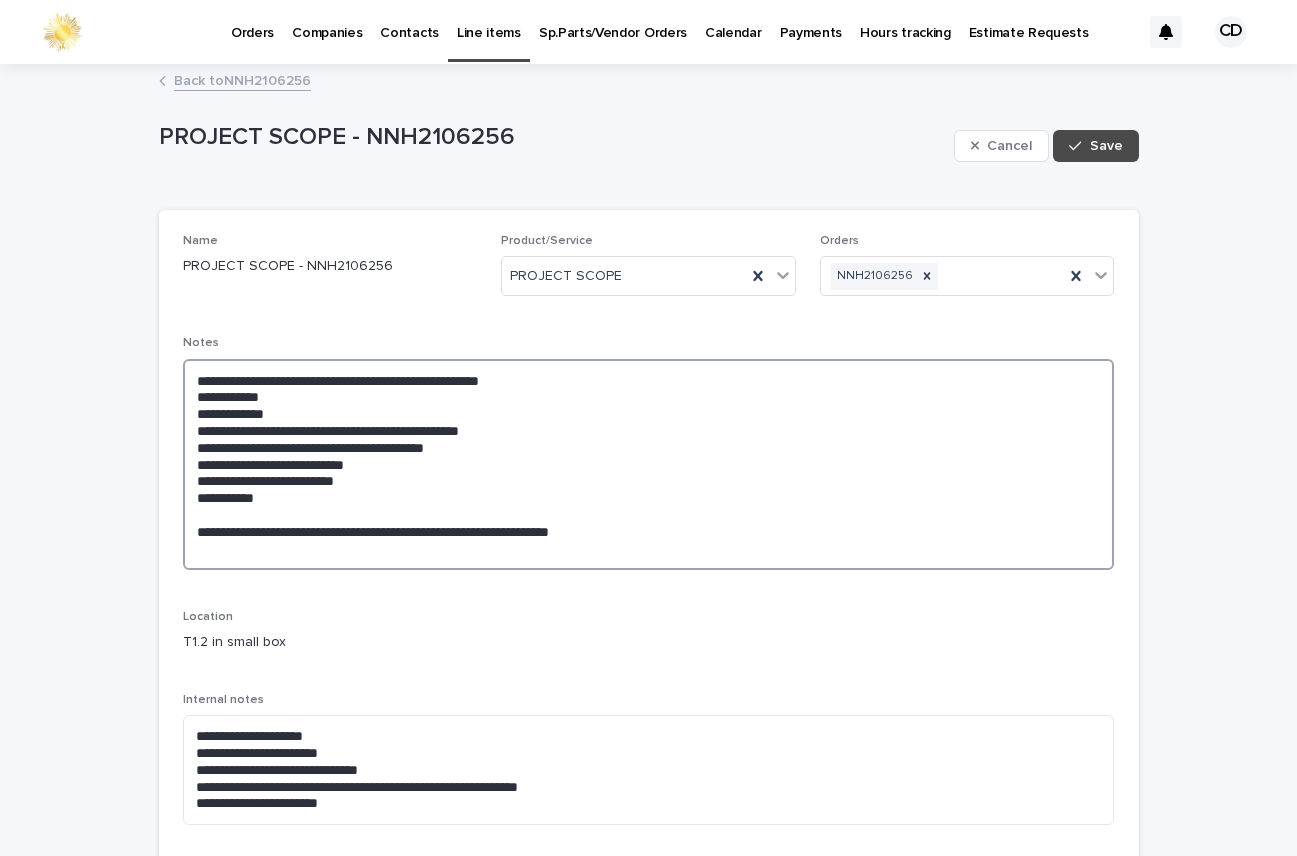 paste on "**********" 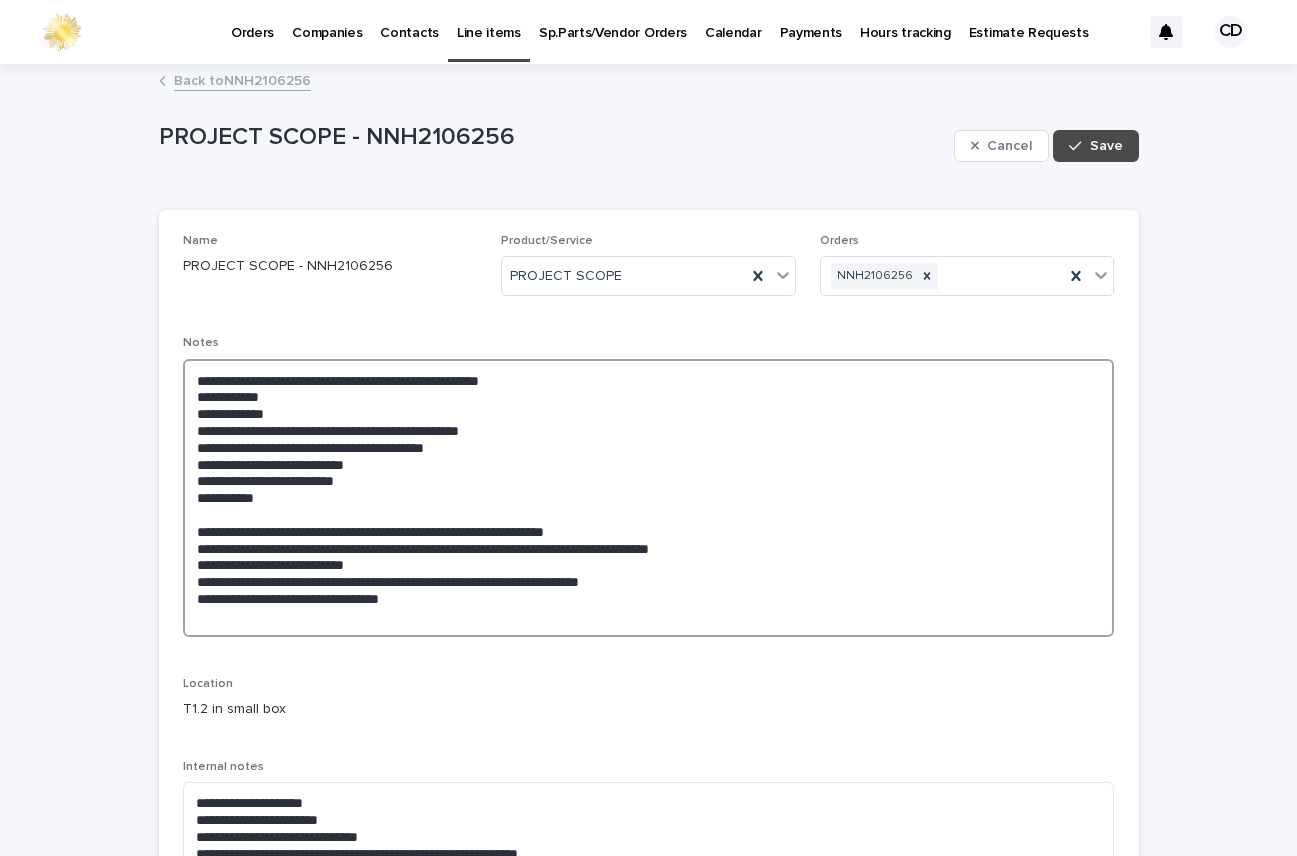 click on "**********" at bounding box center (649, 498) 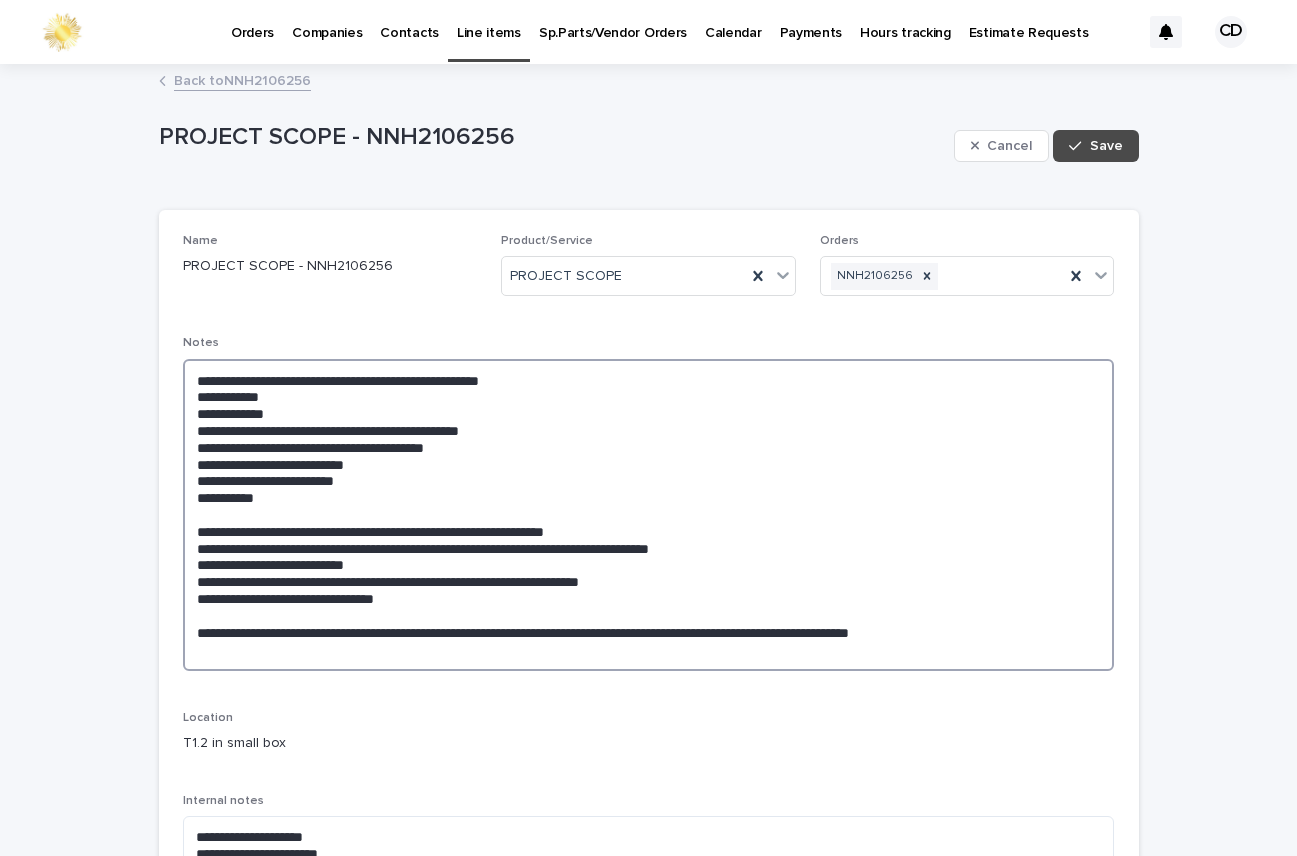 click on "**********" at bounding box center [649, 515] 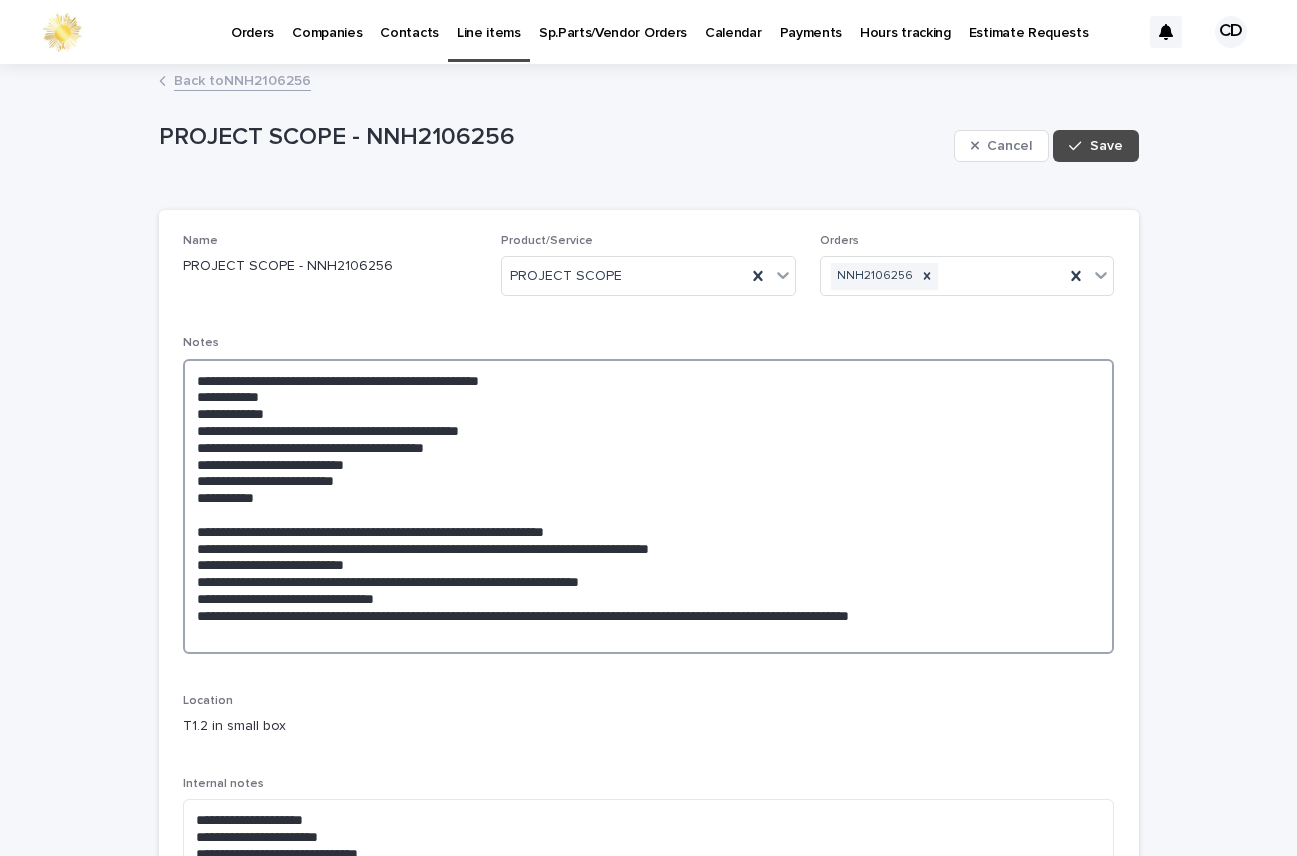 click on "**********" at bounding box center (649, 506) 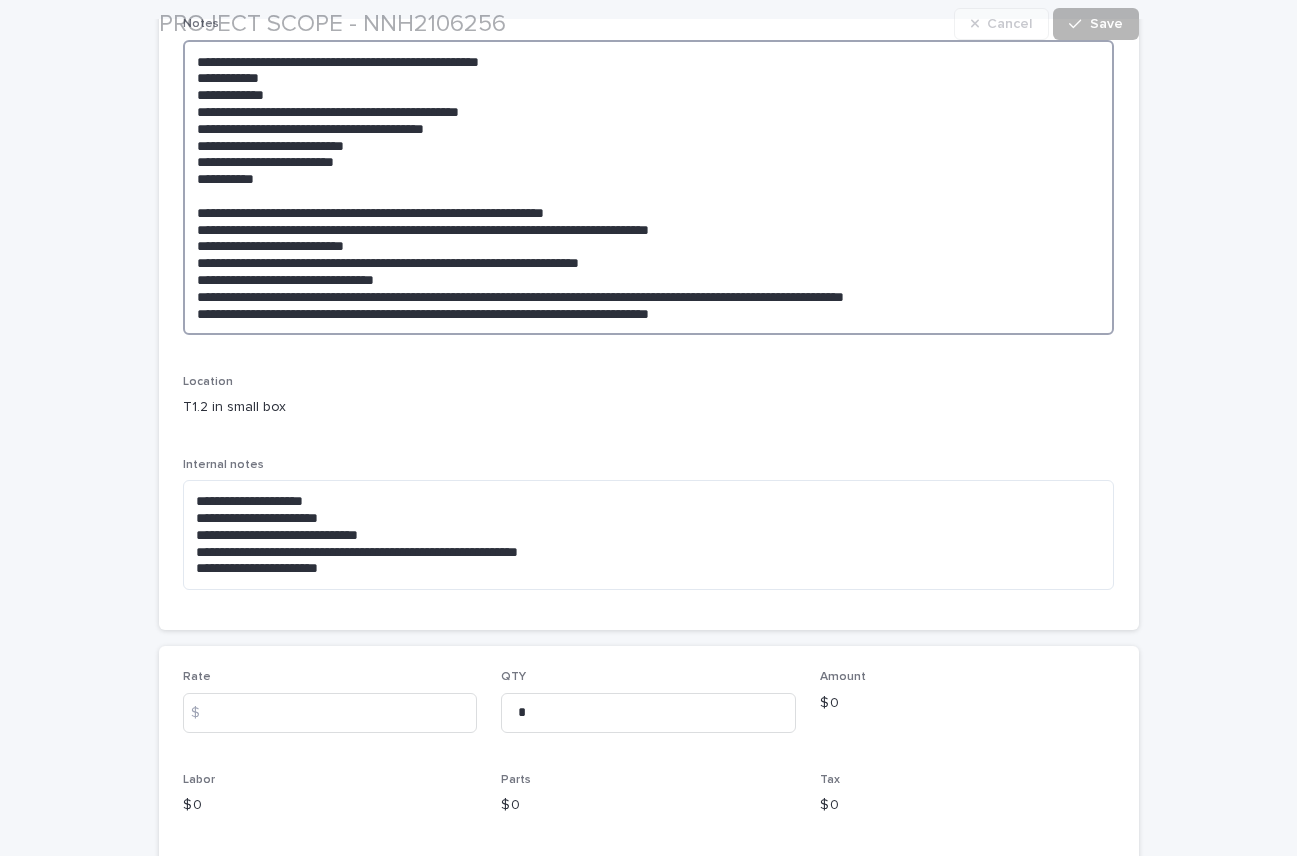 scroll, scrollTop: 339, scrollLeft: 0, axis: vertical 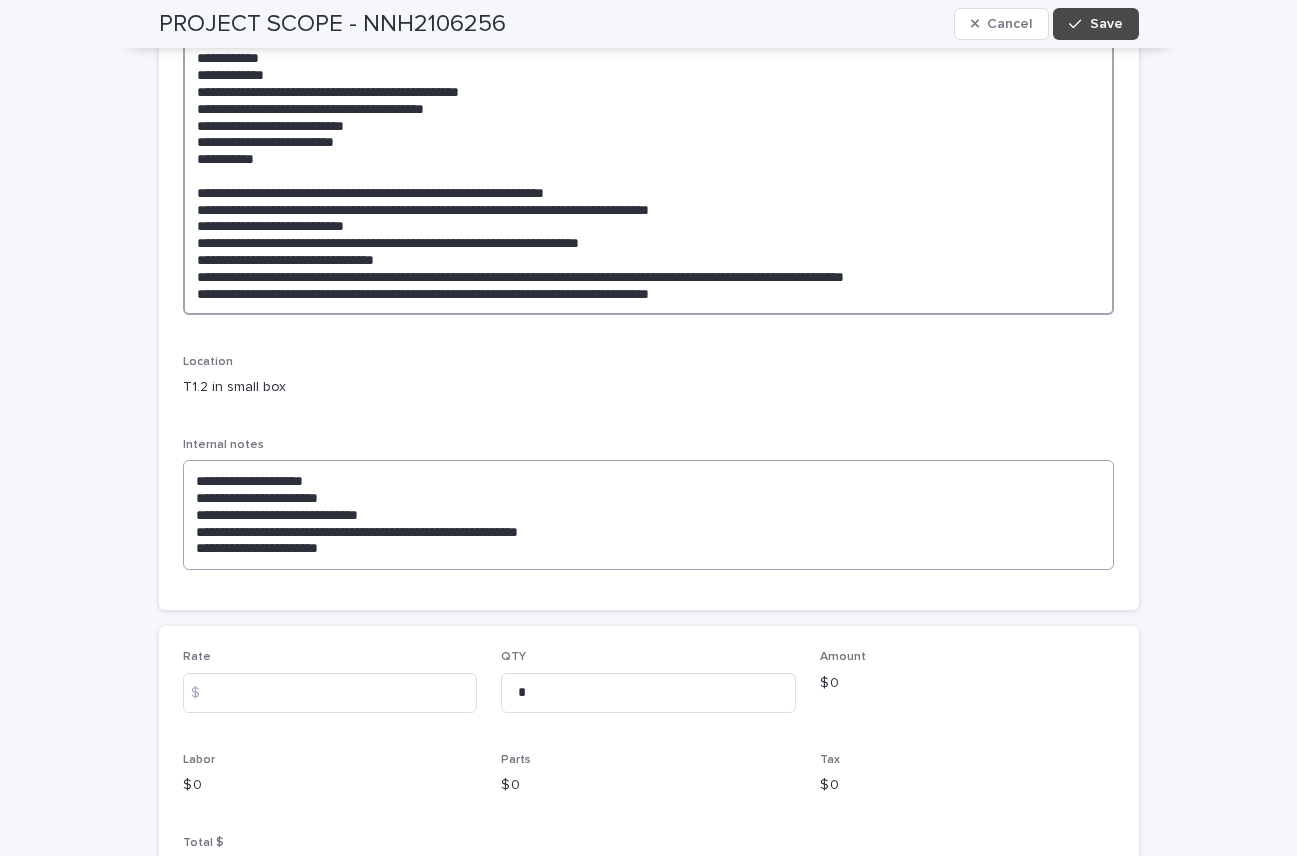 type on "**********" 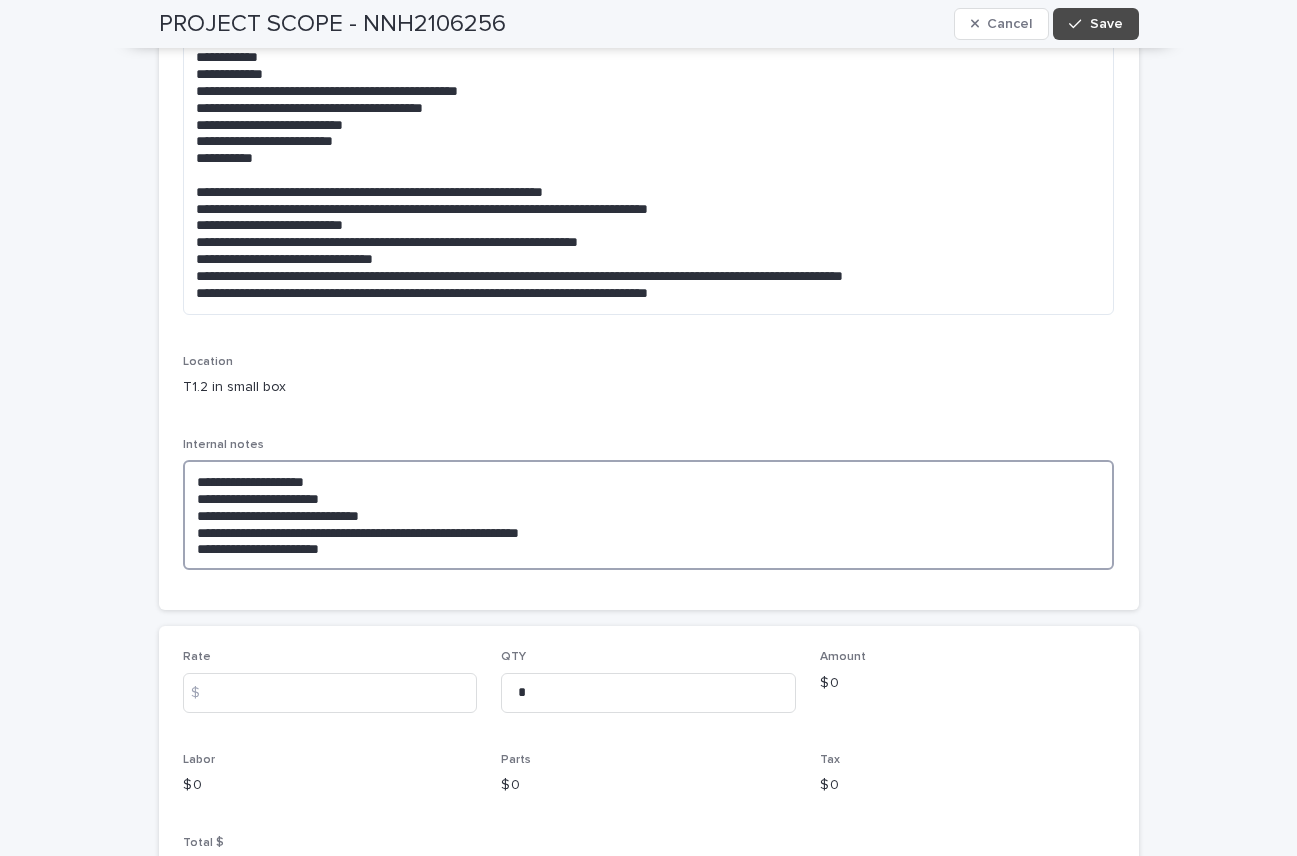 click on "**********" at bounding box center (649, 515) 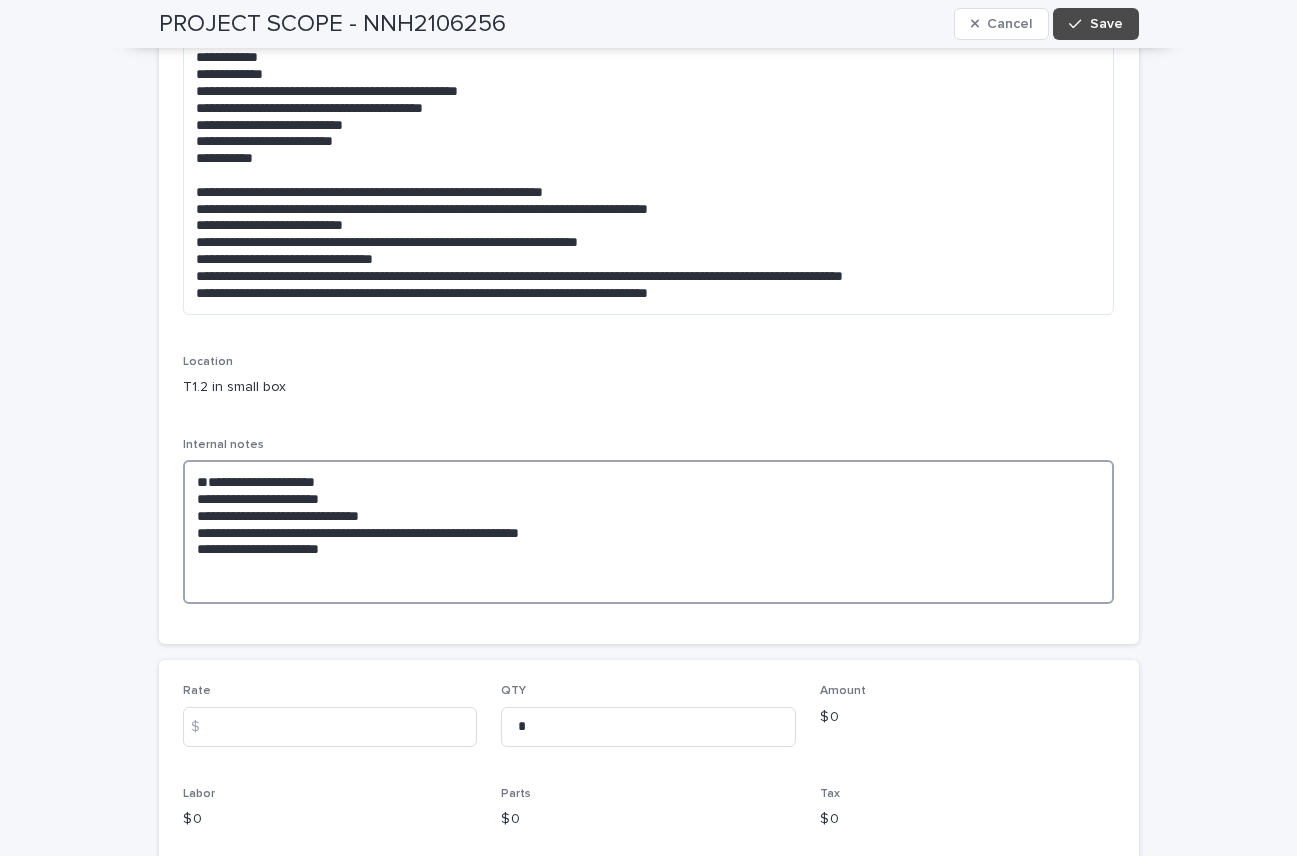 click on "**********" at bounding box center (649, 532) 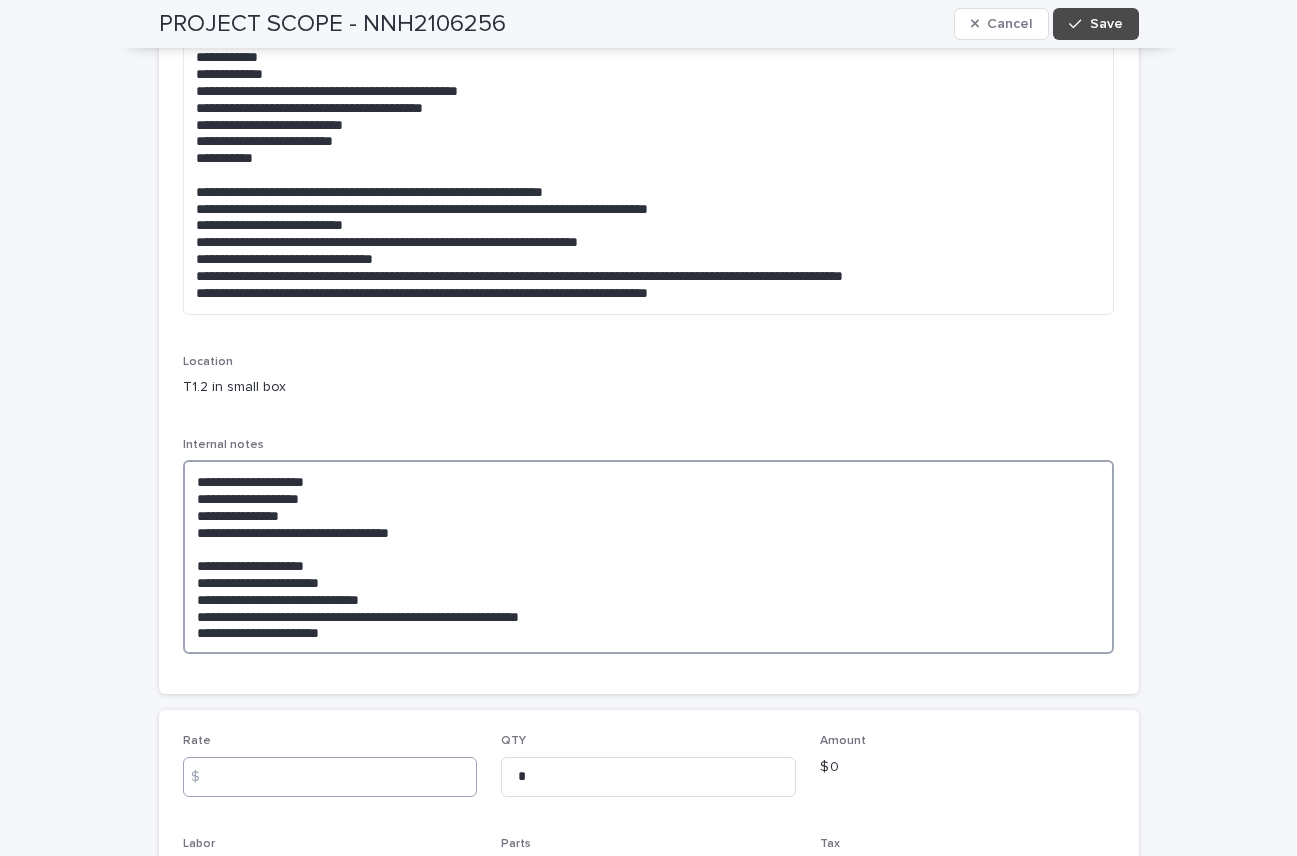 type on "**********" 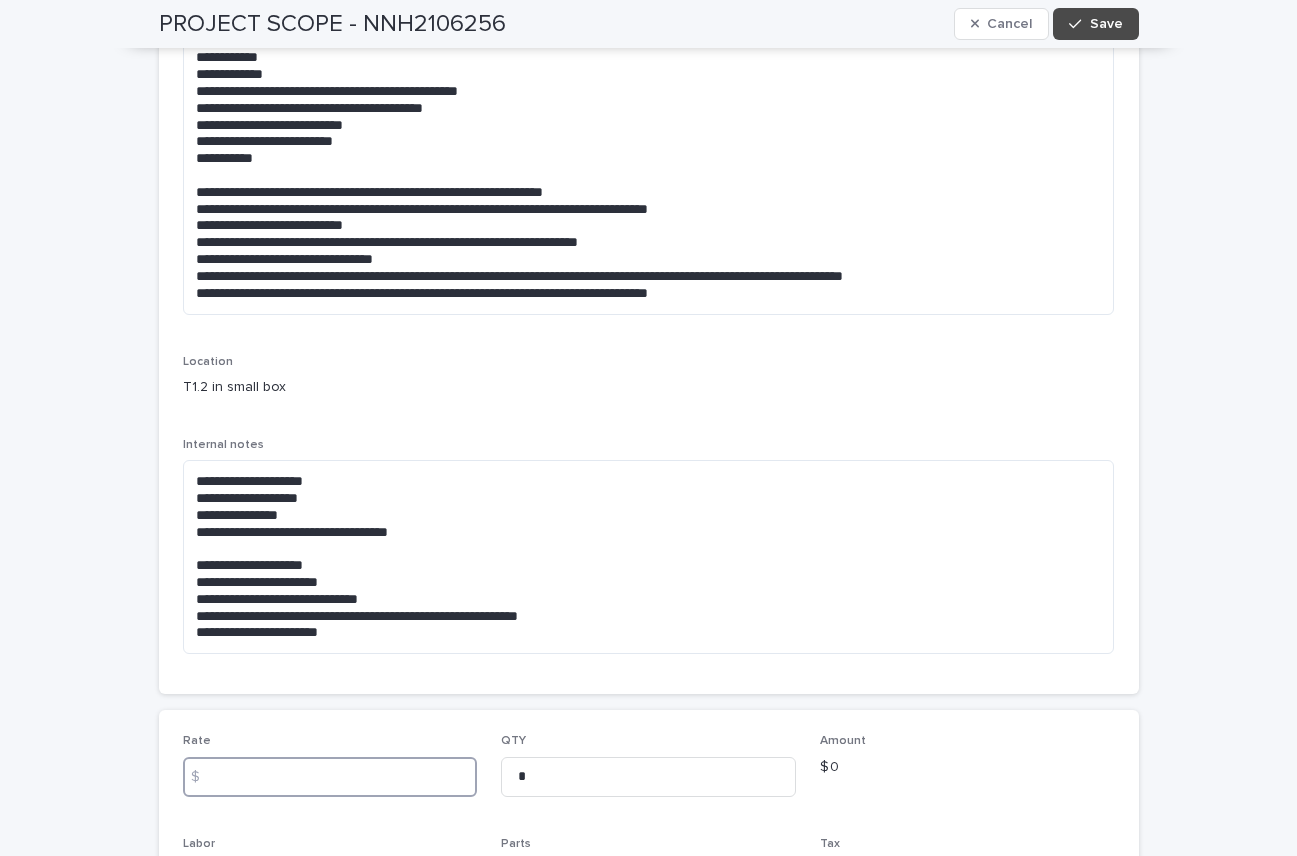 click at bounding box center [330, 777] 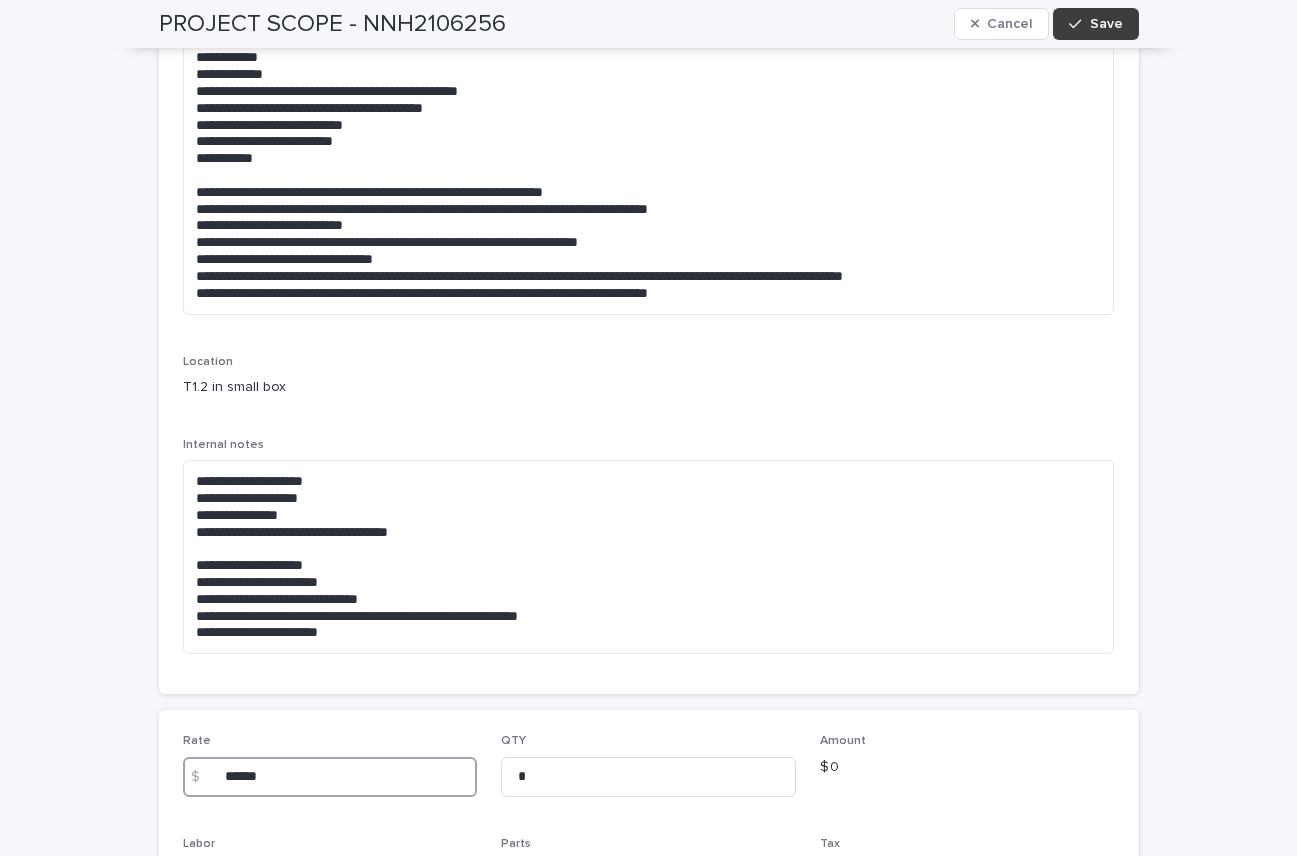 type on "******" 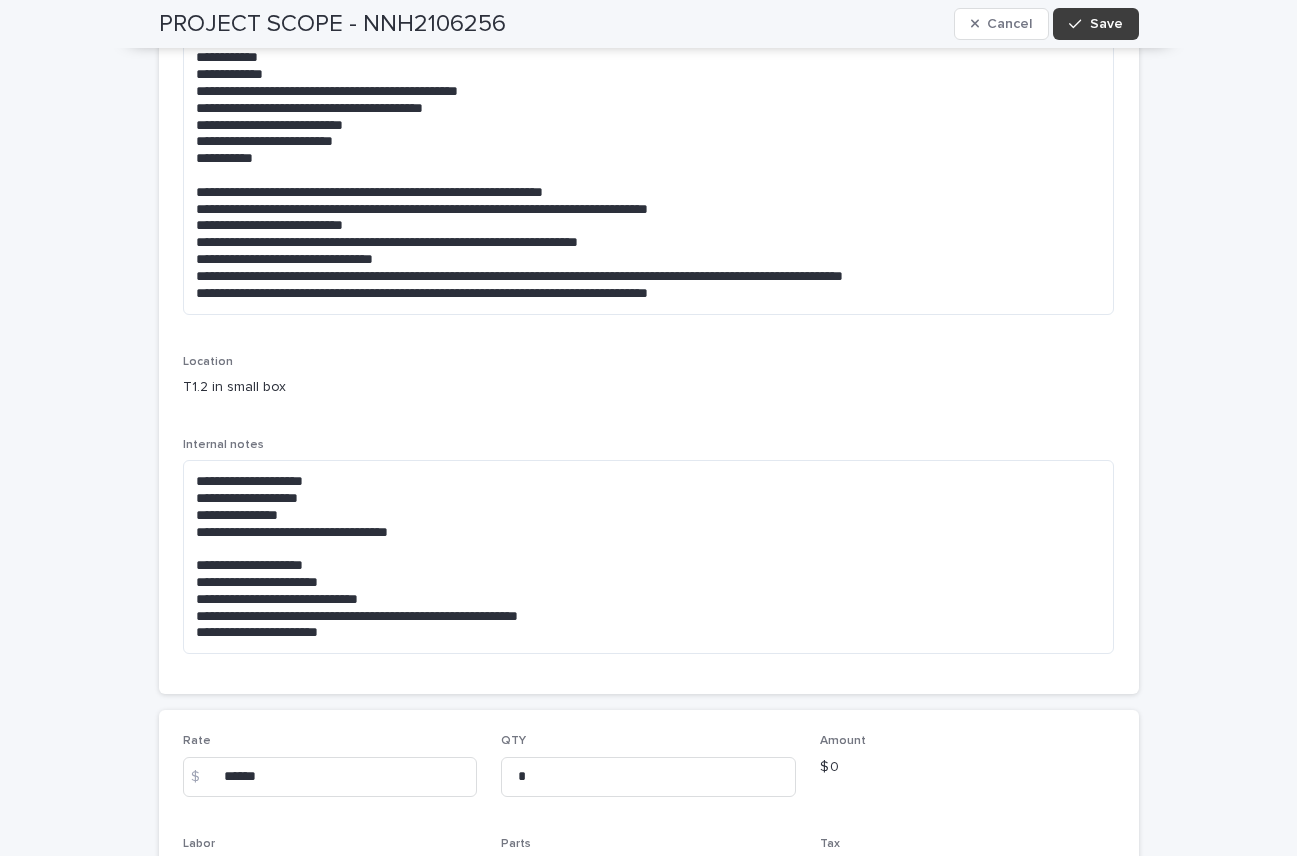 click on "Save" at bounding box center [1106, 24] 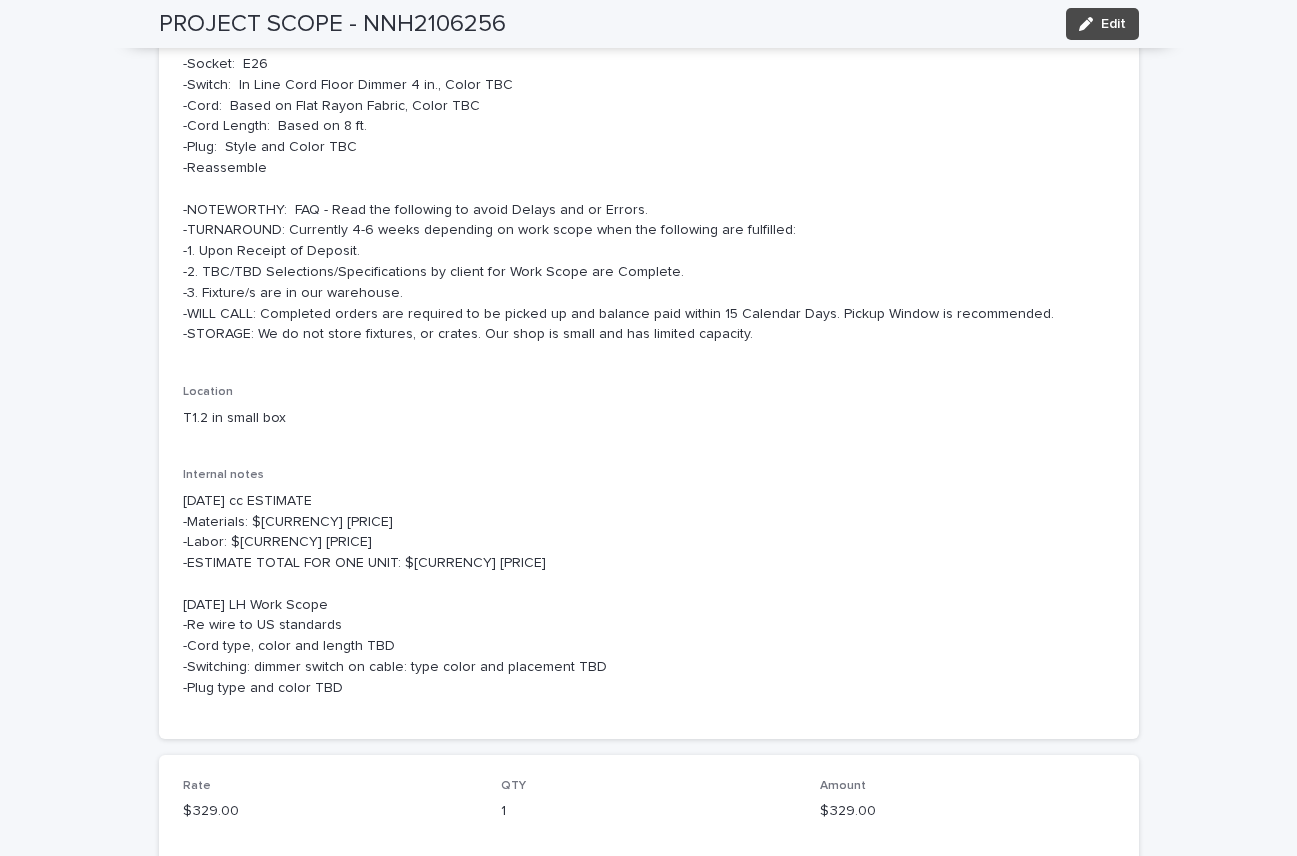 scroll, scrollTop: 351, scrollLeft: 0, axis: vertical 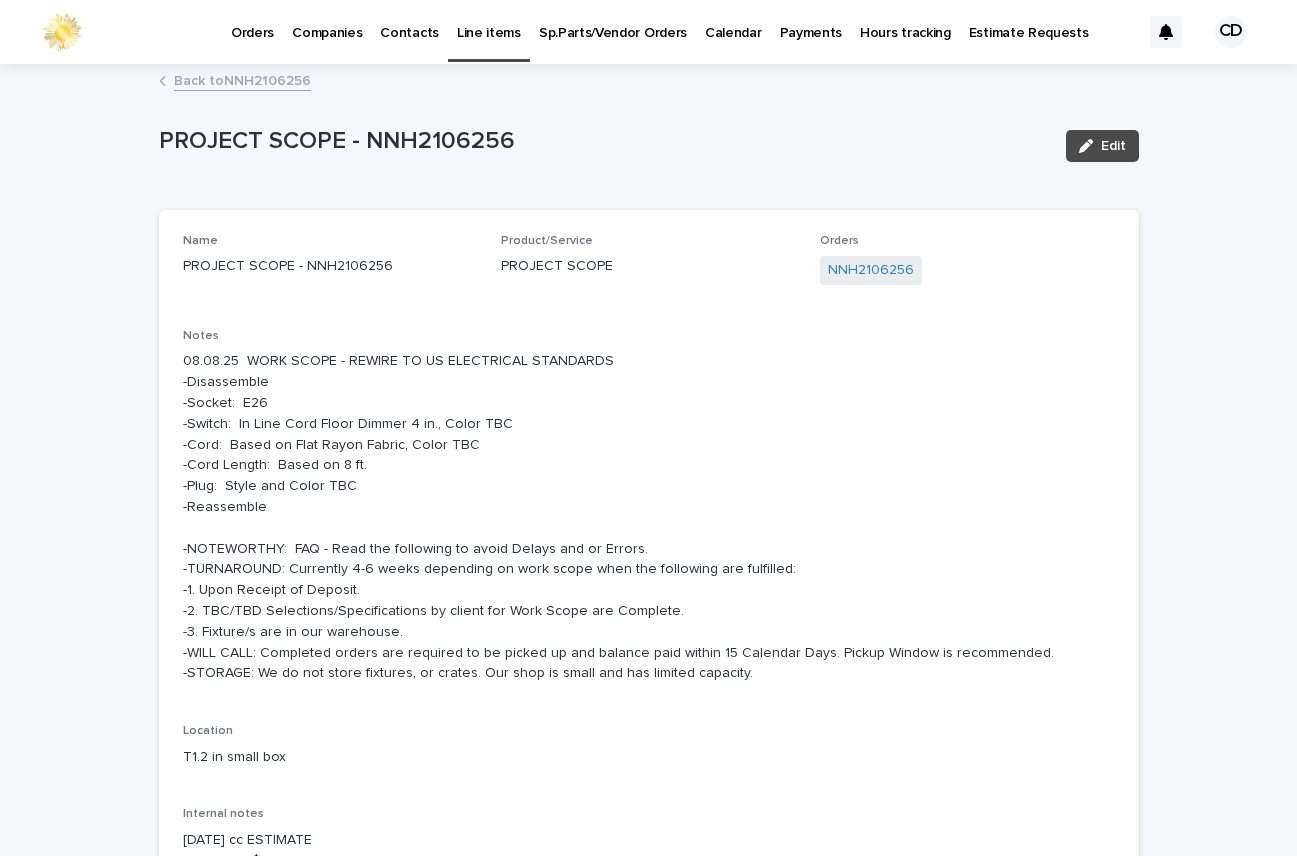 click on "08.08.25  WORK SCOPE - REWIRE TO US ELECTRICAL STANDARDS
-Disassemble
-Socket:  E26
-Switch:  In Line Cord Floor Dimmer 4 in., Color TBC
-Cord:  Based on Flat Rayon Fabric, Color TBC
-Cord Length:  Based on 8 ft.
-Plug:  Style and Color TBC
-Reassemble
-NOTEWORTHY:  FAQ - Read the following to avoid Delays and or Errors.
-TURNAROUND: Currently 4-6 weeks depending on work scope when the following are fulfilled:
-1. Upon Receipt of Deposit.
-2. TBC/TBD Selections/Specifications by client for Work Scope are Complete.
-3. Fixture/s are in our warehouse.
-WILL CALL: Completed orders are required to be picked up and balance paid within 15 Calendar Days. Pickup Window is recommended.
-STORAGE: We do not store fixtures, or crates. Our shop is small and has limited capacity." at bounding box center [649, 517] 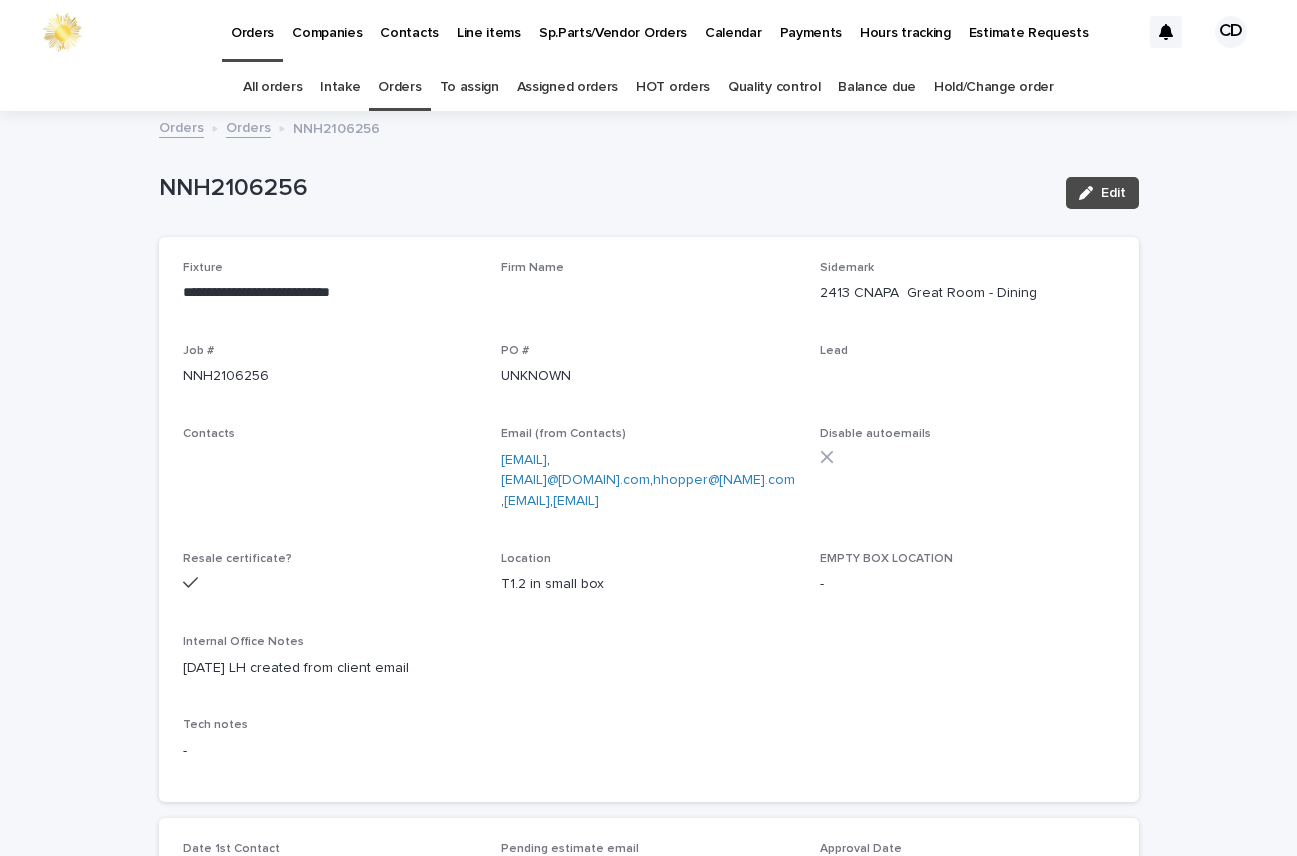 scroll, scrollTop: 64, scrollLeft: 0, axis: vertical 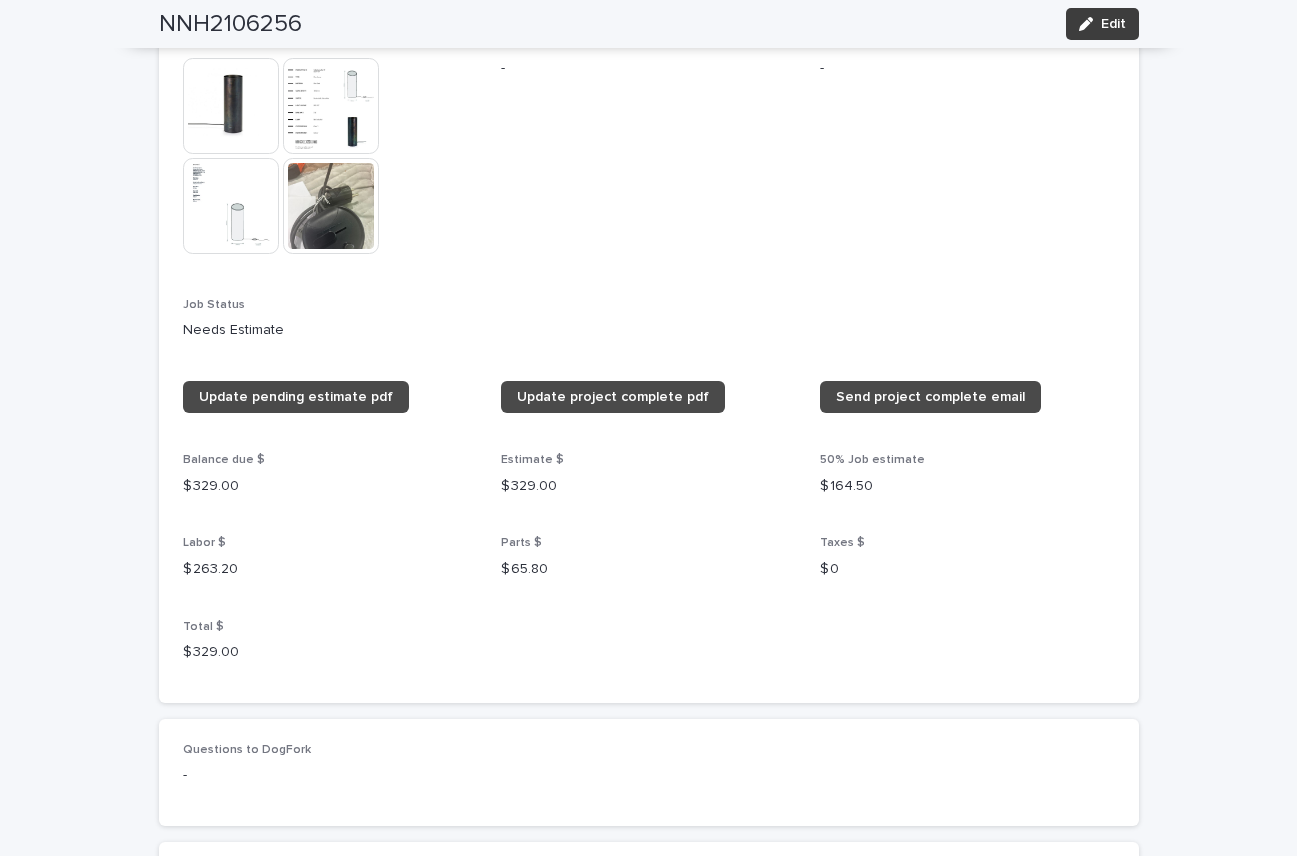 click on "Edit" at bounding box center [1113, 24] 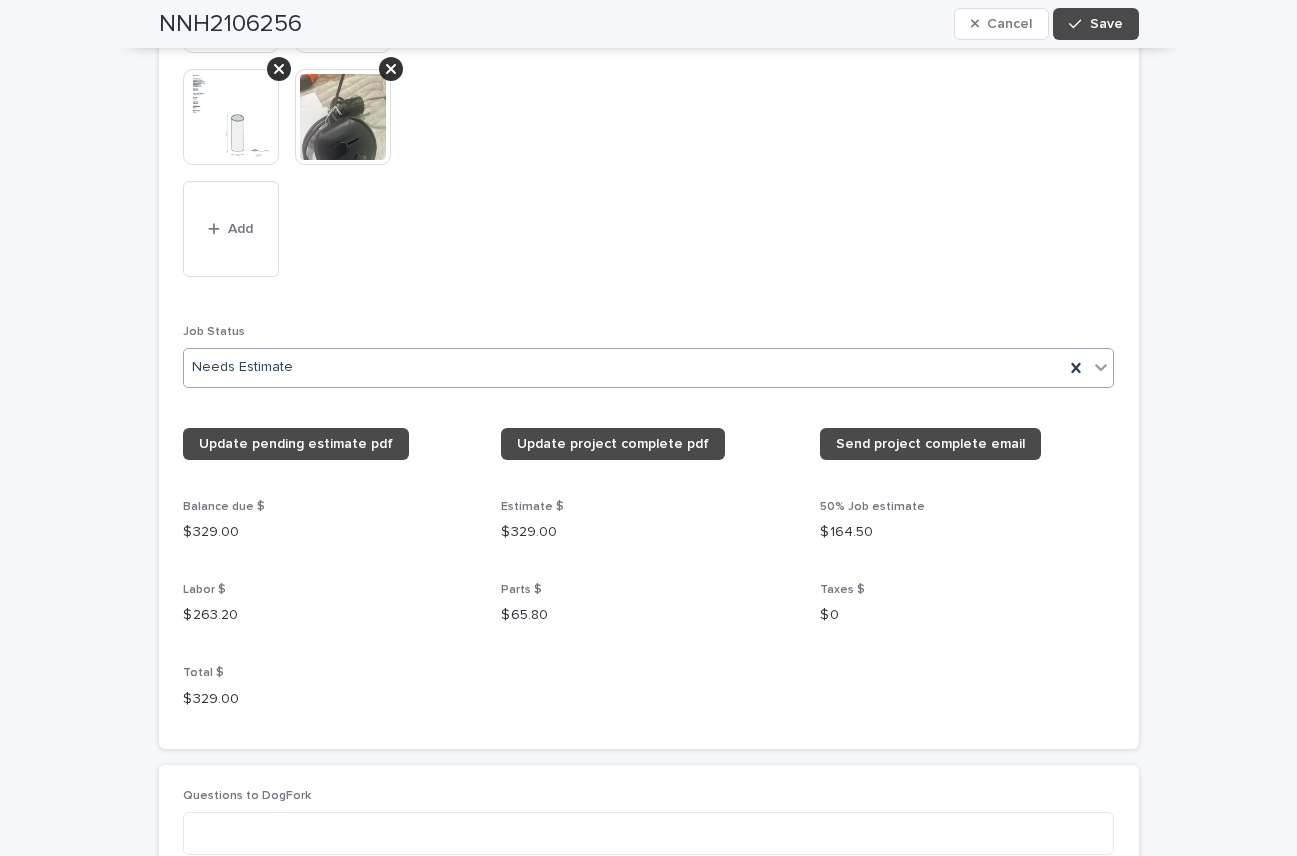 scroll, scrollTop: 2047, scrollLeft: 0, axis: vertical 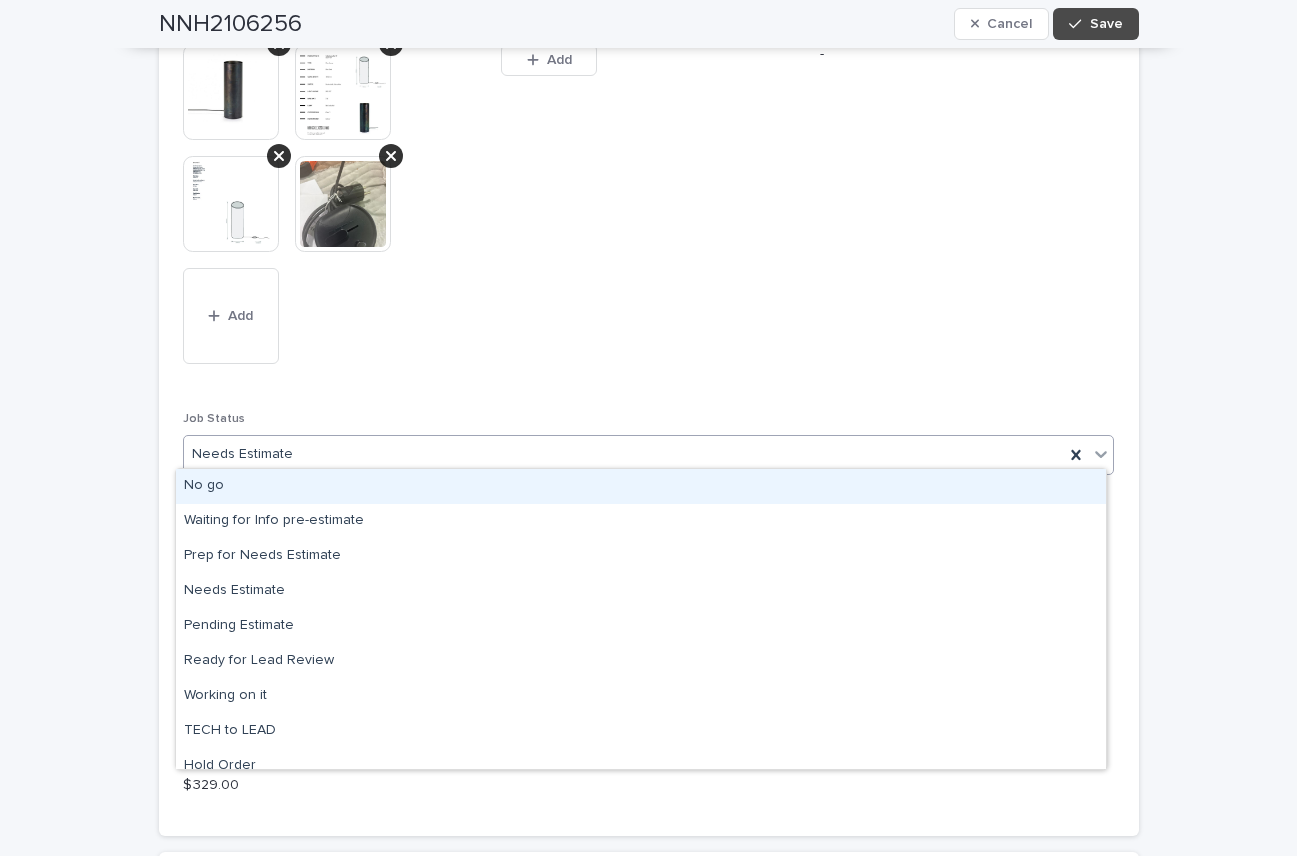 click 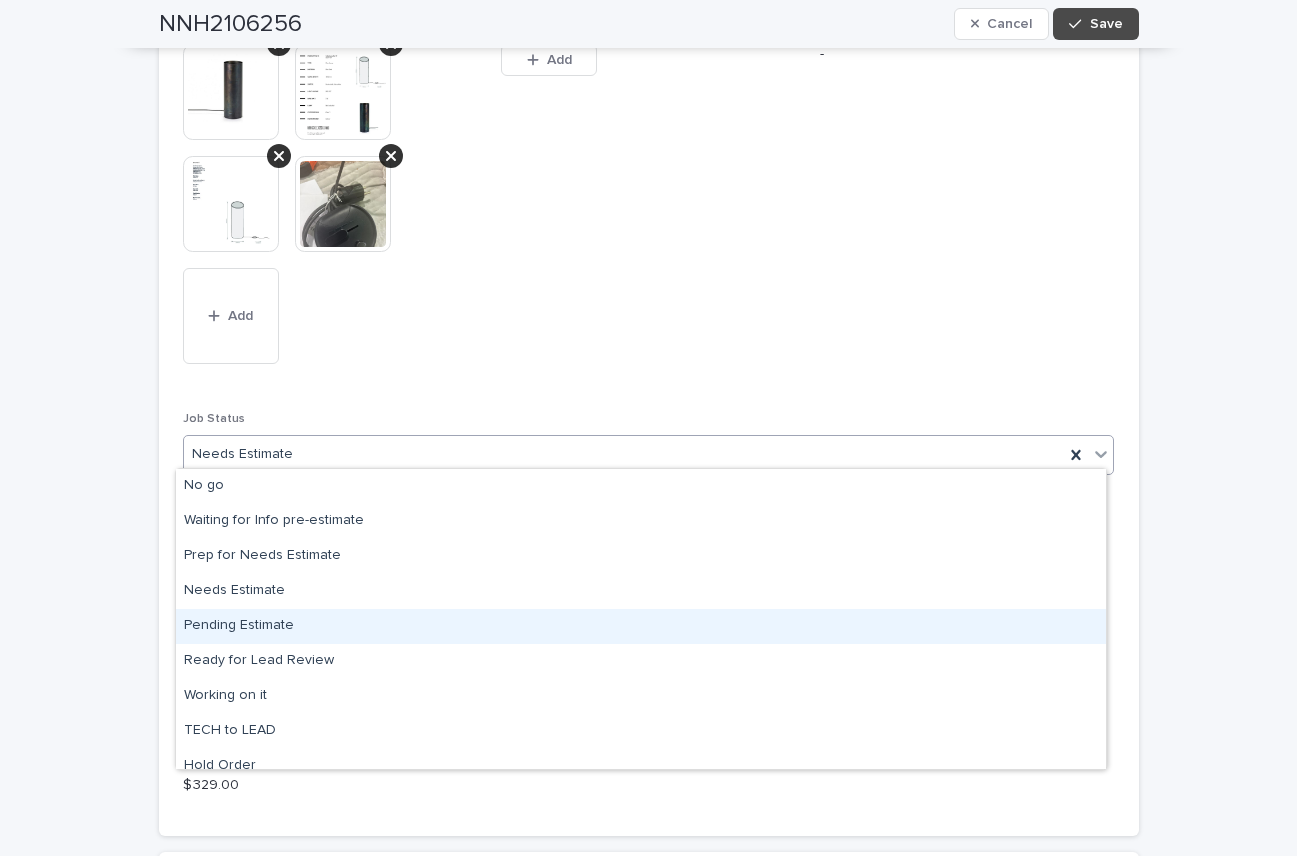 click on "Pending Estimate" at bounding box center [641, 626] 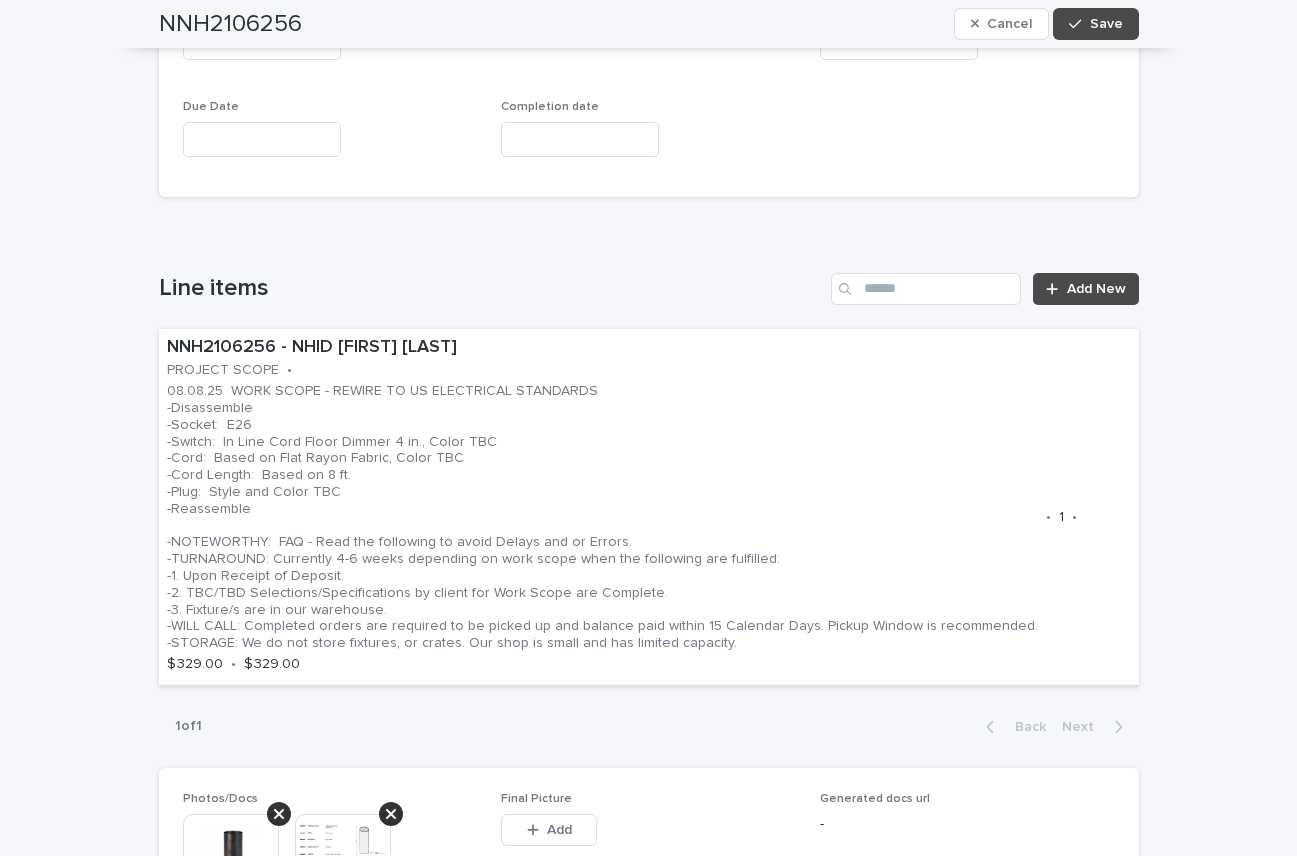 scroll, scrollTop: 1293, scrollLeft: 0, axis: vertical 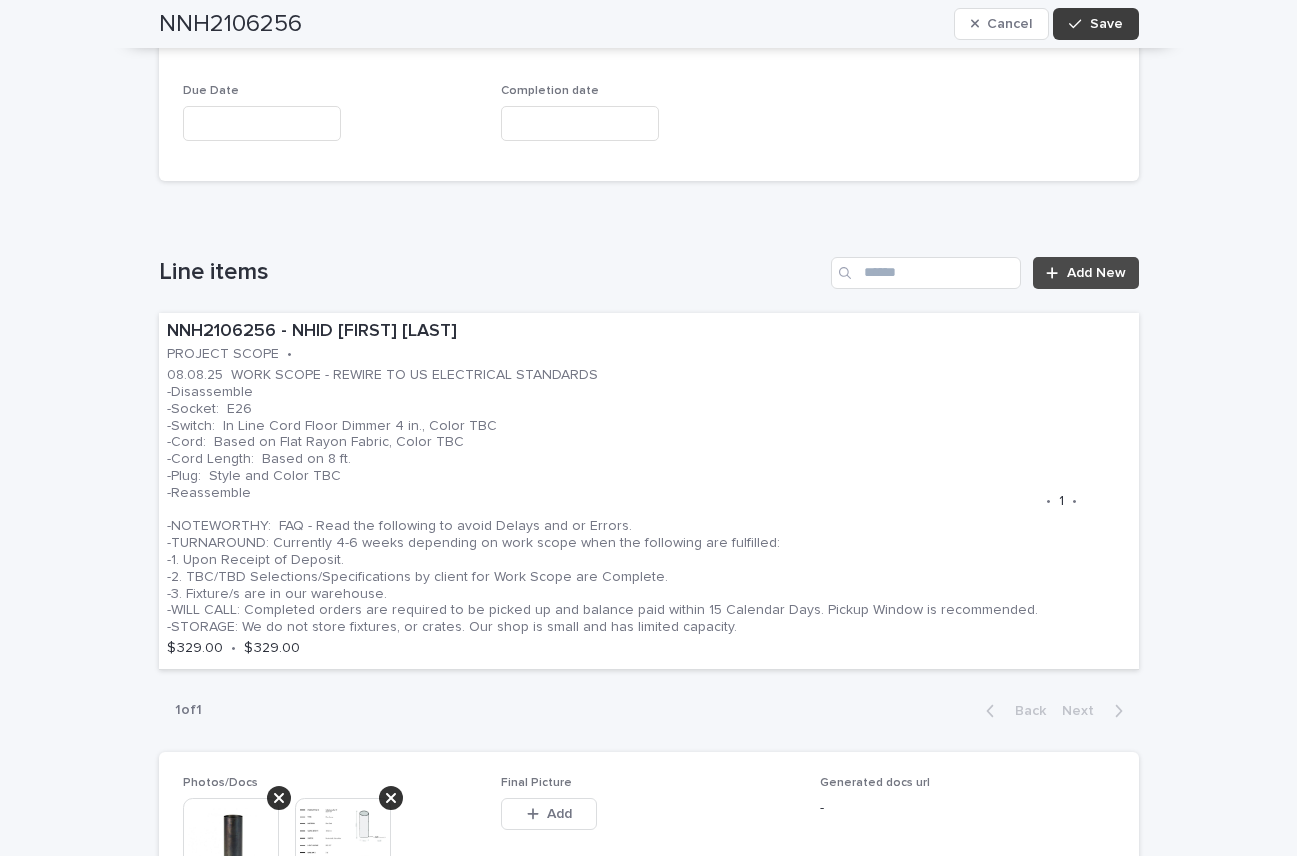 click on "Save" at bounding box center [1106, 24] 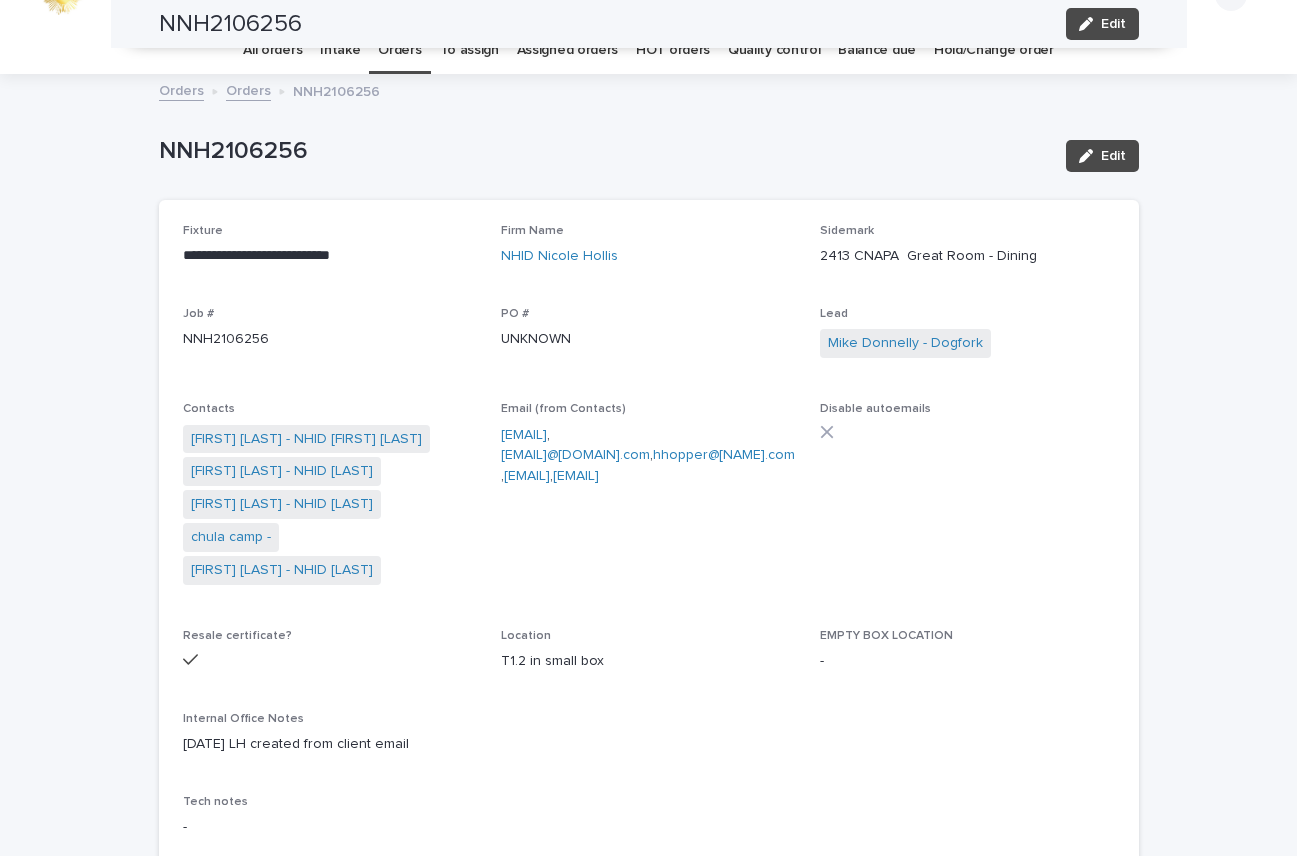 scroll, scrollTop: 0, scrollLeft: 0, axis: both 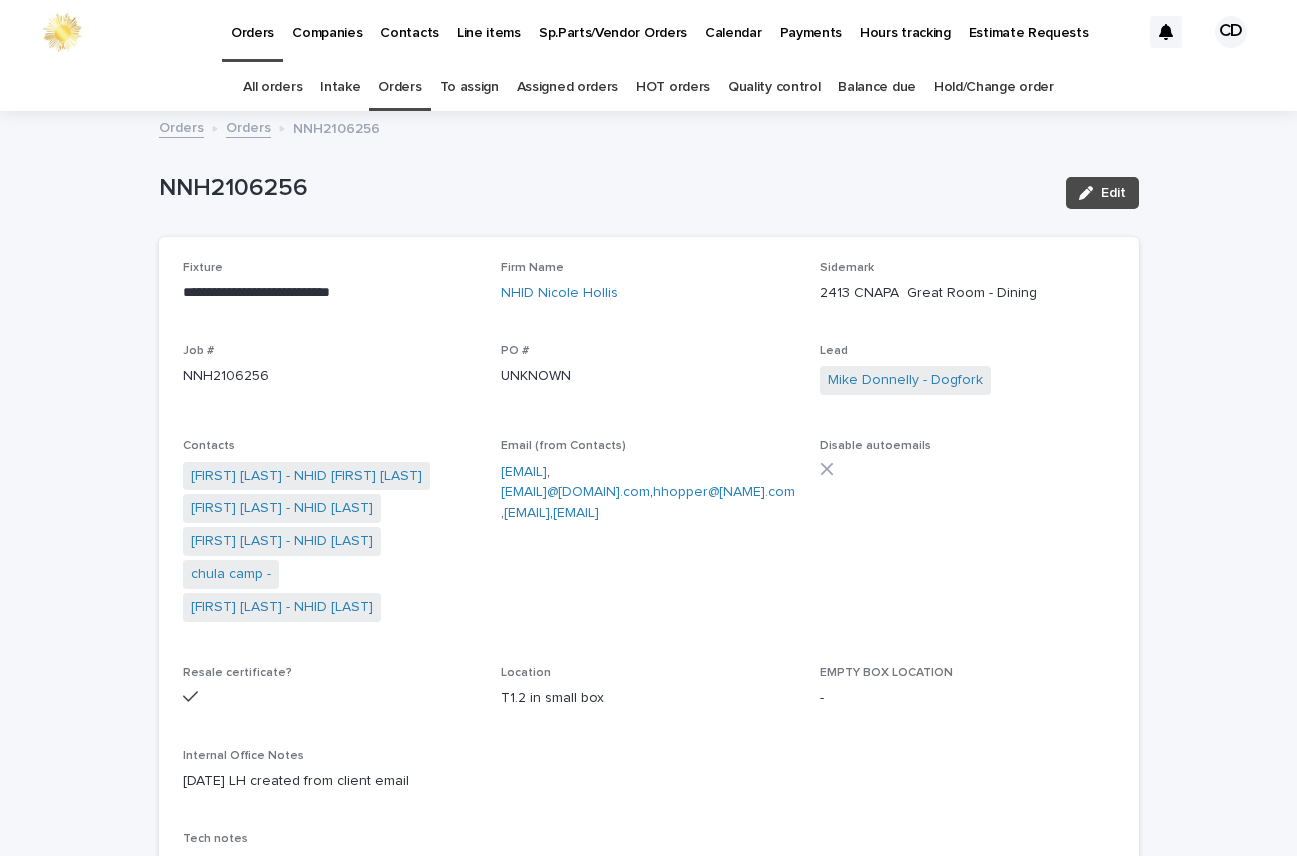 click on "Orders" at bounding box center [399, 87] 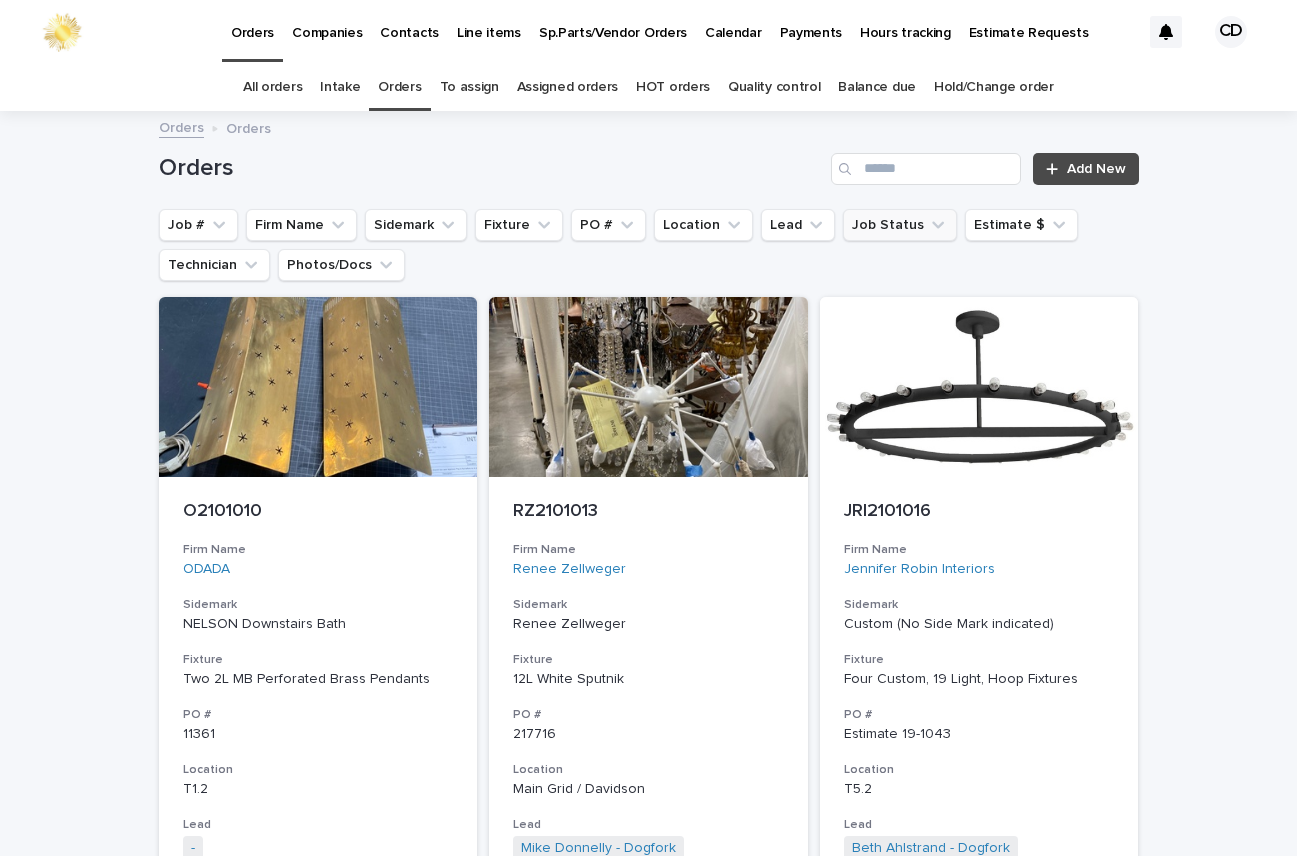 click 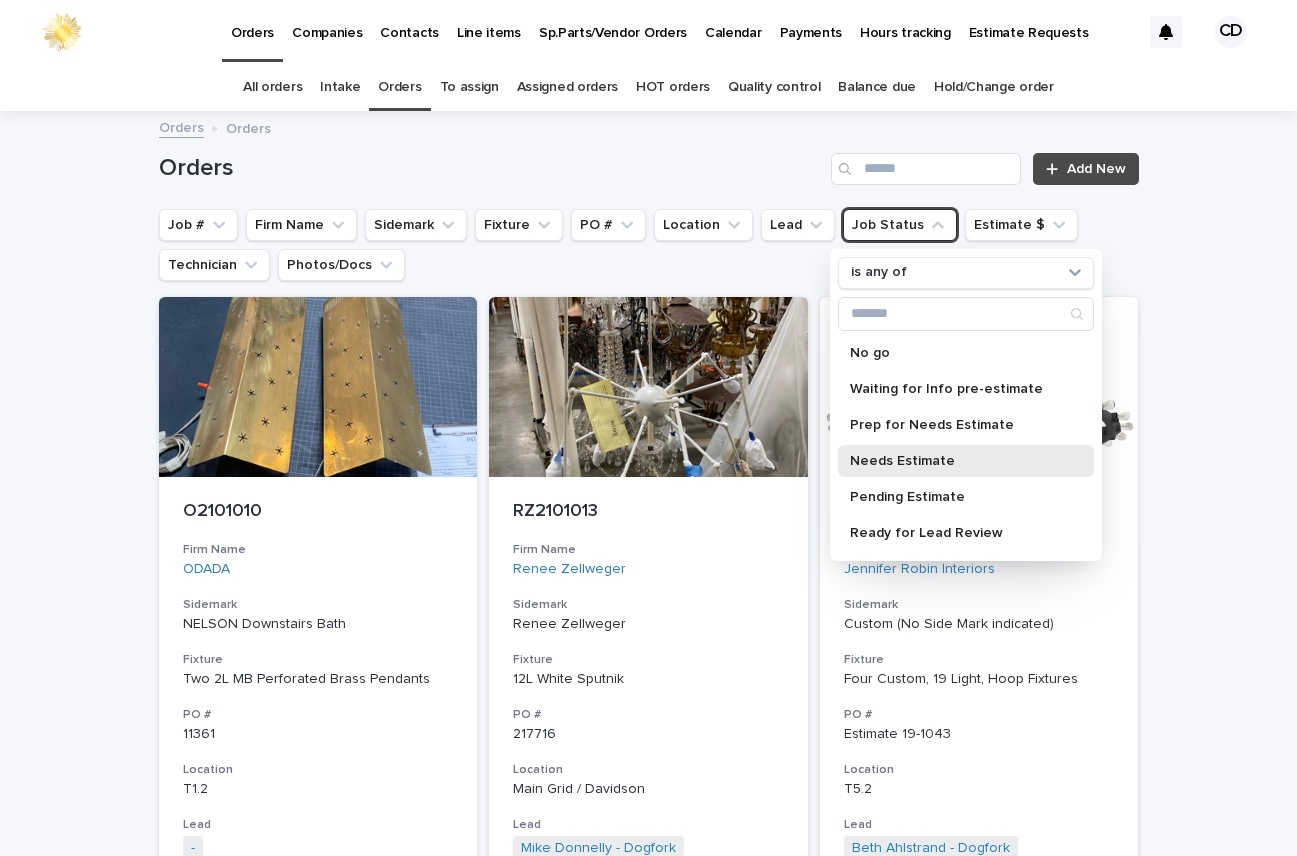 click on "Needs Estimate" at bounding box center [956, 461] 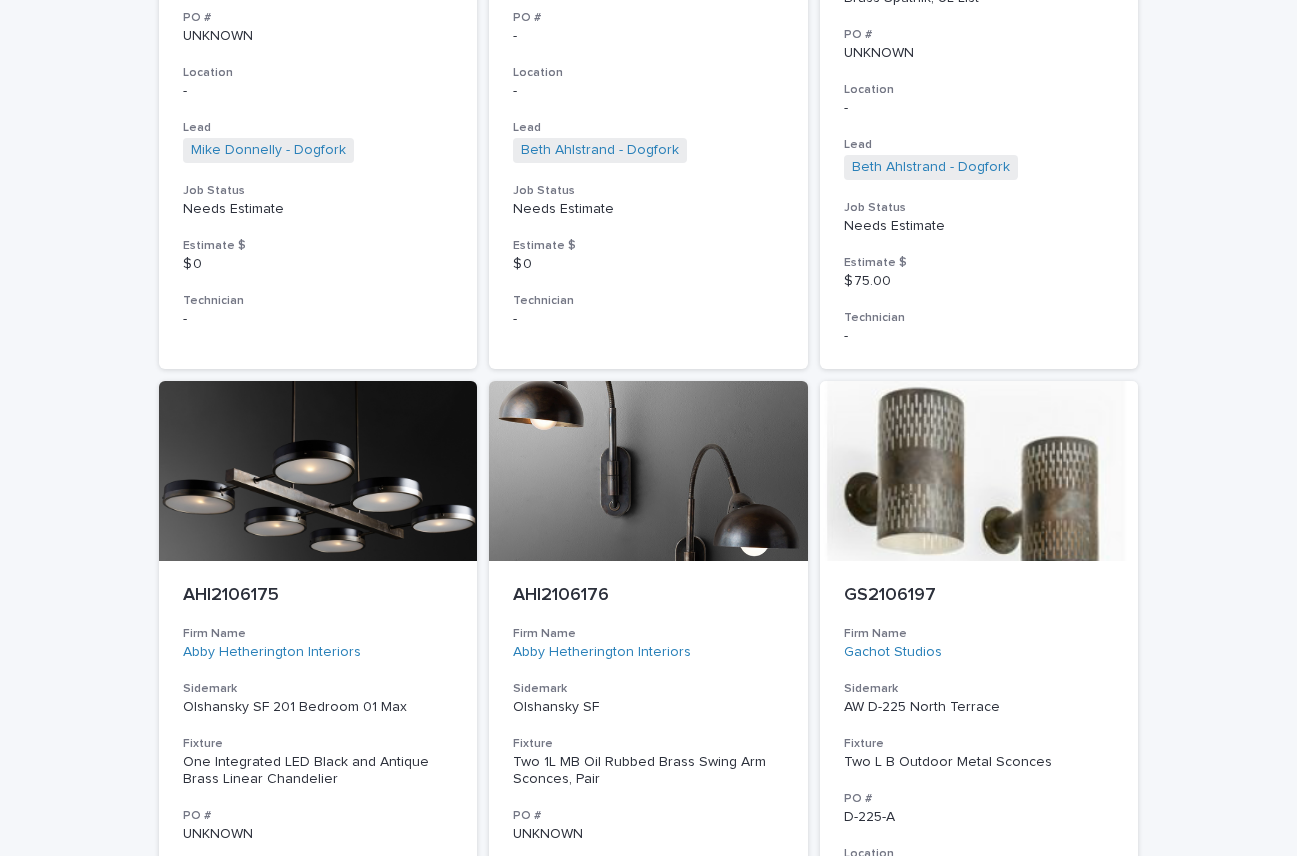 scroll, scrollTop: 8968, scrollLeft: 0, axis: vertical 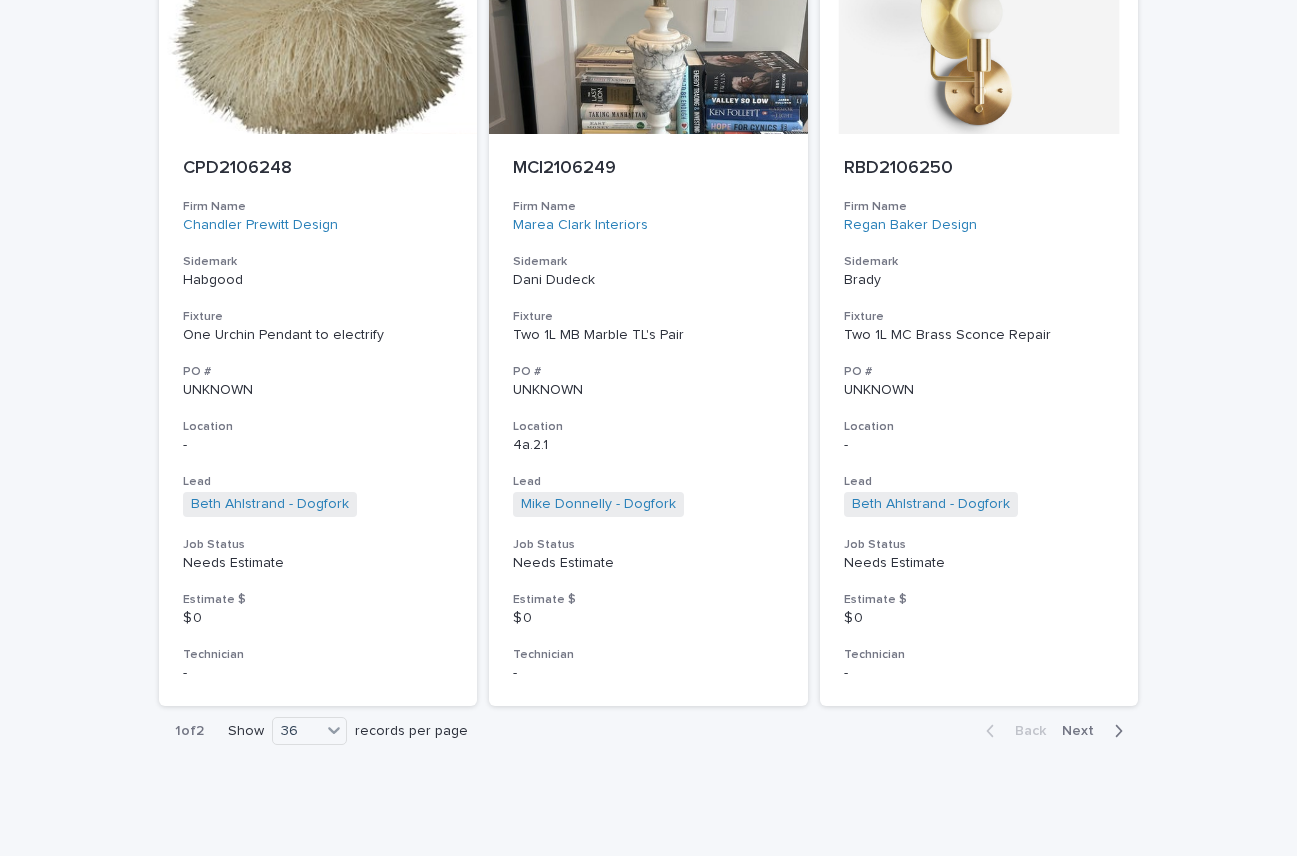 click on "Next" at bounding box center (1084, 731) 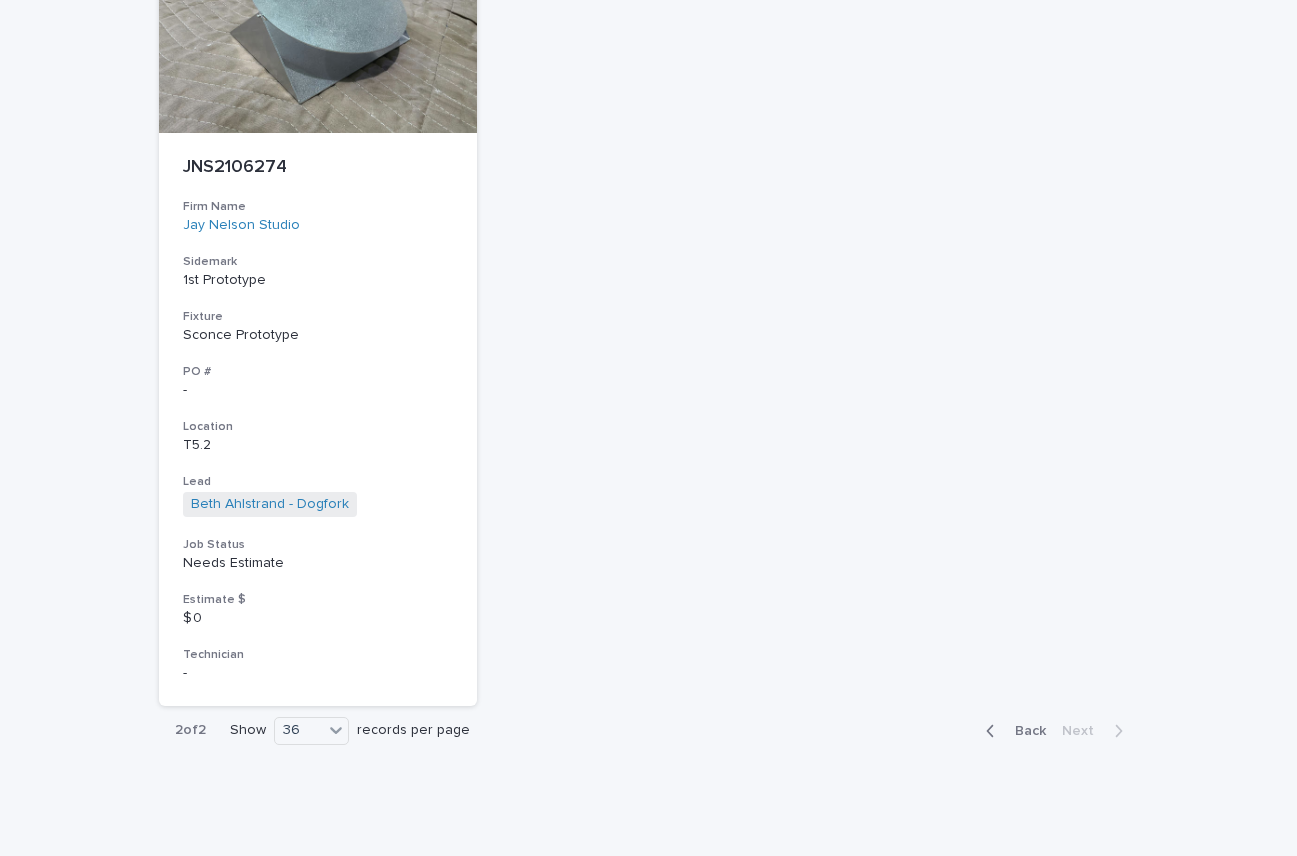 scroll, scrollTop: 3486, scrollLeft: 0, axis: vertical 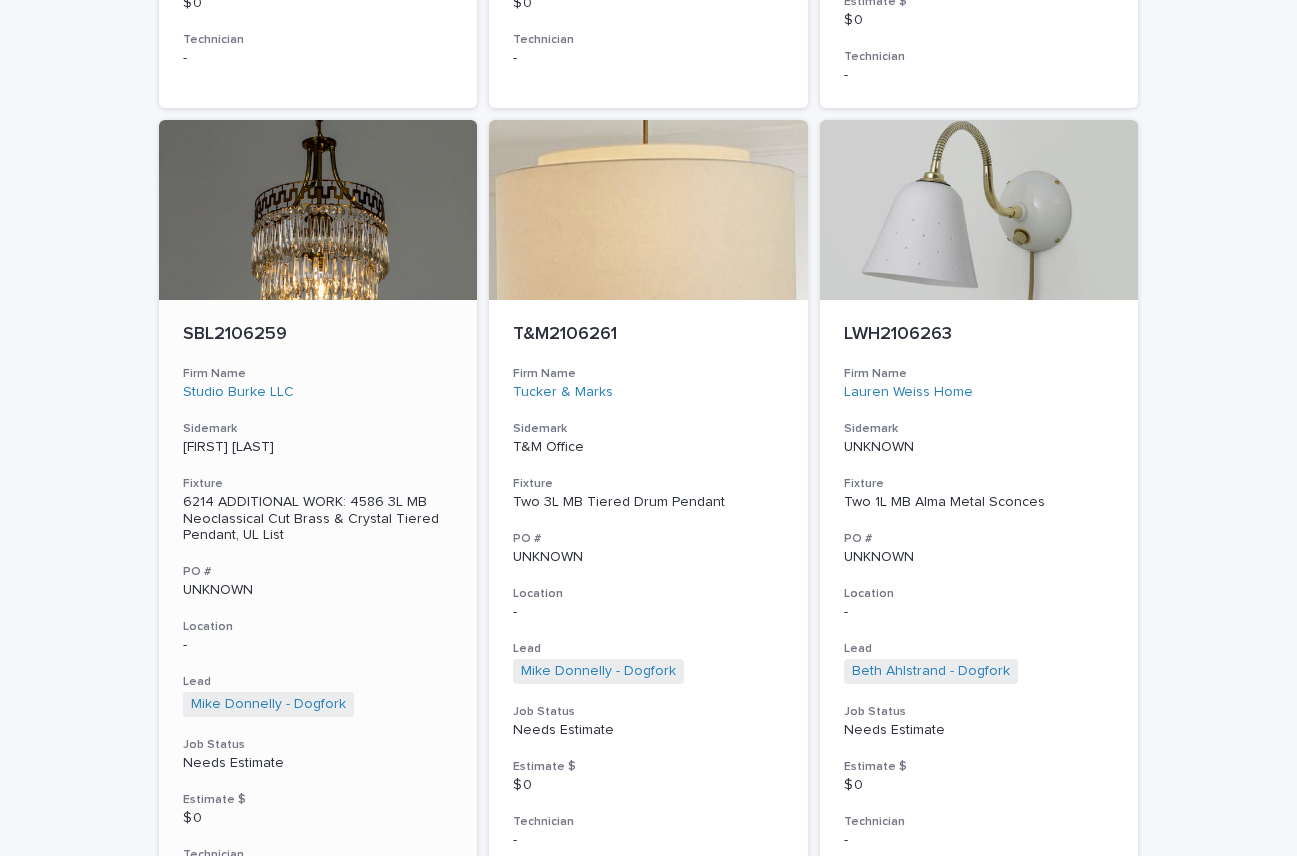 click on "SBL2106259 Firm Name Studio Burke LLC   Sidemark Sarah Burke Personal Fixture 6214 ADDITIONAL WORK: 4586 3L MB Neoclassical Cut Brass & Crystal Tiered Pendant, UL List
PO # UNKNOWN Location - Lead Mike Donnelly - Dogfork   + 0 Job Status Needs Estimate Estimate $ $ 0 Technician -" at bounding box center [318, 603] 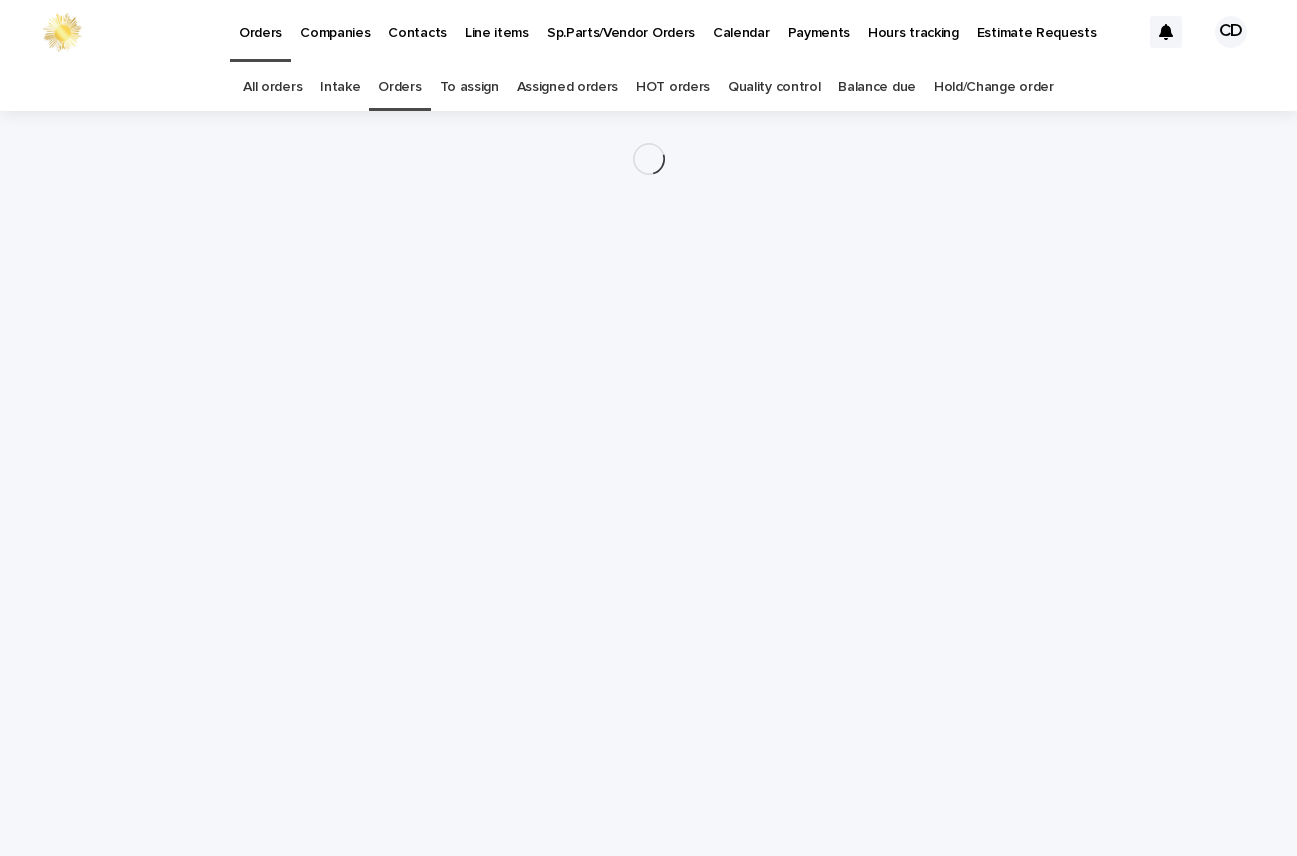 scroll, scrollTop: 0, scrollLeft: 0, axis: both 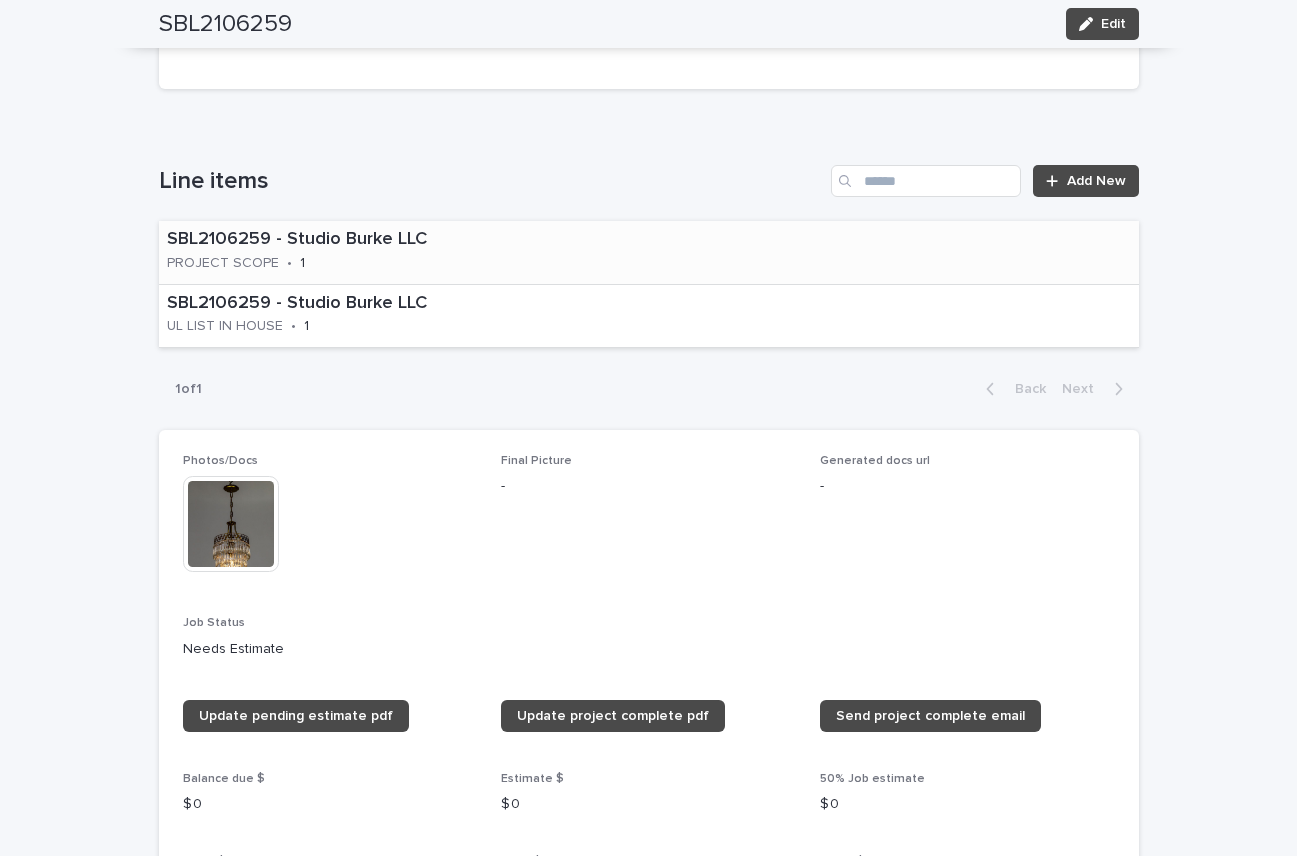 click on "SBL2106259 - Studio Burke LLC PROJECT SCOPE • 1" at bounding box center [366, 252] 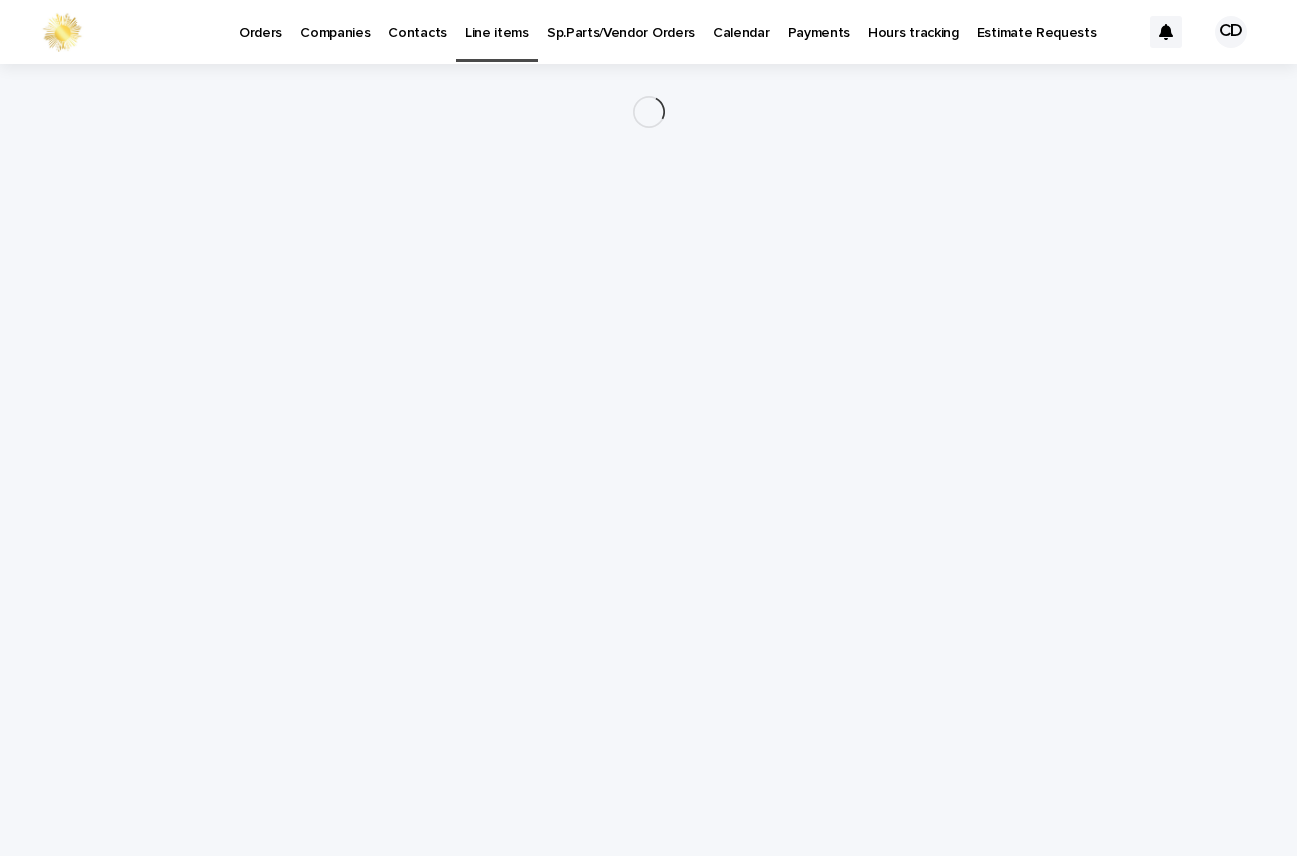 scroll, scrollTop: 0, scrollLeft: 0, axis: both 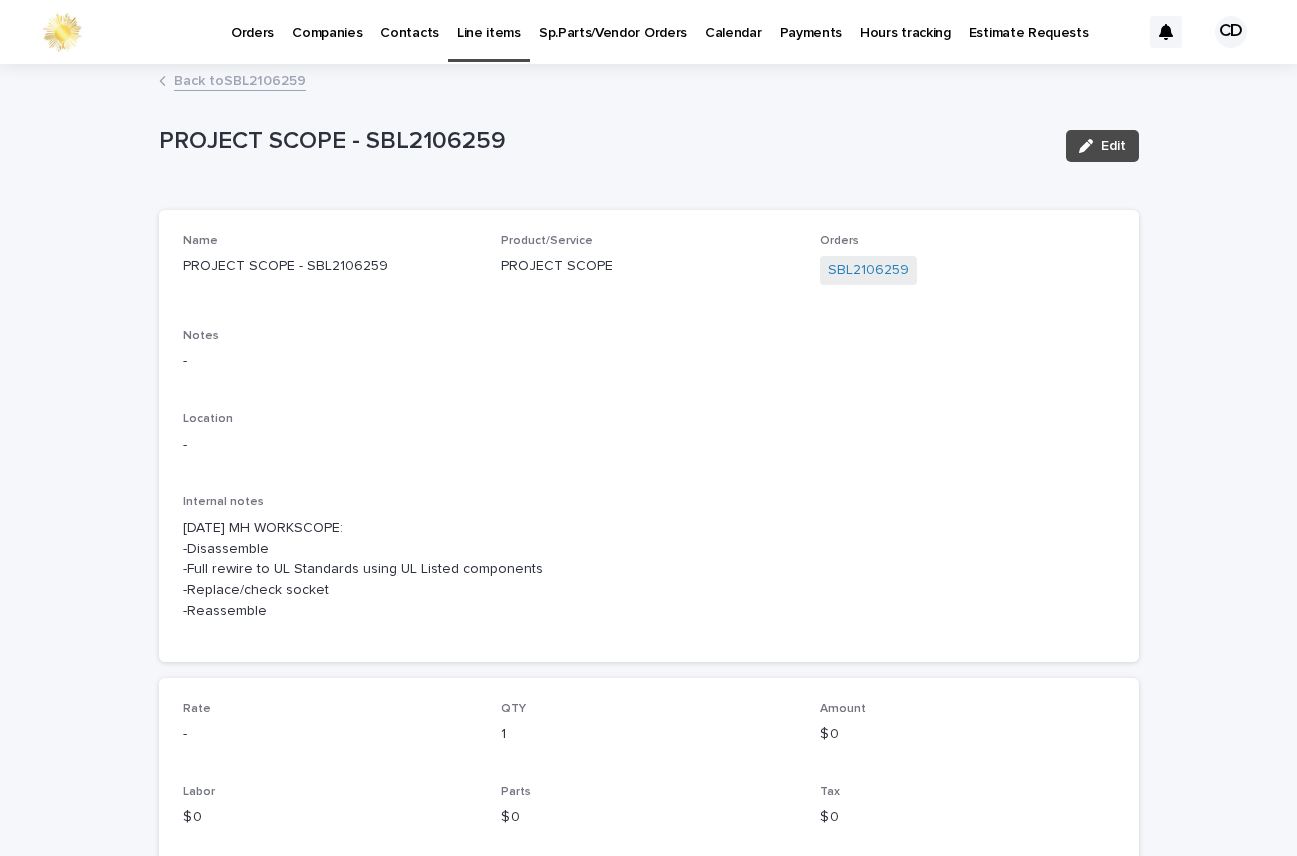 click on "Back to  SBL2106259" at bounding box center [240, 79] 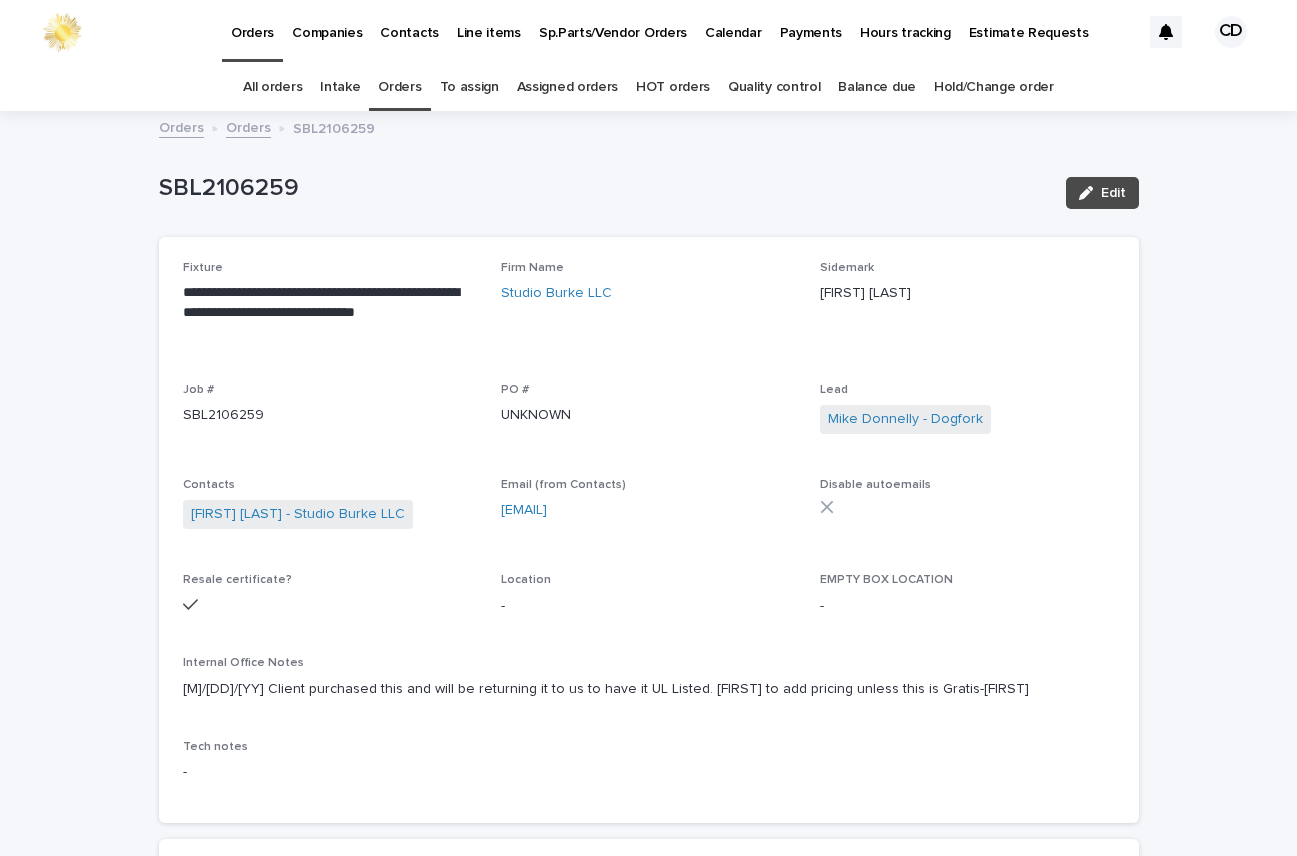 scroll, scrollTop: 64, scrollLeft: 0, axis: vertical 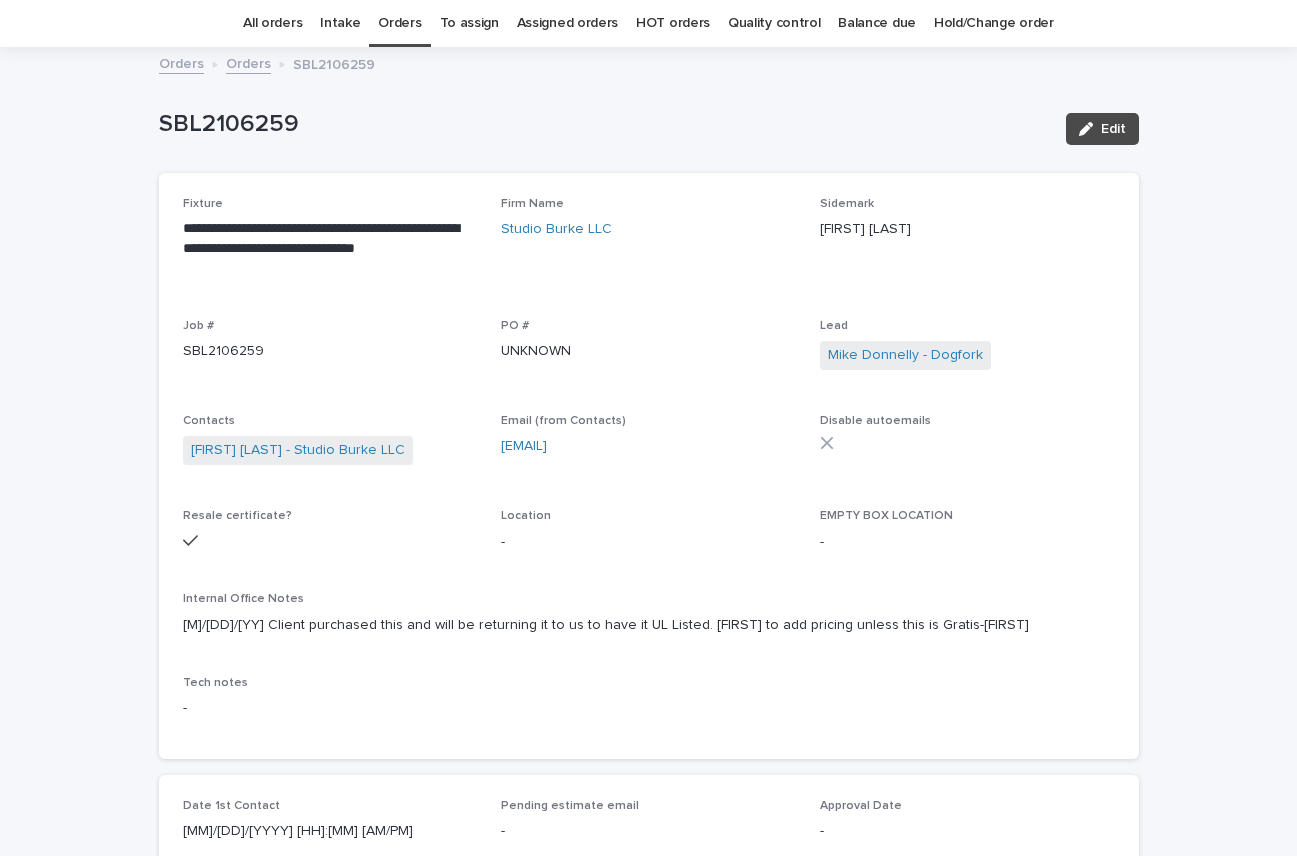 click on "Orders" at bounding box center (399, 23) 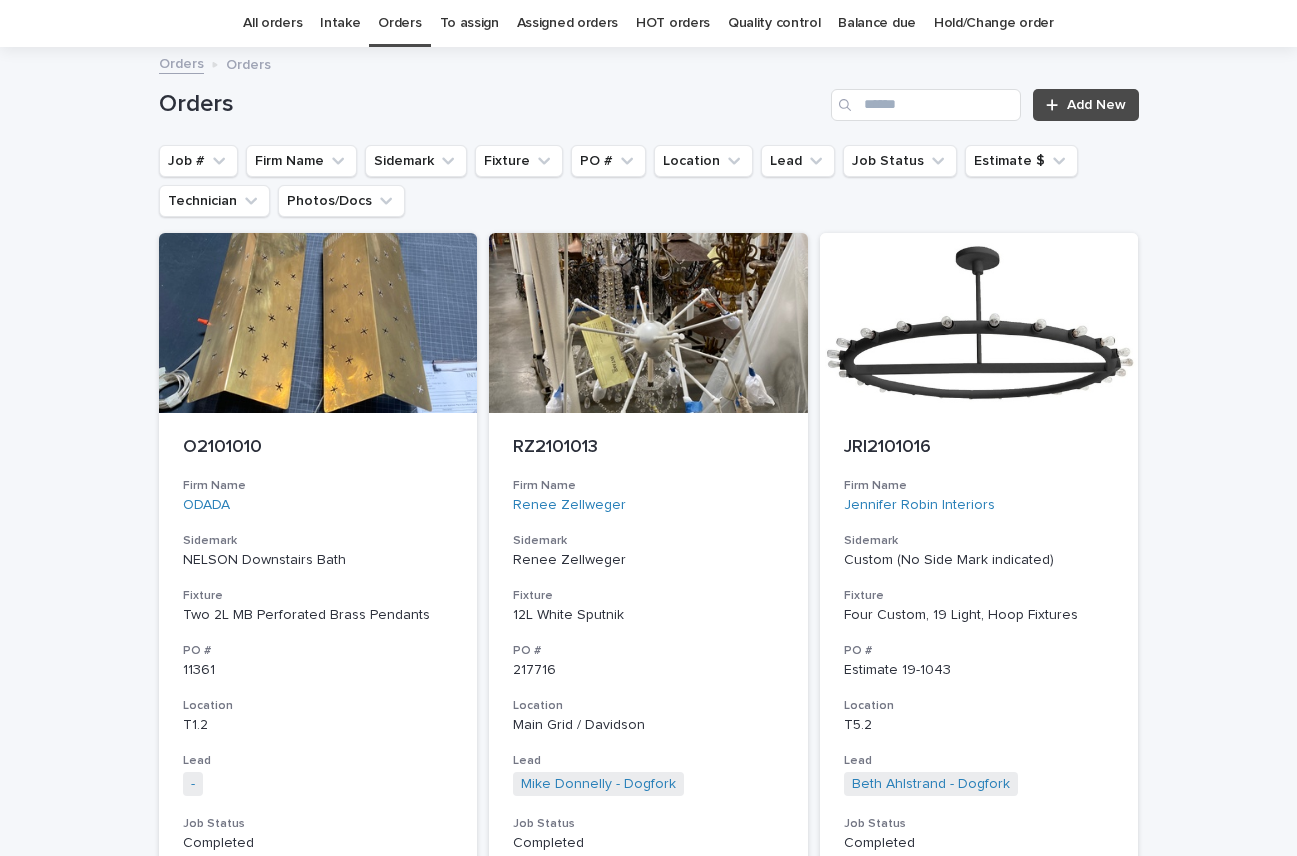 scroll, scrollTop: 0, scrollLeft: 0, axis: both 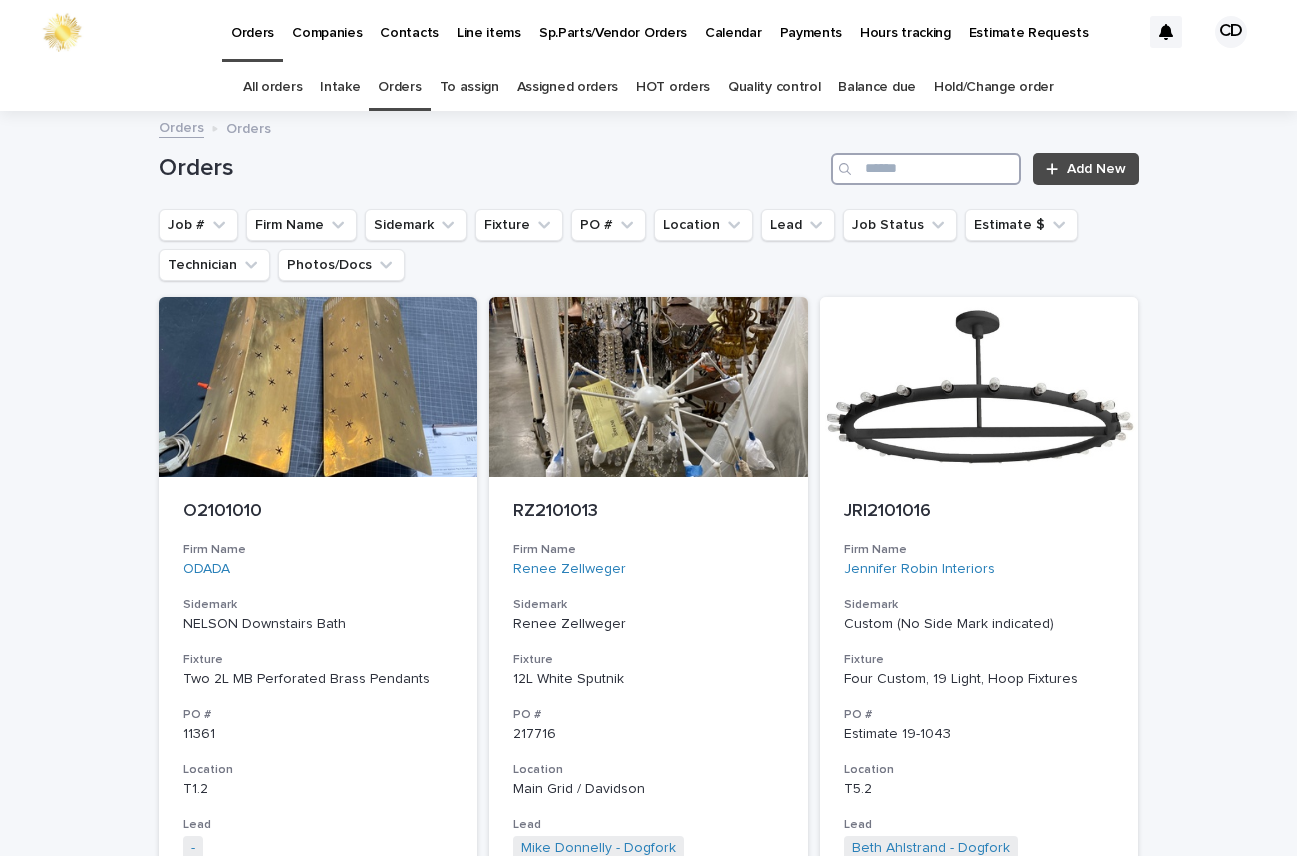 click at bounding box center [926, 169] 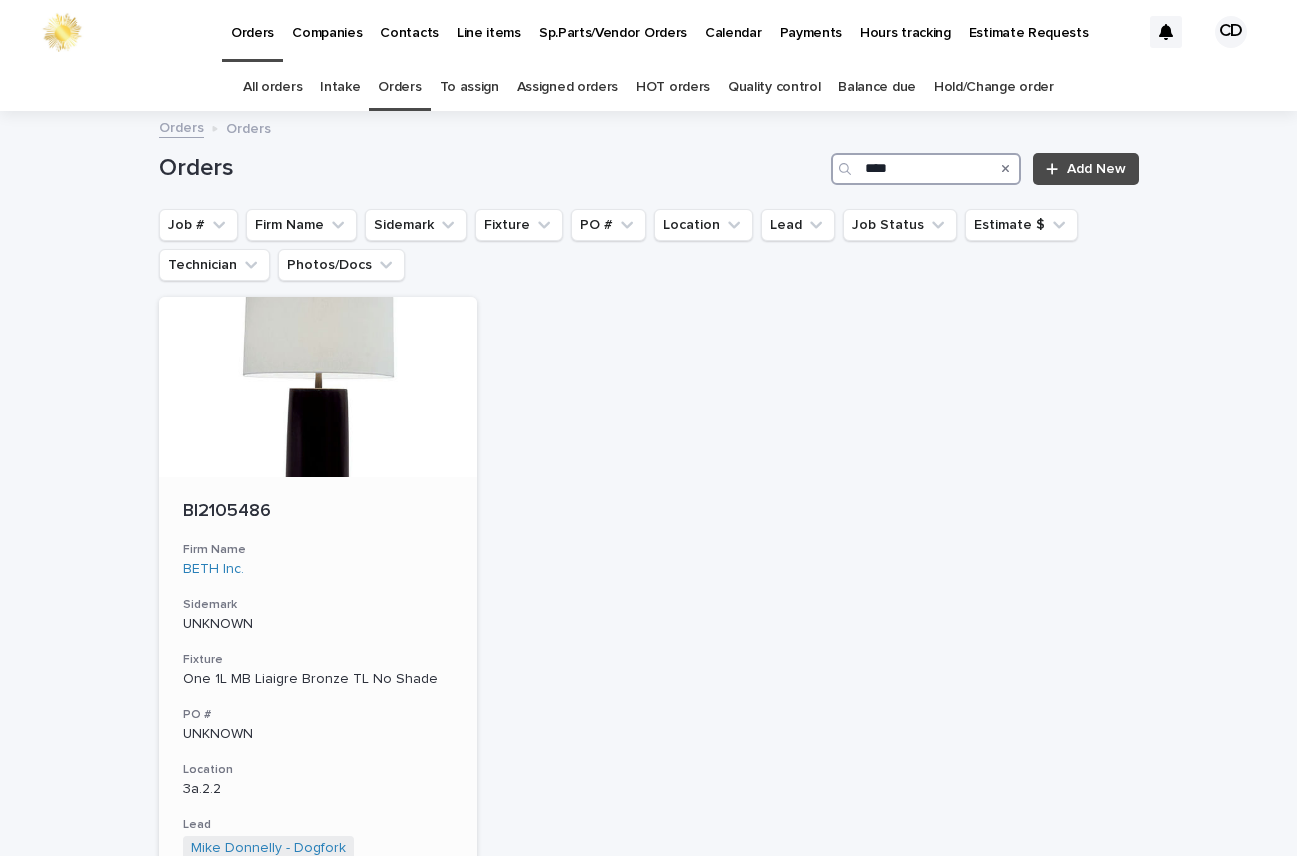 type on "****" 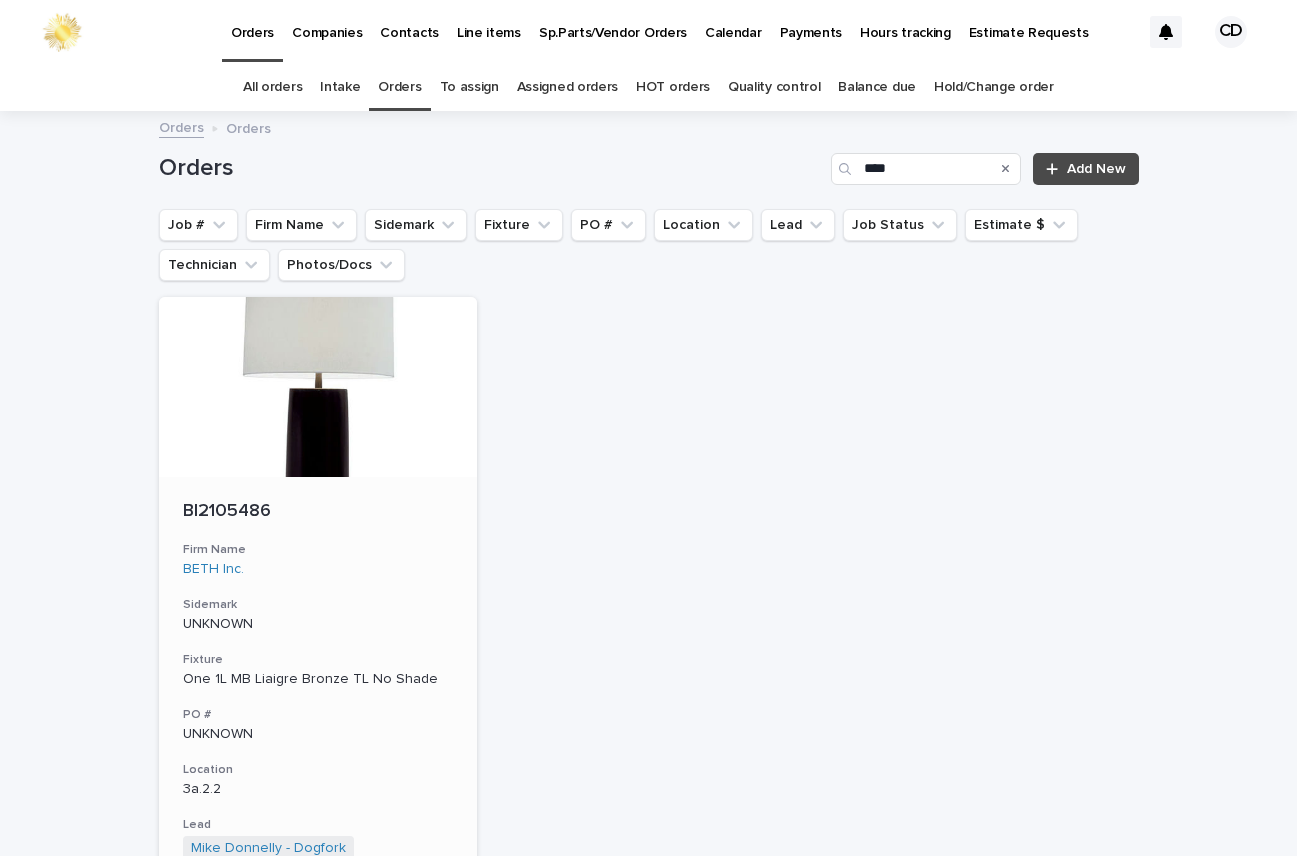 click on "BETH Inc." at bounding box center [318, 569] 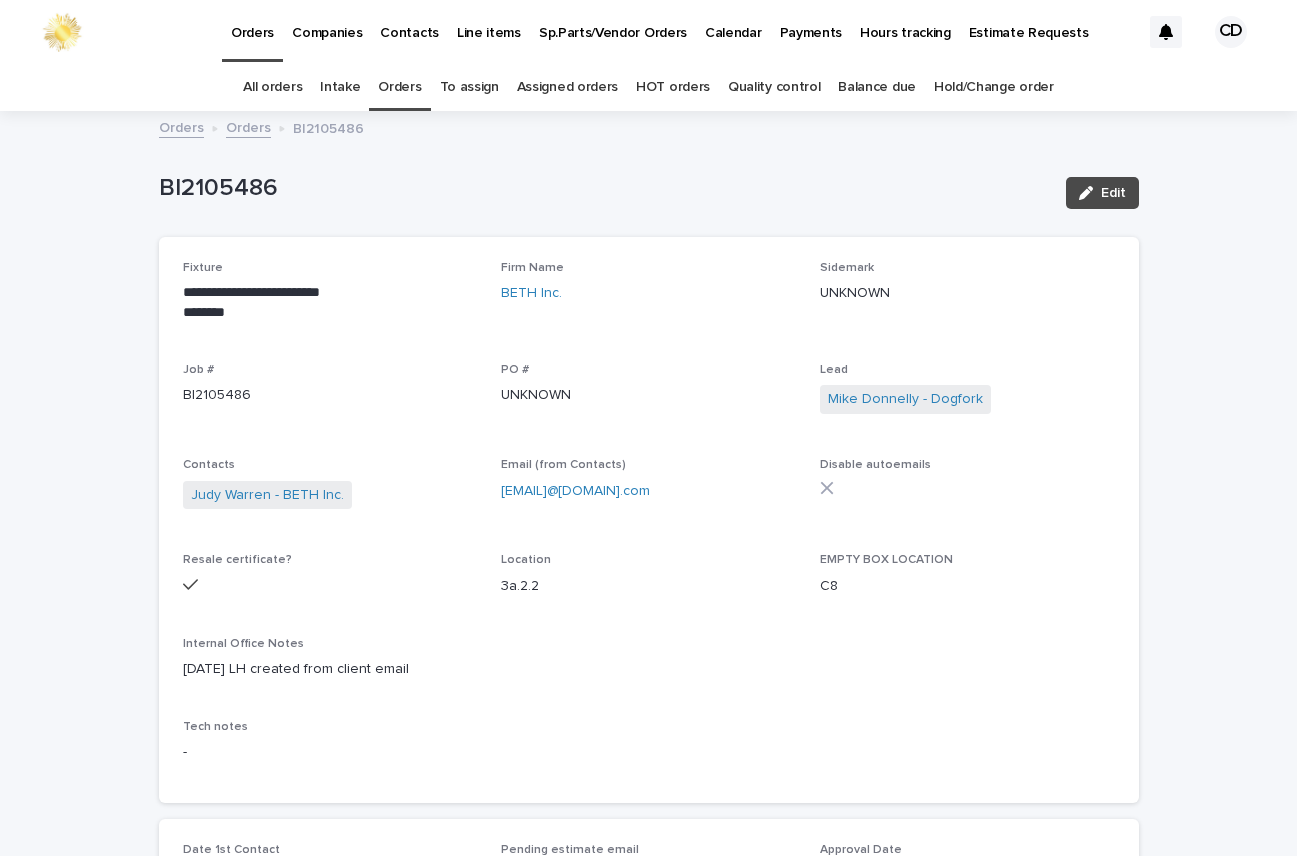 click on "Orders" at bounding box center (399, 87) 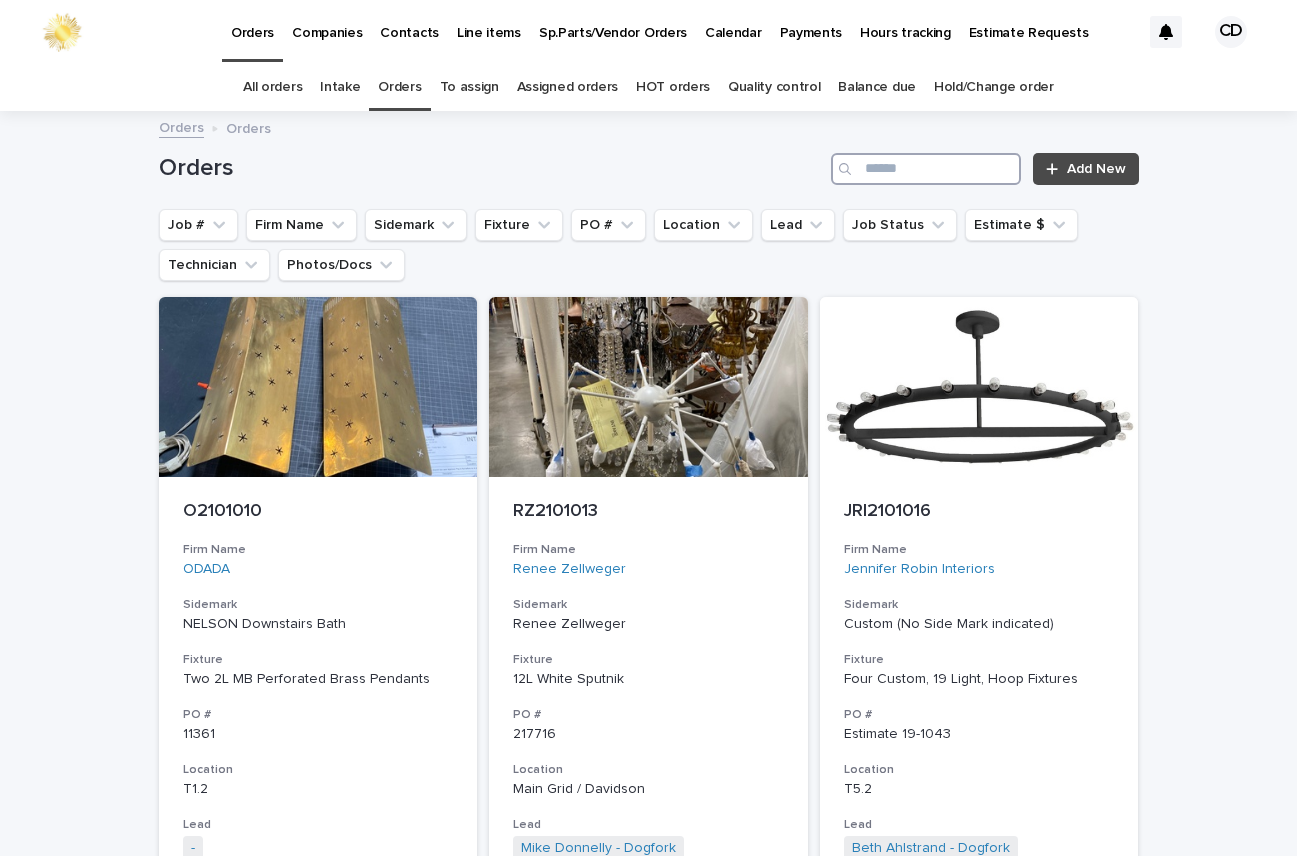 click at bounding box center (926, 169) 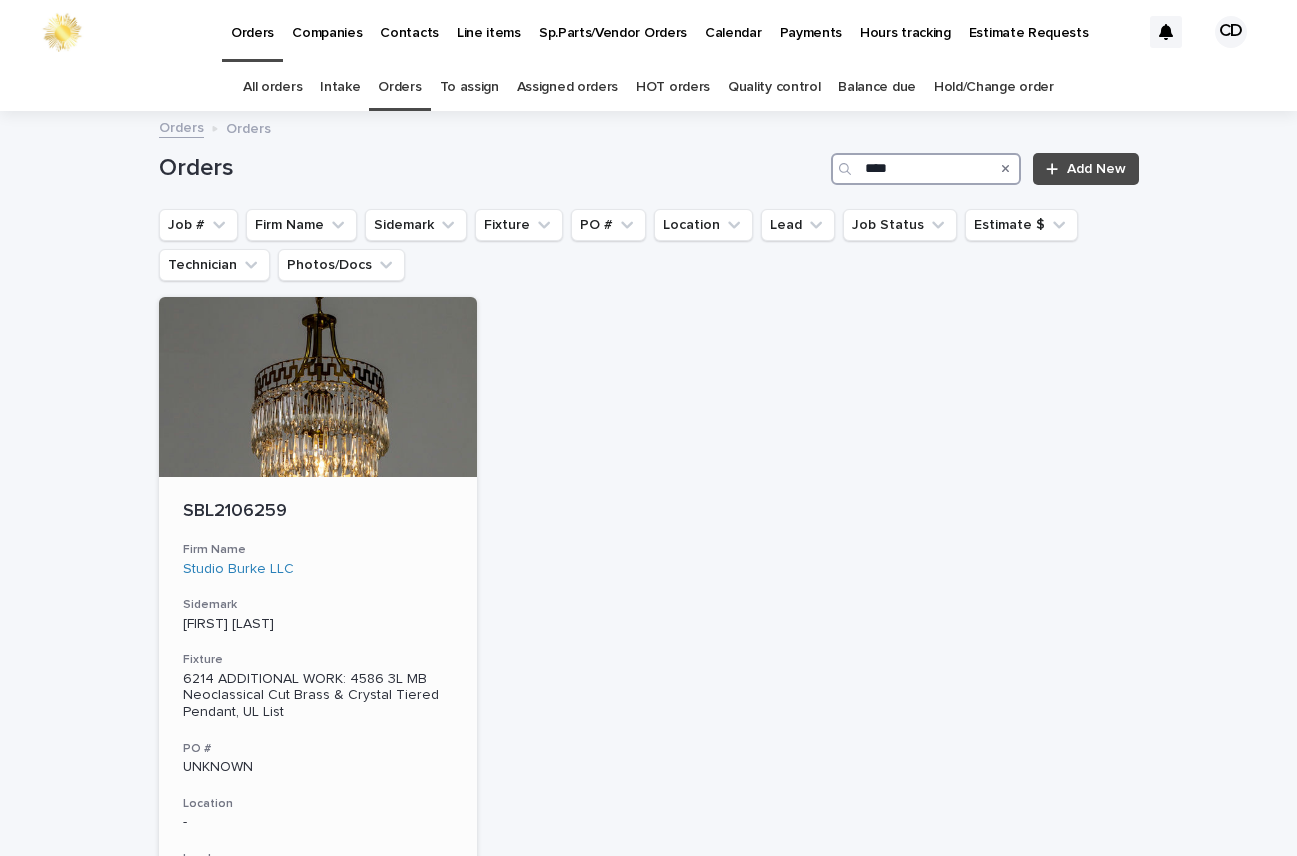 type on "****" 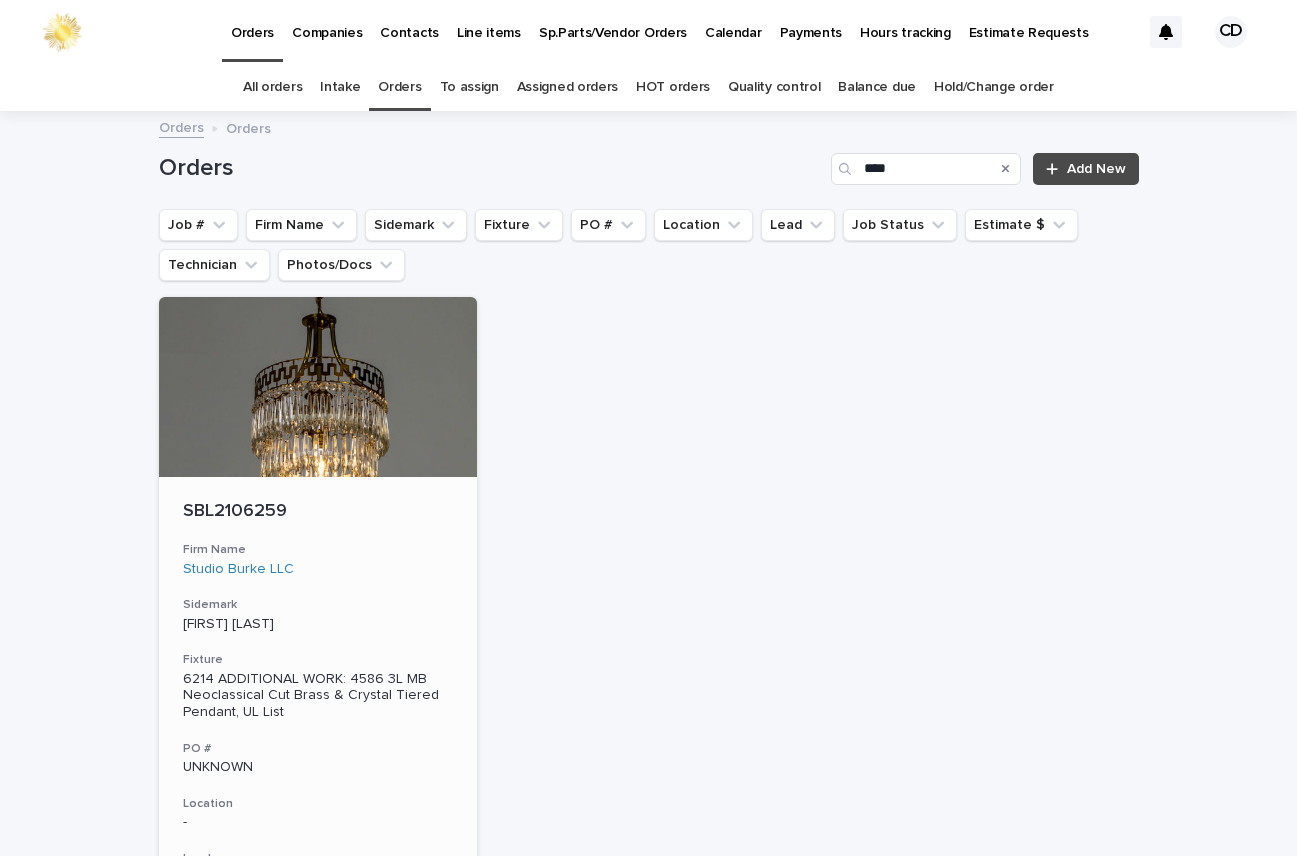 click on "SBL2106259" at bounding box center [318, 512] 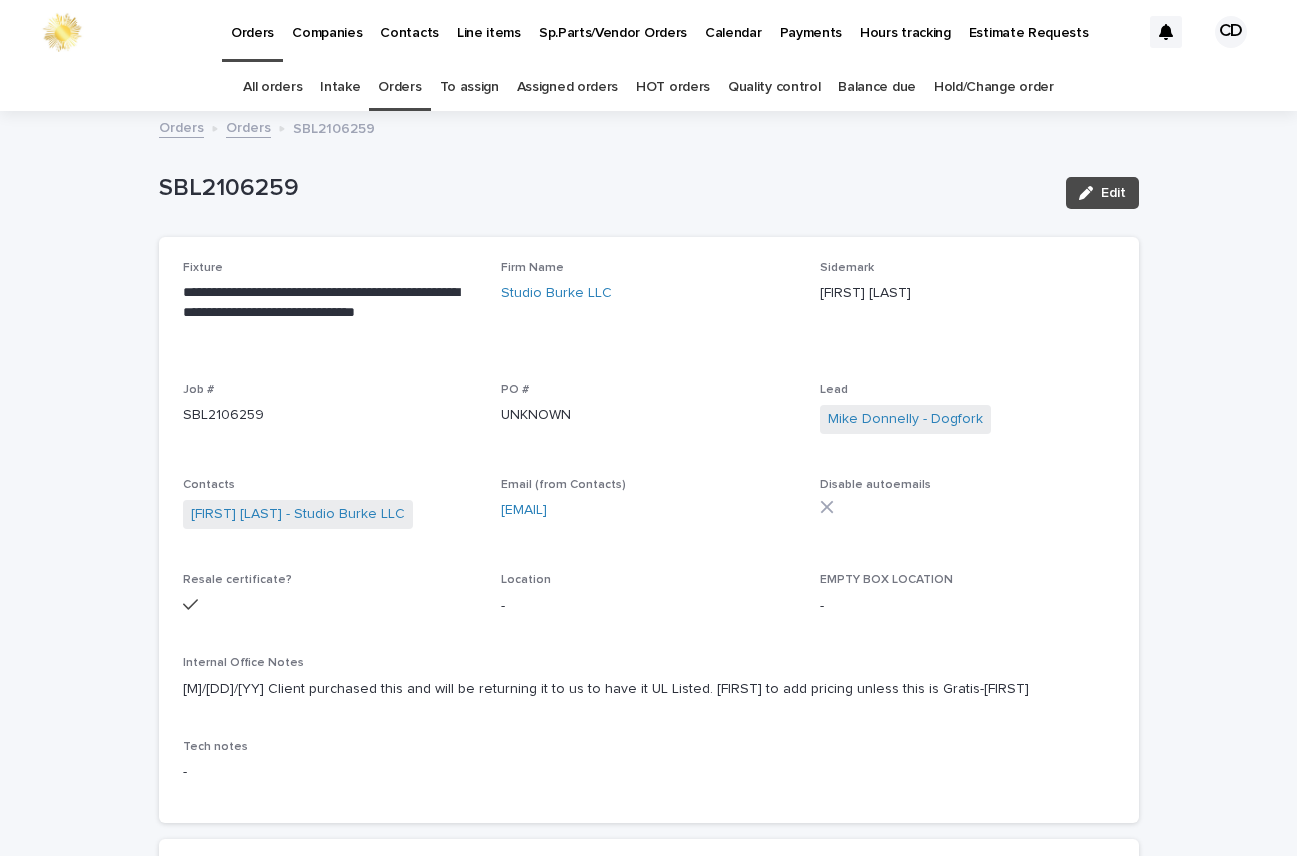 scroll, scrollTop: 64, scrollLeft: 0, axis: vertical 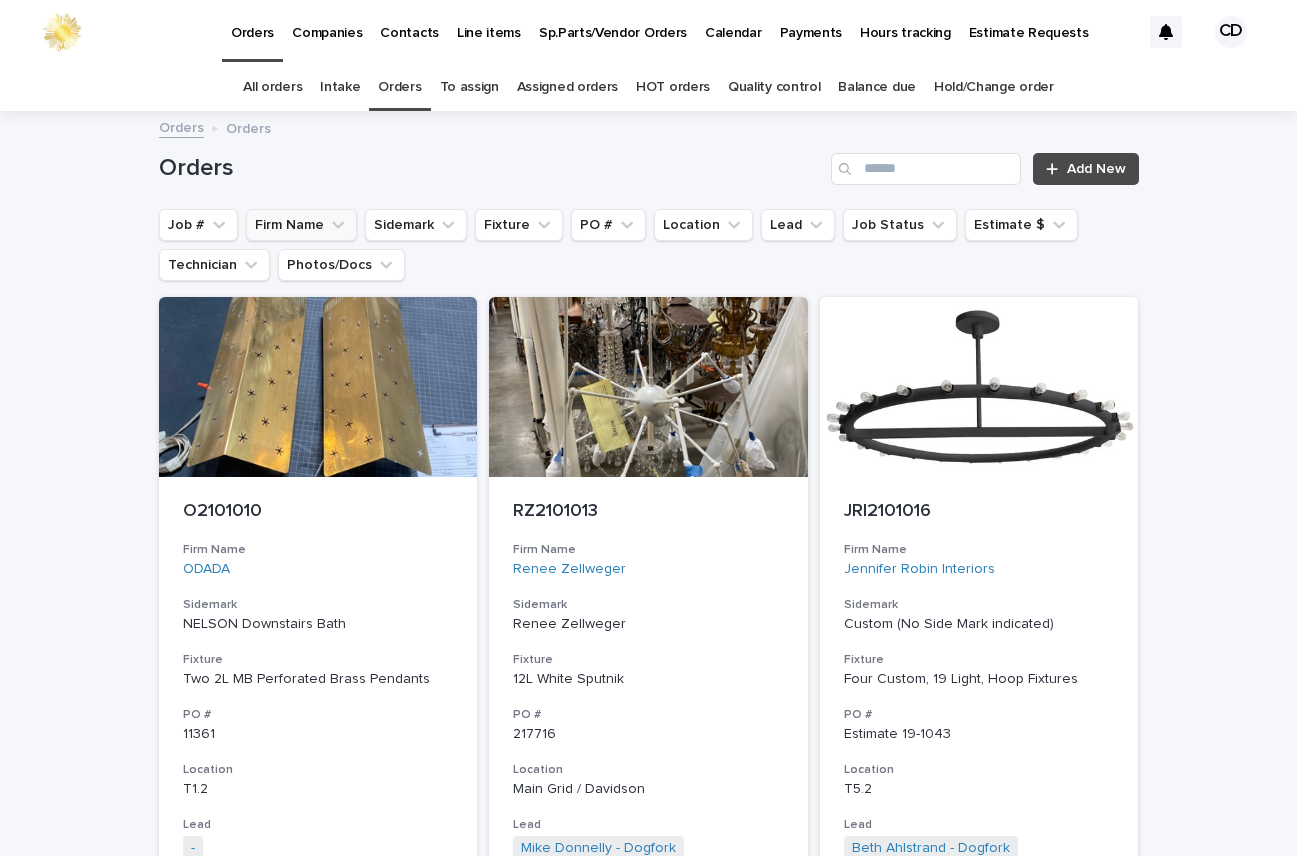 click 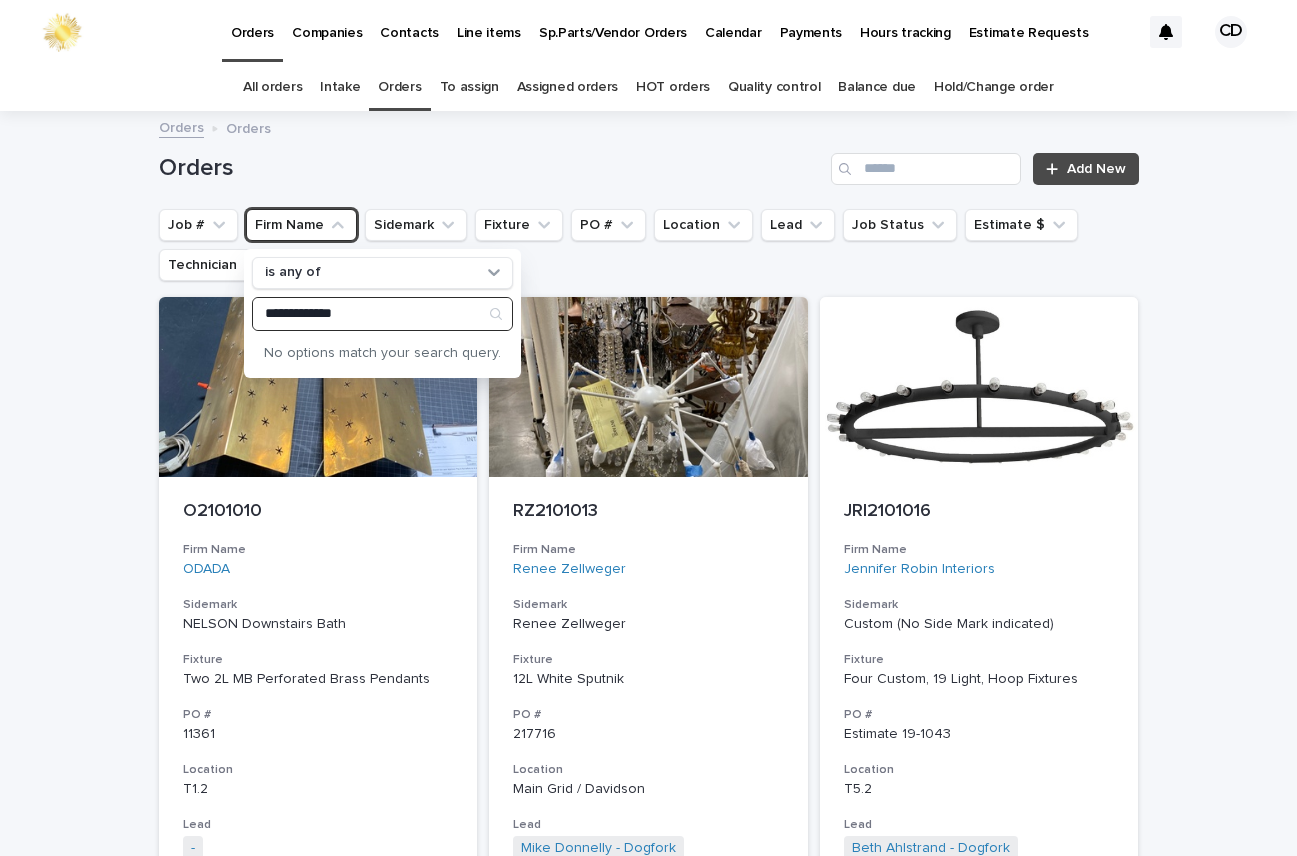 click on "**********" at bounding box center [382, 314] 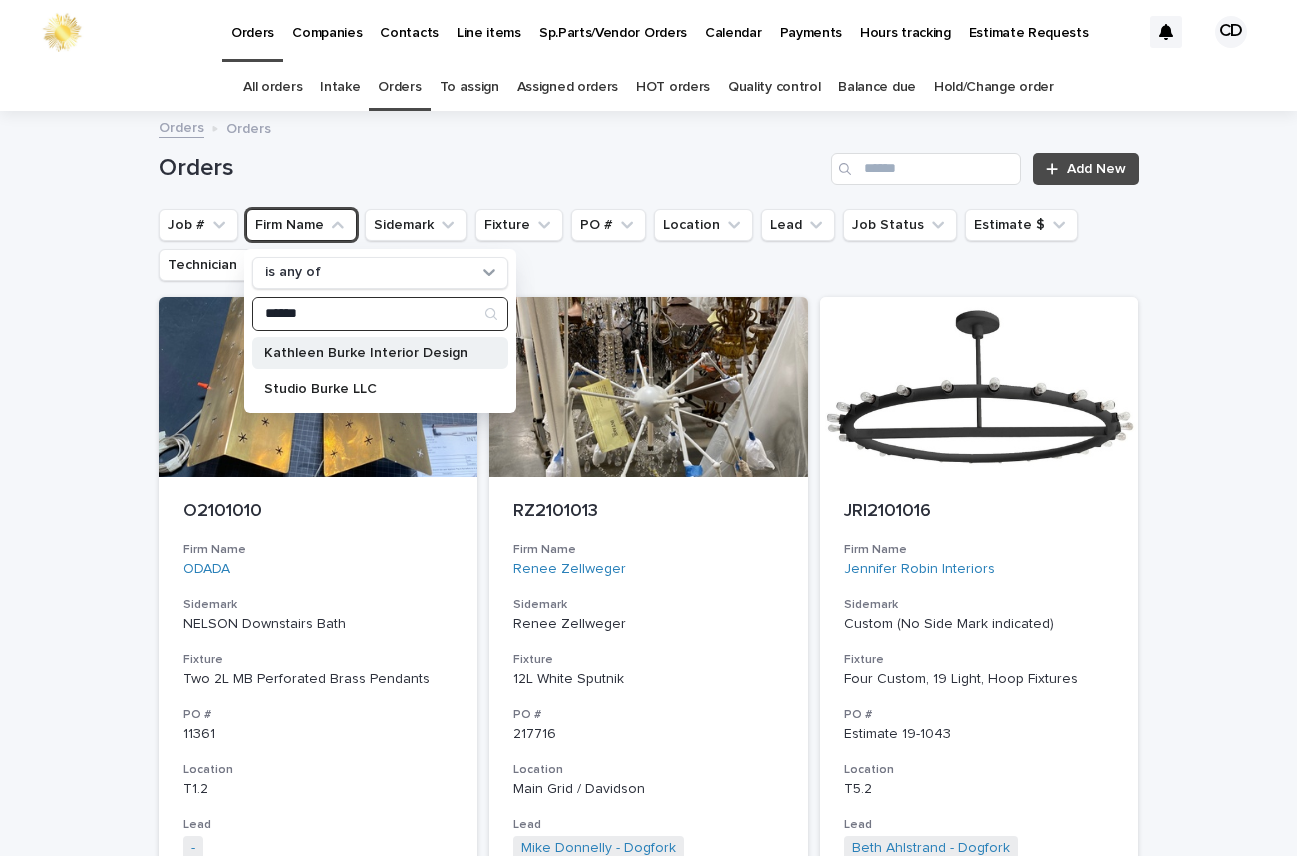 type on "*****" 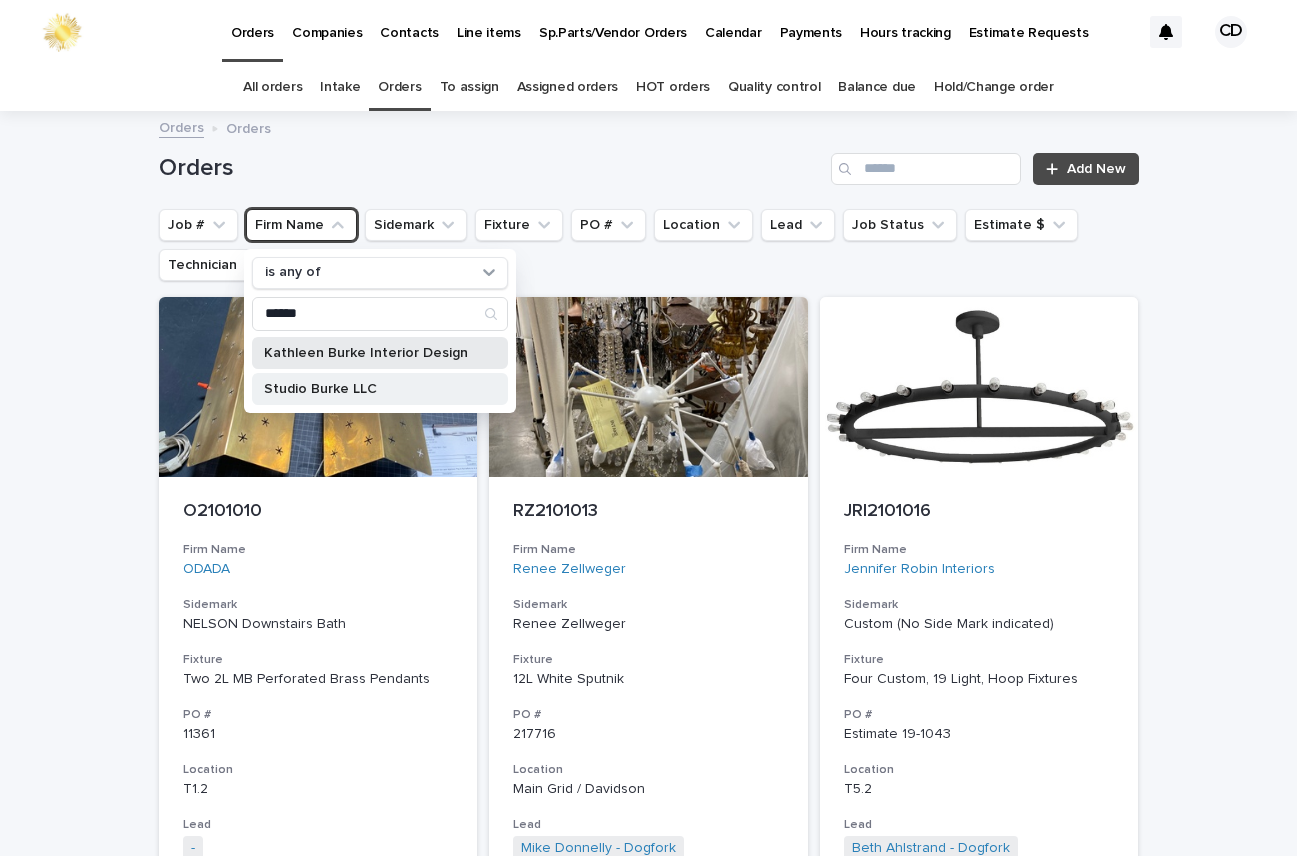 drag, startPoint x: 407, startPoint y: 353, endPoint x: 398, endPoint y: 390, distance: 38.078865 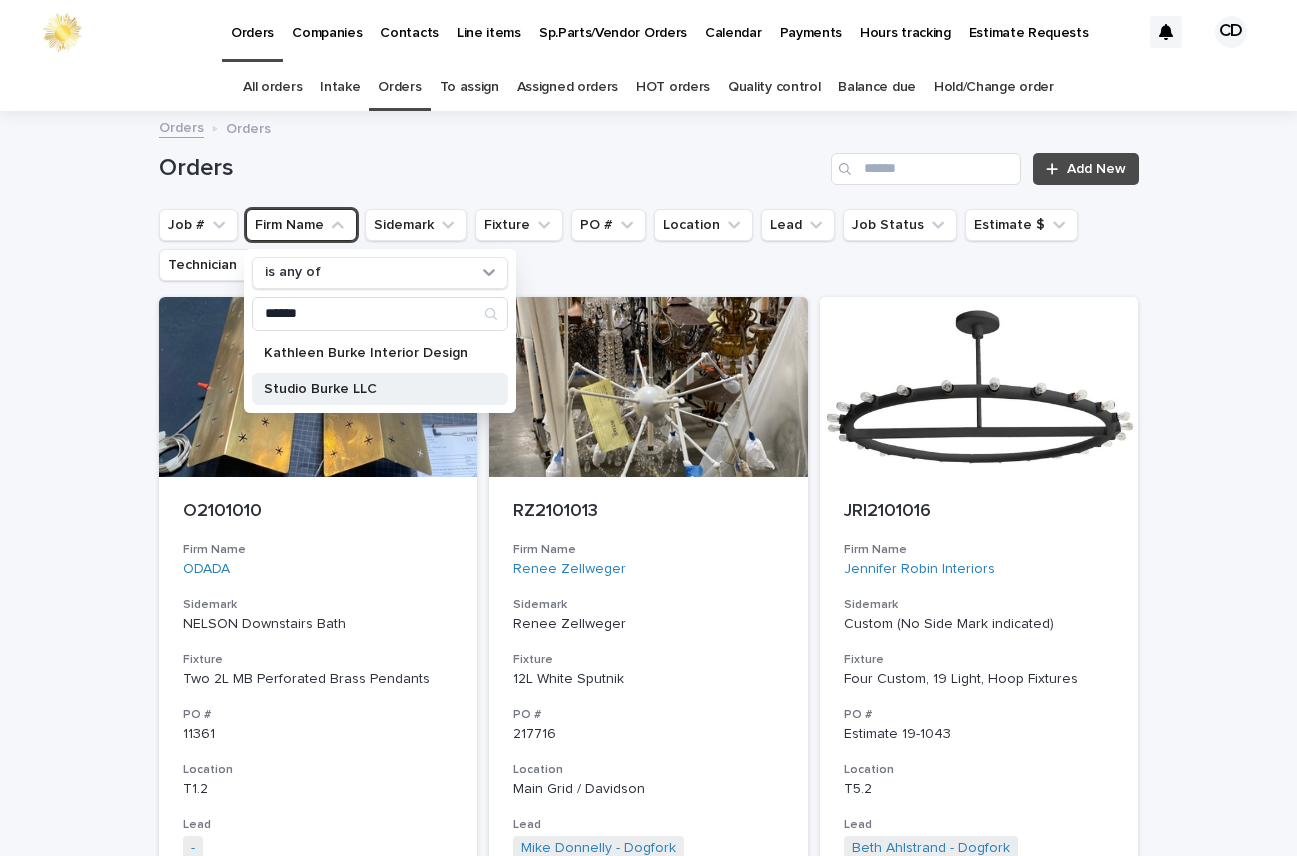 click on "Studio Burke LLC" at bounding box center [370, 389] 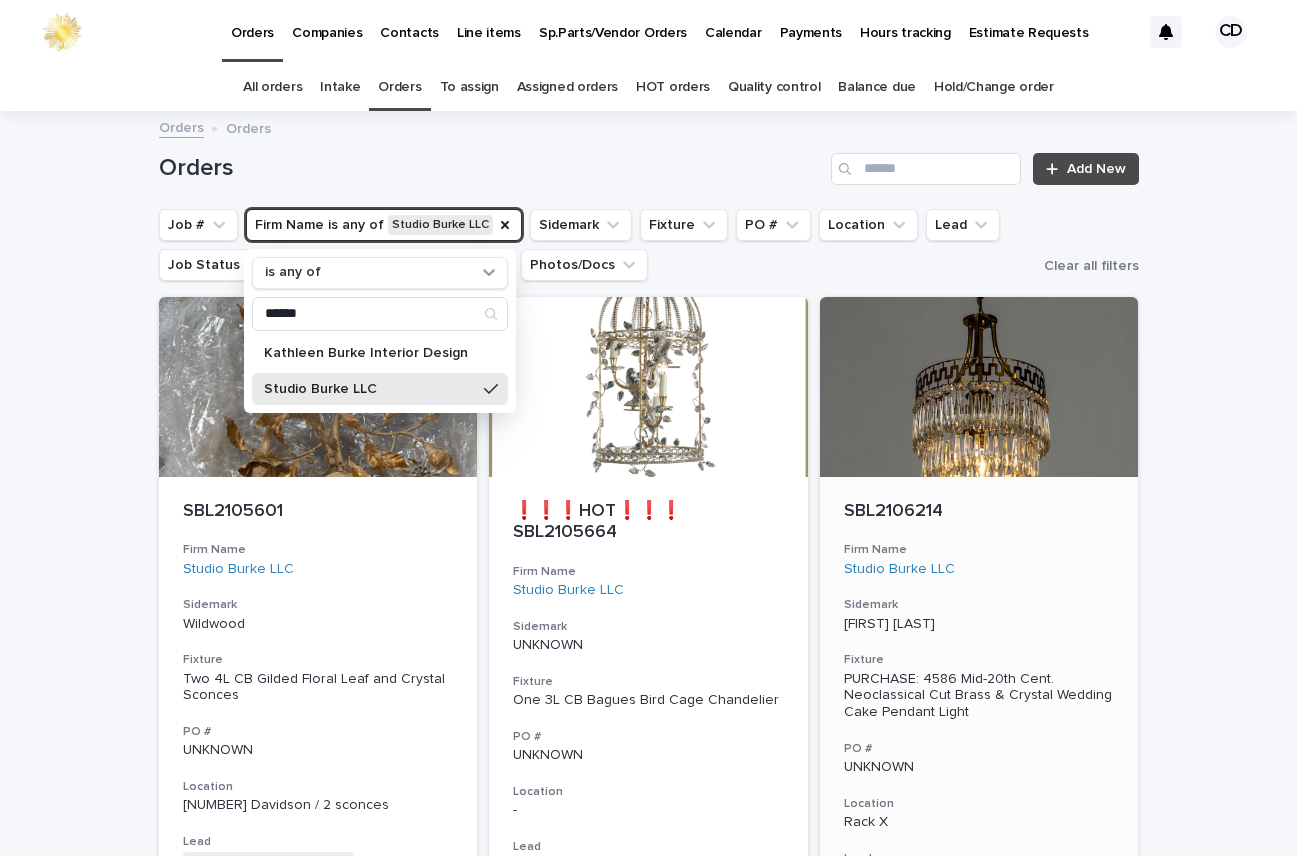 click on "Sarah Burke Personal" at bounding box center (979, 624) 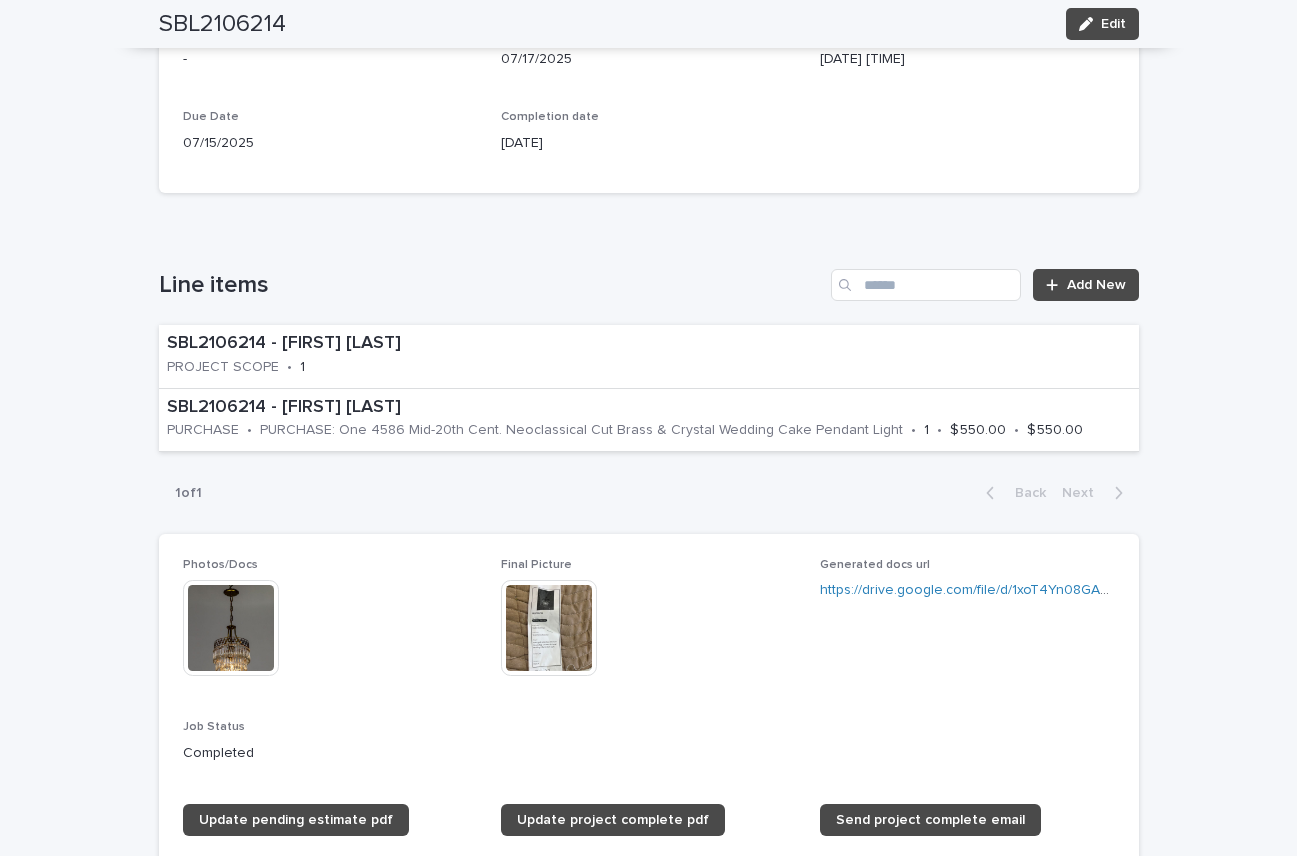 scroll, scrollTop: 932, scrollLeft: 0, axis: vertical 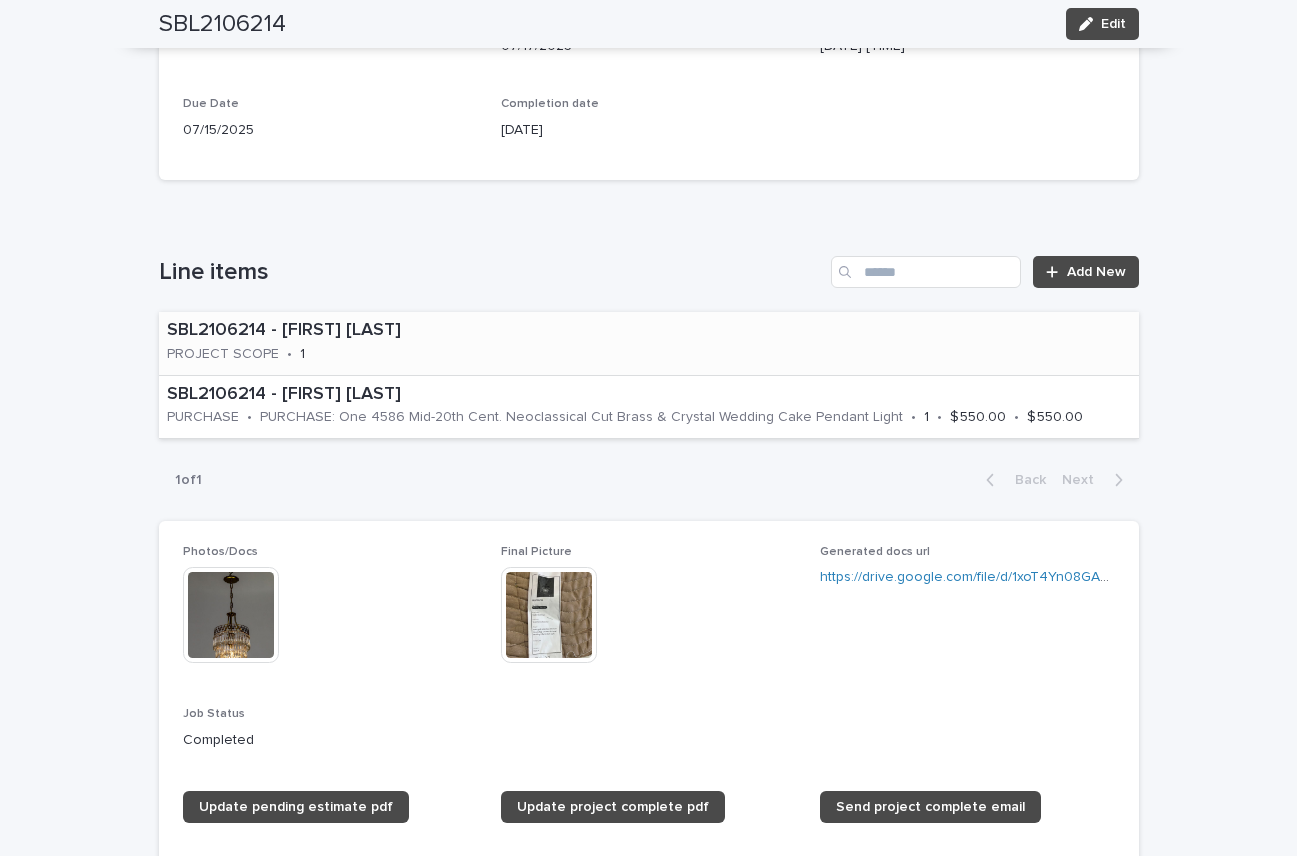 click on "SBL2106214 - Studio Burke LLC PROJECT SCOPE • 1" at bounding box center (353, 343) 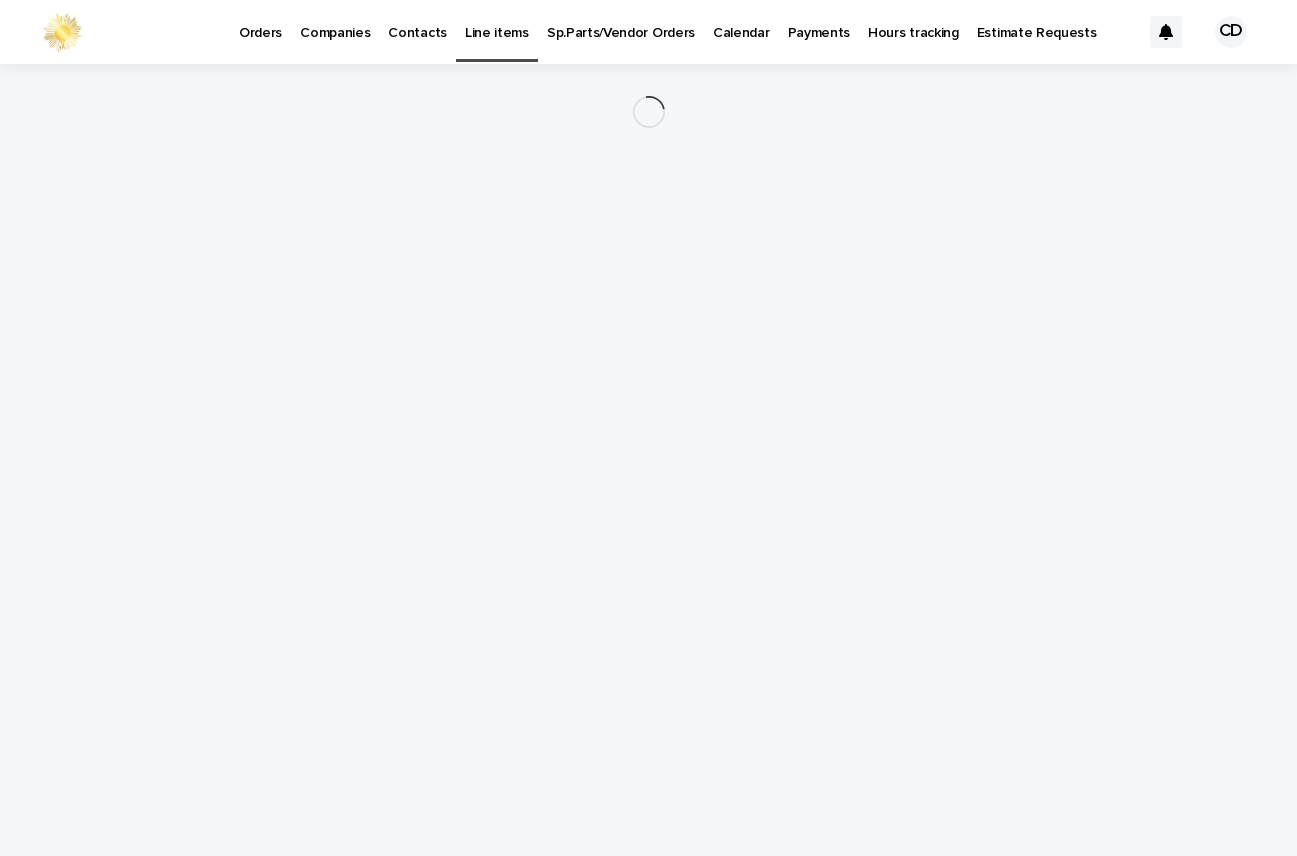 scroll, scrollTop: 0, scrollLeft: 0, axis: both 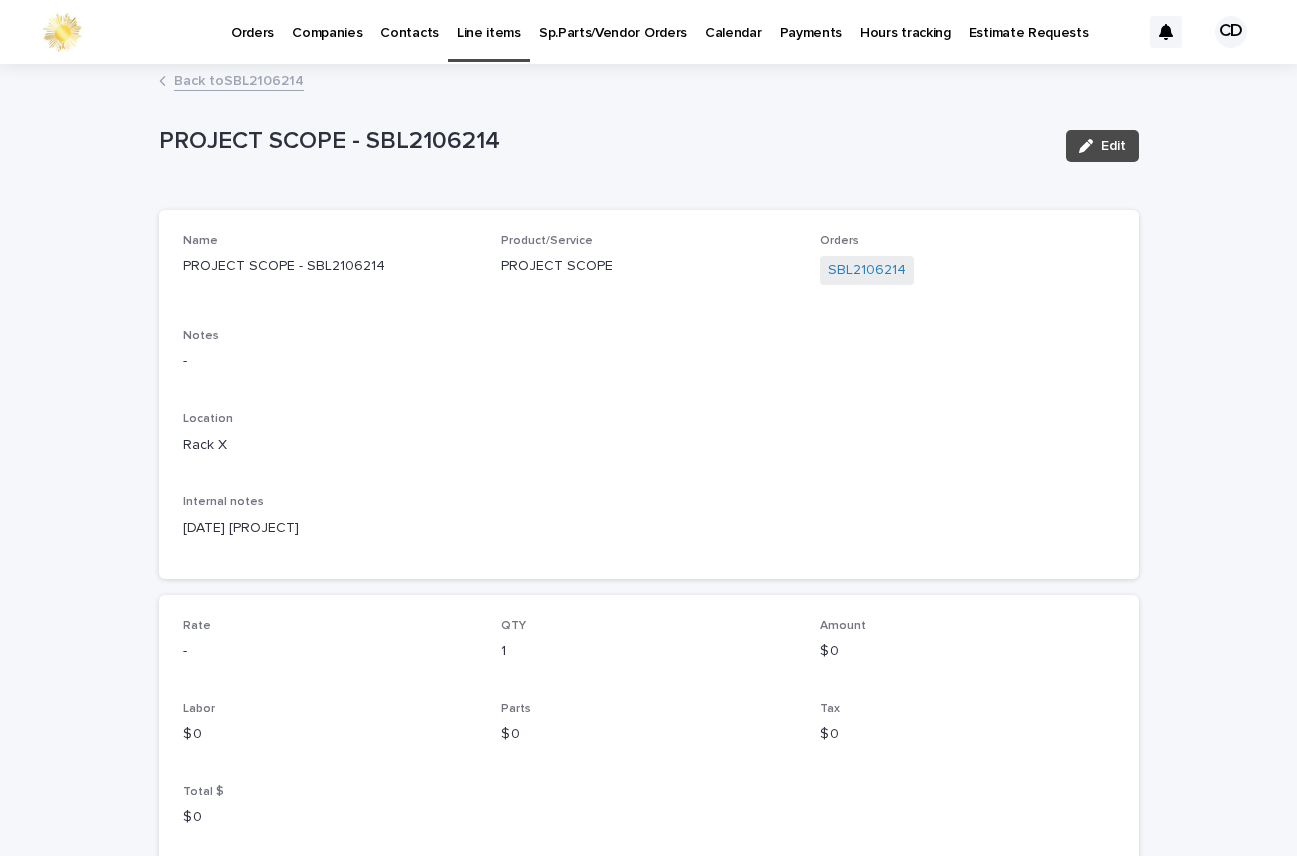 click on "Back to  SBL2106214" at bounding box center (239, 79) 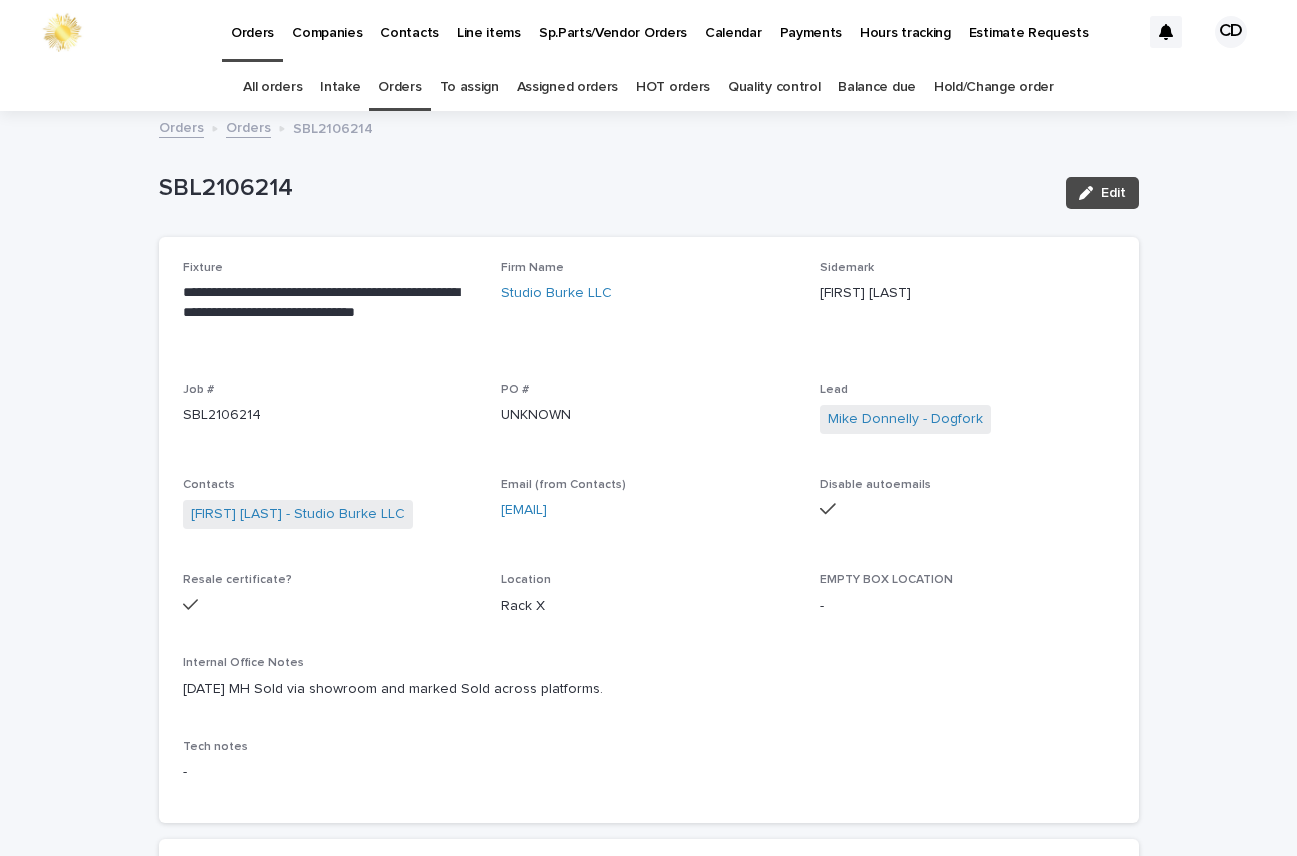 scroll, scrollTop: 64, scrollLeft: 0, axis: vertical 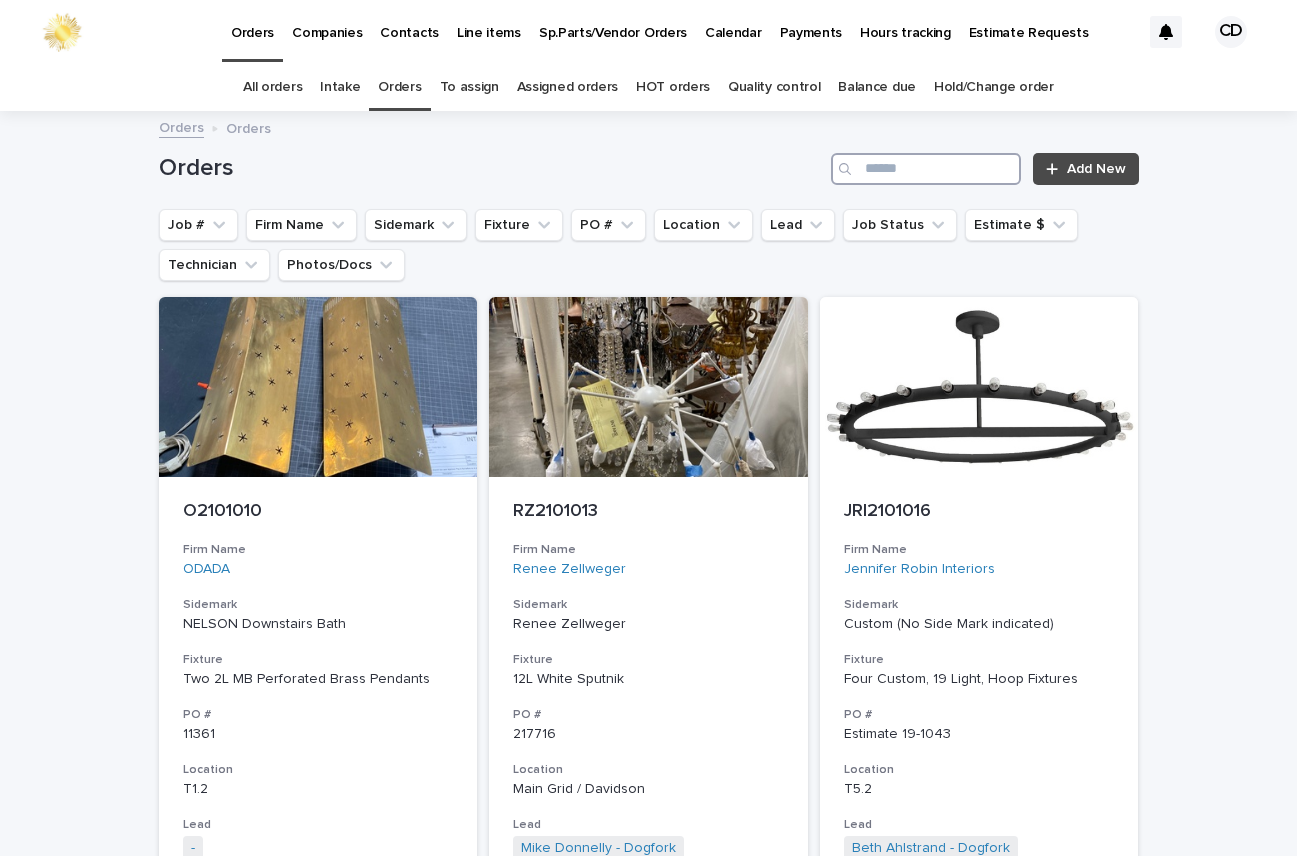 click at bounding box center (926, 169) 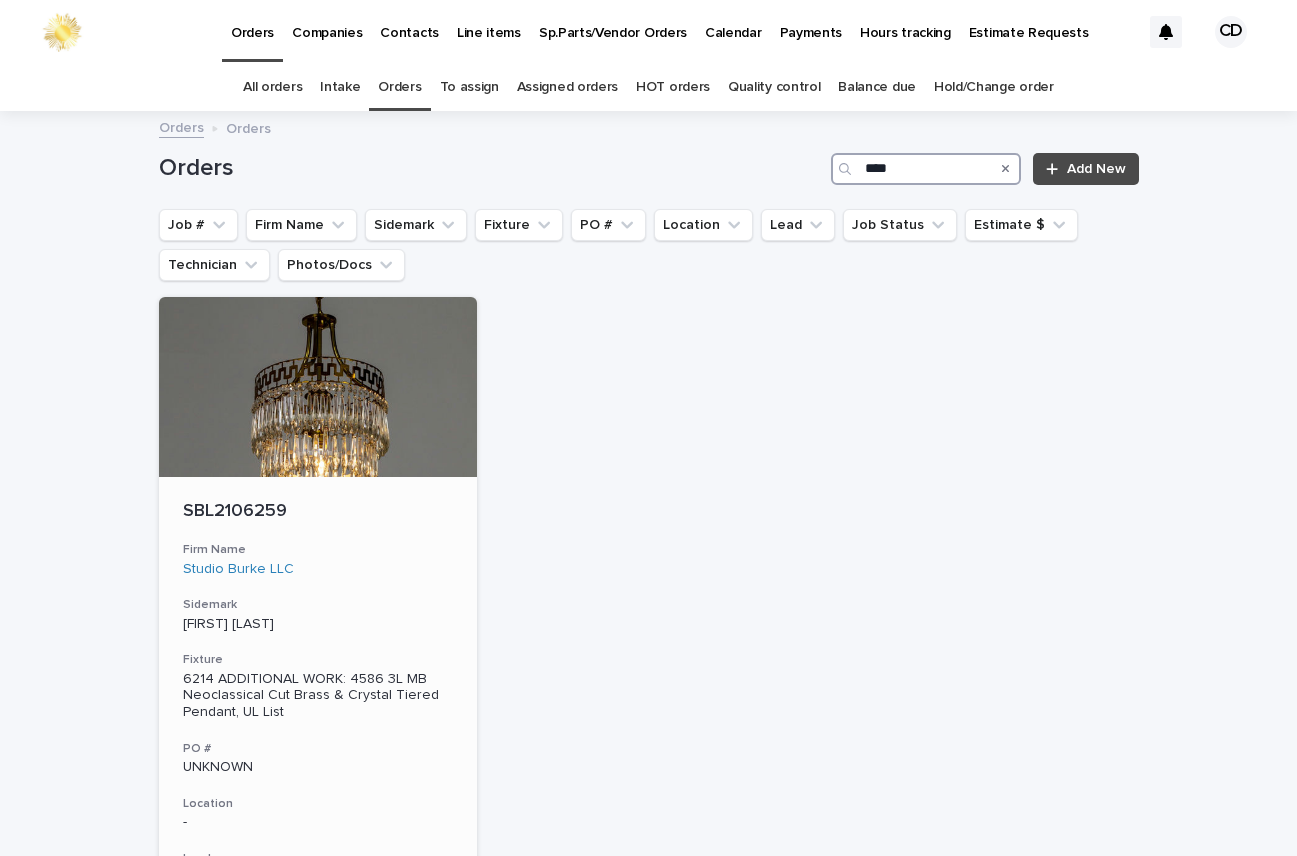 type on "****" 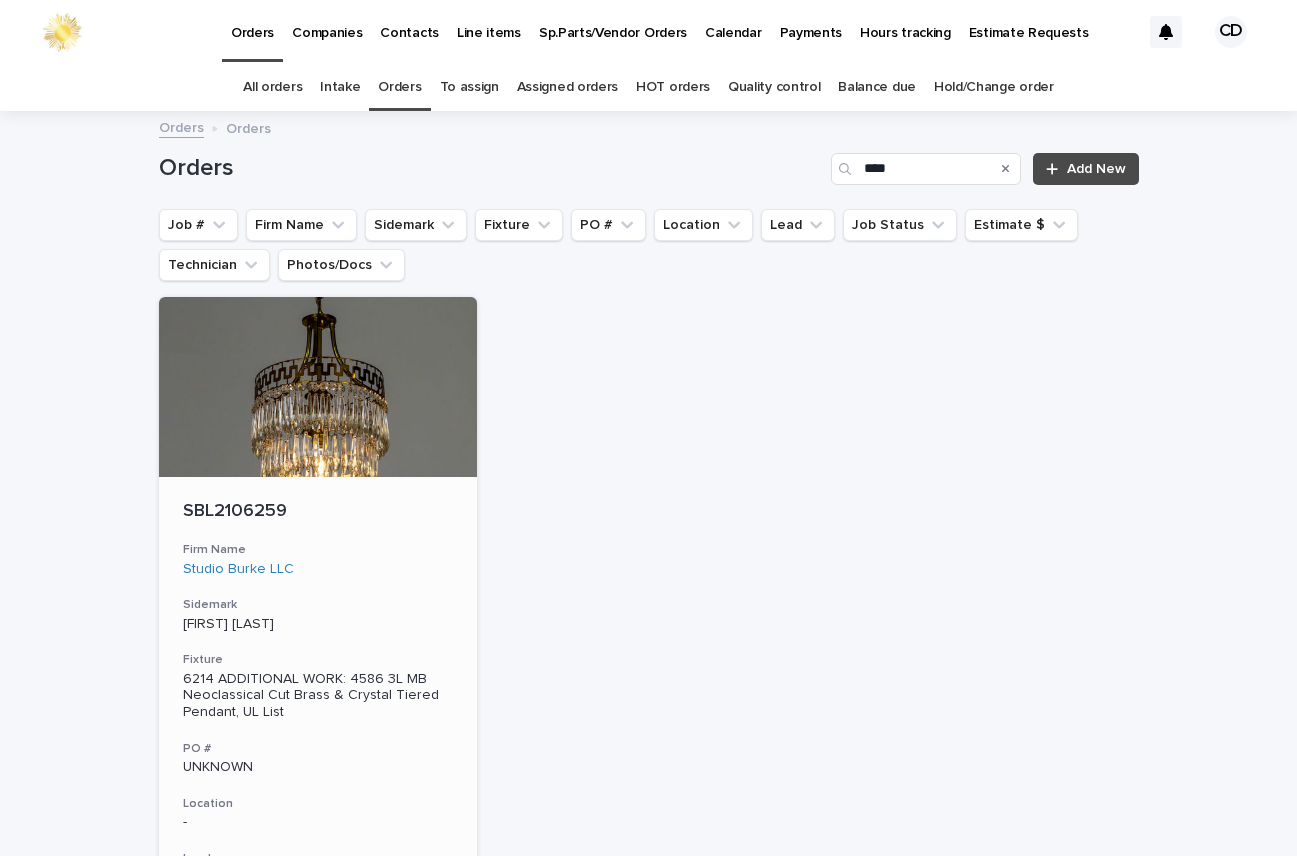 click on "Firm Name" at bounding box center [318, 550] 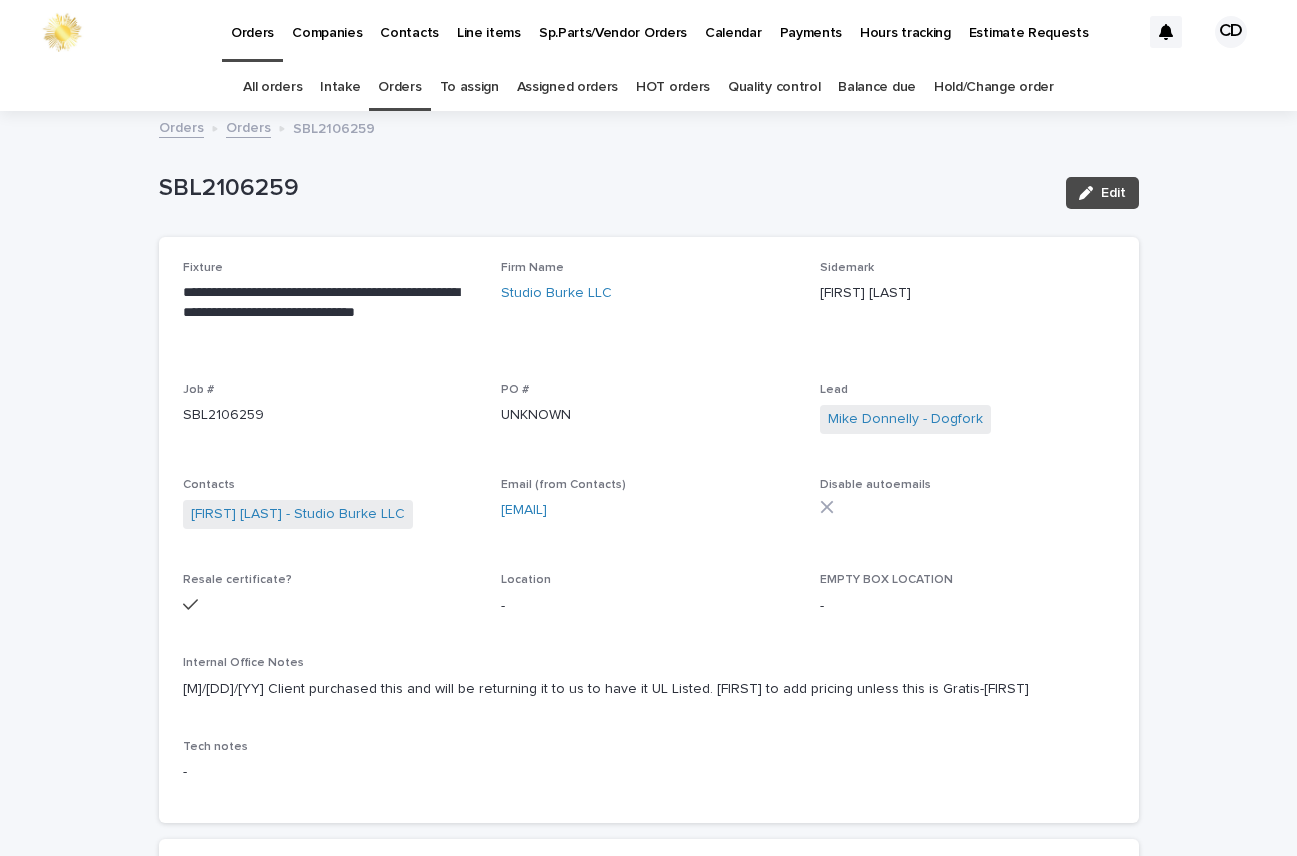 scroll, scrollTop: 64, scrollLeft: 0, axis: vertical 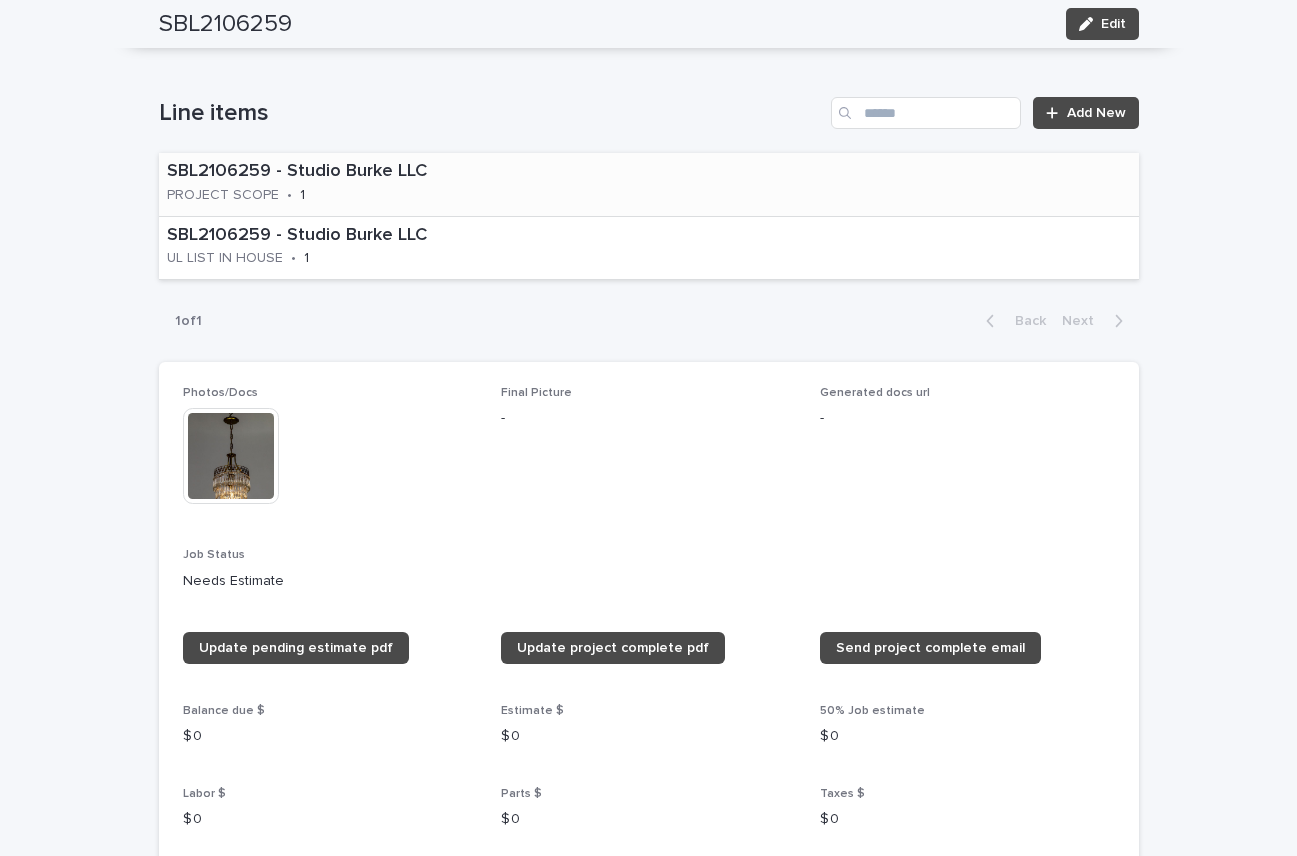 click on "SBL2106259 - Studio Burke LLC PROJECT SCOPE • 1" at bounding box center [366, 184] 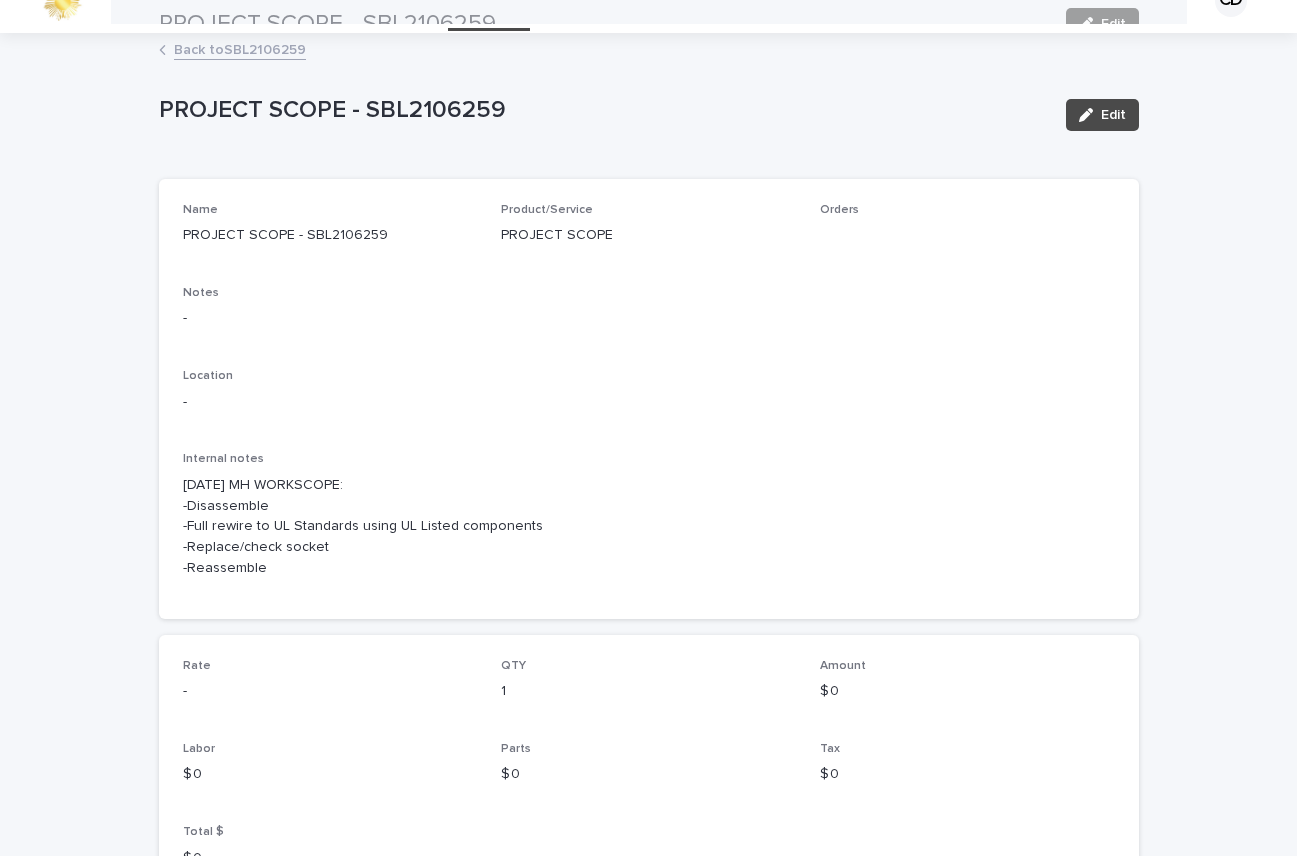 scroll, scrollTop: 0, scrollLeft: 0, axis: both 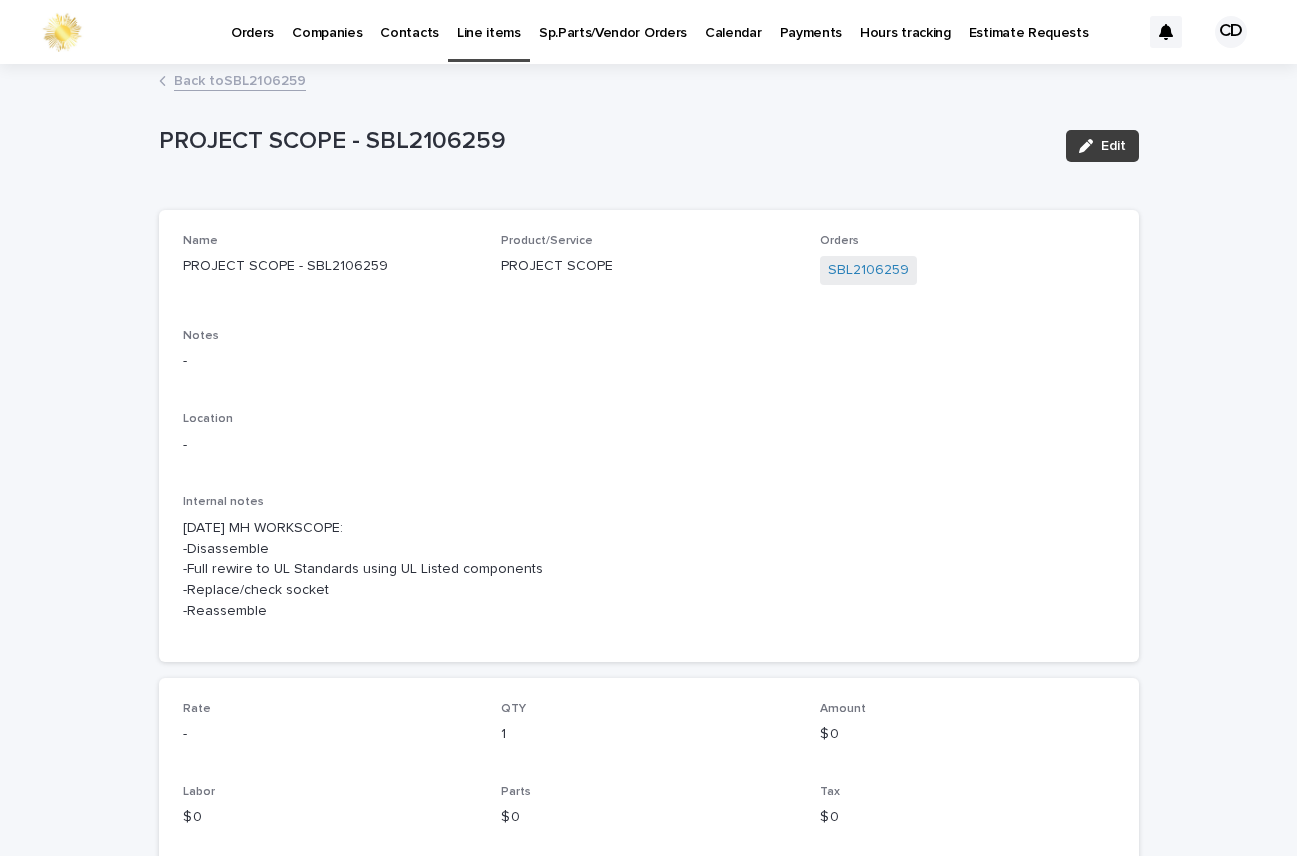 click on "Edit" at bounding box center (1113, 146) 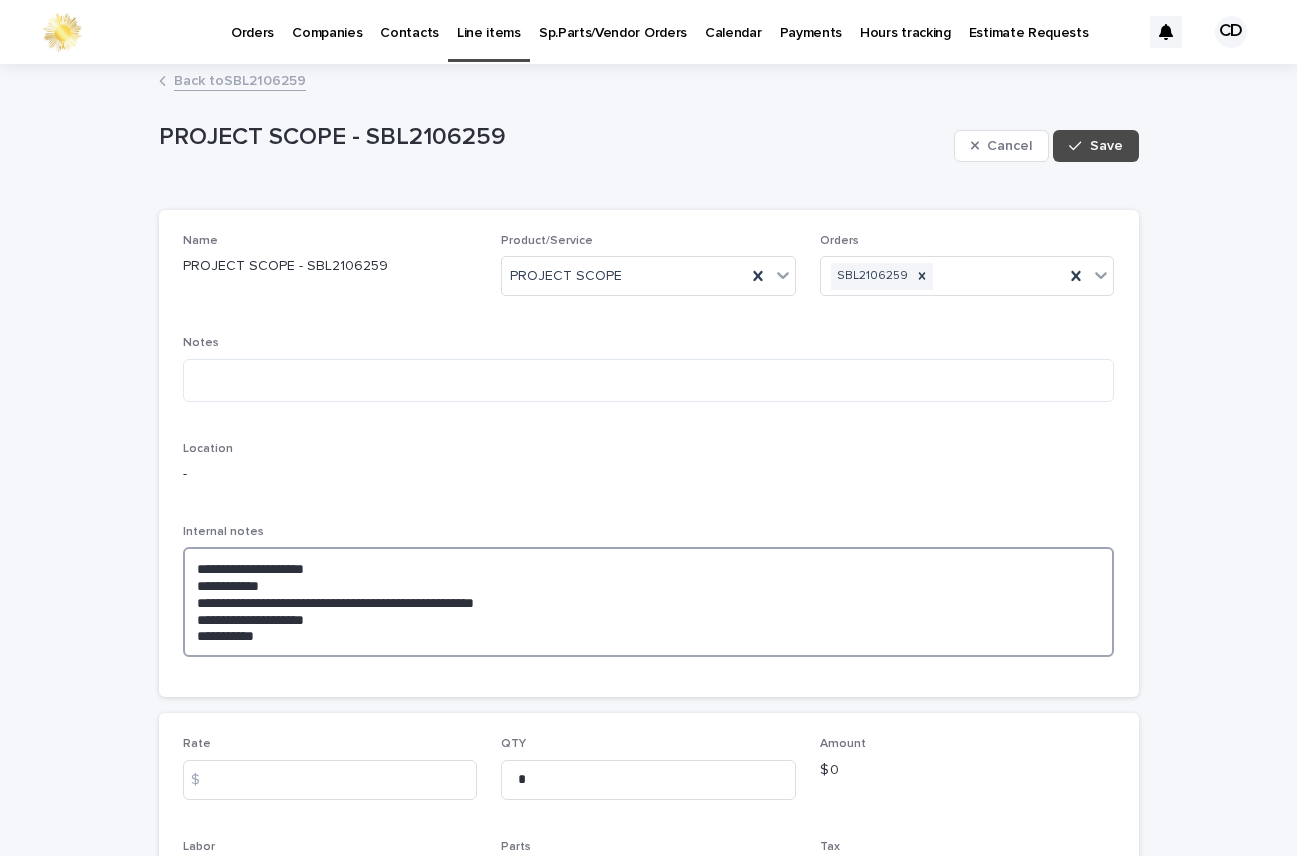 click on "**********" at bounding box center (649, 602) 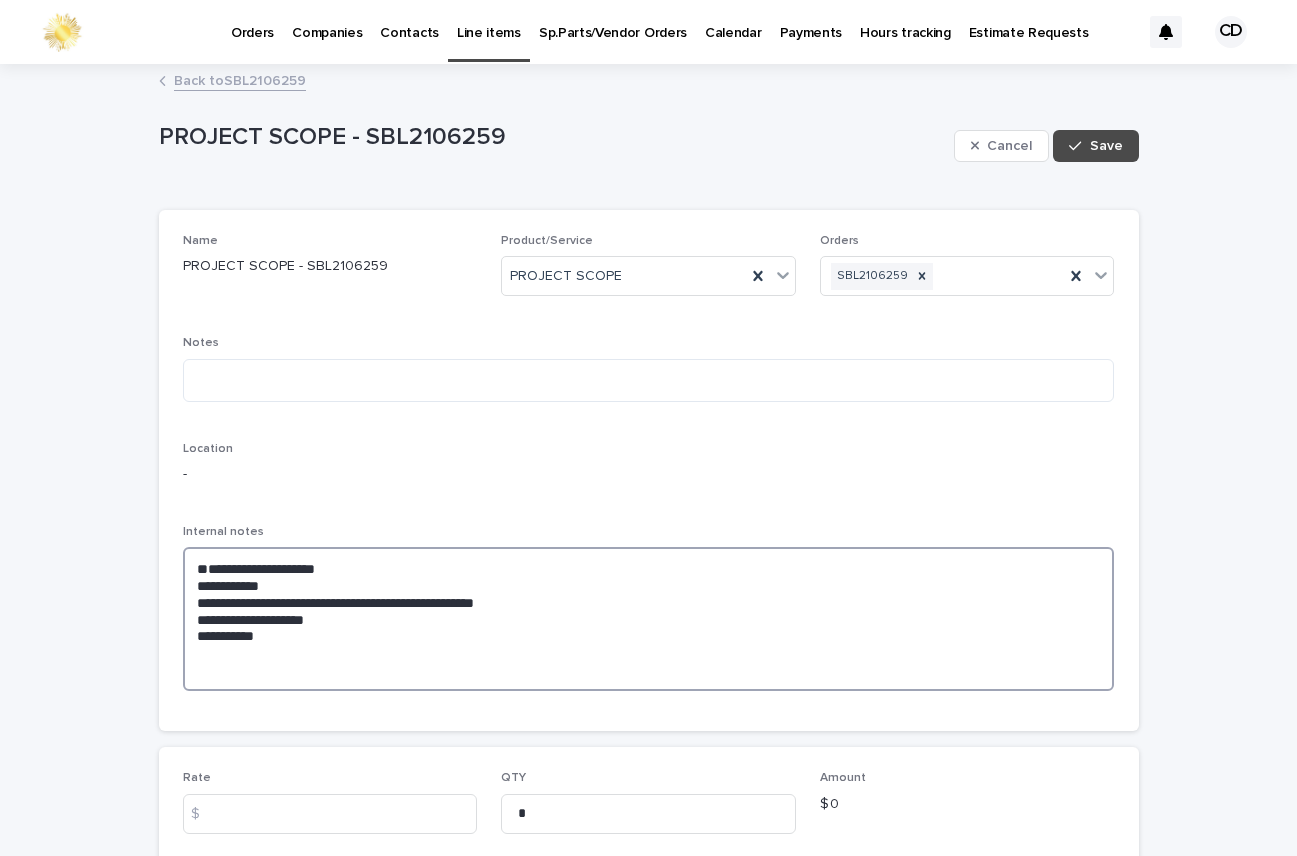 click on "**********" at bounding box center (649, 619) 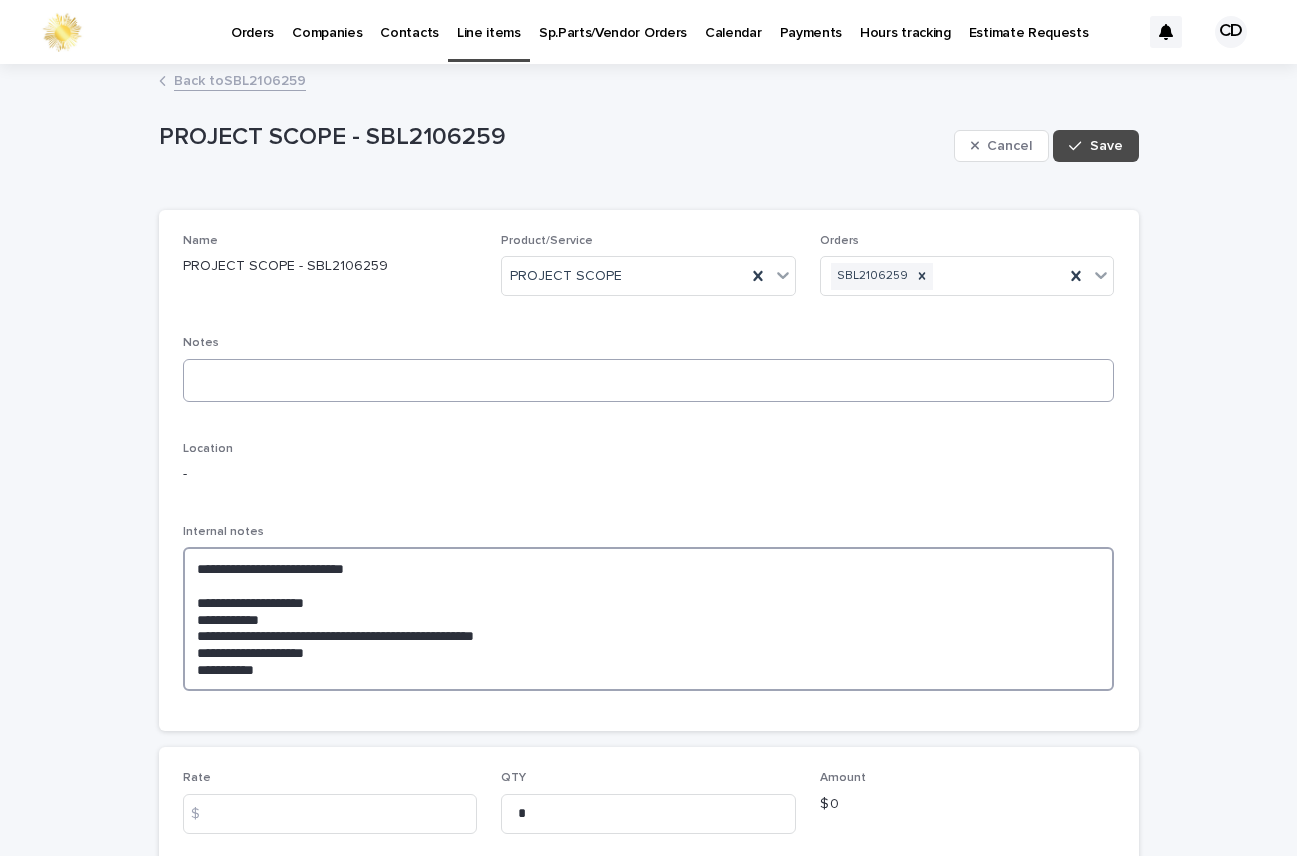 type on "**********" 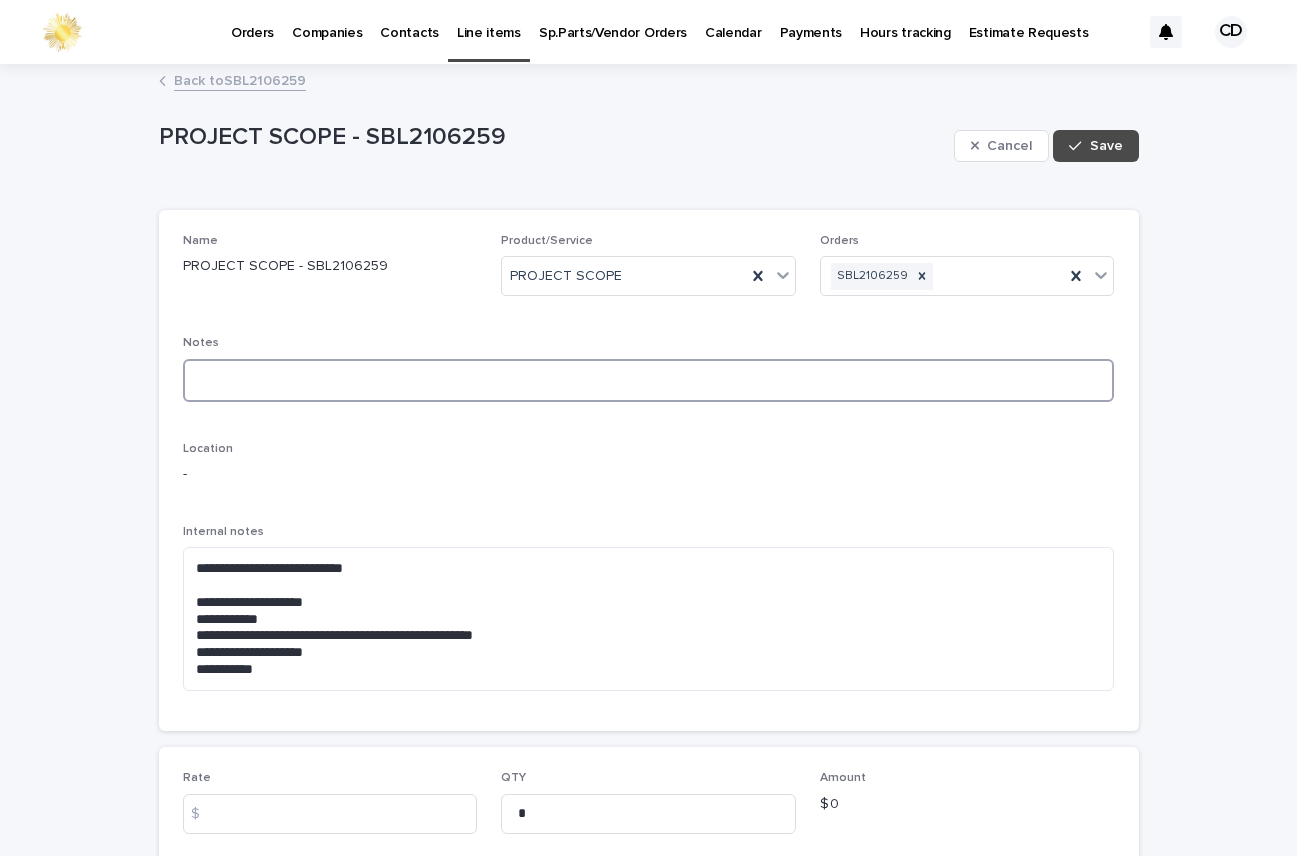 click at bounding box center [649, 380] 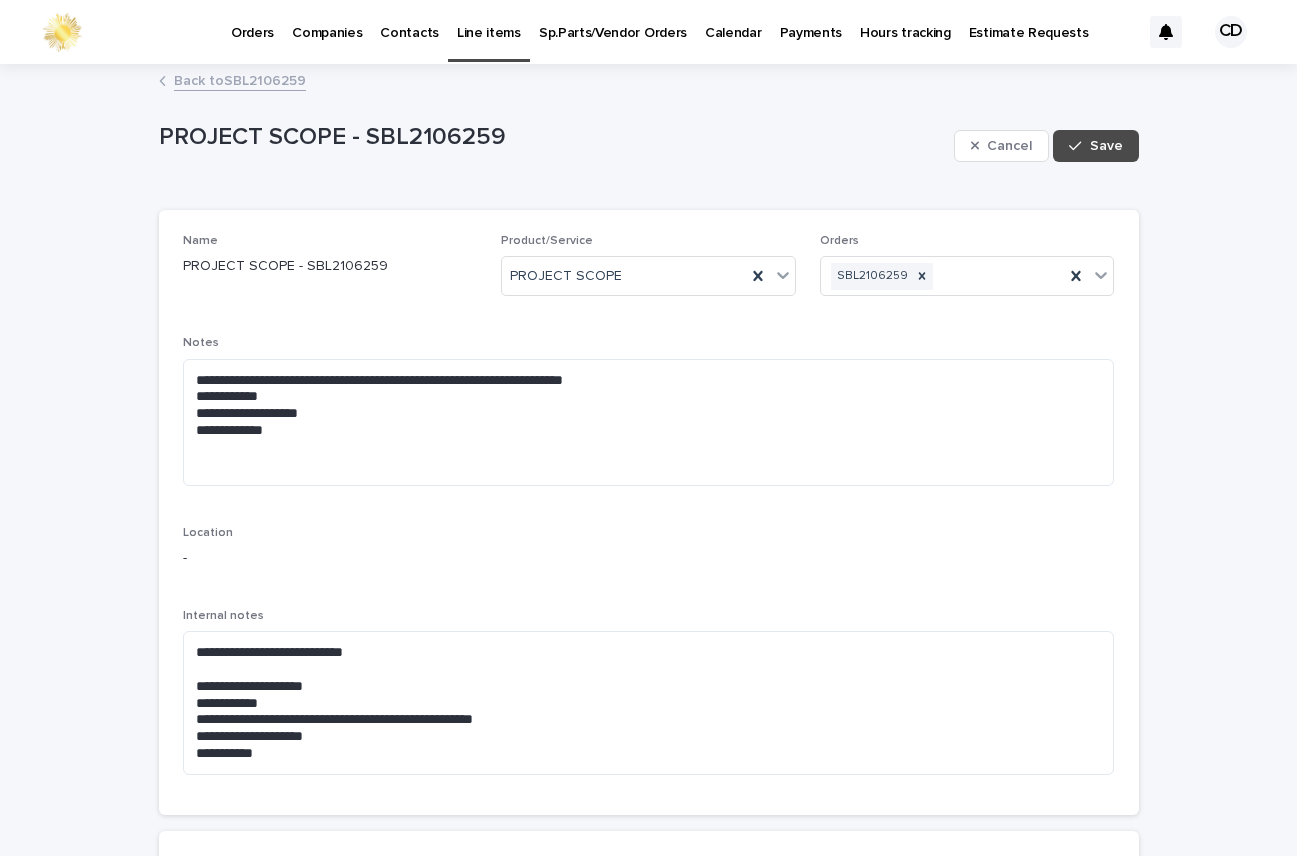 click on "**********" at bounding box center (649, 512) 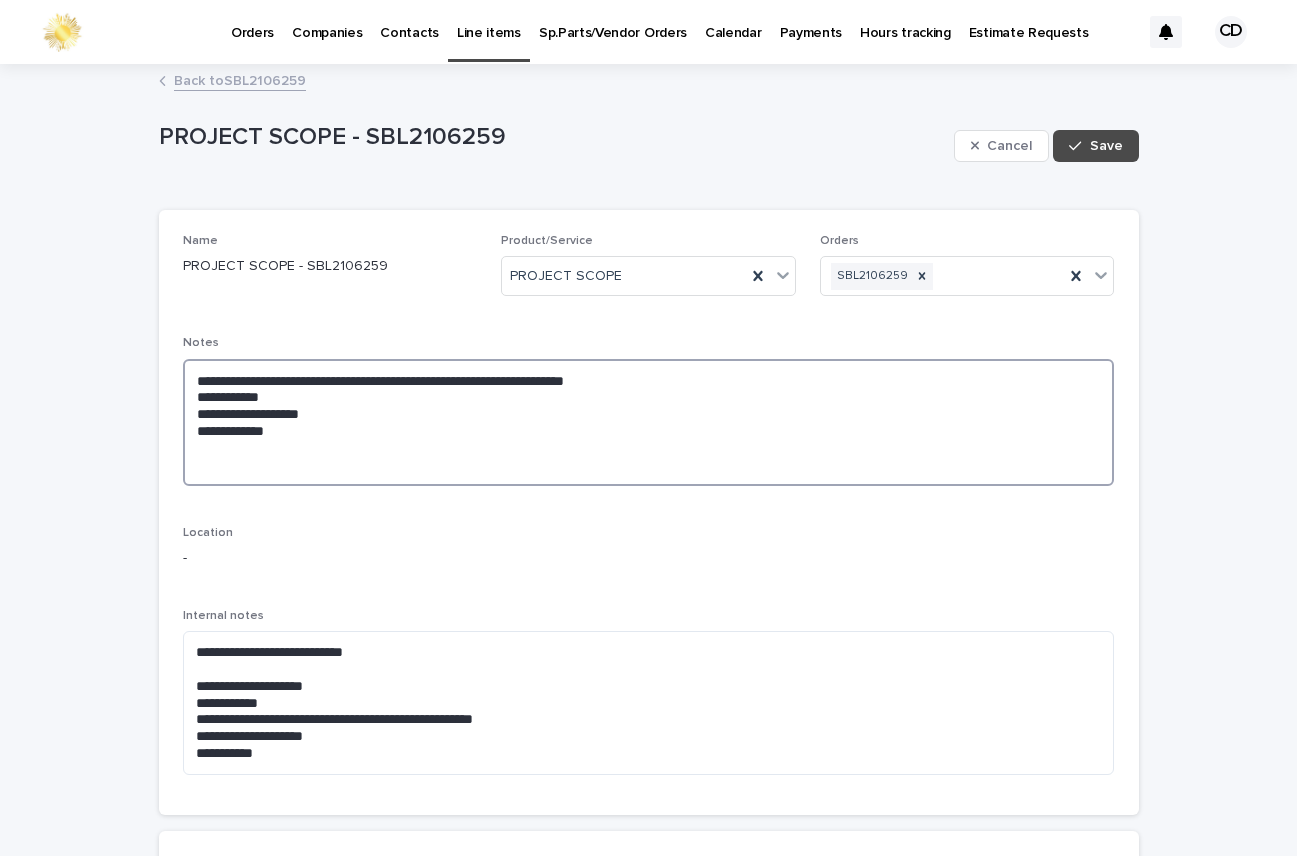 click on "**********" at bounding box center [649, 422] 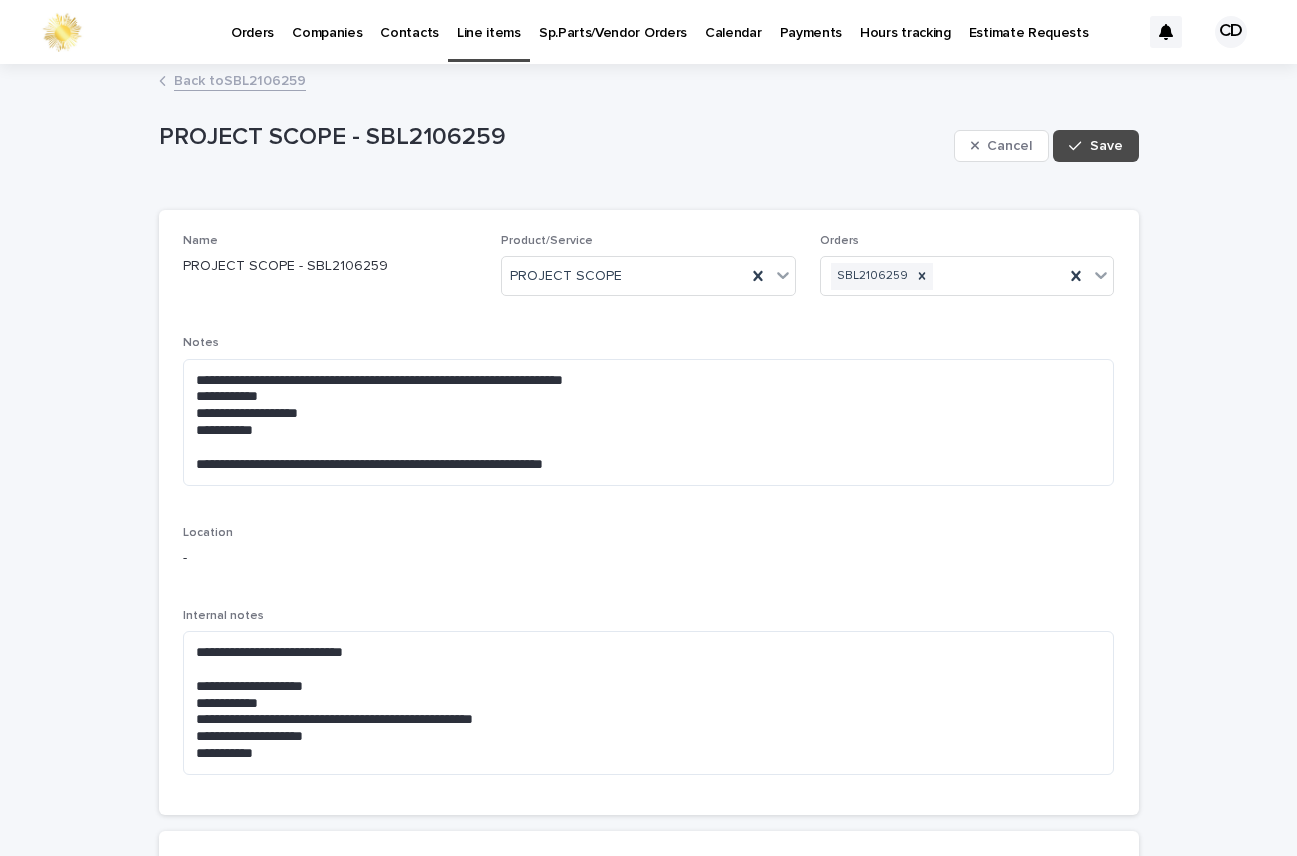 drag, startPoint x: 1070, startPoint y: 609, endPoint x: 1022, endPoint y: 610, distance: 48.010414 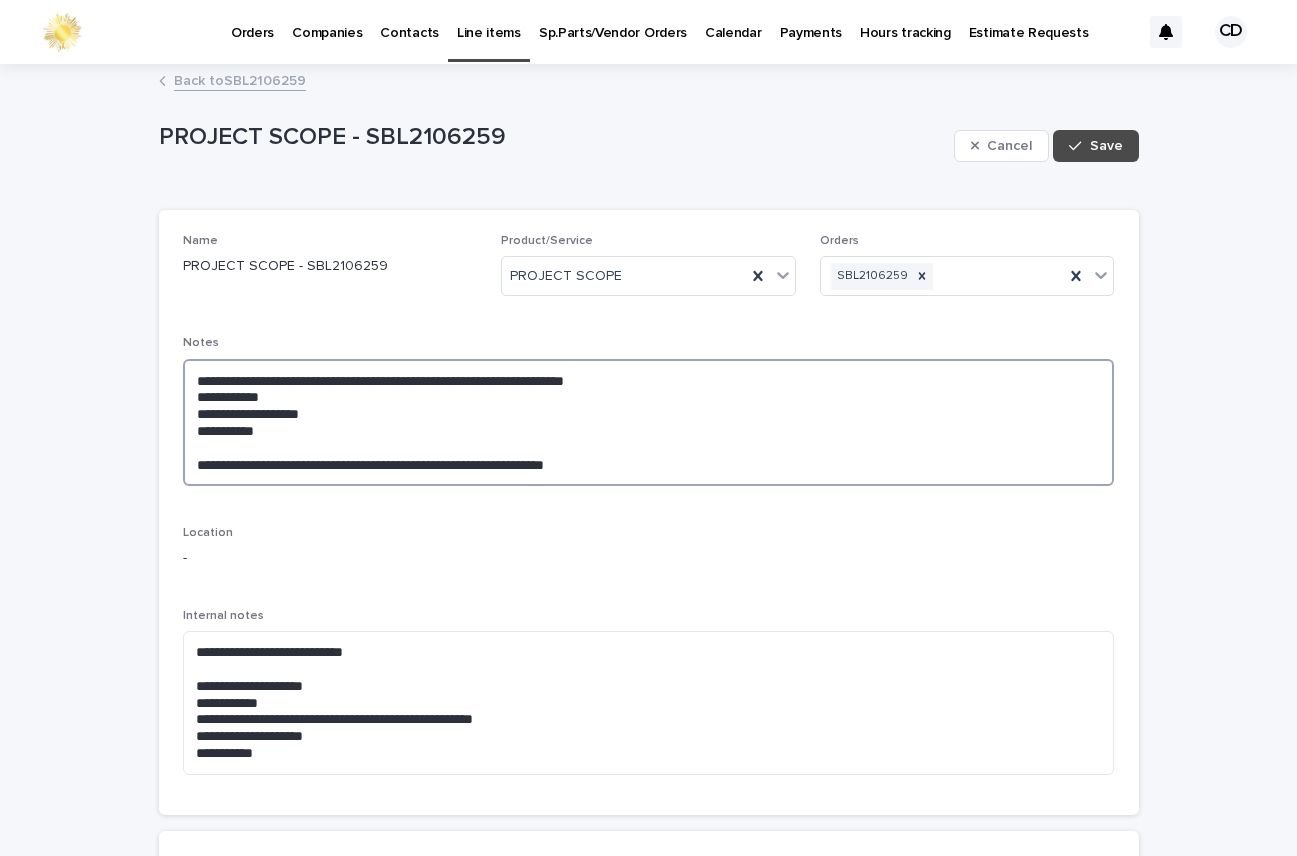 click on "**********" at bounding box center (649, 422) 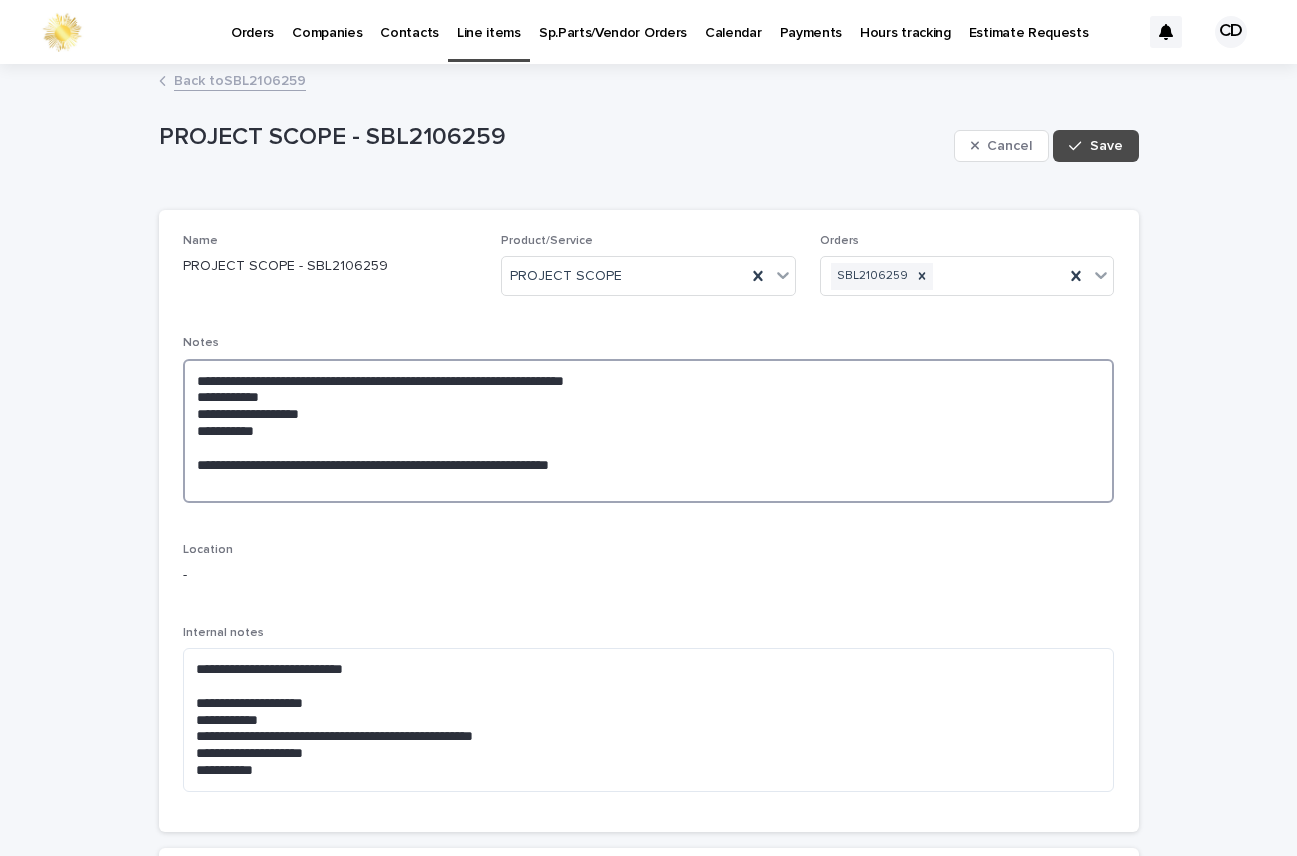 paste on "**********" 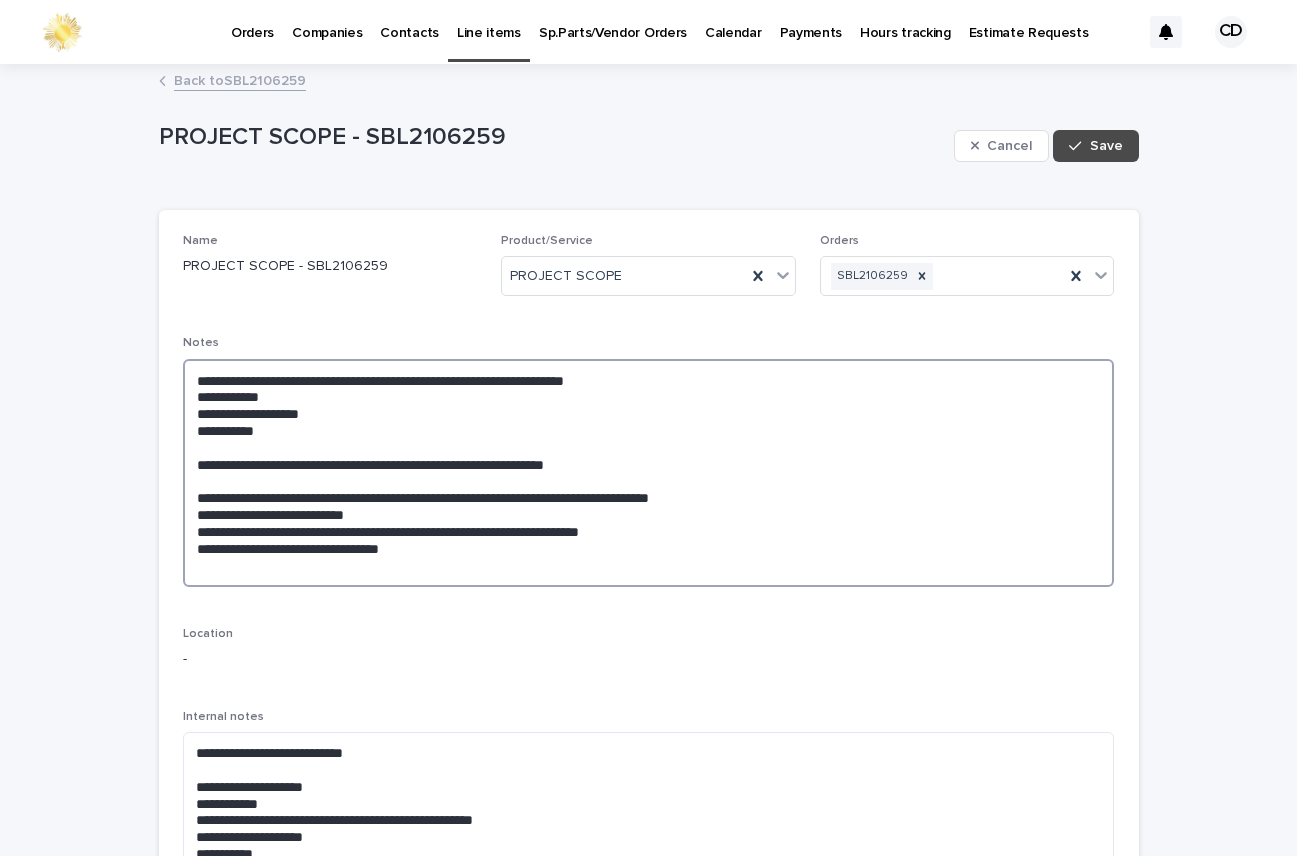 click on "**********" at bounding box center (649, 473) 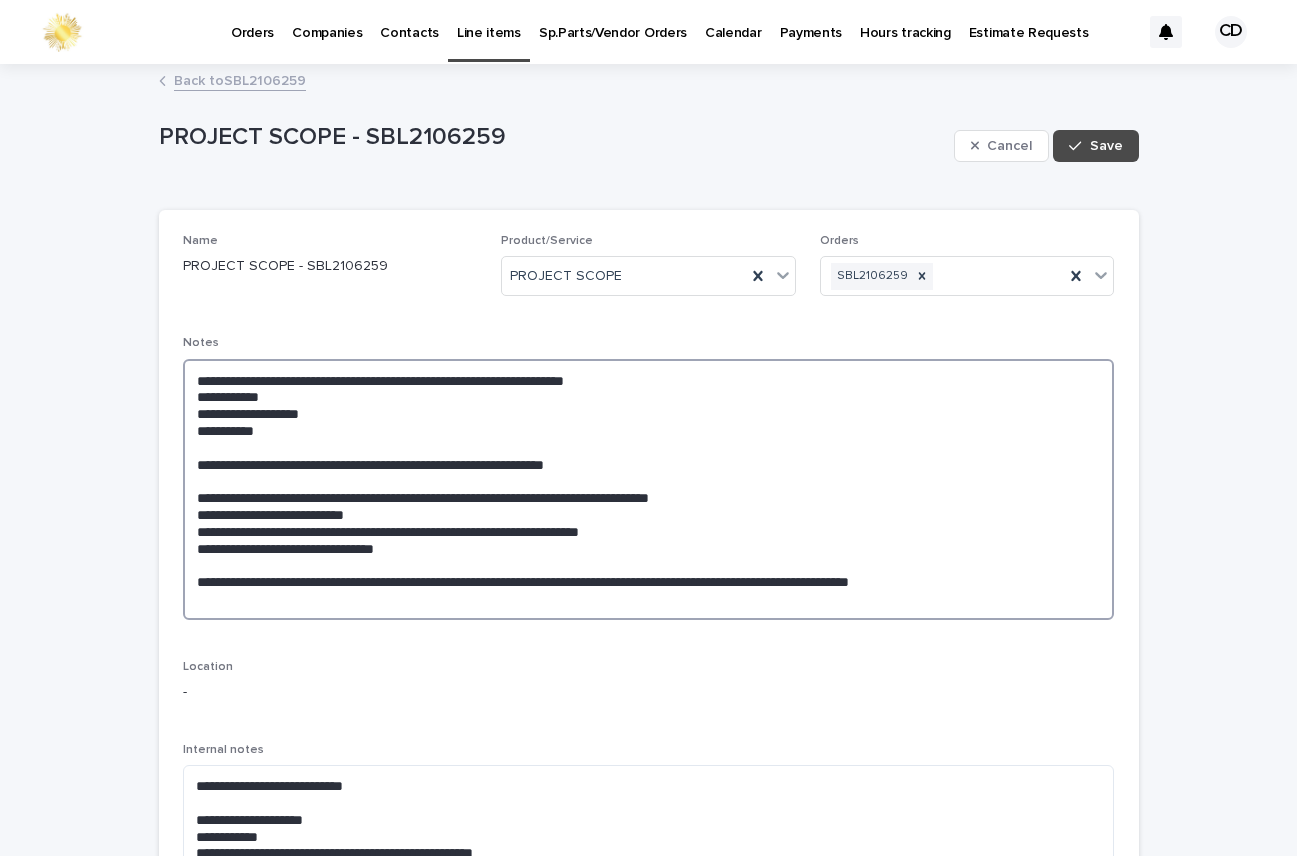 drag, startPoint x: 1074, startPoint y: 608, endPoint x: 1064, endPoint y: 609, distance: 10.049875 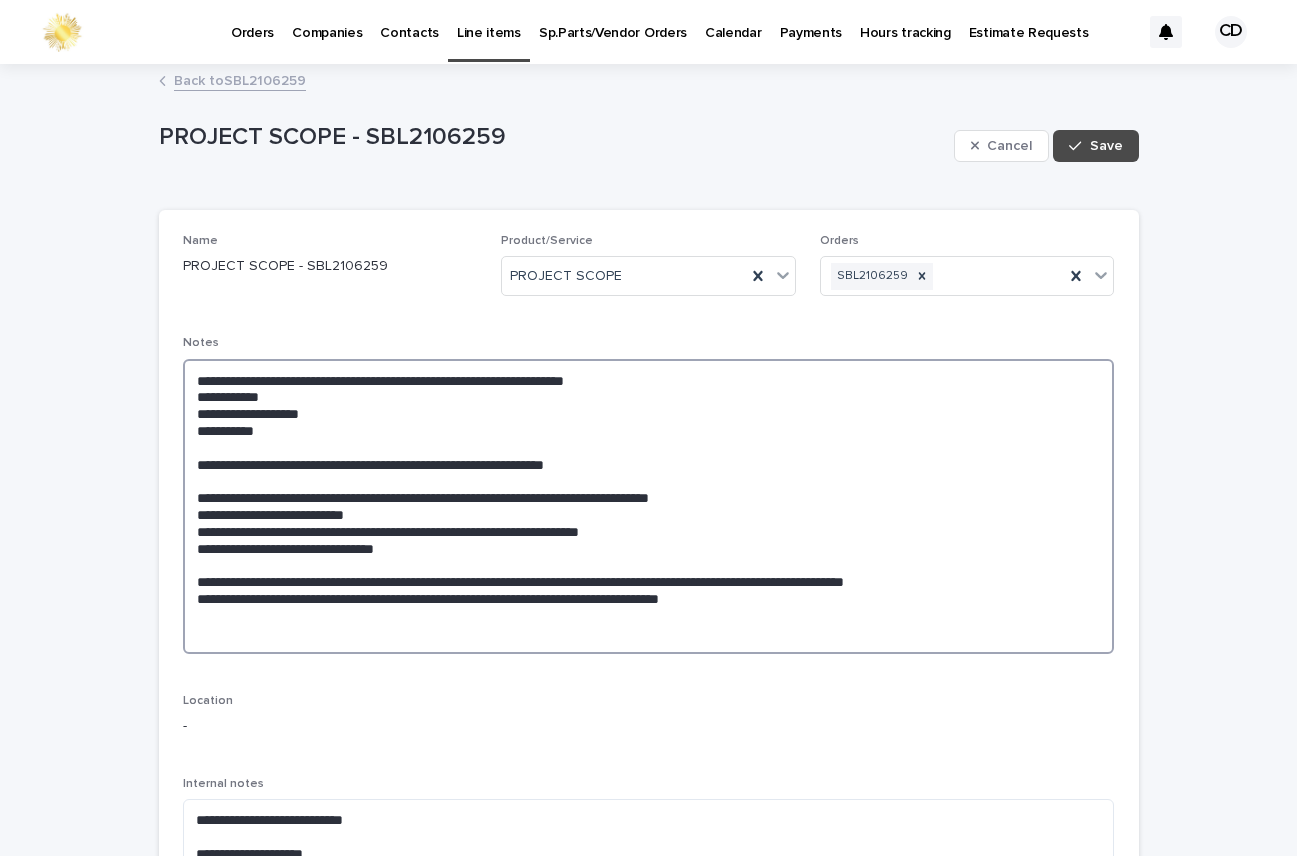 click on "**********" at bounding box center [649, 506] 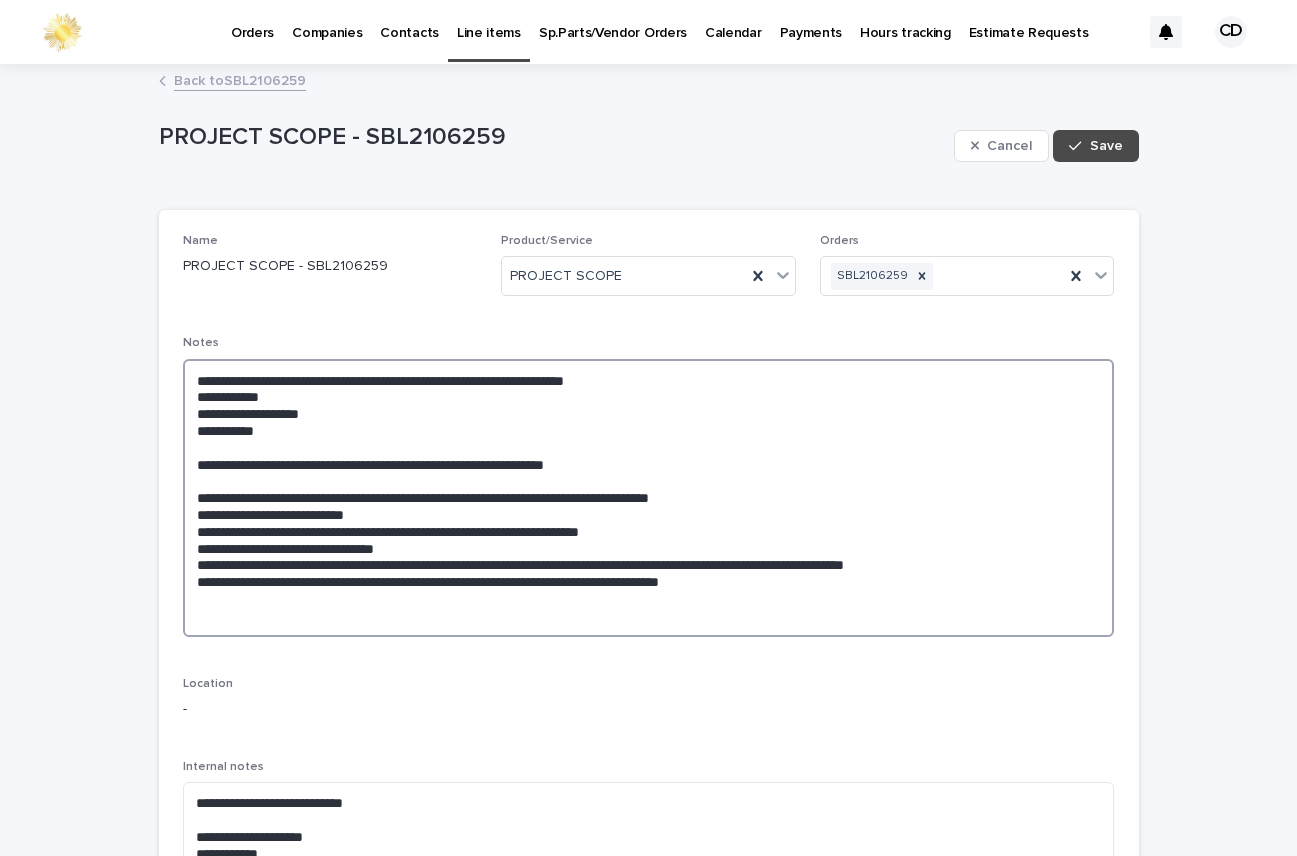 click on "**********" at bounding box center [649, 498] 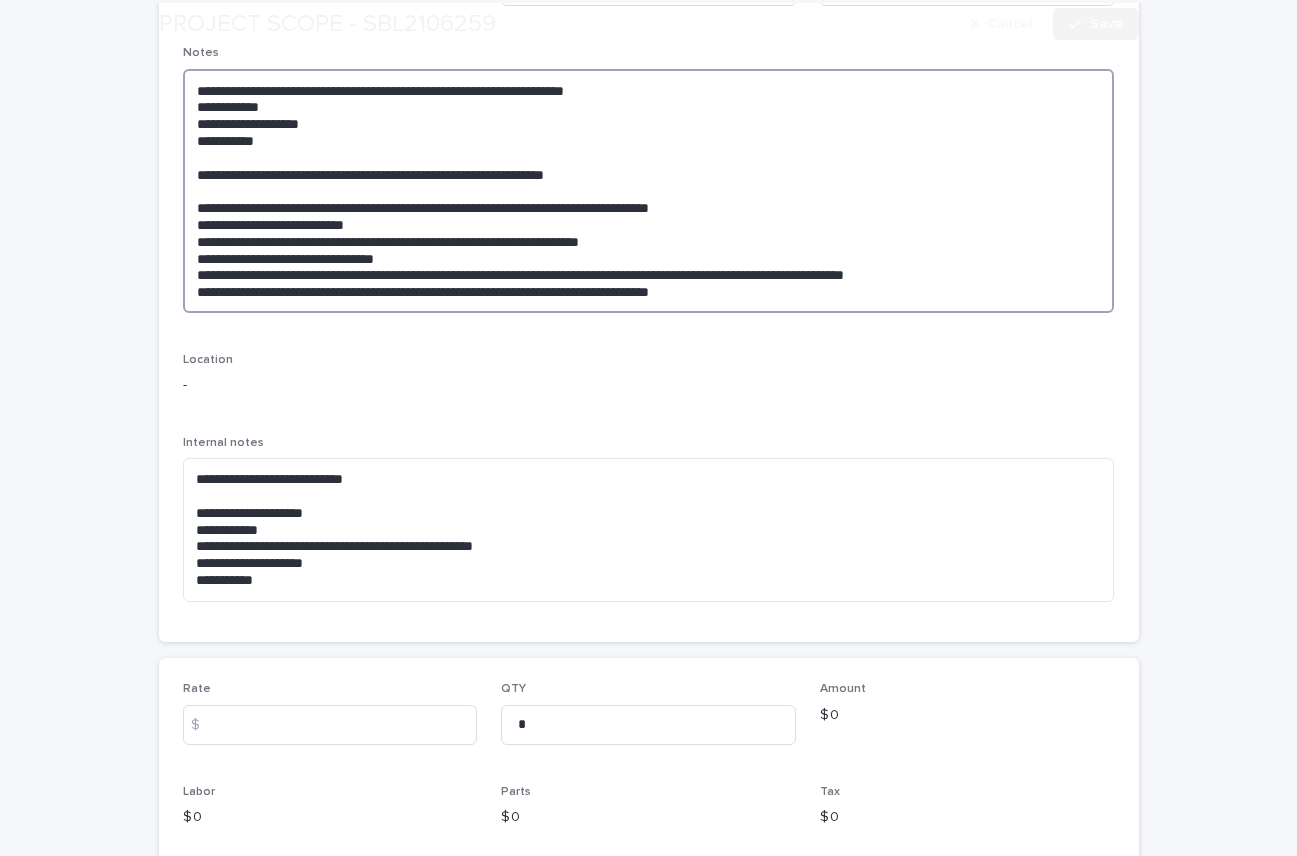 scroll, scrollTop: 450, scrollLeft: 0, axis: vertical 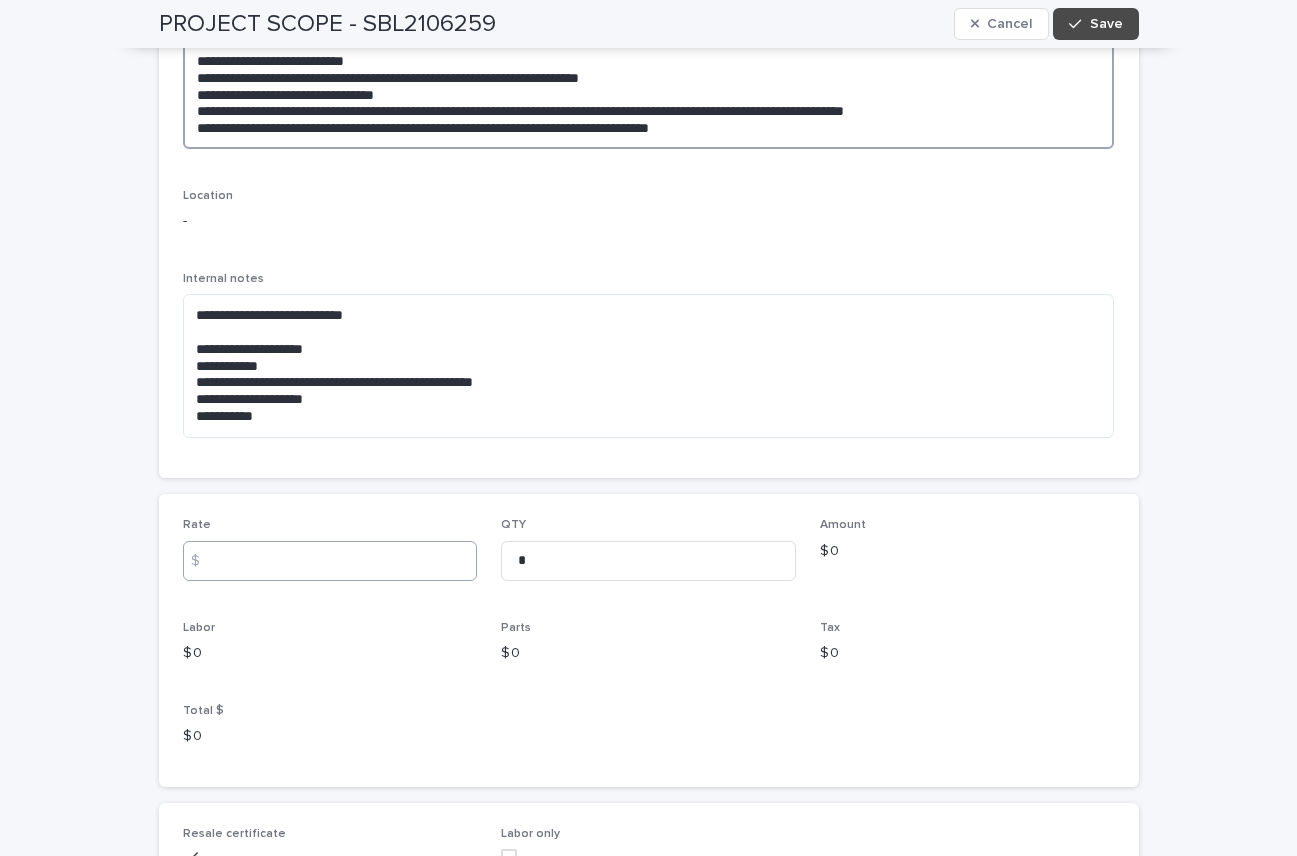 type on "**********" 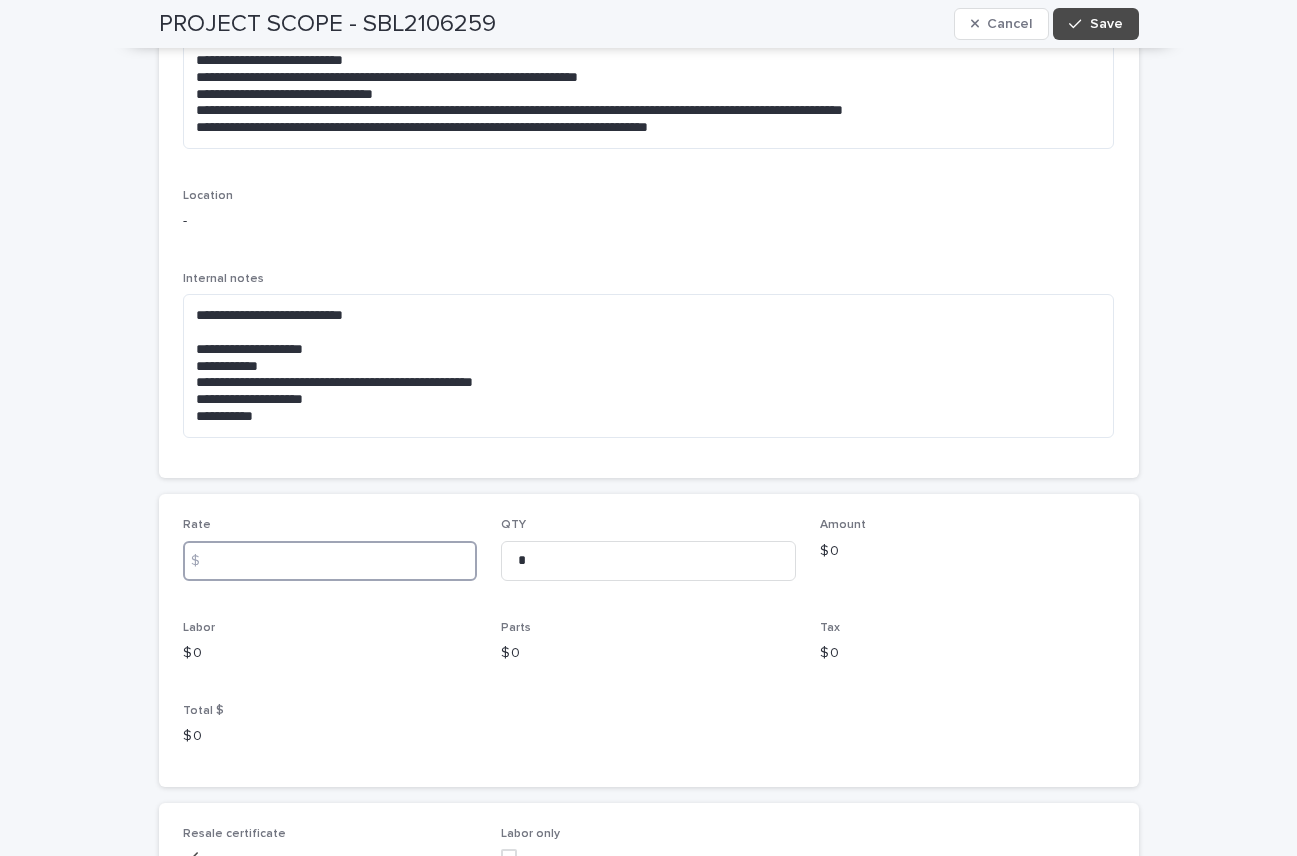 drag, startPoint x: 295, startPoint y: 555, endPoint x: 376, endPoint y: 559, distance: 81.09871 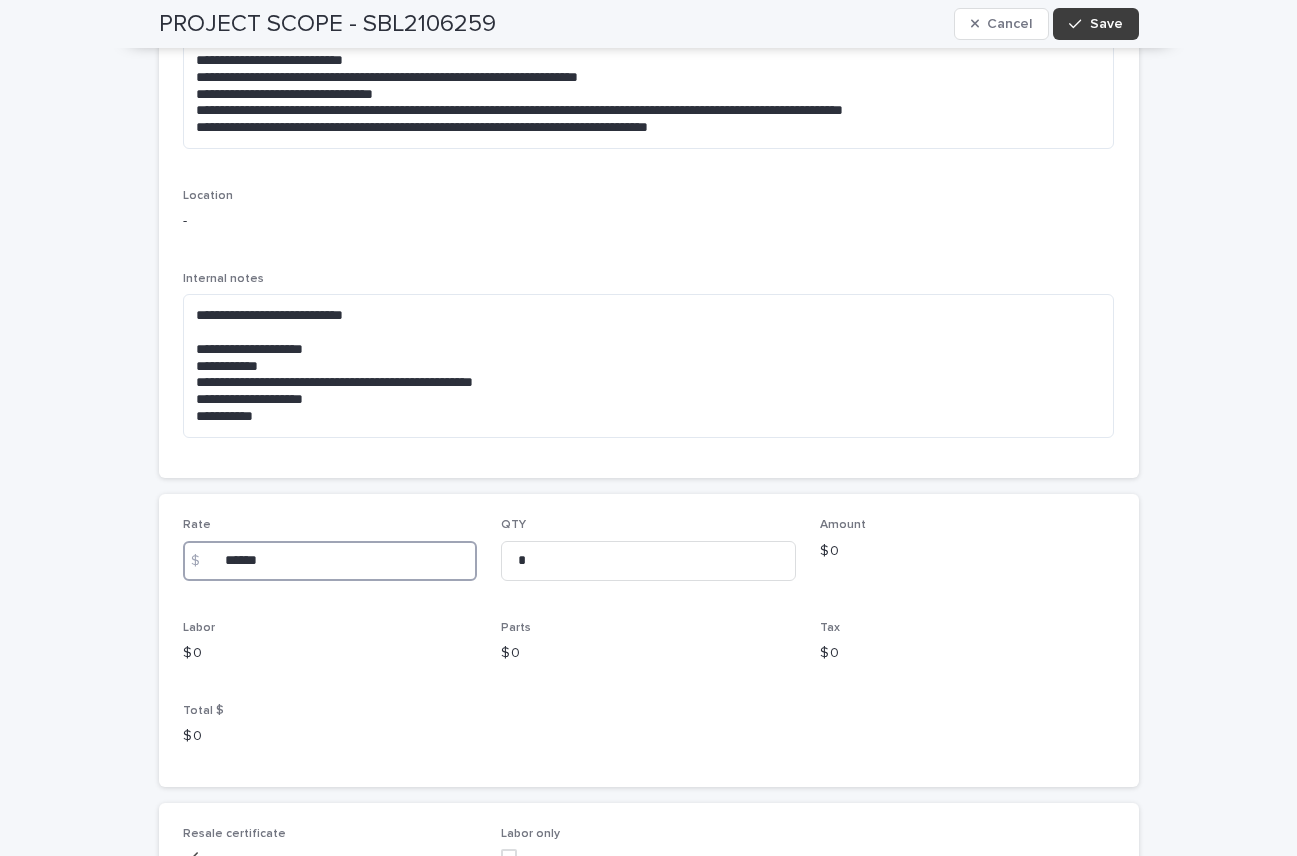 type on "******" 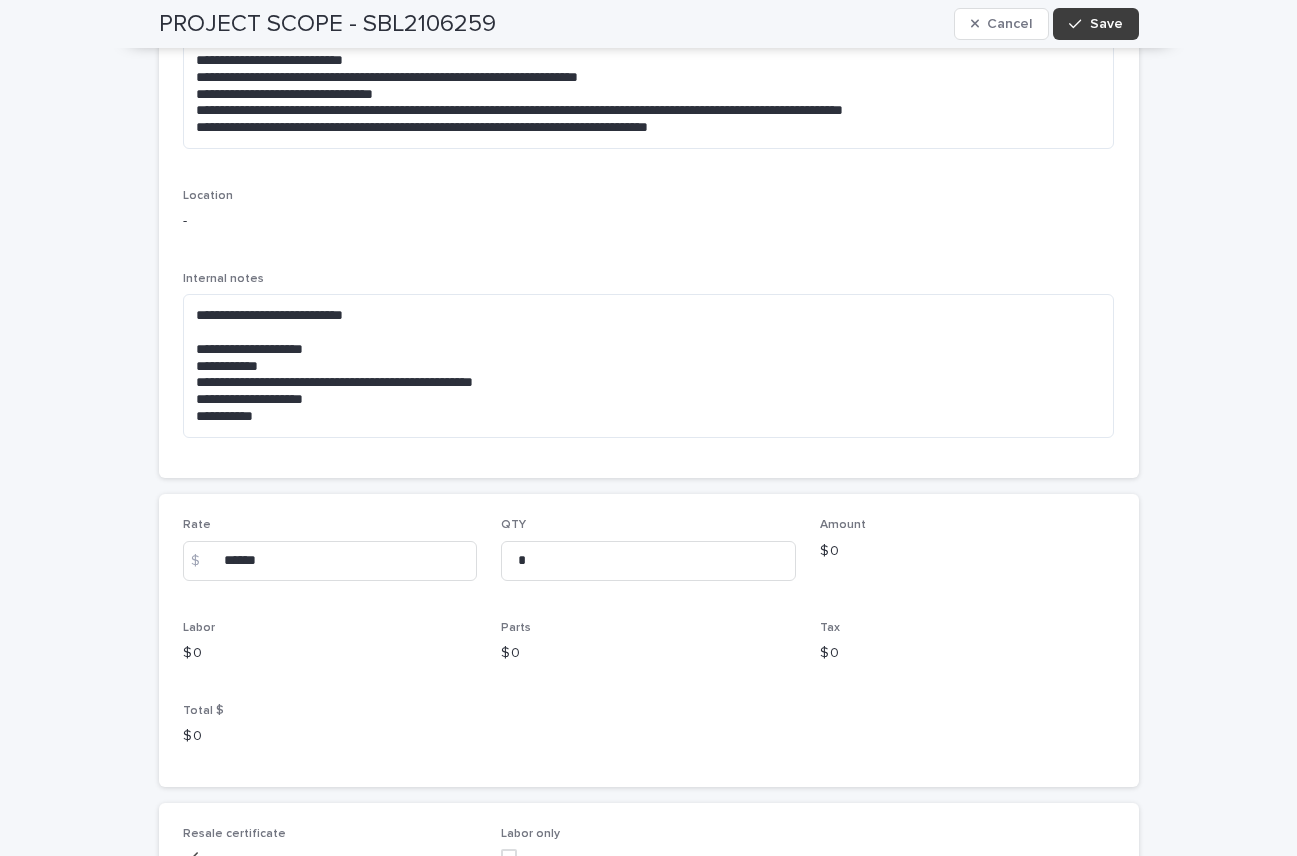 click on "Save" at bounding box center [1106, 24] 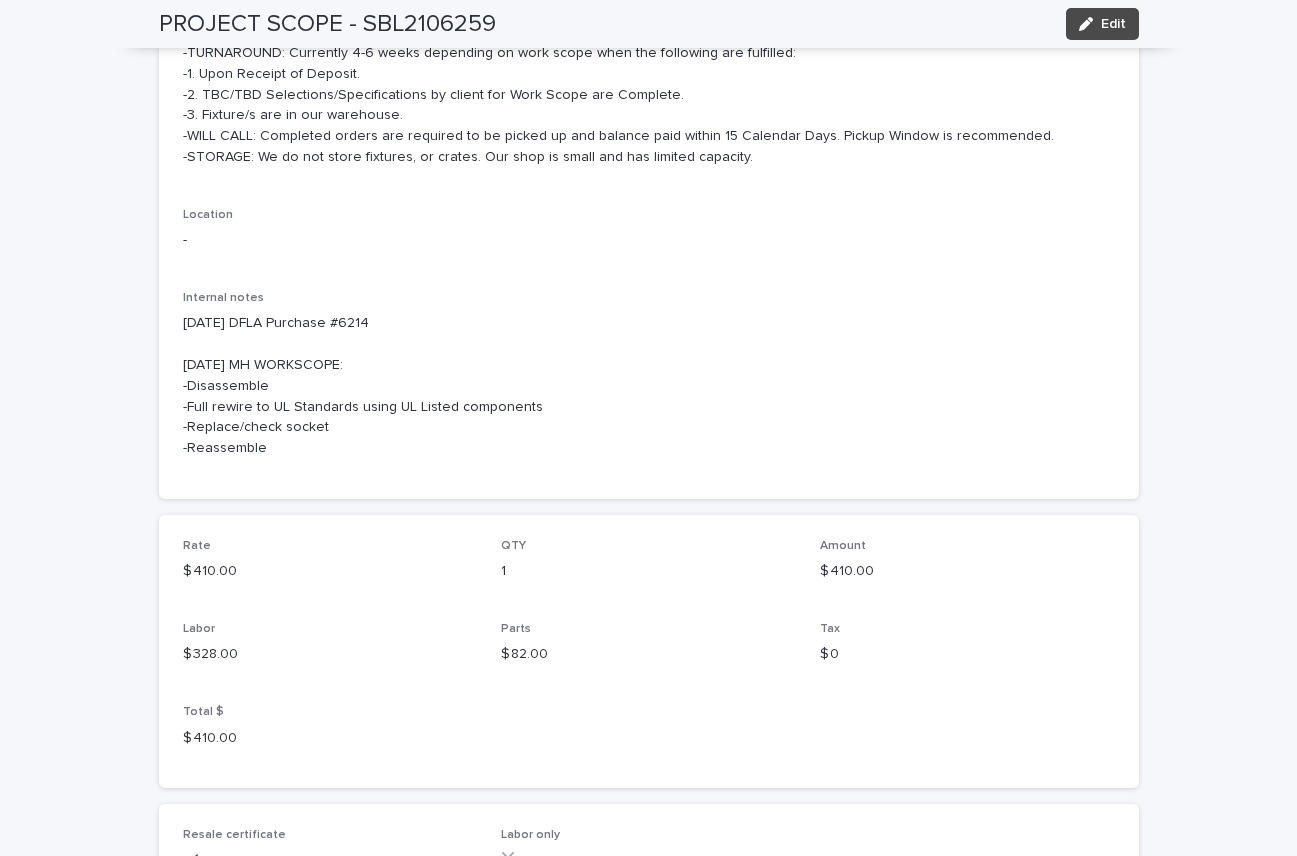 scroll, scrollTop: 455, scrollLeft: 0, axis: vertical 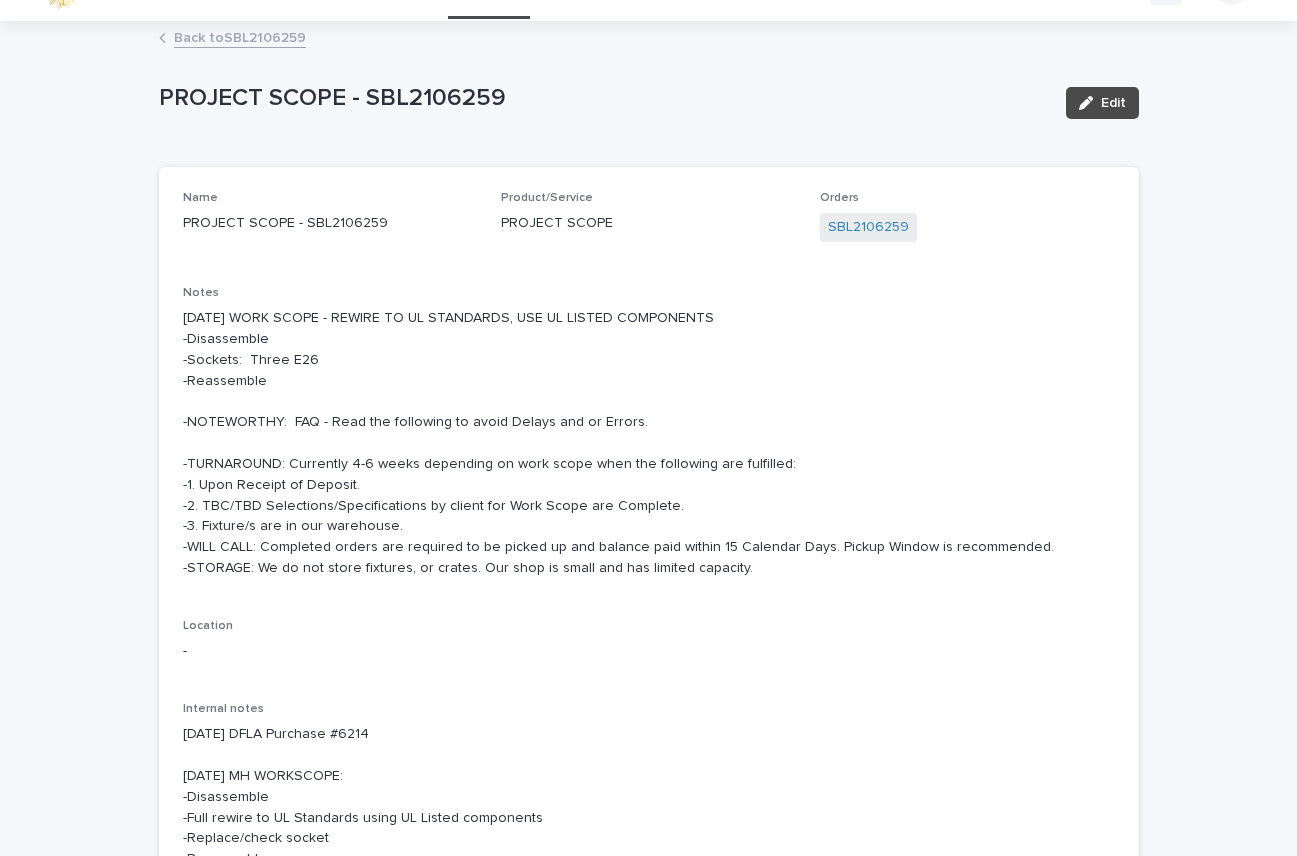 click on "Back to  SBL2106259" at bounding box center [240, 36] 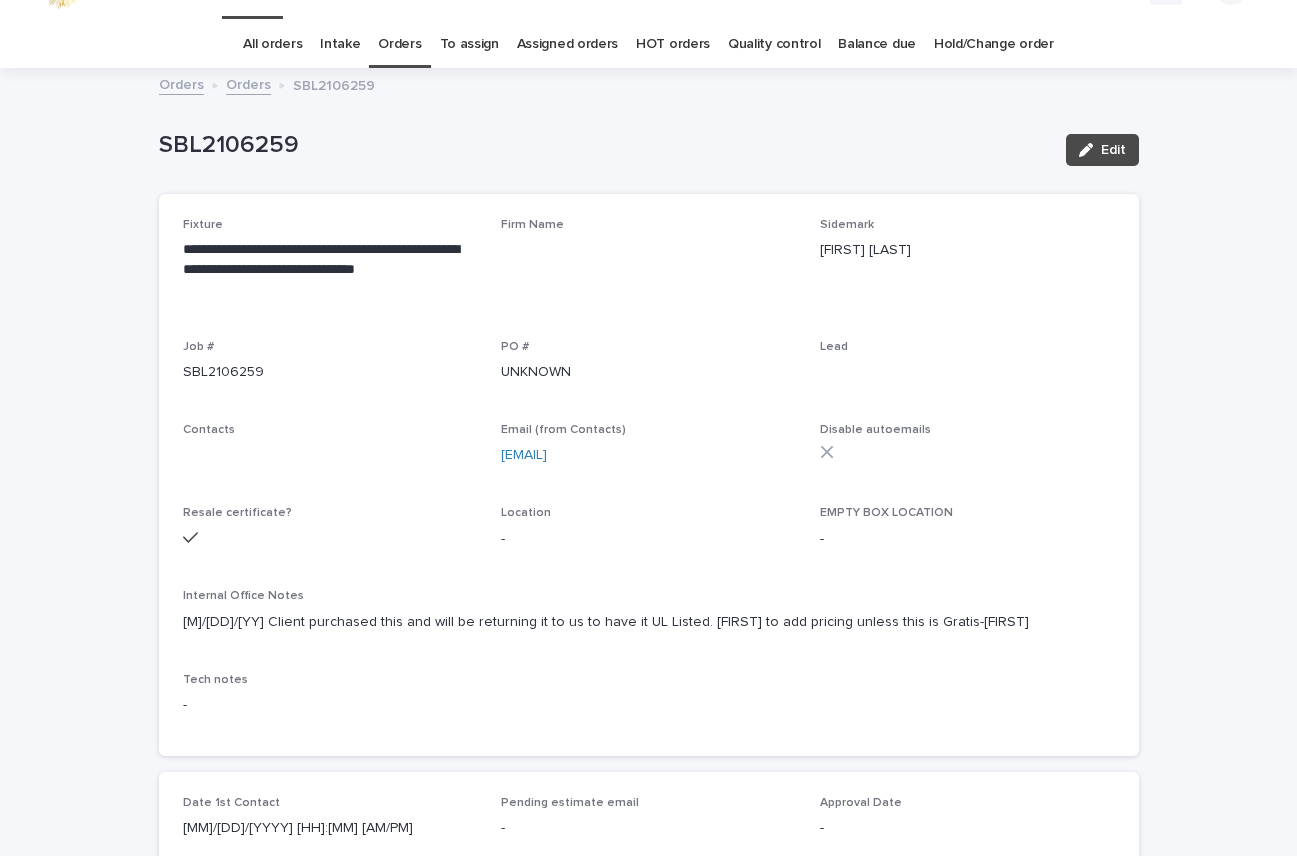 scroll, scrollTop: 64, scrollLeft: 0, axis: vertical 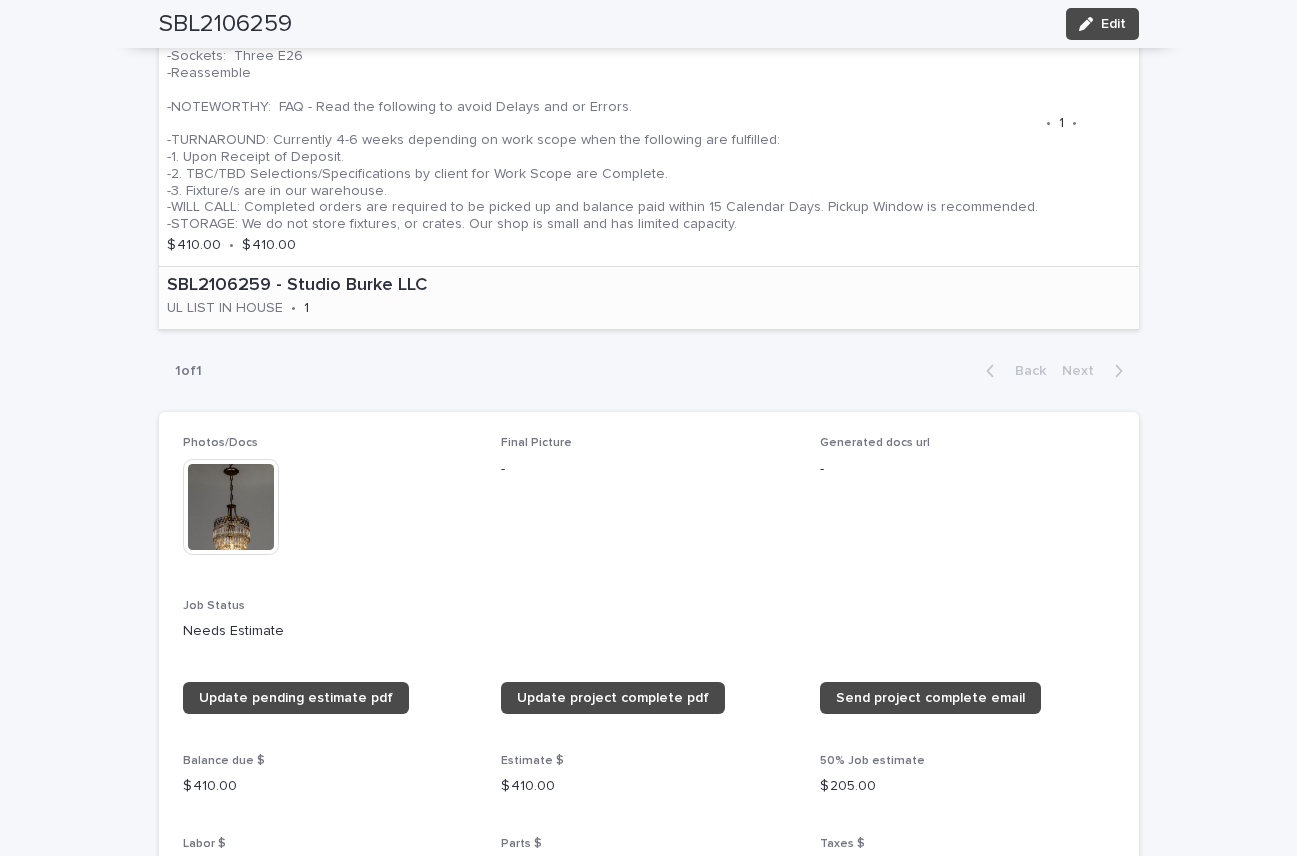 click on "SBL2106259 - Studio Burke LLC UL LIST IN HOUSE • 1" at bounding box center [368, 298] 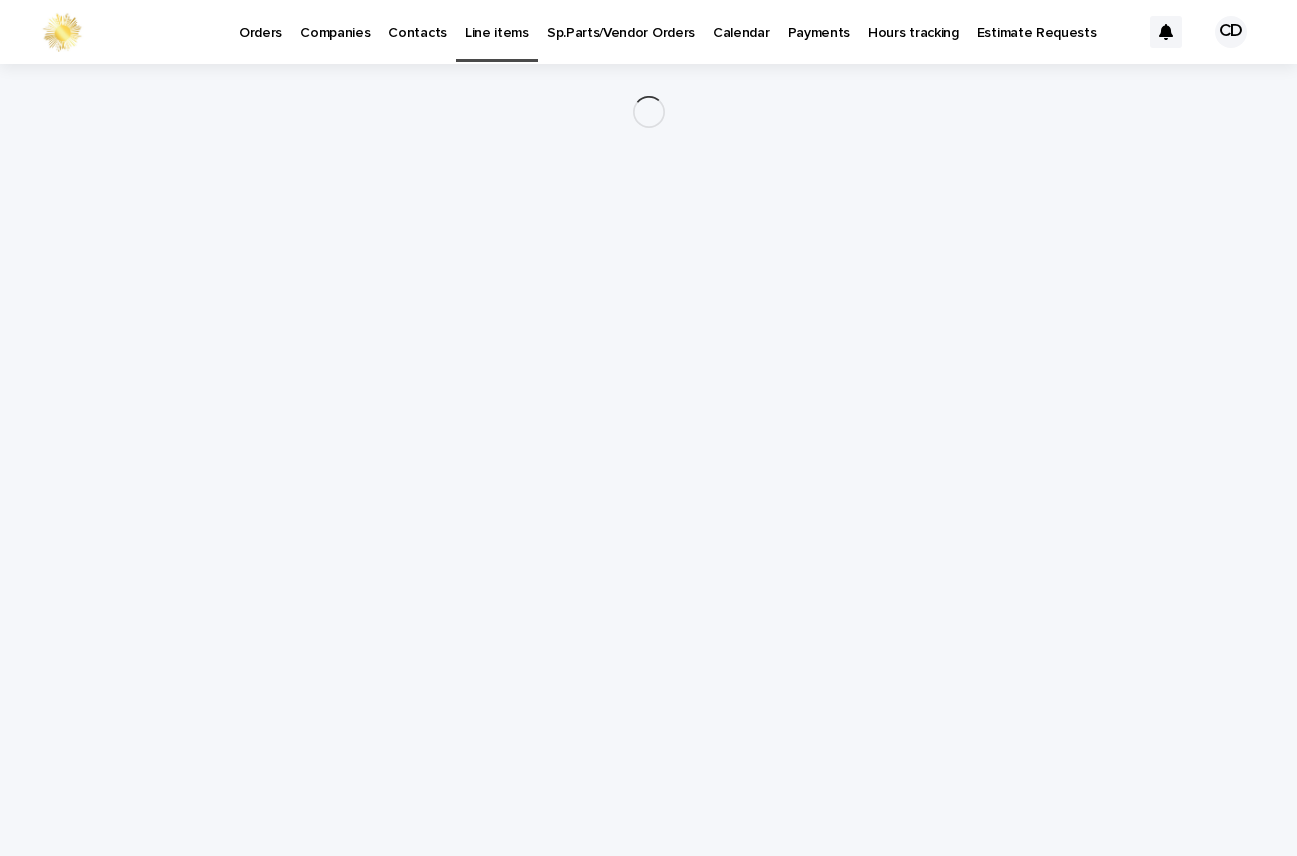 scroll, scrollTop: 0, scrollLeft: 0, axis: both 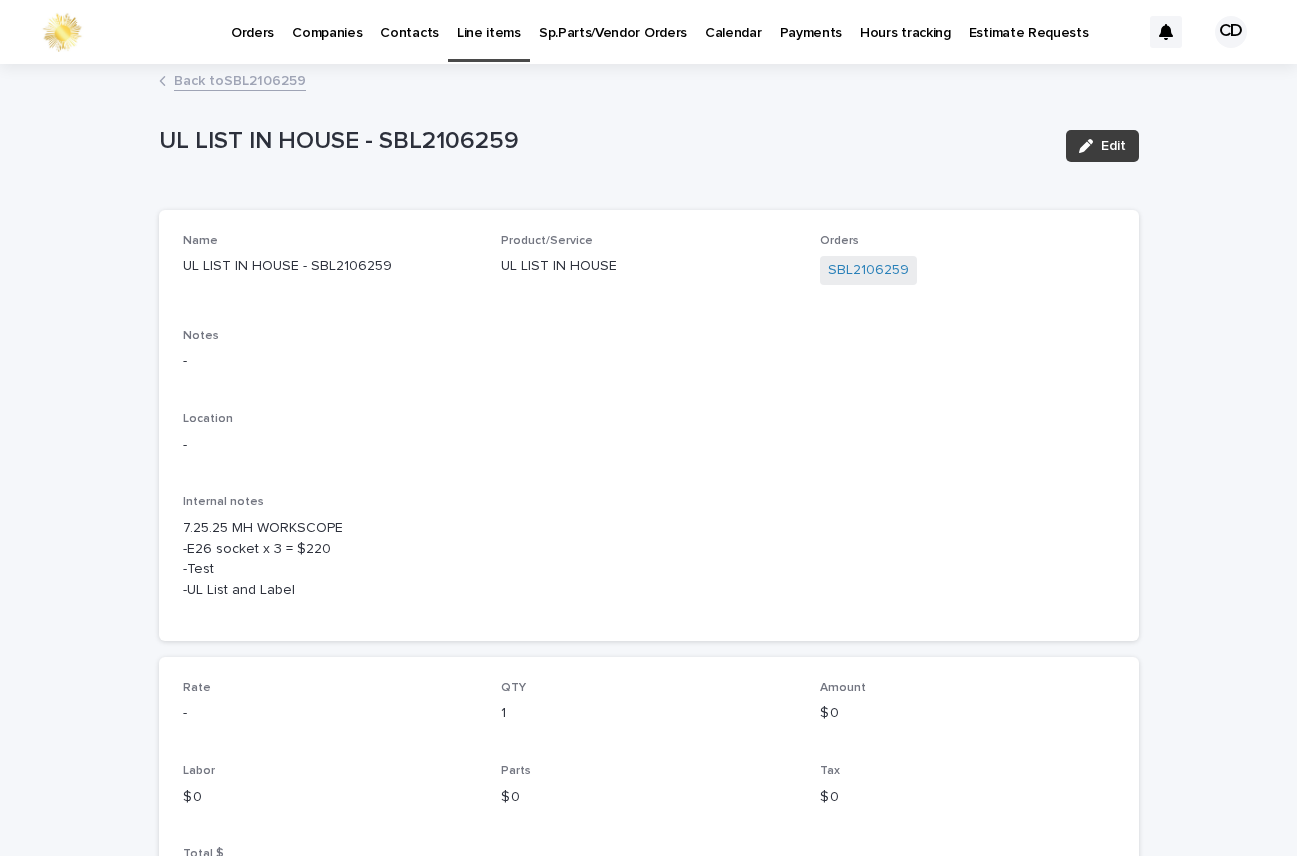 click on "Edit" at bounding box center [1113, 146] 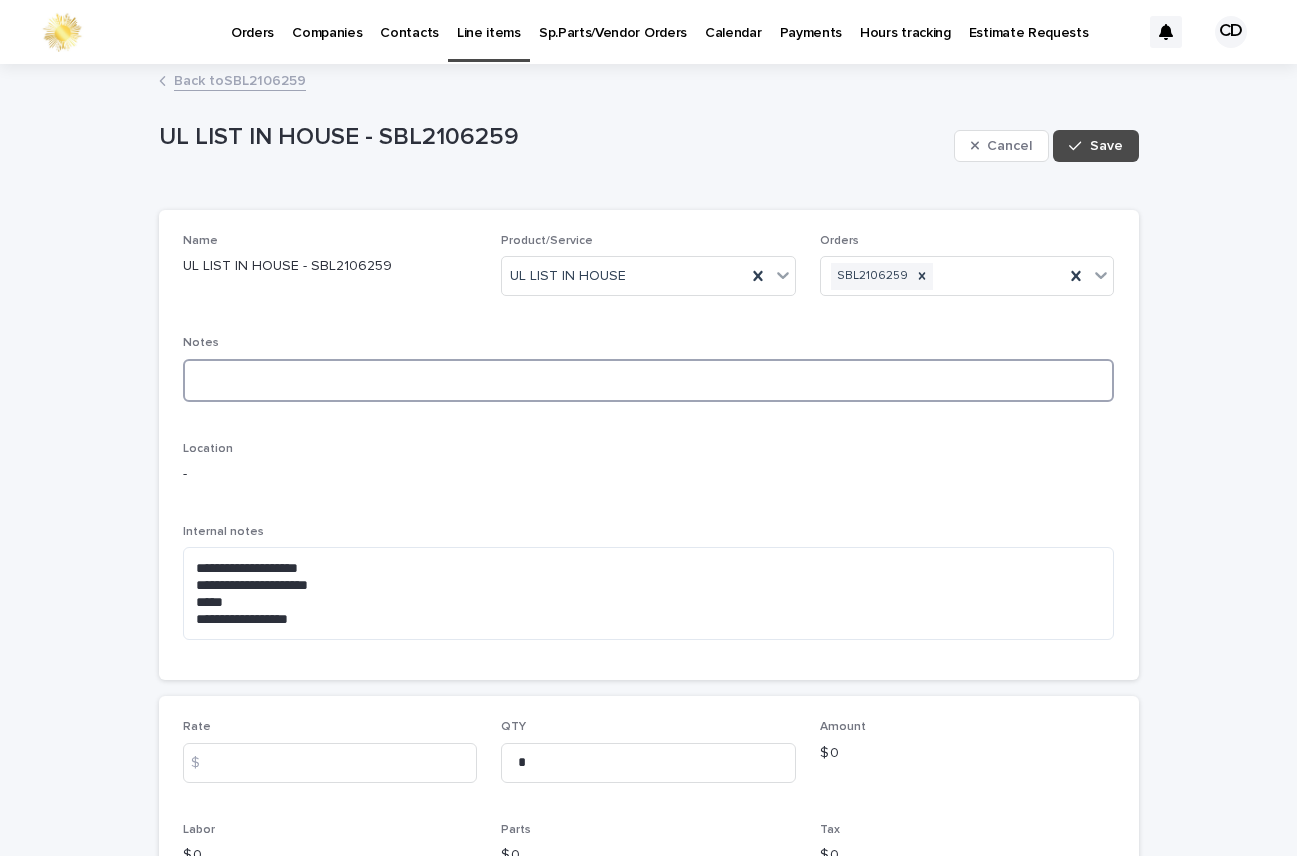 click at bounding box center [649, 380] 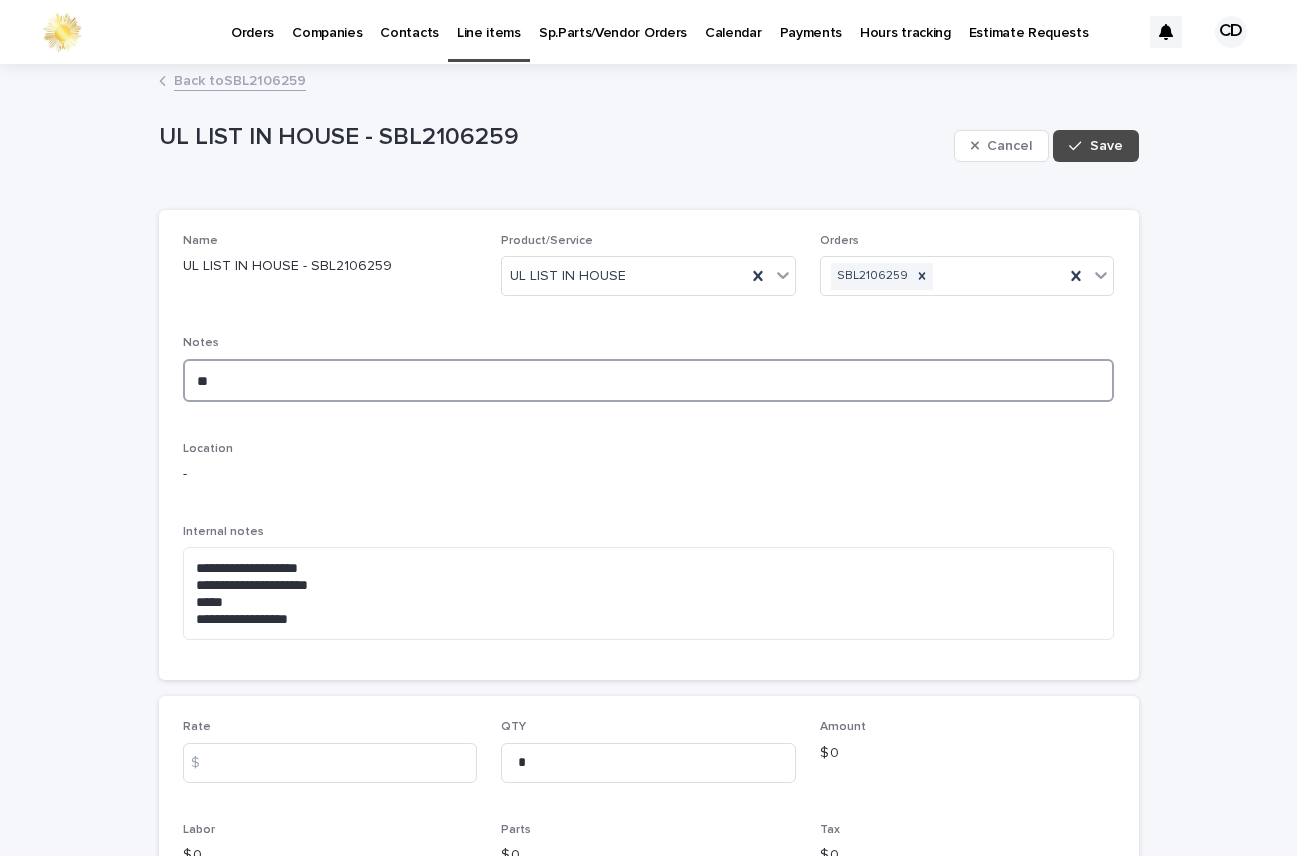 type on "*" 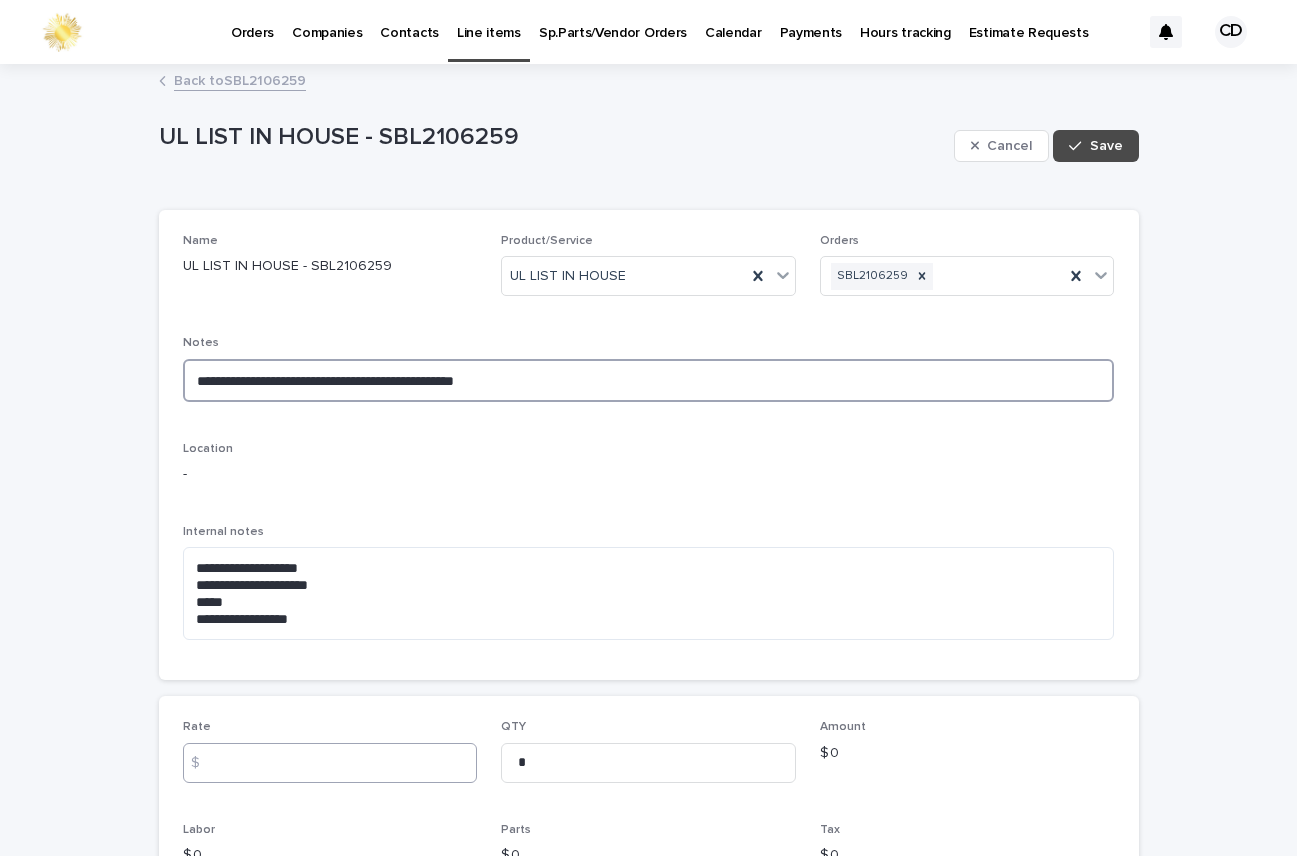 type on "**********" 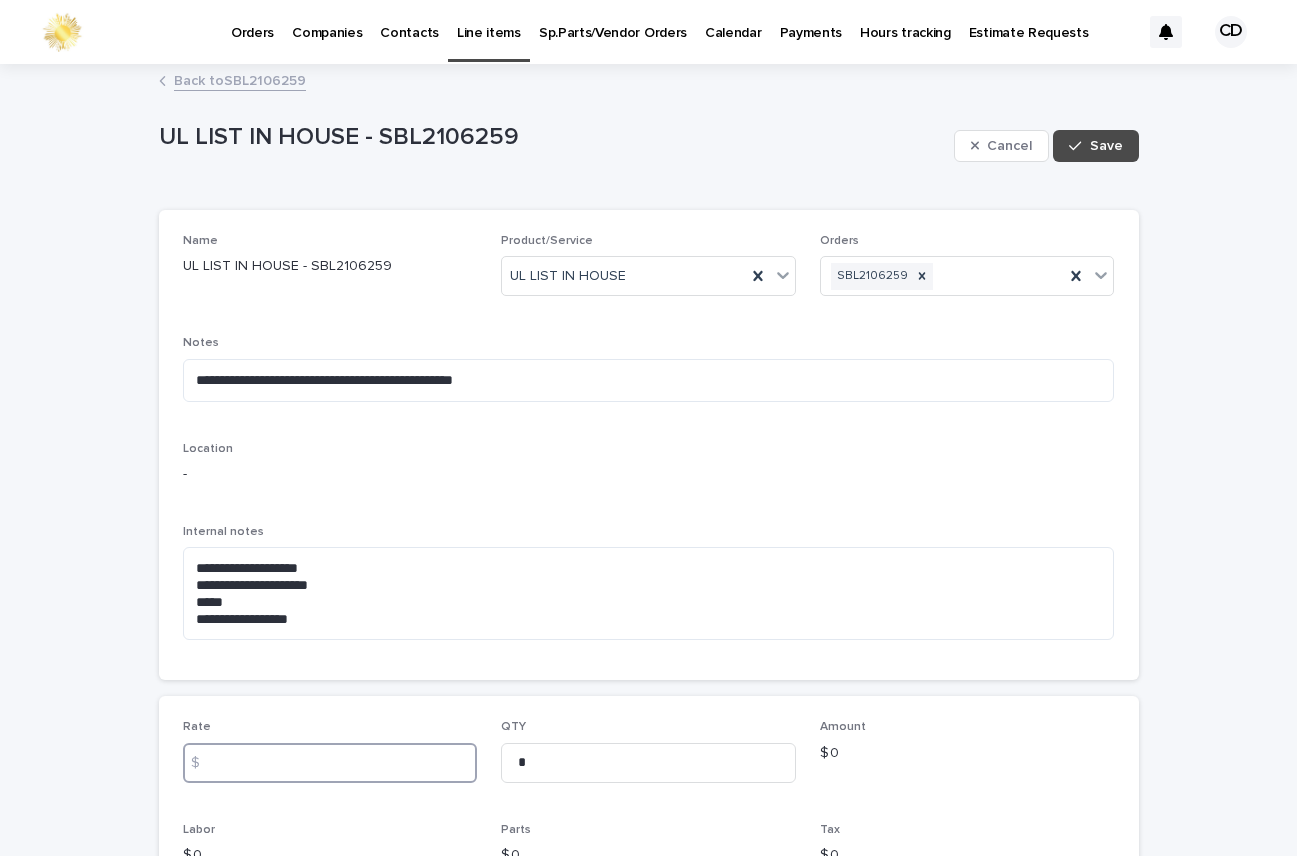 click at bounding box center (330, 763) 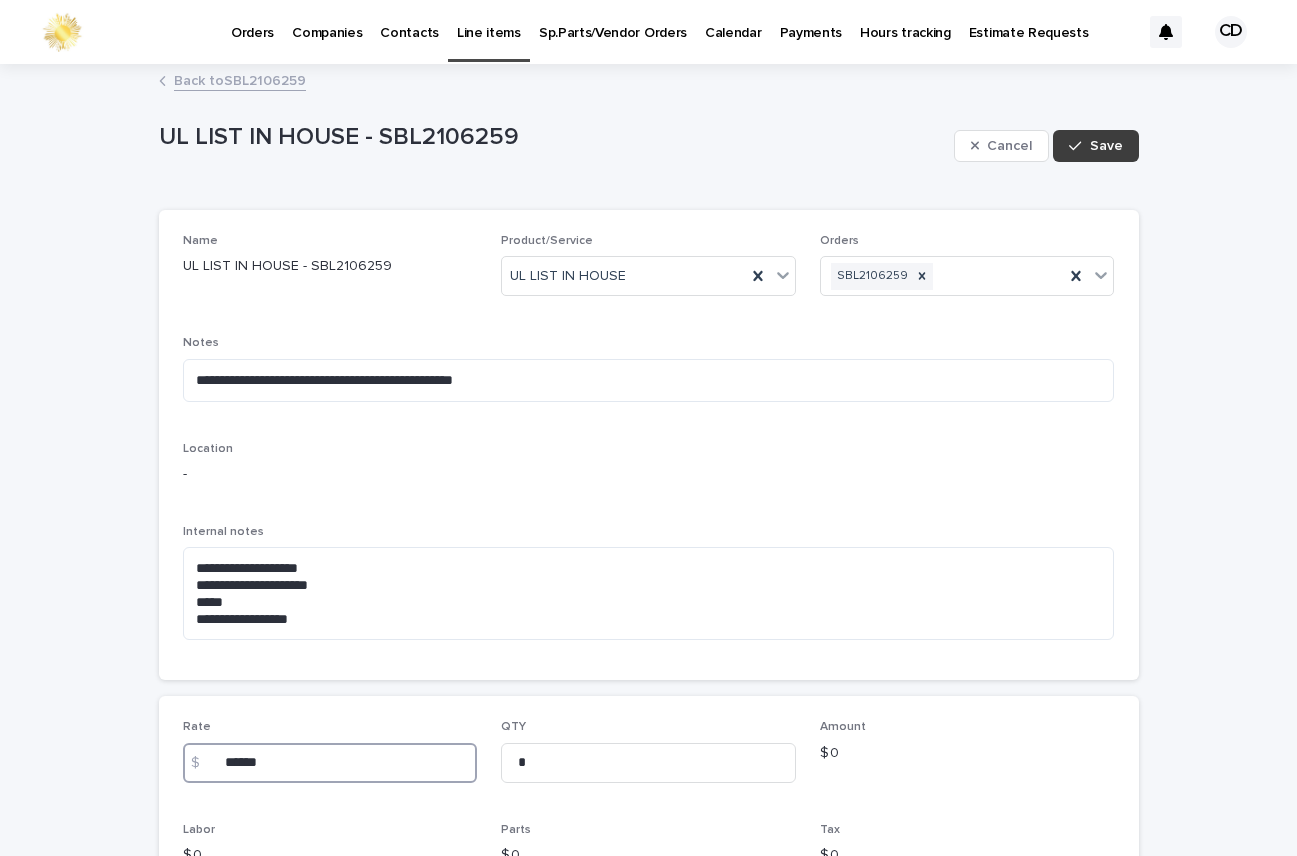 type on "******" 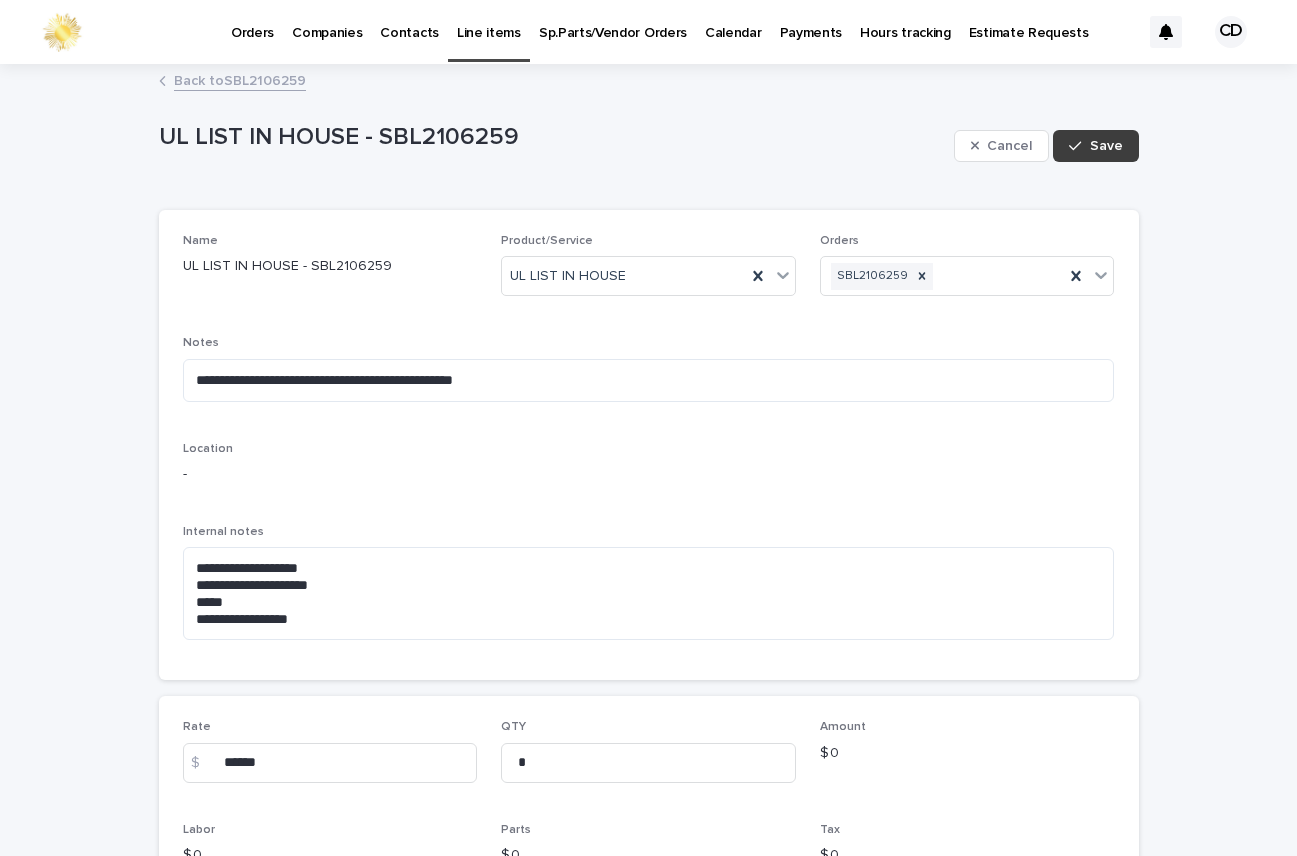 click on "Save" at bounding box center [1106, 146] 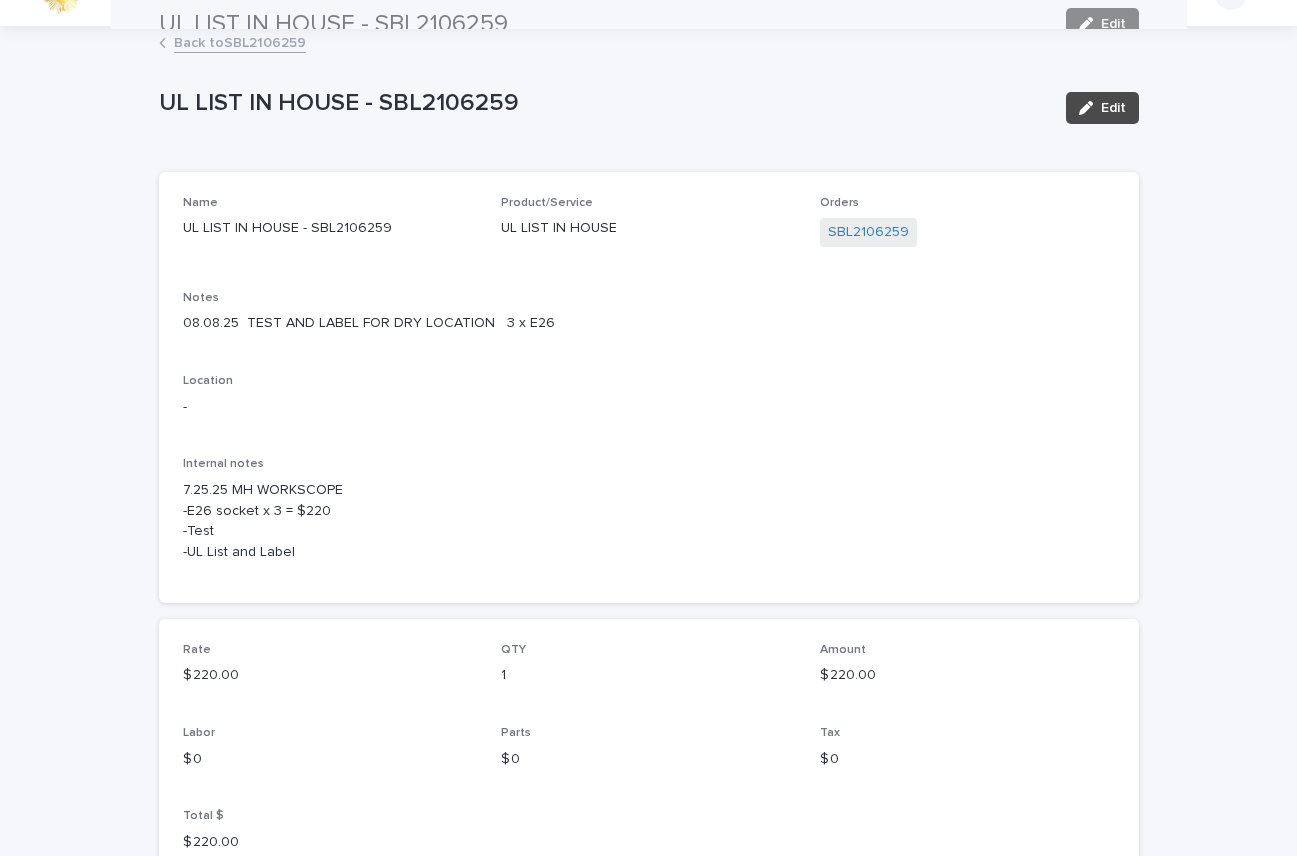 scroll, scrollTop: 0, scrollLeft: 0, axis: both 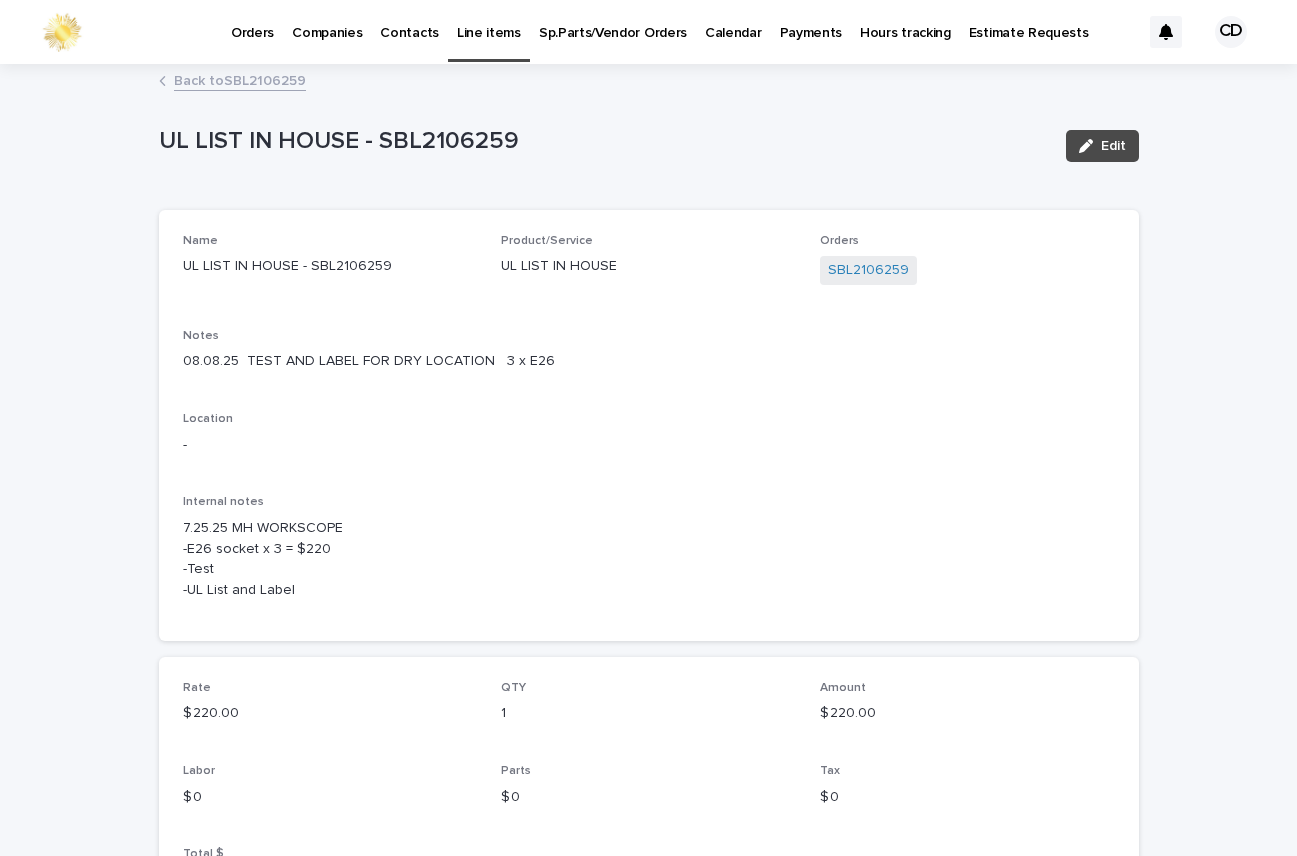 click on "Back to  SBL2106259" at bounding box center [240, 79] 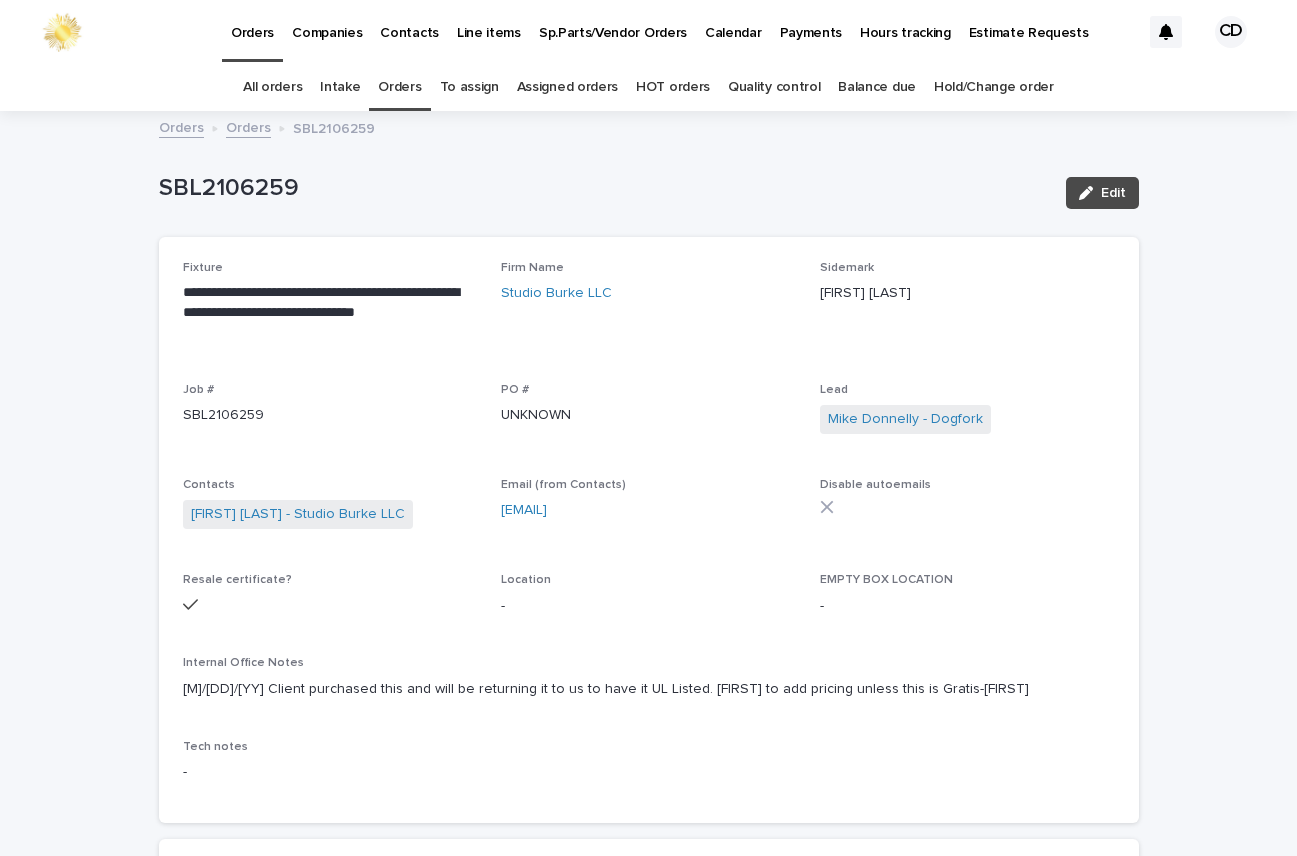 scroll, scrollTop: 64, scrollLeft: 0, axis: vertical 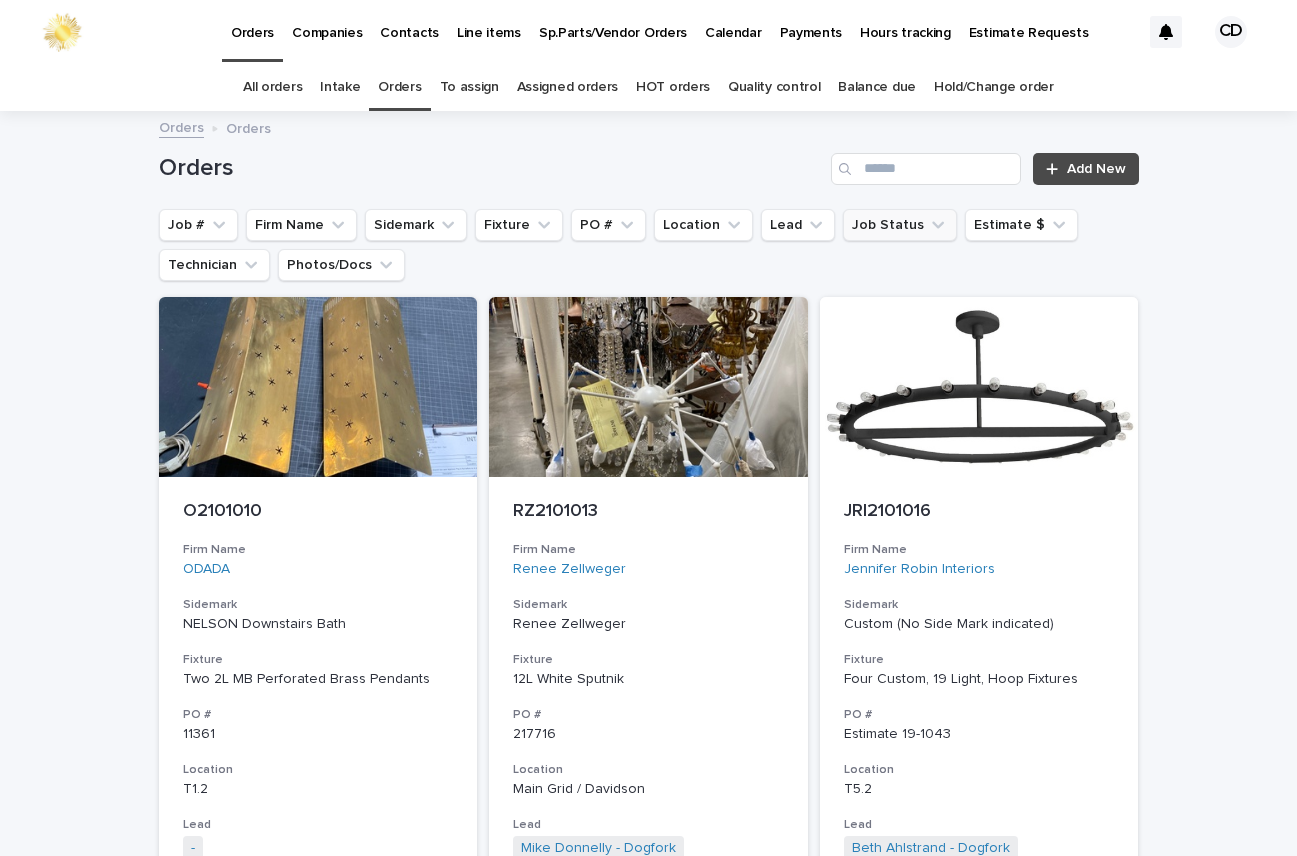 click 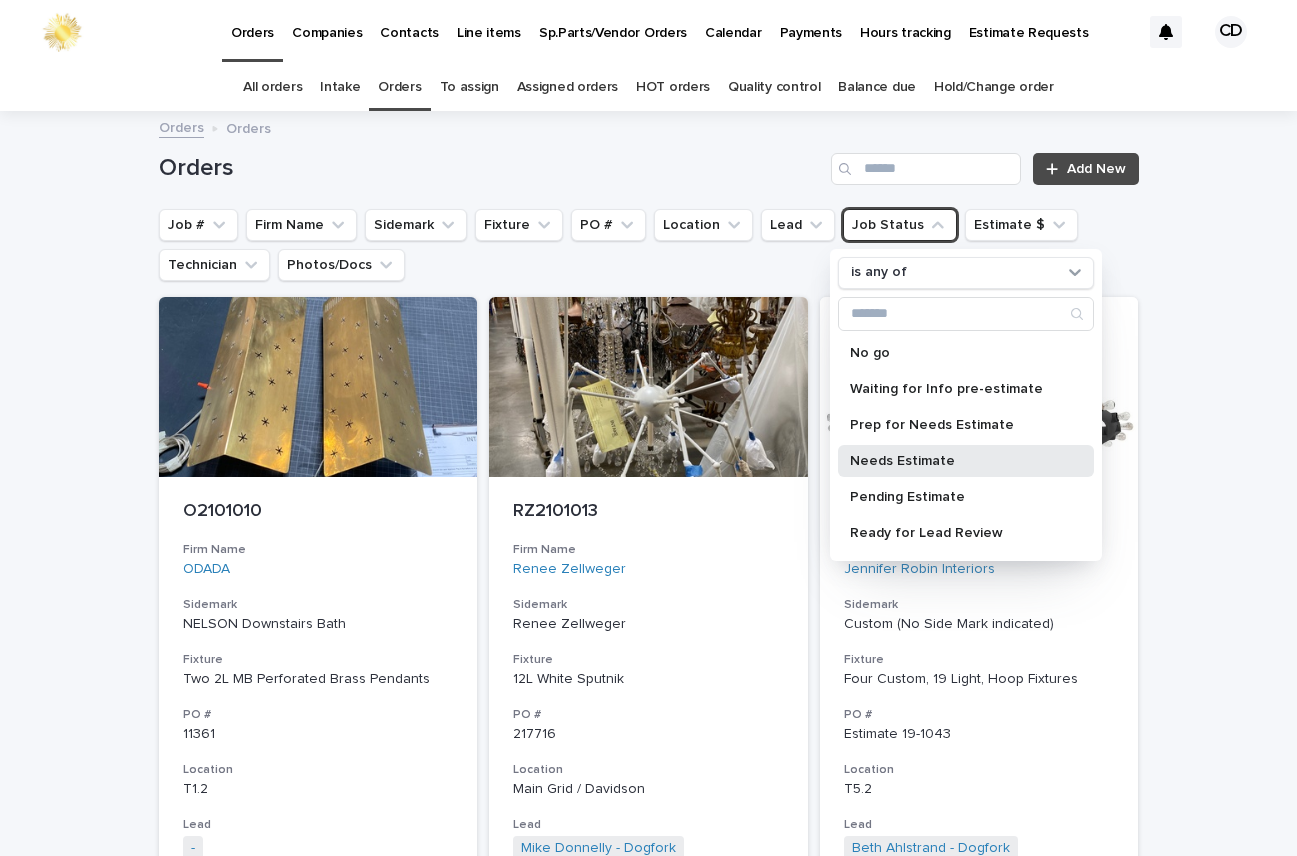 click on "Needs Estimate" at bounding box center [956, 461] 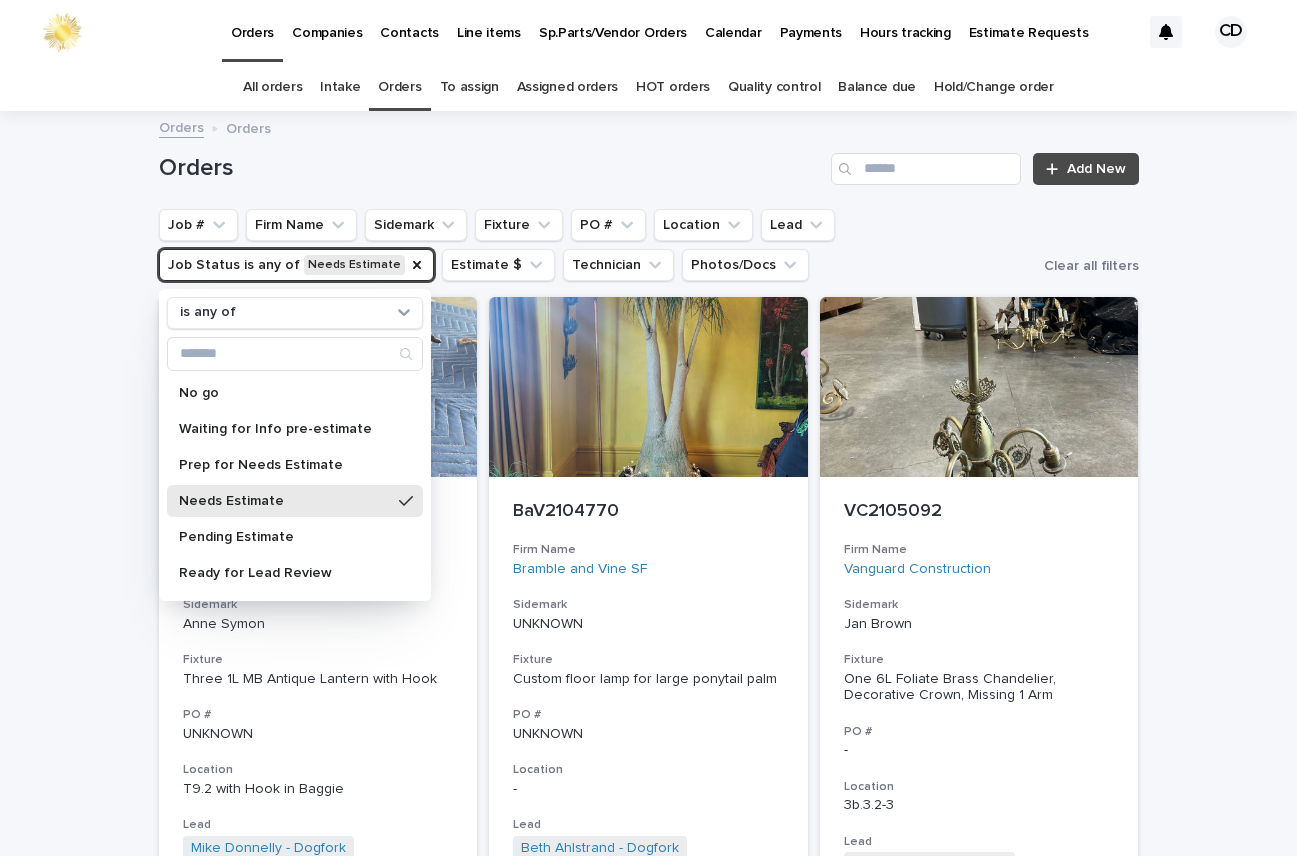 scroll, scrollTop: 1076, scrollLeft: 0, axis: vertical 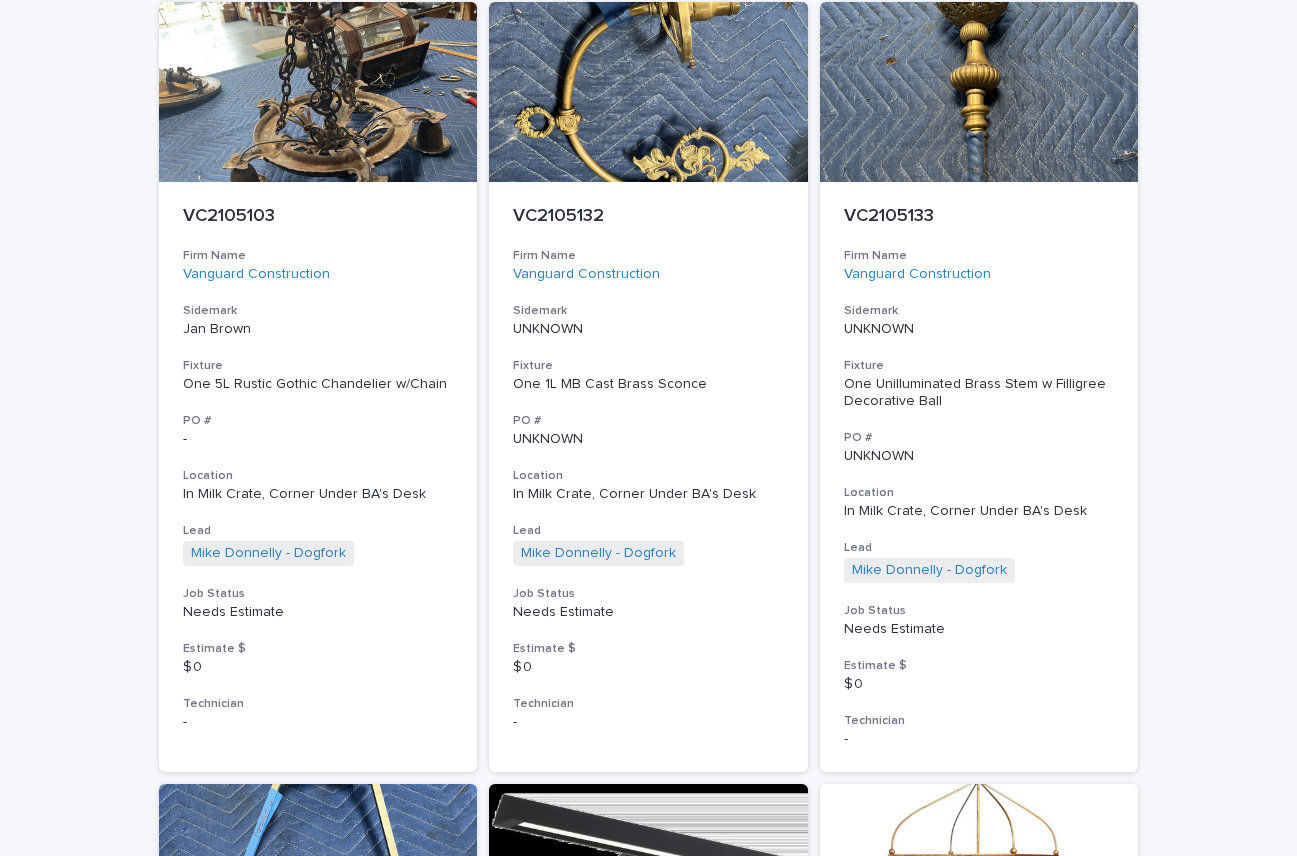 click on "Loading... Saving… Loading... Saving… Orders Add New Job # Firm Name Sidemark Fixture PO # Location Lead Job Status is any of Needs Estimate Estimate $ Technician Photos/Docs Clear all filters ASI2104602 Firm Name Anne Symon Interiors   Sidemark Anne Symon Fixture Three 1L MB Antique Lantern with Hook
PO # UNKNOWN Location T9.2 with Hook in Baggie Lead Mike Donnelly - Dogfork   Beth Ahlstrand - Dogfork   + 0 Job Status Needs Estimate Estimate $ $ 15,174.00 Technician Ronald Orellana - Dogfork - Technician   + 0 BaV2104770 Firm Name Bramble and Vine SF   Sidemark UNKNOWN Fixture Custom floor lamp for large ponytail palm
PO # UNKNOWN Location - Lead Beth Ahlstrand - Dogfork   + 0 Job Status Needs Estimate Estimate $ $ 0 Technician - VC2105092 Firm Name Vanguard Construction   Sidemark Jan Brown Fixture One 6L Foliate Brass Chandelier,
Decorative Crown, Missing 1 Arm
PO # - Location 3b.3.2-3 Lead Mike Donnelly - Dogfork   + 0 Job Status Needs Estimate Estimate $ $ 0 Technician - VC2105103 Firm Name" at bounding box center [648, 3892] 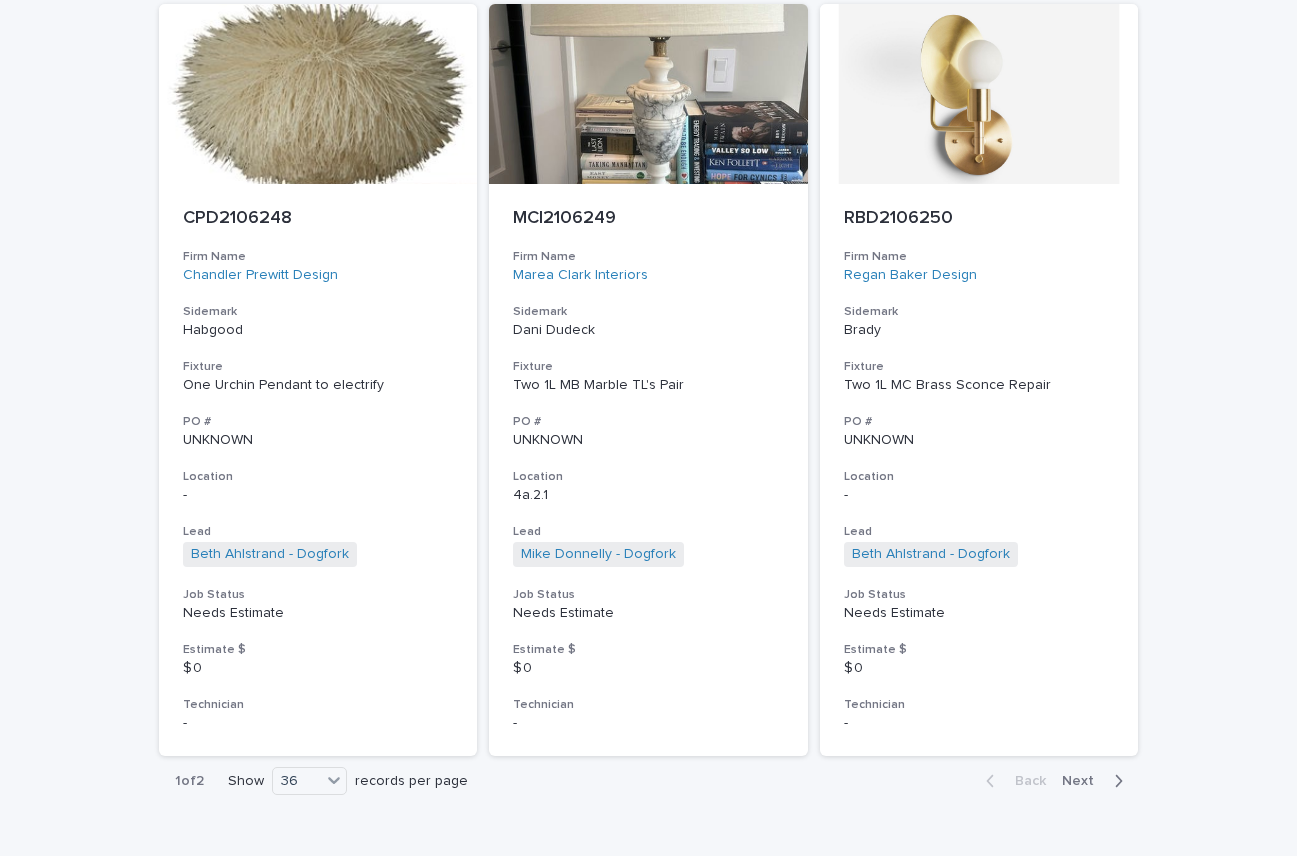 scroll, scrollTop: 8968, scrollLeft: 0, axis: vertical 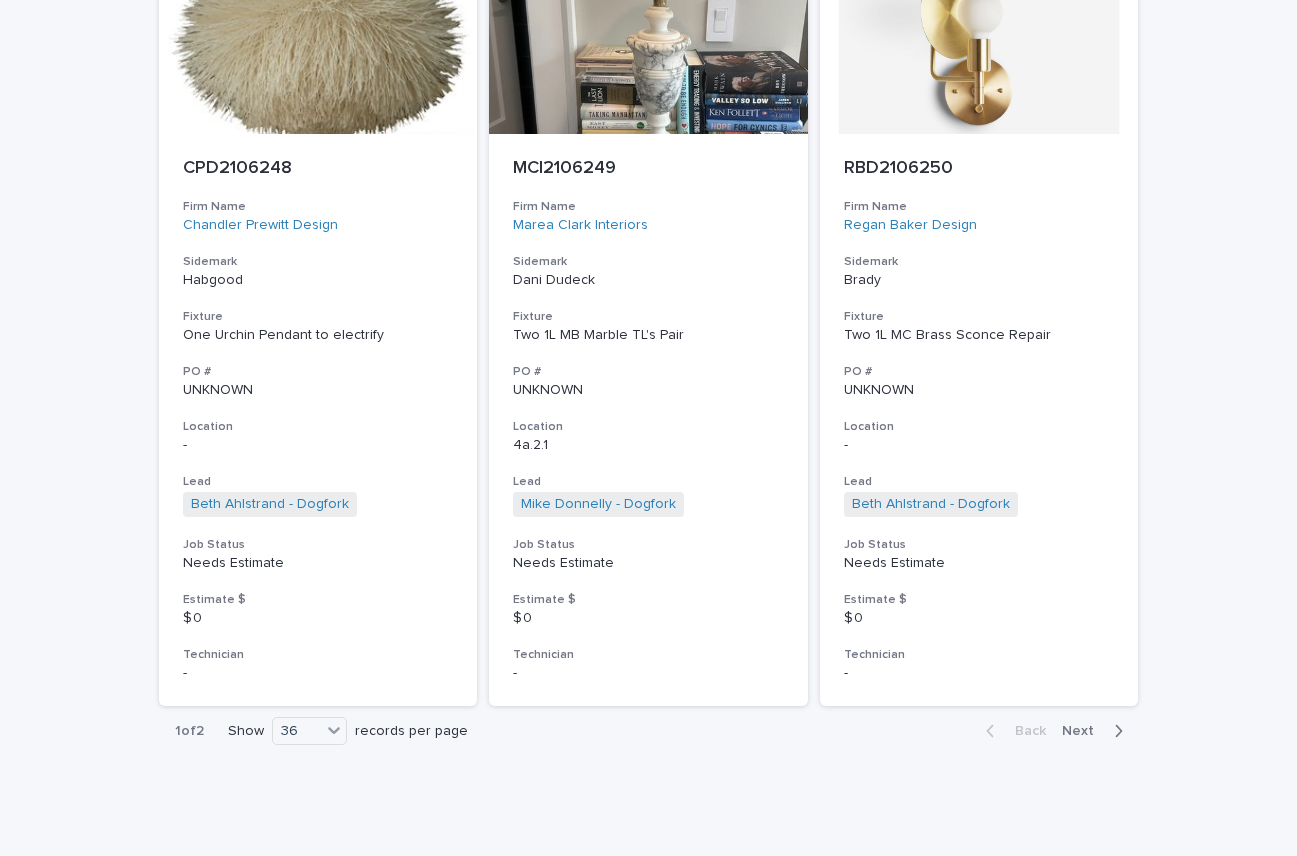click on "Next" at bounding box center [1084, 731] 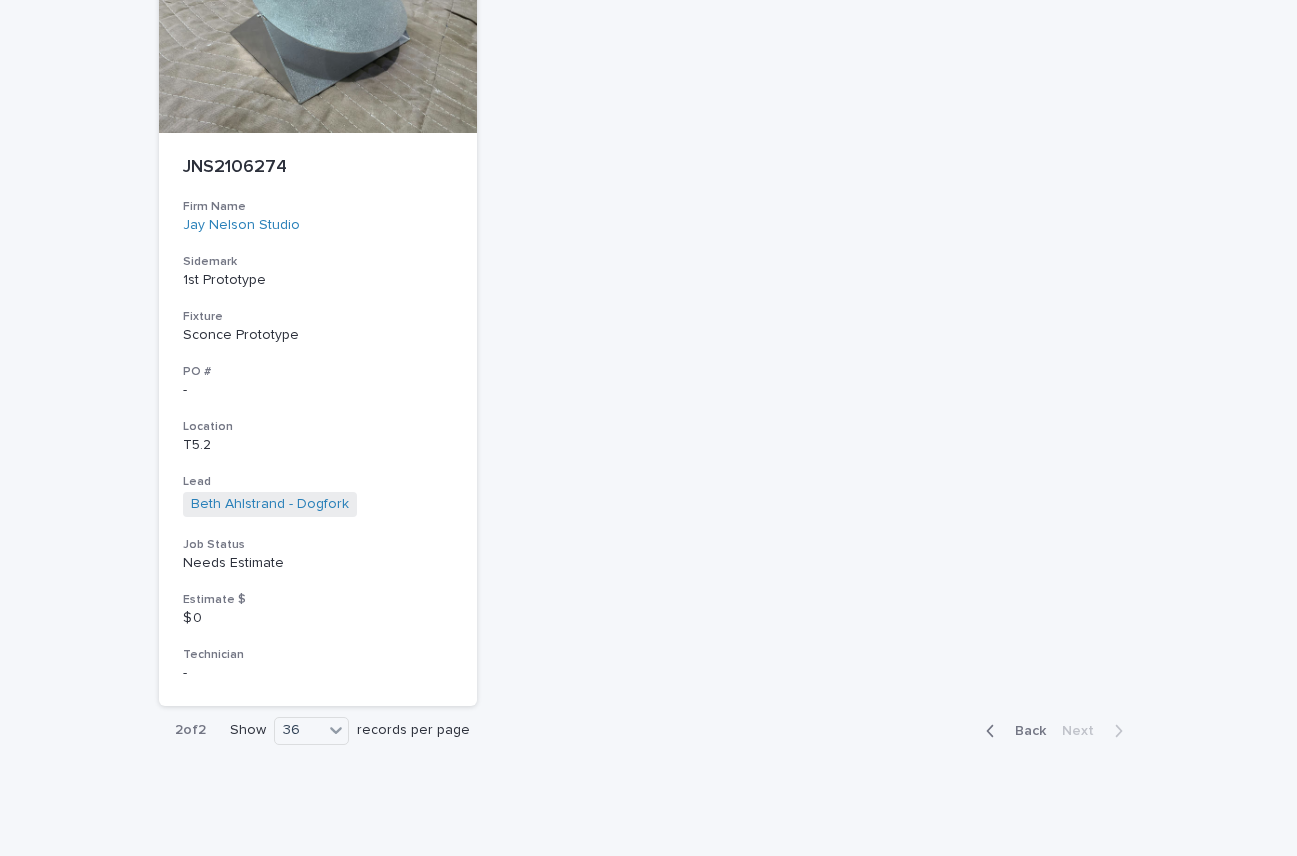 scroll, scrollTop: 3486, scrollLeft: 0, axis: vertical 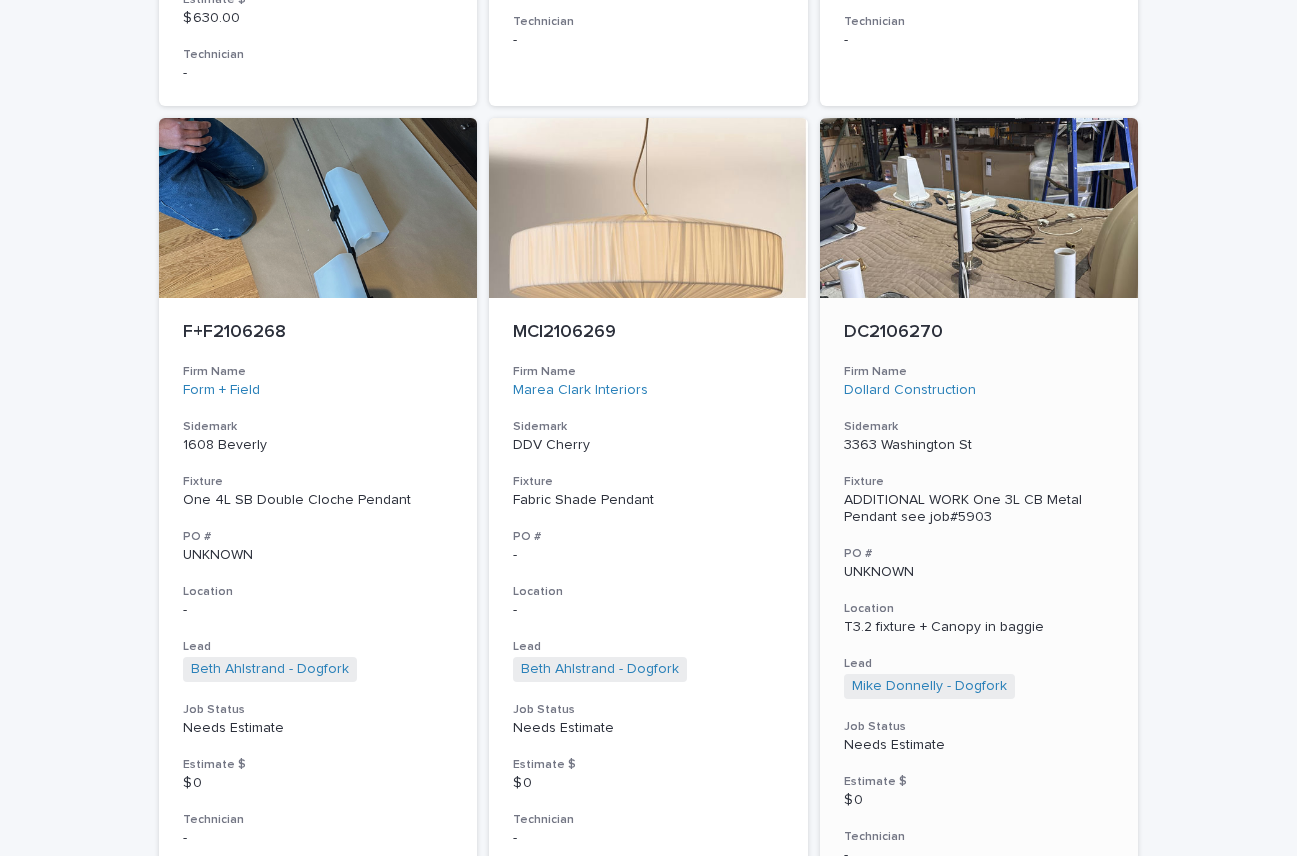 click on "PO #" at bounding box center [979, 554] 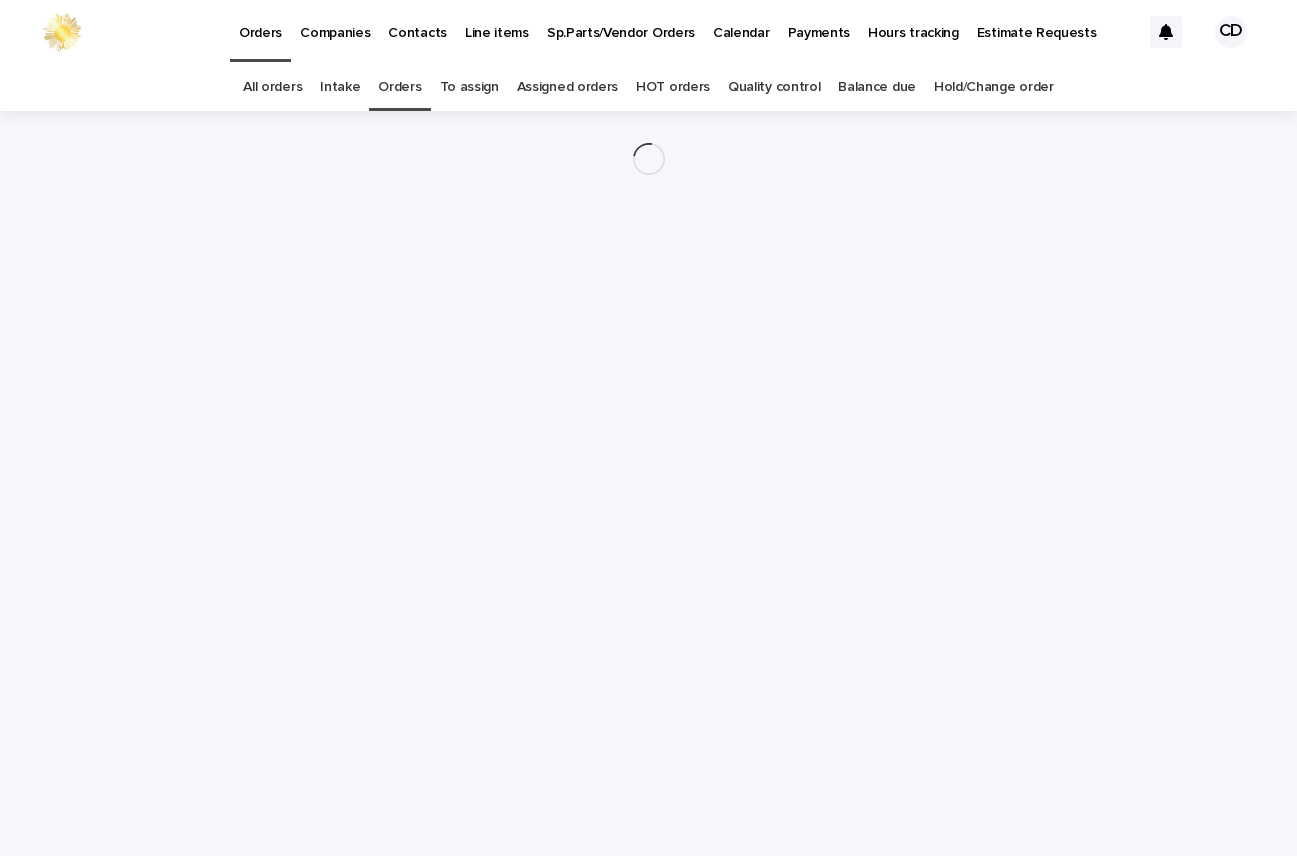 scroll, scrollTop: 0, scrollLeft: 0, axis: both 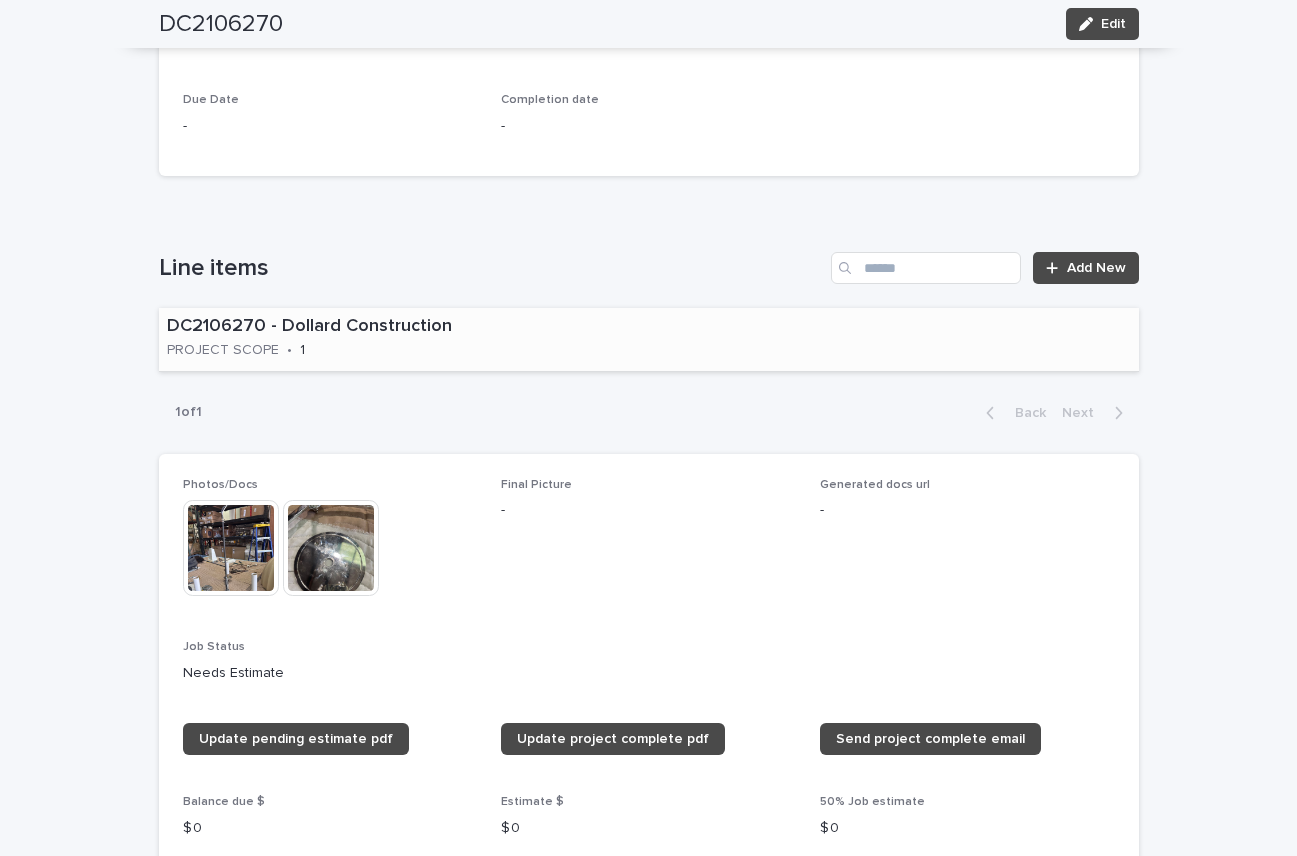 click on "DC2106270 - Dollard Construction PROJECT SCOPE • 1" at bounding box center (378, 339) 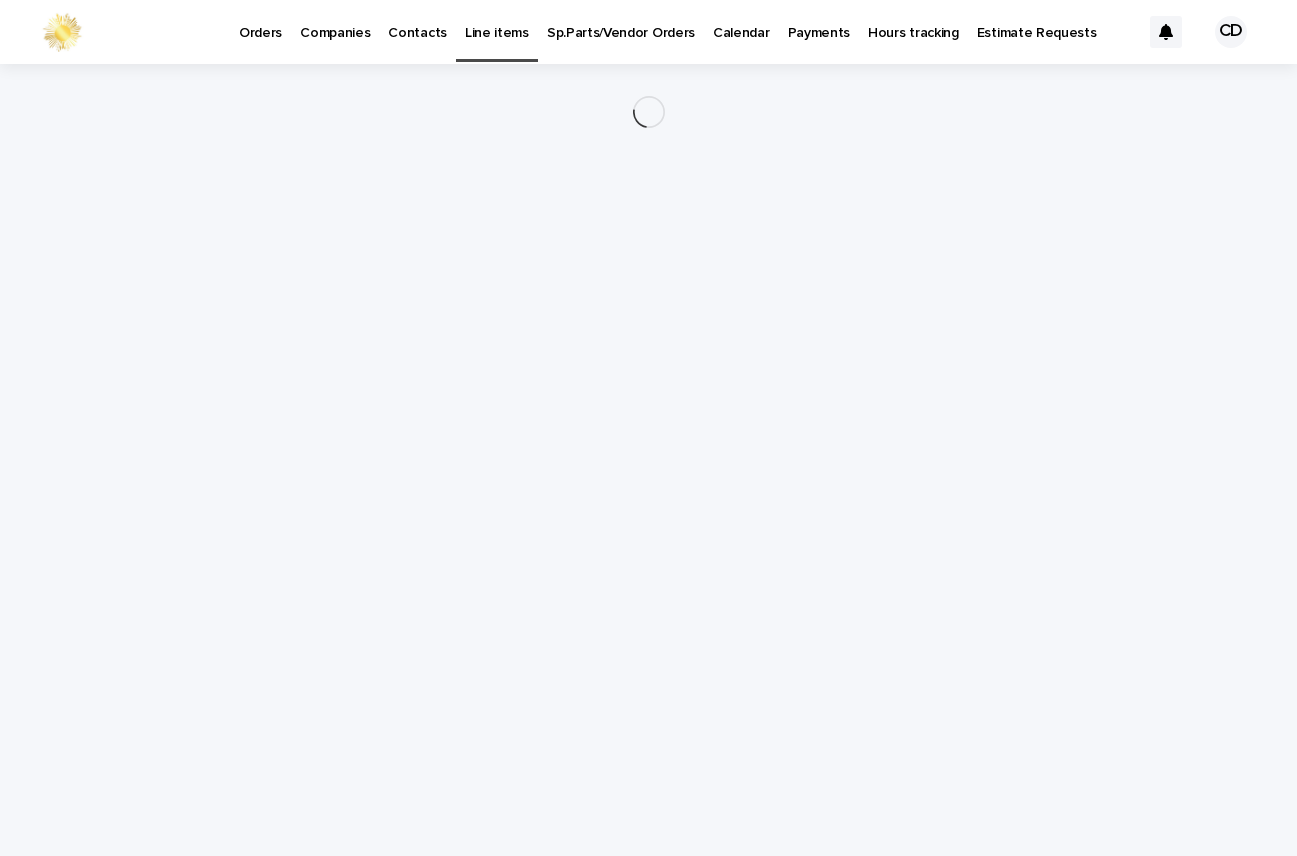 scroll, scrollTop: 0, scrollLeft: 0, axis: both 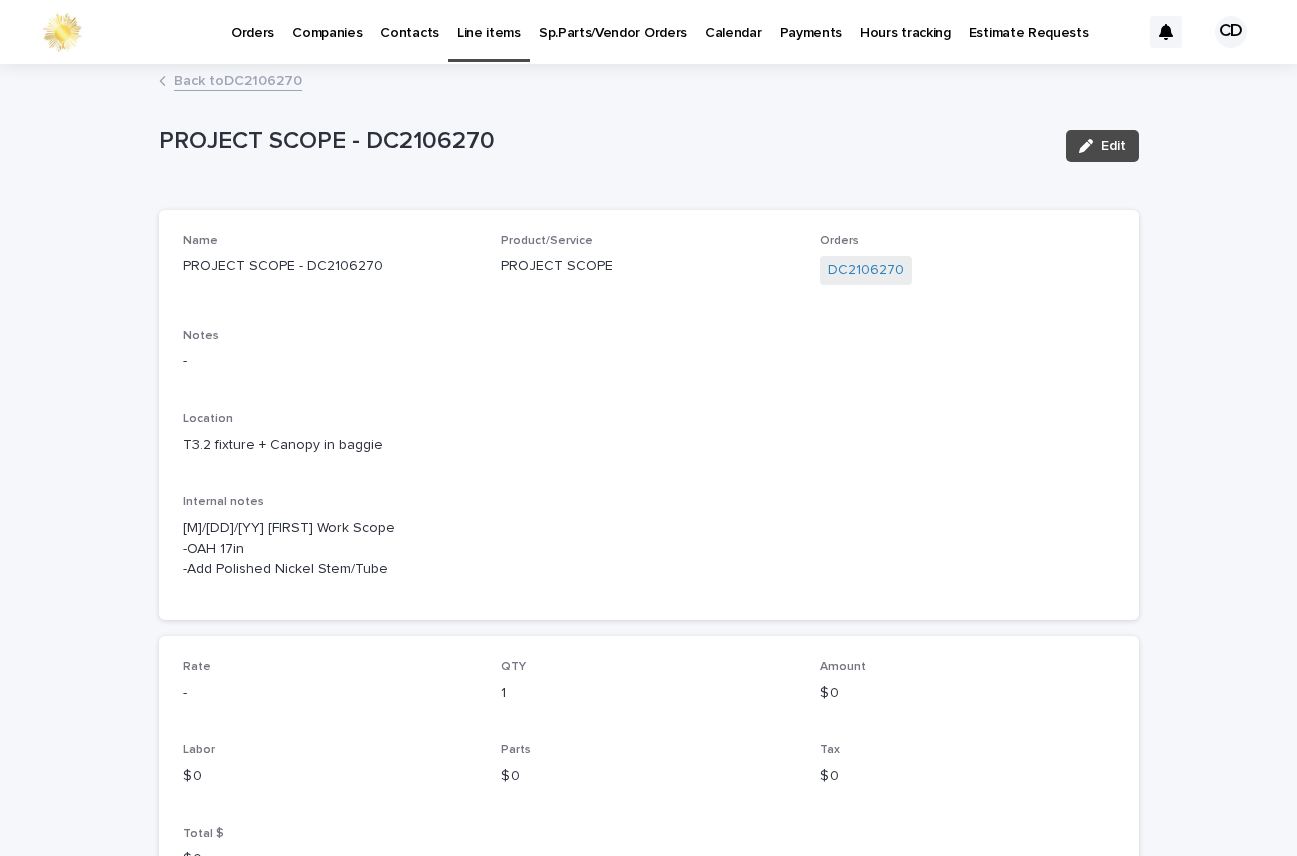 click on "Back to  DC2106270" at bounding box center [238, 79] 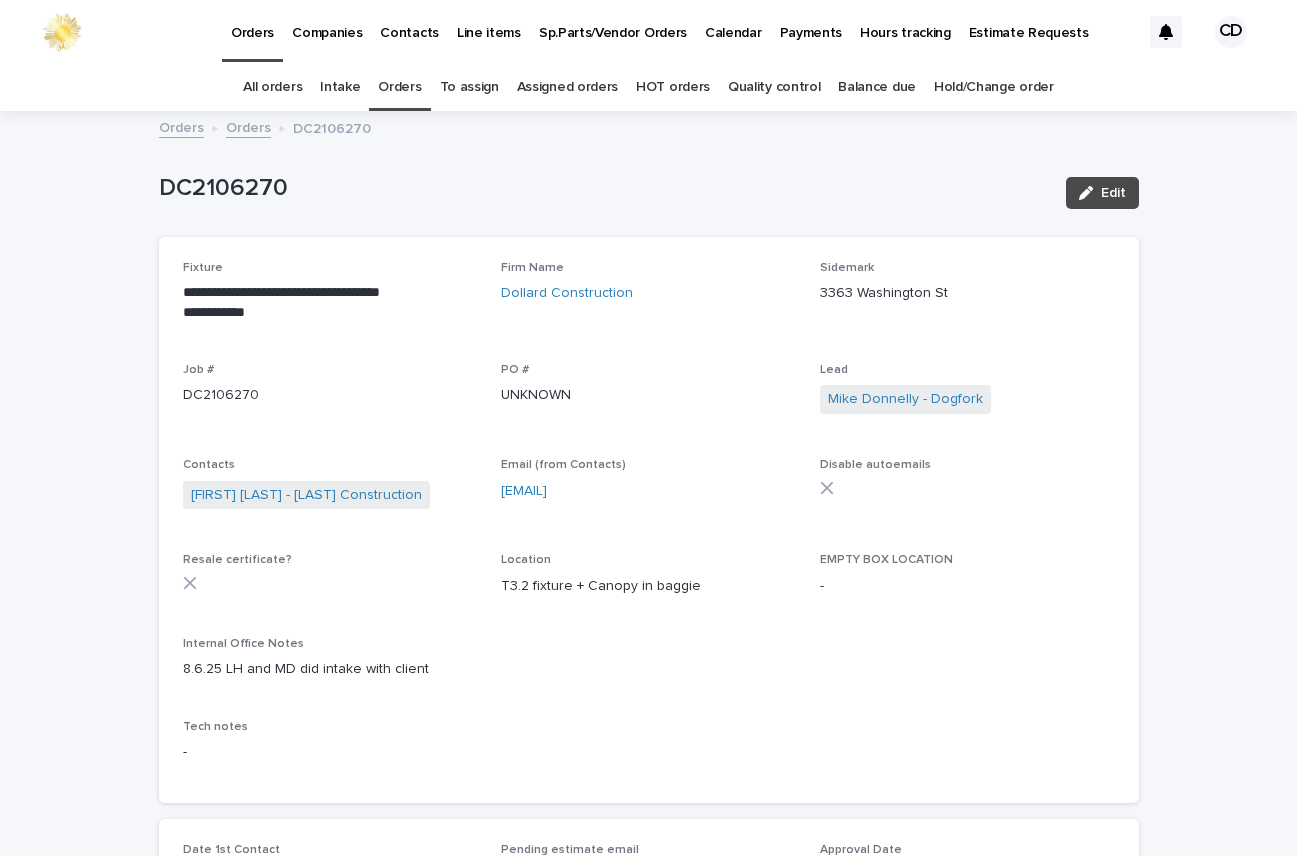 scroll, scrollTop: 64, scrollLeft: 0, axis: vertical 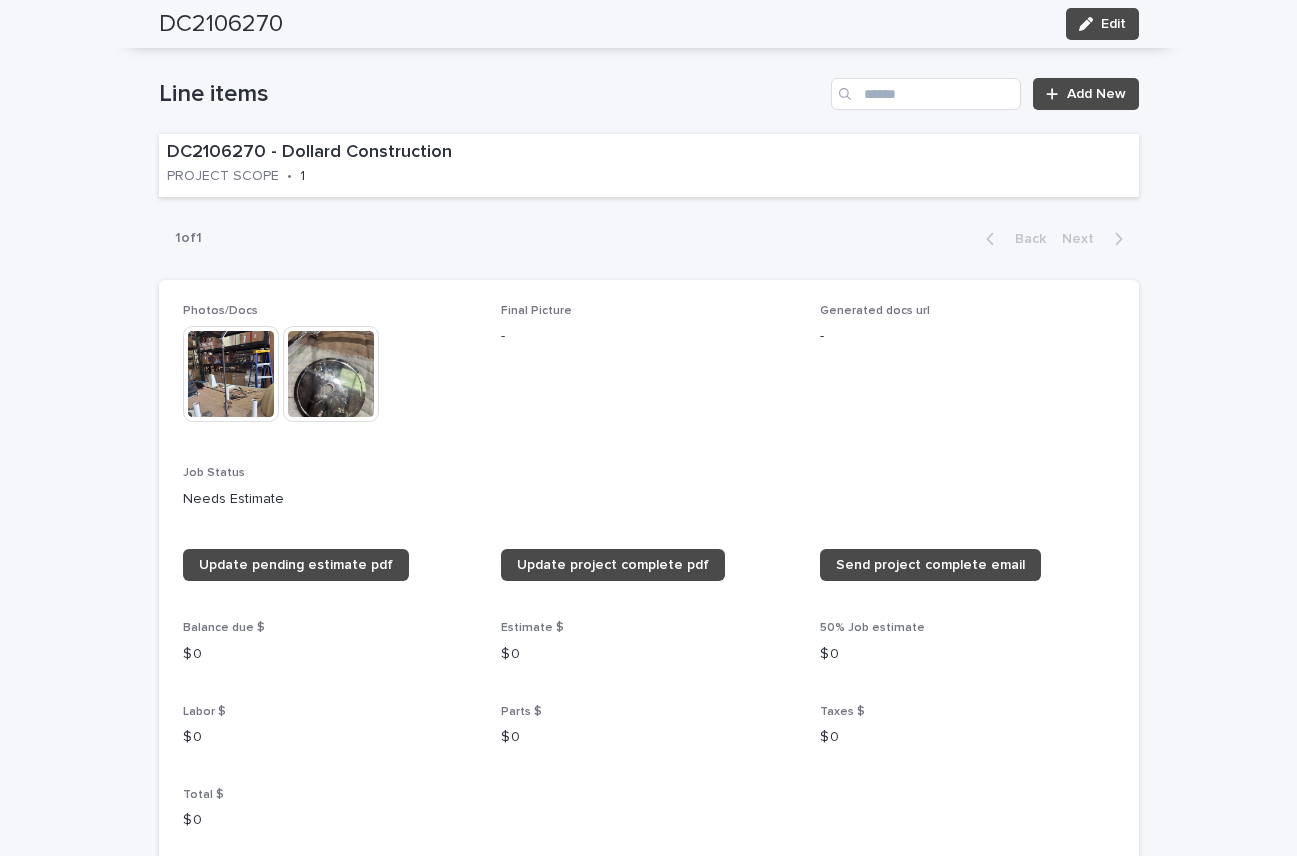 click at bounding box center (231, 374) 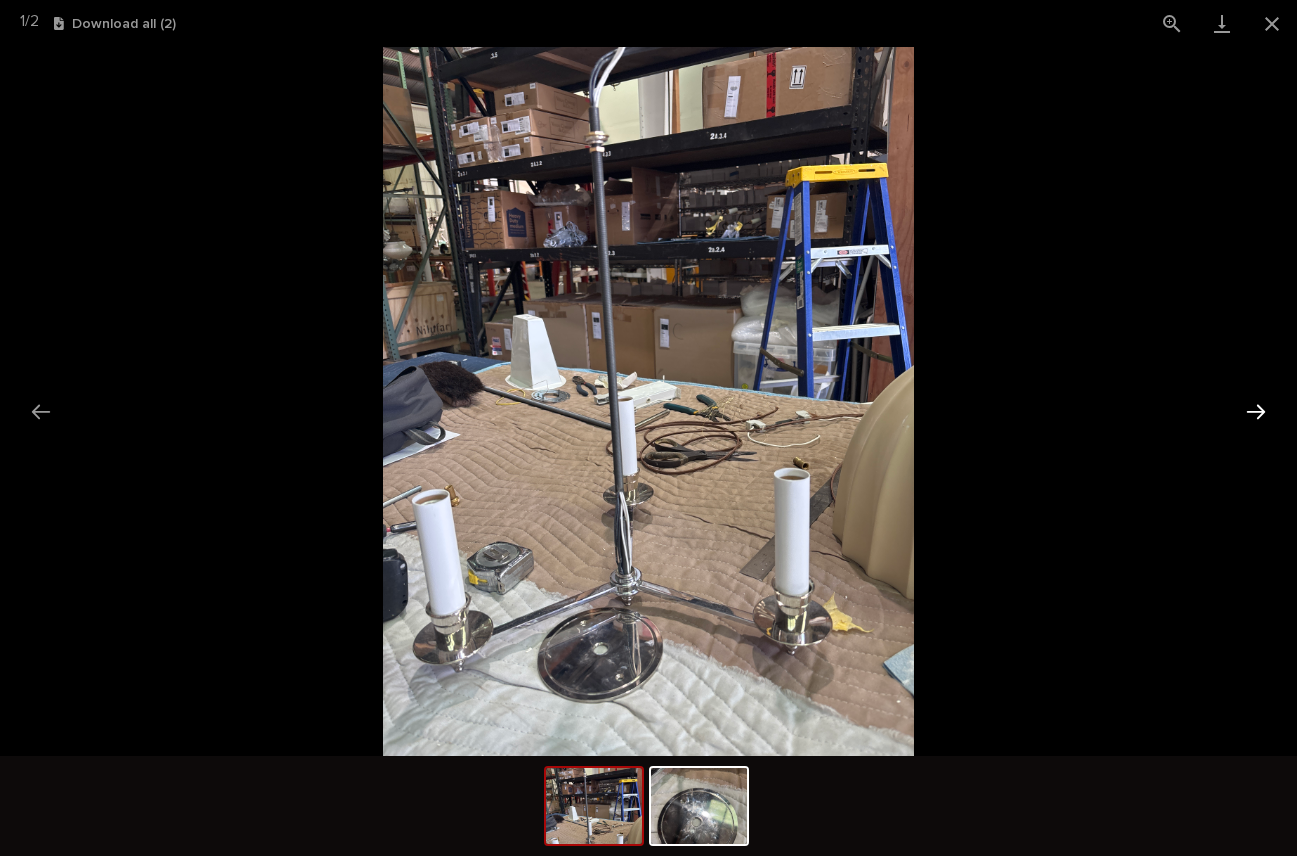 click at bounding box center (1256, 411) 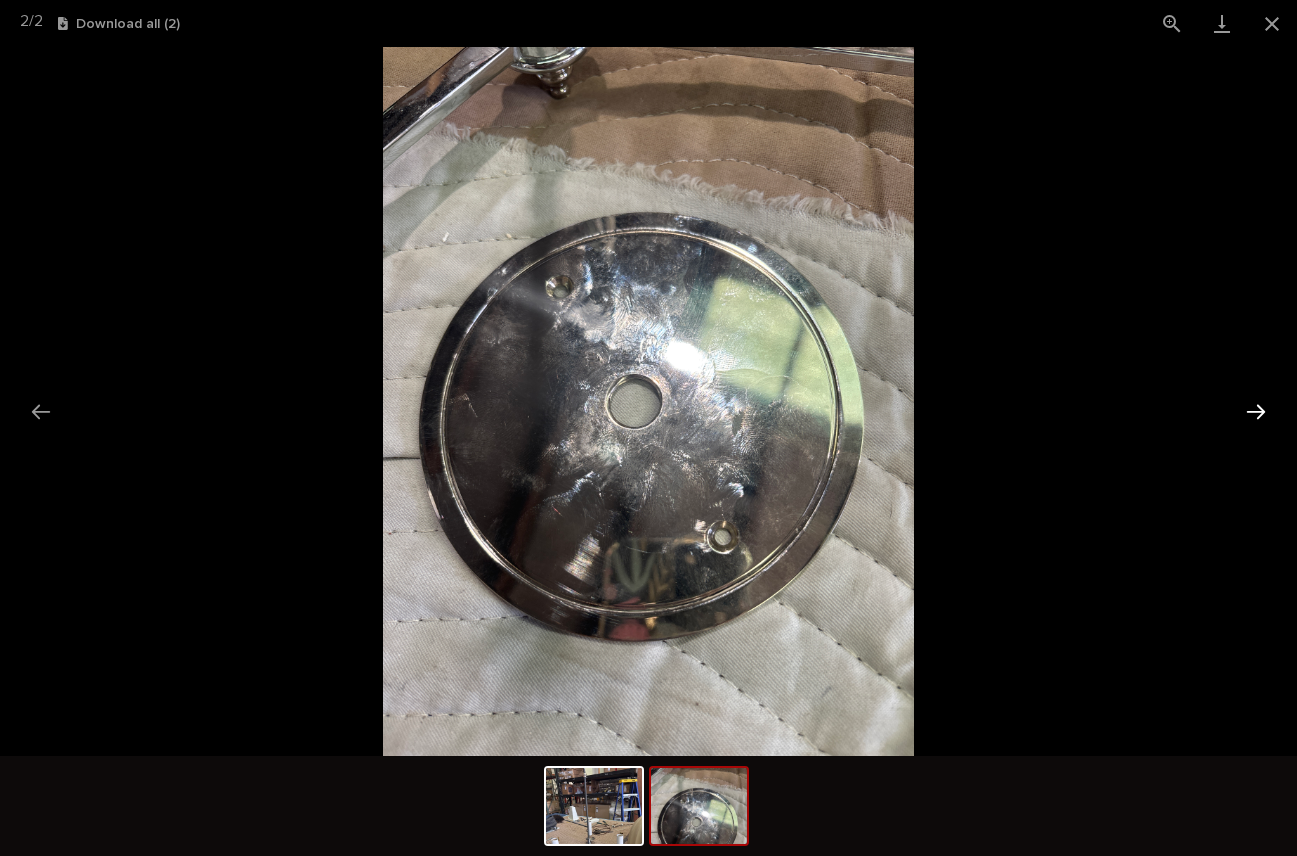 click at bounding box center [1256, 411] 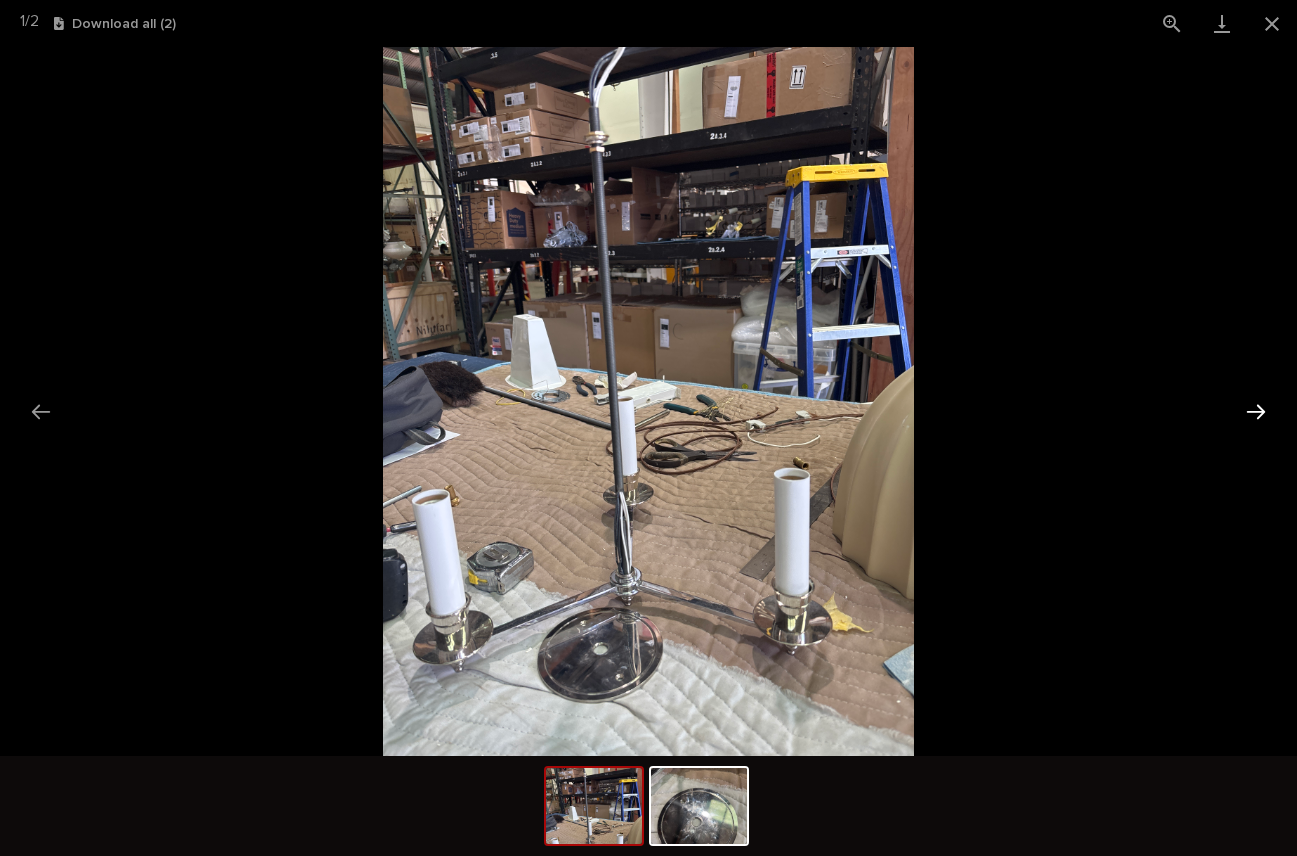 click at bounding box center [1256, 411] 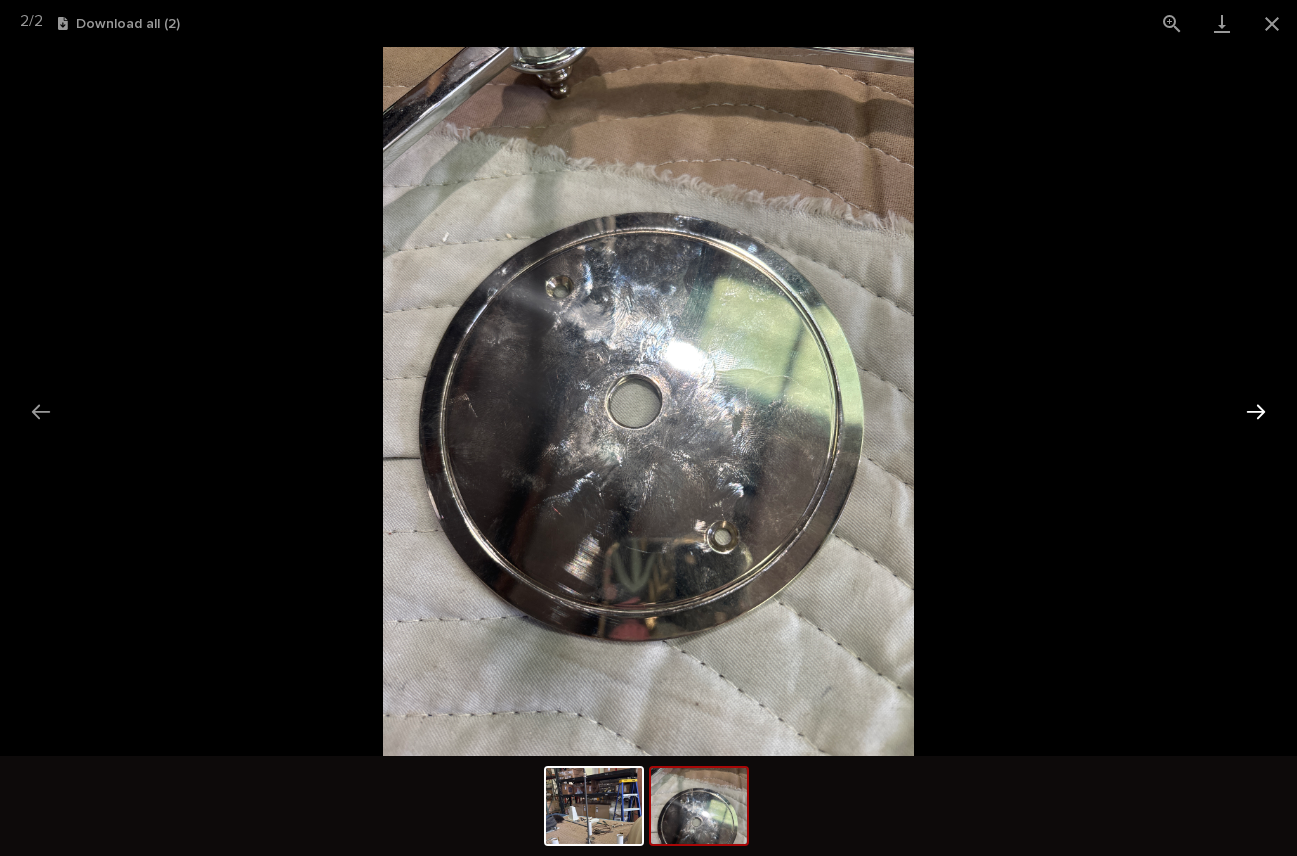 click at bounding box center (1256, 411) 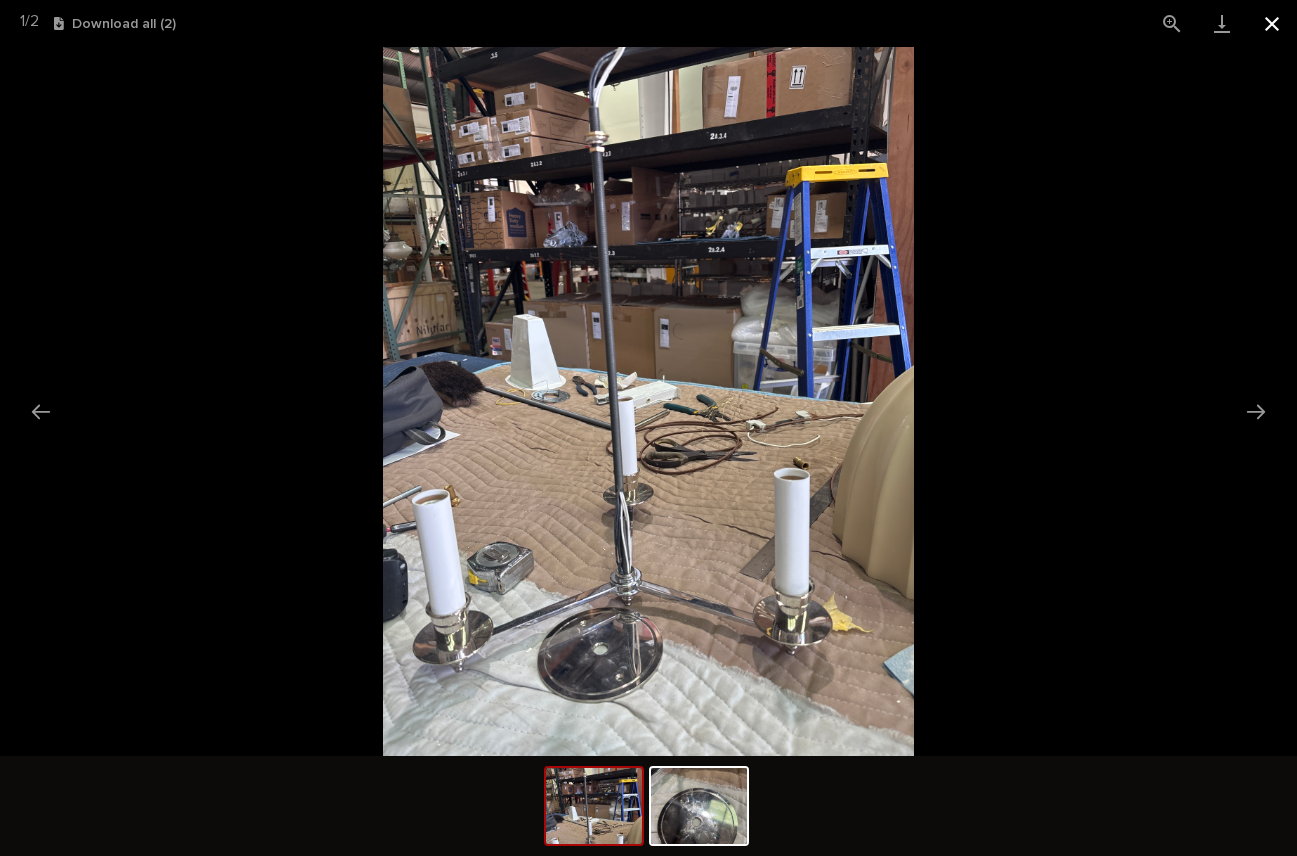 click at bounding box center (1272, 23) 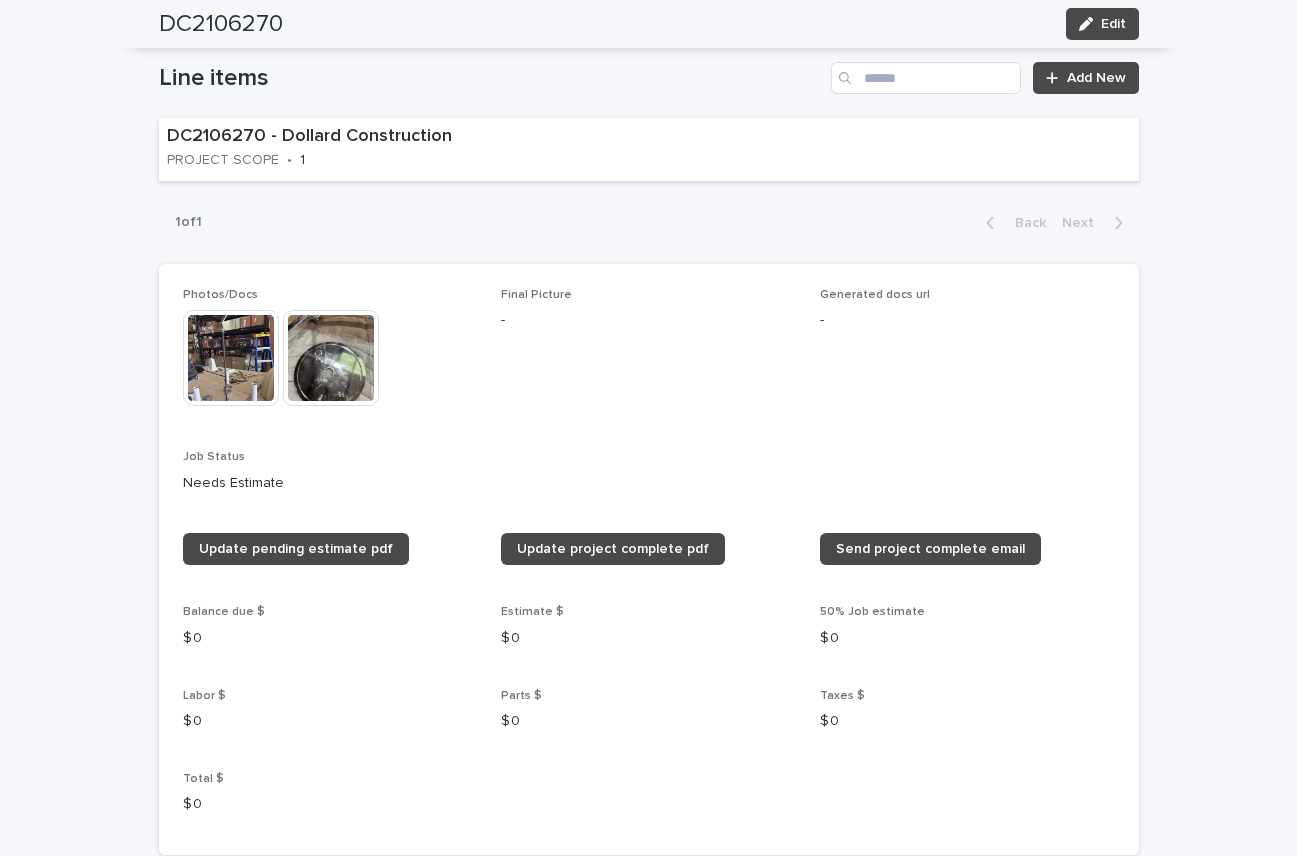 scroll, scrollTop: 765, scrollLeft: 0, axis: vertical 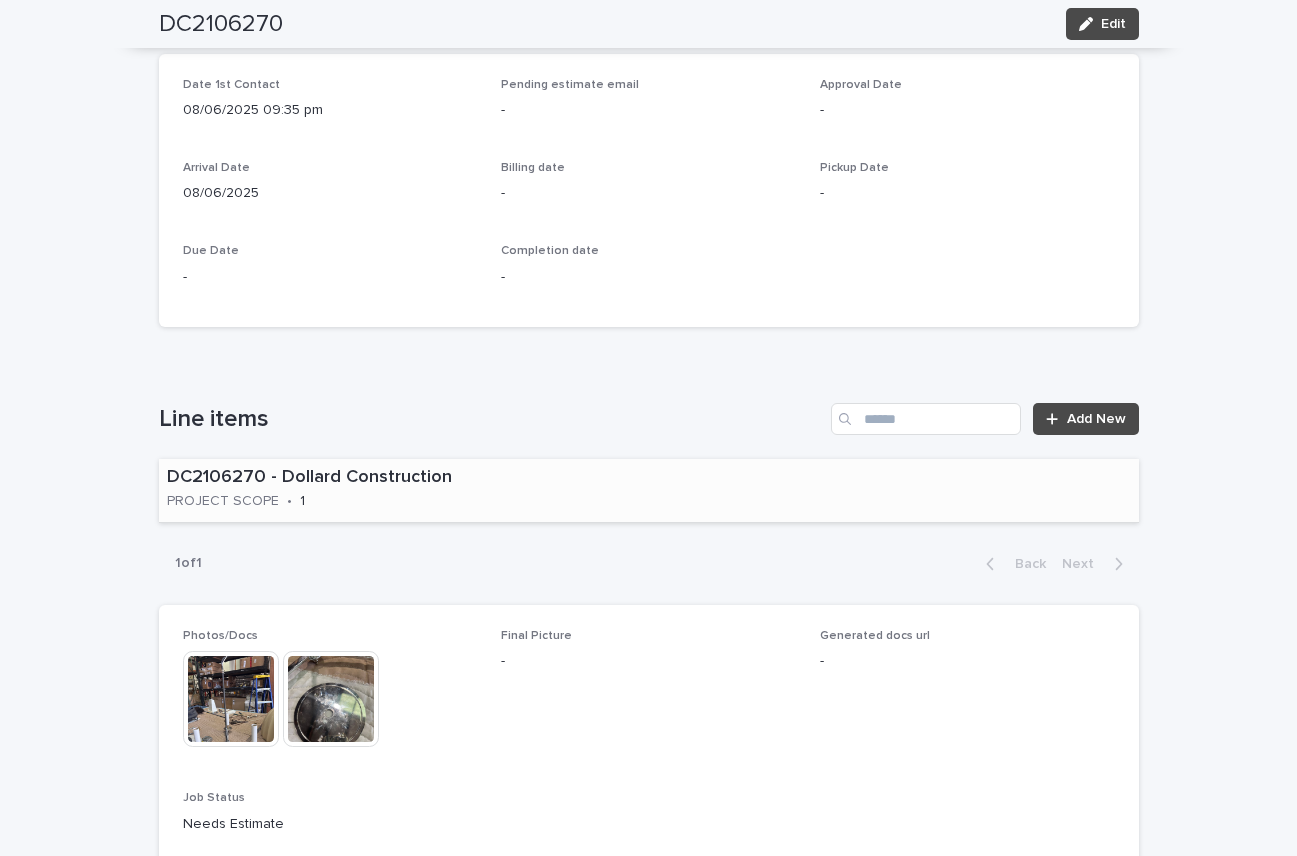click on "DC2106270 - Dollard Construction PROJECT SCOPE • 1" at bounding box center (378, 490) 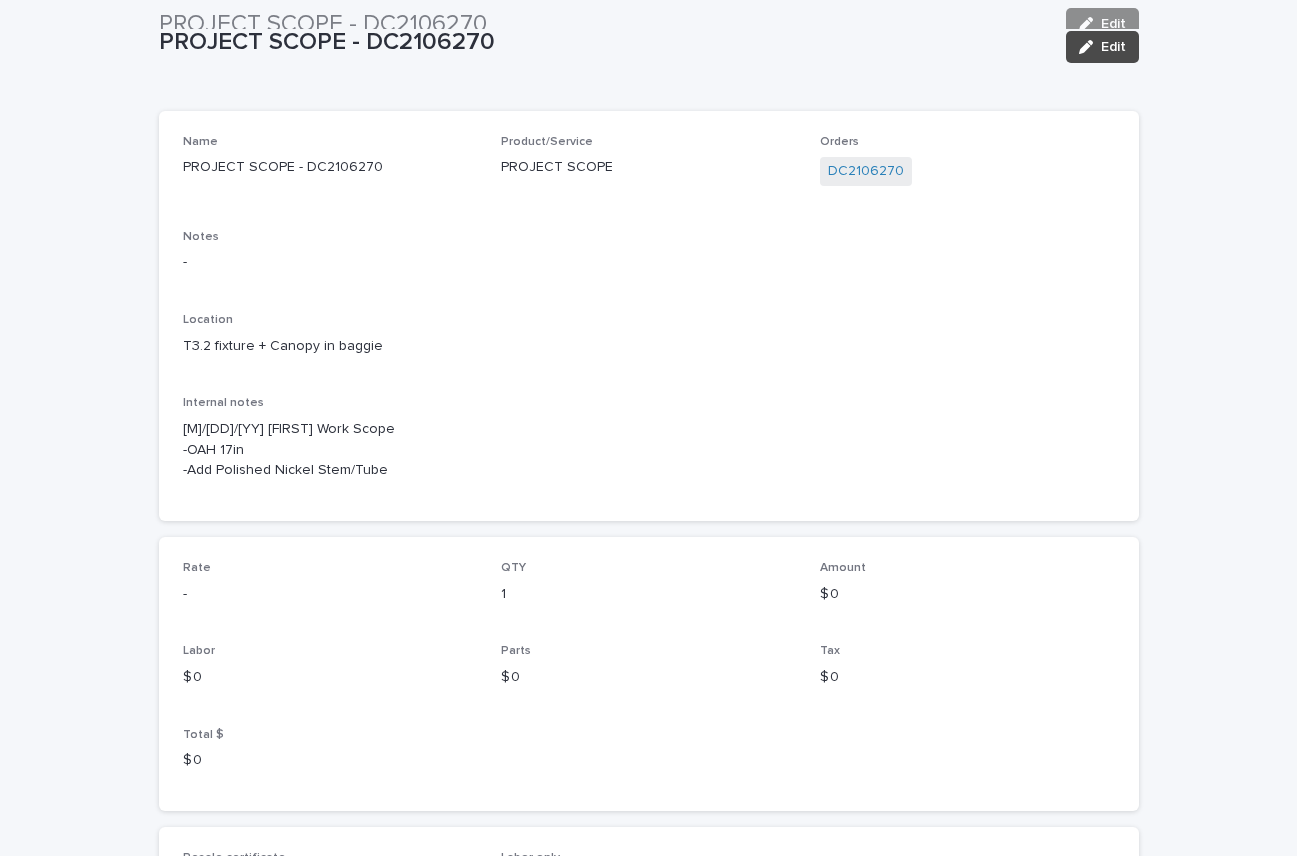 scroll, scrollTop: 0, scrollLeft: 0, axis: both 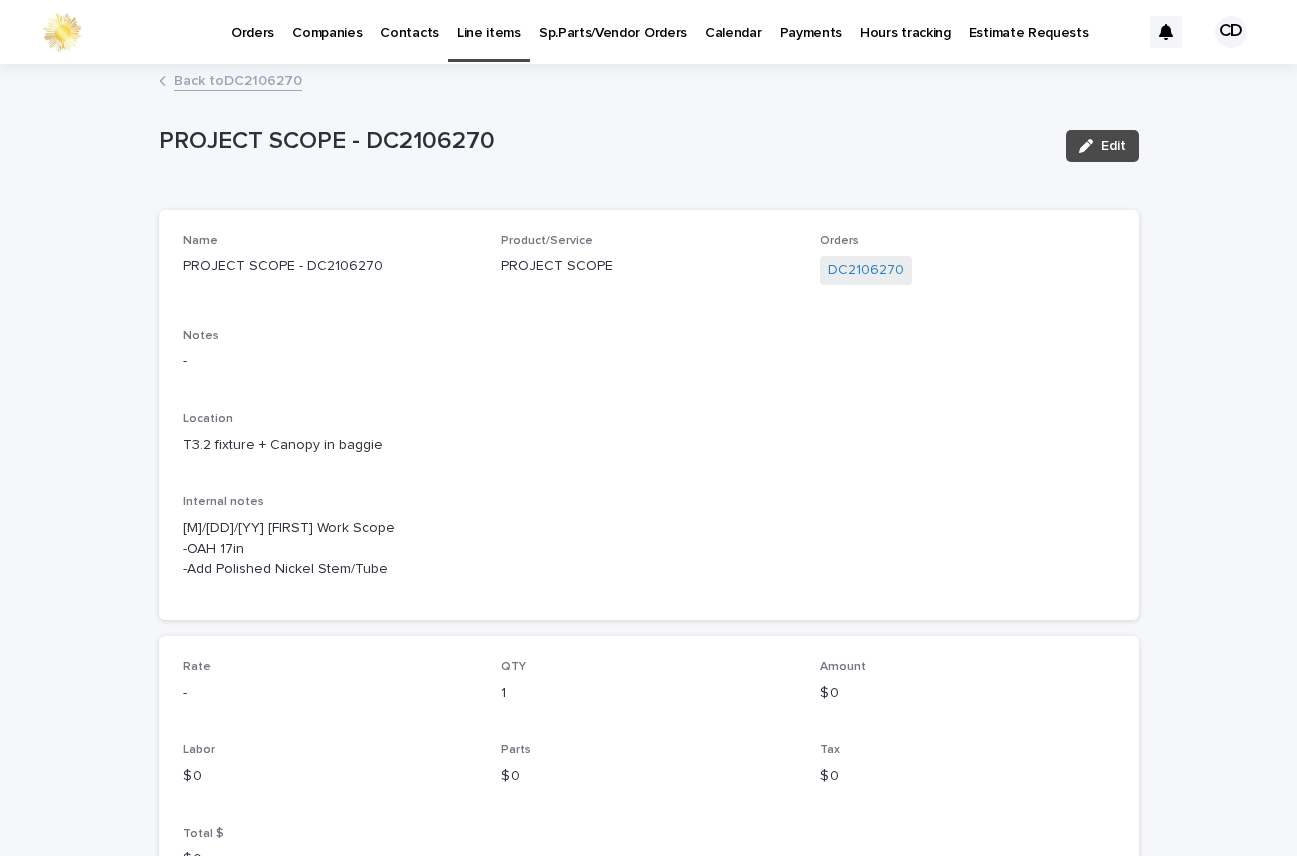 click on "Back to  DC2106270" at bounding box center [238, 79] 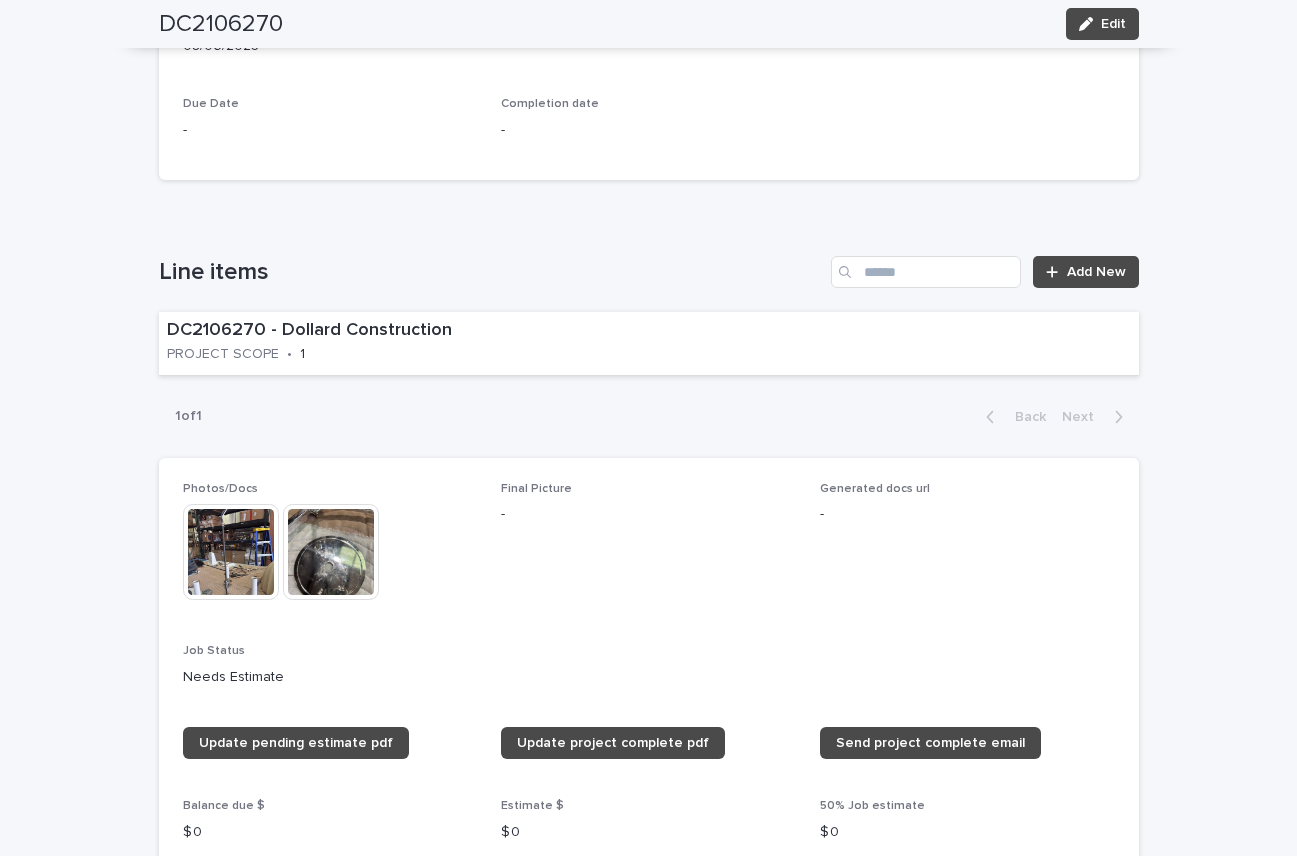 scroll, scrollTop: 957, scrollLeft: 0, axis: vertical 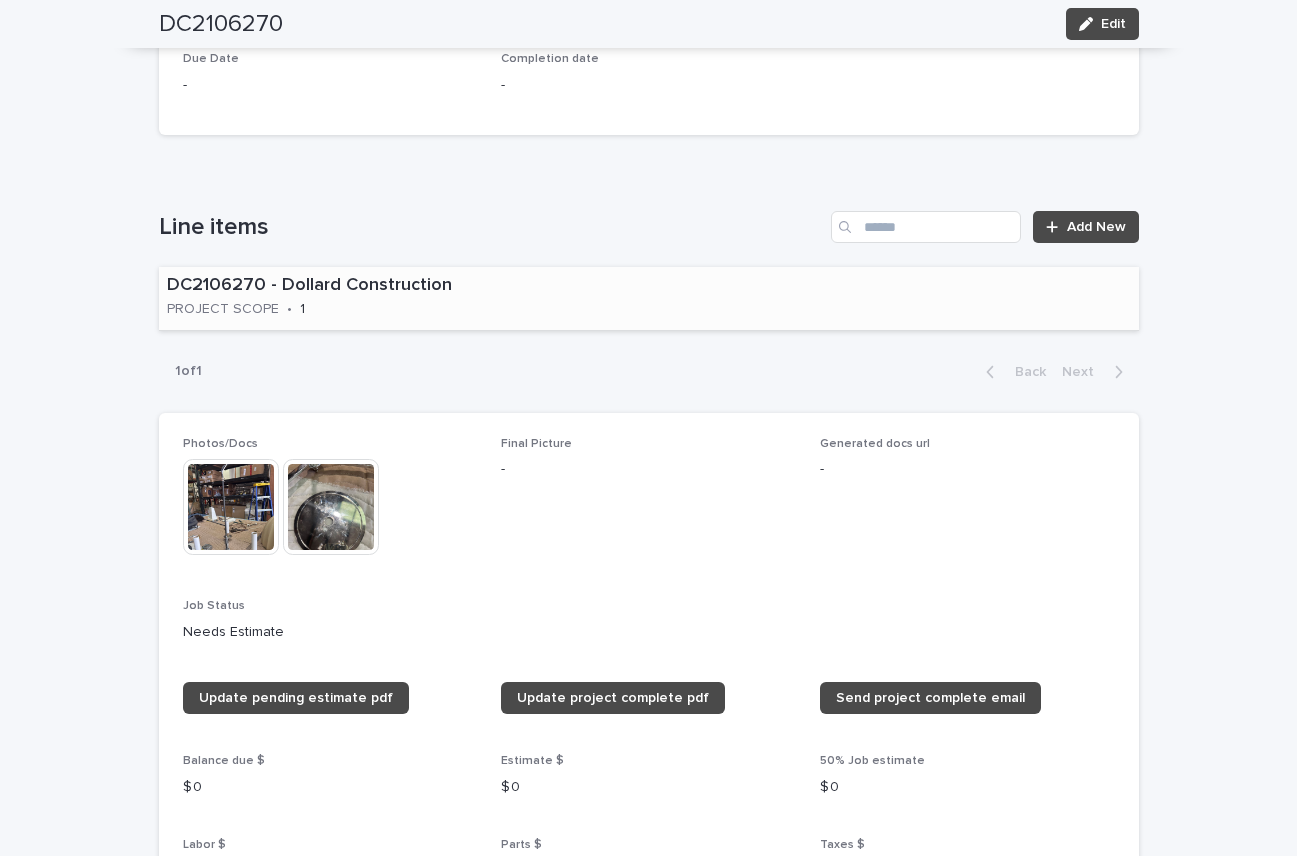 click on "DC2106270 - Dollard Construction PROJECT SCOPE • 1" at bounding box center [378, 298] 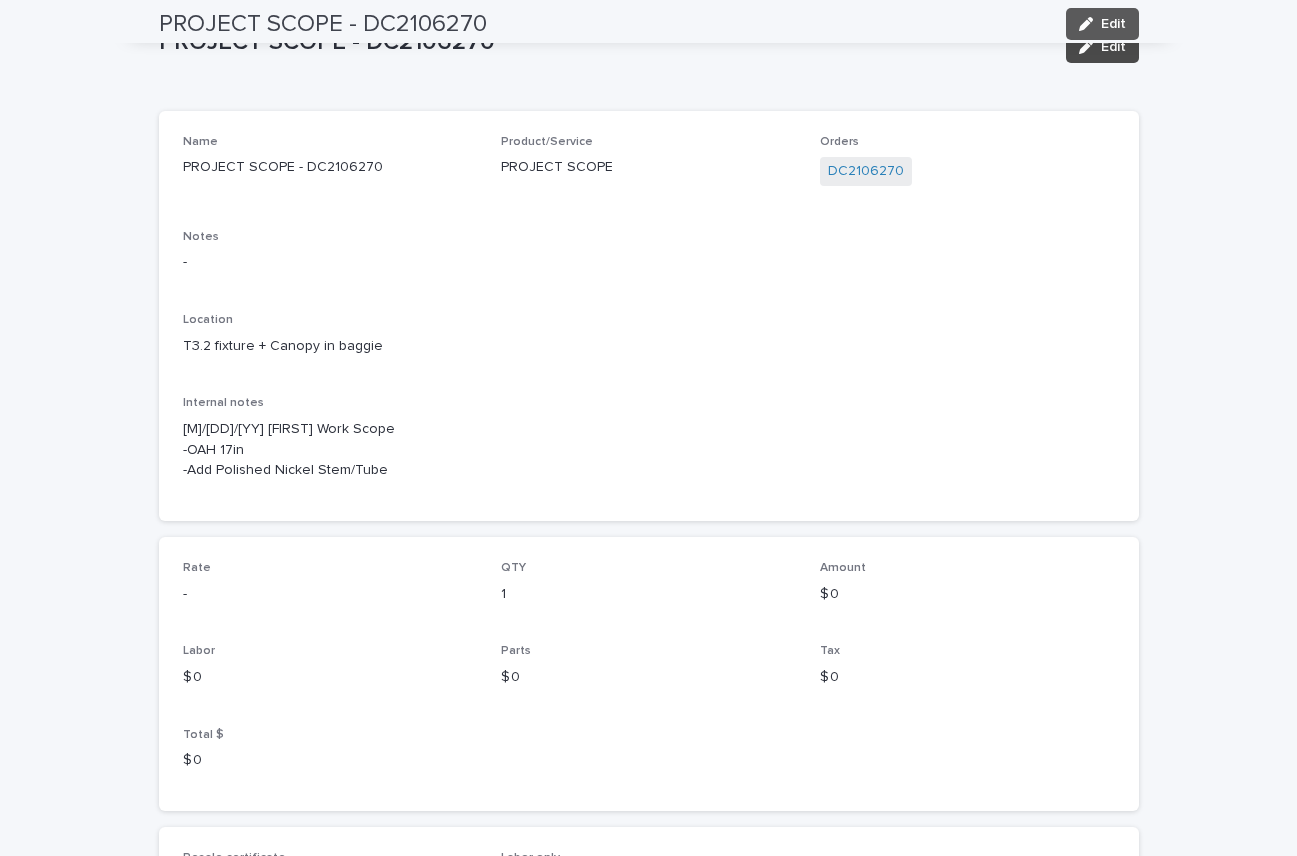 scroll, scrollTop: 0, scrollLeft: 0, axis: both 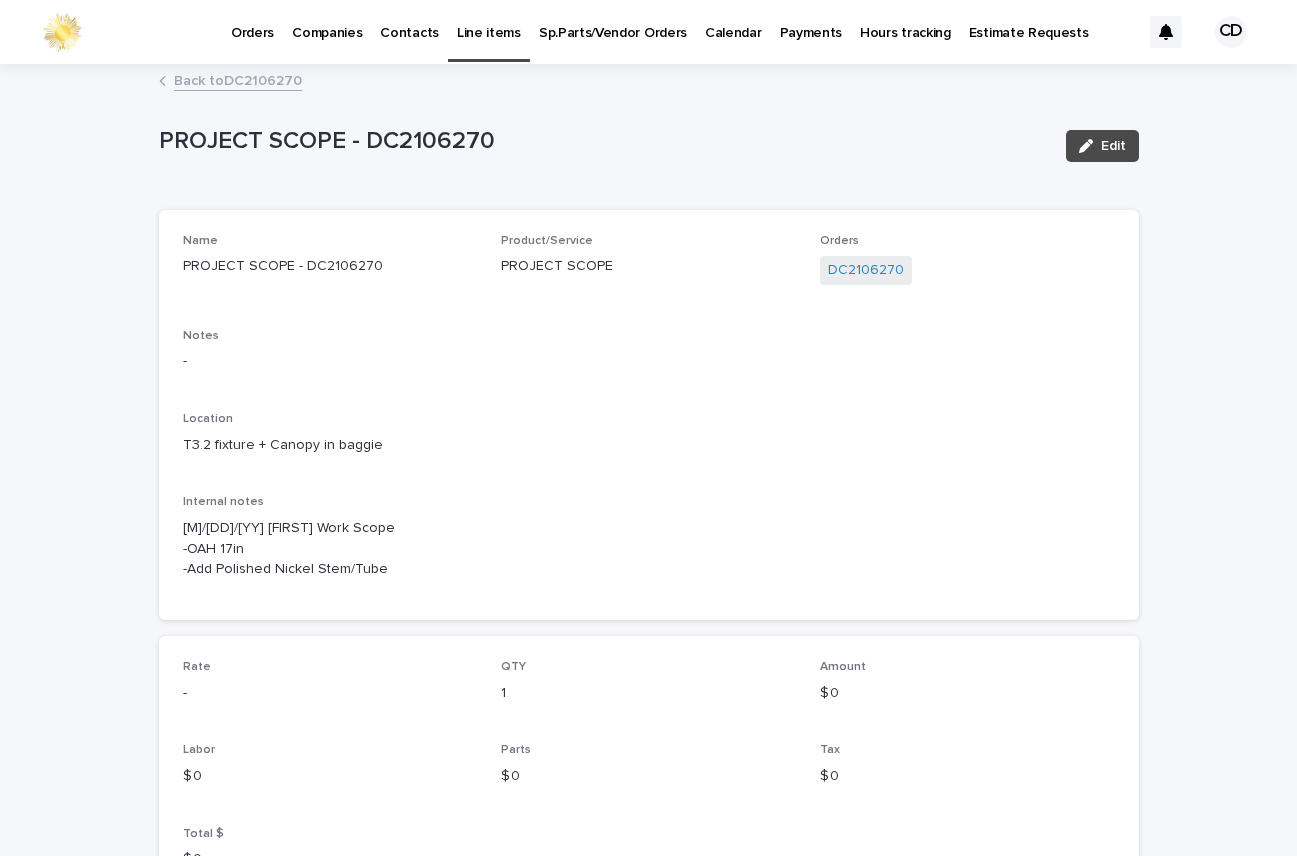 click on "Back to  DC2106270" at bounding box center [238, 79] 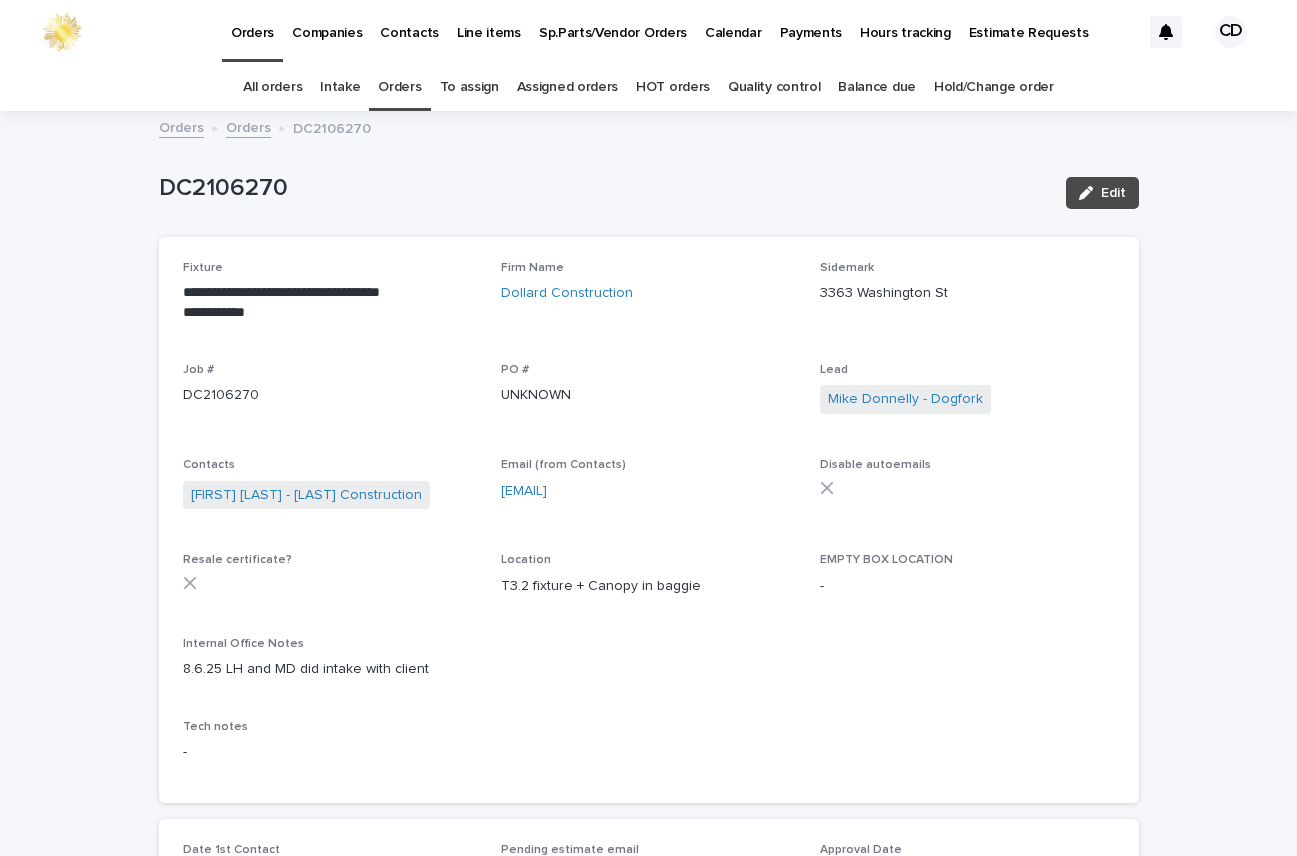 scroll, scrollTop: 64, scrollLeft: 0, axis: vertical 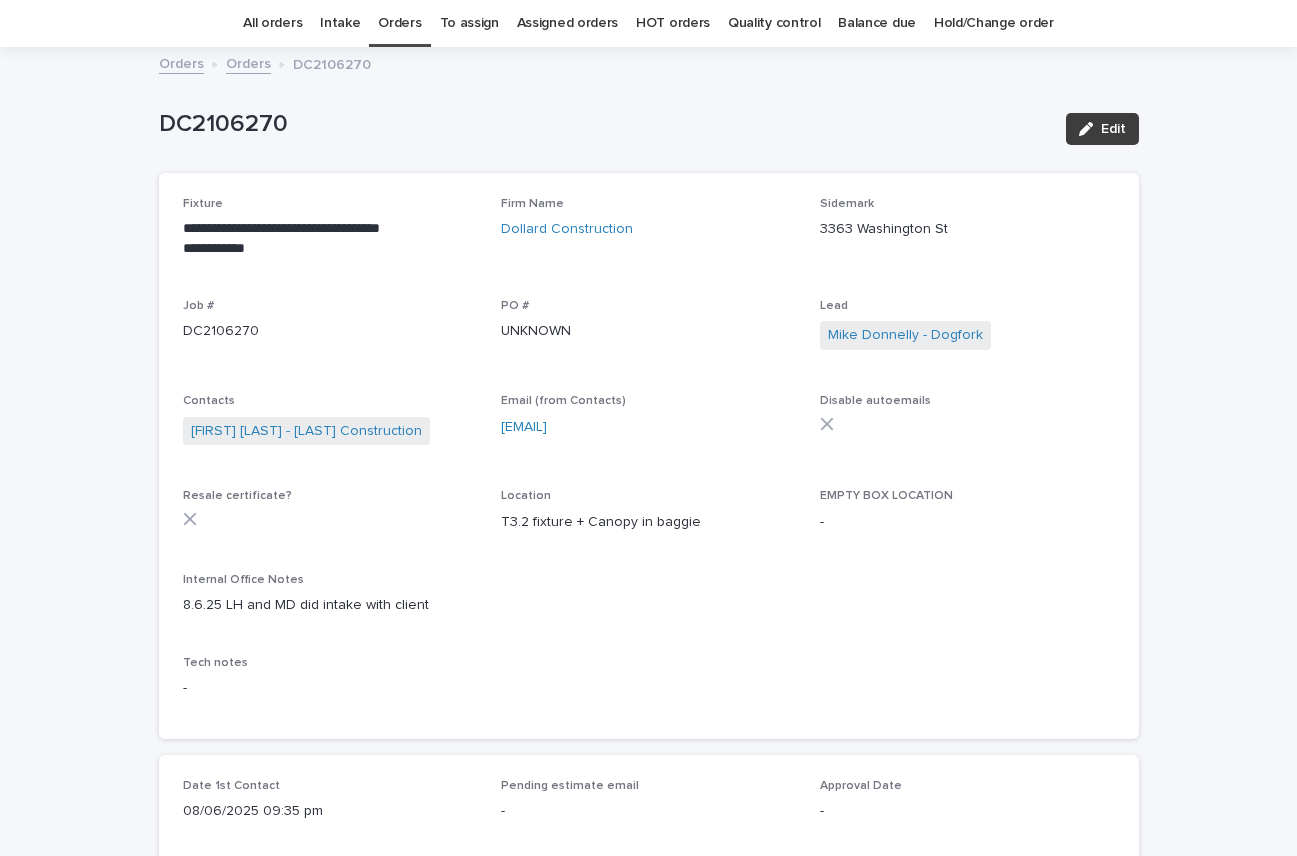 click on "Edit" at bounding box center [1113, 129] 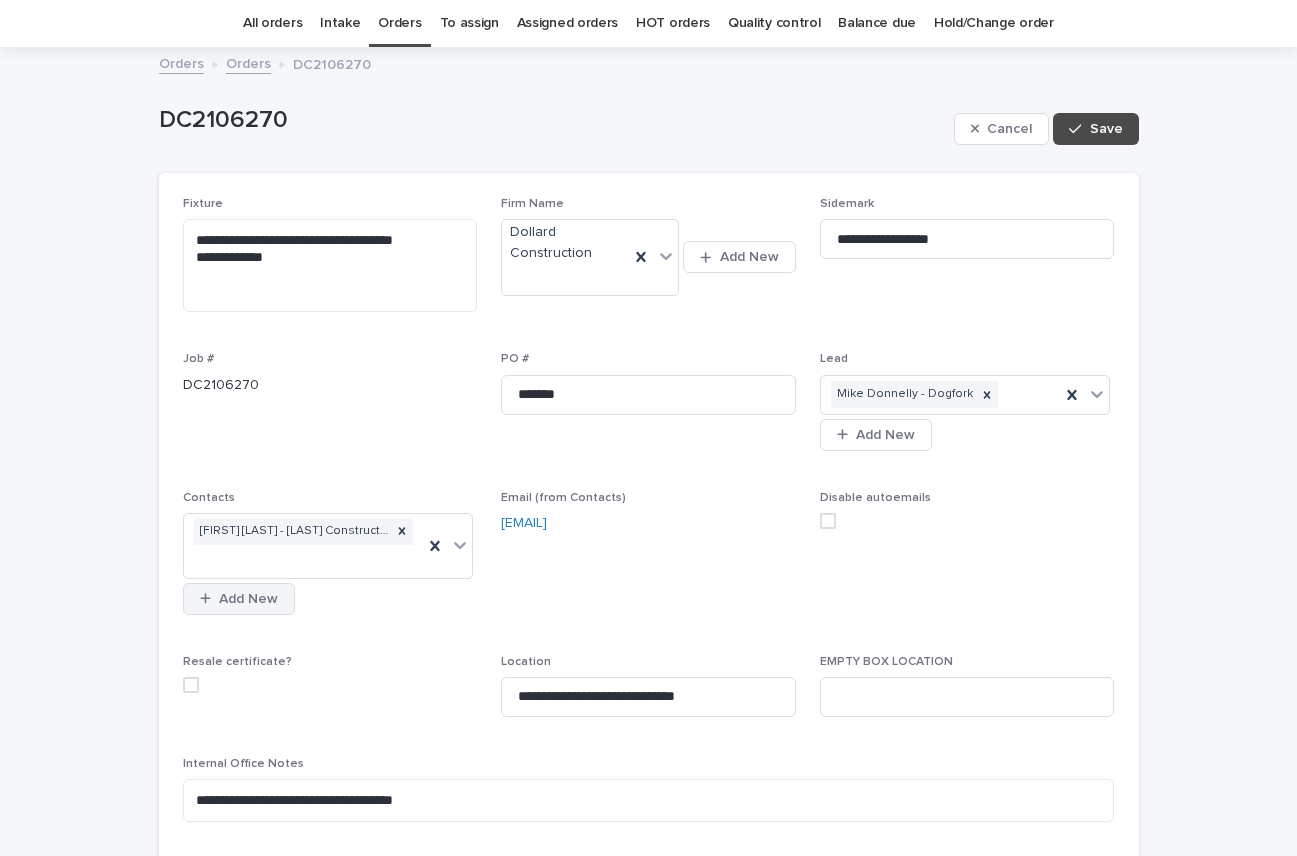 click on "Add New" at bounding box center (248, 599) 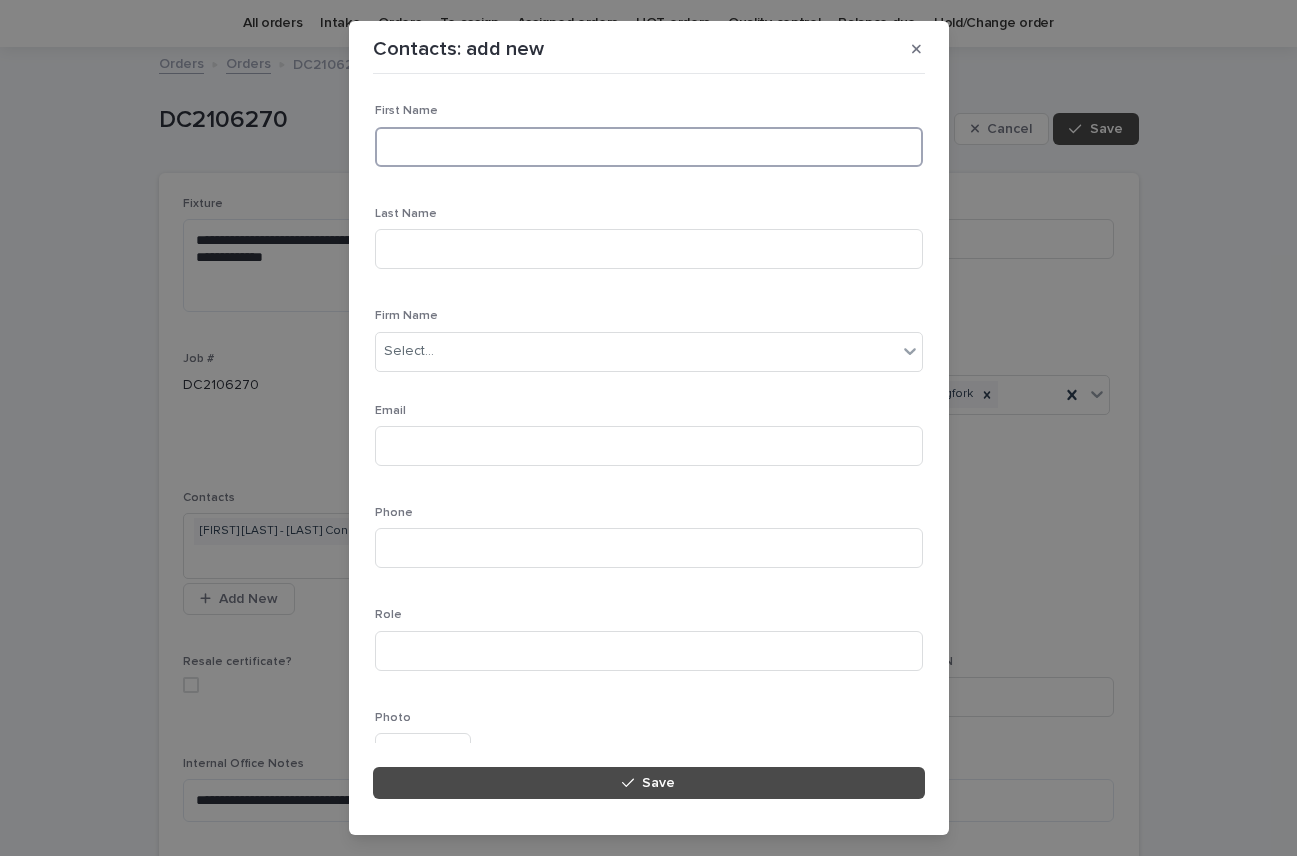 click at bounding box center (649, 147) 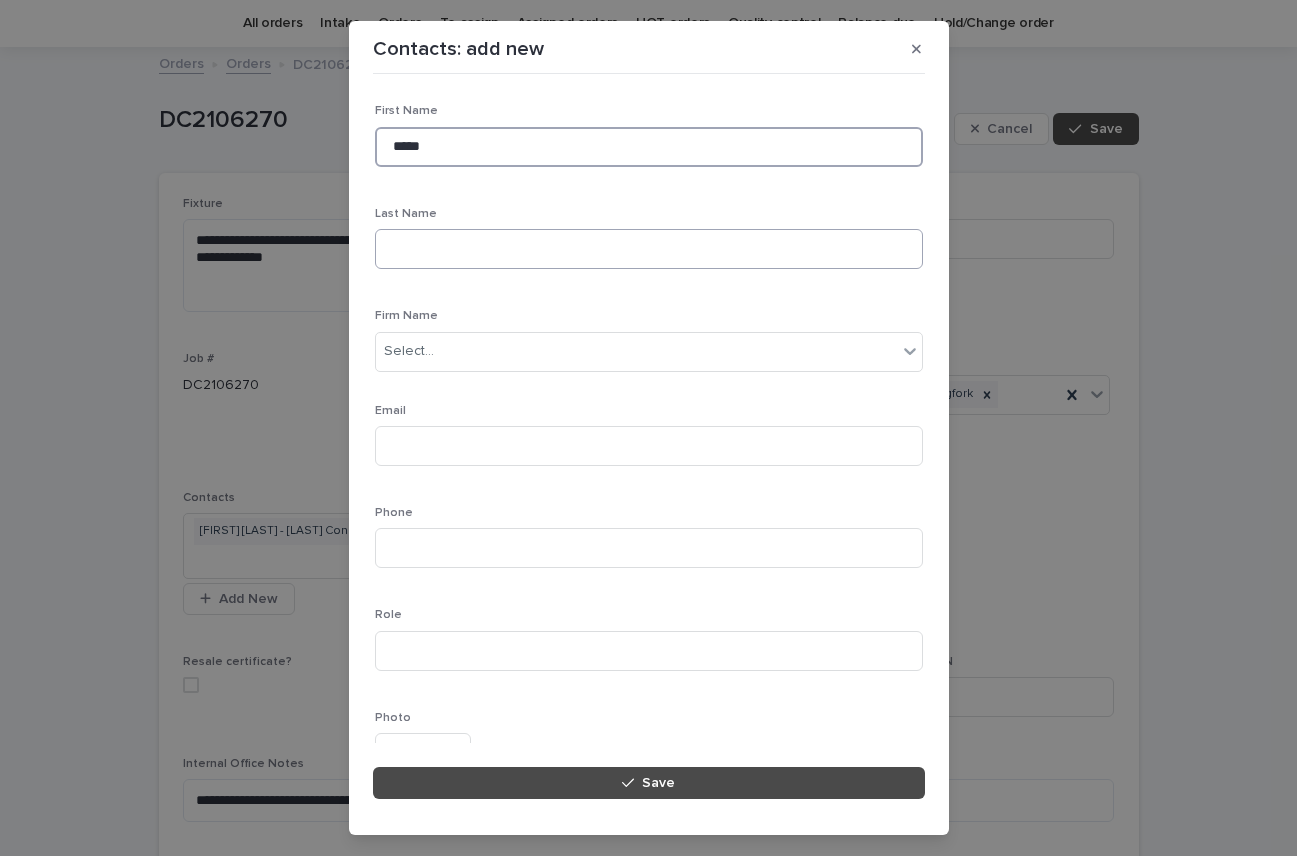 type on "*****" 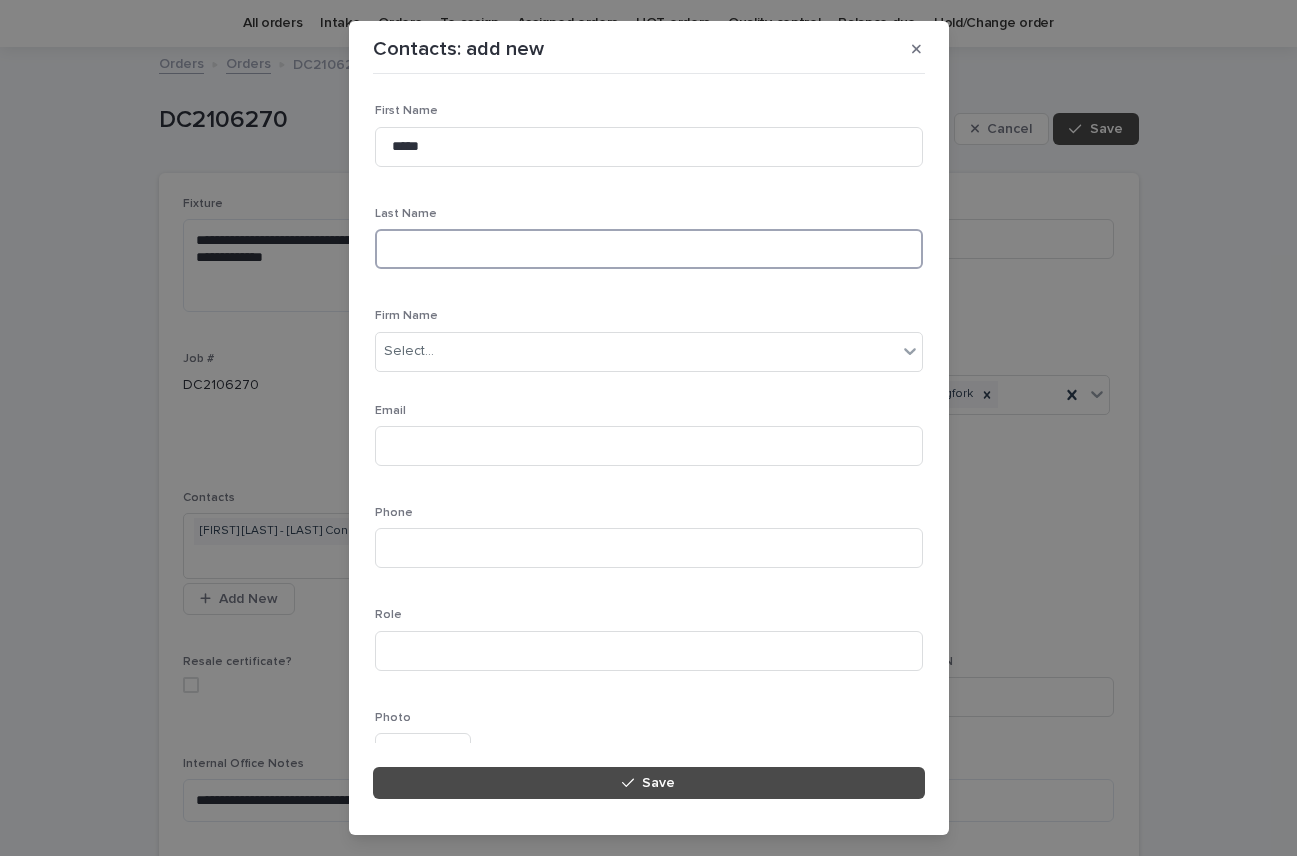 drag, startPoint x: 609, startPoint y: 250, endPoint x: 860, endPoint y: 296, distance: 255.18033 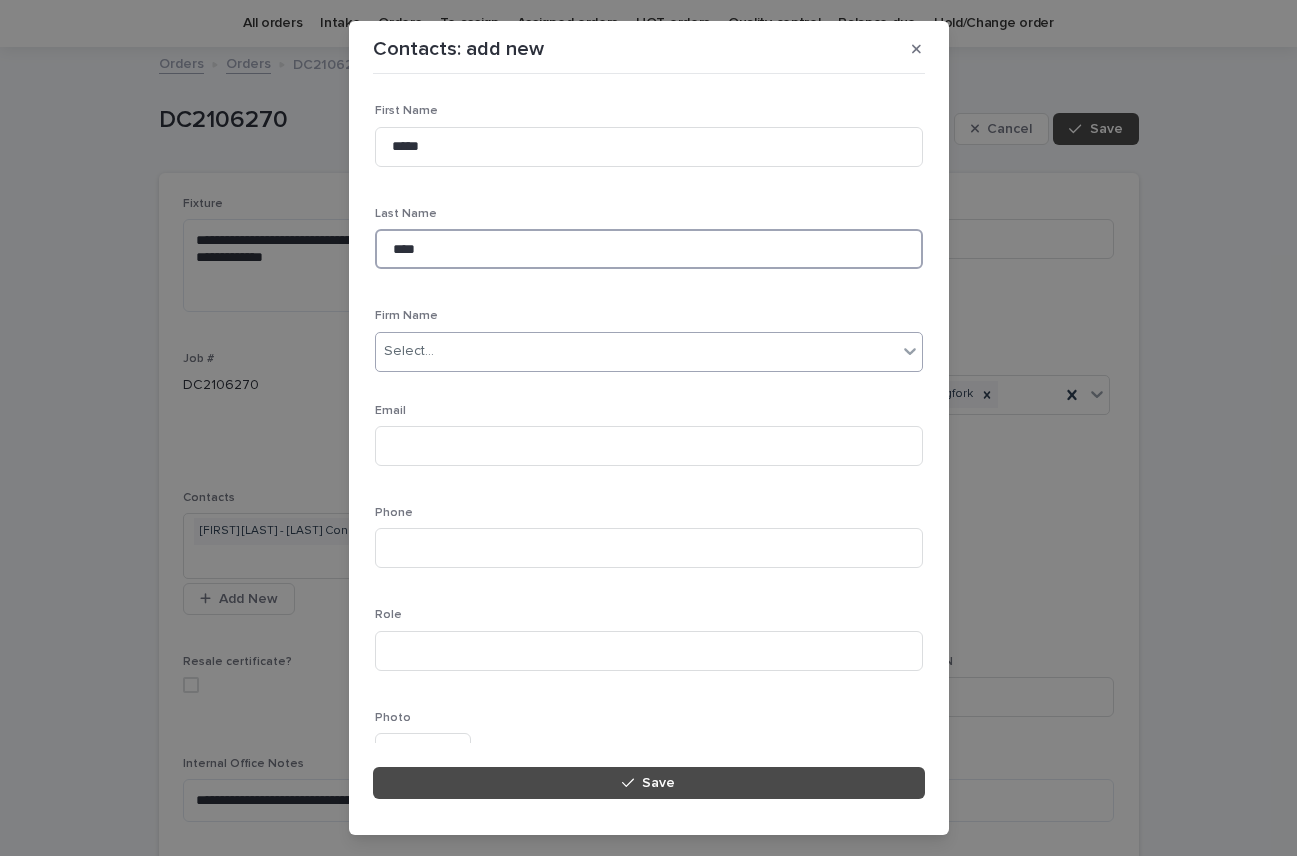type on "****" 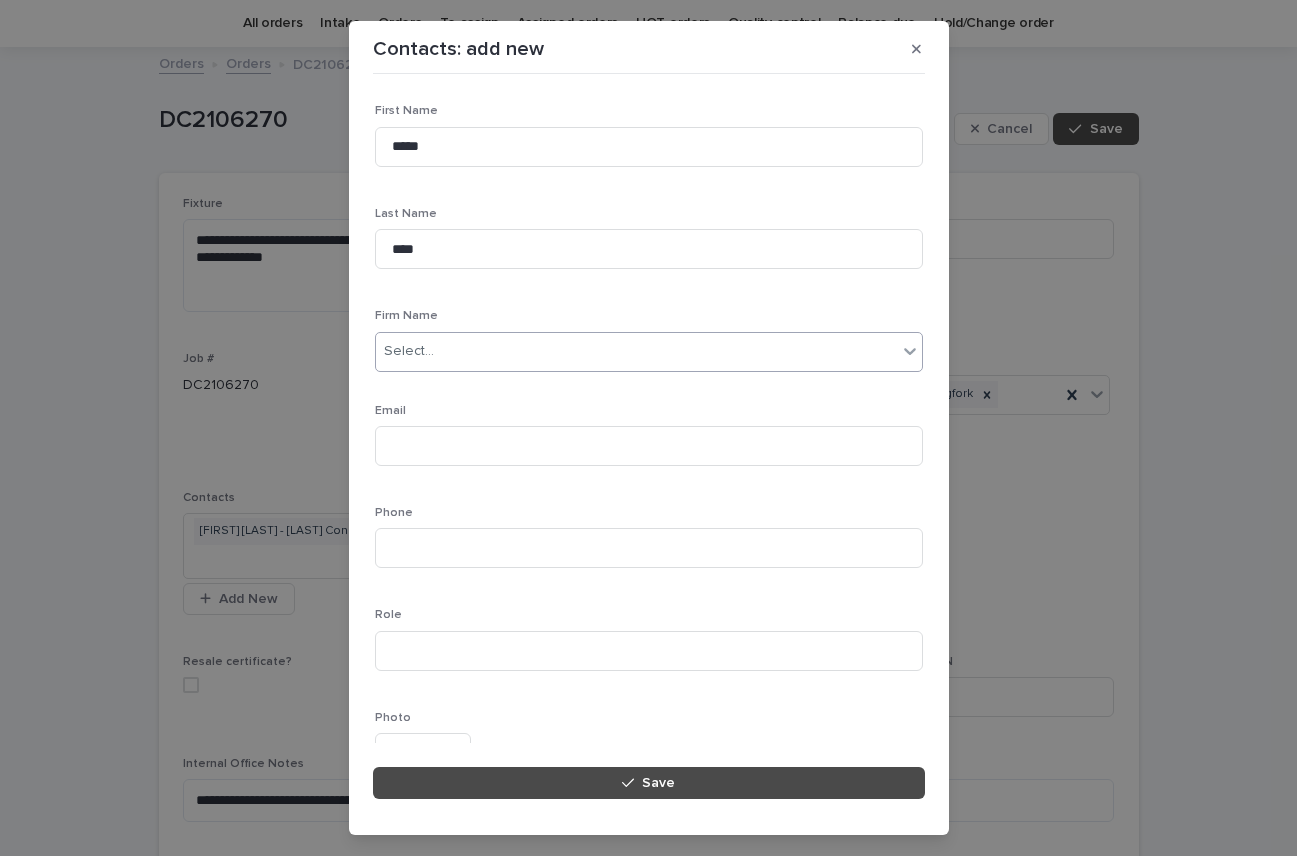 click on "Select..." at bounding box center [636, 351] 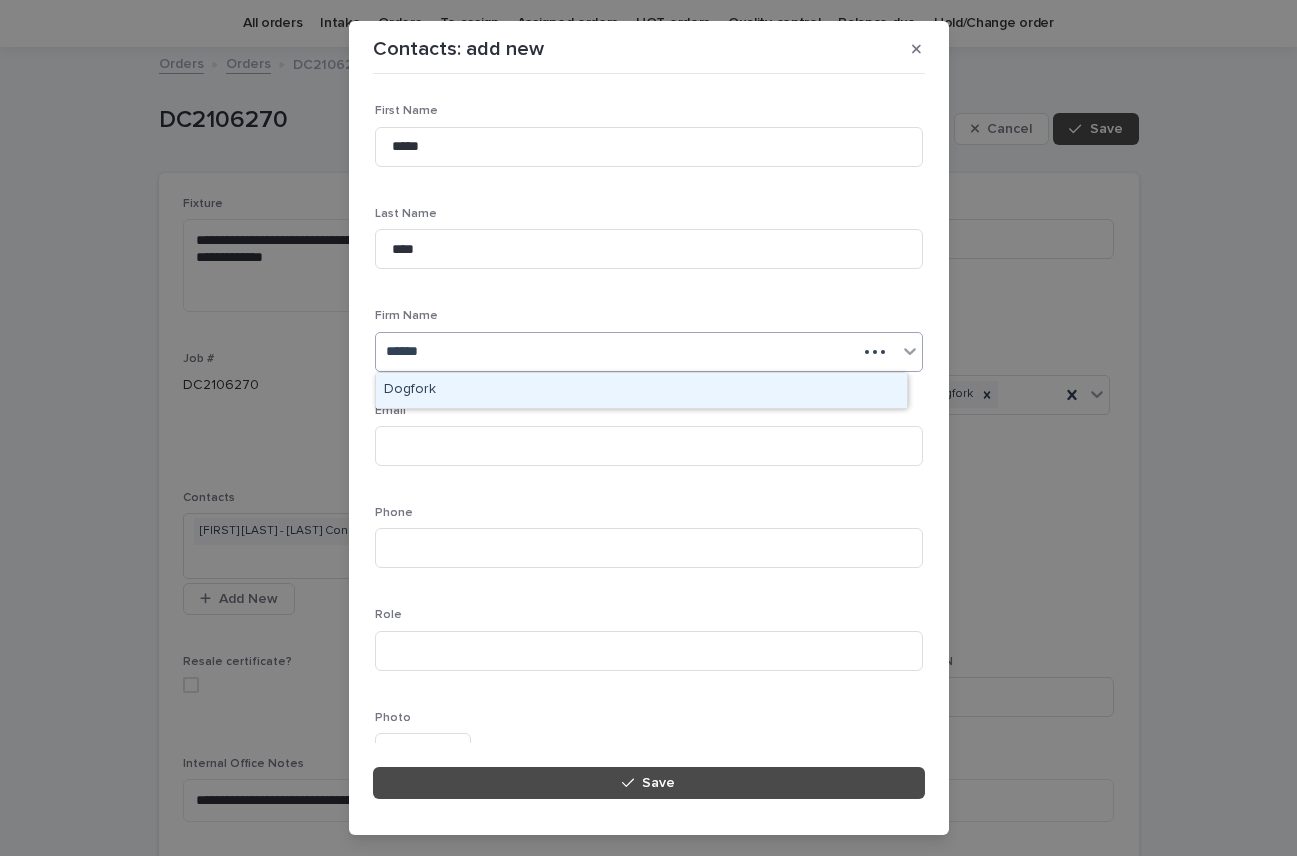 type on "*******" 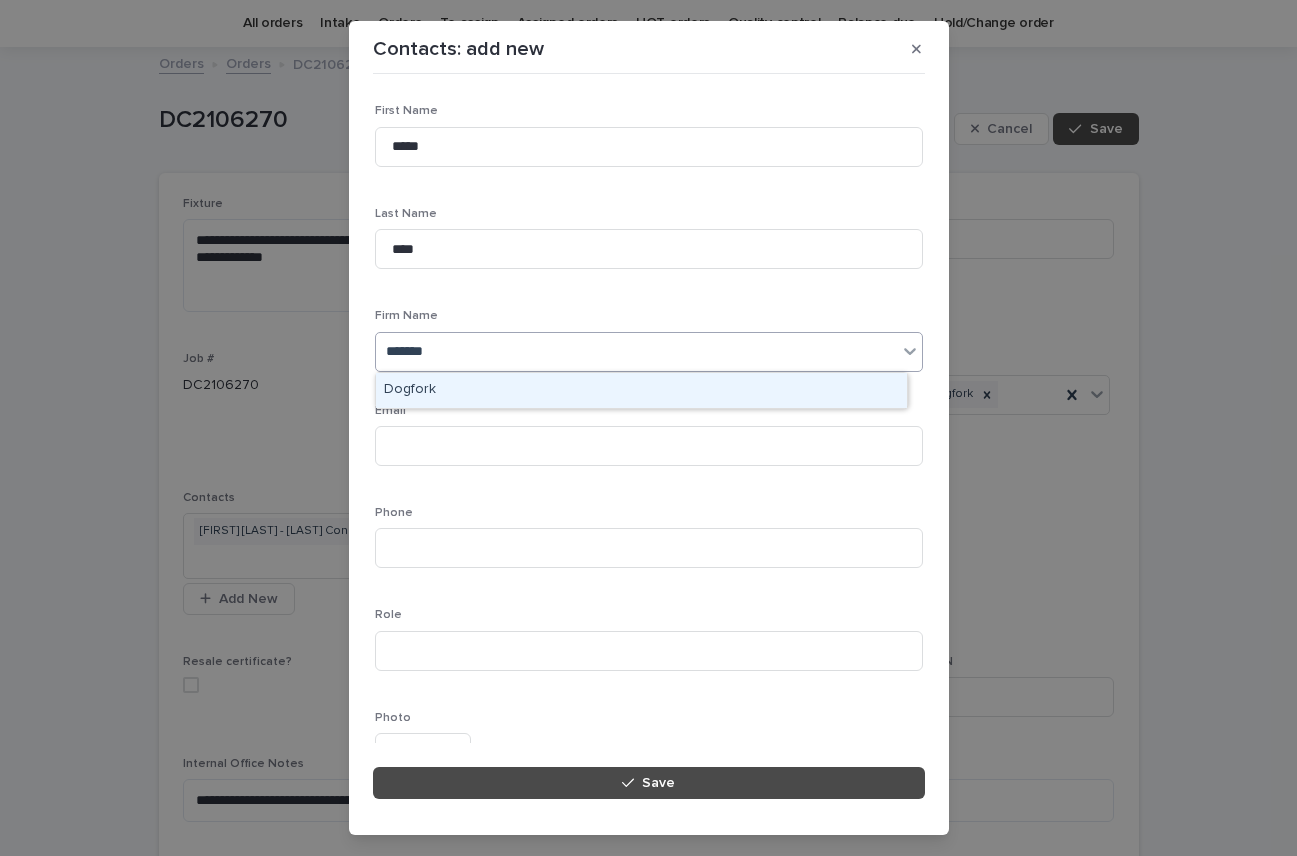 click on "Dogfork" at bounding box center (641, 390) 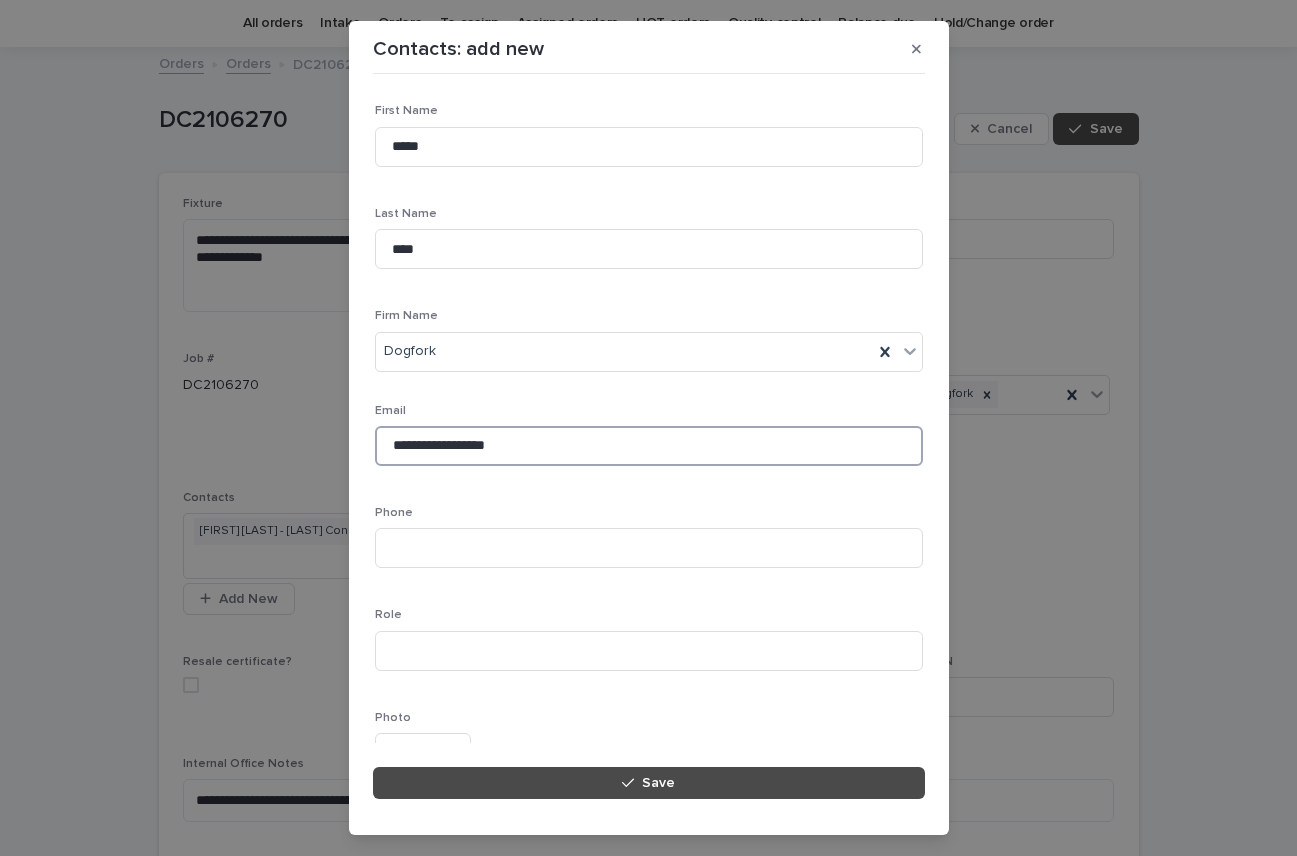 type on "**********" 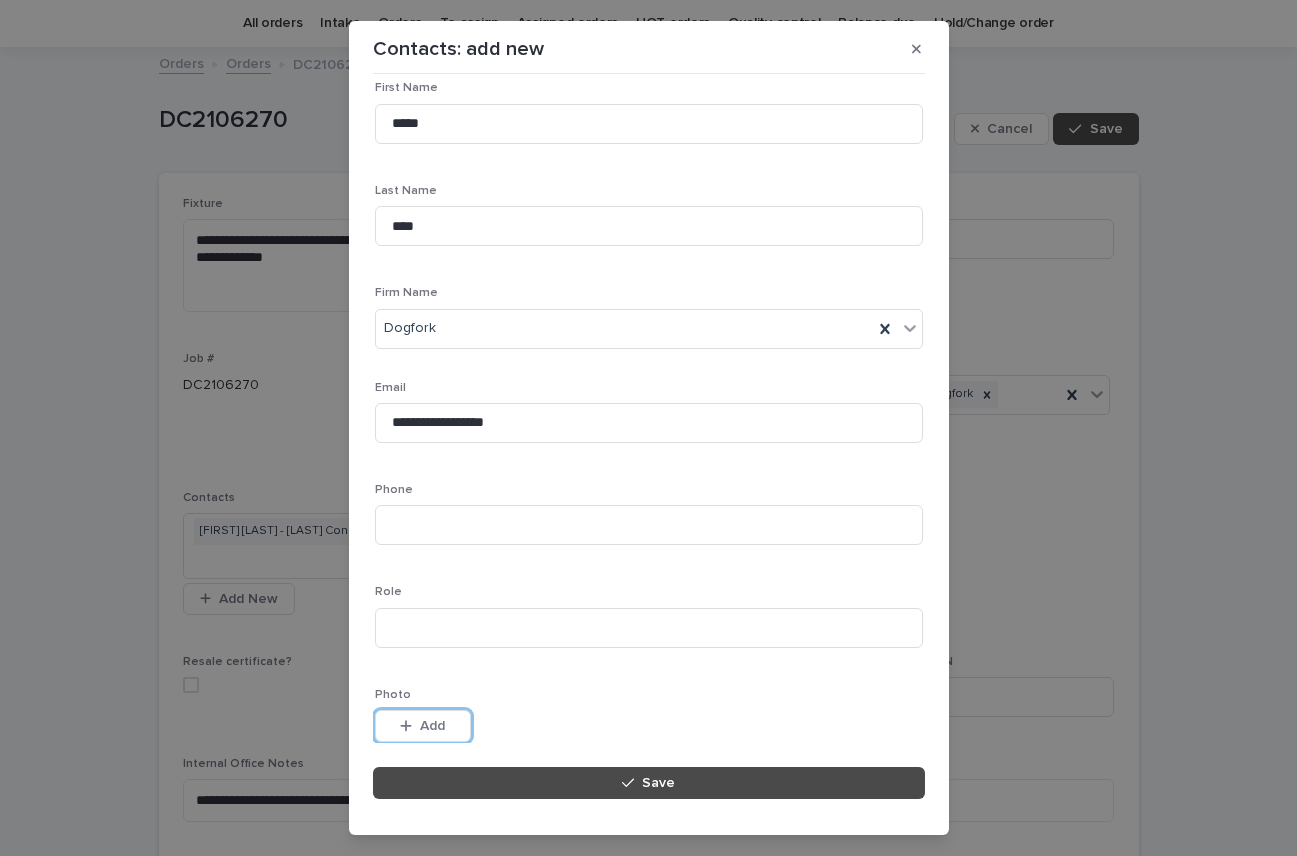 type 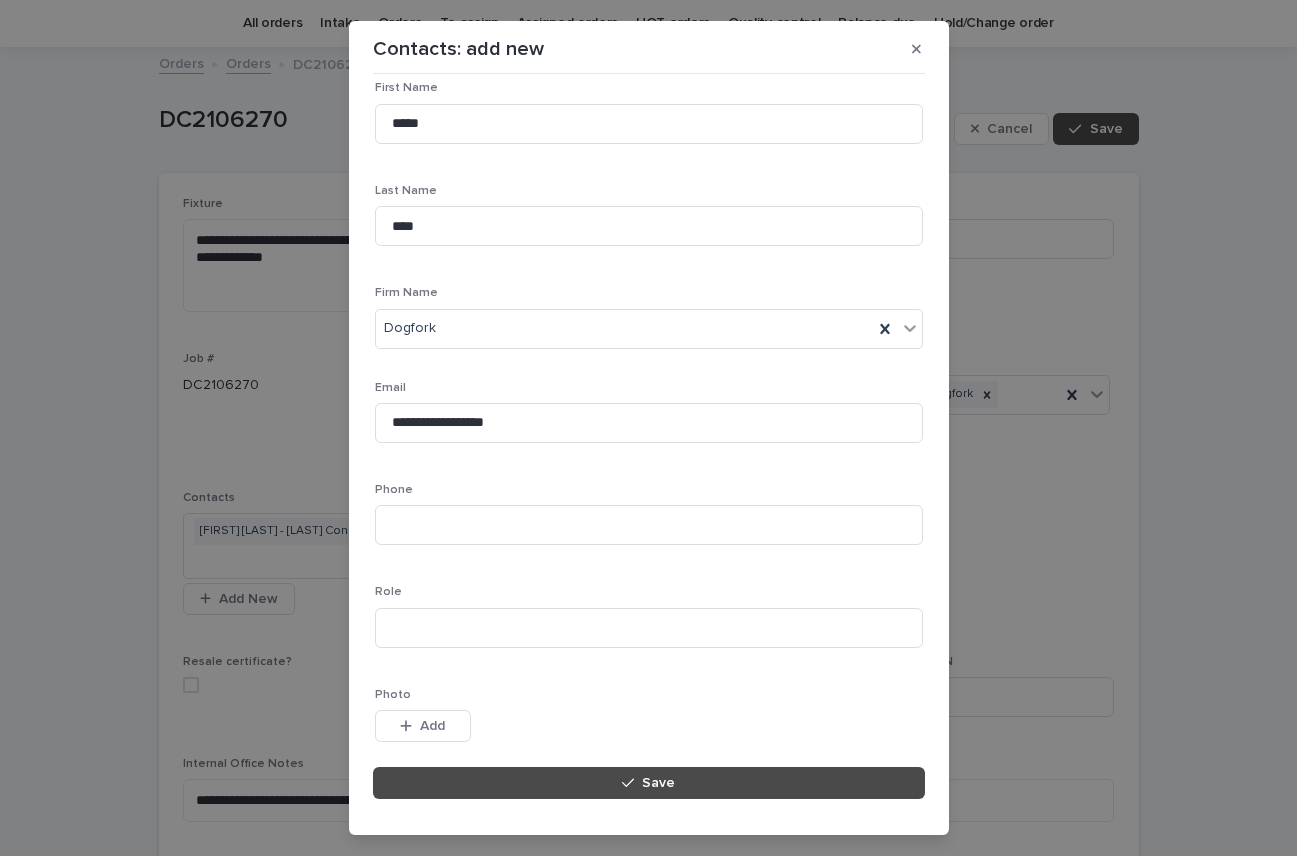 scroll, scrollTop: 187, scrollLeft: 0, axis: vertical 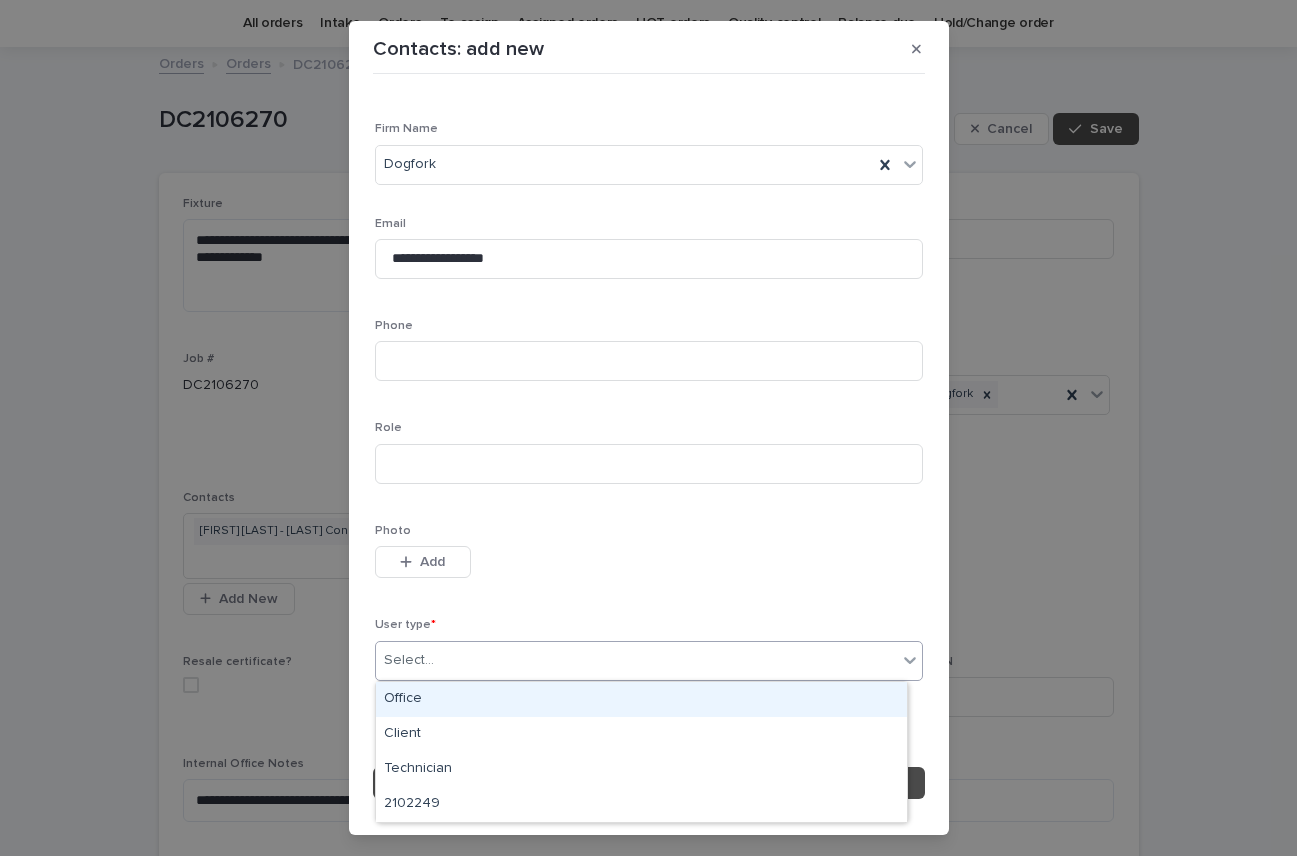click on "Select..." at bounding box center (409, 660) 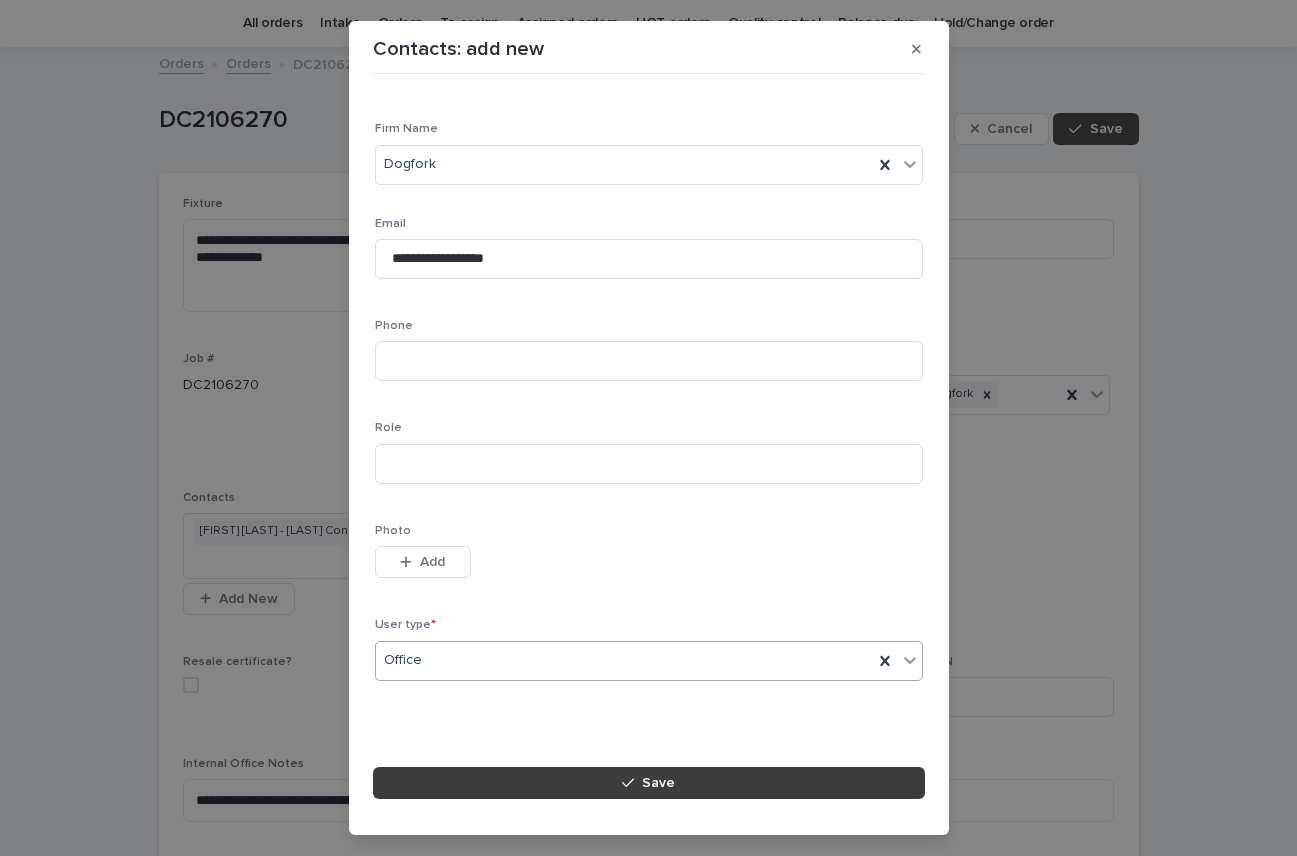 click on "Save" at bounding box center [649, 783] 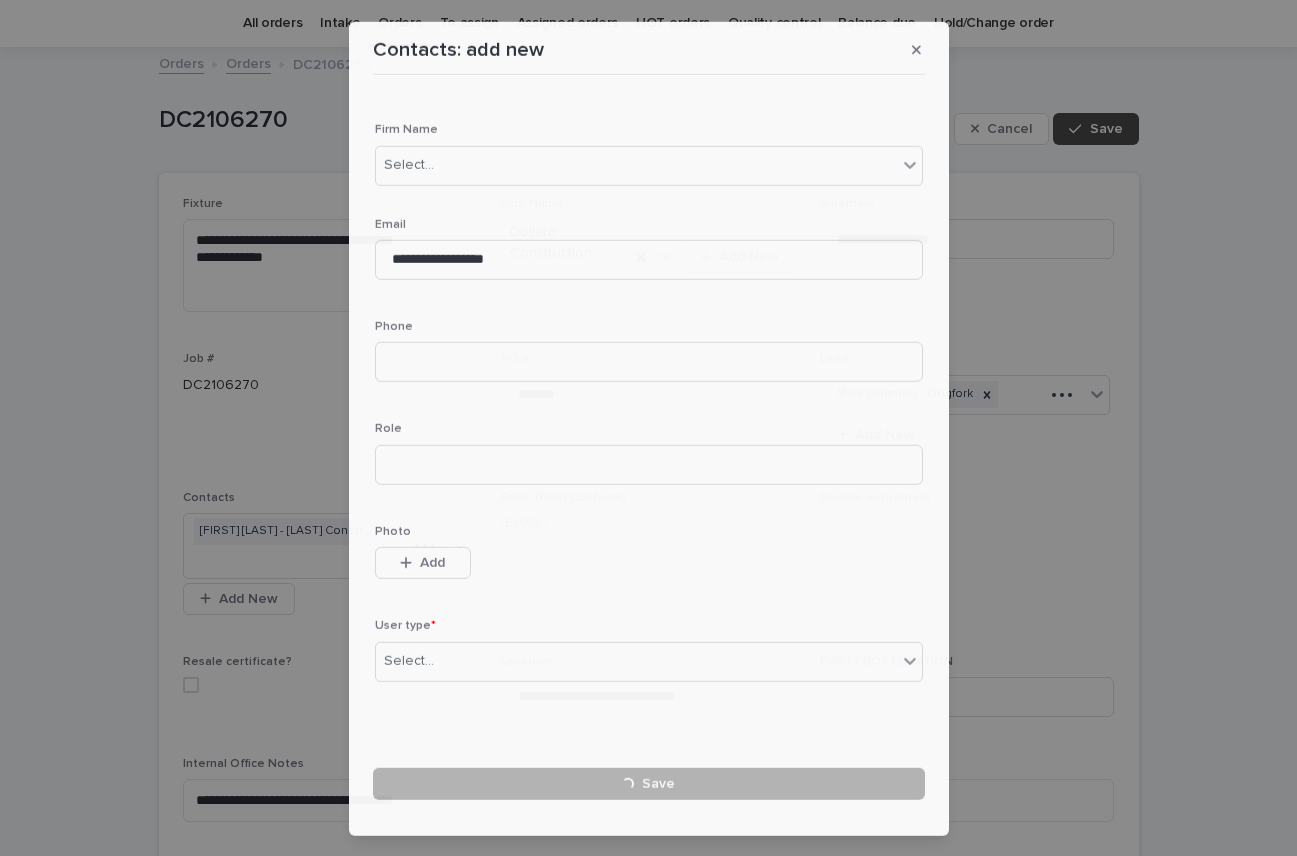 type 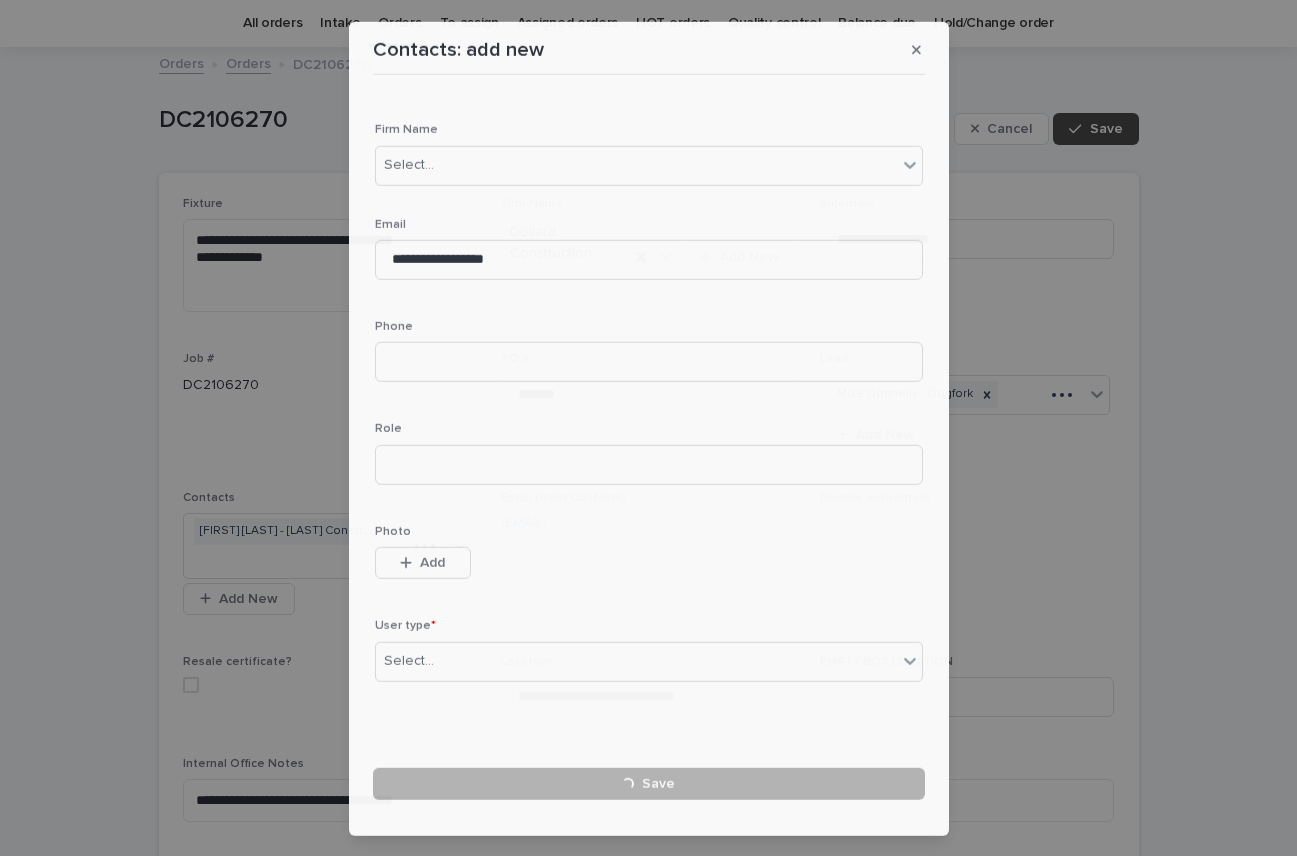 type 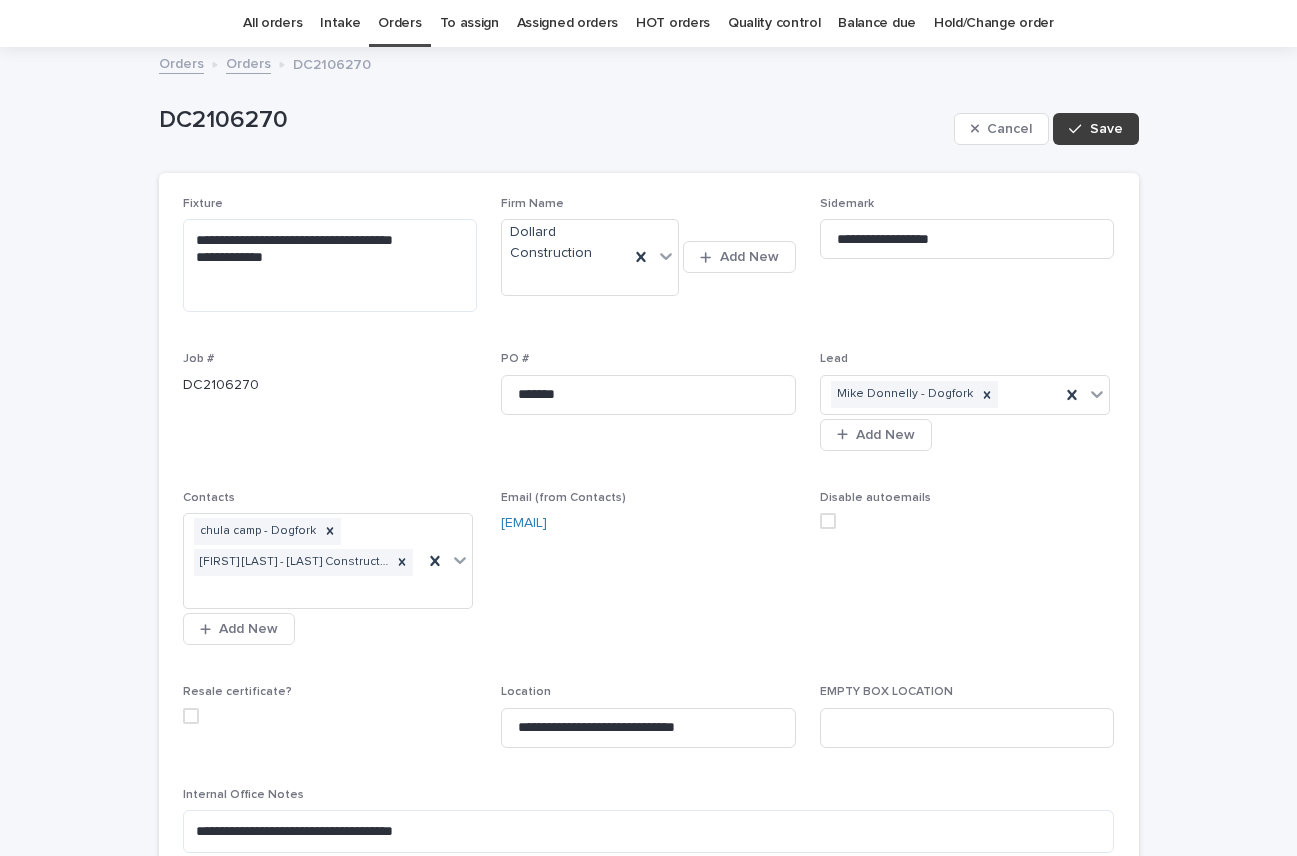 click on "Save" at bounding box center [1106, 129] 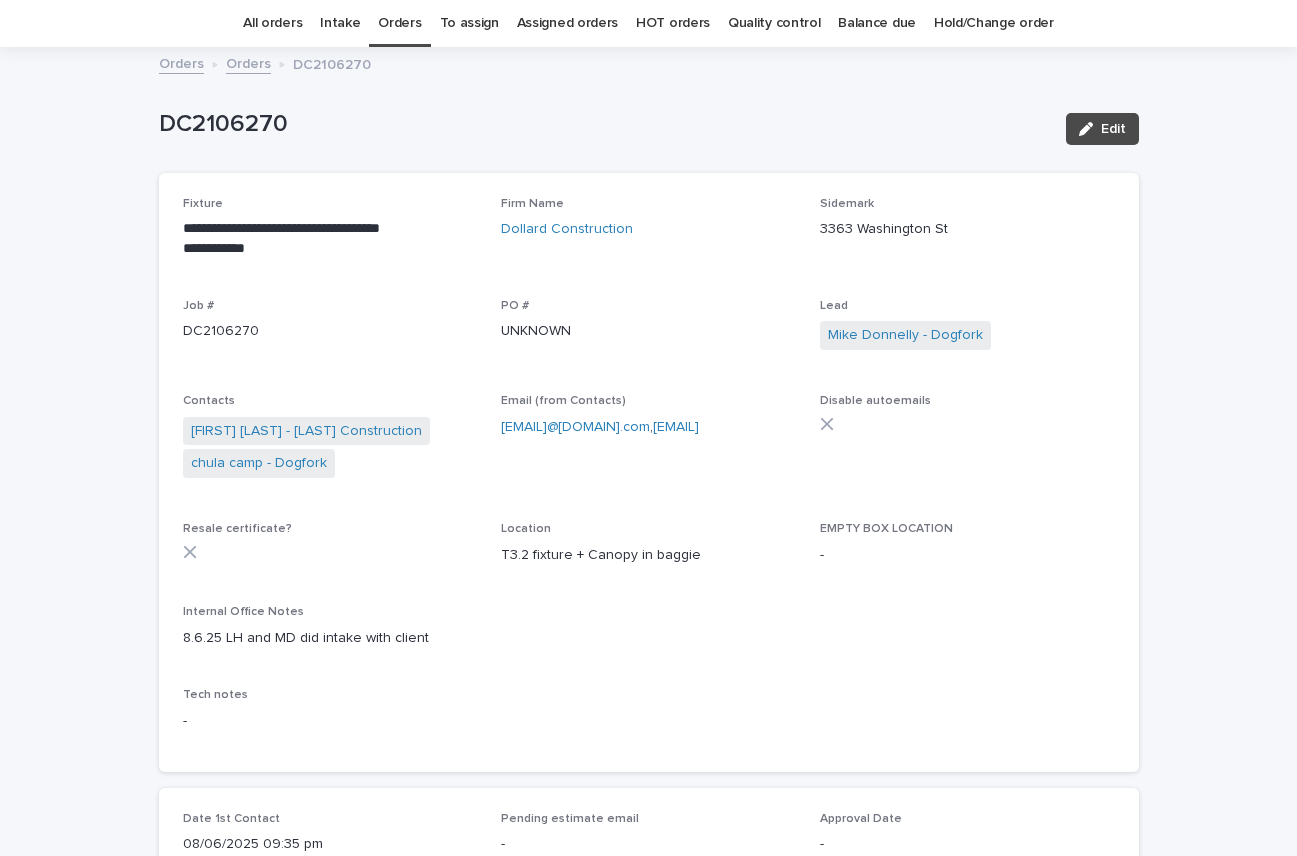 click on "Orders" at bounding box center (399, 23) 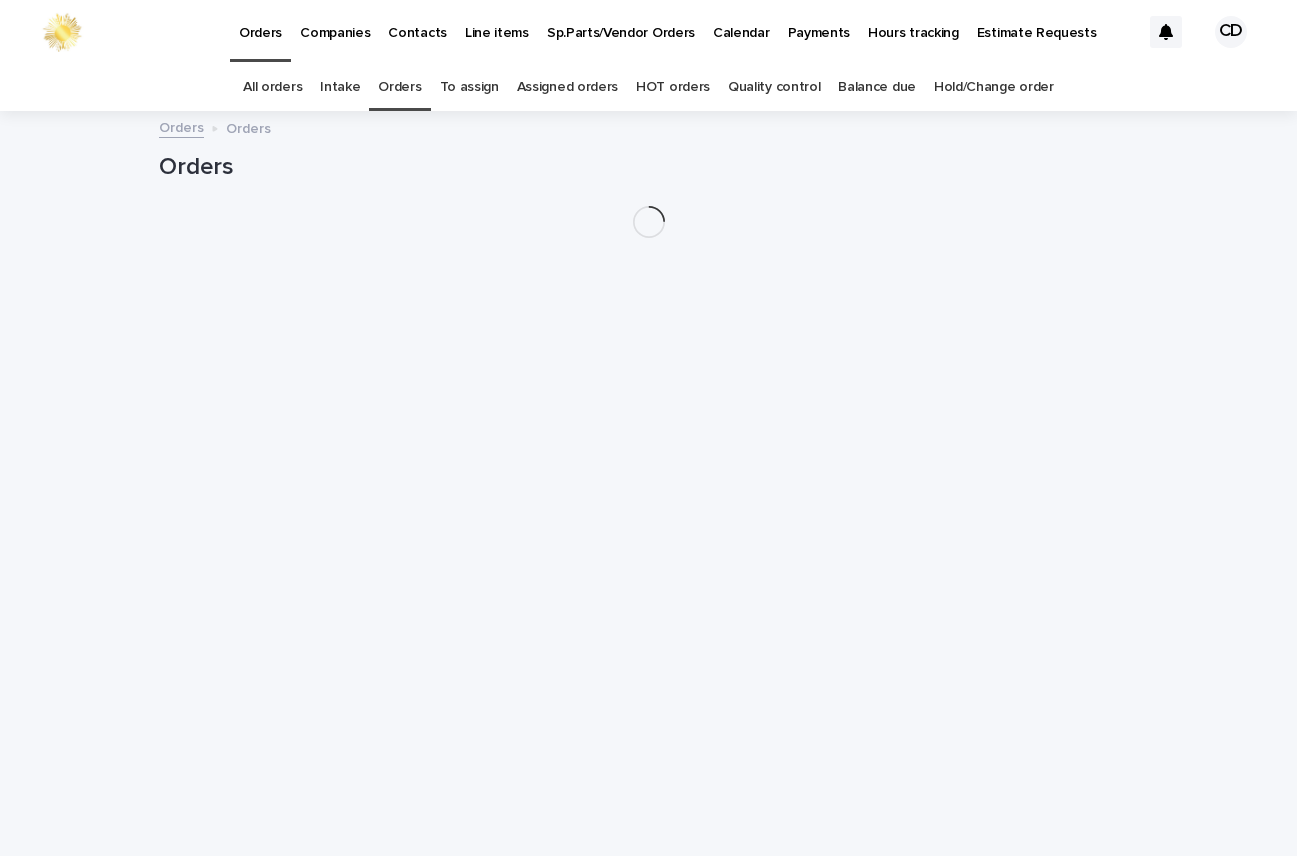 scroll, scrollTop: 0, scrollLeft: 0, axis: both 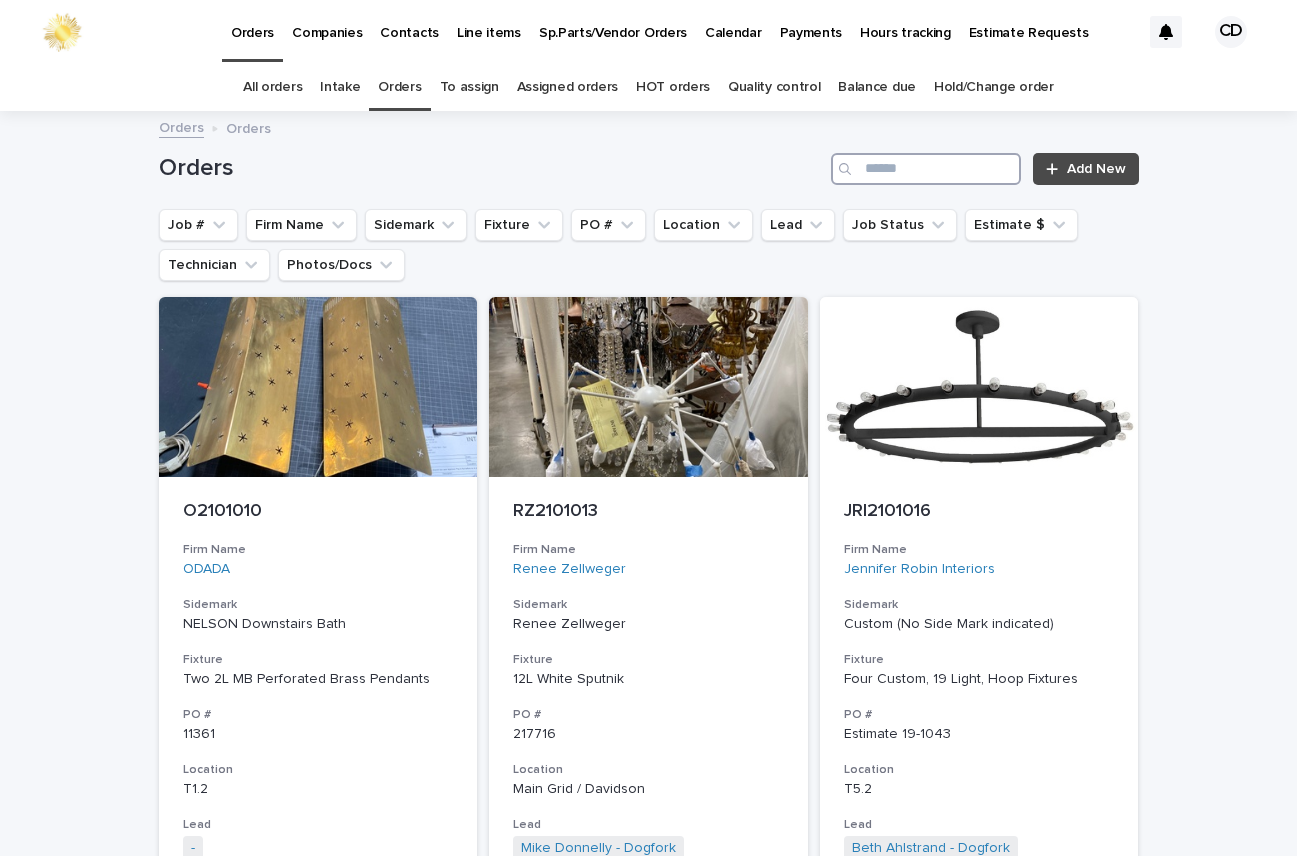 click at bounding box center (926, 169) 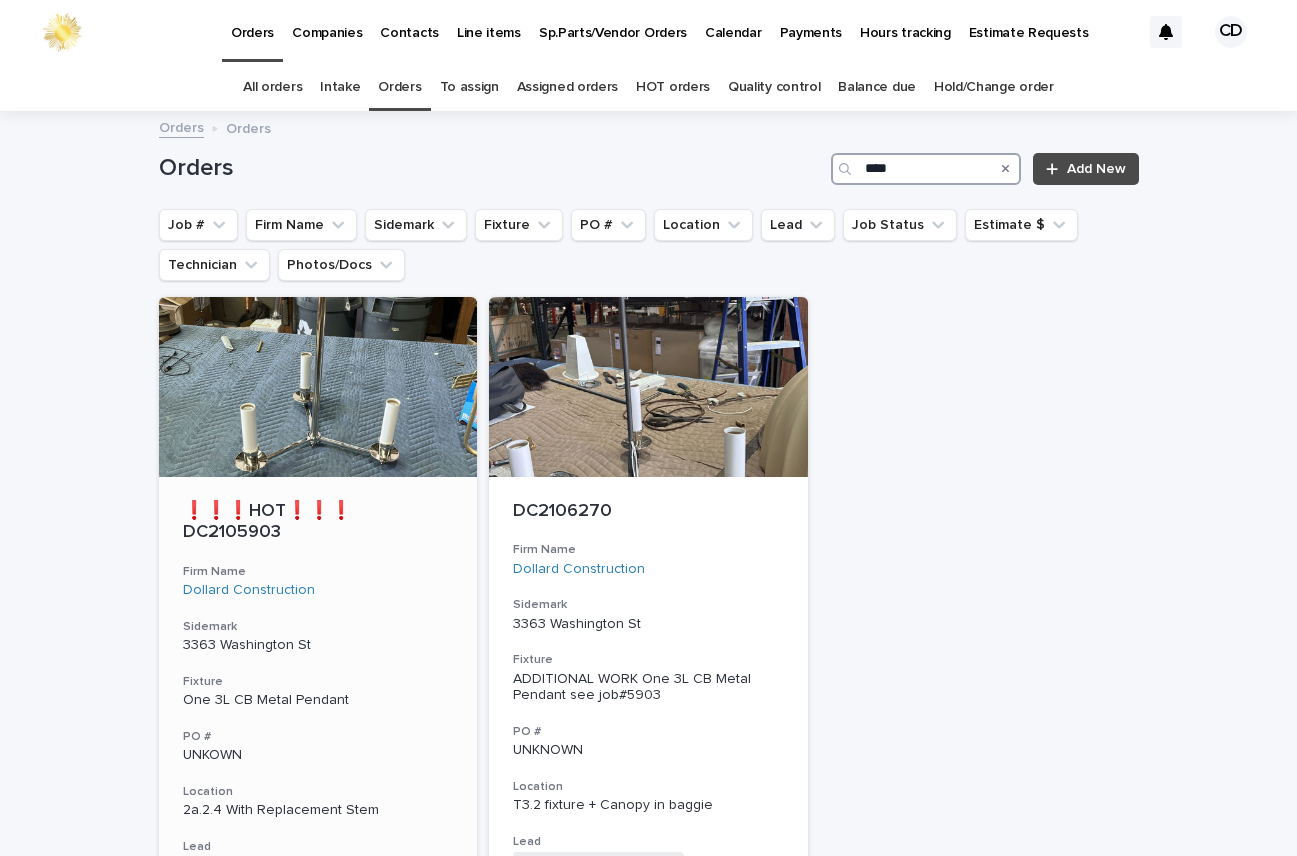 type on "****" 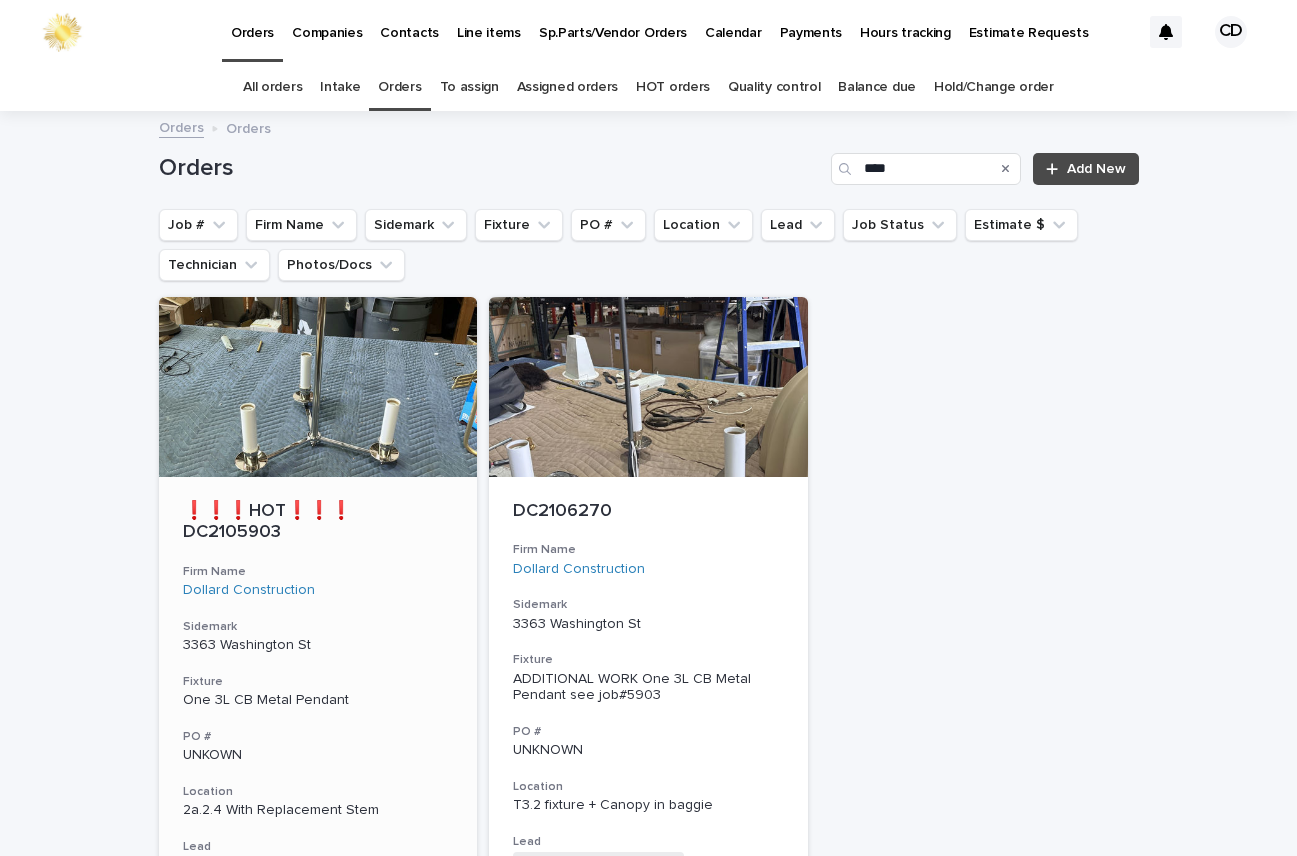 click on "Dollard Construction" at bounding box center [318, 590] 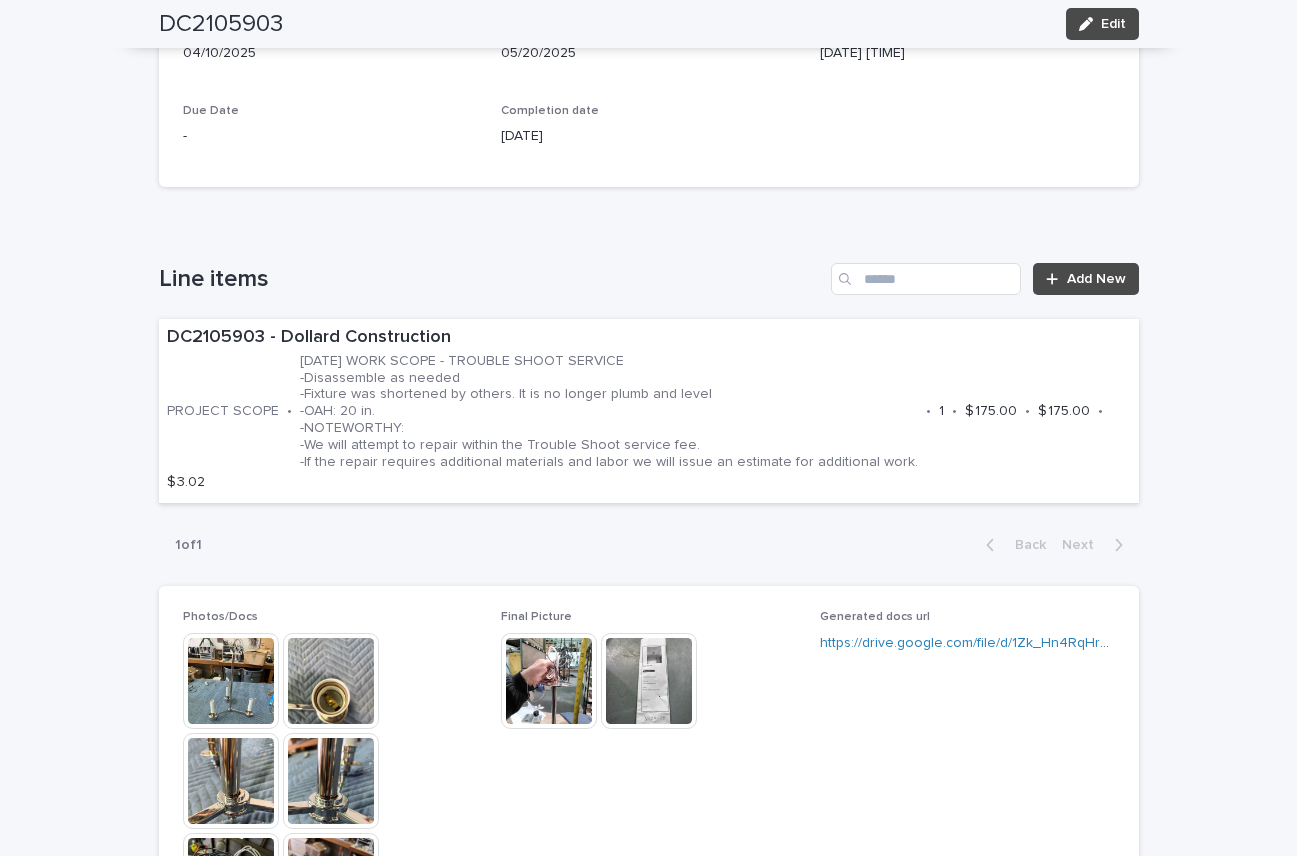 scroll, scrollTop: 929, scrollLeft: 0, axis: vertical 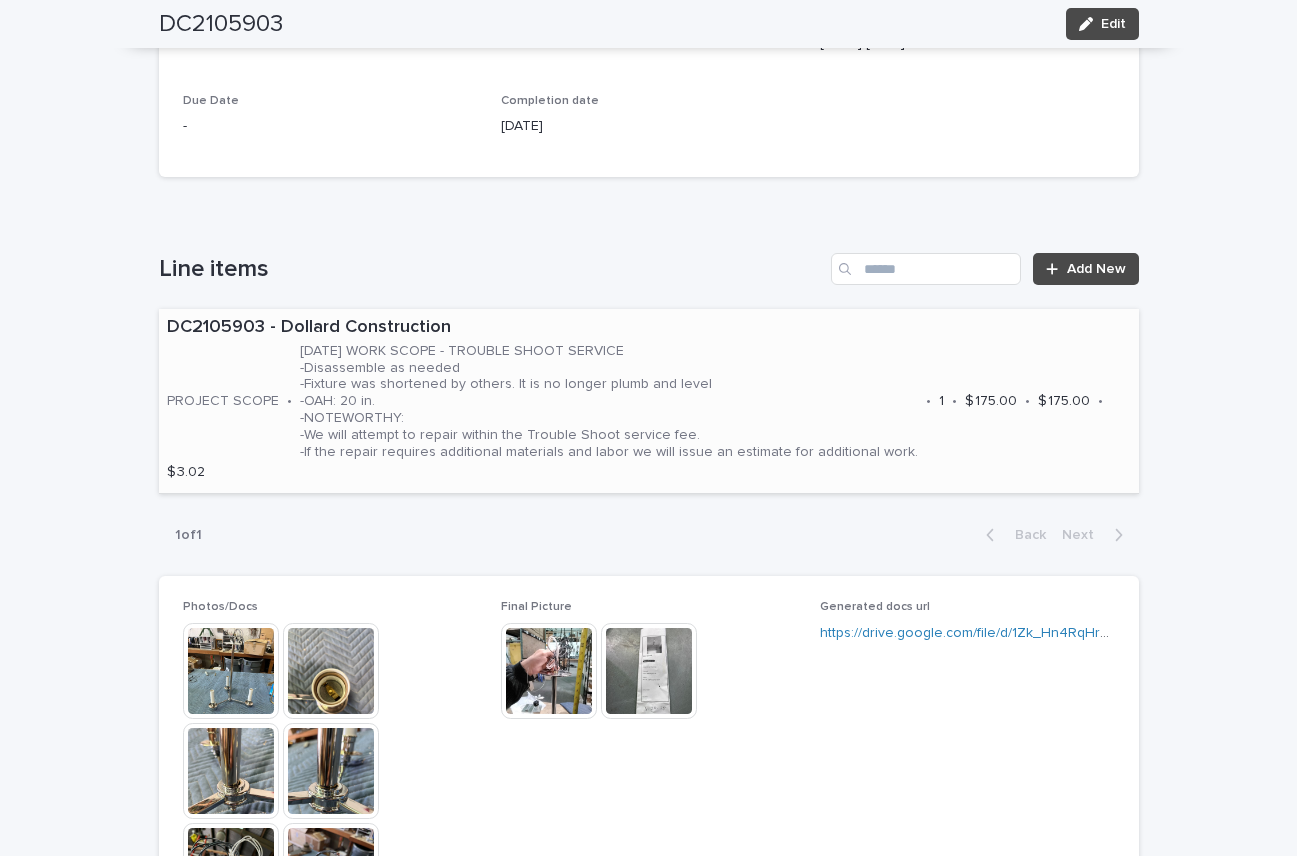 click on "04.18.25  WORK SCOPE - TROUBLE SHOOT SERVICE
-Disassemble as needed
-Fixture was shortened by others. It is no longer plumb and level
-OAH:  20 in.
-NOTEWORTHY:
-We will attempt to repair within the Trouble Shoot service fee.
-If the repair requires additional materials and labor we will issue an estimate for additional work." at bounding box center [609, 402] 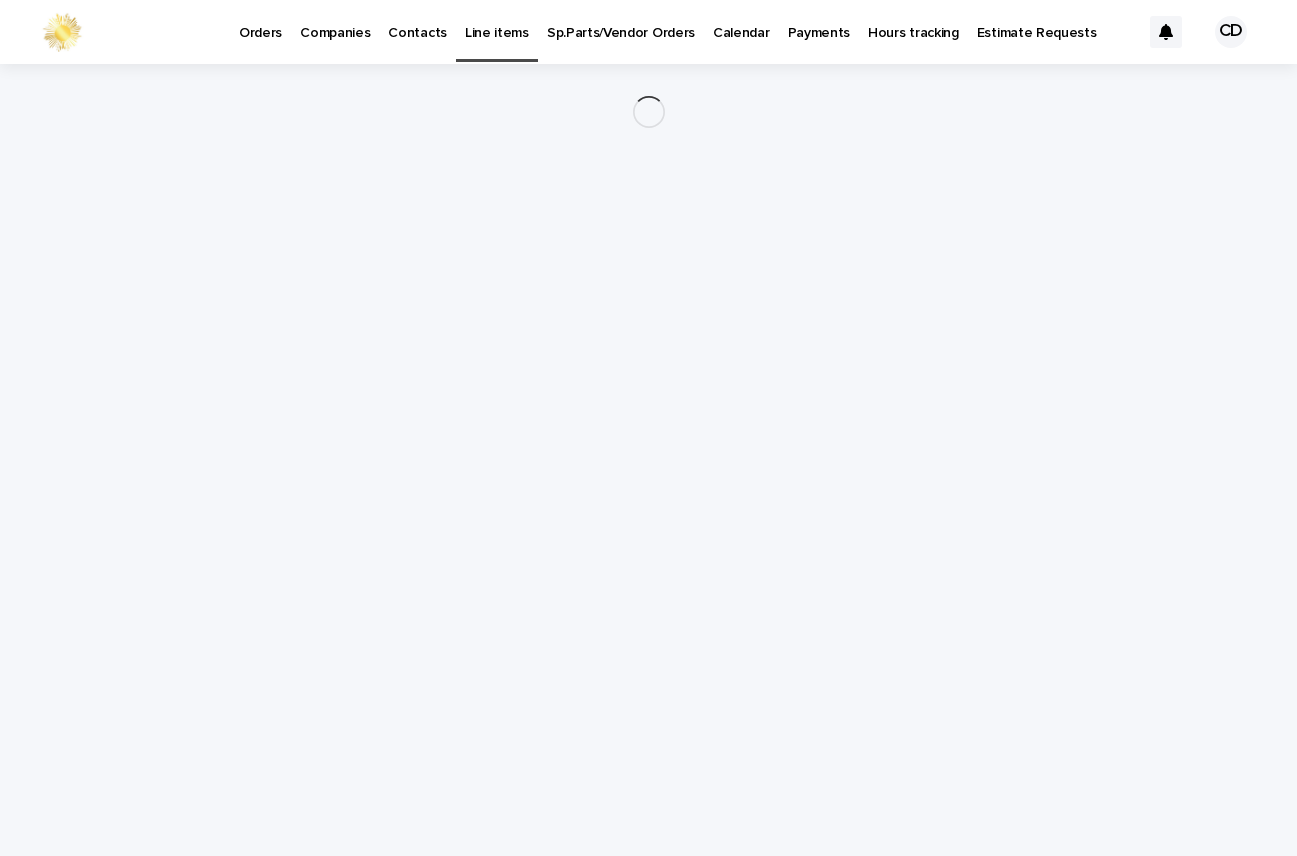 scroll, scrollTop: 0, scrollLeft: 0, axis: both 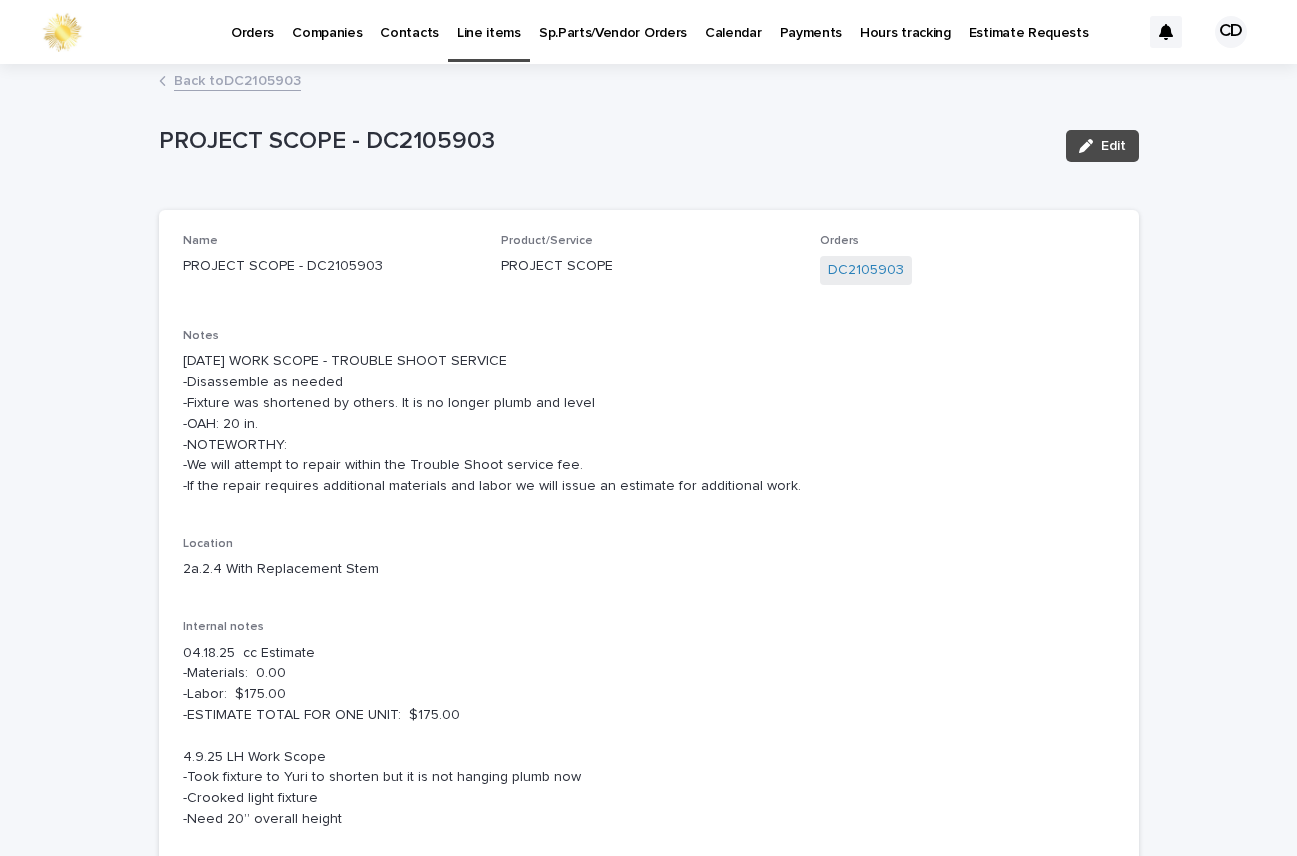 click on "Back to  DC2105903" at bounding box center (237, 79) 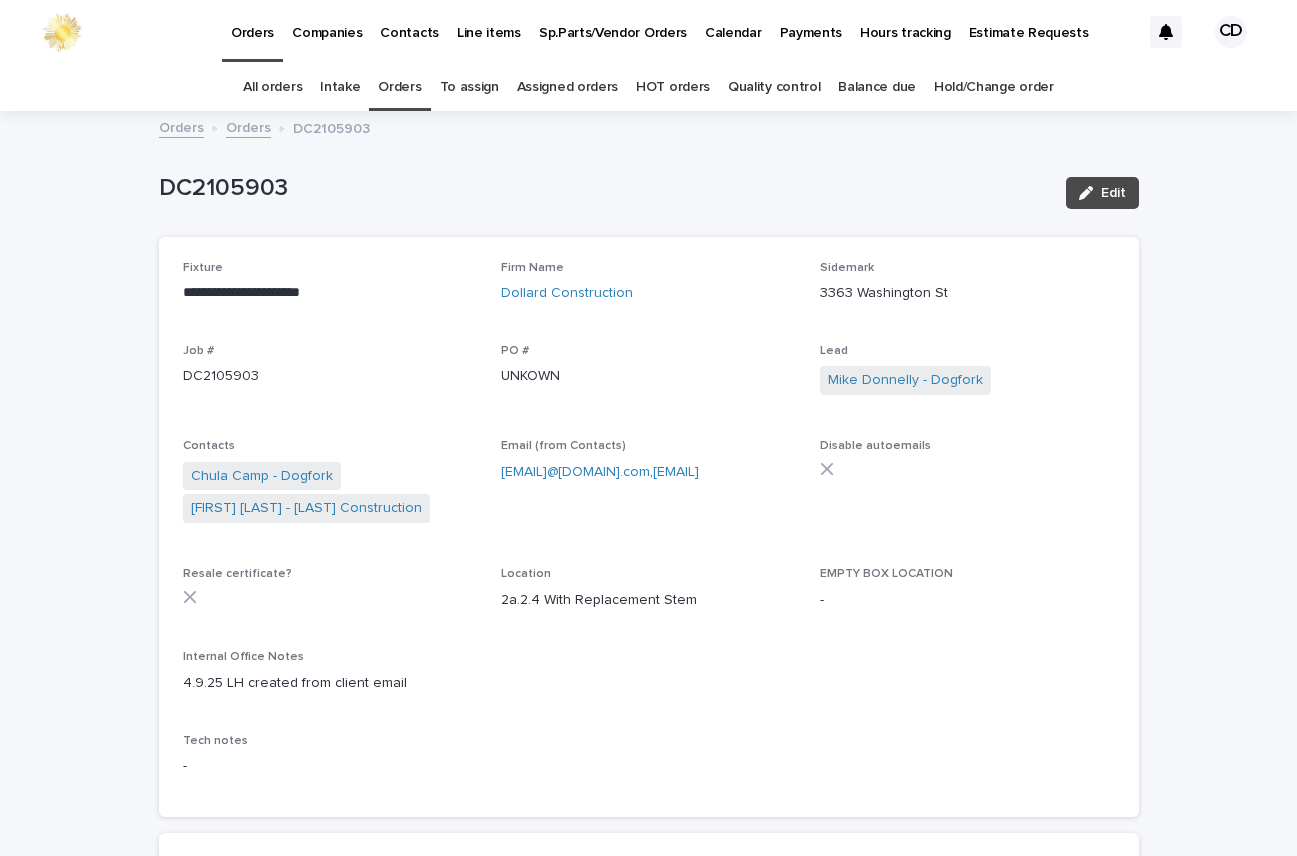 scroll, scrollTop: 64, scrollLeft: 0, axis: vertical 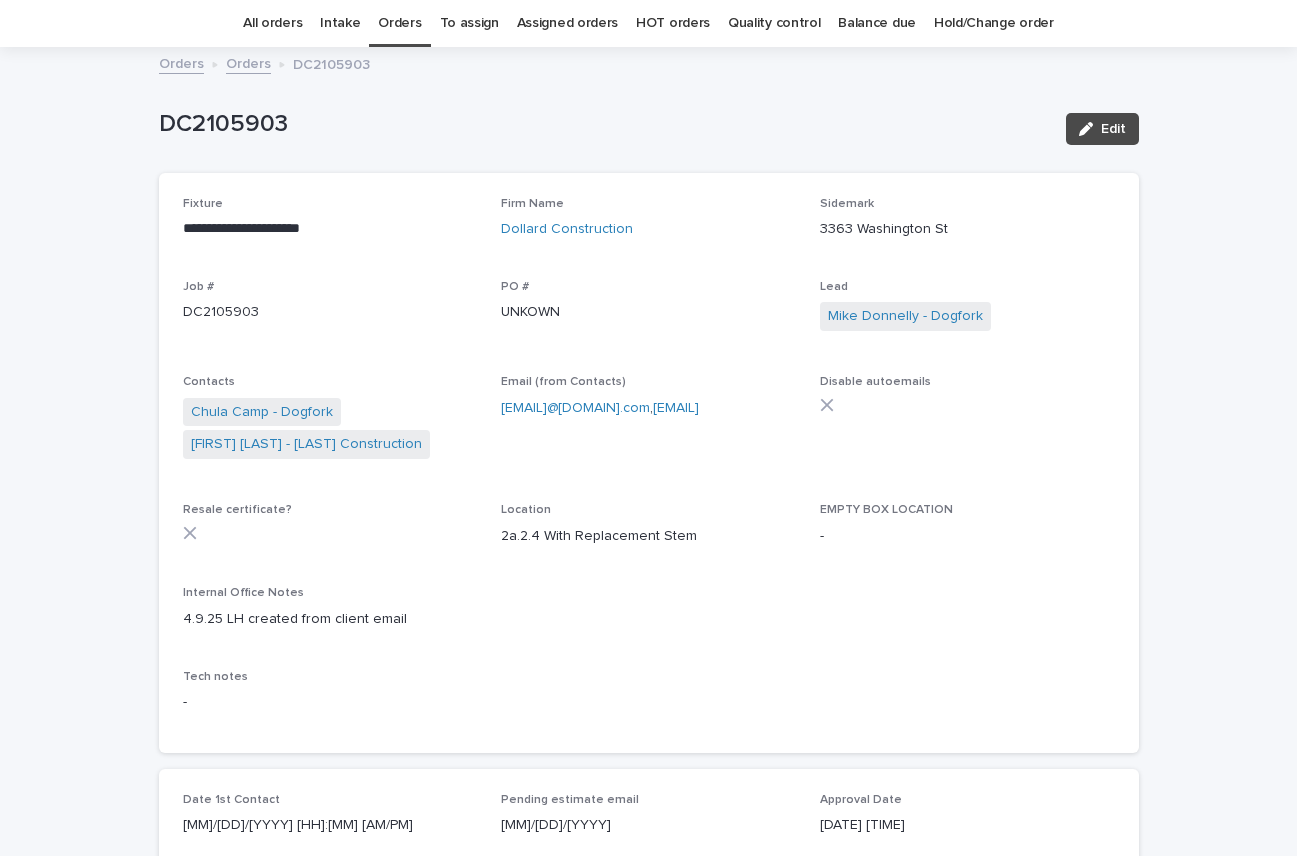 click on "Orders" at bounding box center [399, 23] 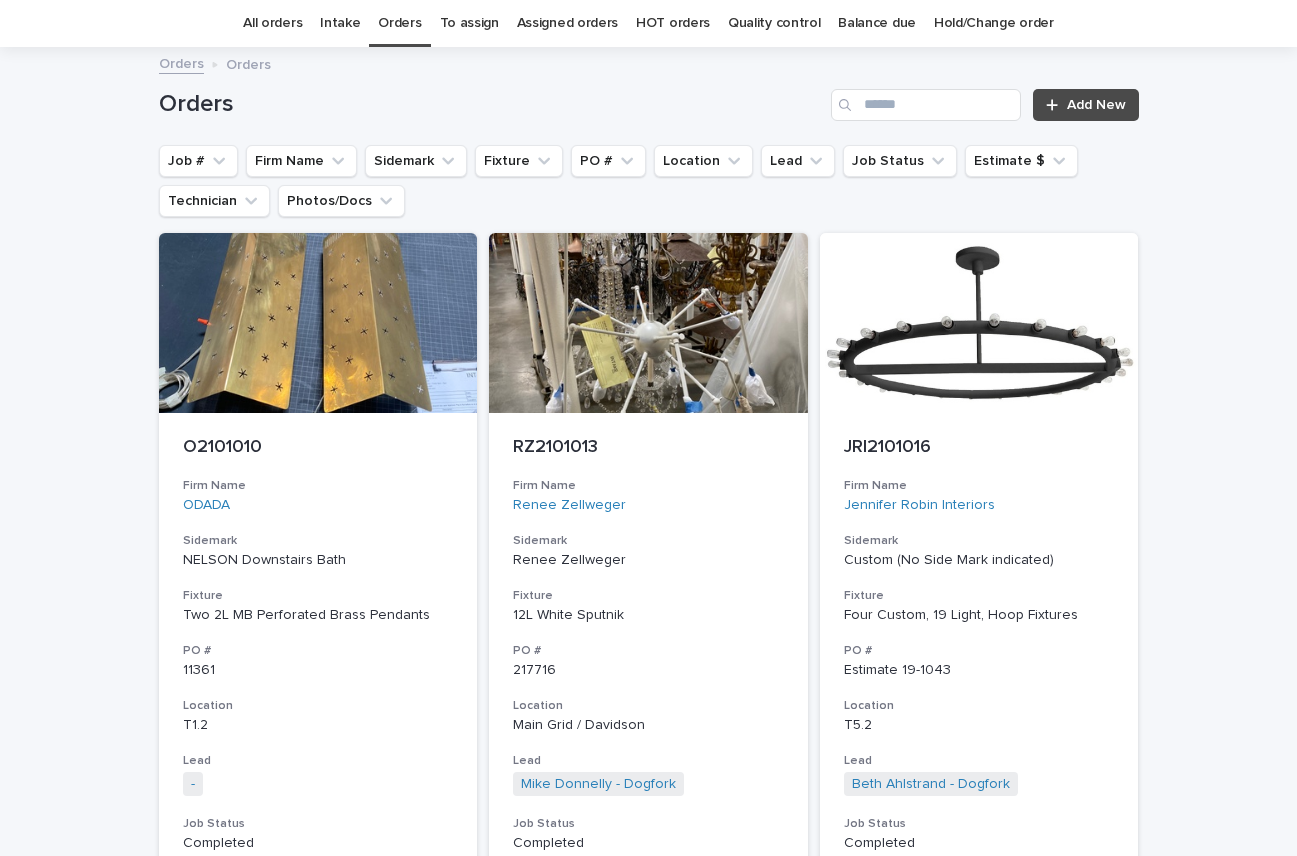 scroll, scrollTop: 0, scrollLeft: 0, axis: both 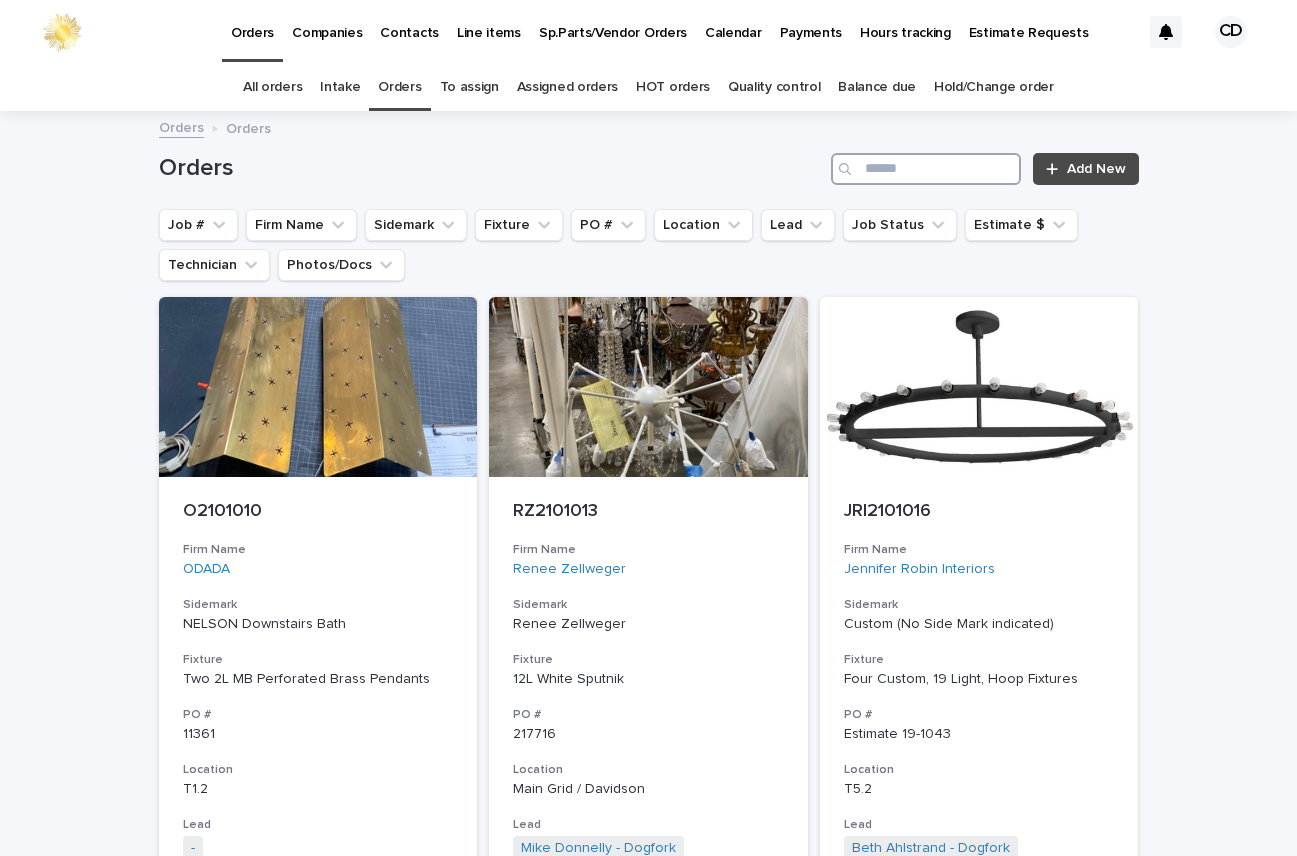 click at bounding box center (926, 169) 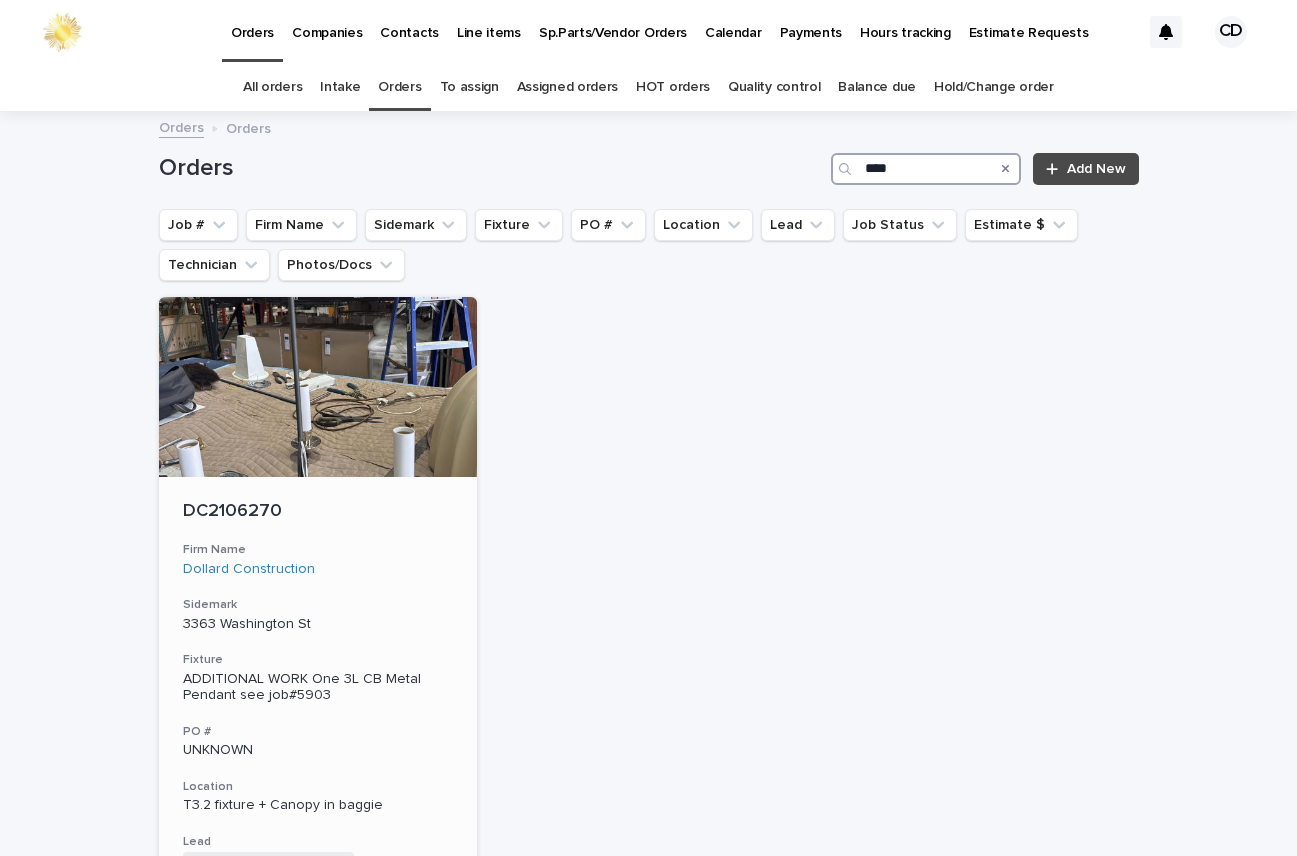 type on "****" 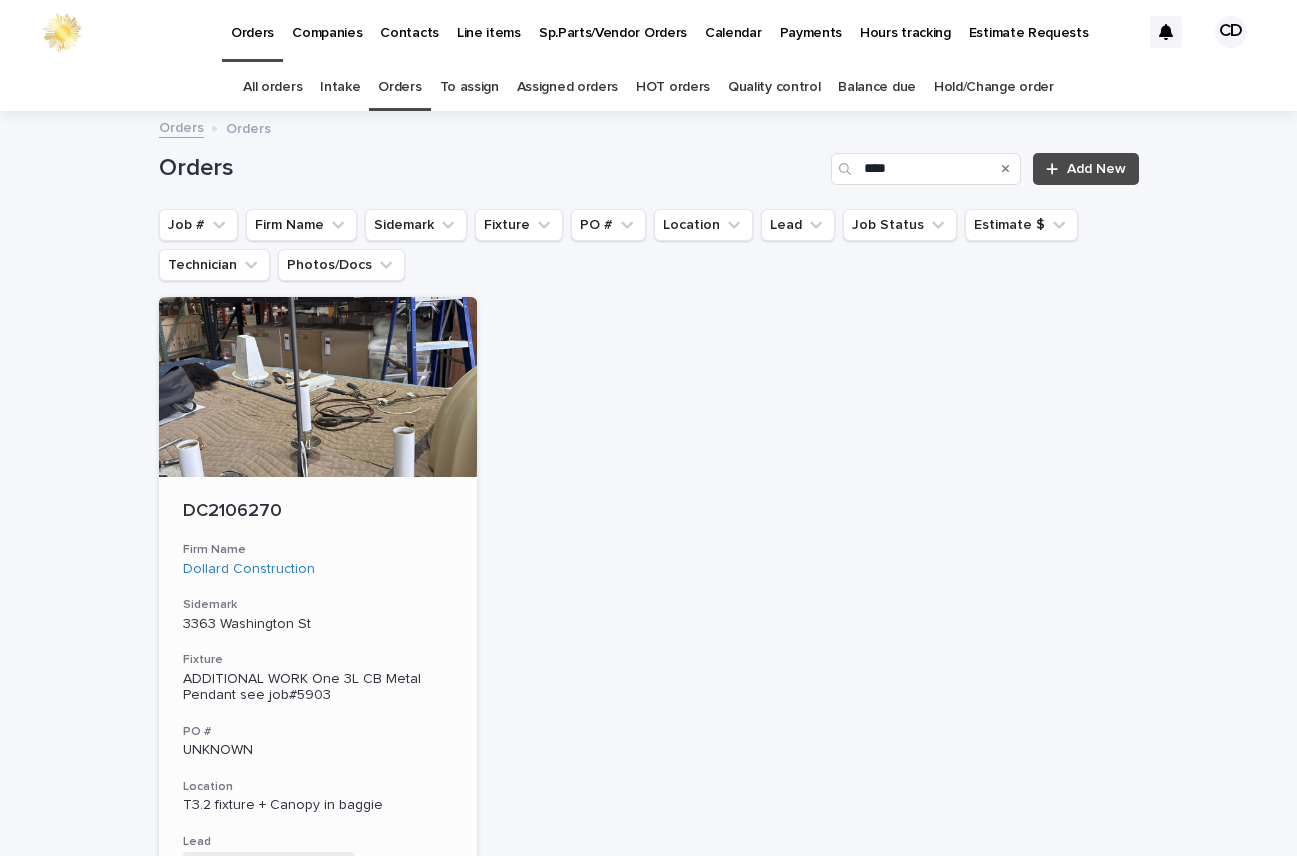 click on "DC2106270 Firm Name Dollard Construction   Sidemark 3363 Washington St Fixture ADDITIONAL WORK One 3L CB Metal Pendant
see job#5903
PO # UNKNOWN Location T3.2 fixture + Canopy in baggie Lead Mike Donnelly - Dogfork   + 0 Job Status Needs Estimate Estimate $ $ 0 Technician -" at bounding box center [318, 771] 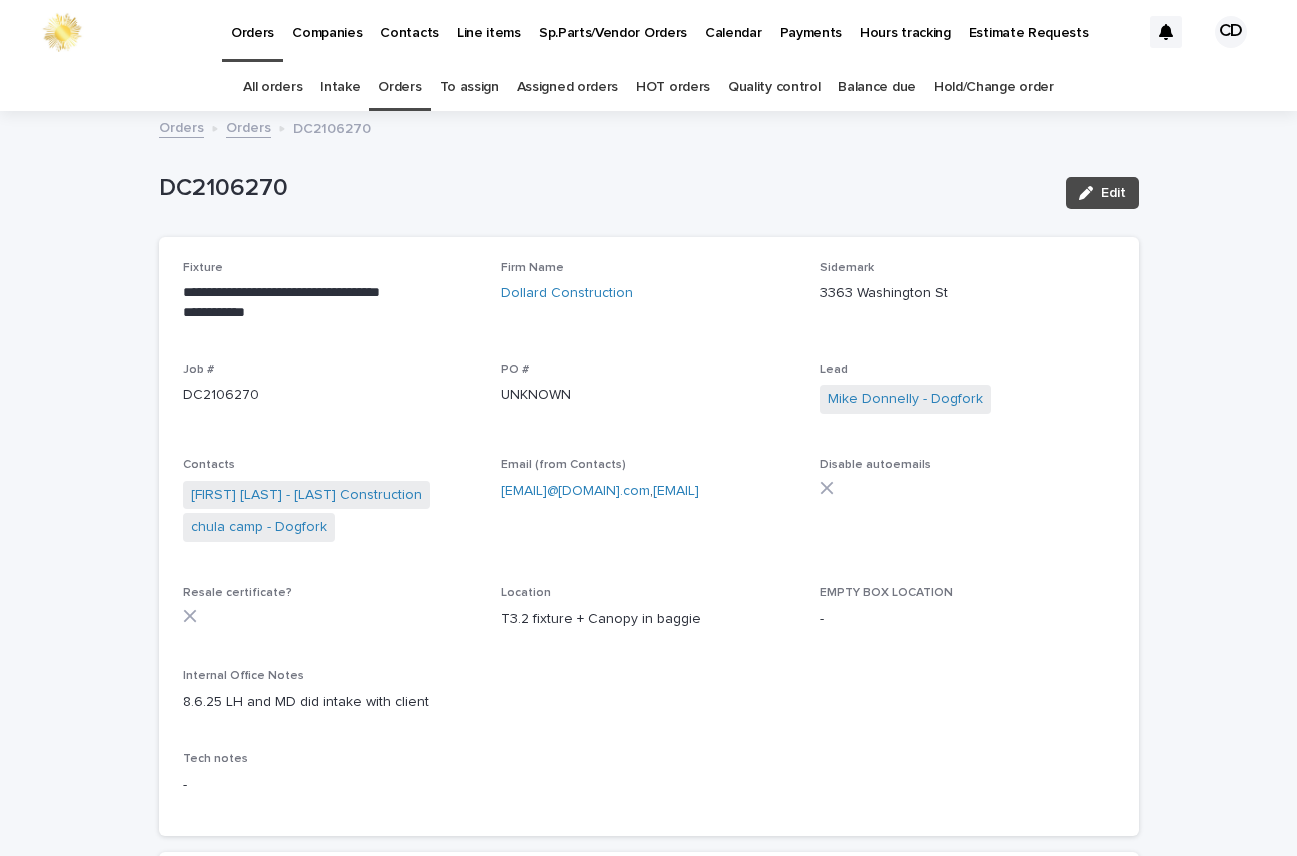 scroll, scrollTop: 64, scrollLeft: 0, axis: vertical 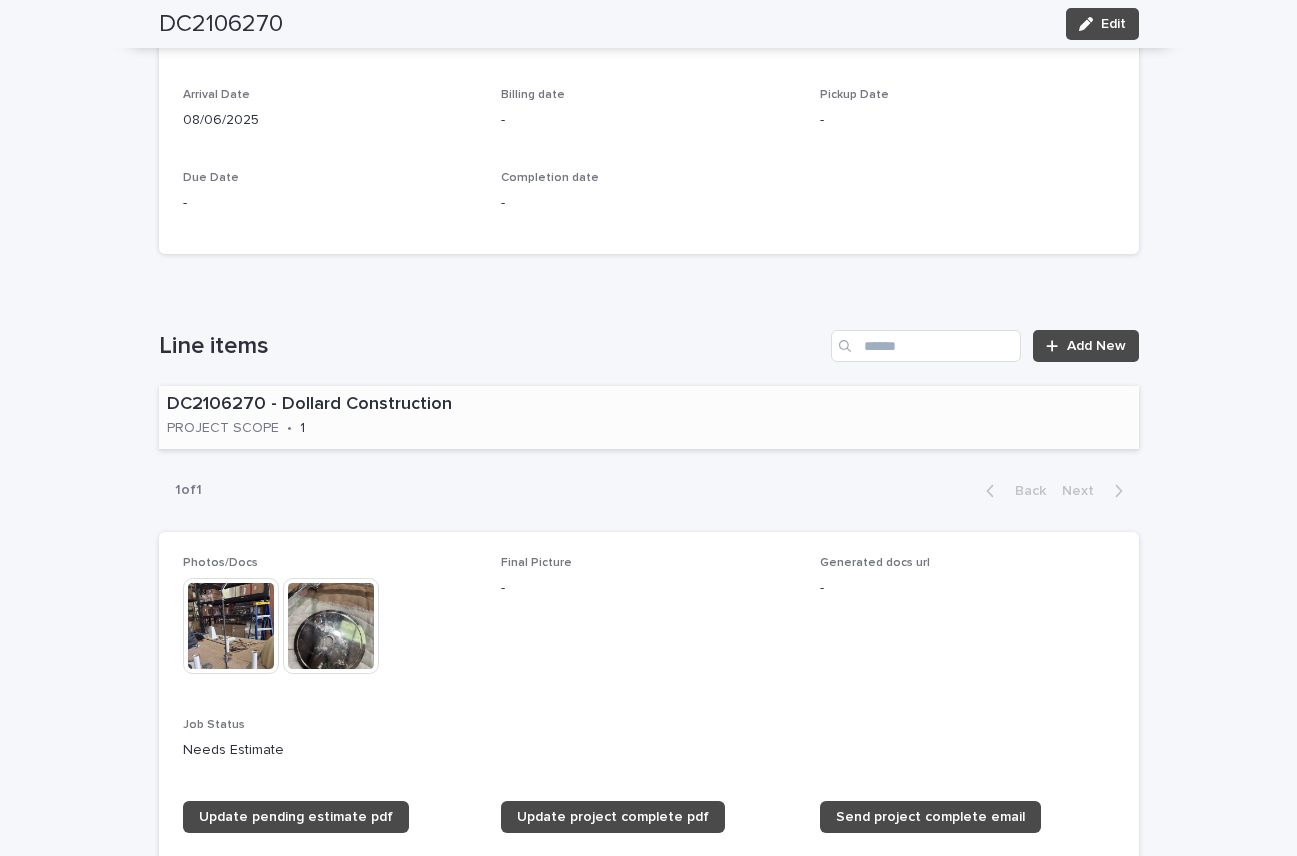 click on "DC2106270 - Dollard Construction PROJECT SCOPE • 1" at bounding box center (378, 417) 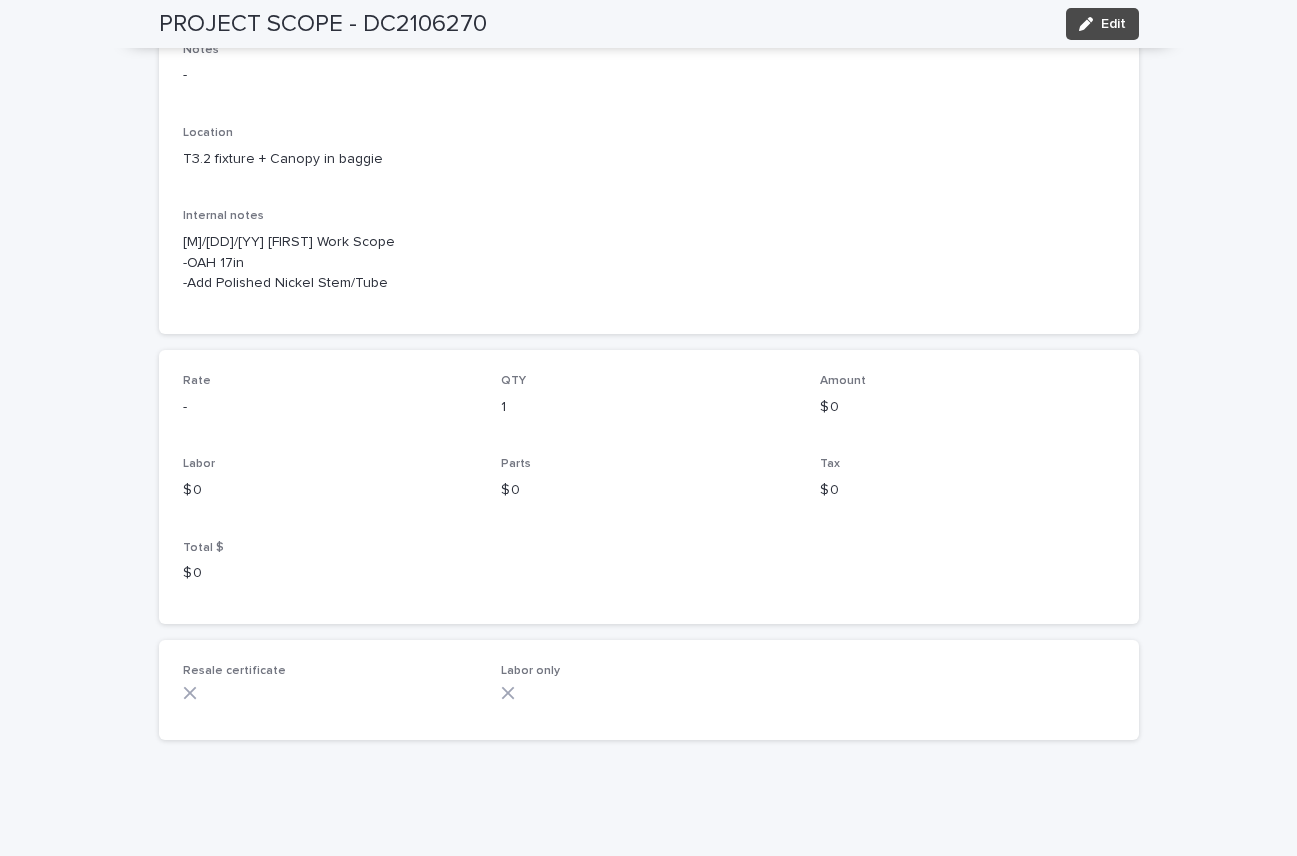 scroll, scrollTop: 0, scrollLeft: 0, axis: both 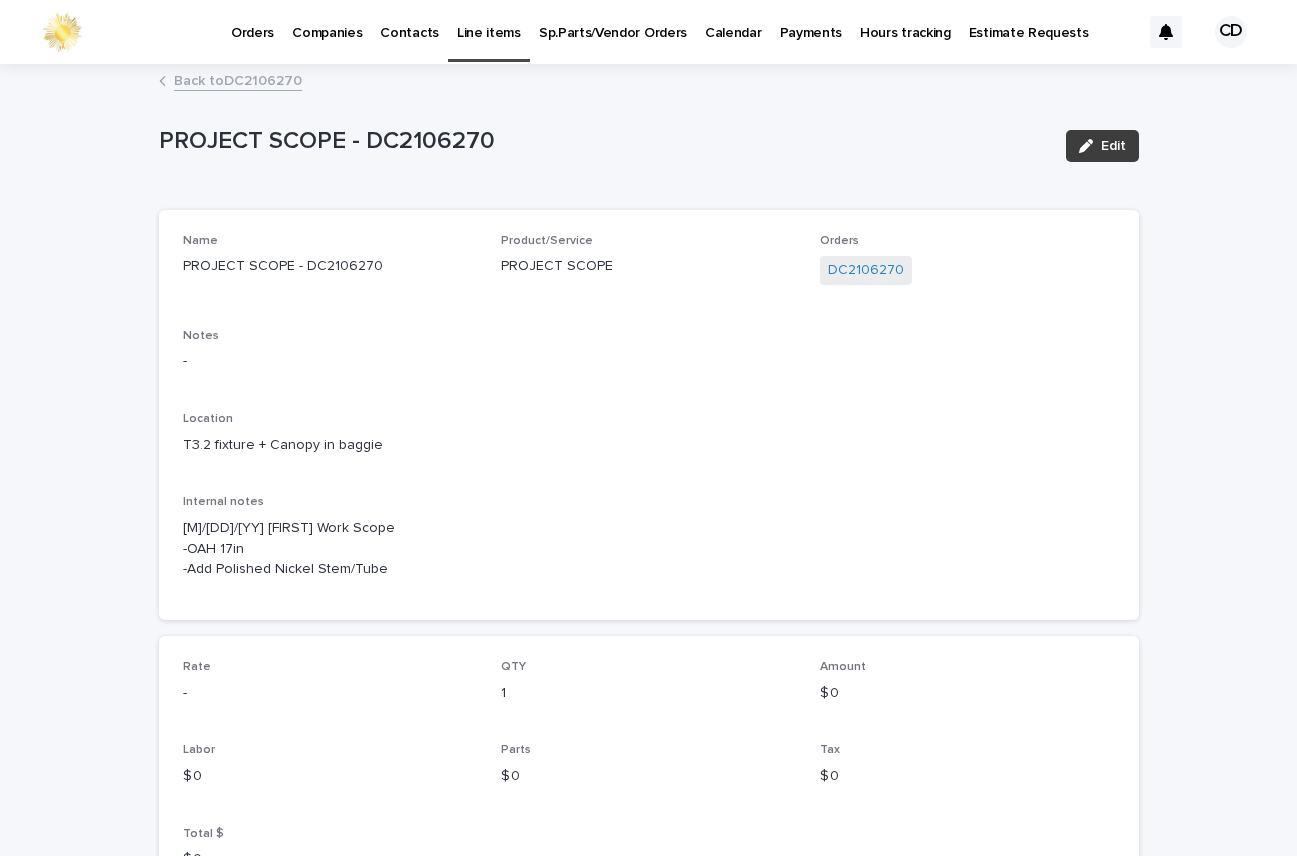 click on "Edit" at bounding box center (1113, 146) 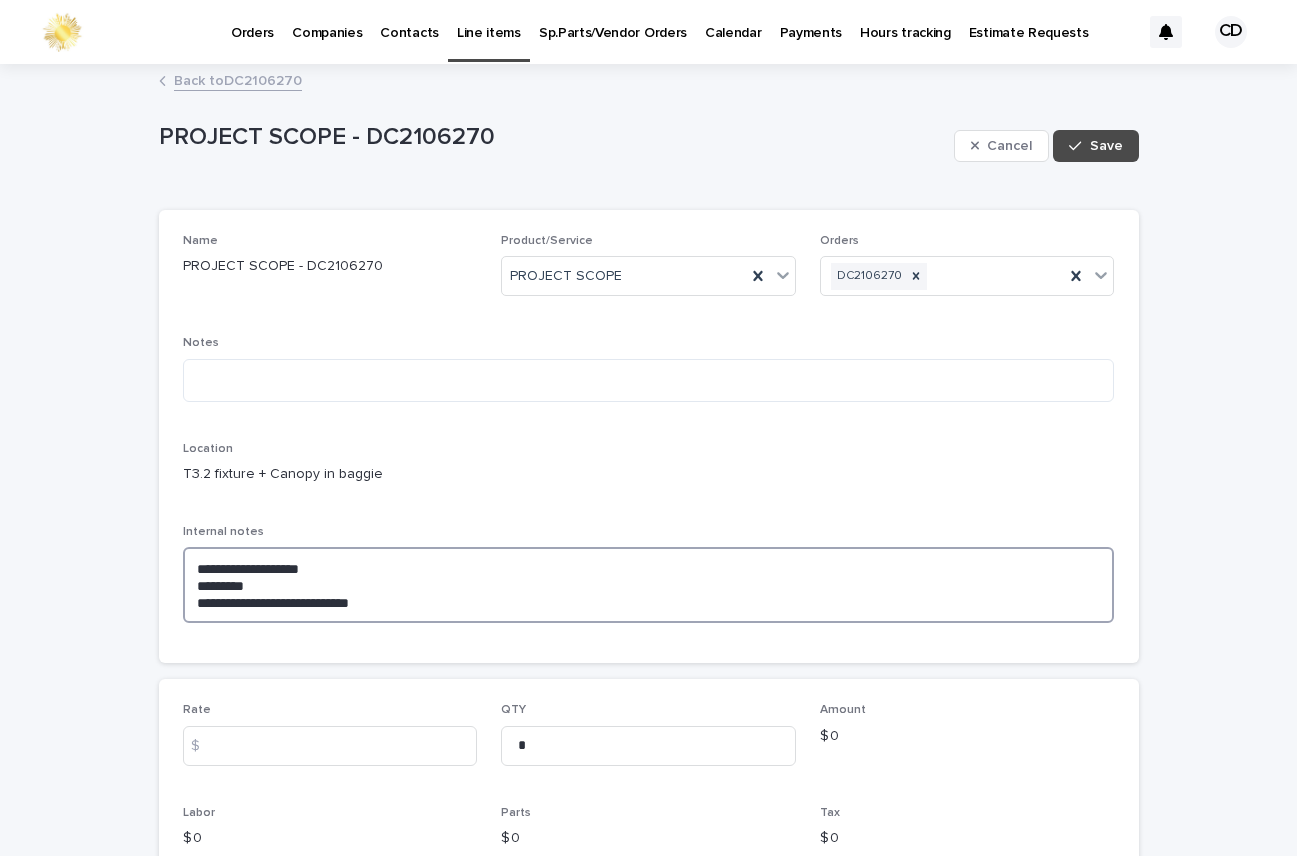 click on "**********" at bounding box center [649, 585] 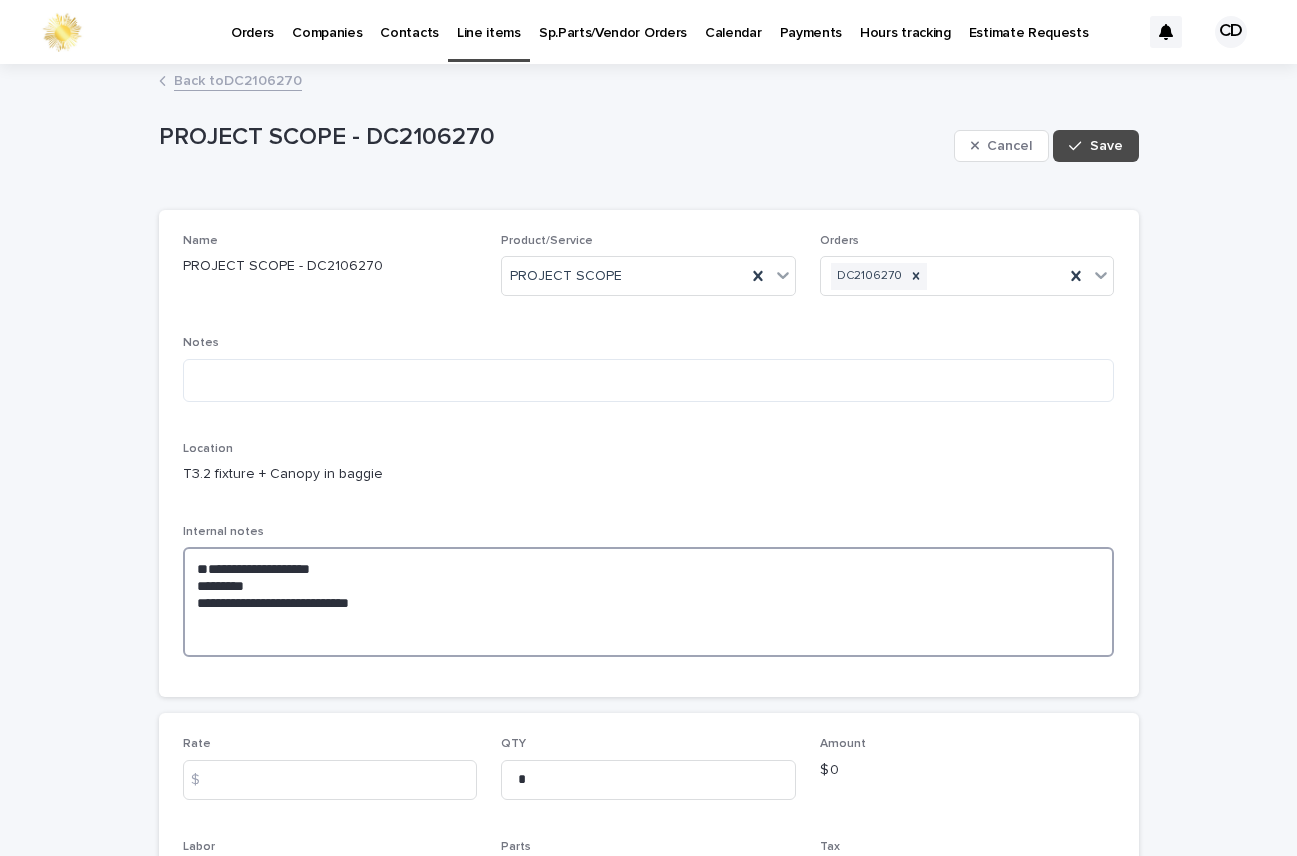 click on "**********" at bounding box center [649, 602] 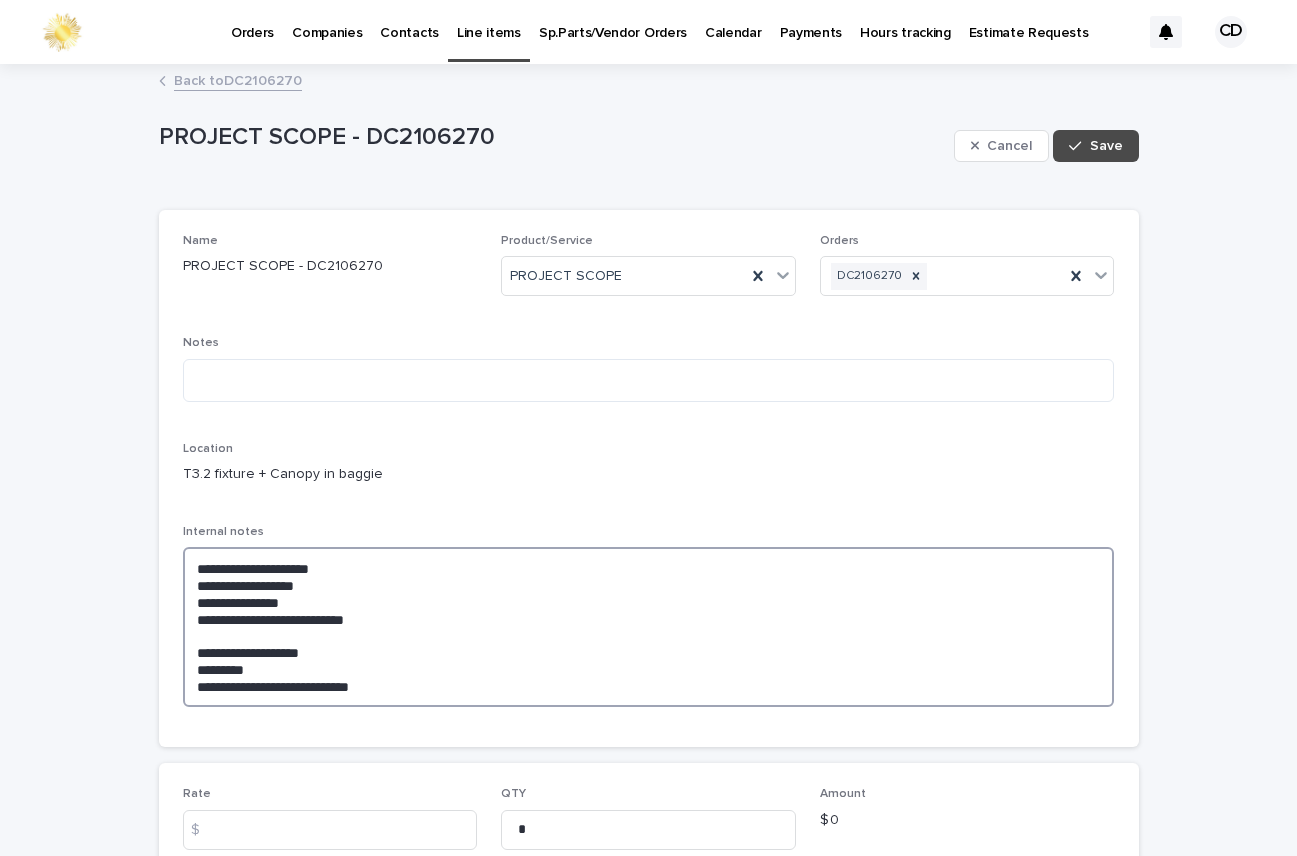 drag, startPoint x: 427, startPoint y: 620, endPoint x: 439, endPoint y: 619, distance: 12.0415945 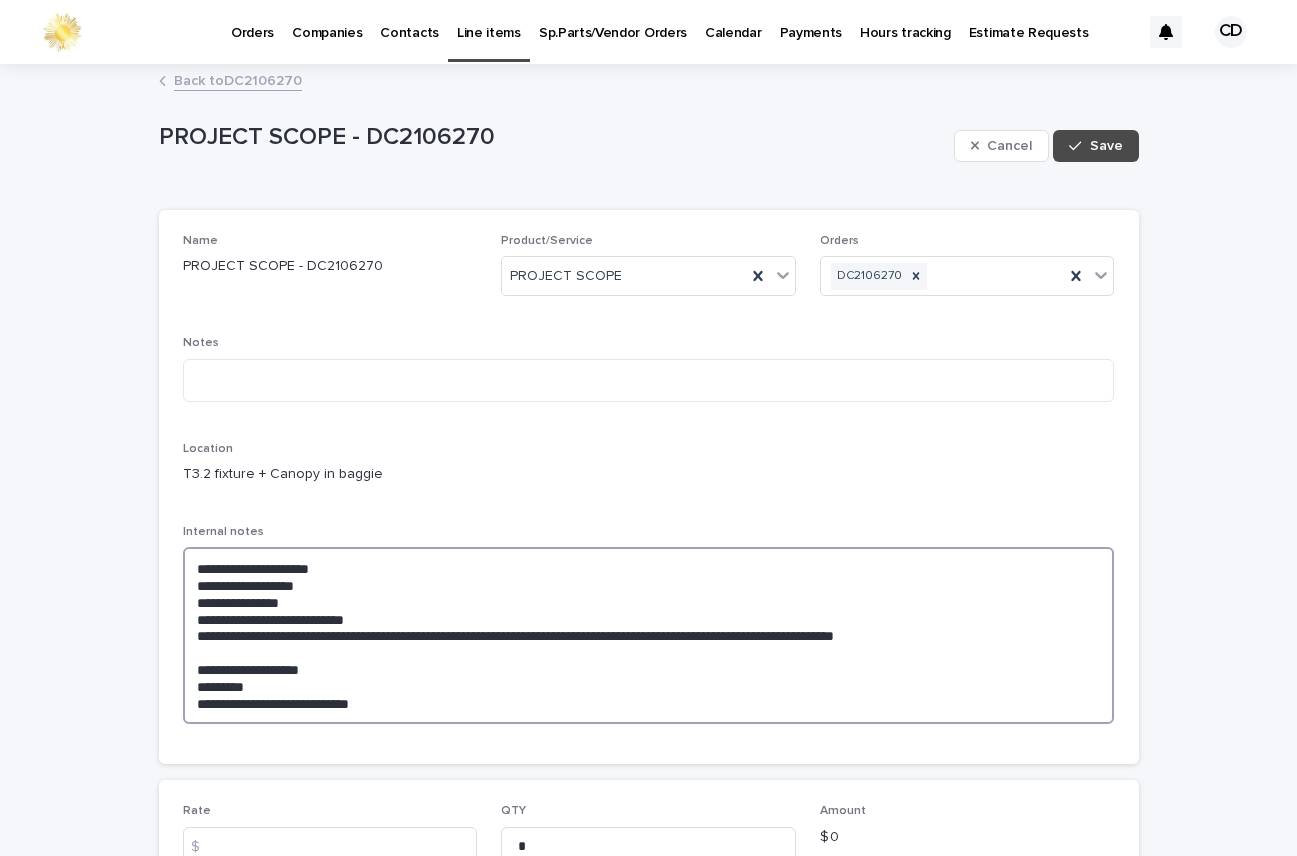 click on "**********" at bounding box center (649, 635) 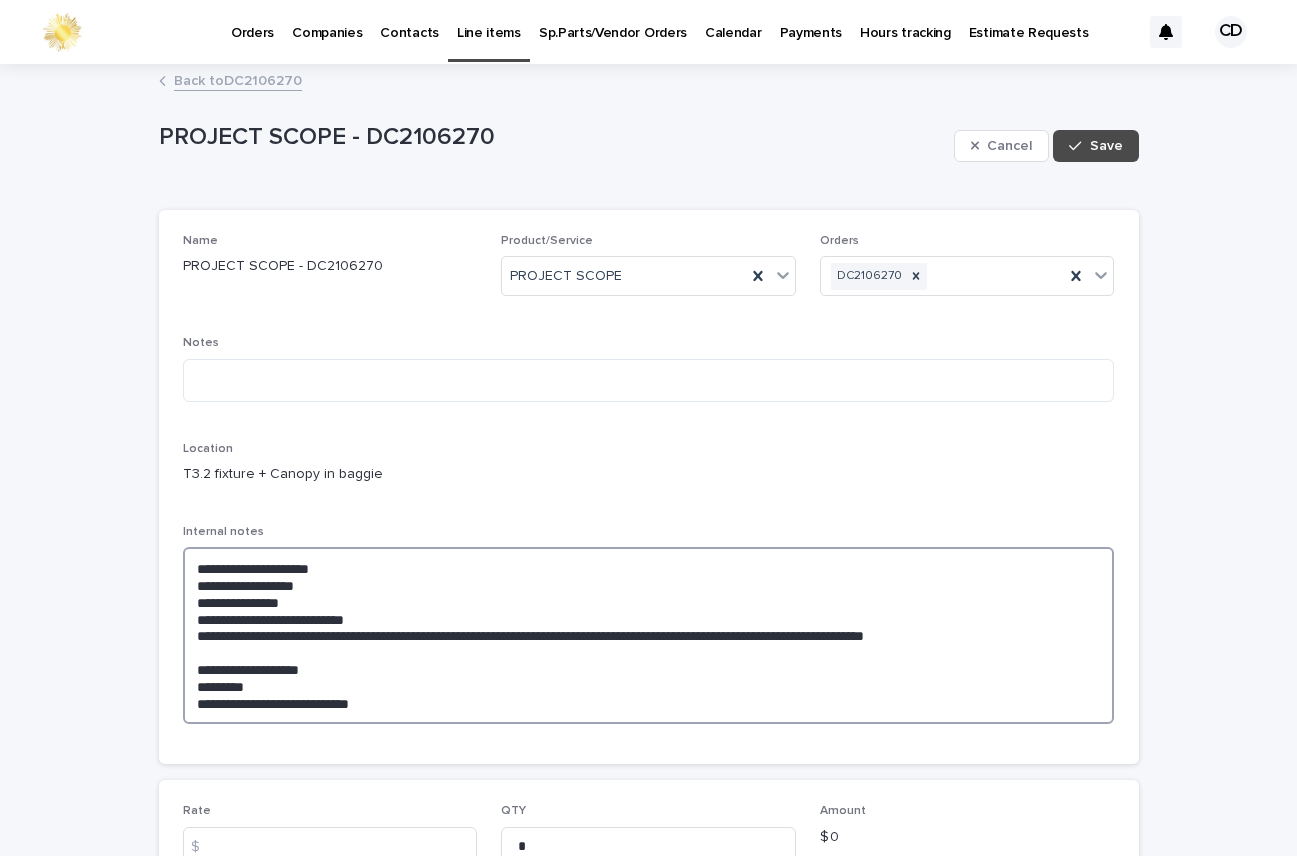 click on "**********" at bounding box center [649, 635] 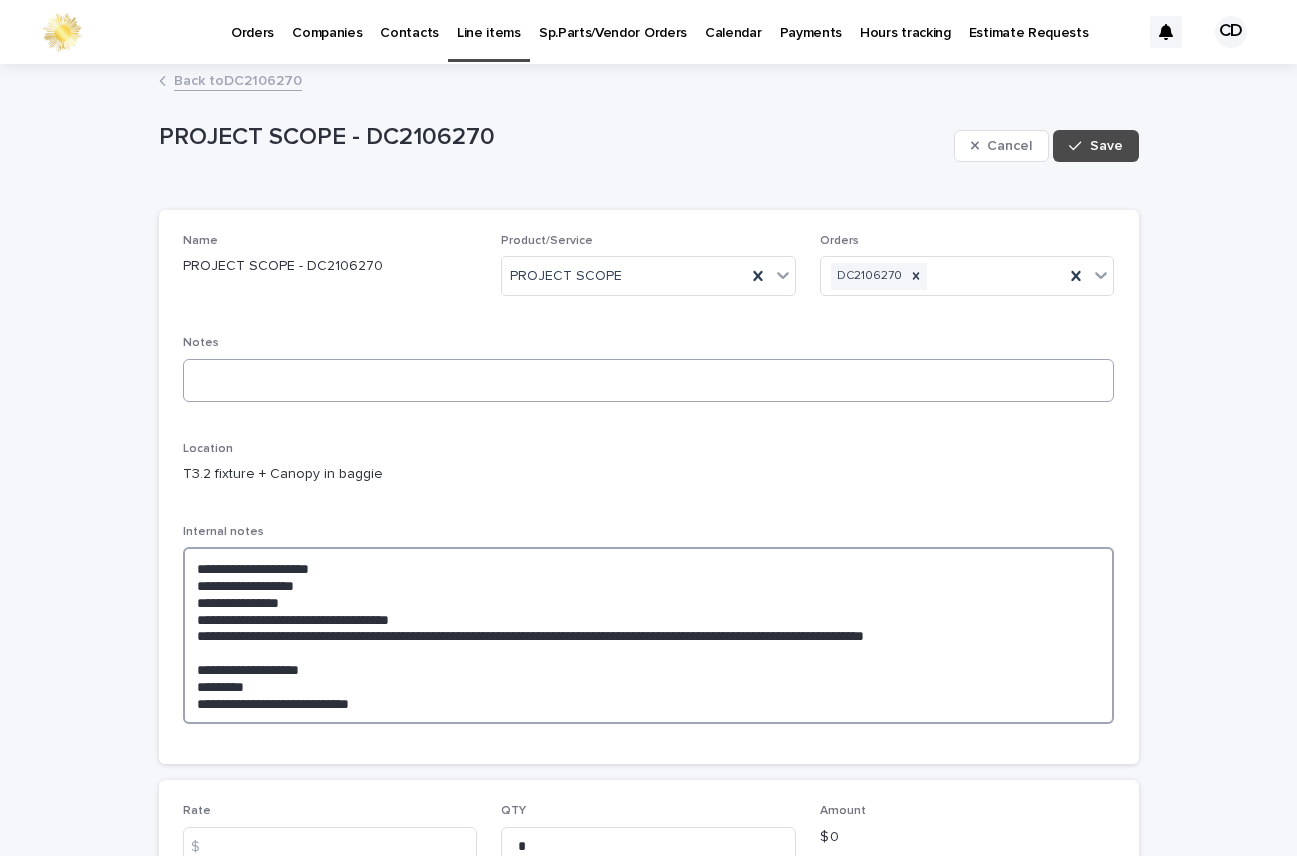 type on "**********" 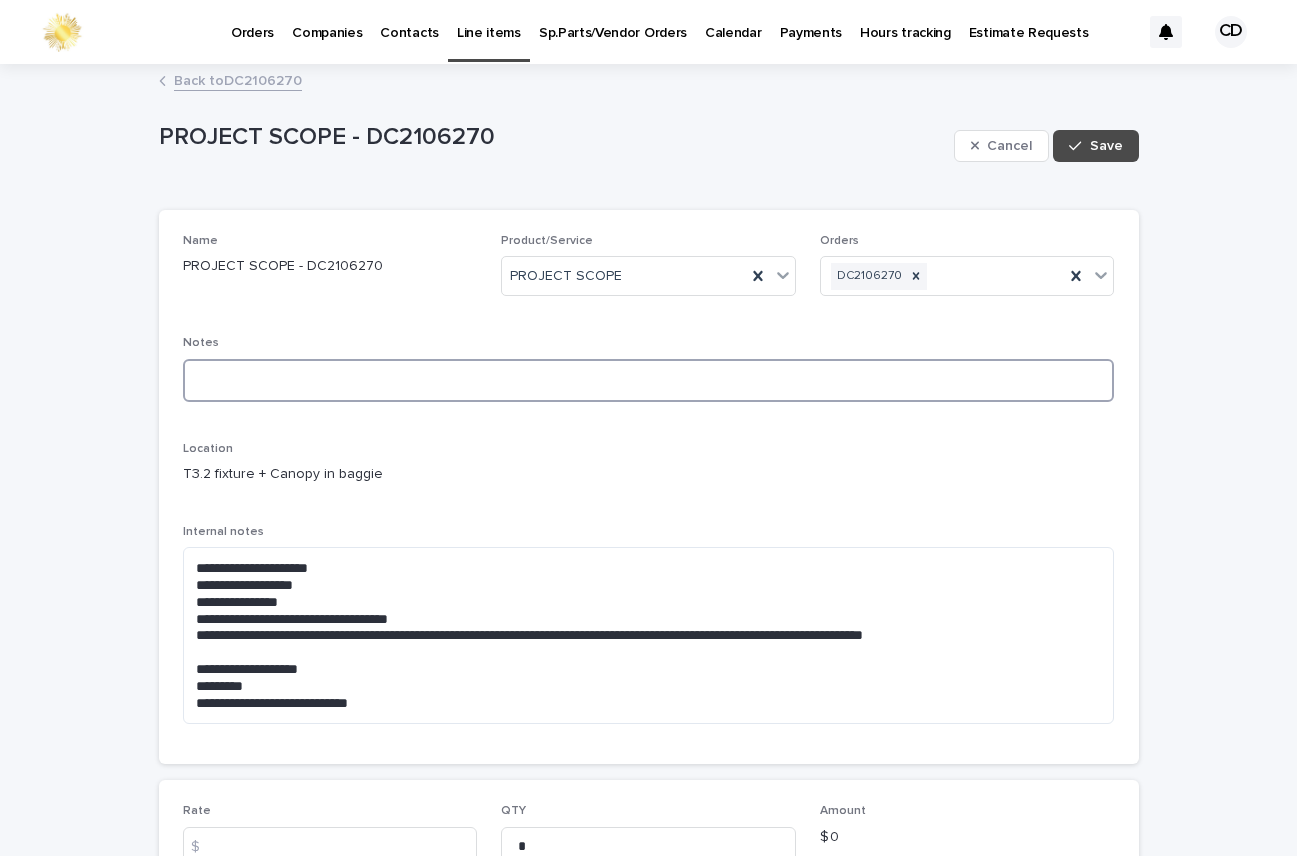 click at bounding box center [649, 380] 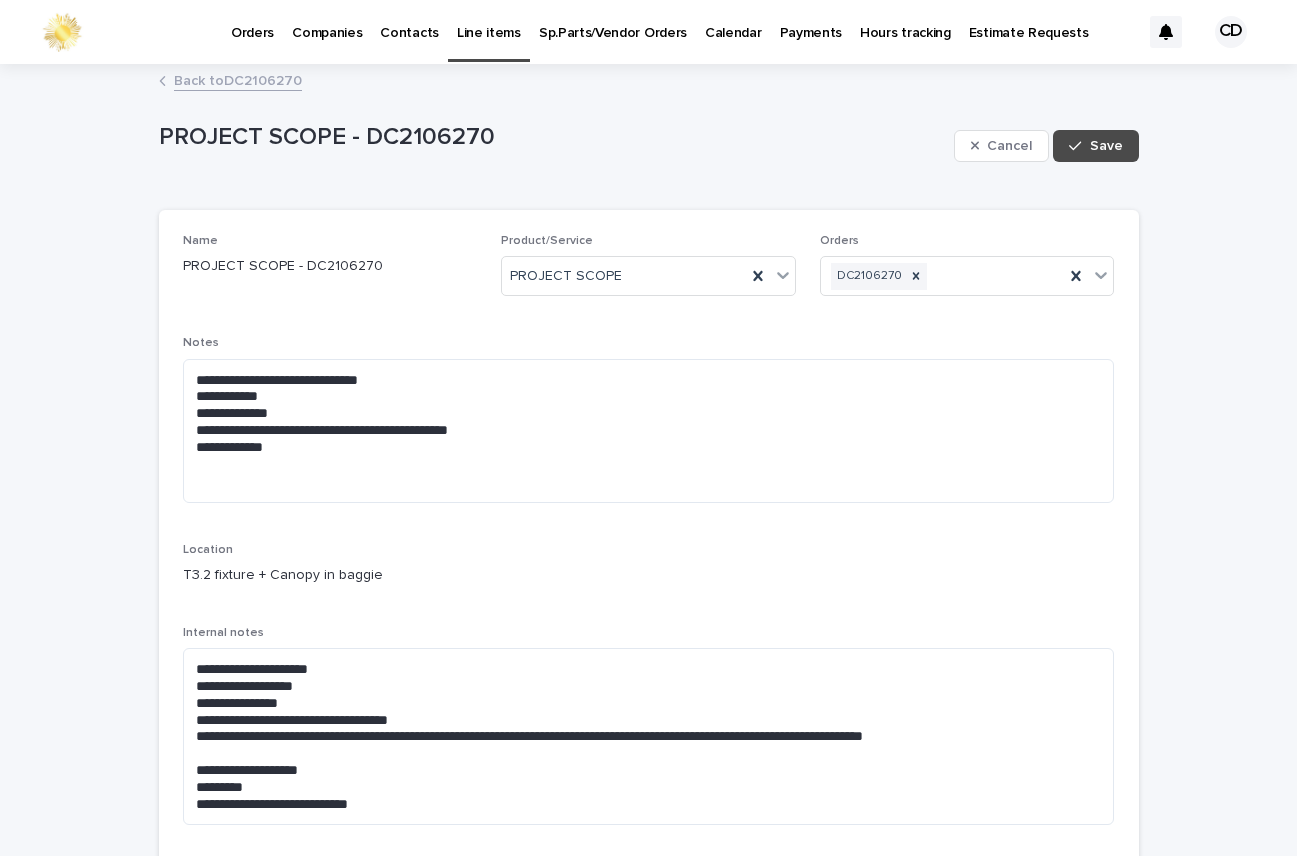 click on "**********" at bounding box center (649, 537) 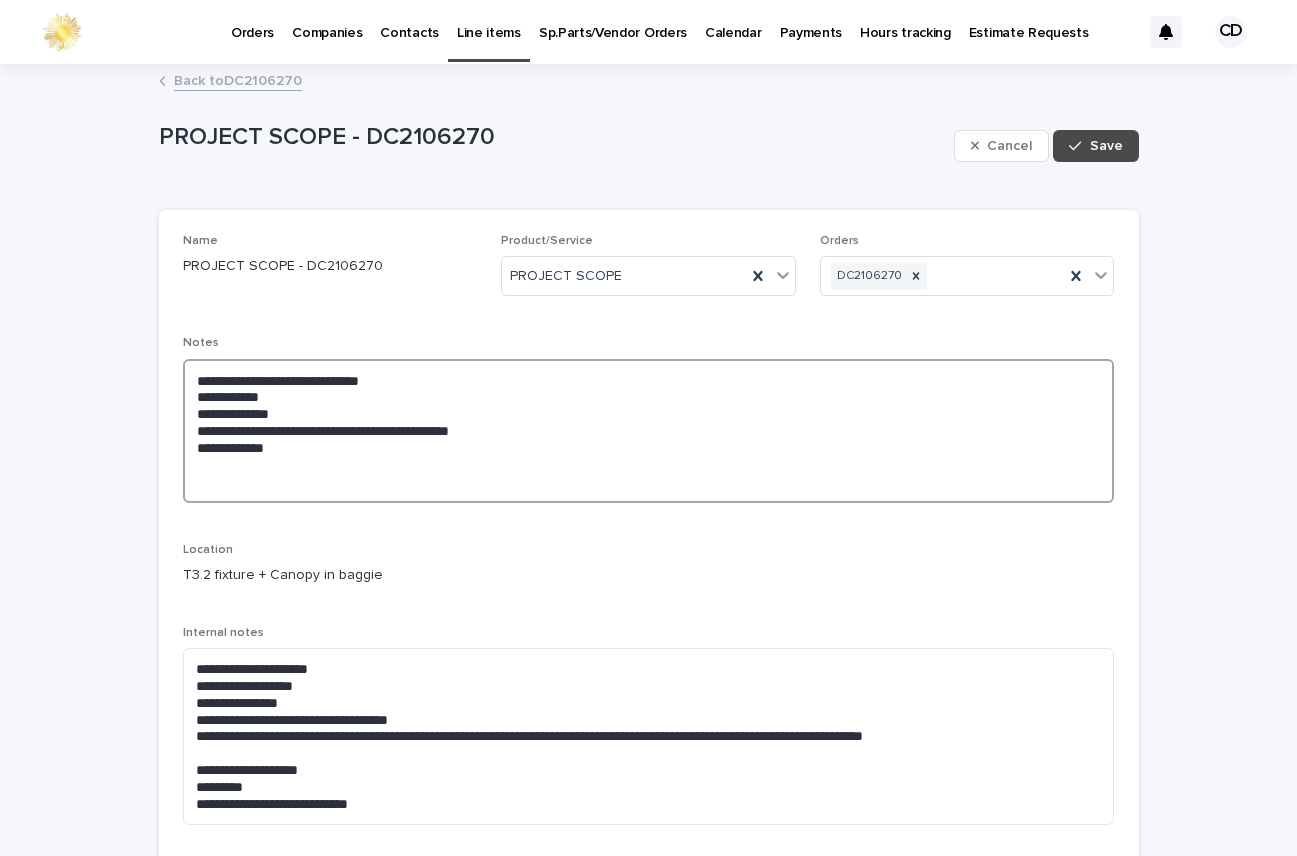 click on "**********" at bounding box center [649, 431] 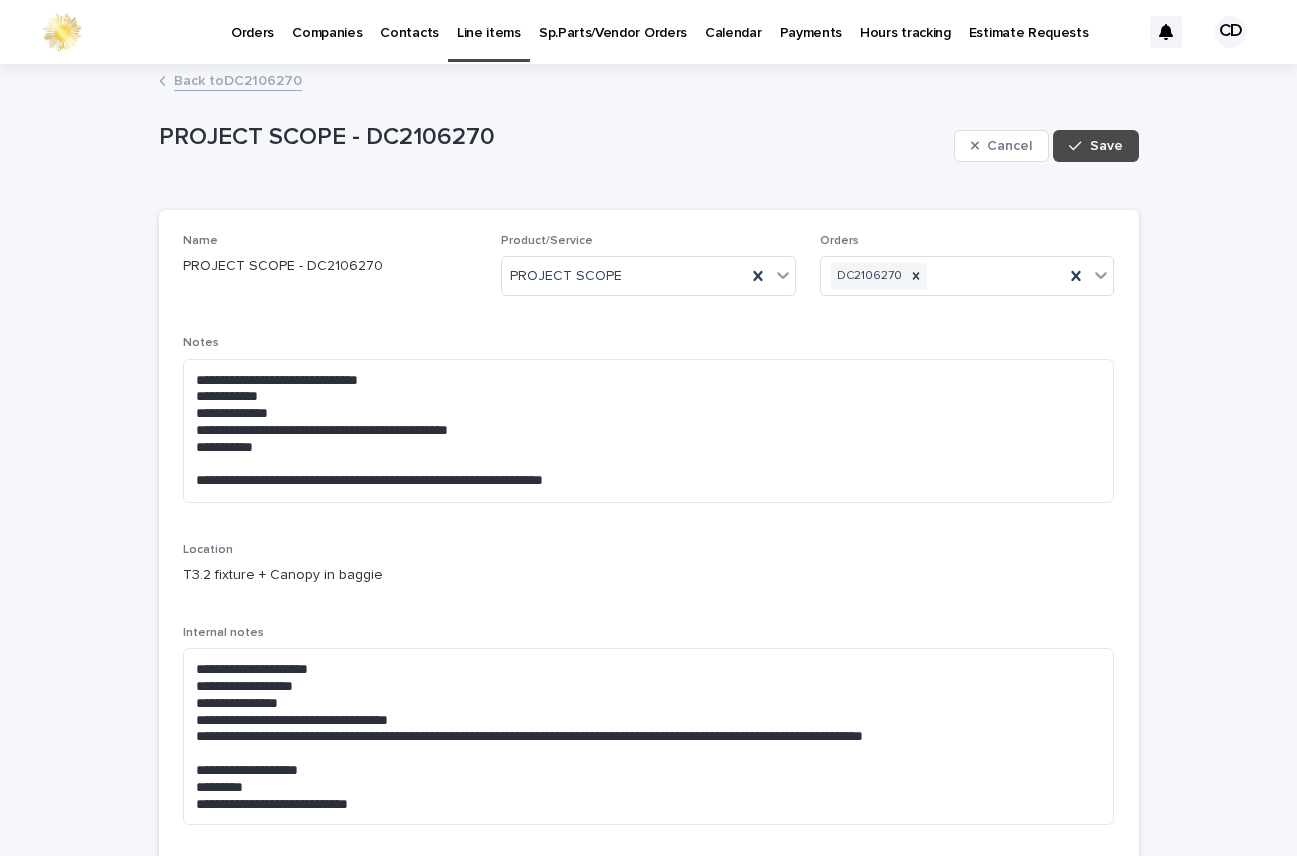 click on "**********" at bounding box center [649, 537] 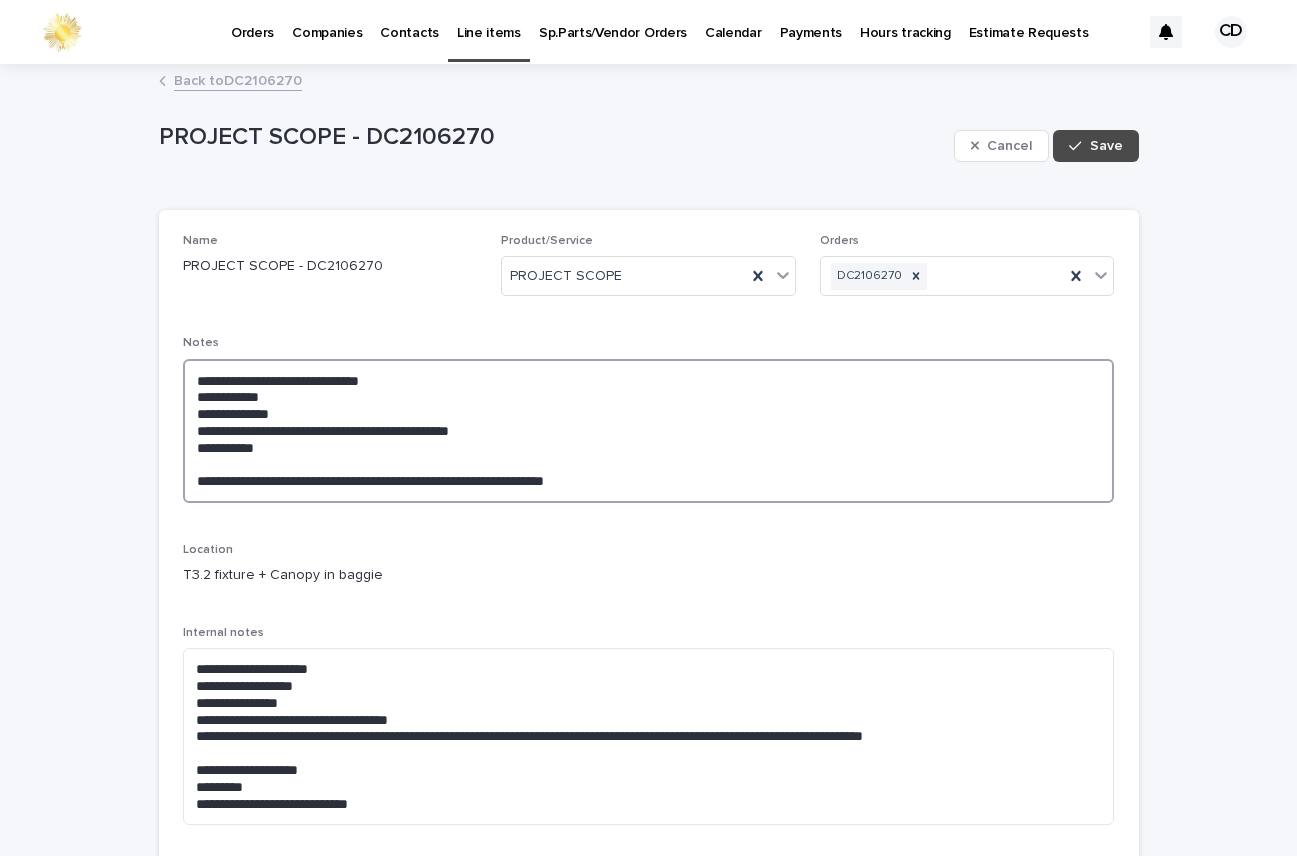 click on "**********" at bounding box center (649, 431) 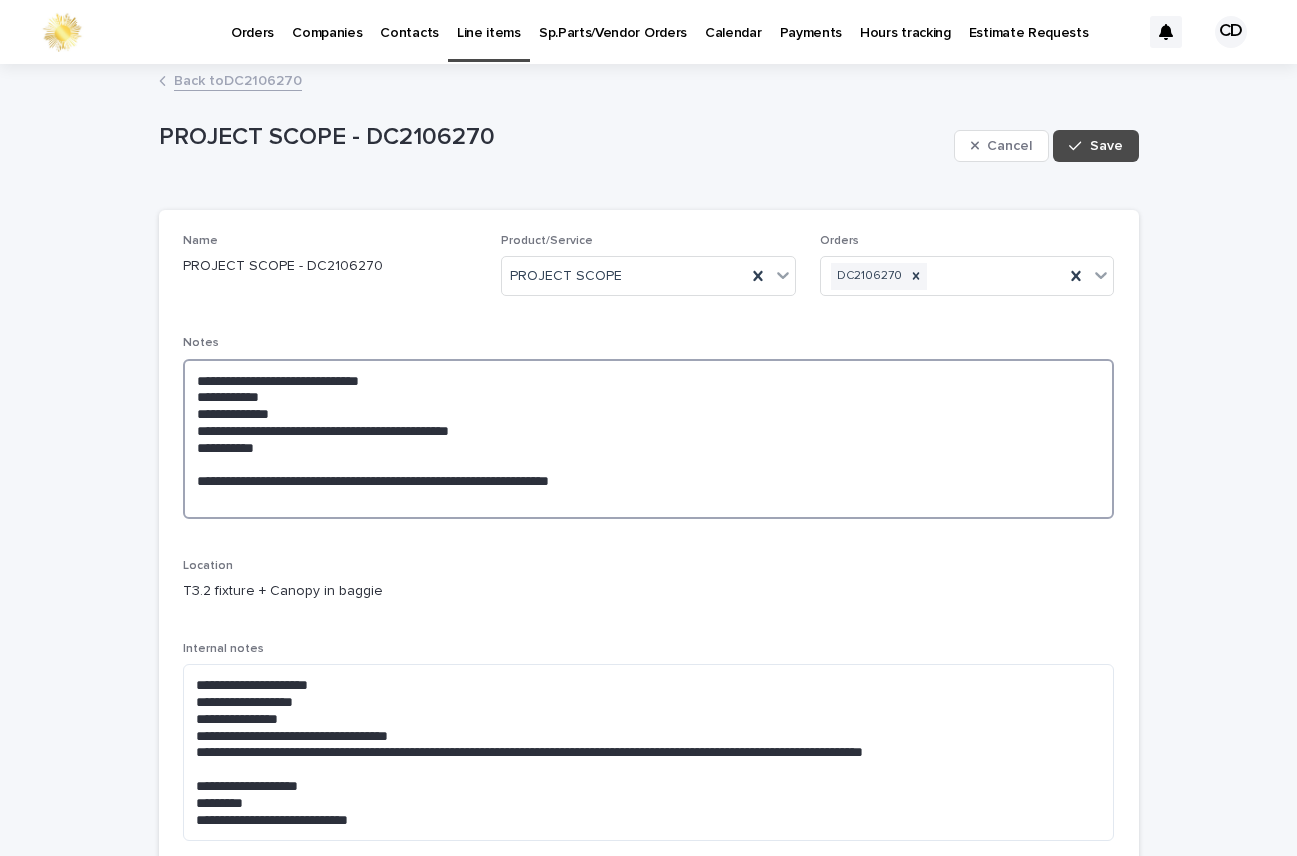 paste on "**********" 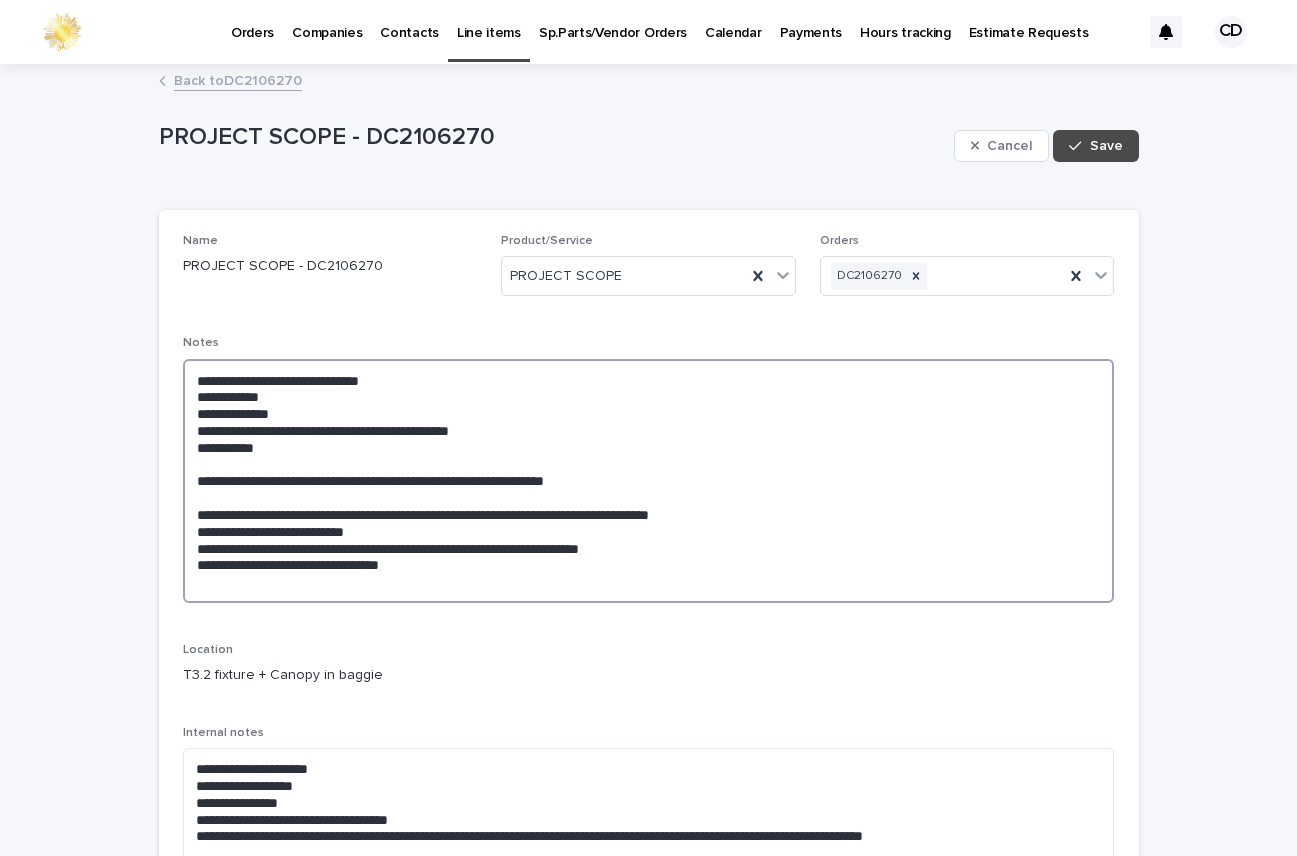 drag, startPoint x: 1026, startPoint y: 503, endPoint x: 953, endPoint y: 522, distance: 75.43209 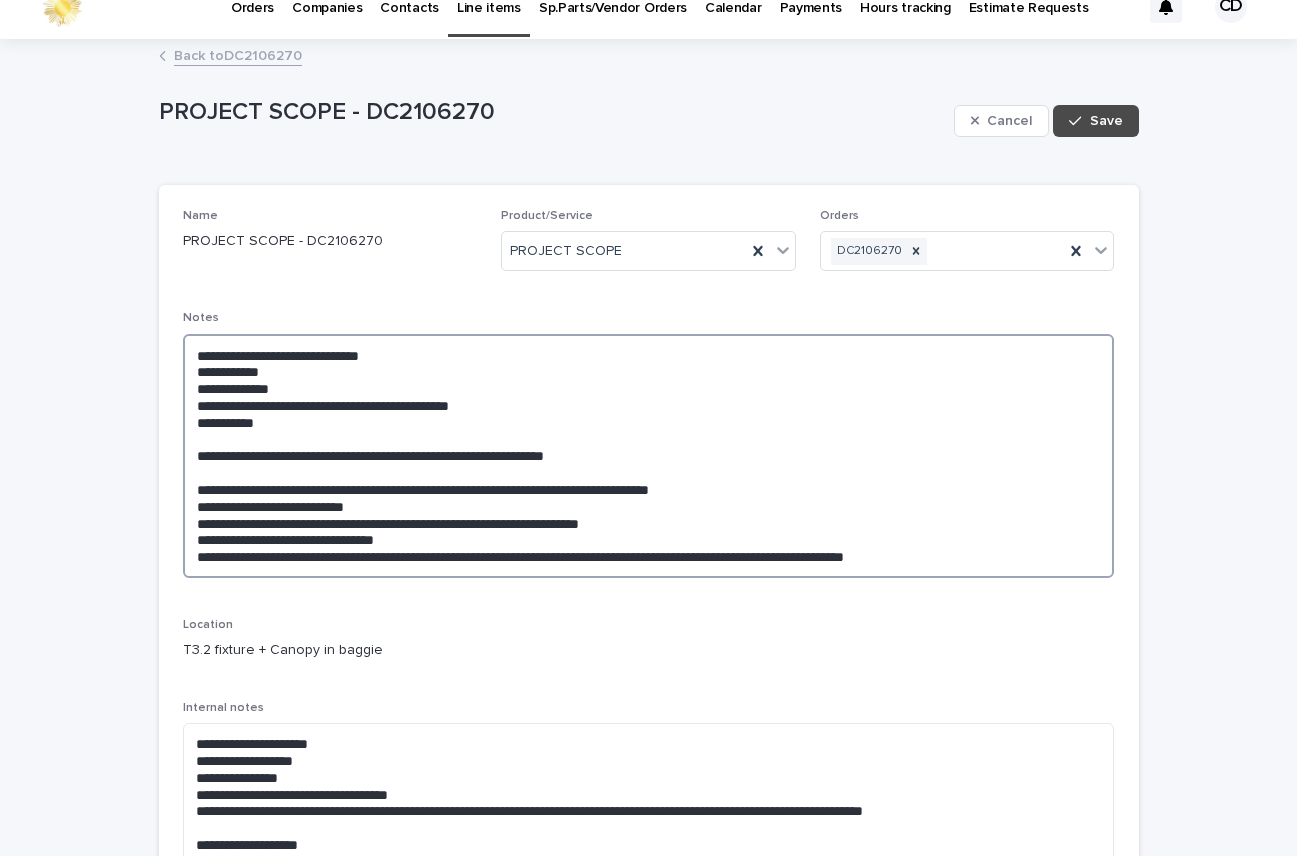 scroll, scrollTop: 42, scrollLeft: 0, axis: vertical 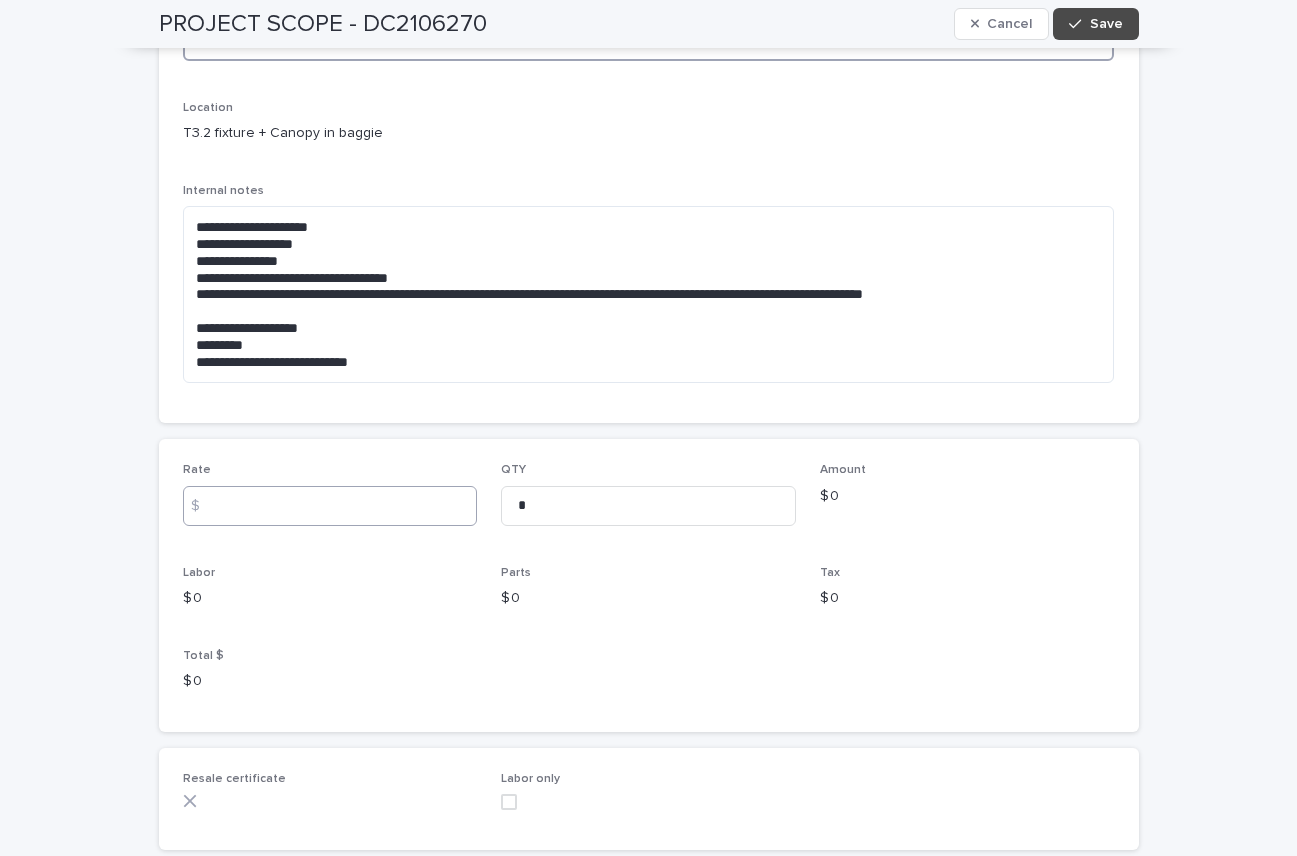 type on "**********" 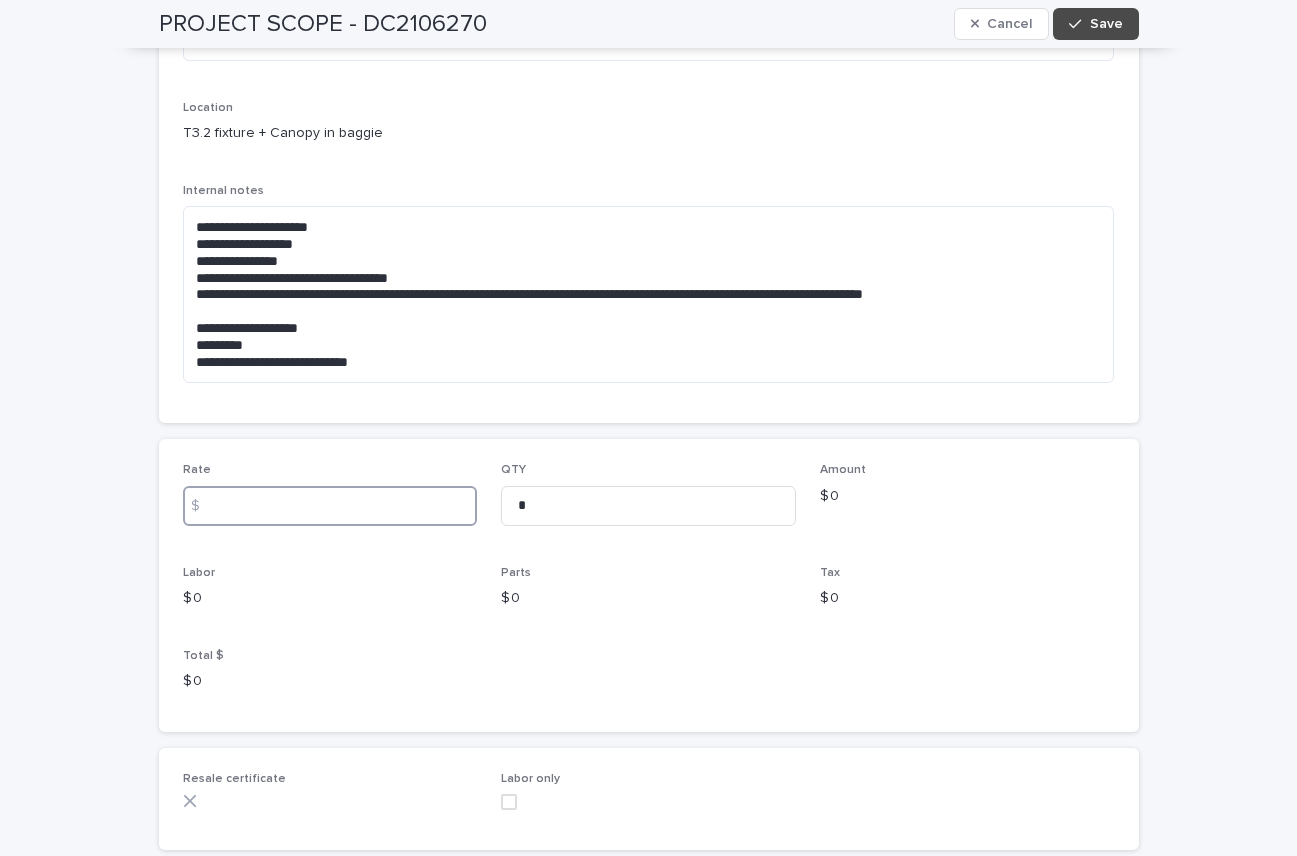 click at bounding box center [330, 506] 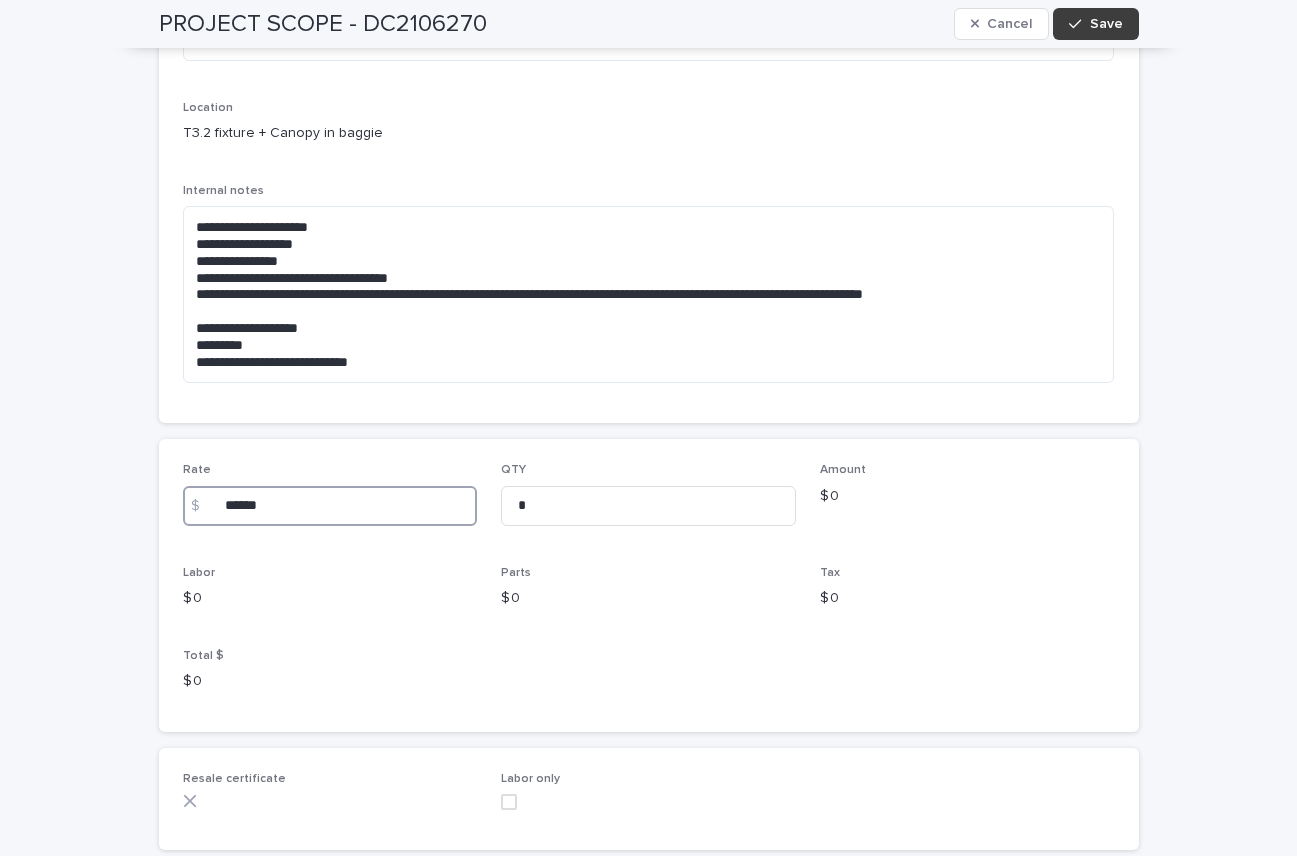 type on "******" 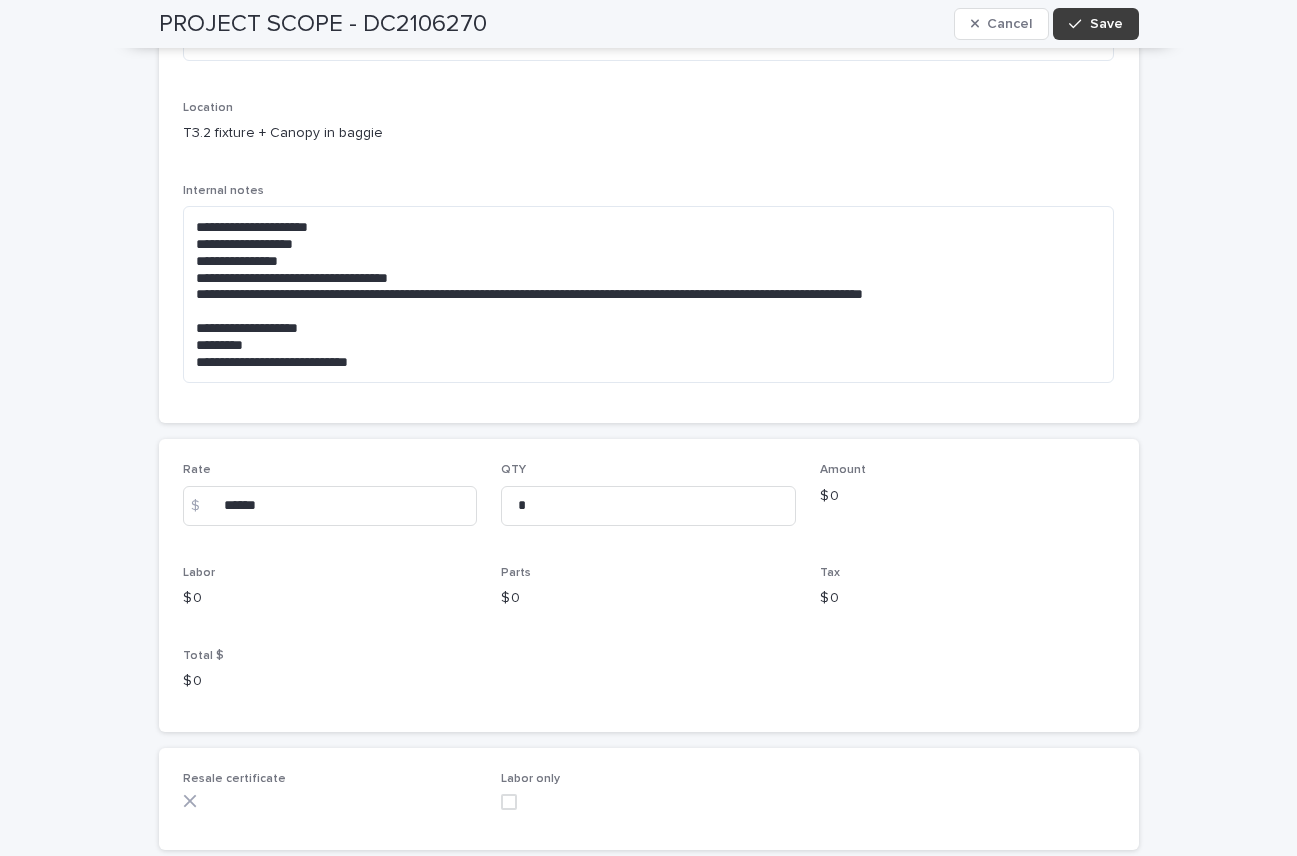 click on "Save" at bounding box center [1106, 24] 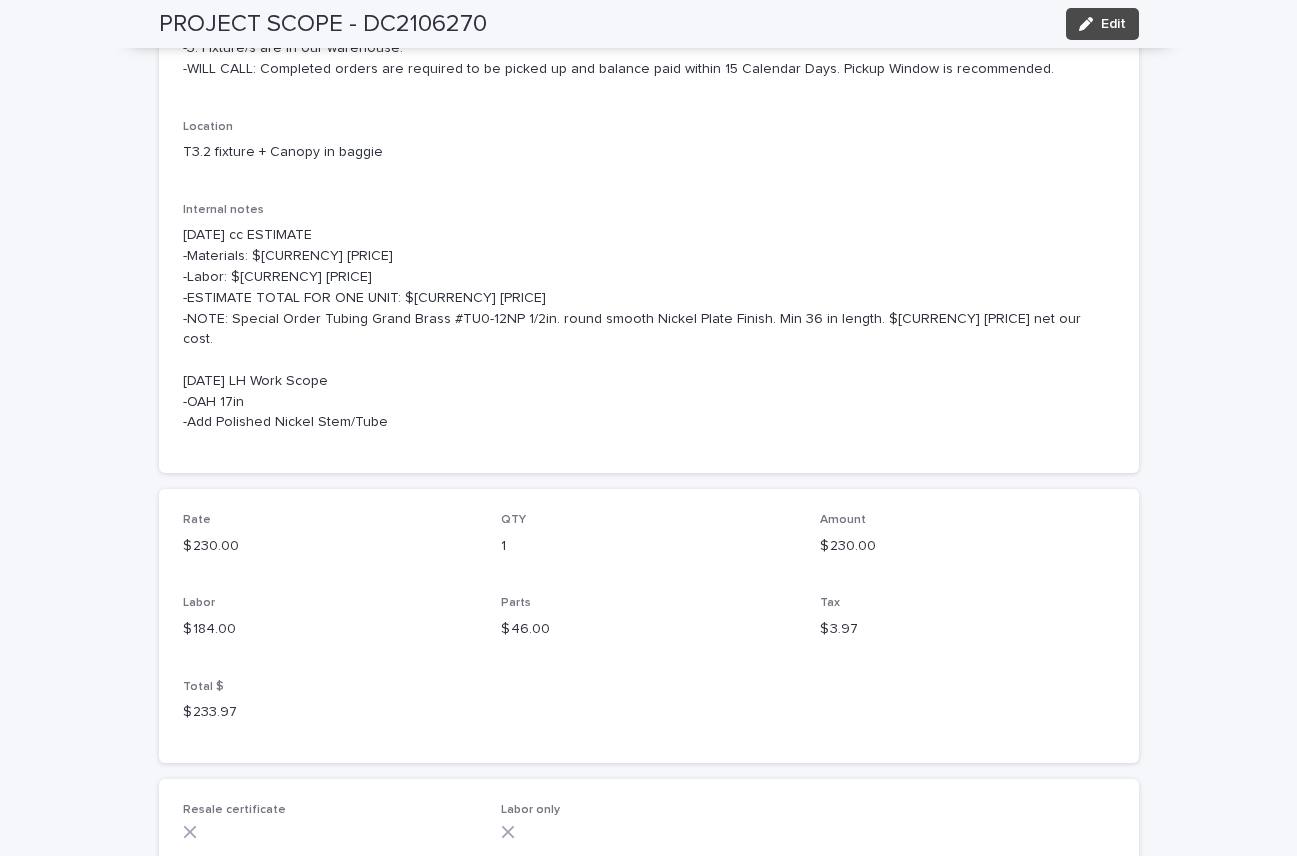 scroll, scrollTop: 546, scrollLeft: 0, axis: vertical 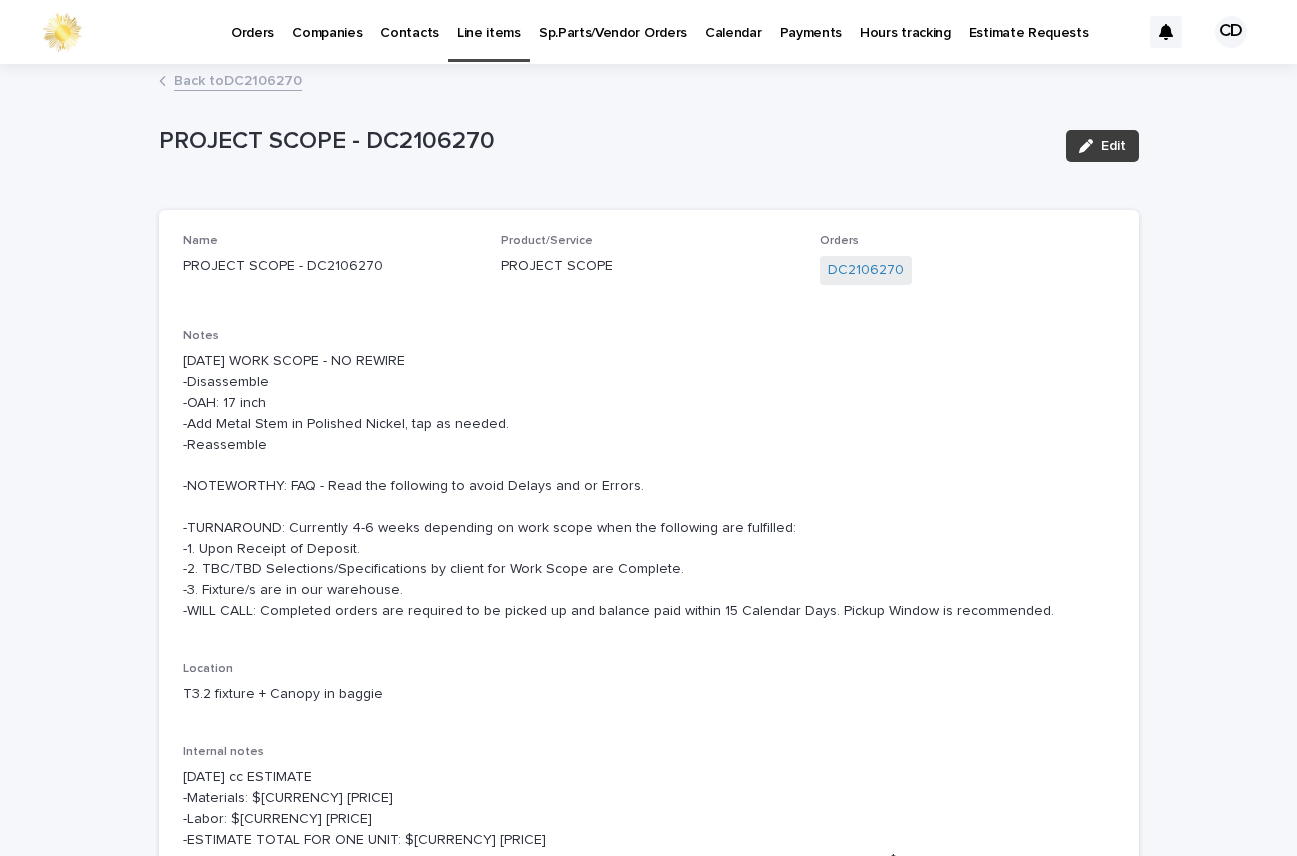 click on "Edit" at bounding box center [1113, 146] 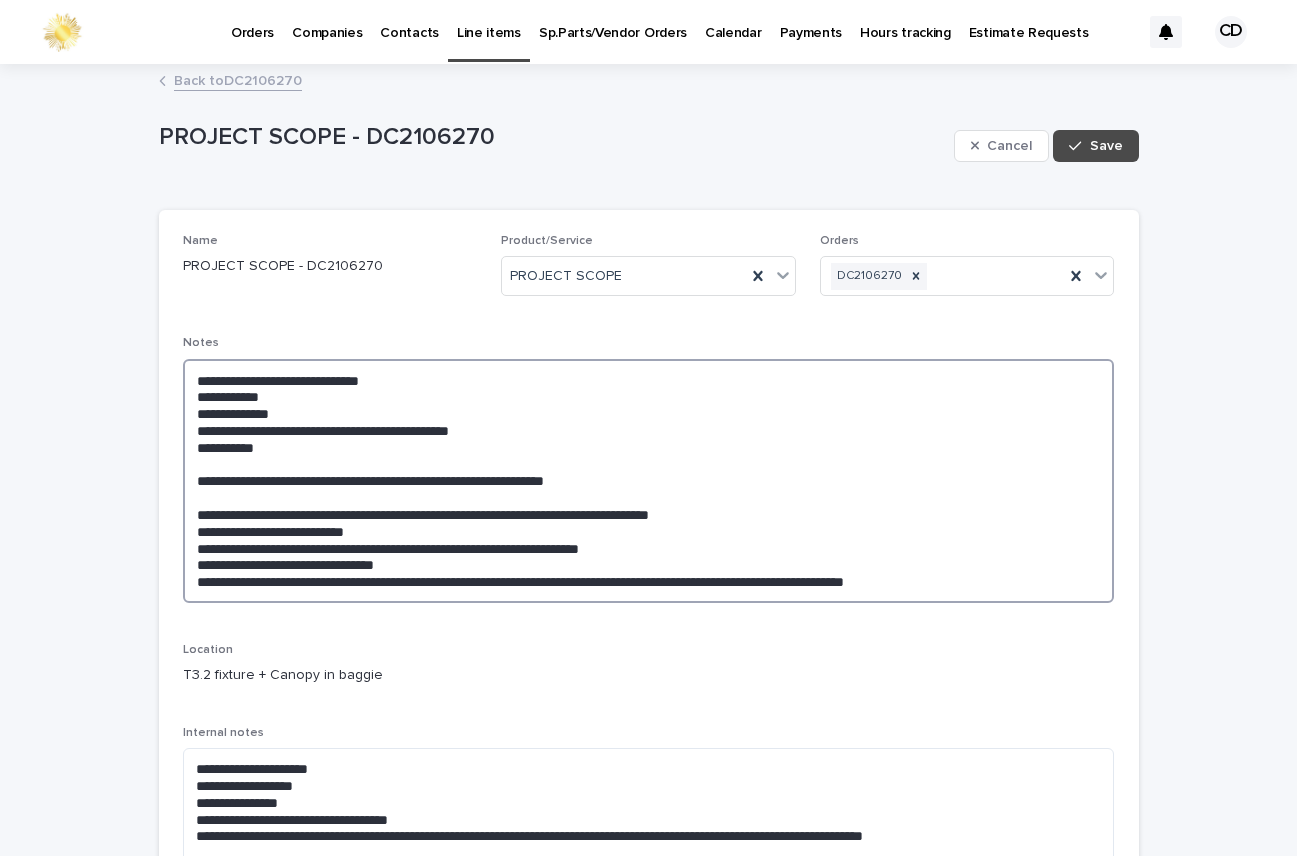 click on "**********" at bounding box center [649, 481] 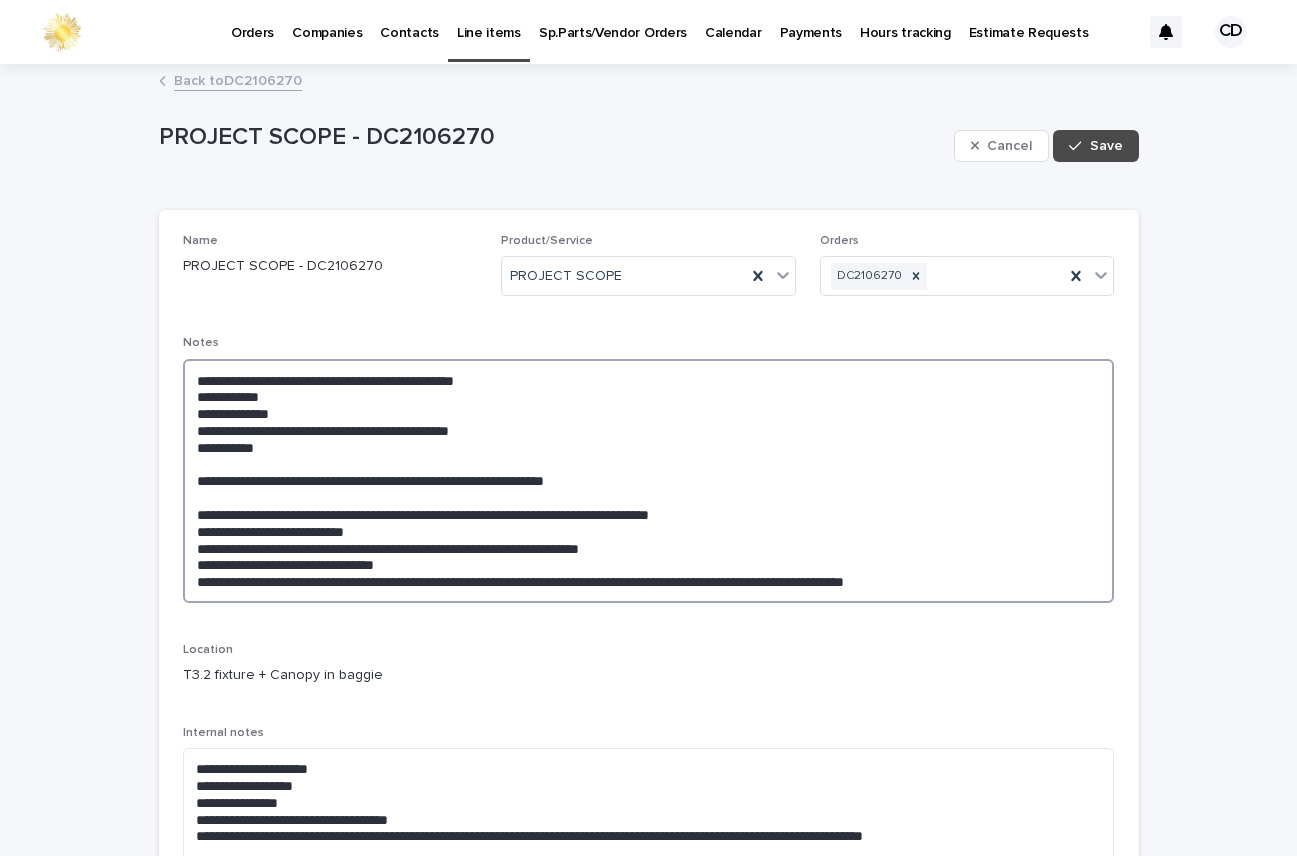 click on "**********" at bounding box center (649, 481) 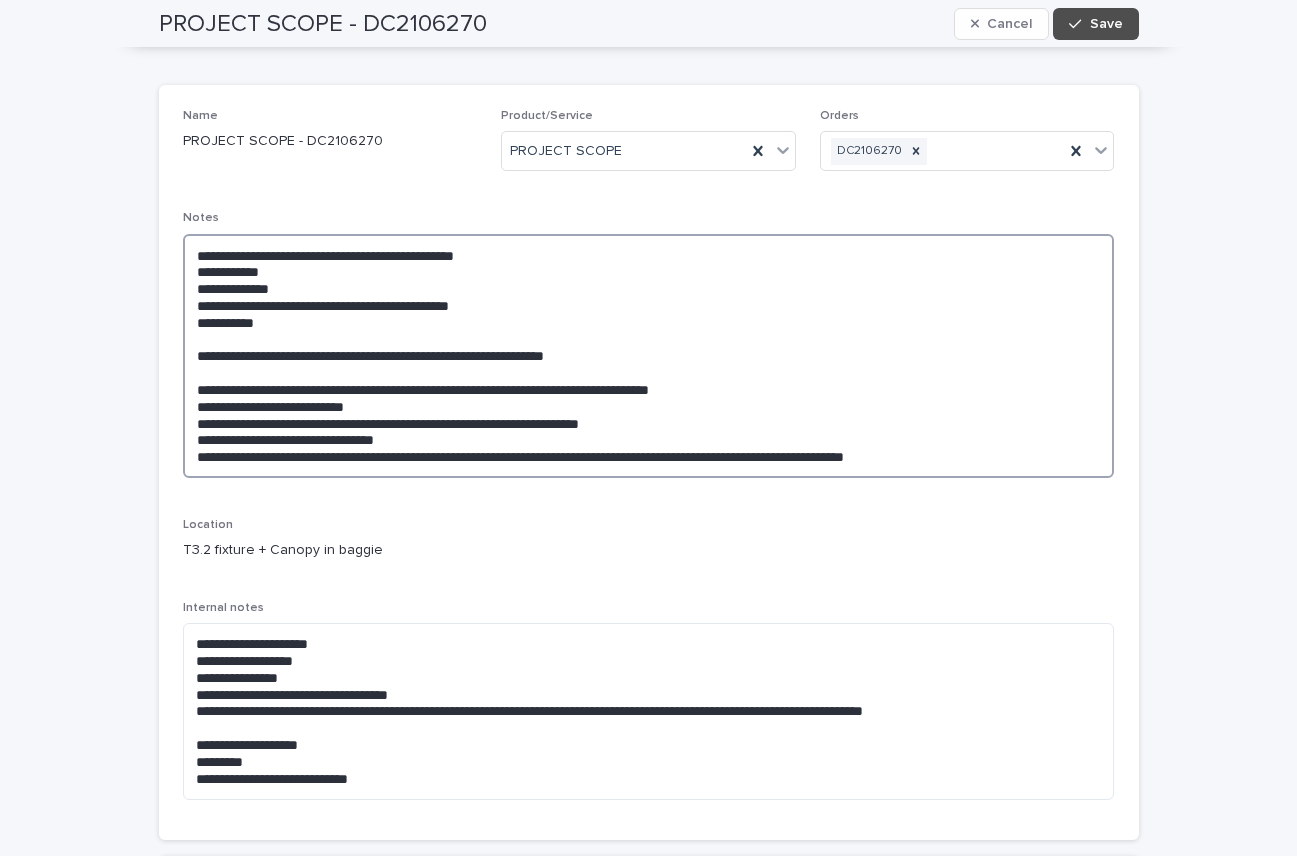 scroll, scrollTop: 9, scrollLeft: 0, axis: vertical 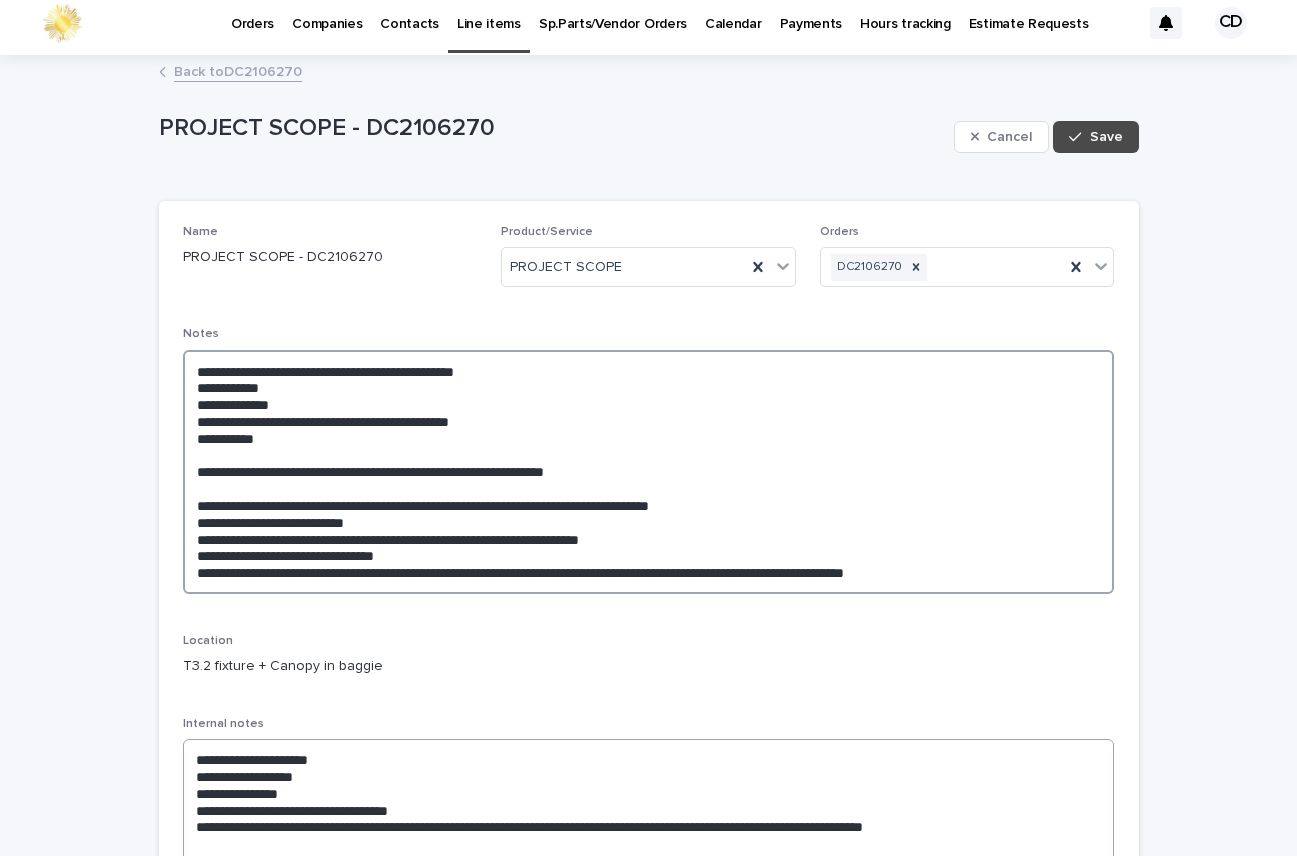 type on "**********" 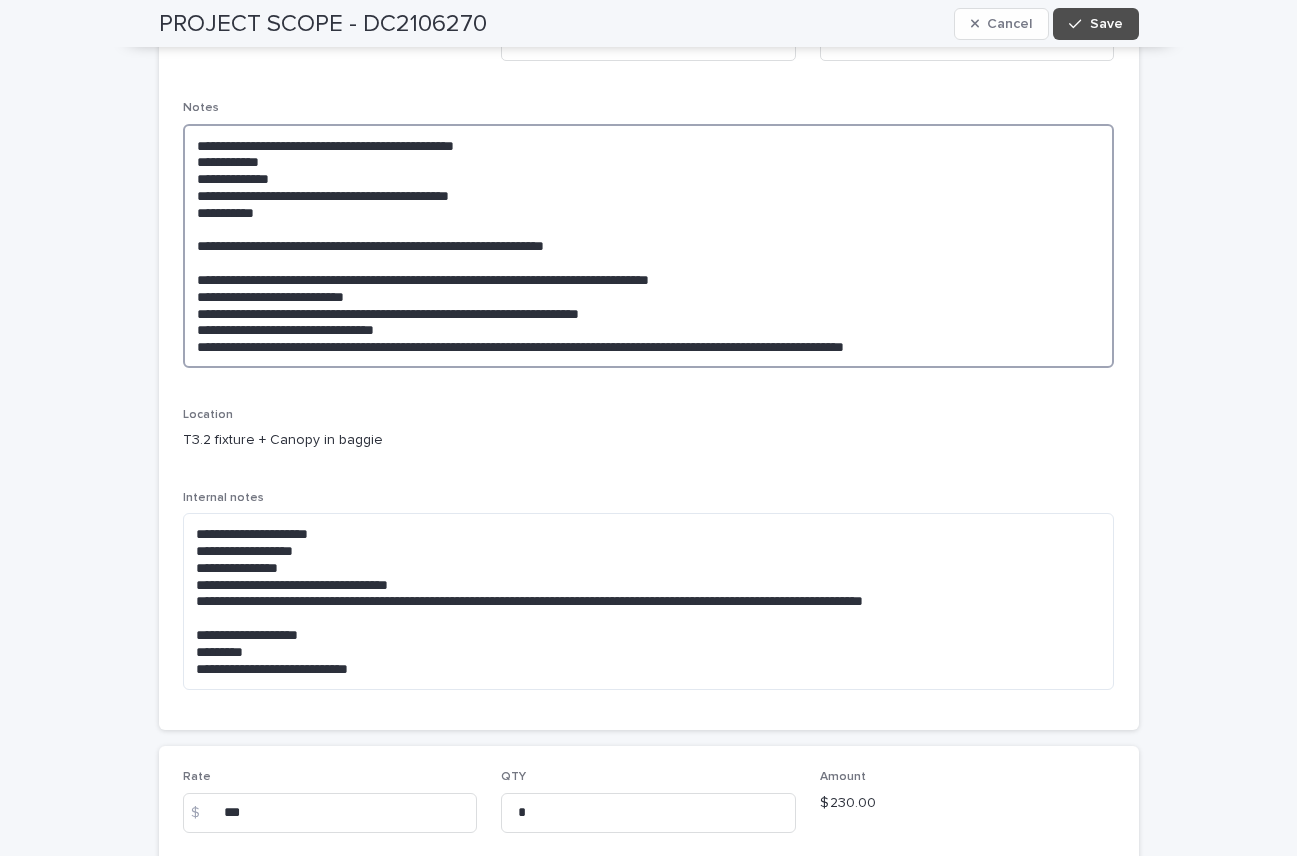 scroll, scrollTop: 0, scrollLeft: 0, axis: both 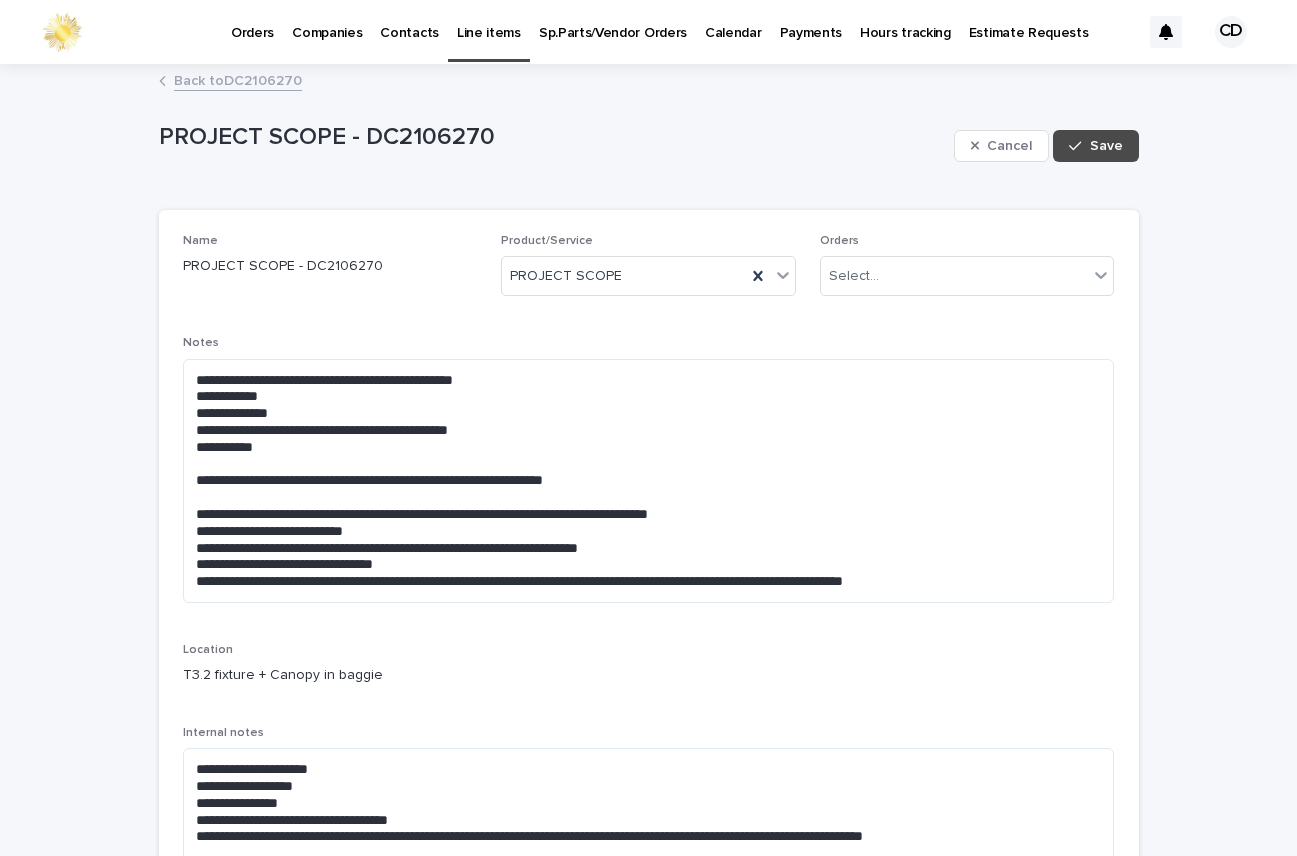 click on "Back to  DC2106270" at bounding box center [238, 79] 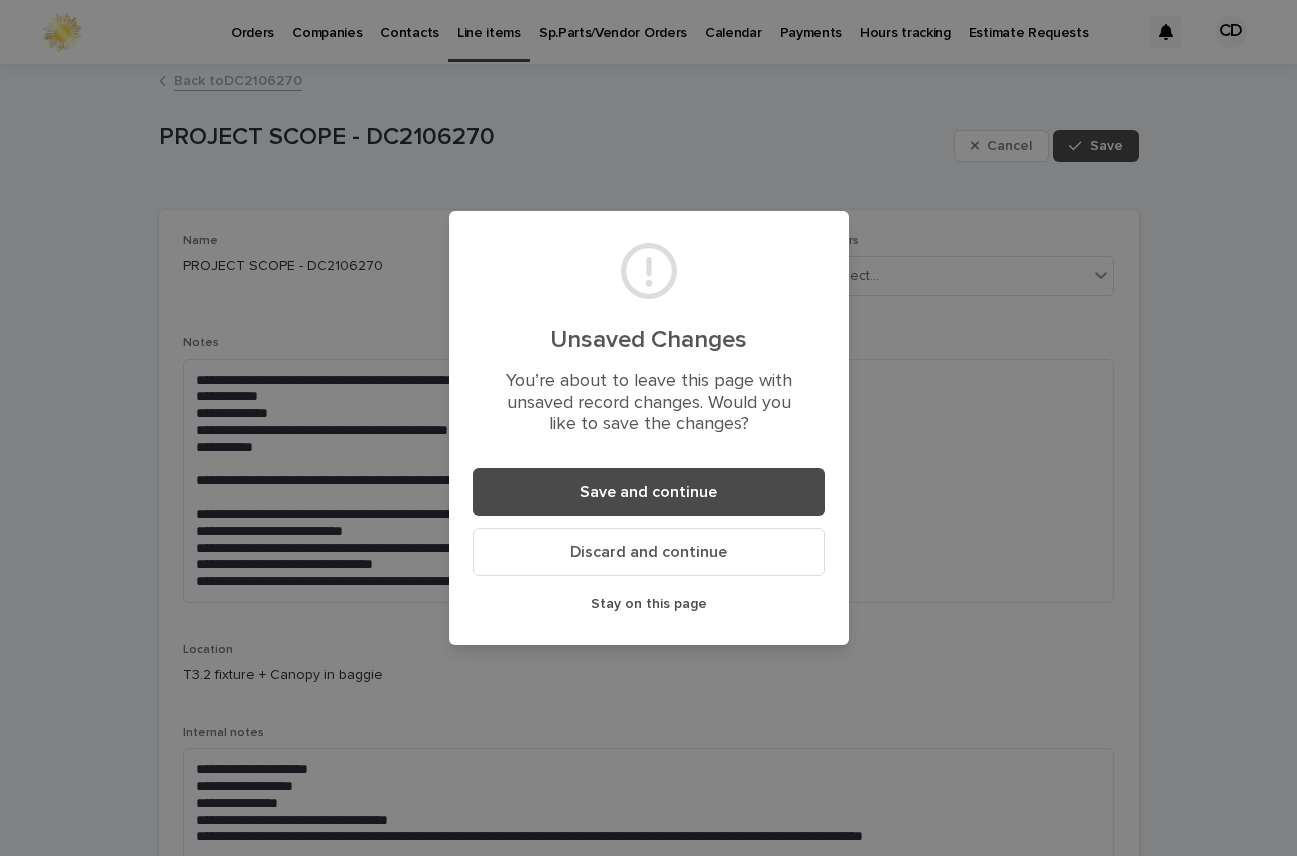 click on "Stay on this page" at bounding box center (649, 604) 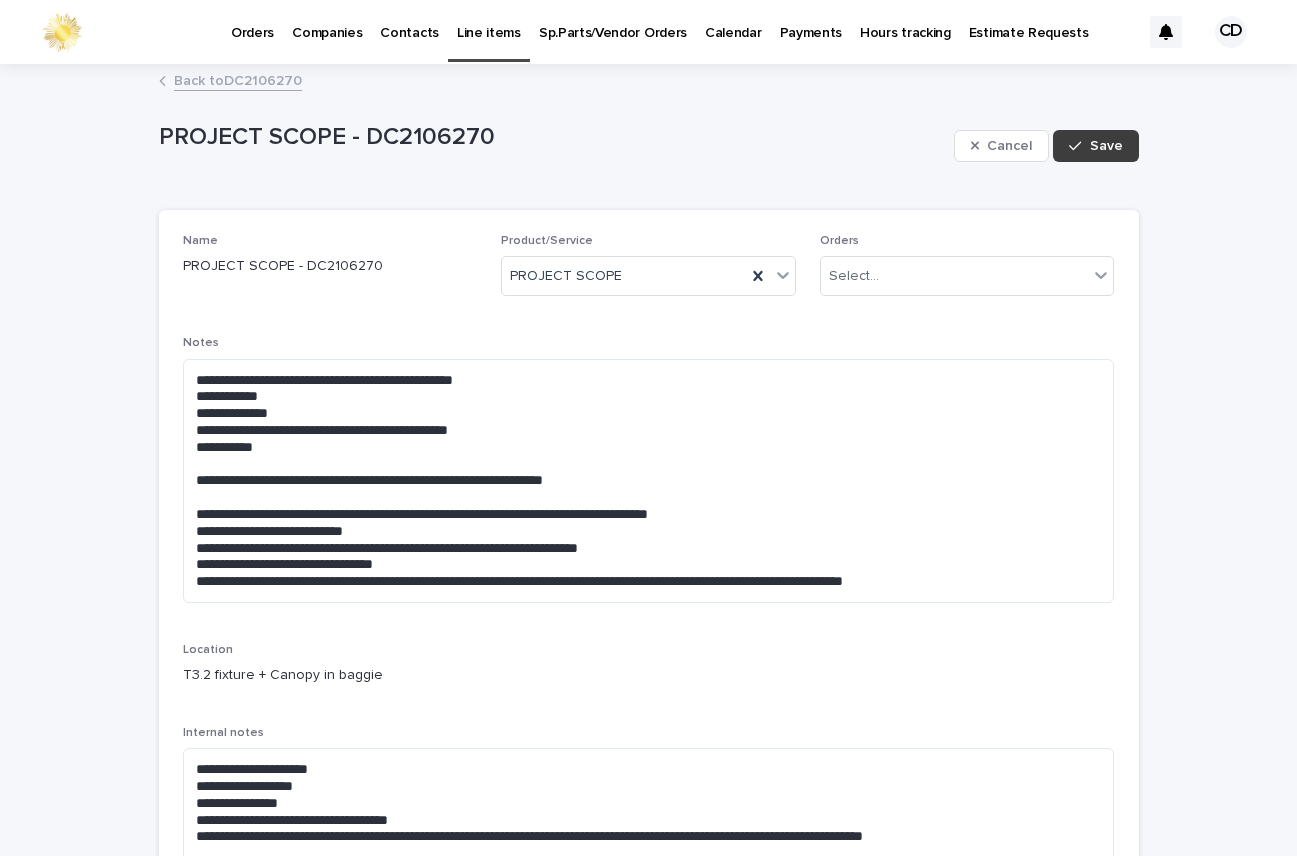 click on "Save" at bounding box center [1106, 146] 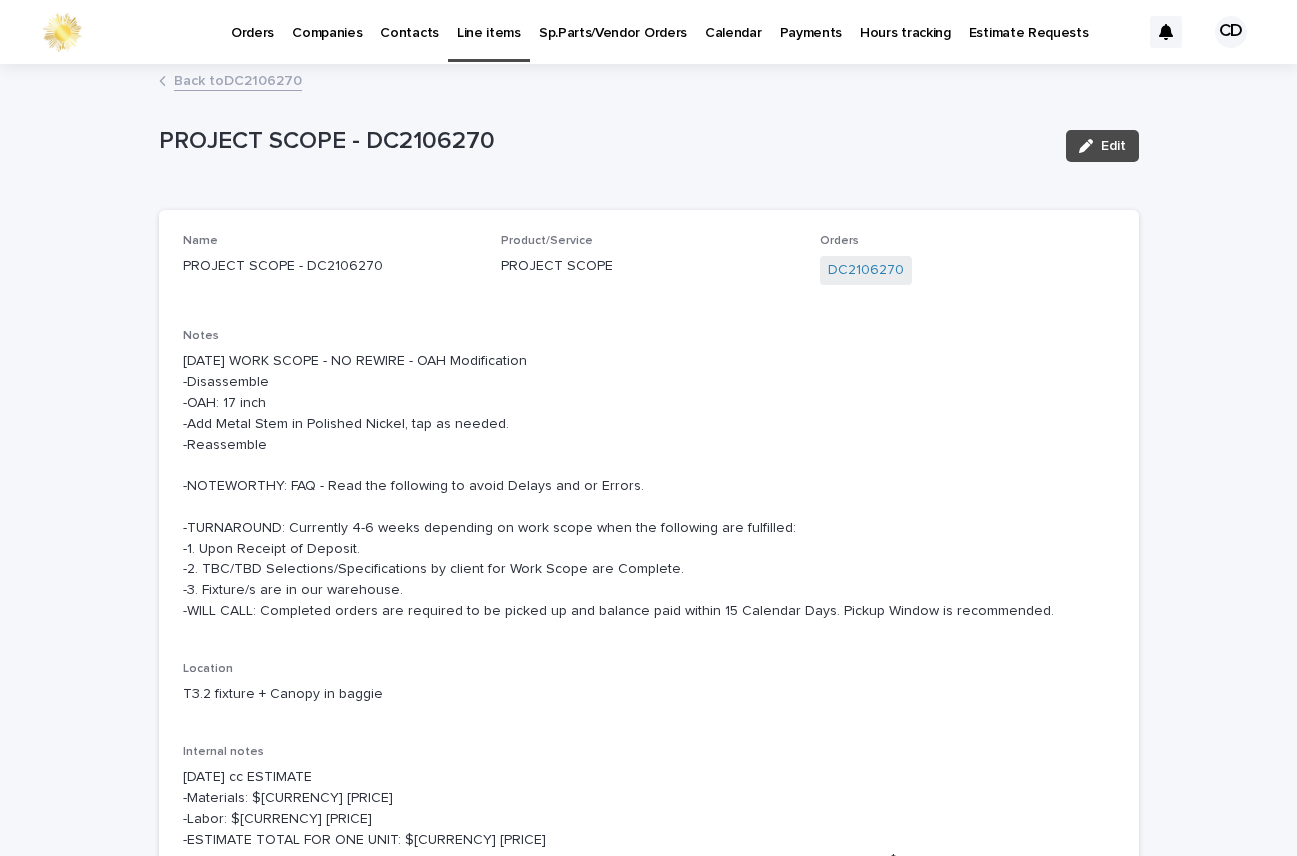 click on "Back to  DC2106270" at bounding box center [238, 79] 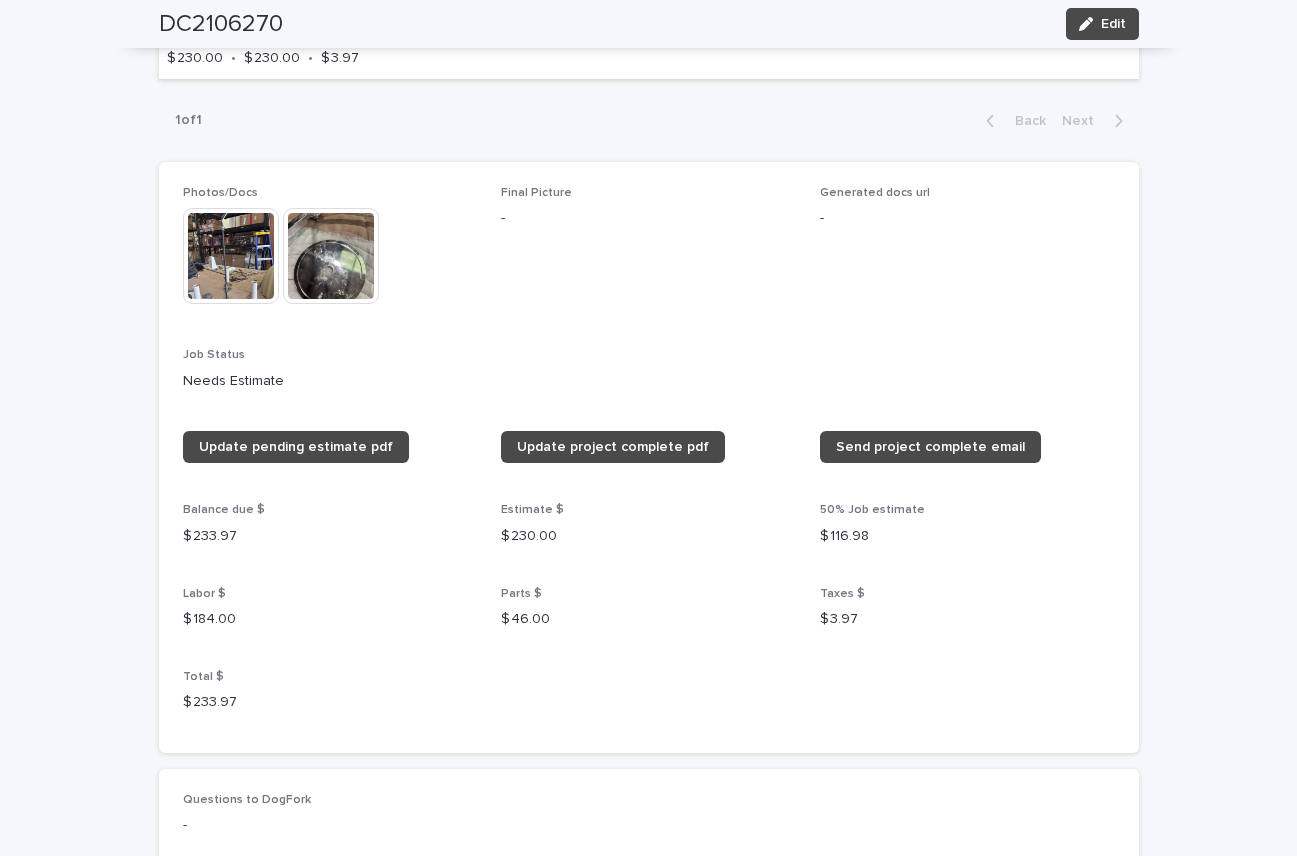 scroll, scrollTop: 1489, scrollLeft: 0, axis: vertical 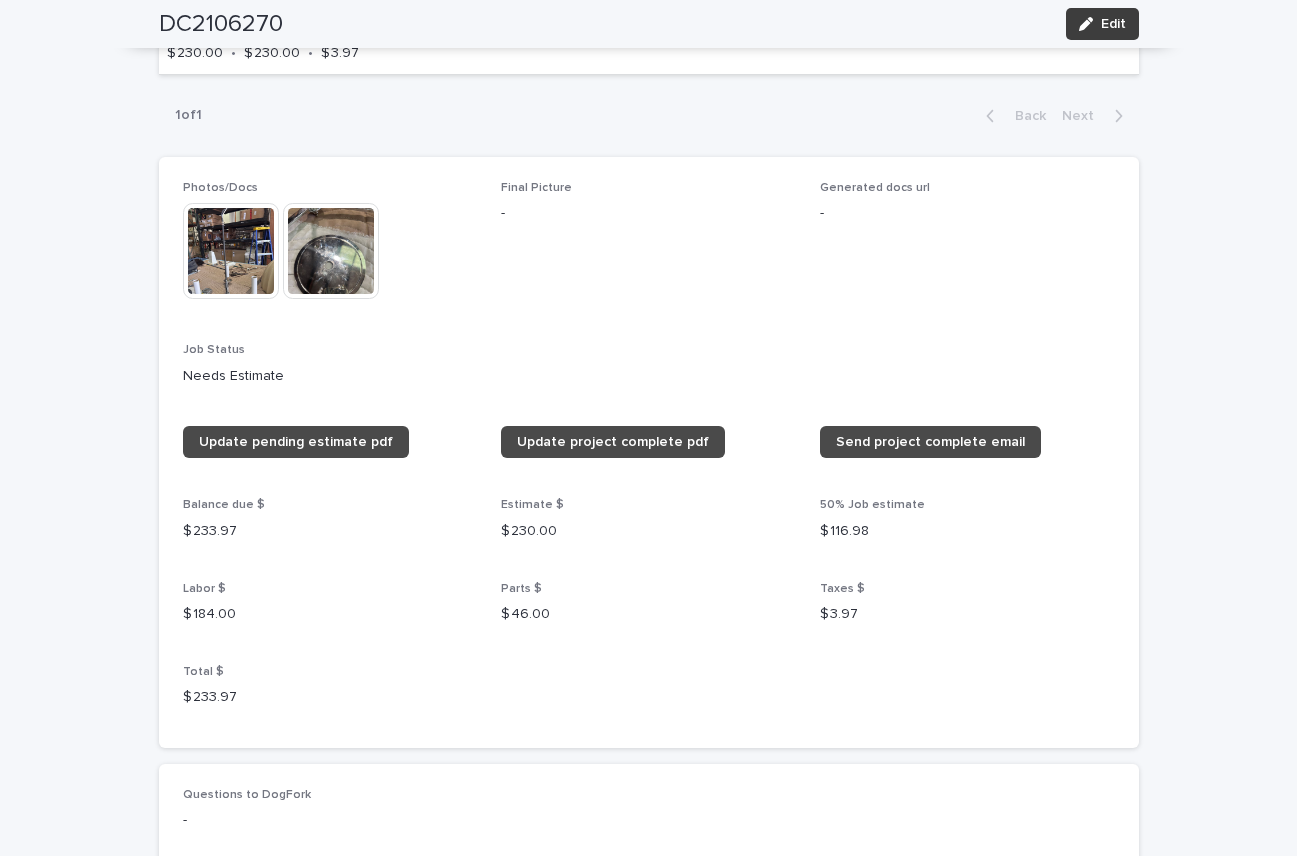 click on "Edit" at bounding box center [1113, 24] 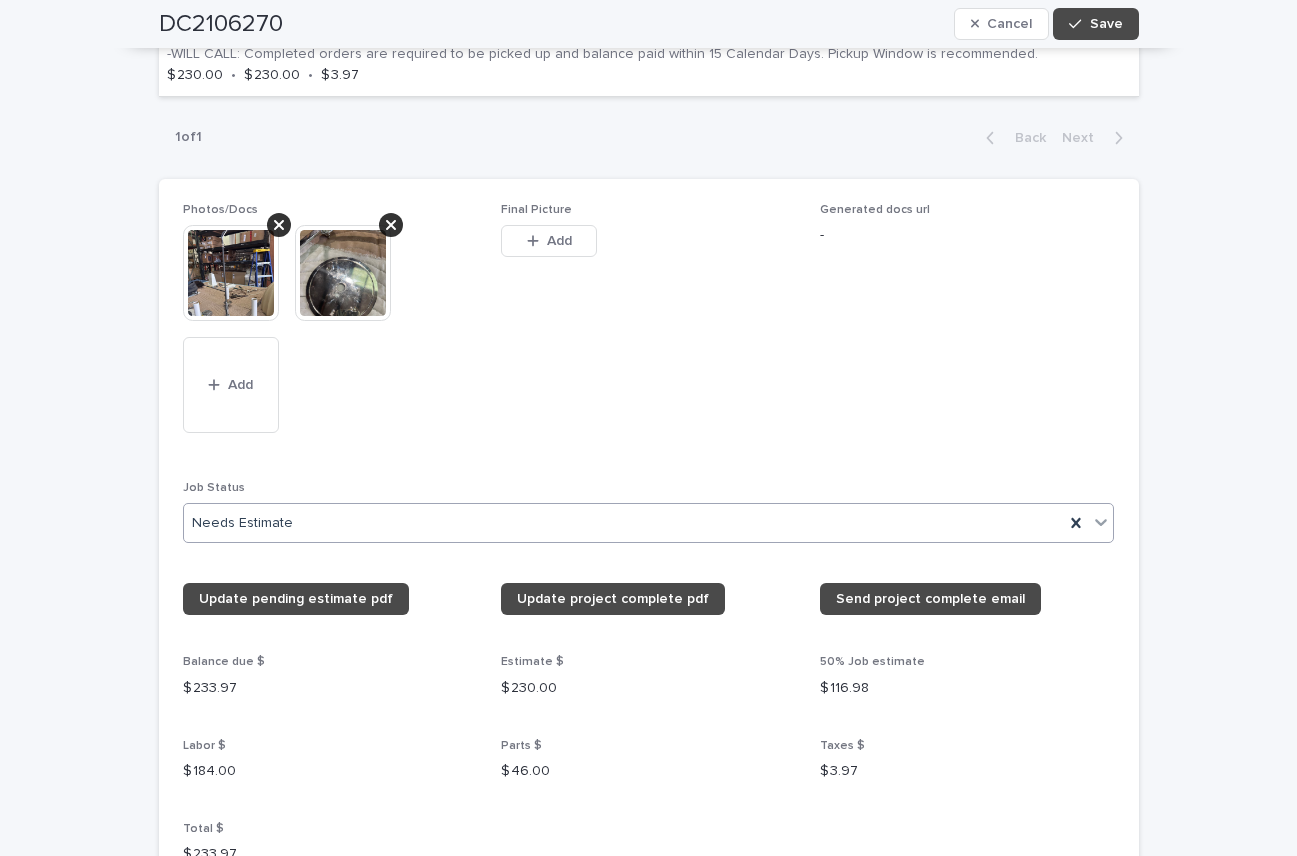 scroll, scrollTop: 1736, scrollLeft: 0, axis: vertical 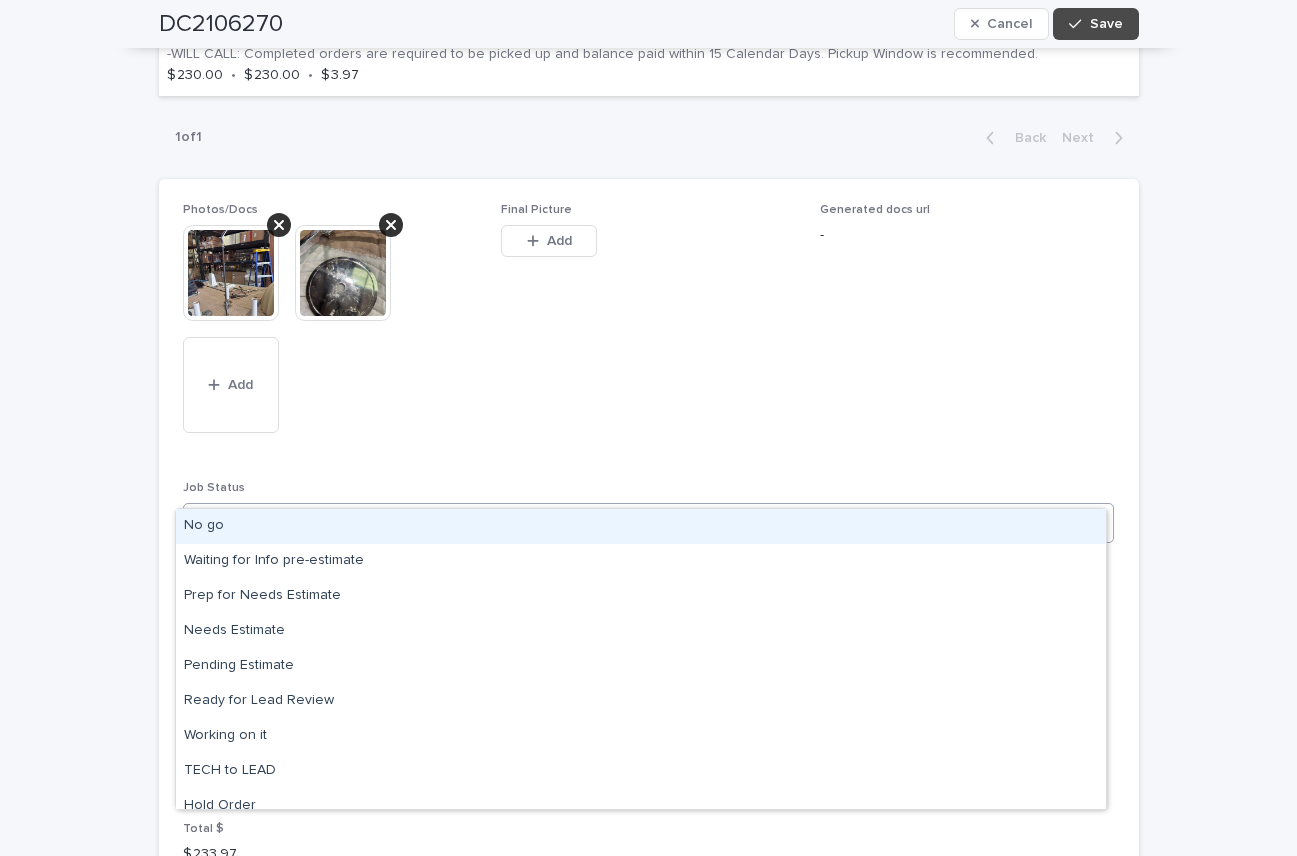 click 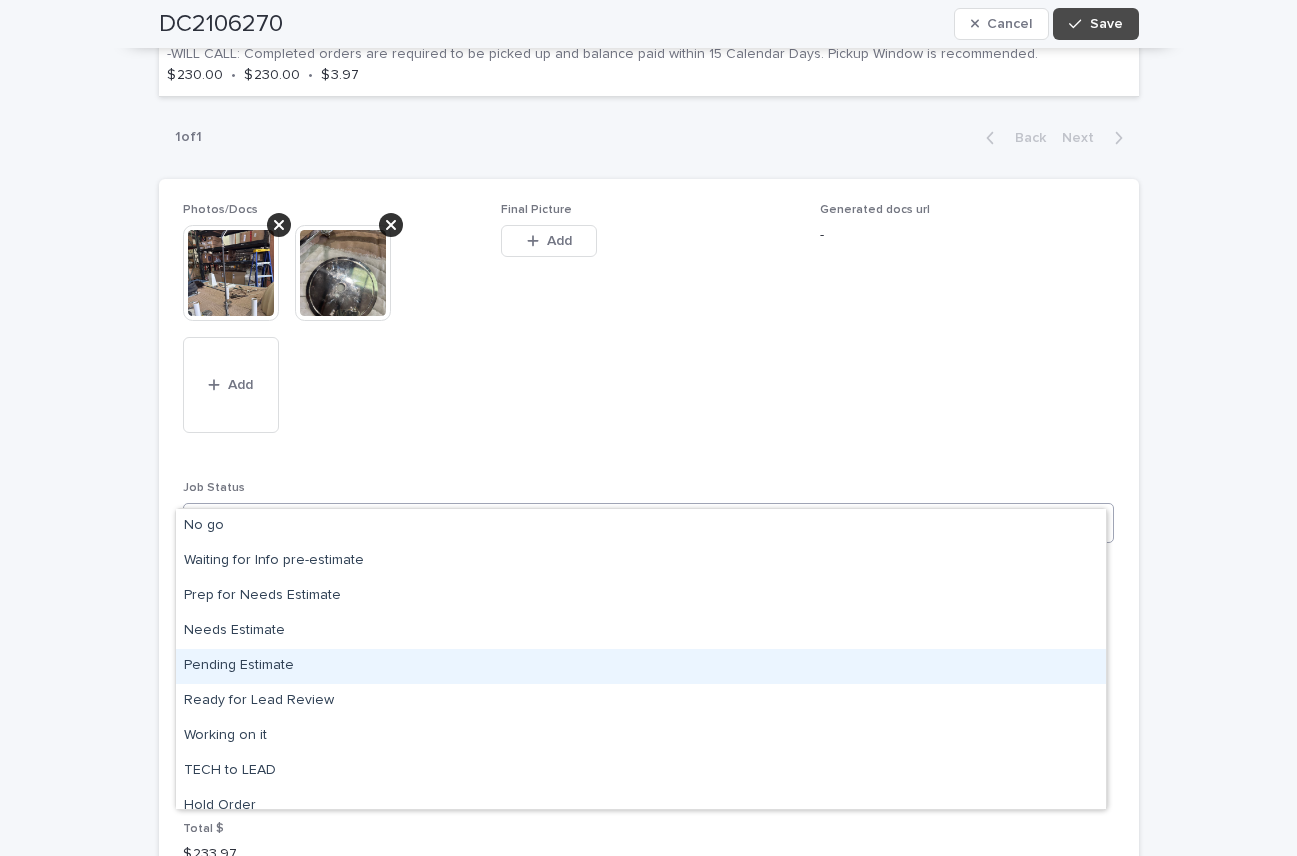 click on "Pending Estimate" at bounding box center (641, 666) 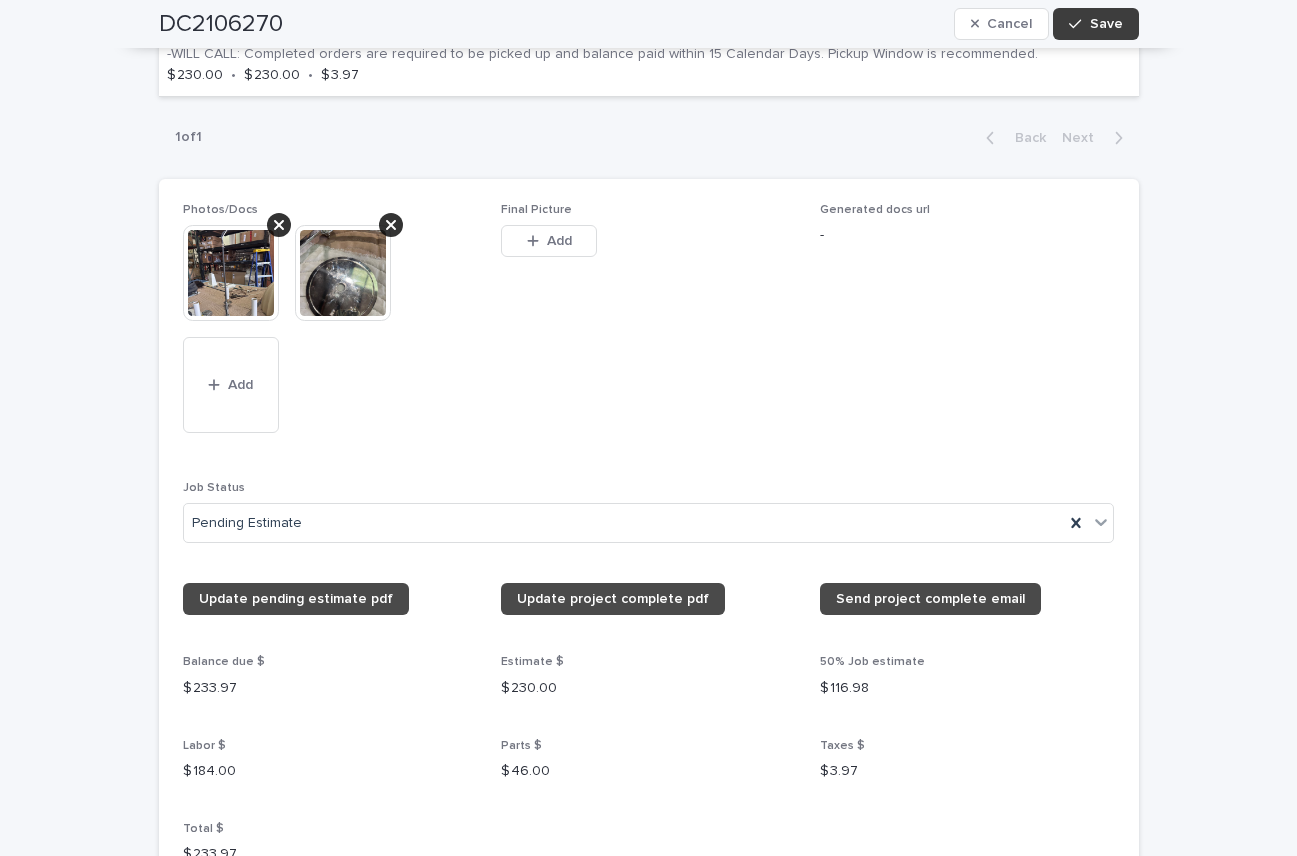 click on "Save" at bounding box center [1106, 24] 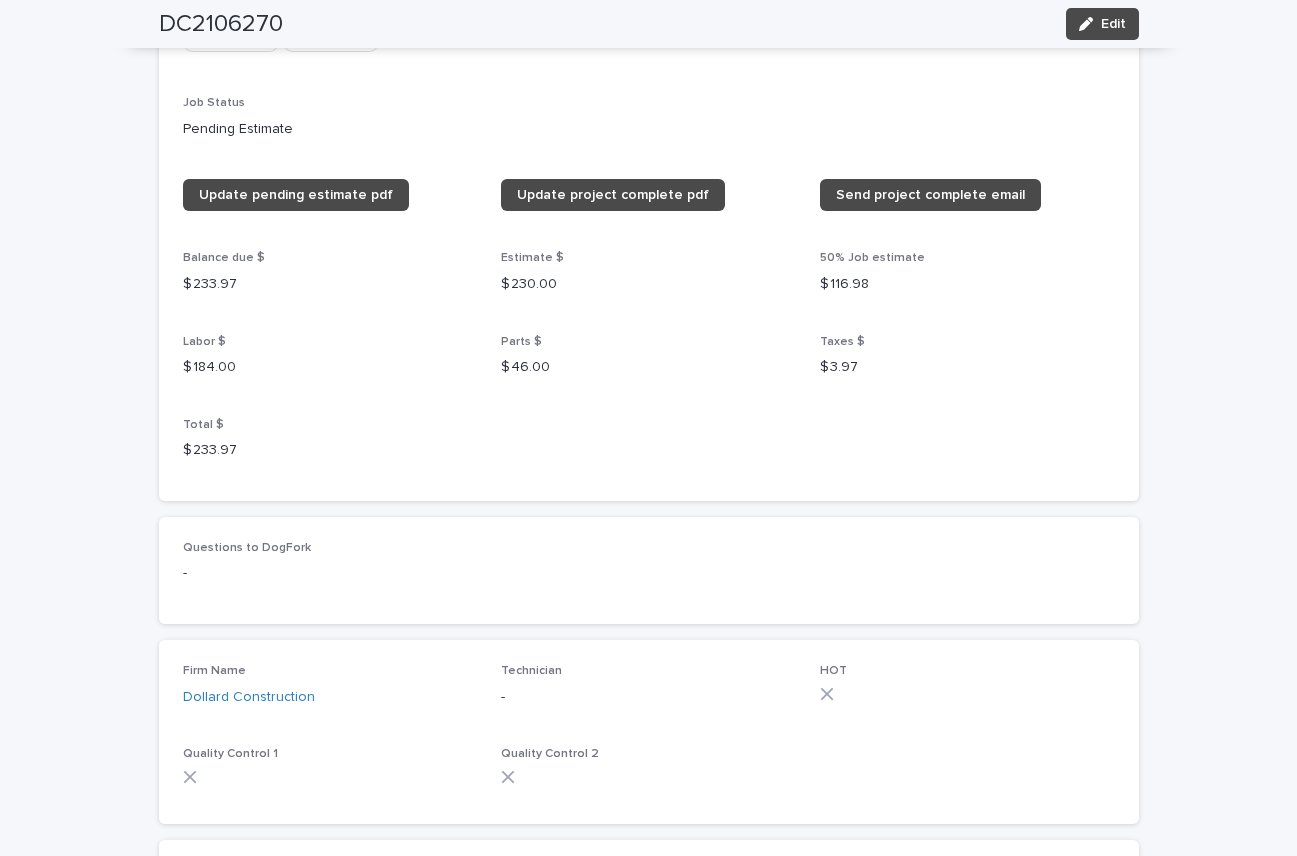 scroll, scrollTop: 1465, scrollLeft: 0, axis: vertical 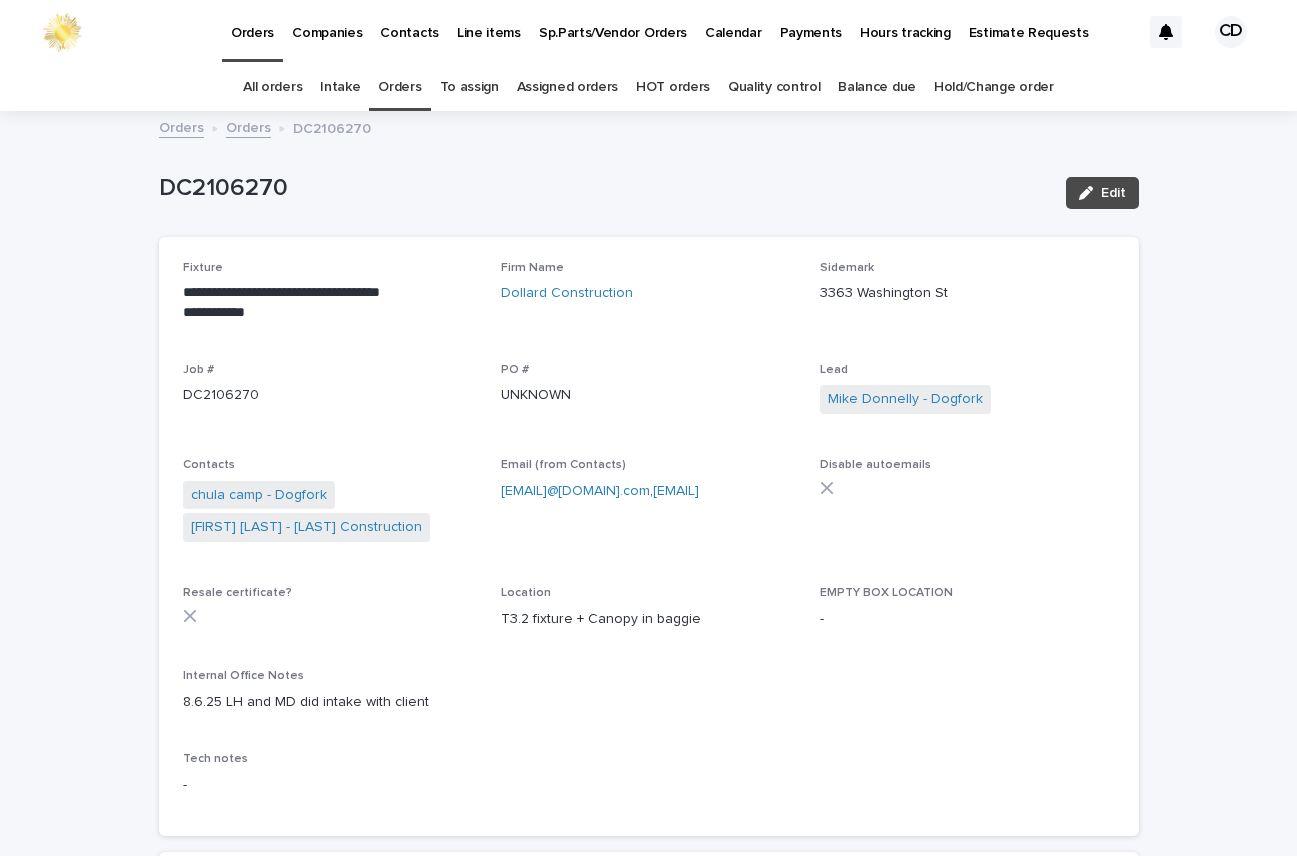 click on "Orders" at bounding box center [399, 87] 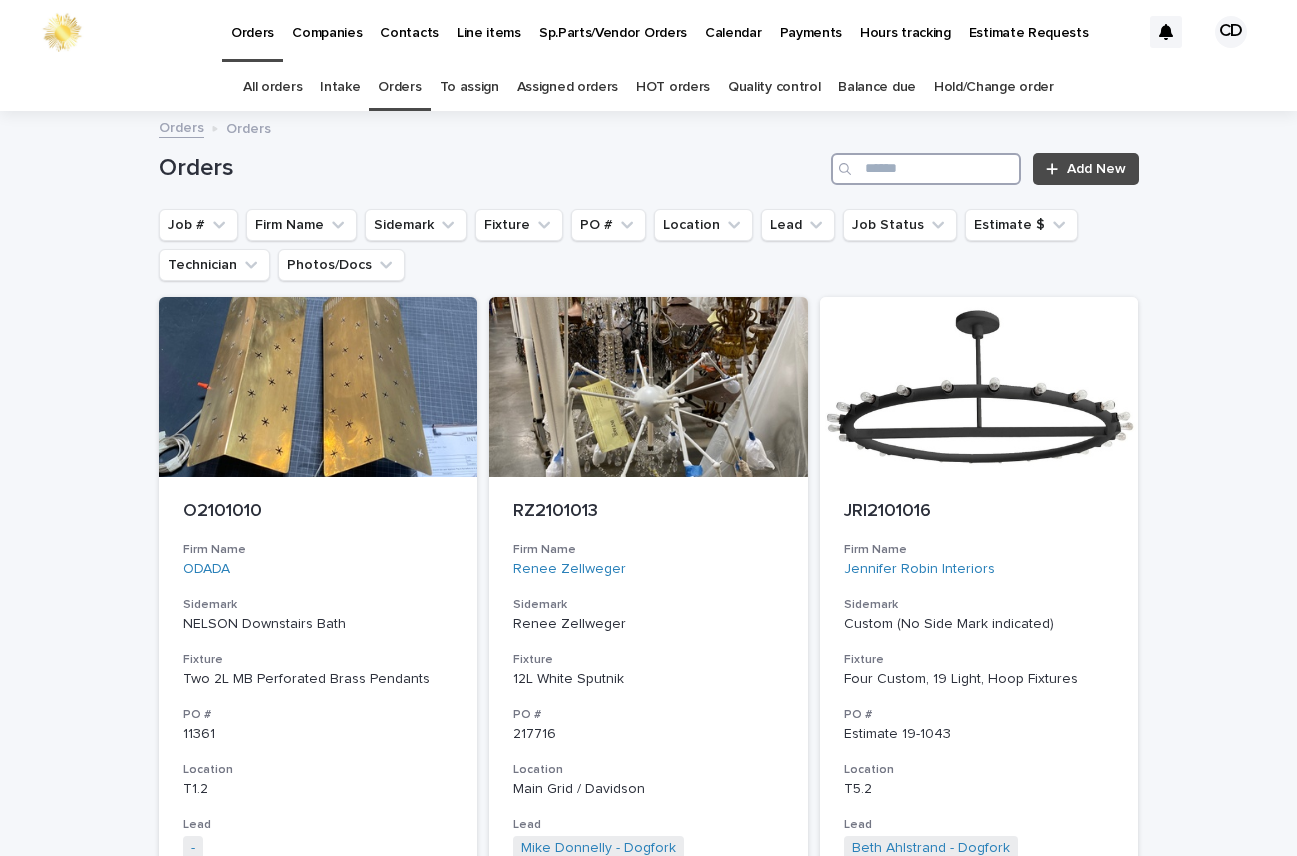 click at bounding box center (926, 169) 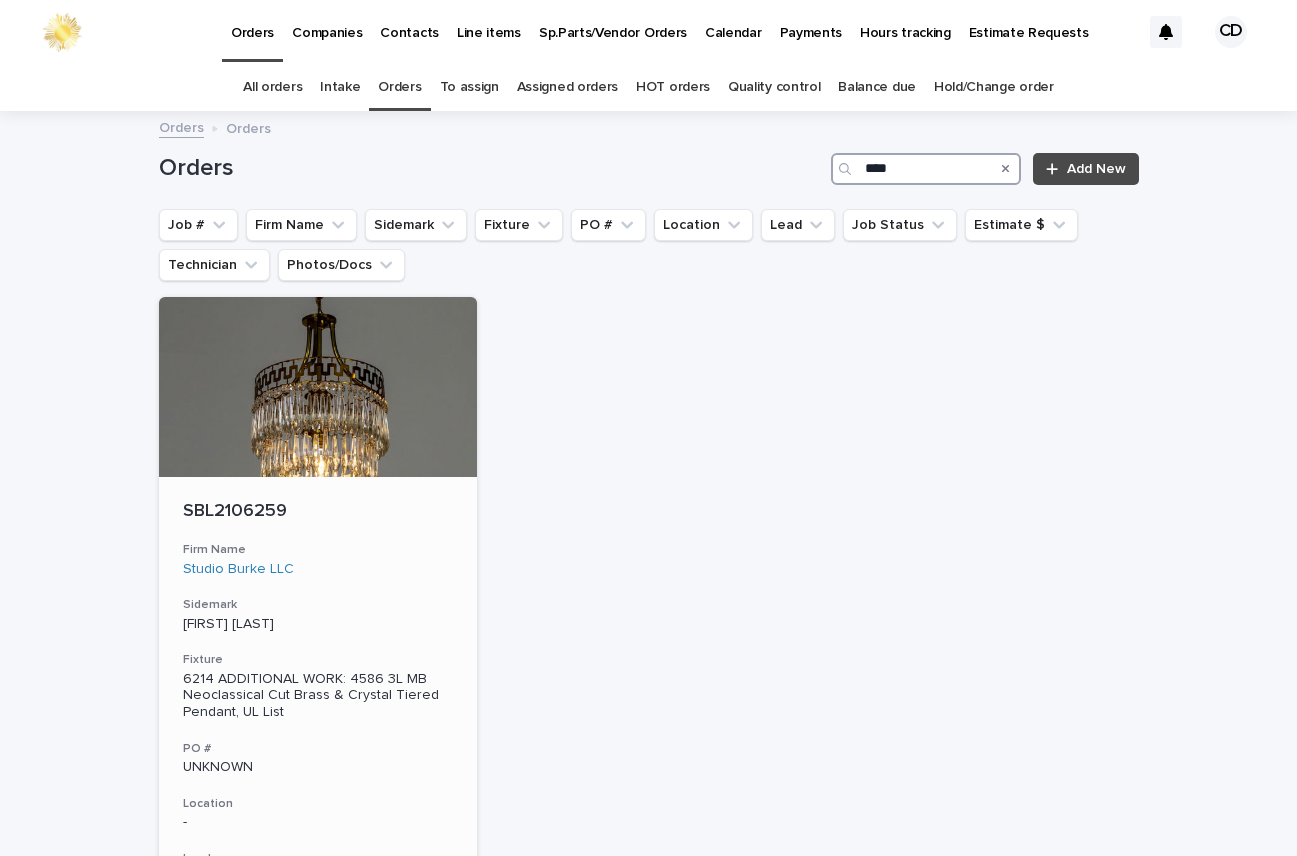 type on "****" 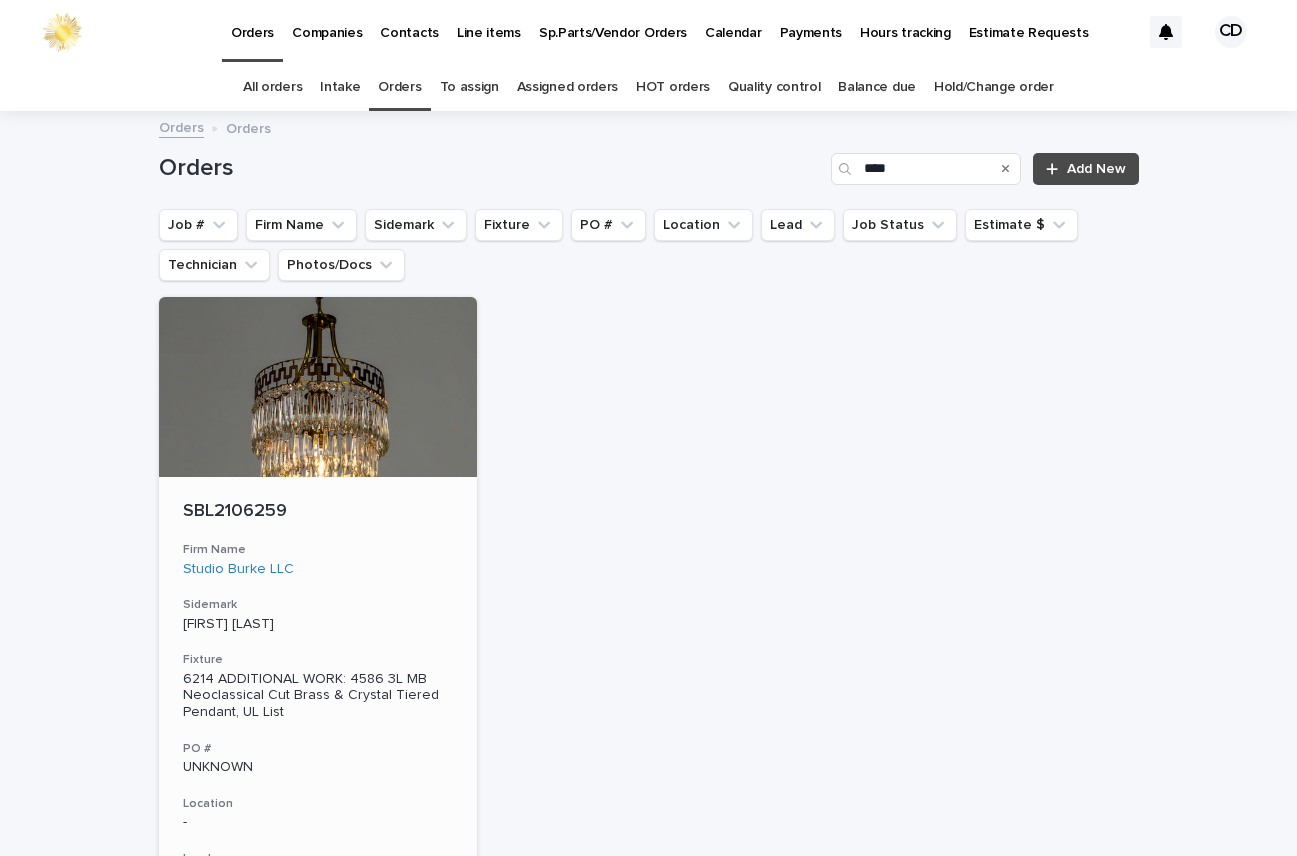 click on "Firm Name Studio Burke LLC" at bounding box center [318, 559] 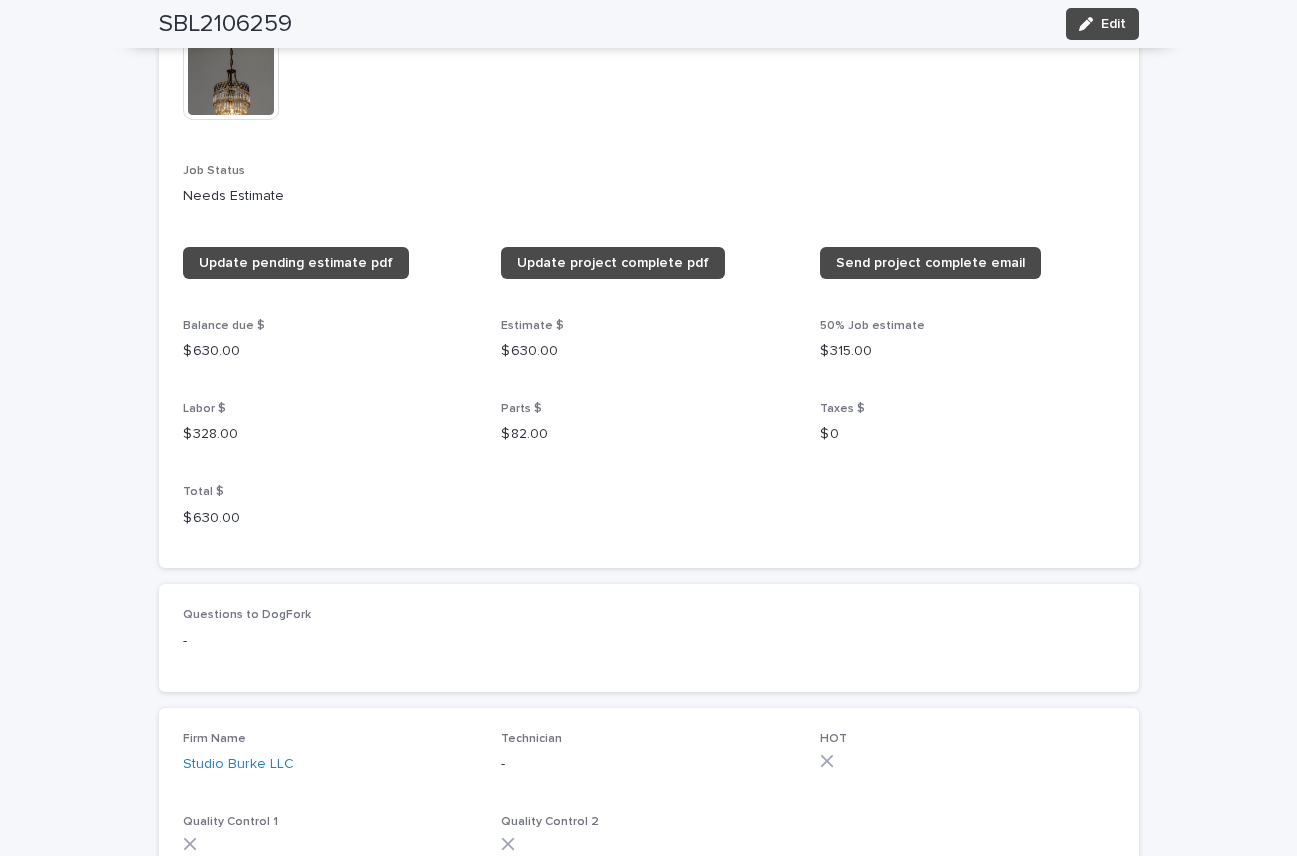 scroll, scrollTop: 1683, scrollLeft: 0, axis: vertical 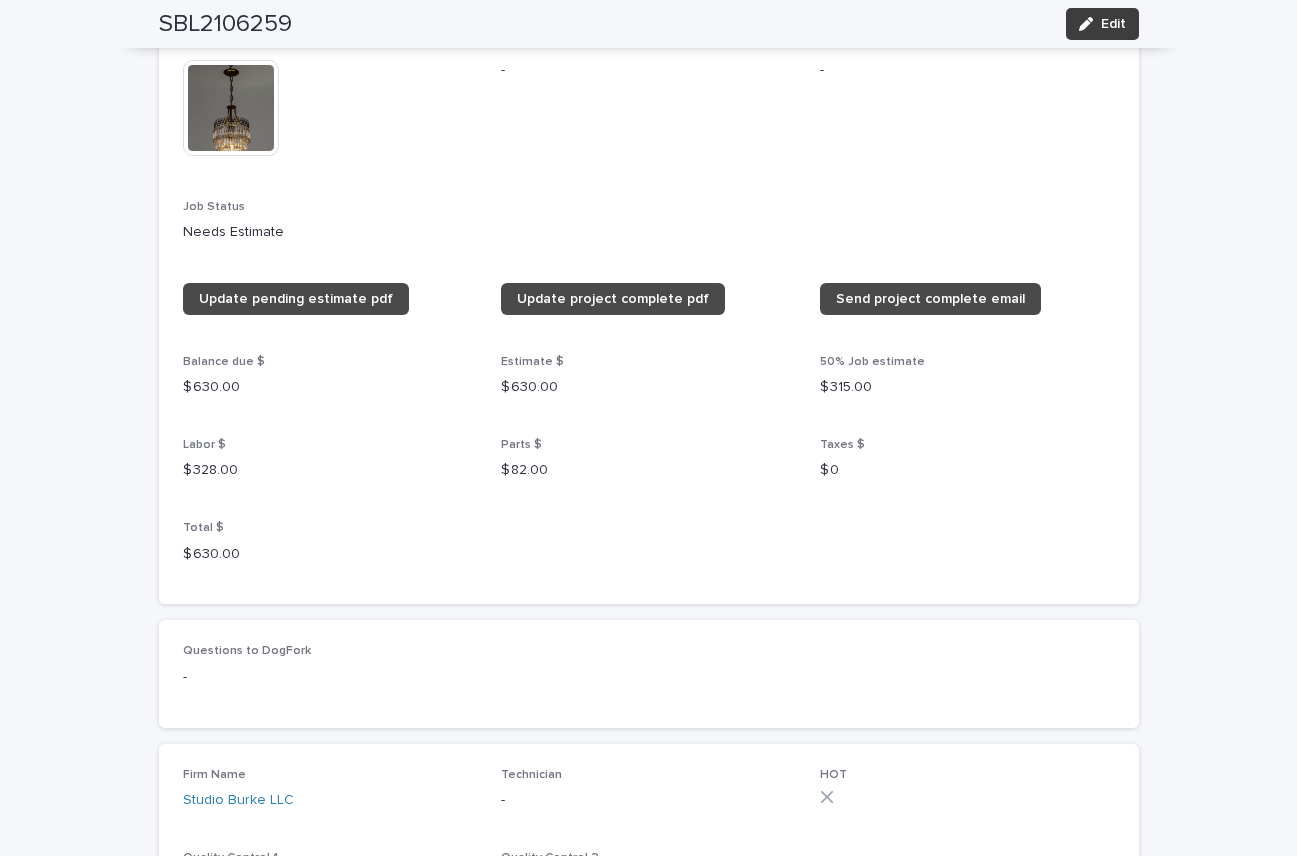 click on "Edit" at bounding box center (1113, 24) 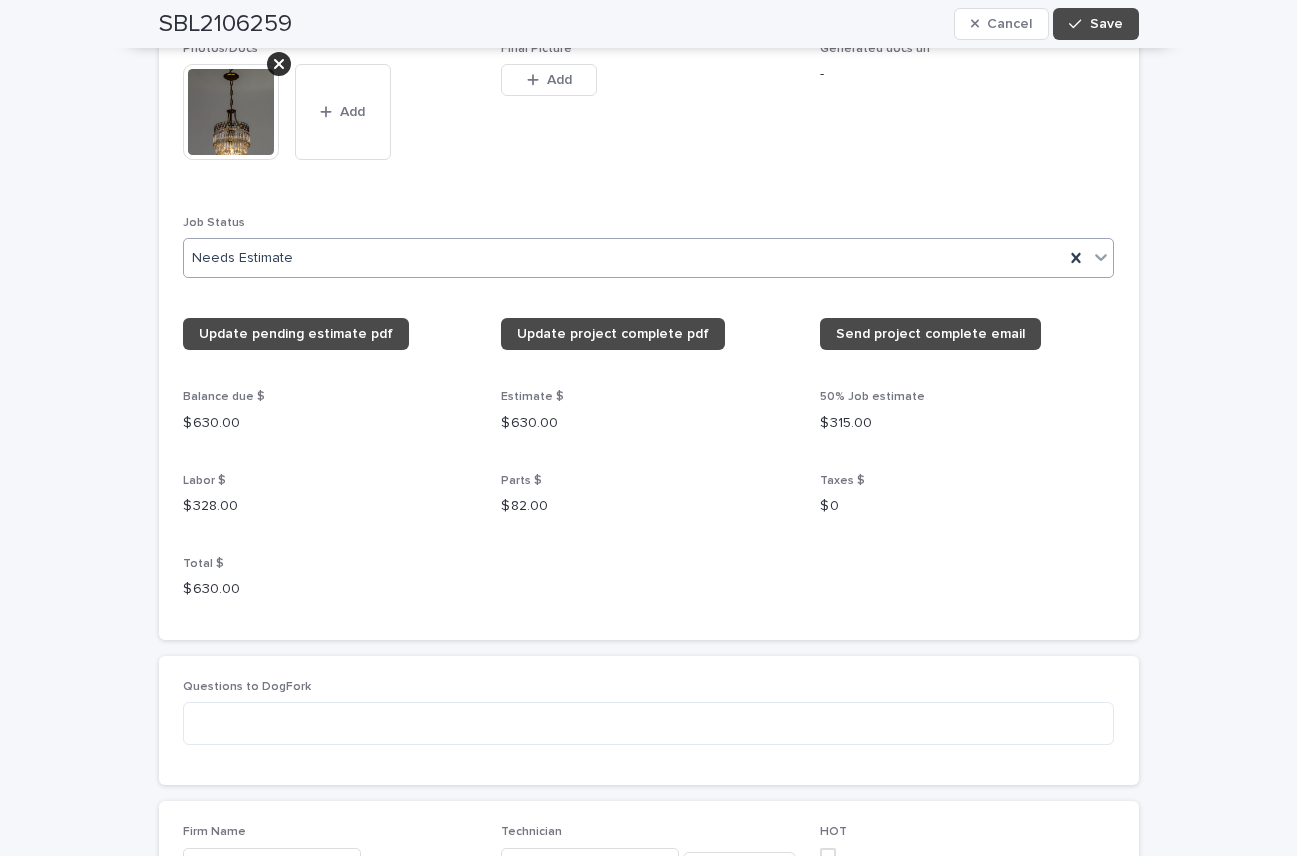 scroll, scrollTop: 1870, scrollLeft: 0, axis: vertical 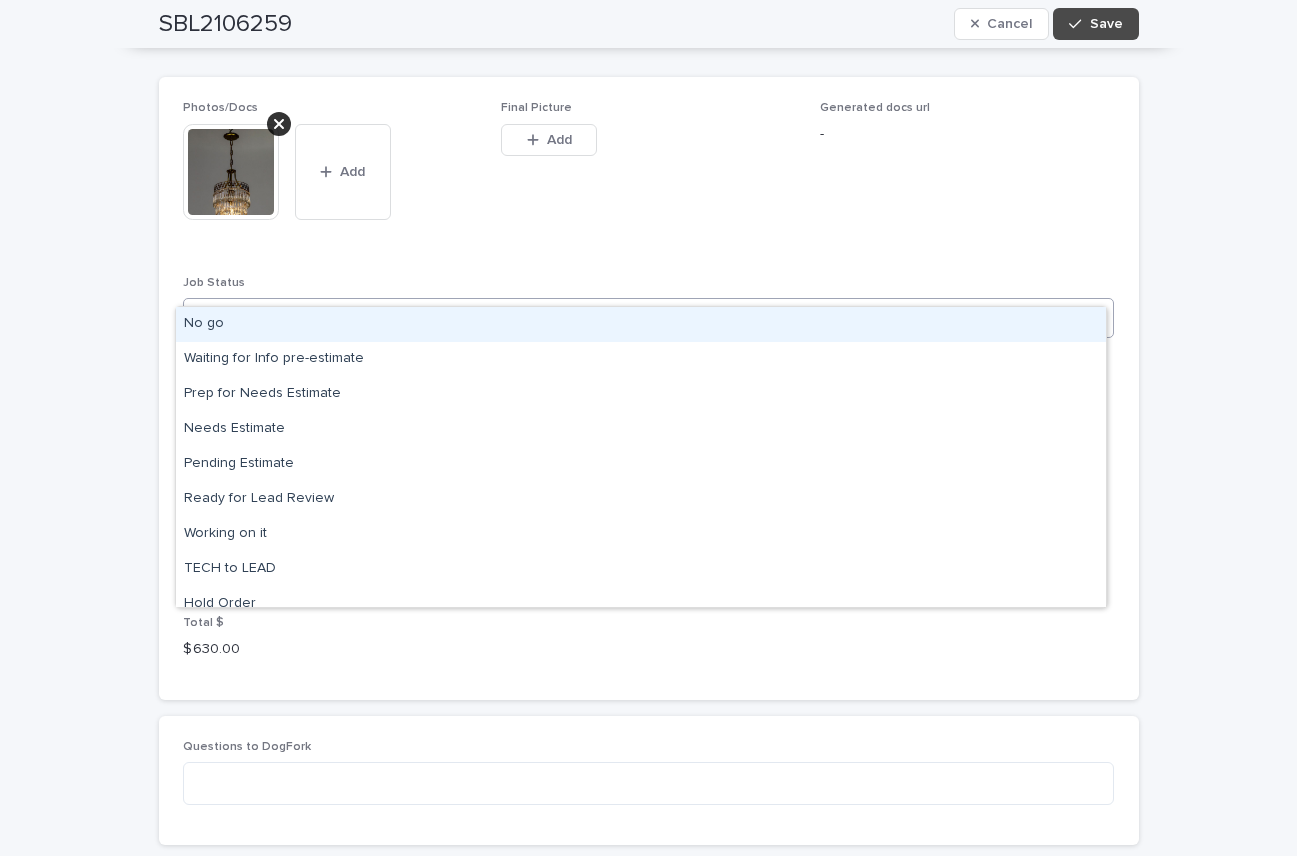 click 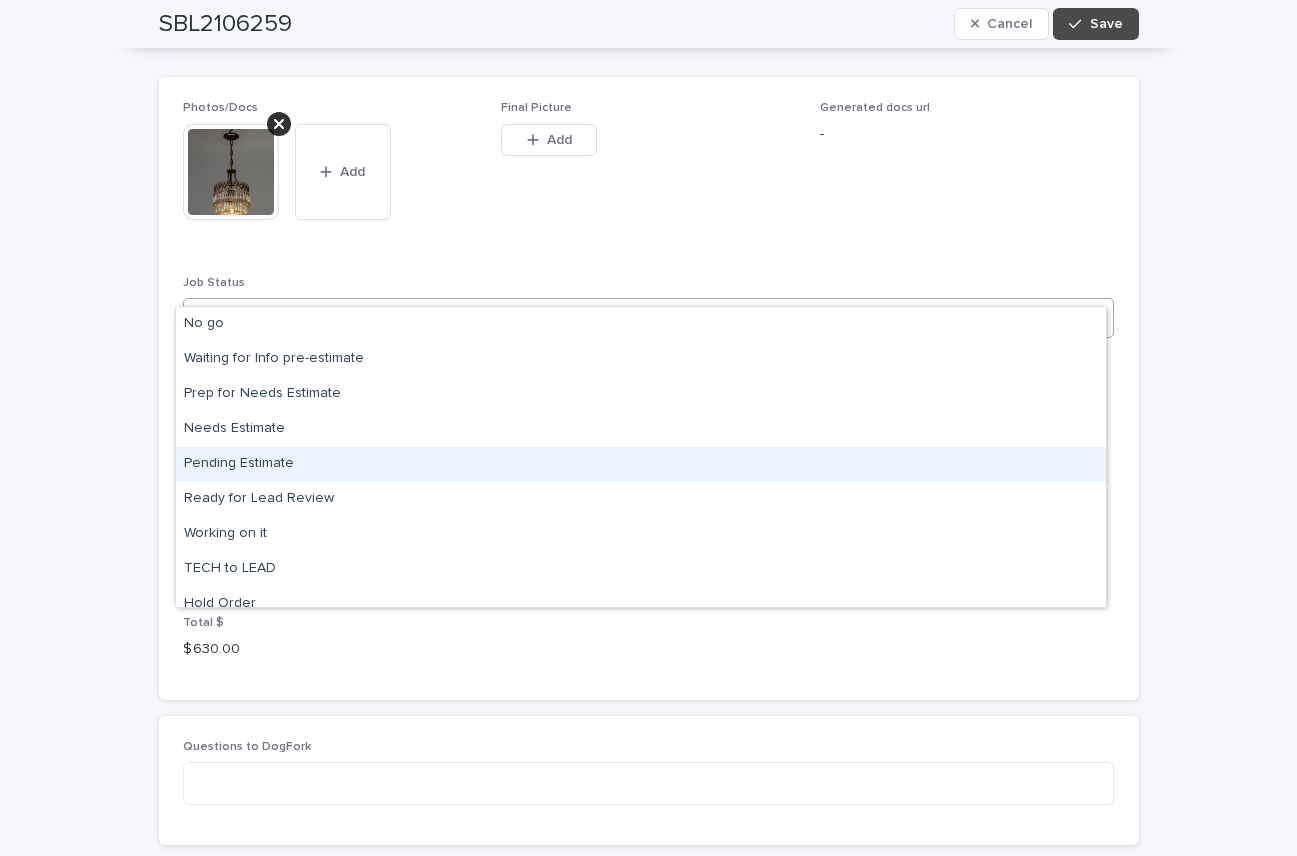 click on "Pending Estimate" at bounding box center [641, 464] 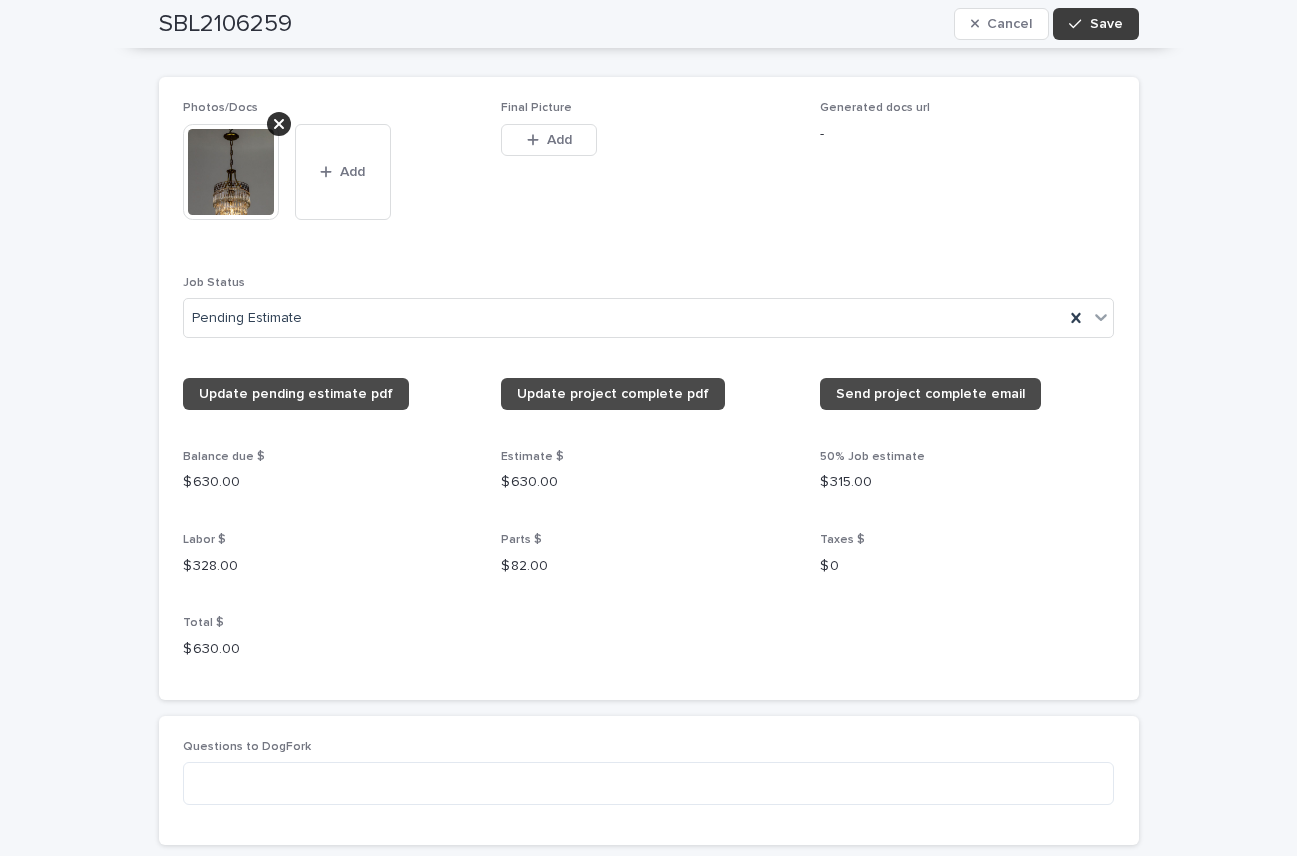 click on "Save" at bounding box center [1106, 24] 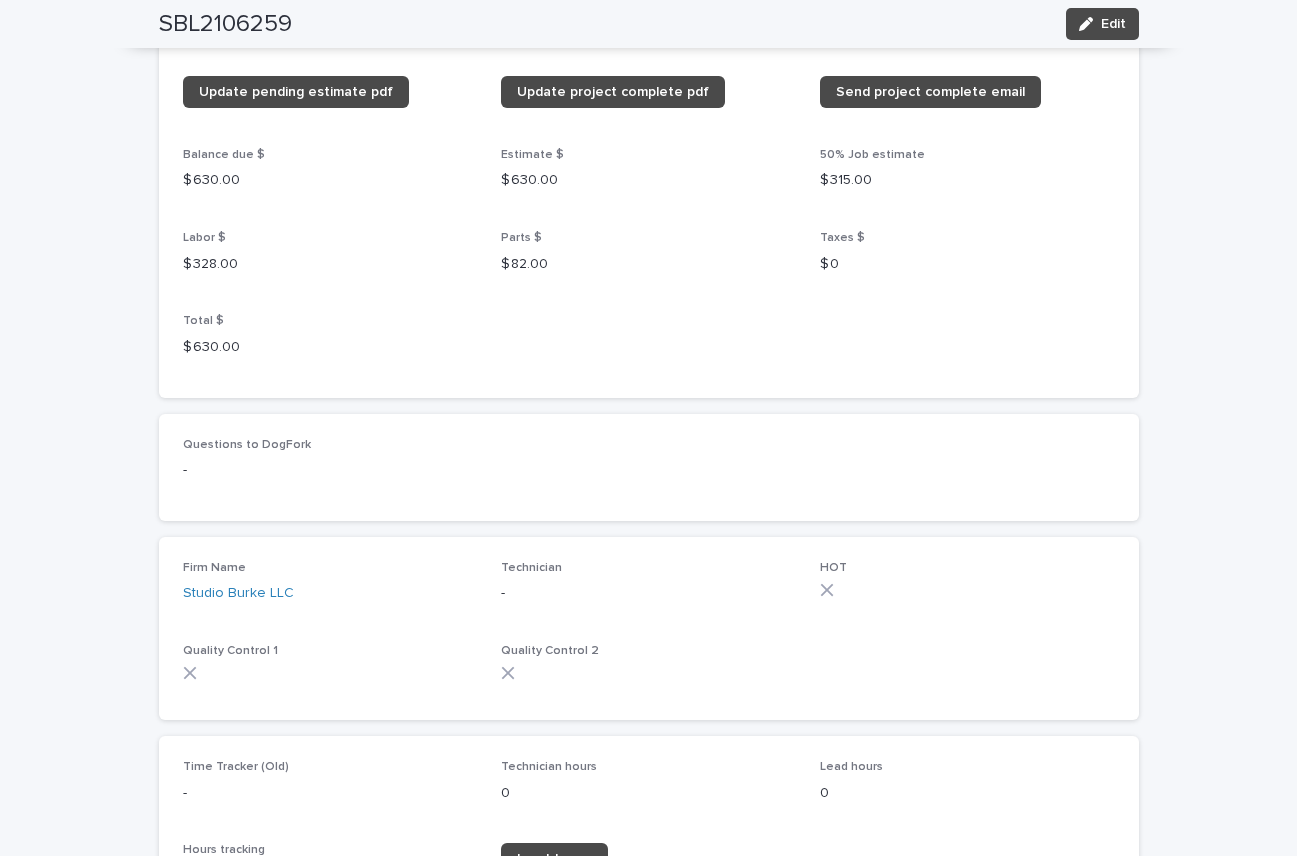 scroll, scrollTop: 1676, scrollLeft: 0, axis: vertical 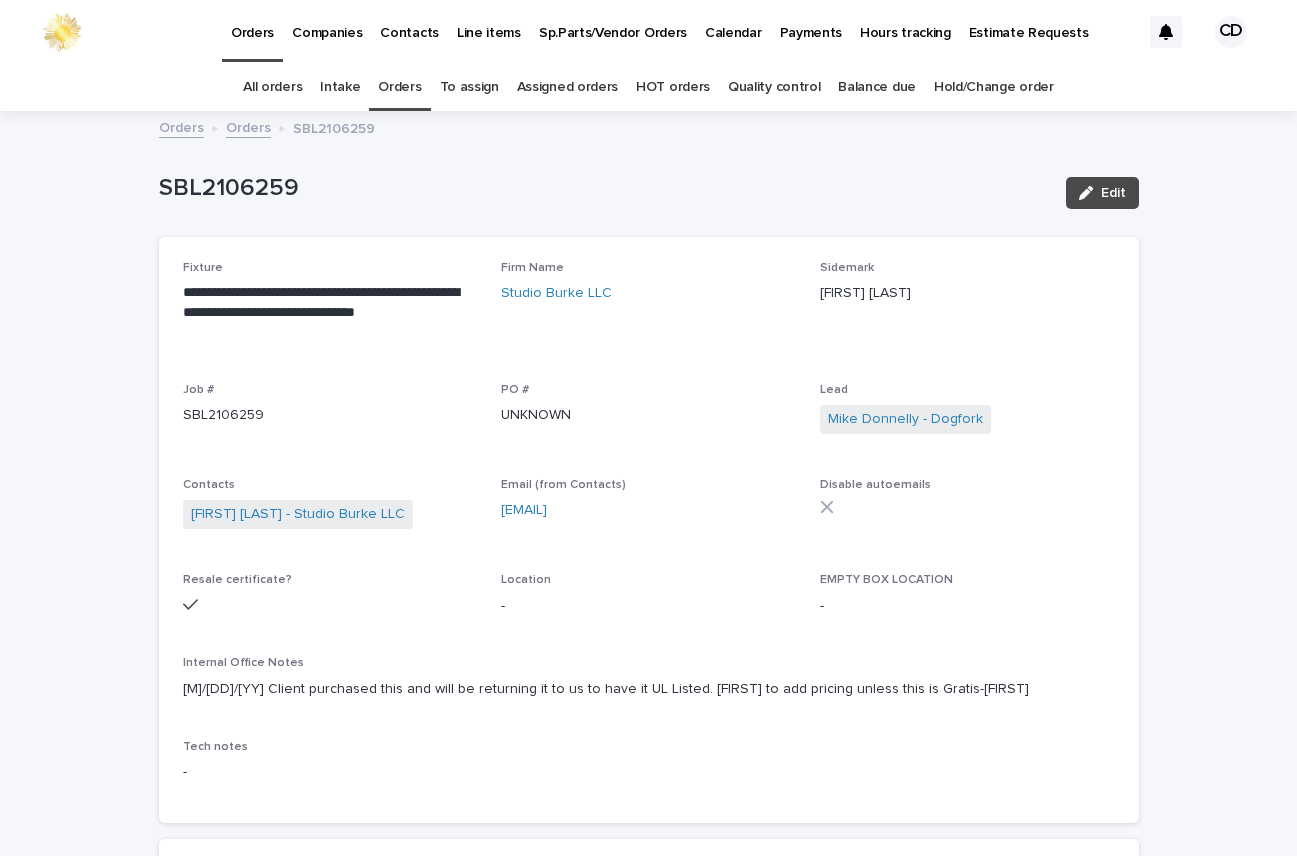 click on "Orders" at bounding box center [399, 87] 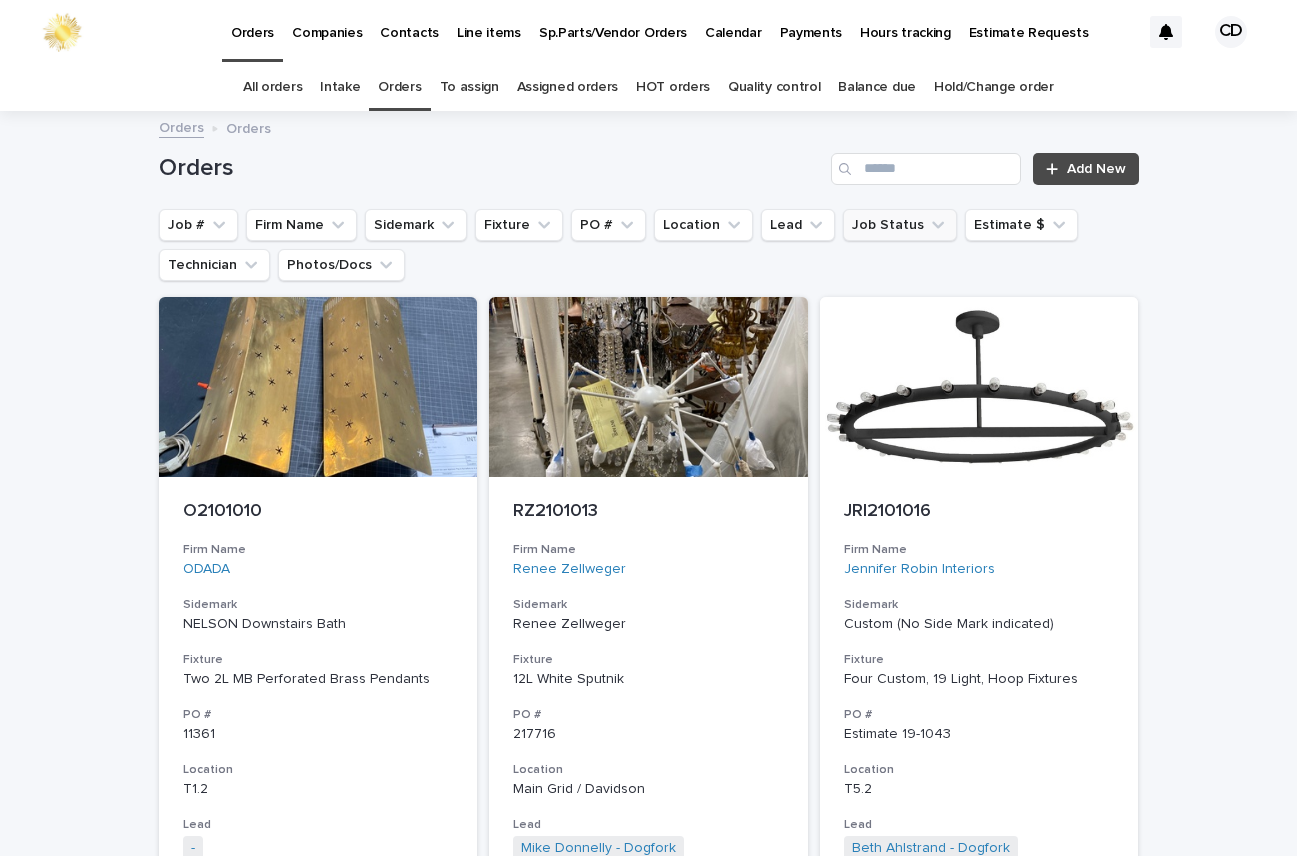 click 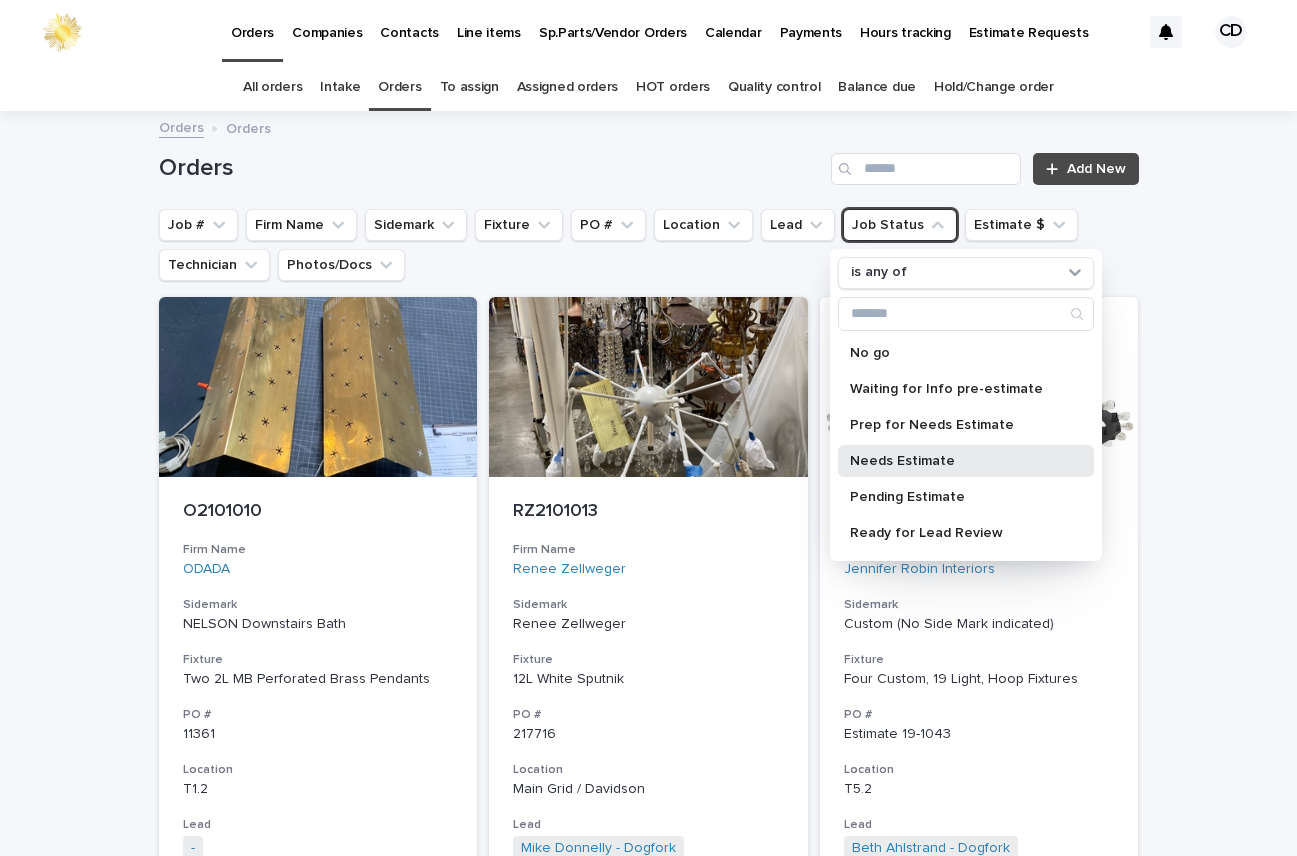 click on "Needs Estimate" at bounding box center [956, 461] 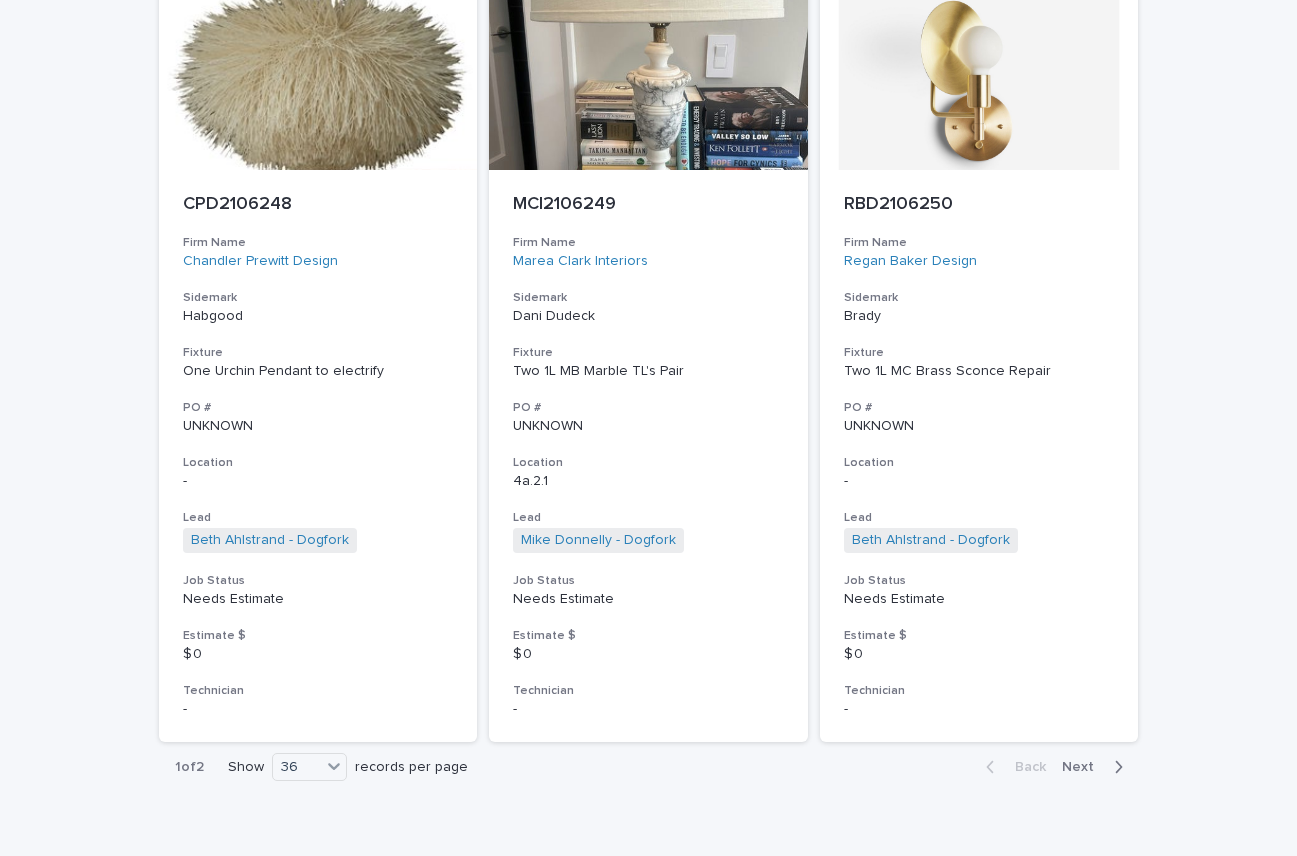scroll, scrollTop: 8968, scrollLeft: 0, axis: vertical 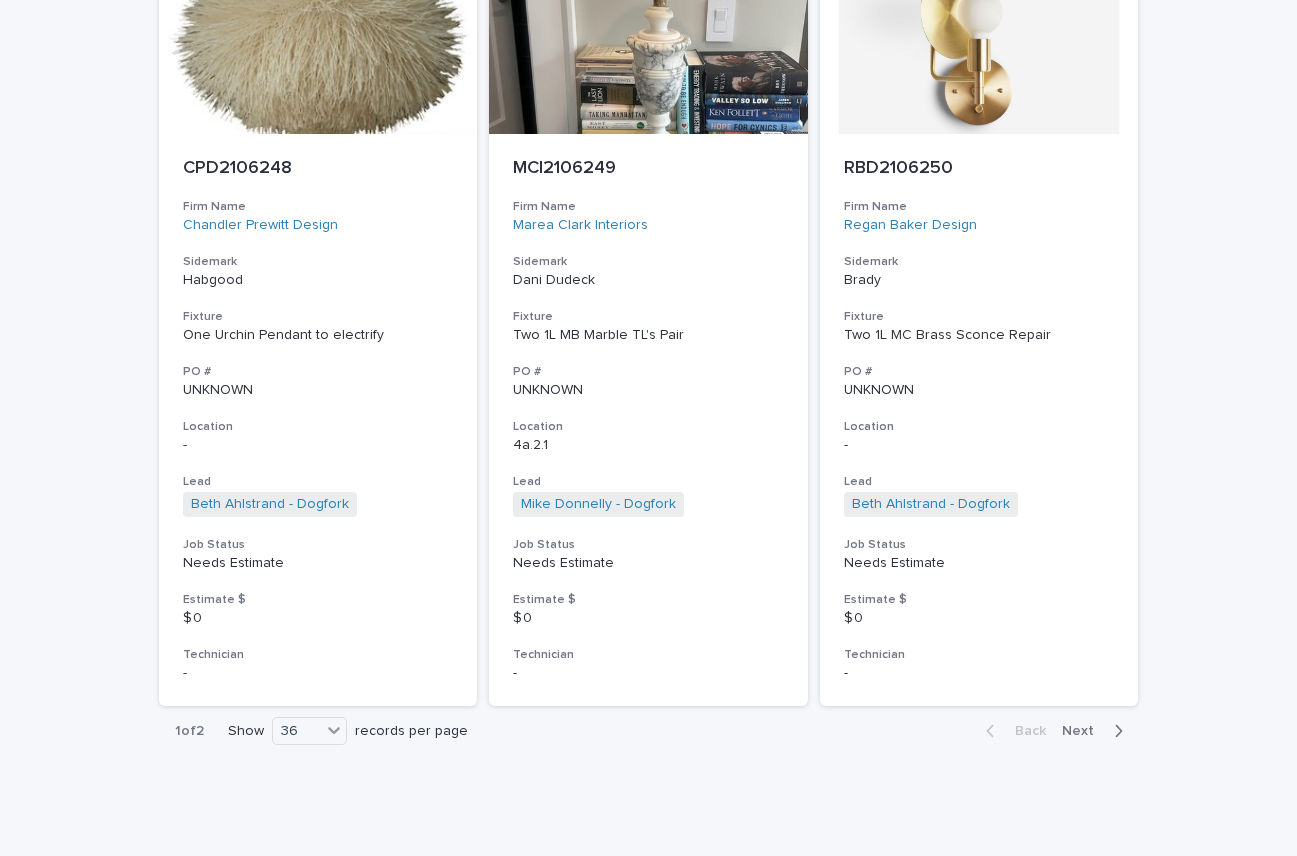 click on "Next" at bounding box center (1084, 731) 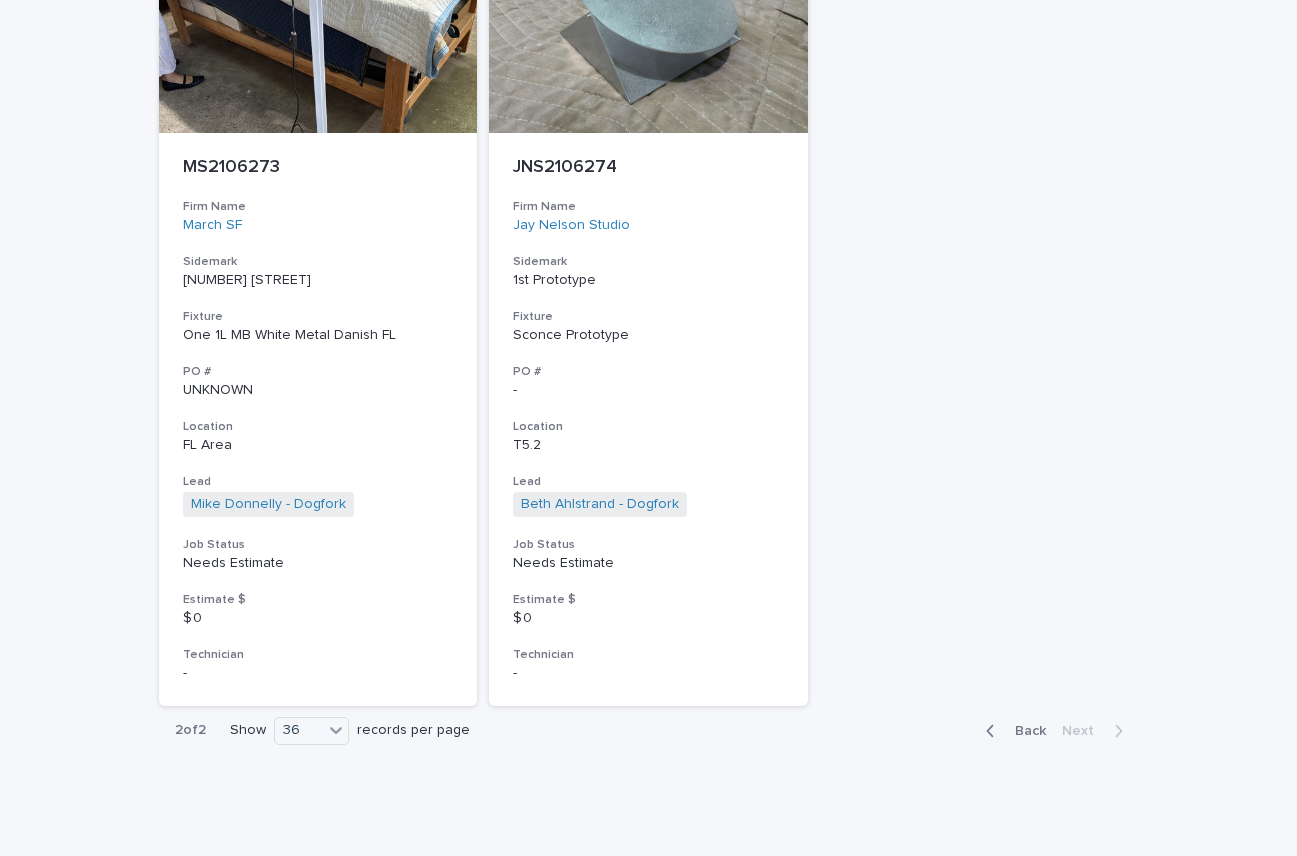 scroll, scrollTop: 2671, scrollLeft: 0, axis: vertical 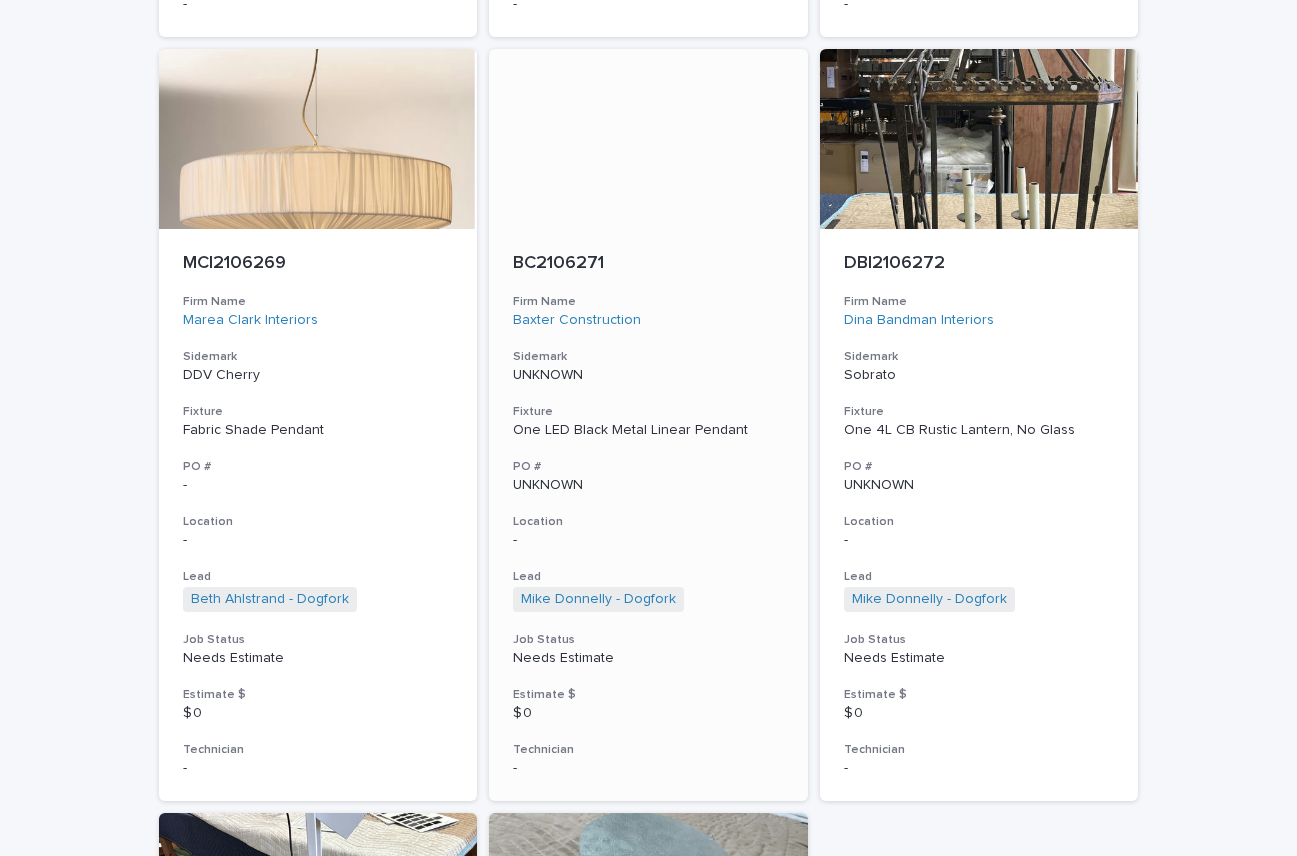 click on "BC2106271 Firm Name Baxter Construction   Sidemark UNKNOWN Fixture One LED Black Metal Linear Pendant
PO # UNKNOWN Location - Lead Mike Donnelly - Dogfork   + 0 Job Status Needs Estimate Estimate $ $ 0 Technician -" at bounding box center [648, 515] 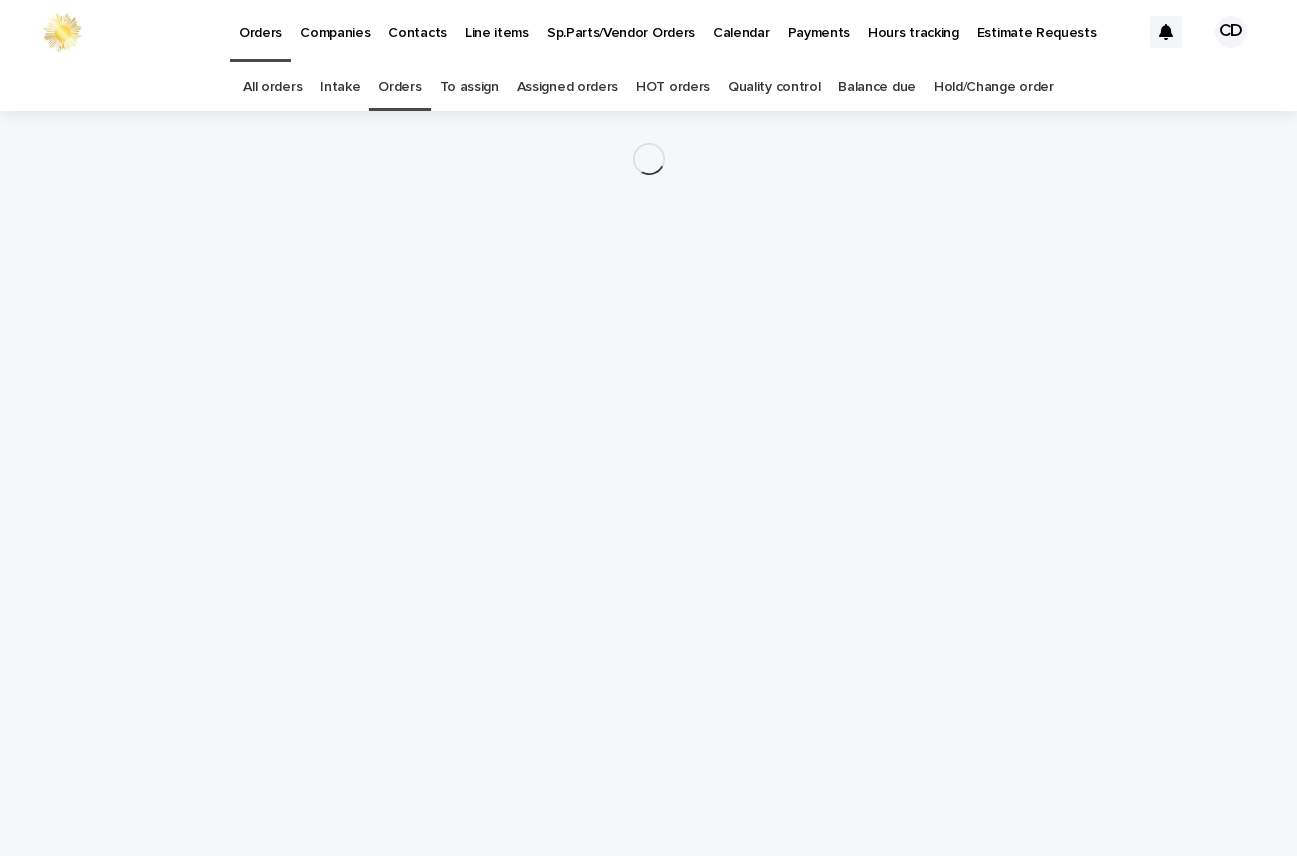 scroll, scrollTop: 0, scrollLeft: 0, axis: both 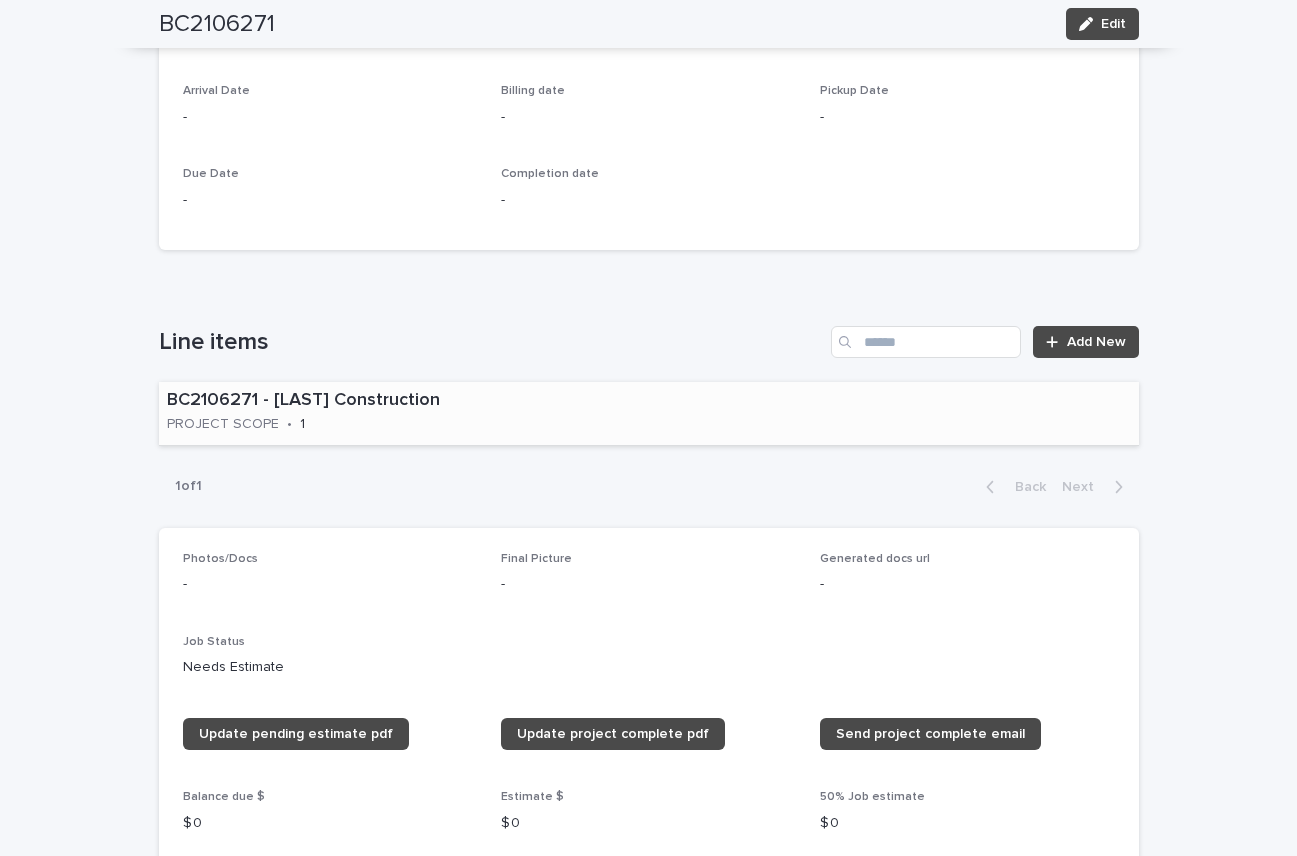click on "BC2106271 - Baxter Construction PROJECT SCOPE • 1" at bounding box center [649, 413] 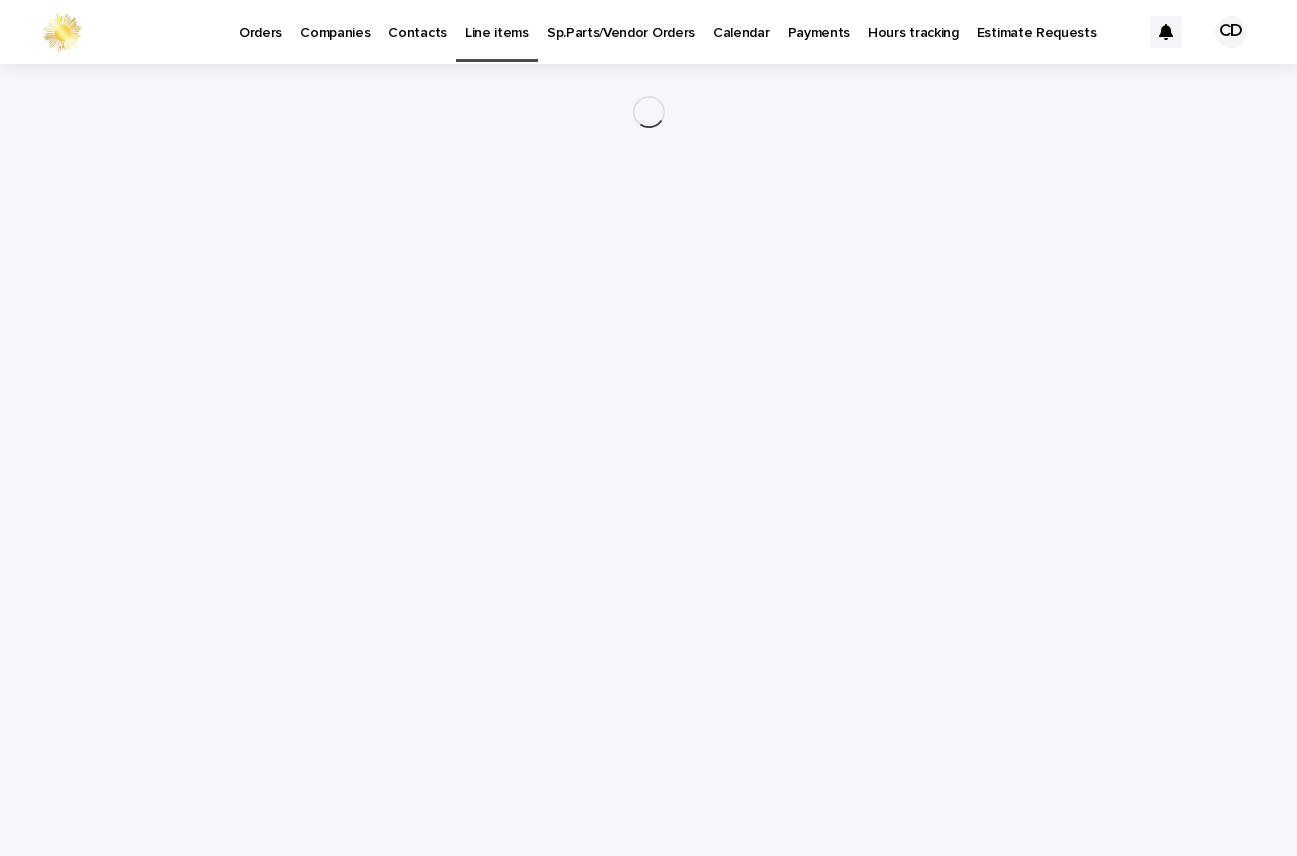 scroll, scrollTop: 0, scrollLeft: 0, axis: both 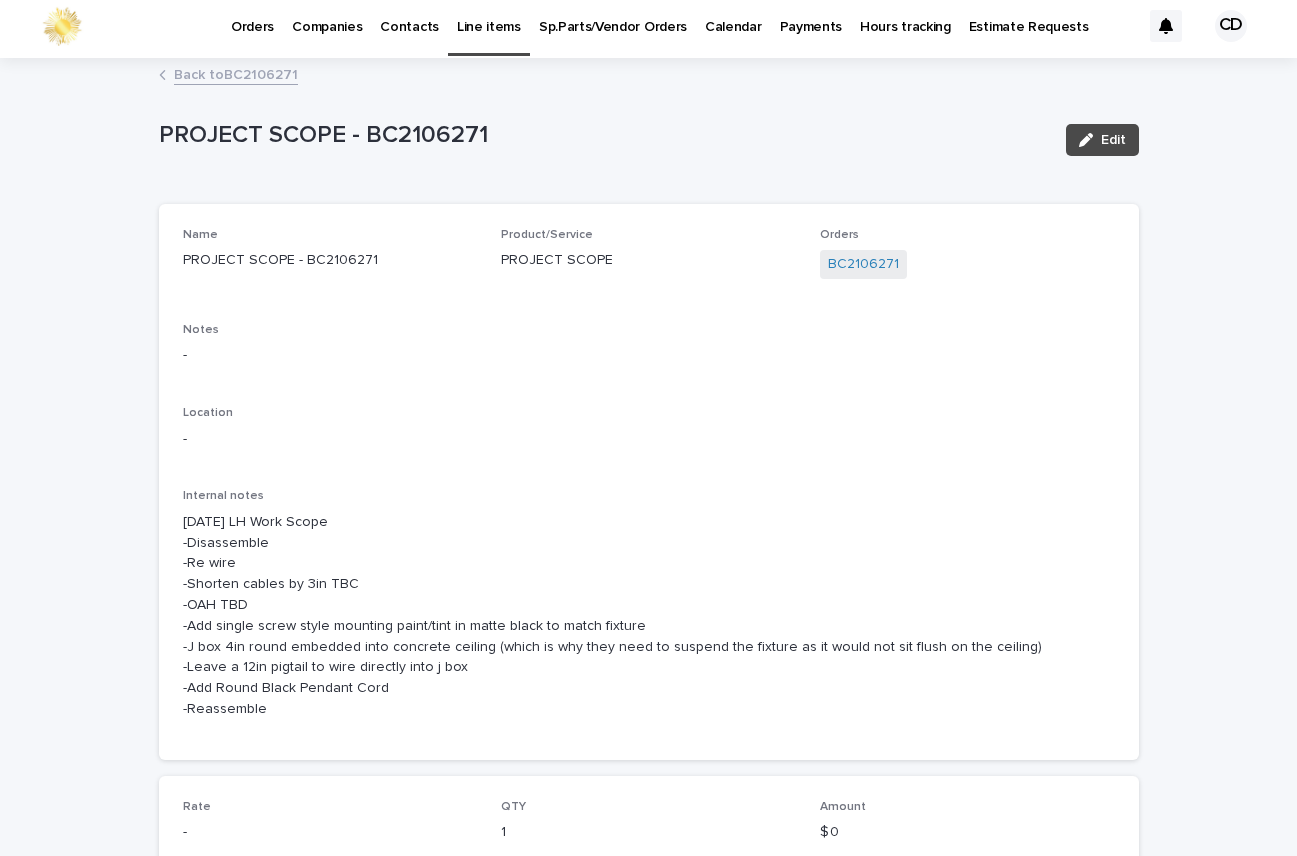 click on "Back to  BC2106271" at bounding box center (236, 73) 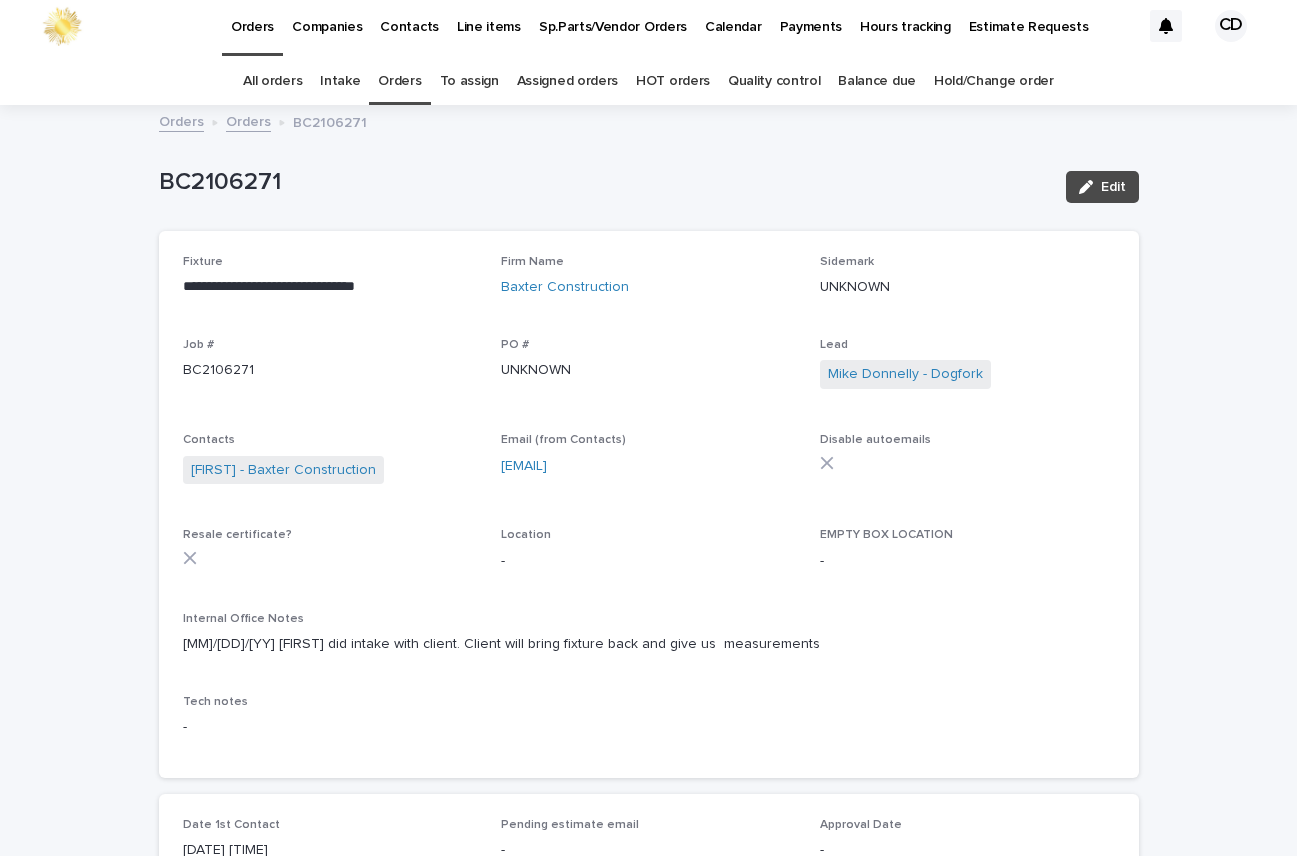 scroll, scrollTop: 64, scrollLeft: 0, axis: vertical 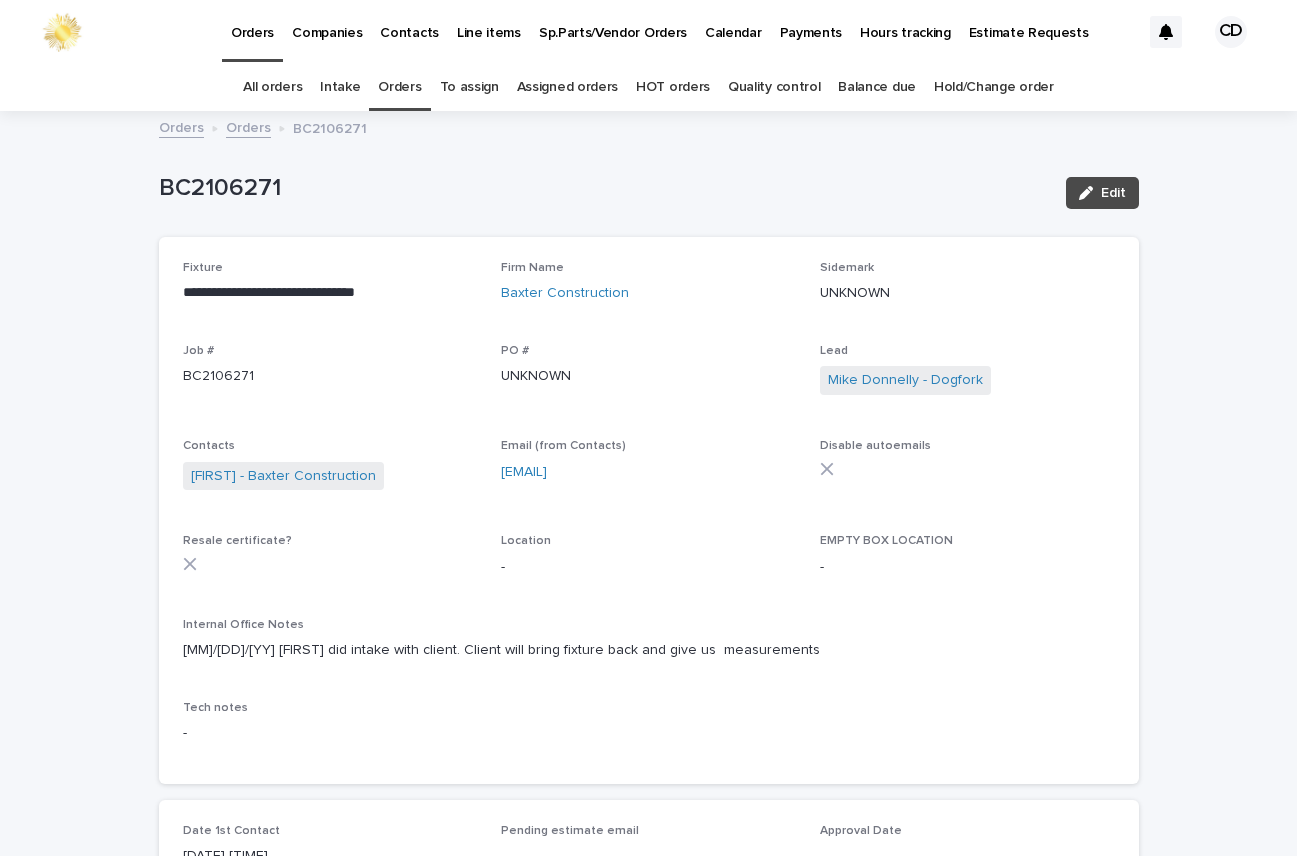click on "BC2106271" at bounding box center (604, 188) 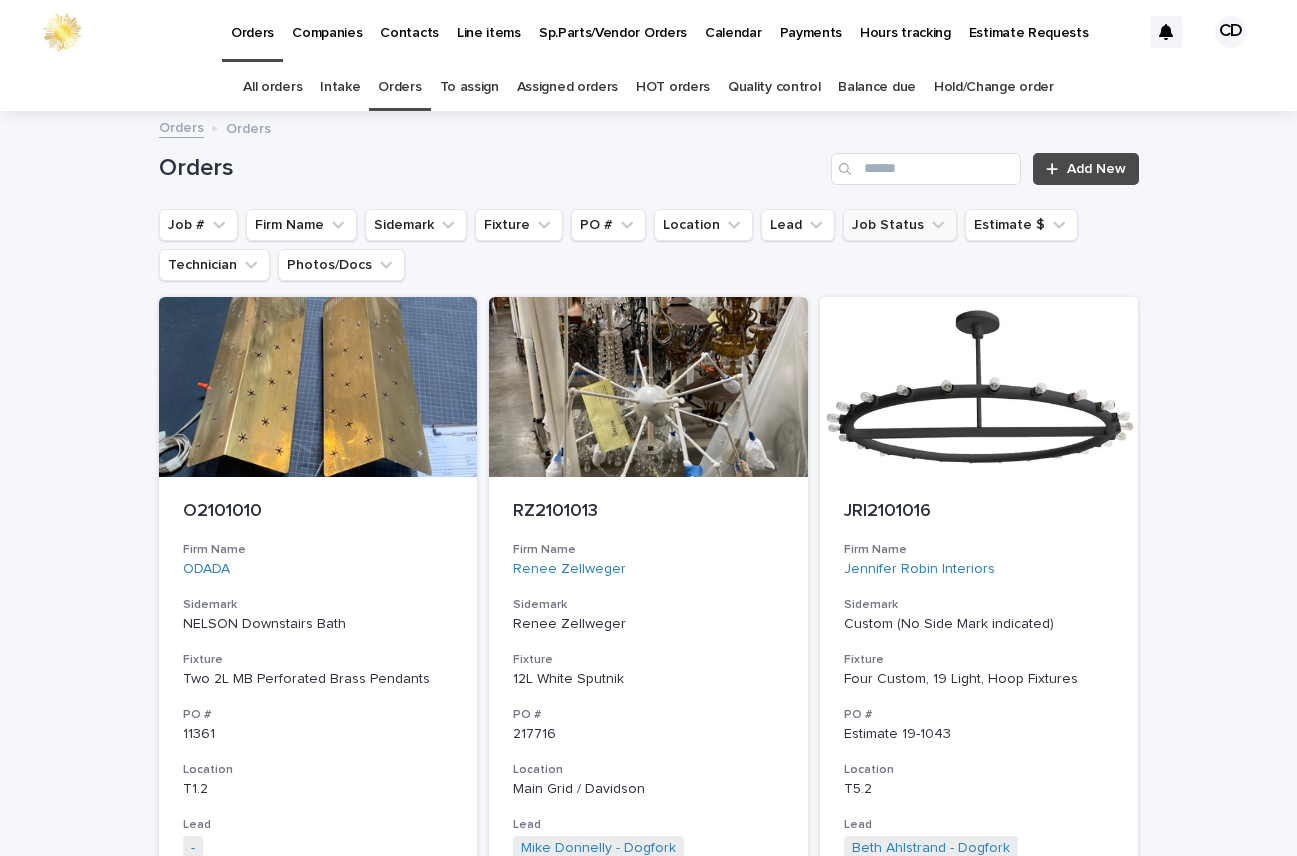 click 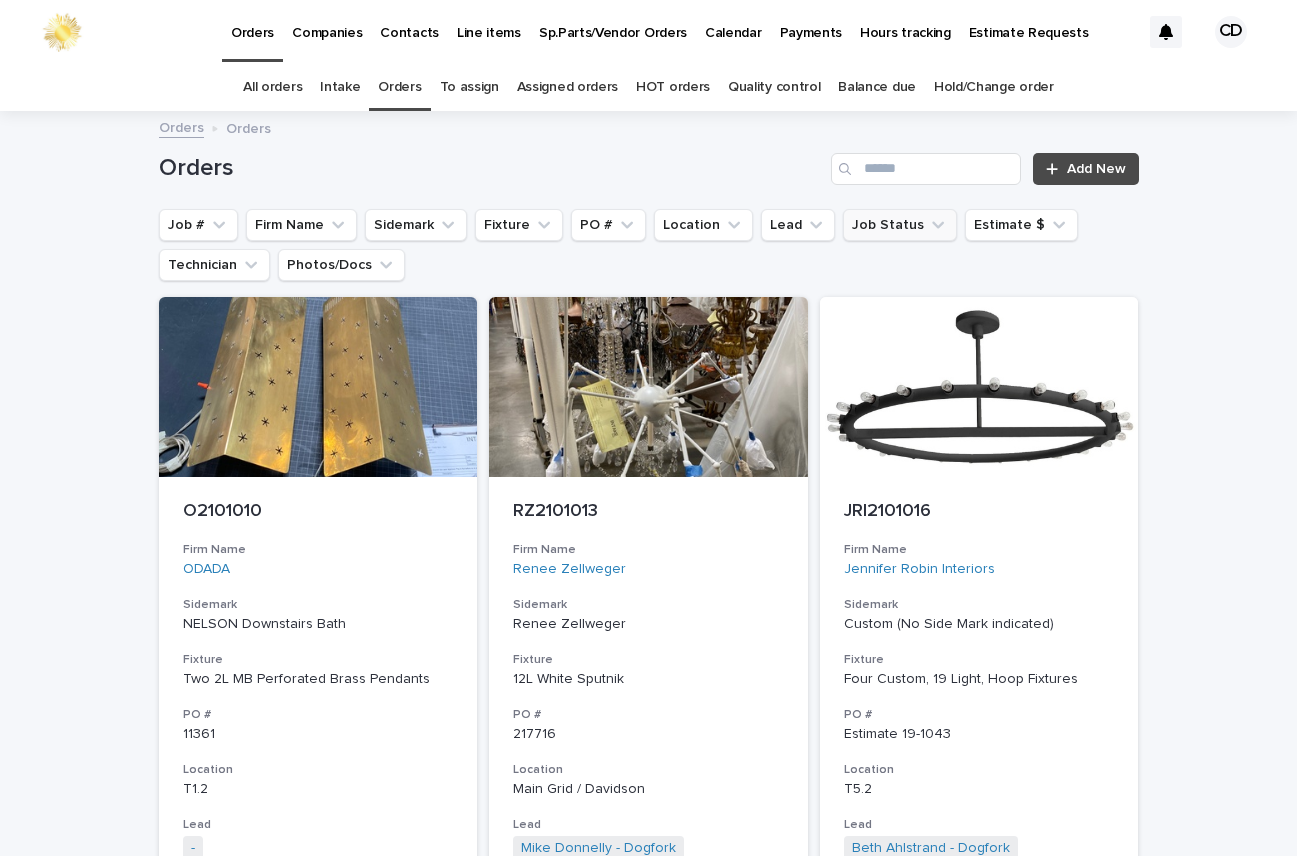 click on "Job Status" at bounding box center (900, 225) 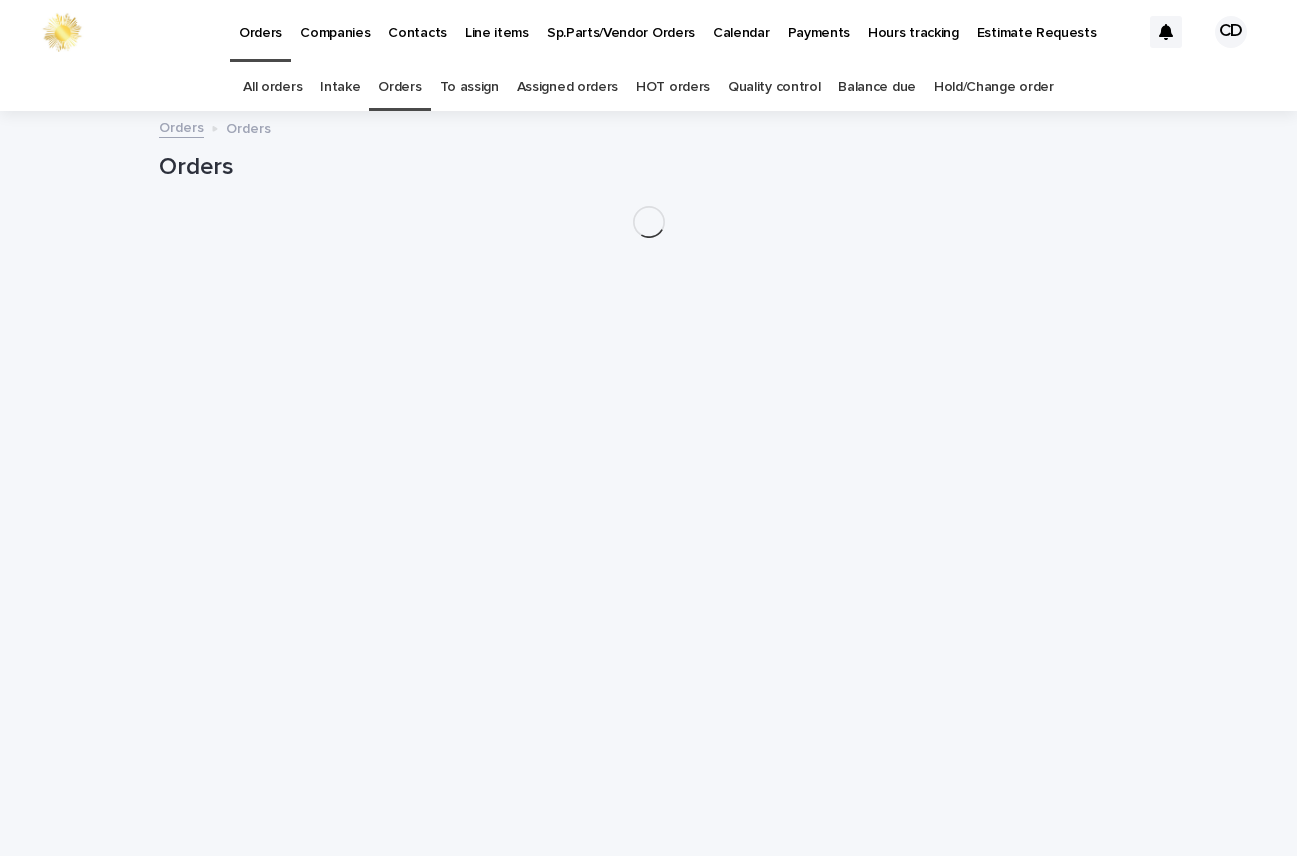 scroll, scrollTop: 0, scrollLeft: 0, axis: both 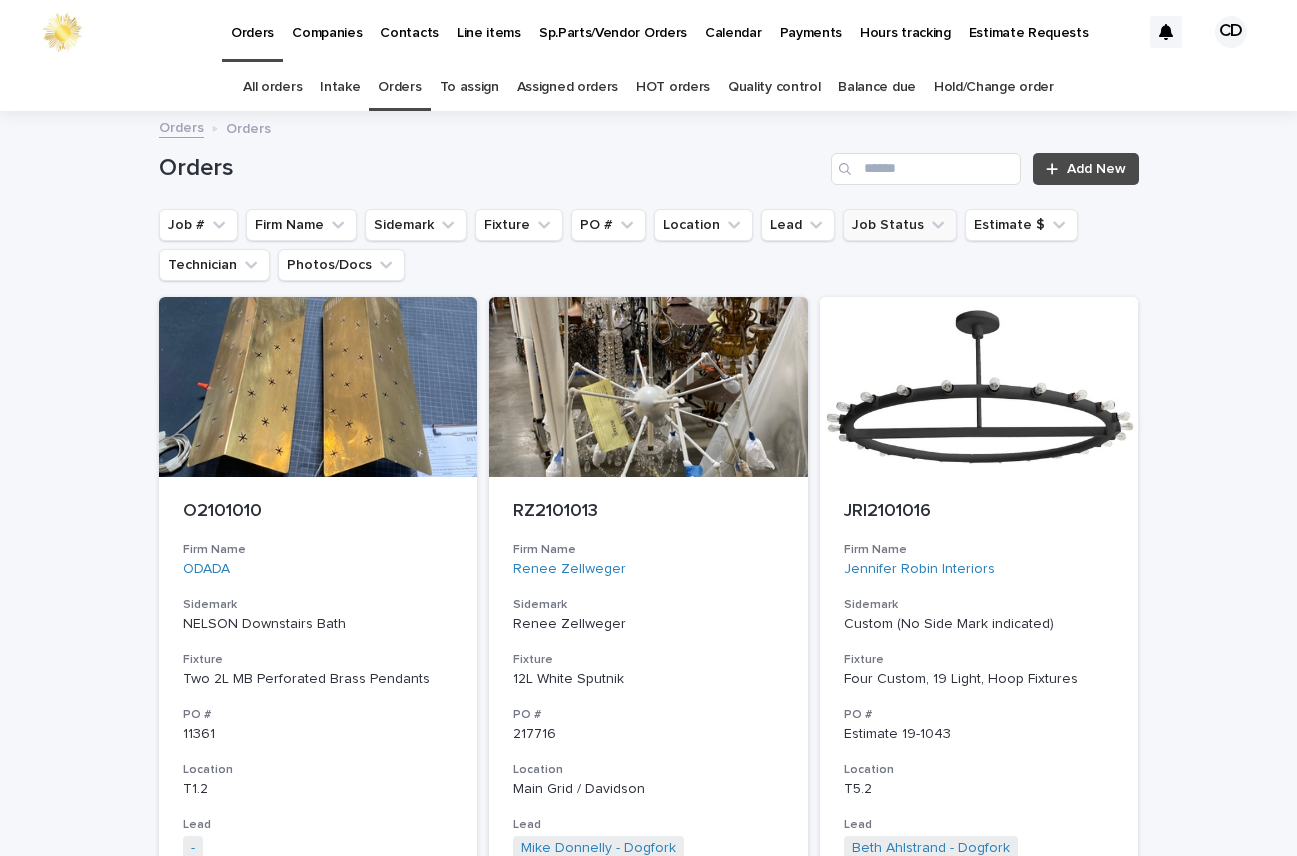 click 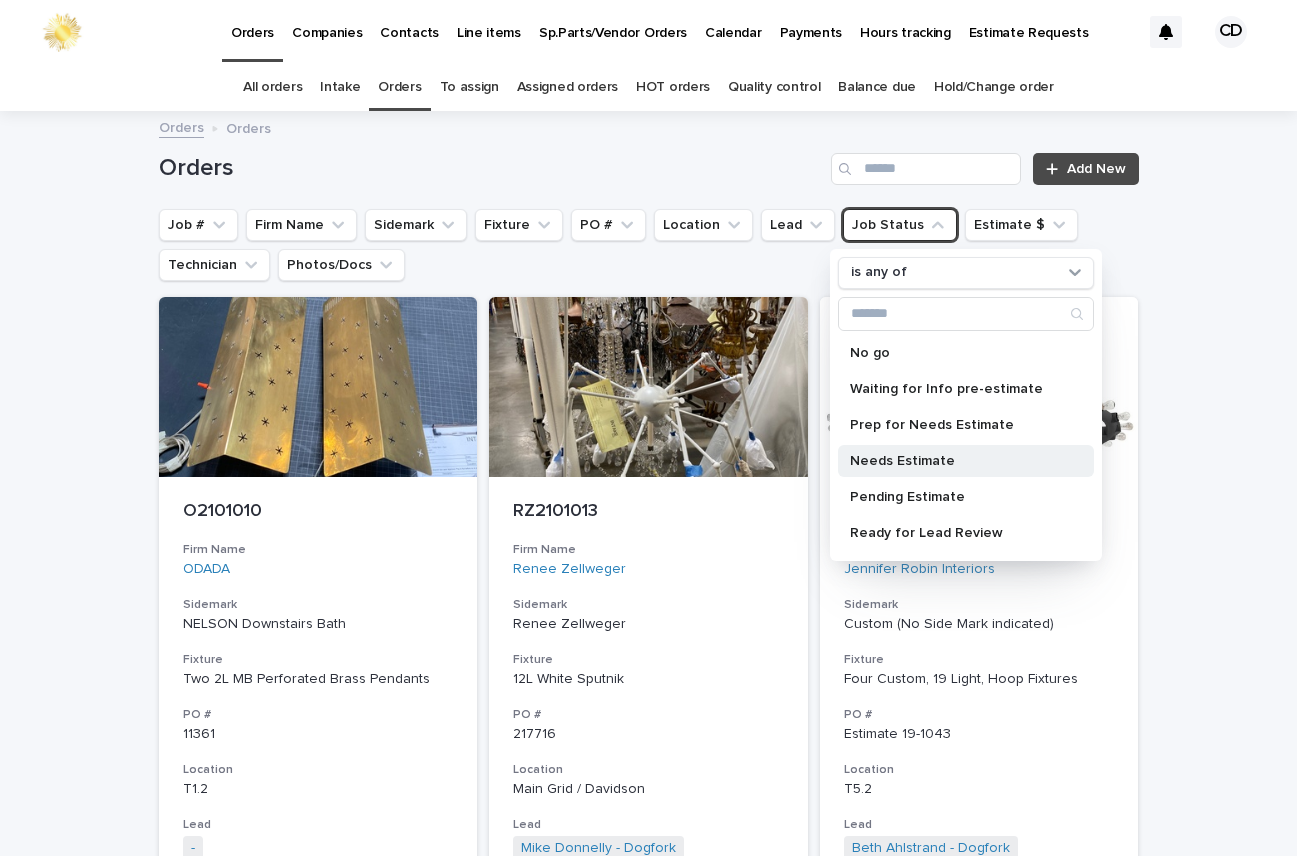 click on "Needs Estimate" at bounding box center [956, 461] 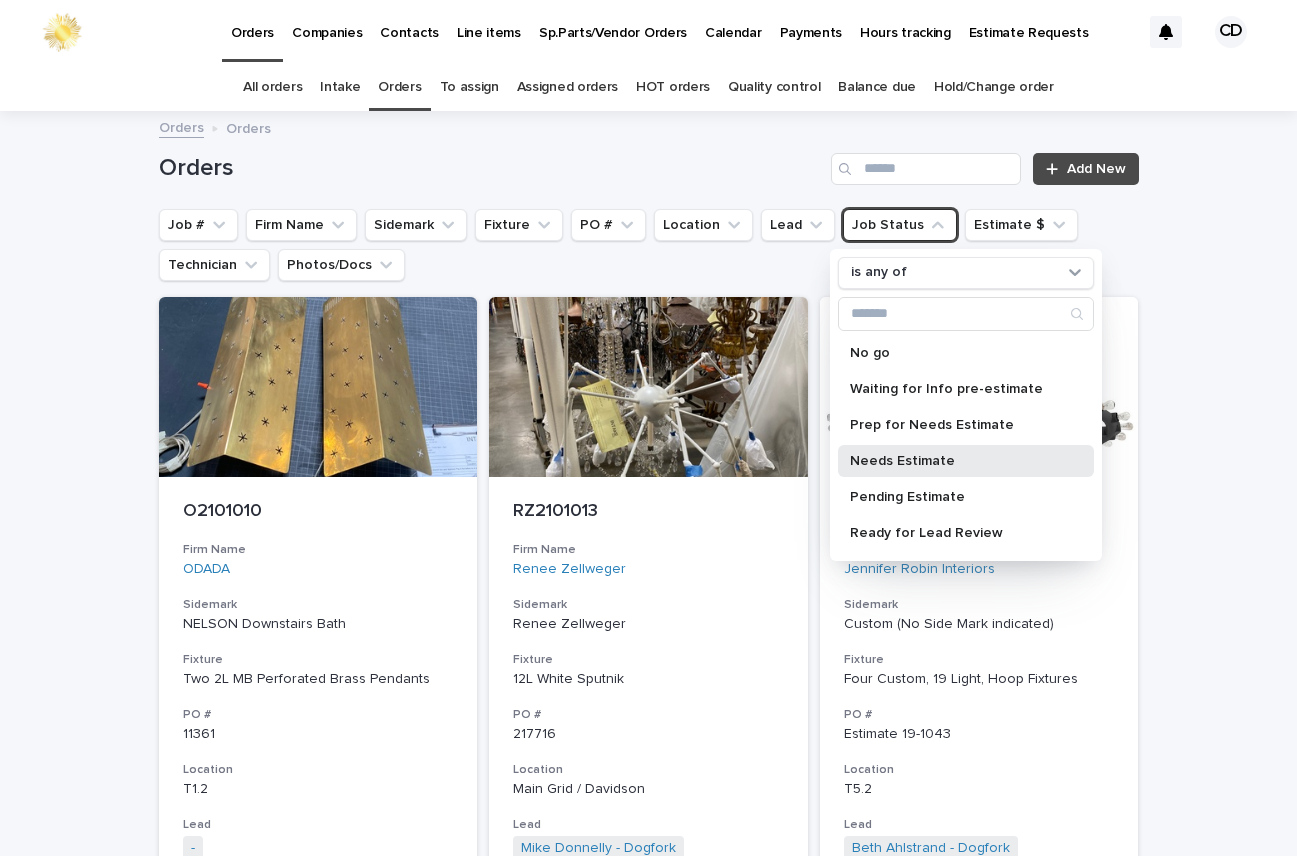 click on "Needs Estimate" at bounding box center (956, 461) 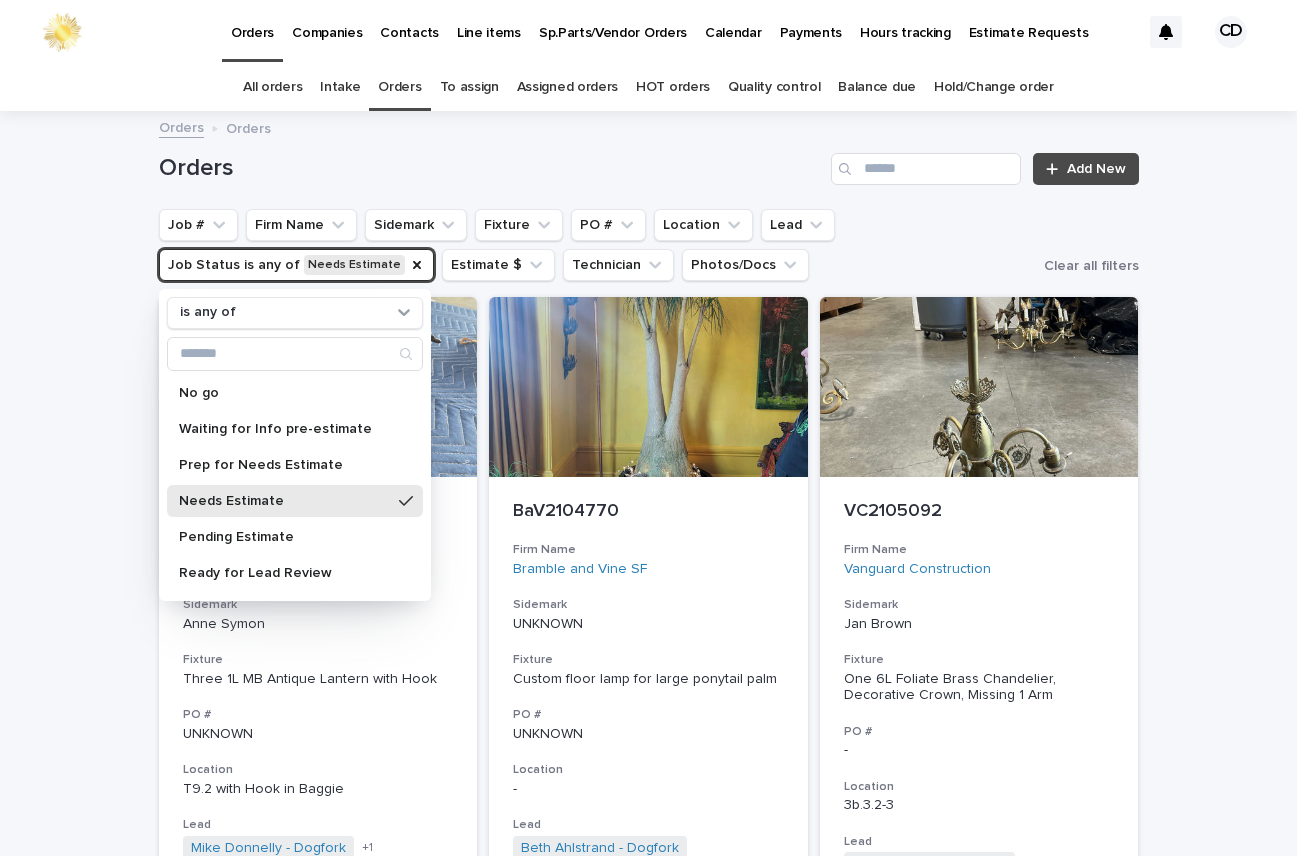 click on "Loading... Saving… Loading... Saving… Orders Add New Job # Firm Name Sidemark Fixture PO # Location Lead Job Status is any of Needs Estimate is any of No go Waiting for Info pre-estimate Prep for Needs Estimate Needs Estimate Pending Estimate Ready for Lead Review Working on it TECH to LEAD Hold Order TBDs Parts on Order/Out with Vendor Assigned Change Order Completed Estimate $ Technician Photos/Docs Clear all filters ASI2104602 Firm Name Anne Symon Interiors   Sidemark Anne Symon Fixture Three 1L MB Antique Lantern with Hook
PO # UNKNOWN Location T9.2 with Hook in Baggie Lead Mike Donnelly - Dogfork   Beth Ahlstrand - Dogfork   + 1 Job Status Needs Estimate Estimate $ $ 15,174.00 Technician Ronald Orellana - Dogfork - Technician   + 0 BaV2104770 Firm Name Bramble and Vine SF   Sidemark UNKNOWN Fixture Custom floor lamp for large ponytail palm
PO # UNKNOWN Location - Lead Beth Ahlstrand - Dogfork   + 0 Job Status Needs Estimate Estimate $ $ 0 Technician - VC2105092 Firm Name Vanguard Construction" at bounding box center (648, 4968) 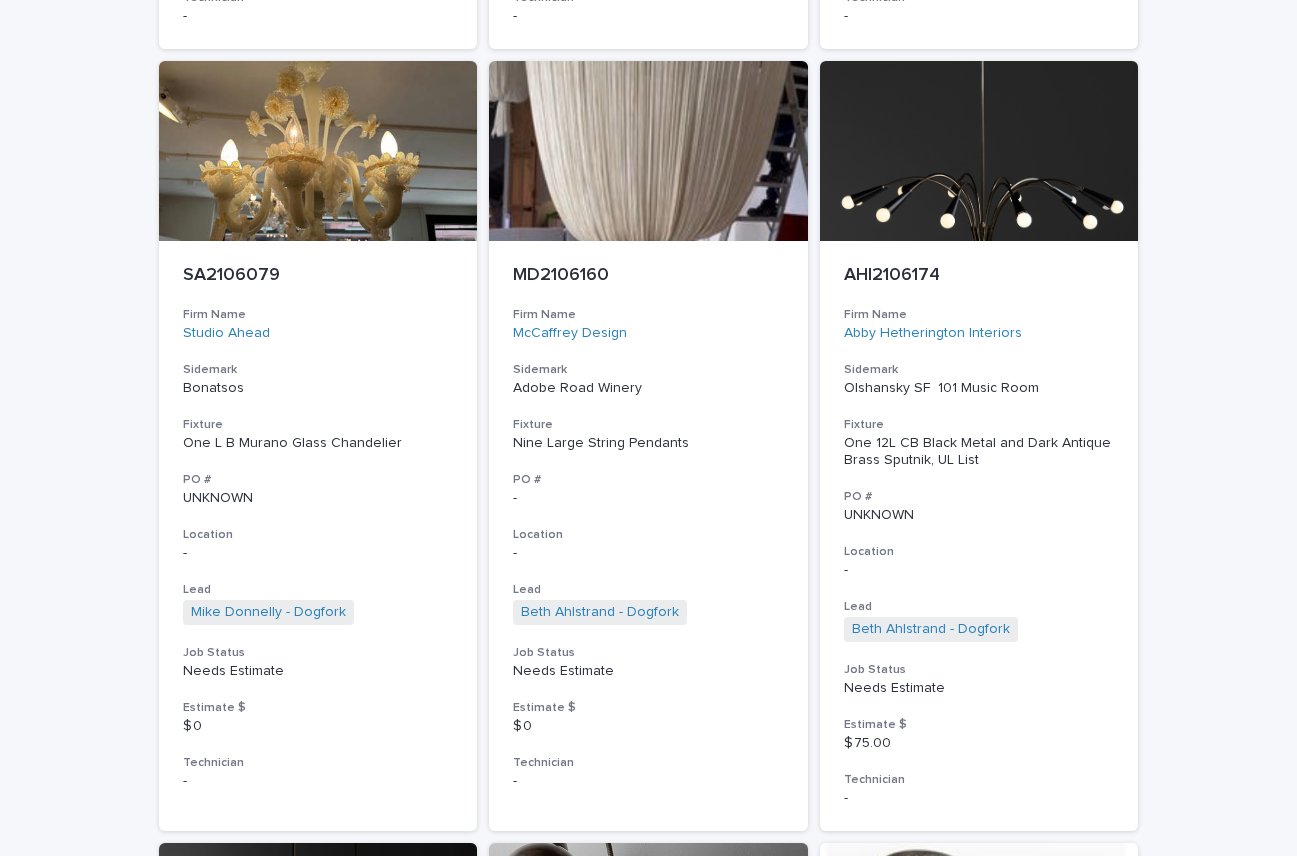 scroll, scrollTop: 8968, scrollLeft: 0, axis: vertical 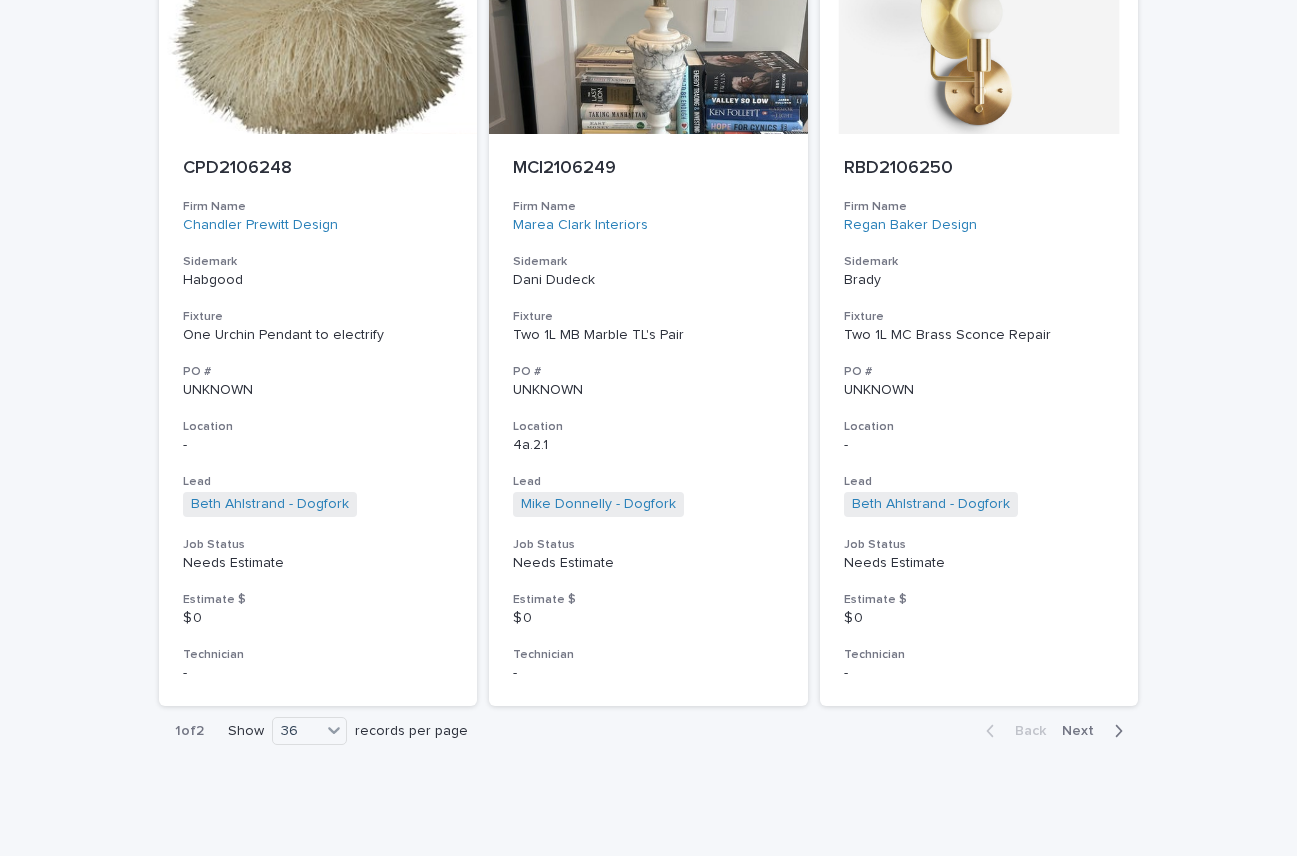 click on "Loading... Saving… Loading... Saving… Orders Add New Job # Firm Name Sidemark Fixture PO # Location Lead Job Status is any of Needs Estimate Estimate $ Technician Photos/Docs Clear all filters ASI2104602 Firm Name Anne Symon Interiors   Sidemark Anne Symon Fixture Three 1L MB Antique Lantern with Hook
PO # UNKNOWN Location T9.2 with Hook in Baggie Lead Mike Donnelly - Dogfork   Beth Ahlstrand - Dogfork   + 1 Job Status Needs Estimate Estimate $ $ 15,174.00 Technician Ronald Orellana - Dogfork - Technician   + 0 BaV2104770 Firm Name Bramble and Vine SF   Sidemark UNKNOWN Fixture Custom floor lamp for large ponytail palm
PO # UNKNOWN Location - Lead Beth Ahlstrand - Dogfork   + 0 Job Status Needs Estimate Estimate $ $ 0 Technician - VC2105092 Firm Name Vanguard Construction   Sidemark Jan Brown Fixture One 6L Foliate Brass Chandelier,
Decorative Crown, Missing 1 Arm
PO # - Location 3b.3.2-3 Lead Mike Donnelly - Dogfork   + 0 Job Status Needs Estimate Estimate $ $ 0 Technician - VC2105103 Firm Name" at bounding box center (648, -4000) 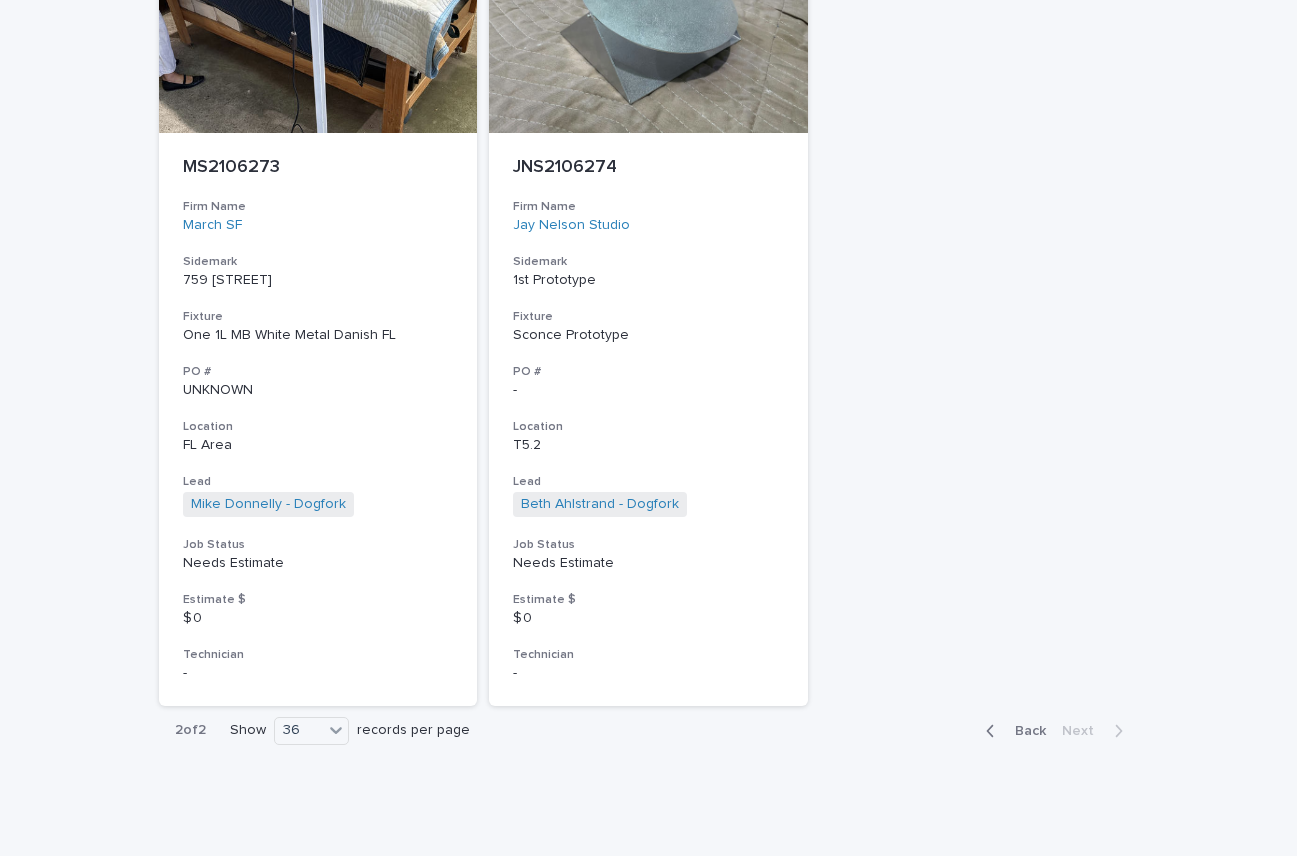 scroll, scrollTop: 2671, scrollLeft: 0, axis: vertical 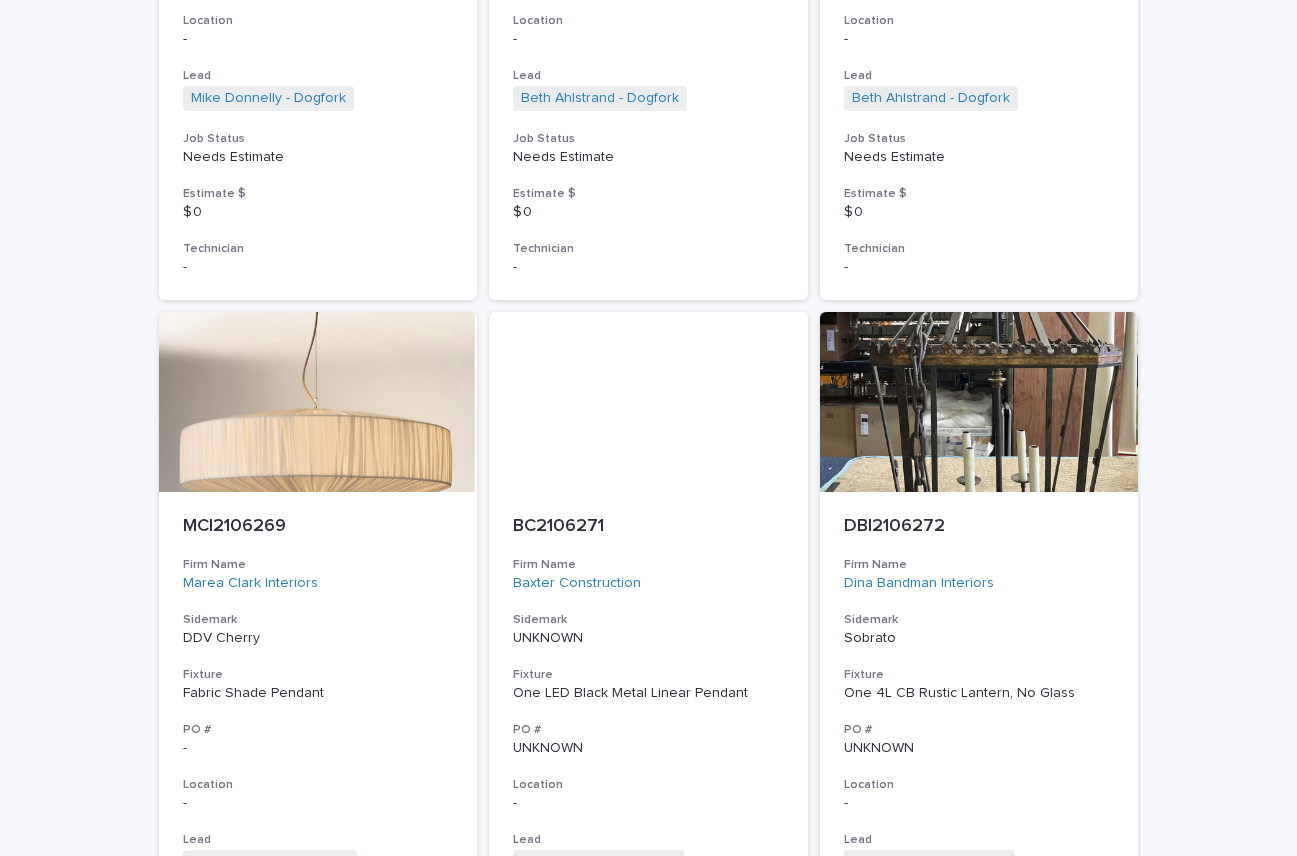 drag, startPoint x: 1267, startPoint y: 420, endPoint x: 1267, endPoint y: 434, distance: 14 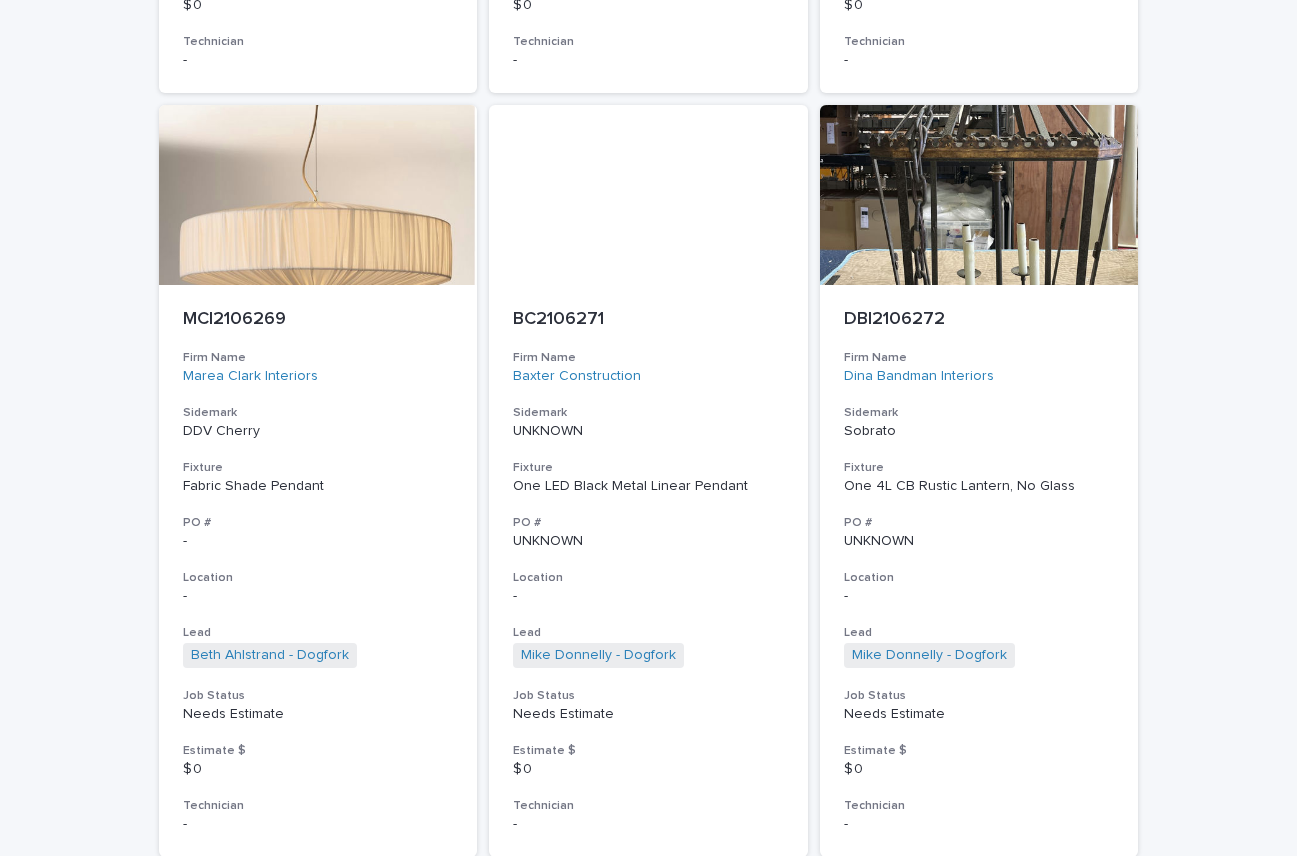 scroll, scrollTop: 1751, scrollLeft: 0, axis: vertical 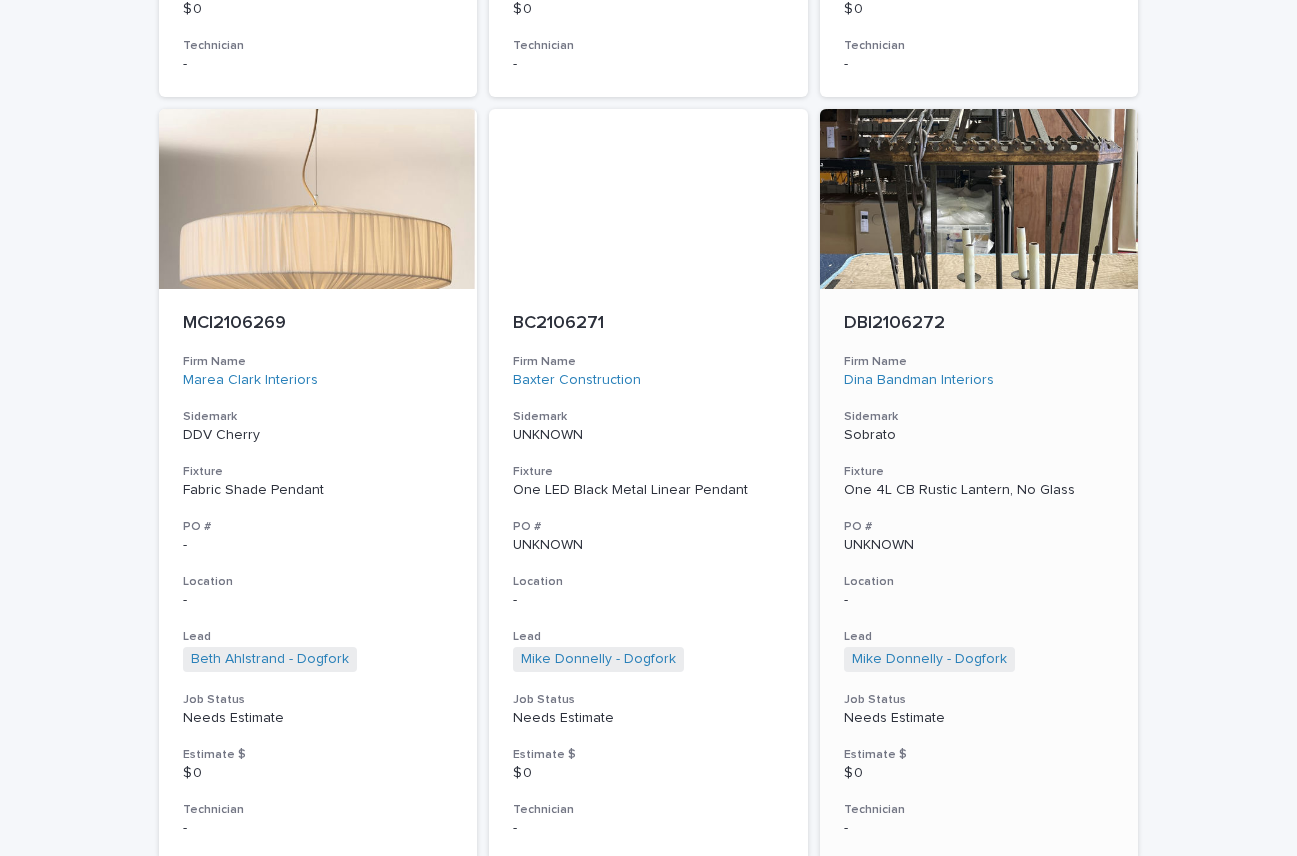 click on "Dina Bandman Interiors" at bounding box center (979, 380) 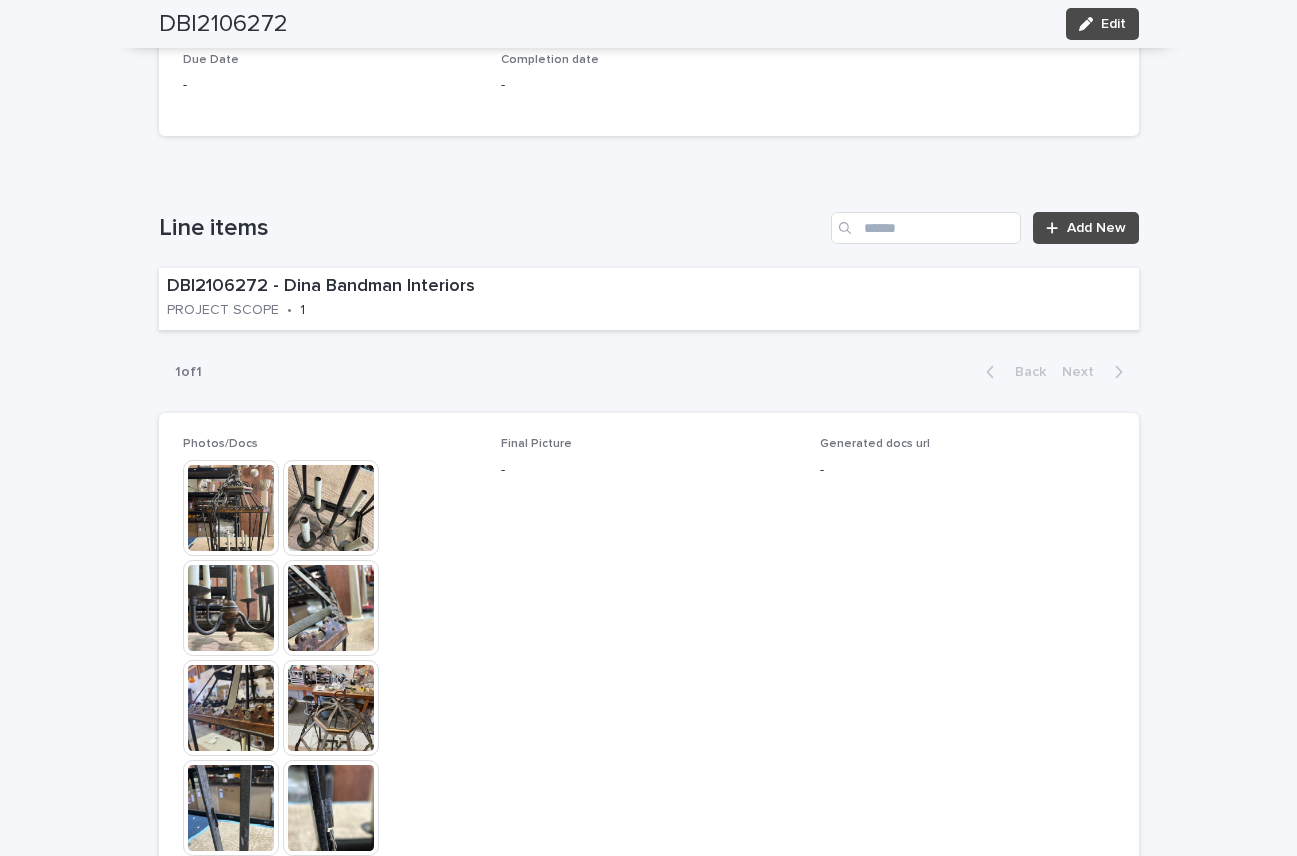 scroll, scrollTop: 1083, scrollLeft: 0, axis: vertical 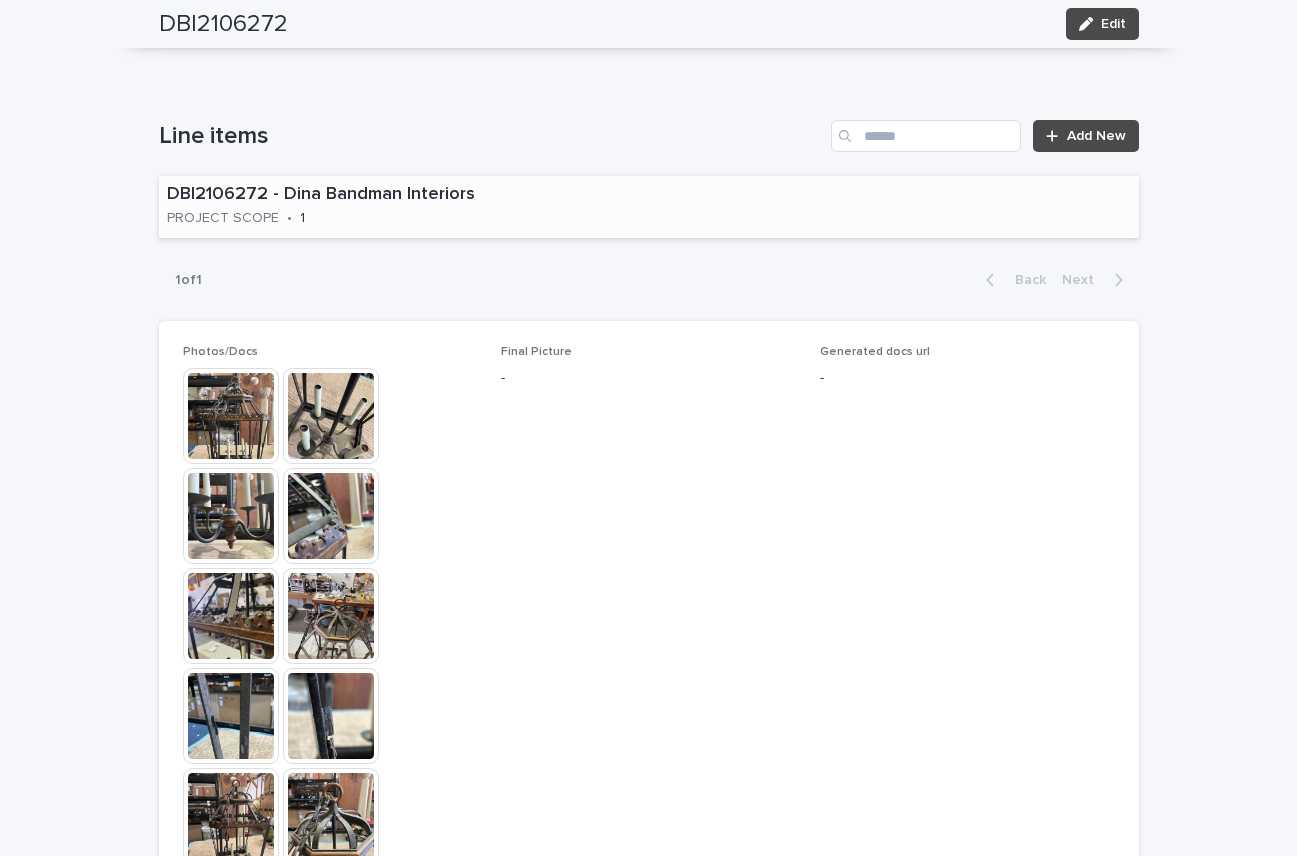 click on "DBI2106272 - Dina Bandman Interiors PROJECT SCOPE • 1" at bounding box center [649, 207] 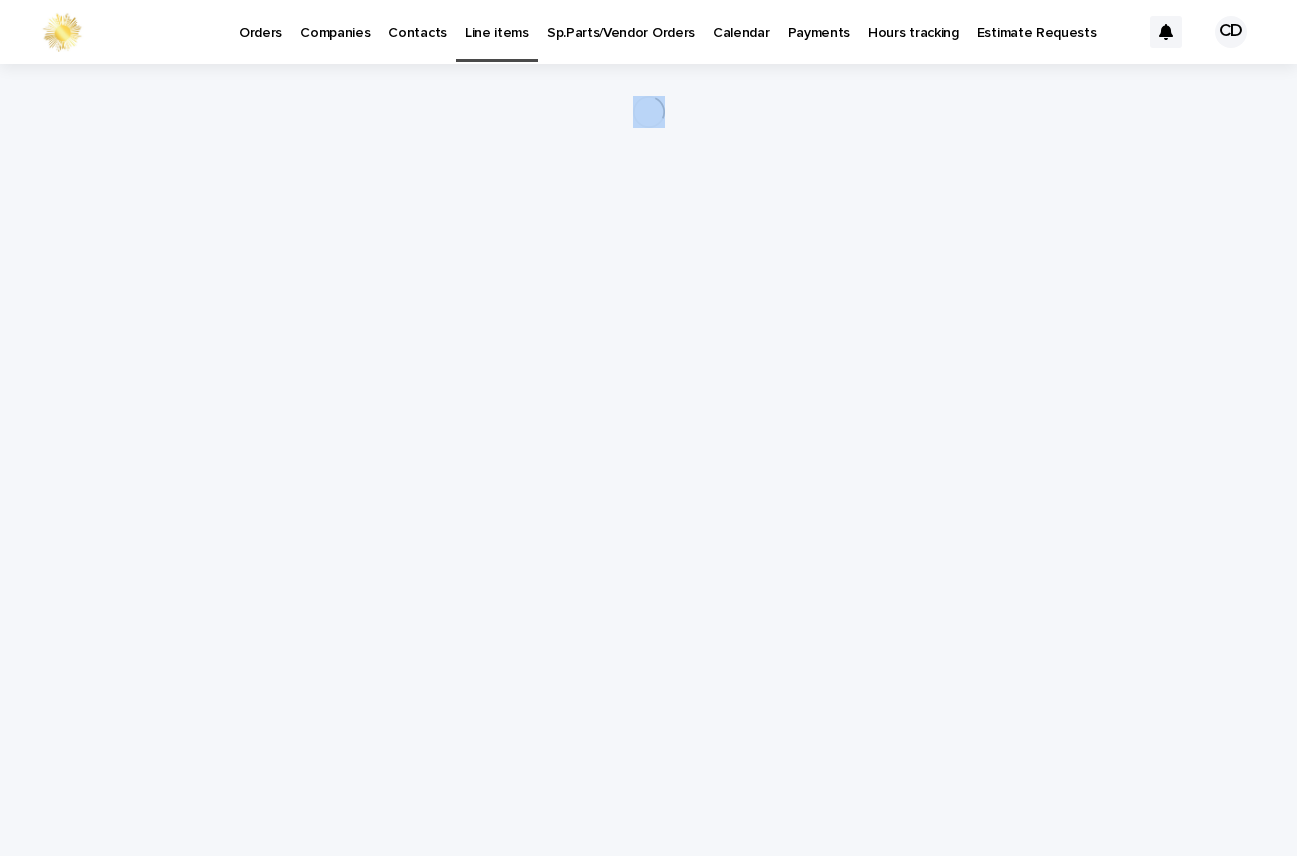 scroll, scrollTop: 0, scrollLeft: 0, axis: both 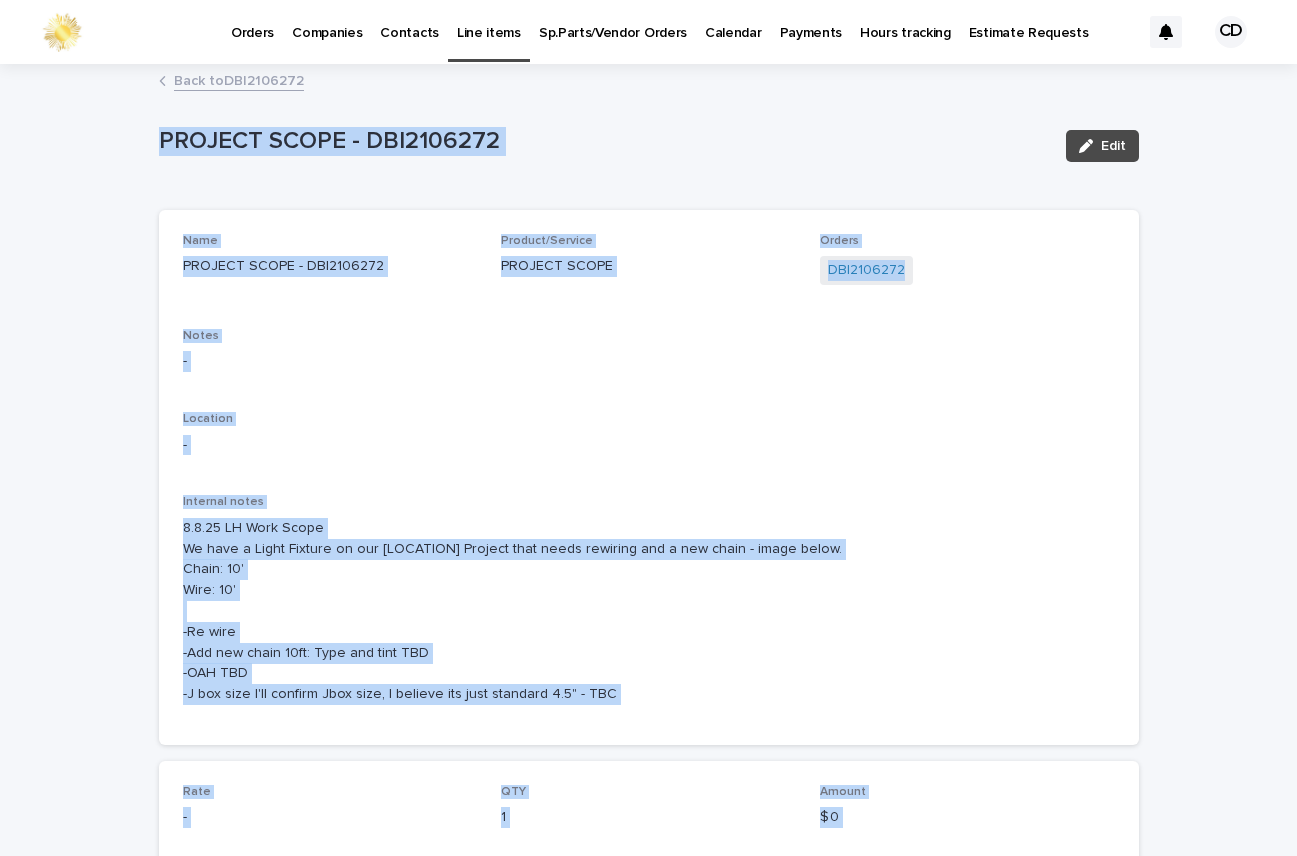 click on "-" at bounding box center (649, 359) 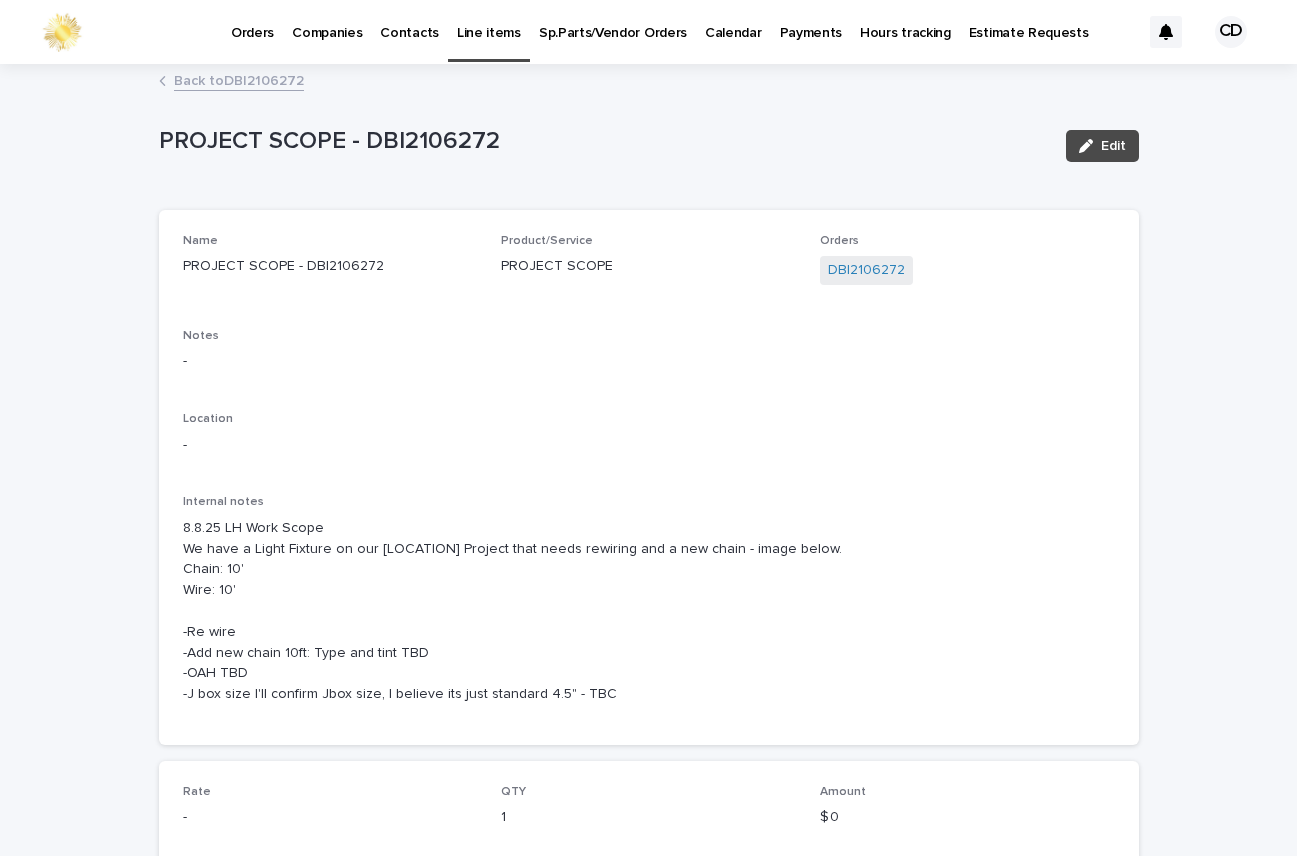 click on "-" at bounding box center [649, 359] 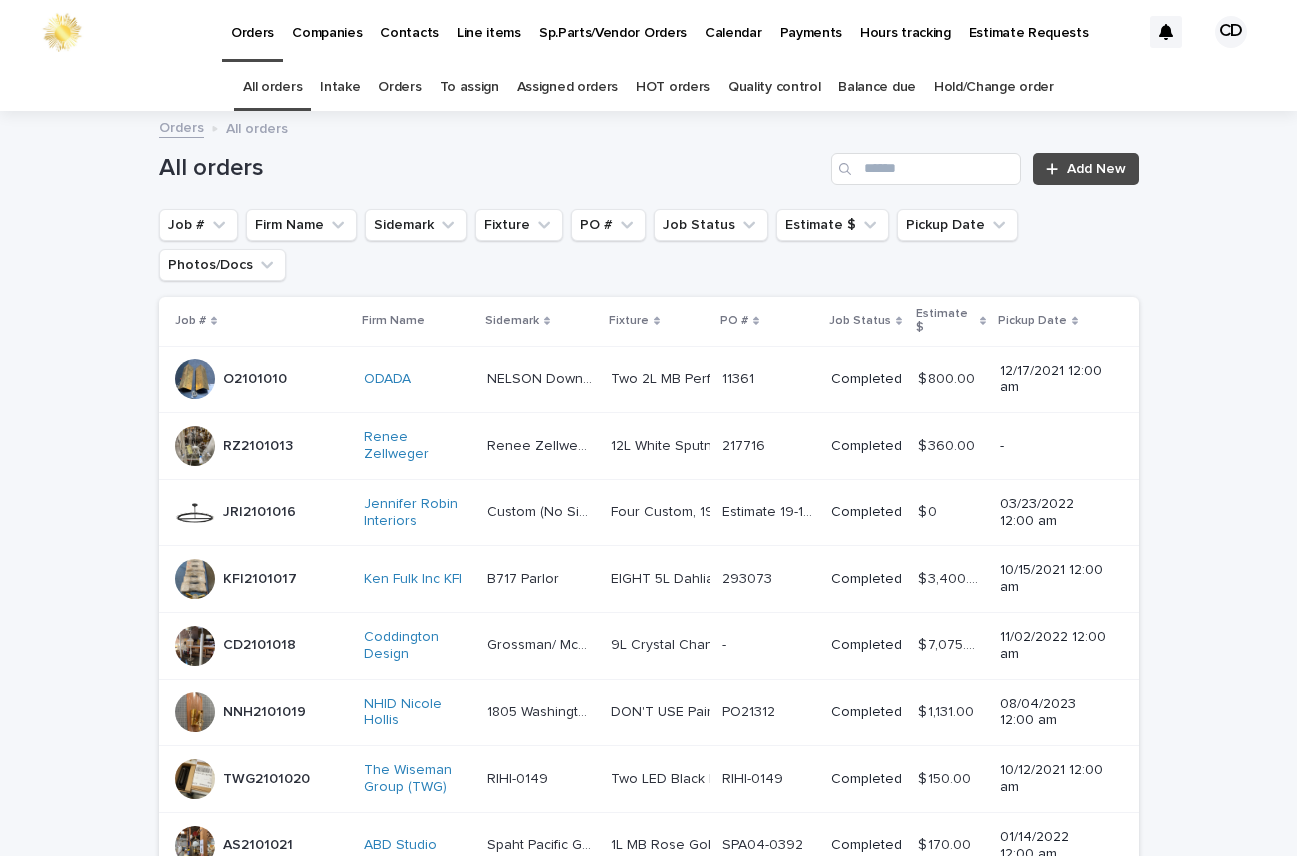 click on "Orders" at bounding box center (399, 87) 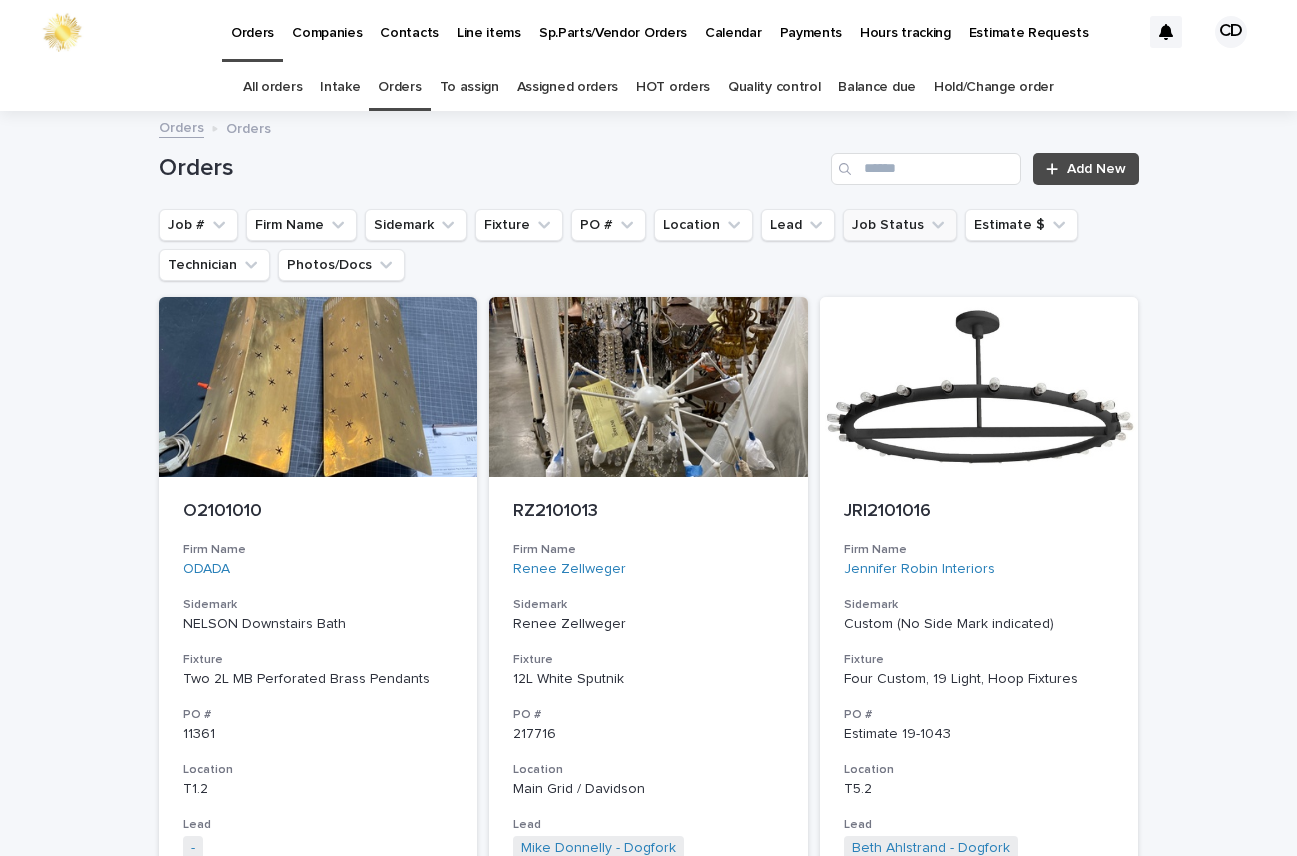 click 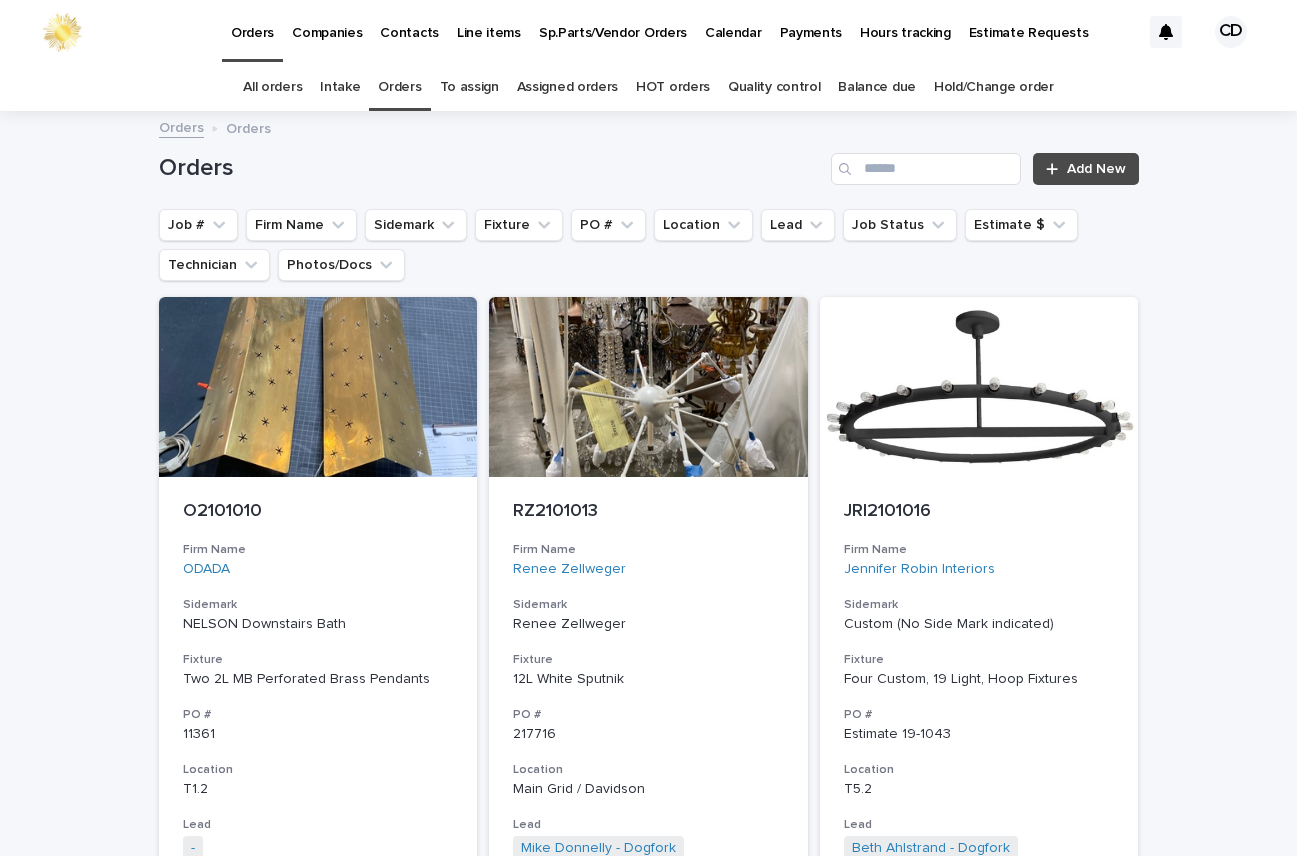 click on "Loading... Saving… Loading... Saving… Orders Add New Job # Firm Name Sidemark Fixture PO # Location Lead Job Status Estimate $ Technician Photos/Docs O2101010 Firm Name ODADA   Sidemark NELSON Downstairs Bath Fixture Two 2L MB Perforated Brass Pendants
PO # 11361 Location T1.2 Lead   -    + 0 Job Status Completed Estimate $ $ 800.00 Technician Ronald Orellana - Dogfork - Technician   + 0 RZ2101013 Firm Name Renee Zellweger   Sidemark Renee Zellweger Fixture 12L White Sputnik
PO # 217716 Location Main Grid / Davidson Lead Mike Donnelly - Dogfork   + 0 Job Status Completed Estimate $ $ 360.00 Technician Oscar Hernandez Miranda - Dogfork - Technician   + 0 JRI2101016 Firm Name Jennifer Robin Interiors   Sidemark Custom (No Side Mark indicated) Fixture Four Custom, 19 Light, Hoop Fixtures
PO # Estimate 19-1043 Location T5.2 Lead Beth Ahlstrand - Dogfork   + 0 Job Status Completed Estimate $ $ 0 Technician Ronald Orellana - Dogfork - Technician   + 0 KFI2101017 Firm Name Ken Fulk Inc KFI   Sidemark" at bounding box center (648, 4948) 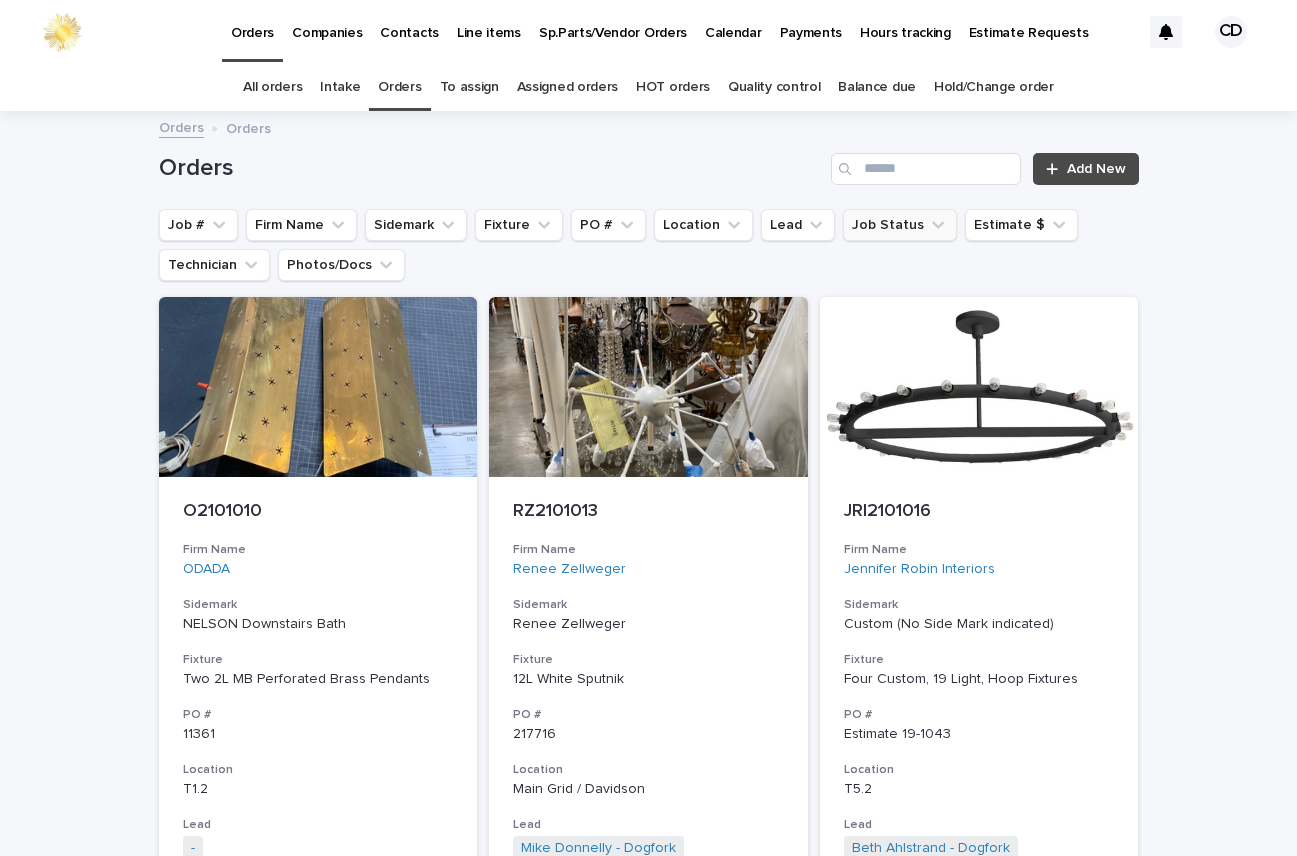 click 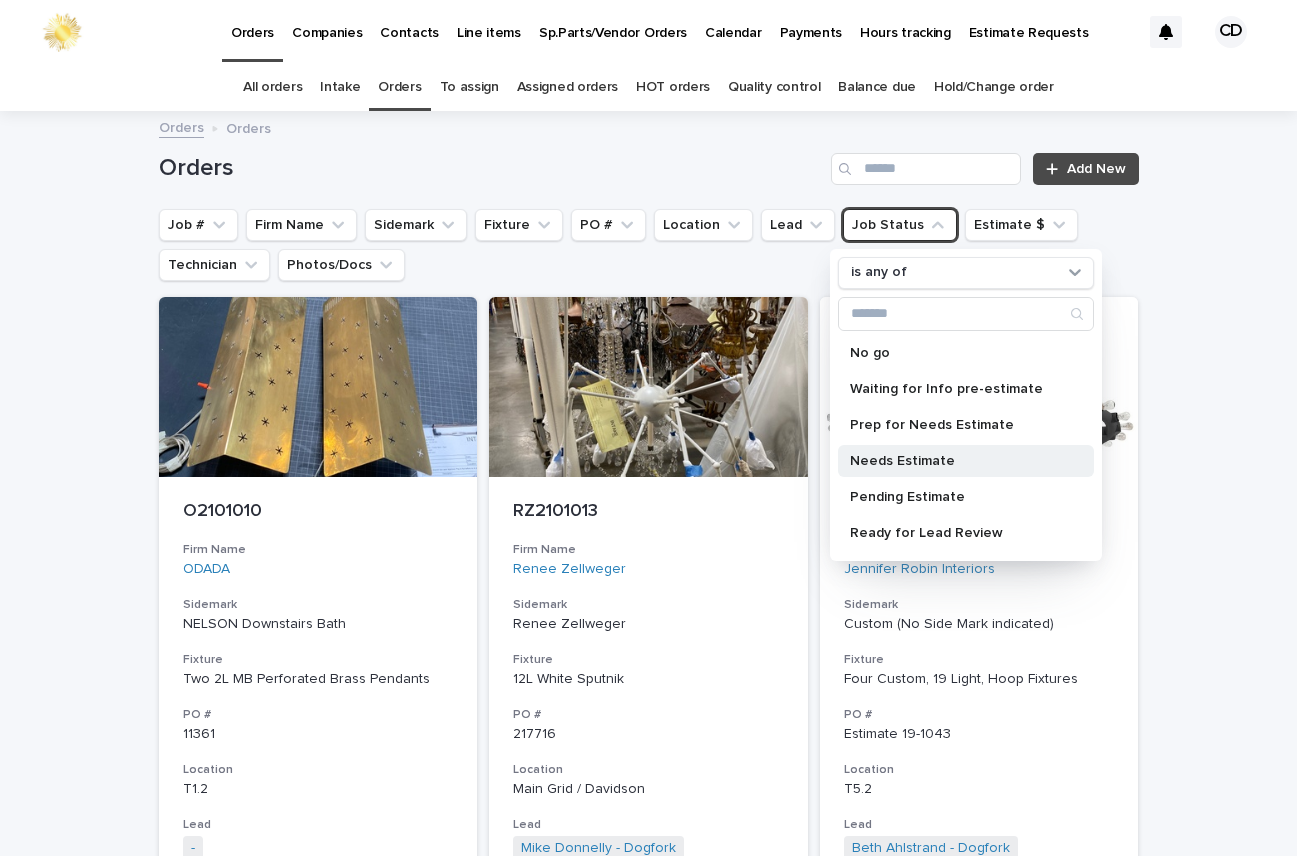 click on "Needs Estimate" at bounding box center [956, 461] 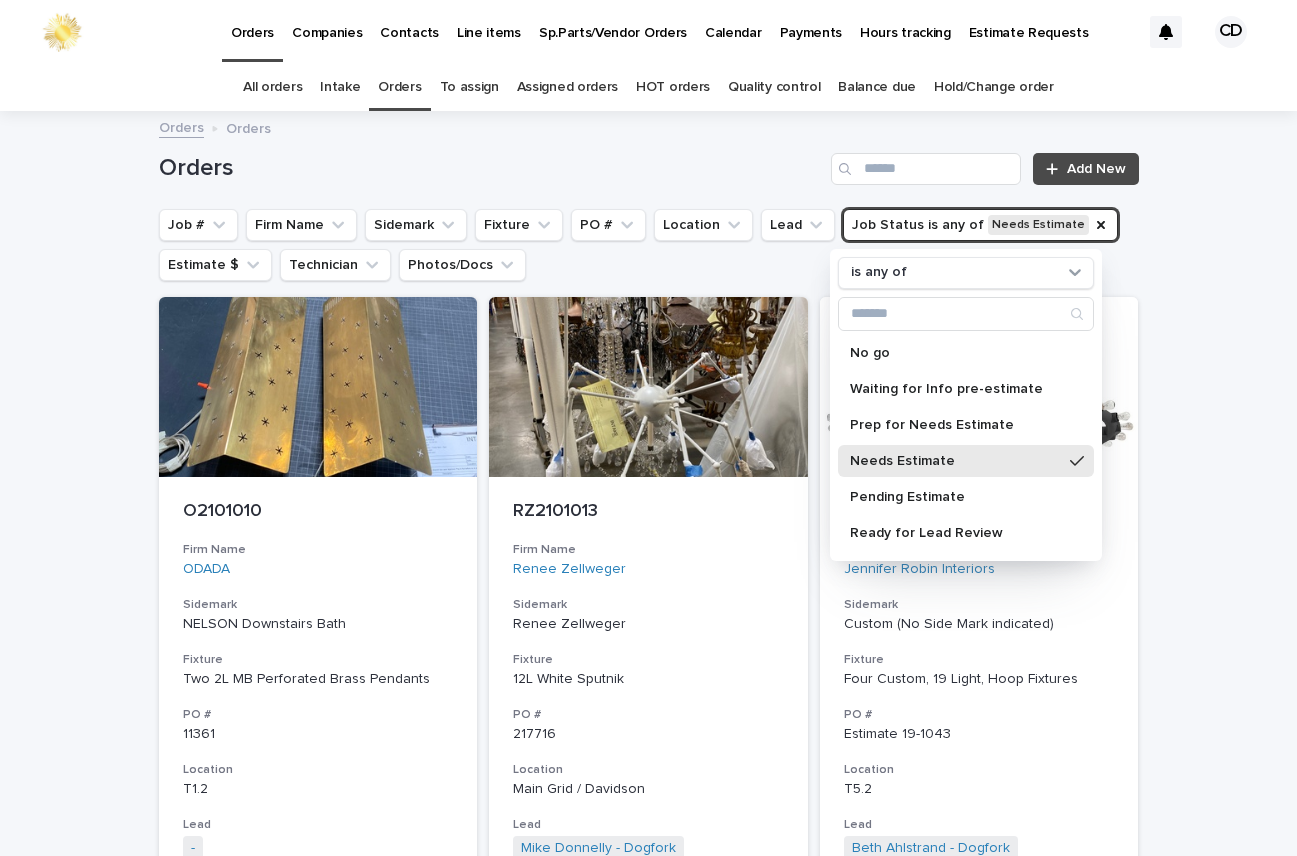 click on "Needs Estimate" at bounding box center (956, 461) 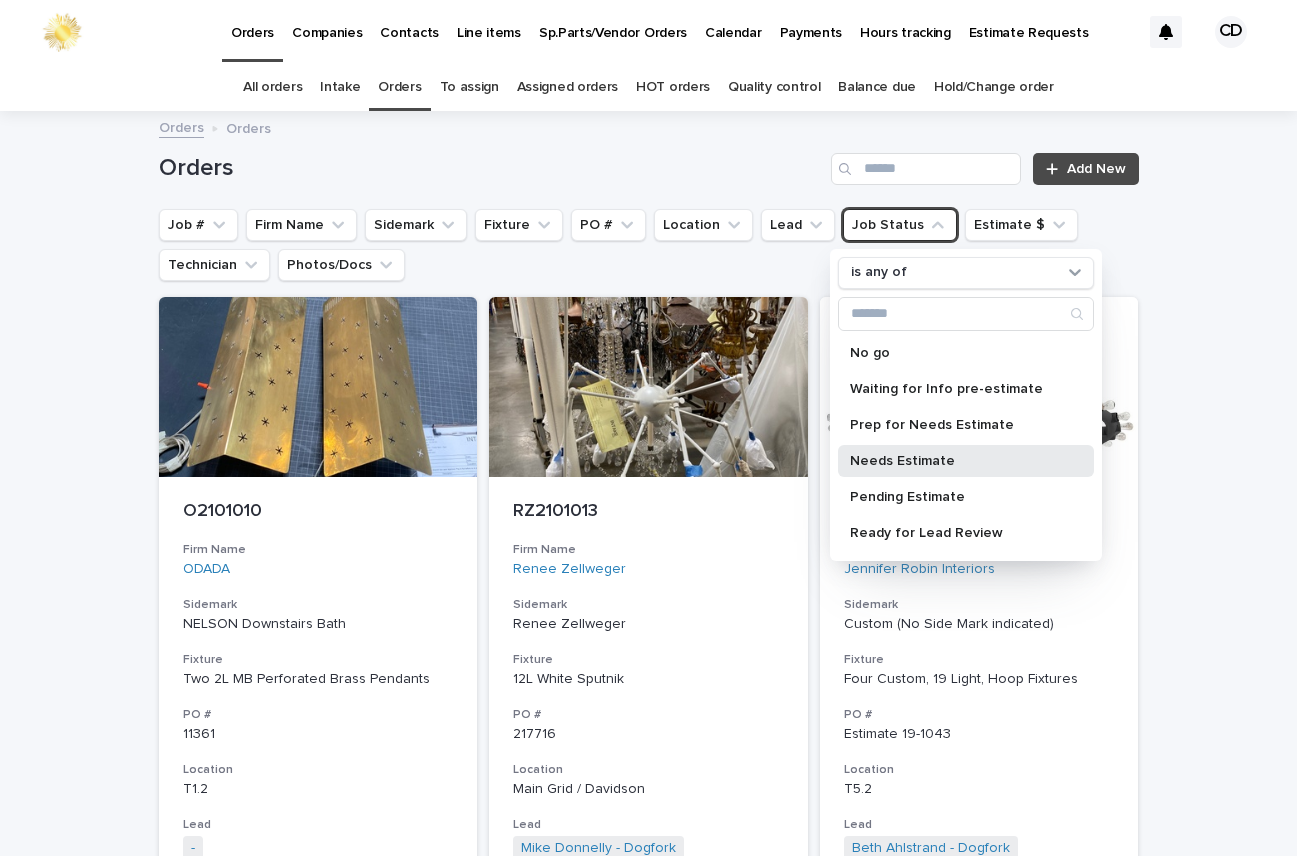 click on "Needs Estimate" at bounding box center (956, 461) 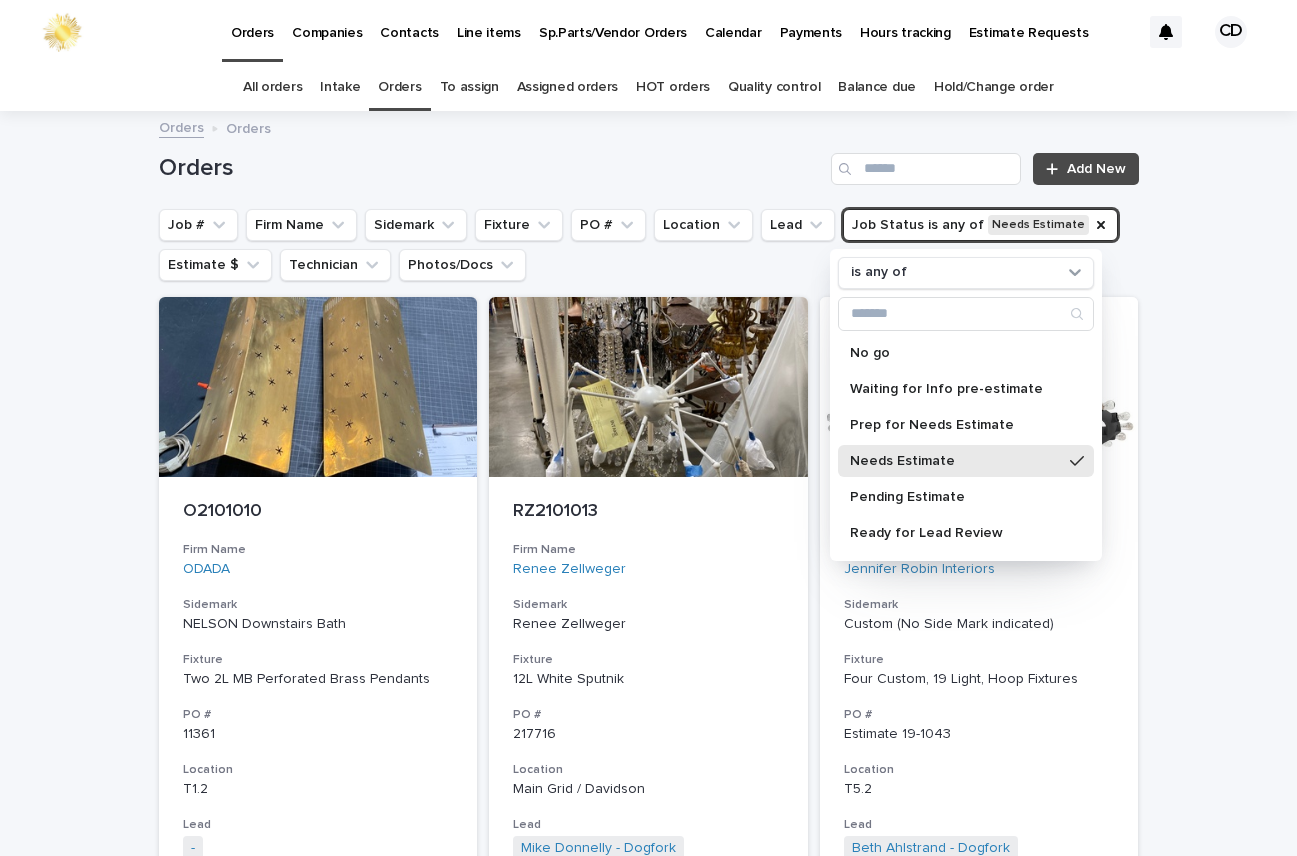 click on "Needs Estimate" at bounding box center (956, 461) 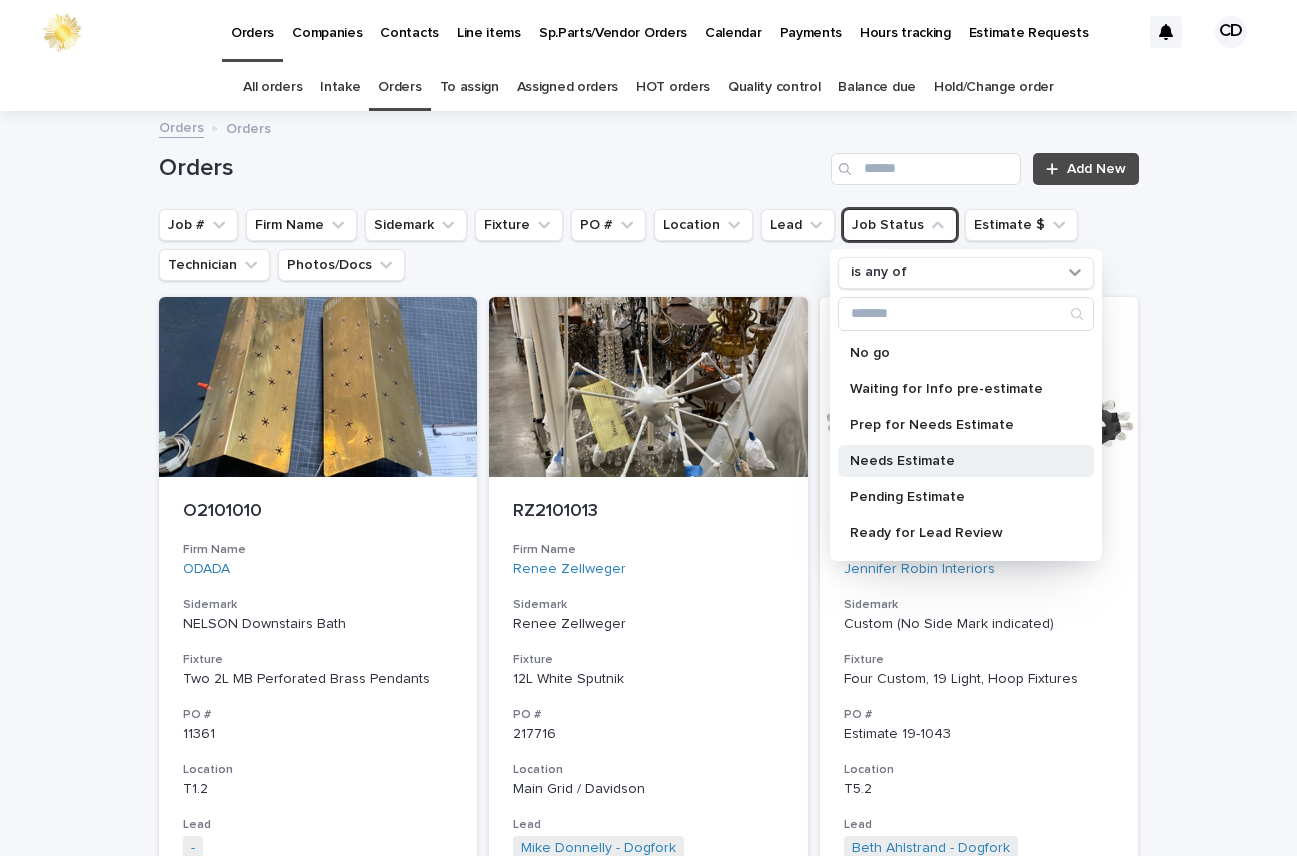 click on "Needs Estimate" at bounding box center [956, 461] 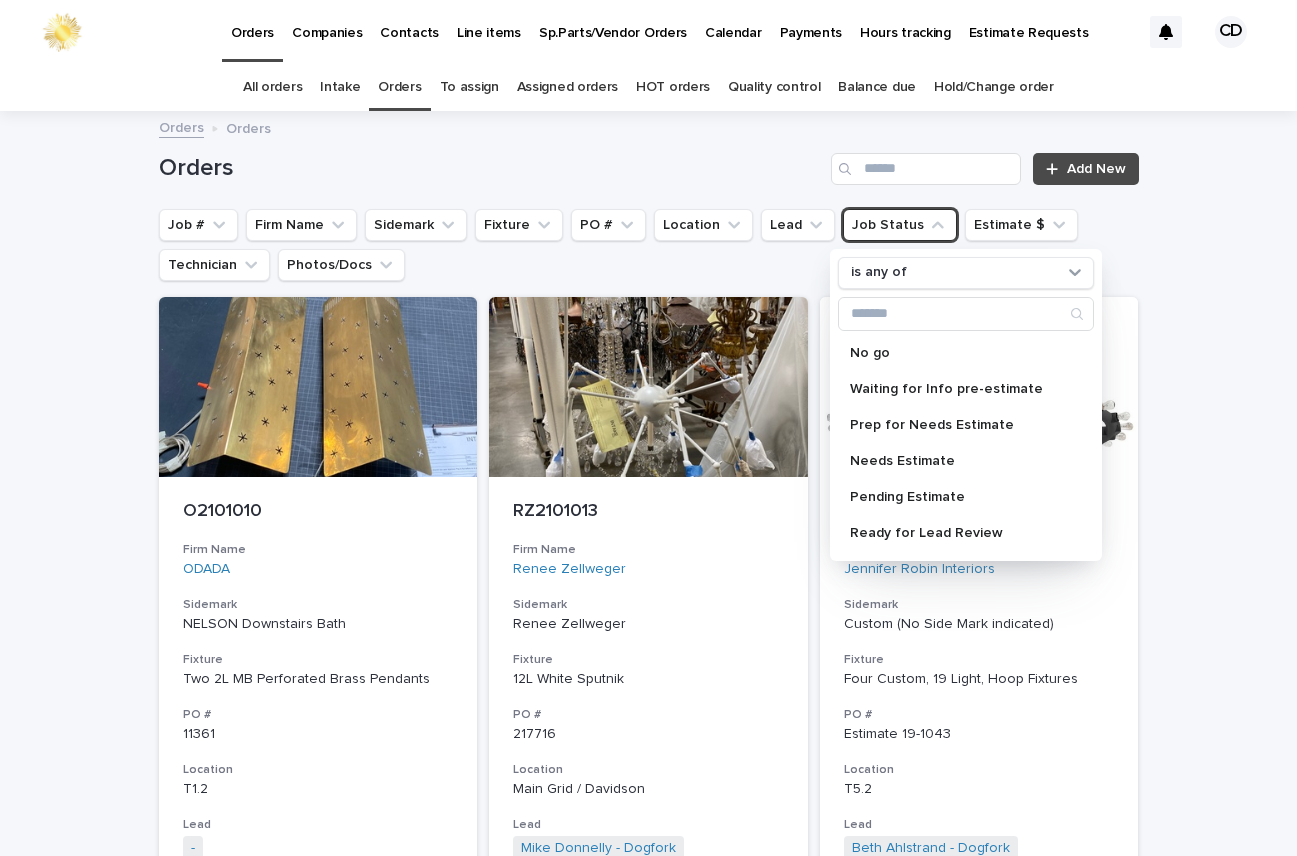 click on "Loading... Saving… Loading... Saving… Orders Add New Job # Firm Name Sidemark Fixture PO # Location Lead Job Status is any of No go Waiting for Info pre-estimate Prep for Needs Estimate Needs Estimate Pending Estimate Ready for Lead Review Working on it TECH to LEAD Hold Order TBDs Parts on Order/Out with Vendor Assigned Change Order Completed Estimate $ Technician Photos/Docs O2101010 Firm Name ODADA   Sidemark NELSON Downstairs Bath Fixture Two 2L MB Perforated Brass Pendants
PO # 11361 Location T1.2 Lead   -    + 0 Job Status Completed Estimate $ $ 800.00 Technician Ronald Orellana - Dogfork - Technician   + 0 RZ2101013 Firm Name Renee Zellweger   Sidemark Renee Zellweger Fixture 12L White Sputnik
PO # 217716 Location Main Grid / Davidson Lead Mike Donnelly - Dogfork   + 0 Job Status Completed Estimate $ $ 360.00 Technician Oscar Hernandez Miranda - Dogfork - Technician   + 0 JRI2101016 Firm Name Jennifer Robin Interiors   Sidemark Custom (No Side Mark indicated) Fixture PO # Estimate 19-1043   +" at bounding box center [648, 4948] 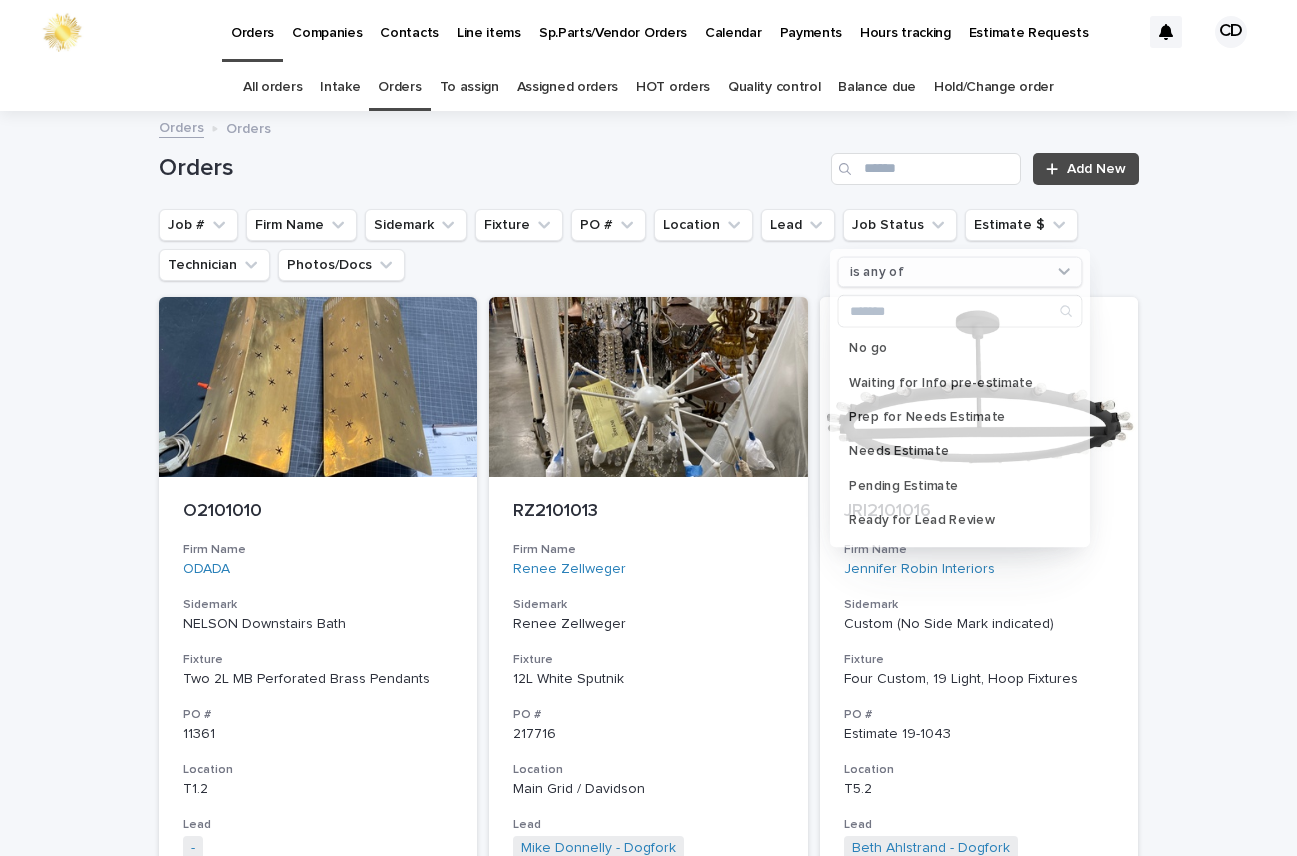 click on "Loading... Saving… Loading... Saving… Orders Add New Job # Firm Name Sidemark Fixture PO # Location Lead Job Status is any of No go Waiting for Info pre-estimate Prep for Needs Estimate Needs Estimate Pending Estimate Ready for Lead Review Working on it TECH to LEAD Hold Order TBDs Parts on Order/Out with Vendor Assigned Change Order Completed Estimate $ Technician Photos/Docs O2101010 Firm Name ODADA   Sidemark NELSON Downstairs Bath Fixture Two 2L MB Perforated Brass Pendants
PO # 11361 Location T1.2 Lead   -    + 0 Job Status Completed Estimate $ $ 800.00 Technician Ronald Orellana - Dogfork - Technician   + 0 RZ2101013 Firm Name Renee Zellweger   Sidemark Renee Zellweger Fixture 12L White Sputnik
PO # 217716 Location Main Grid / Davidson Lead Mike Donnelly - Dogfork   + 0 Job Status Completed Estimate $ $ 360.00 Technician Oscar Hernandez Miranda - Dogfork - Technician   + 0 JRI2101016 Firm Name Jennifer Robin Interiors   Sidemark Custom (No Side Mark indicated) Fixture PO # Estimate 19-1043   +" at bounding box center (648, 4948) 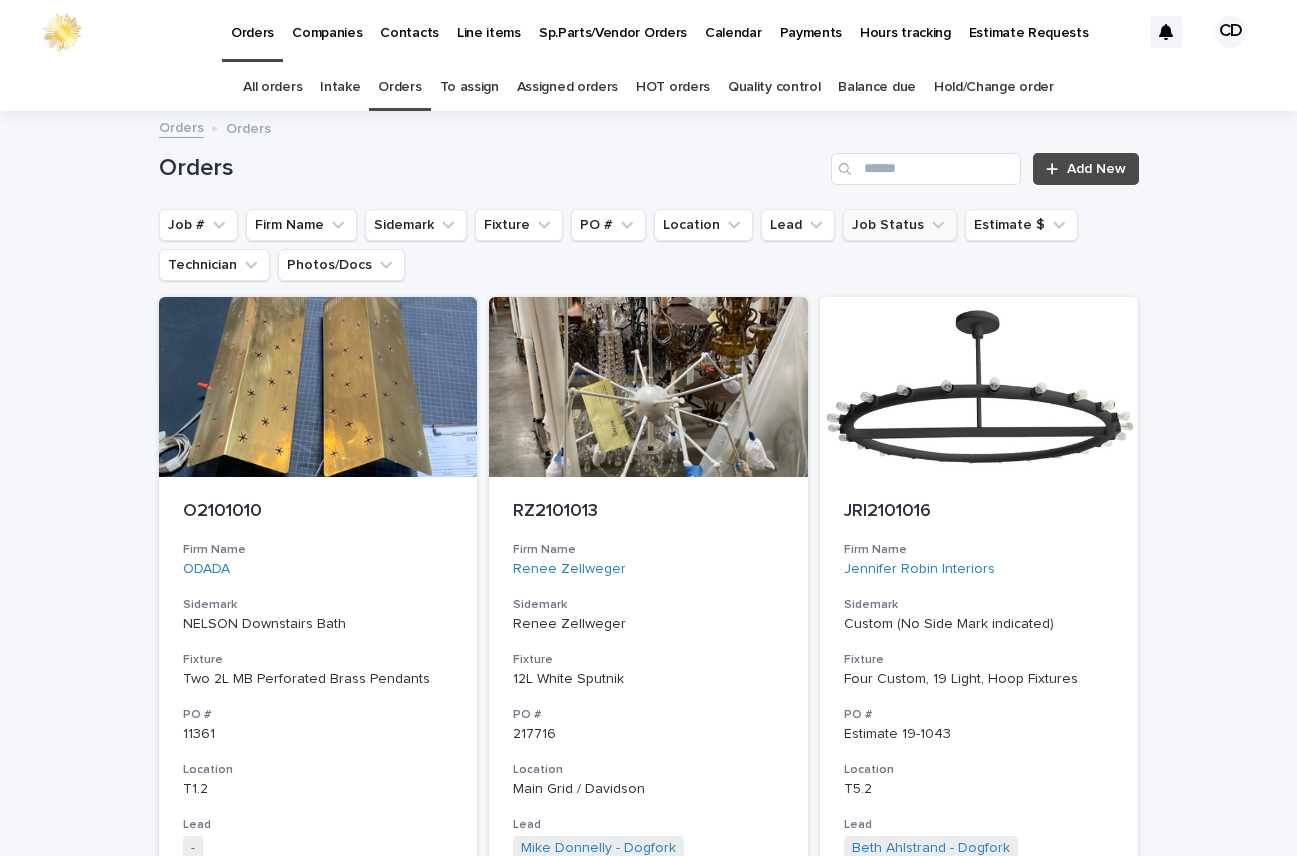 click 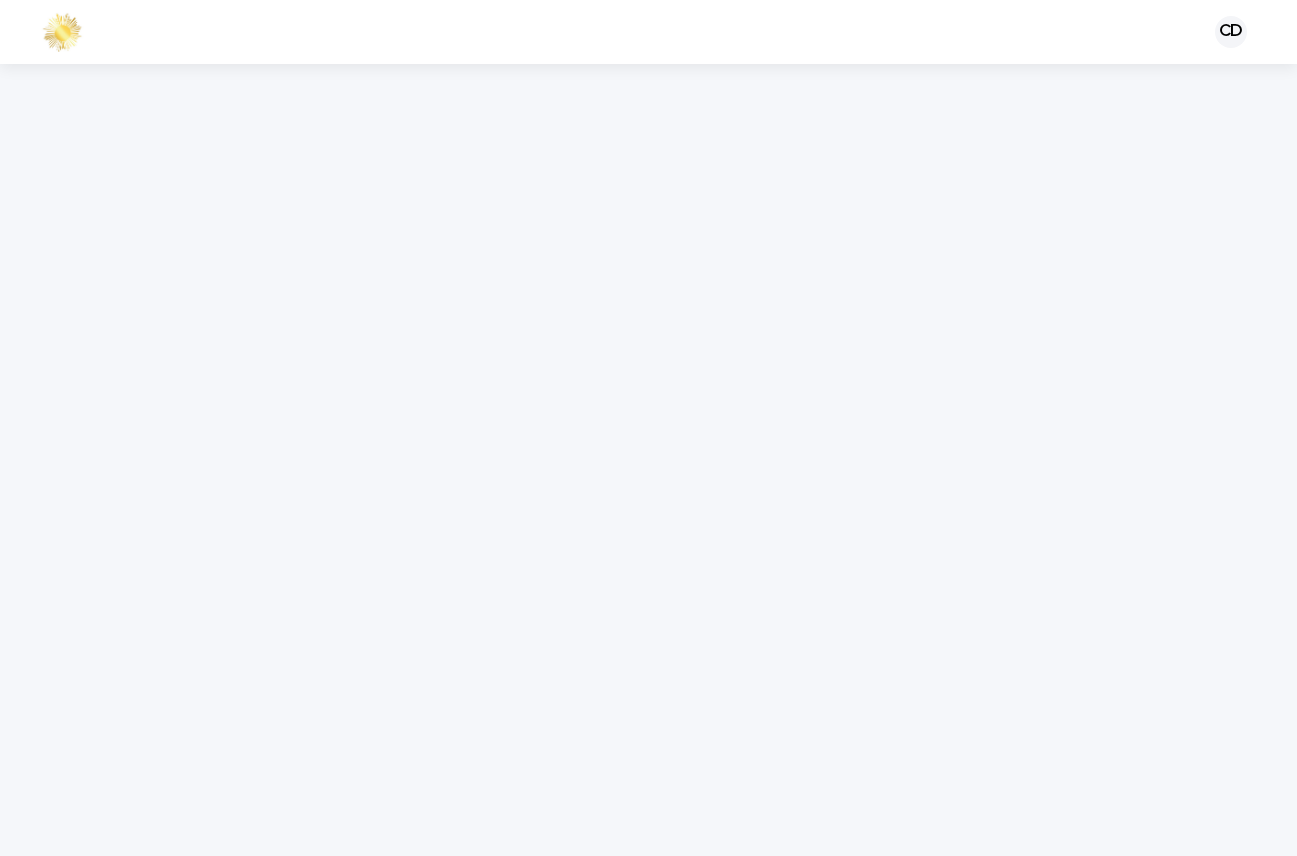 scroll, scrollTop: 0, scrollLeft: 0, axis: both 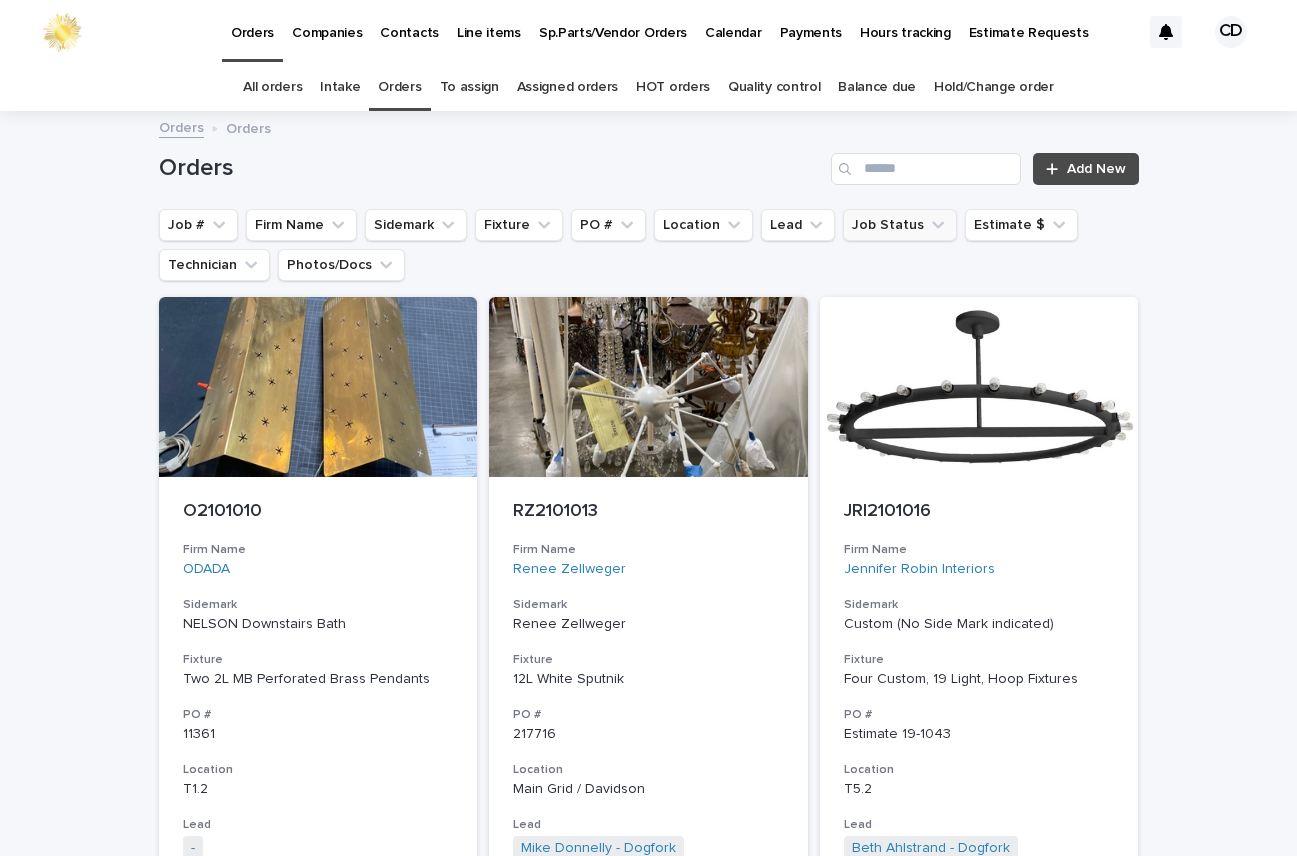 click 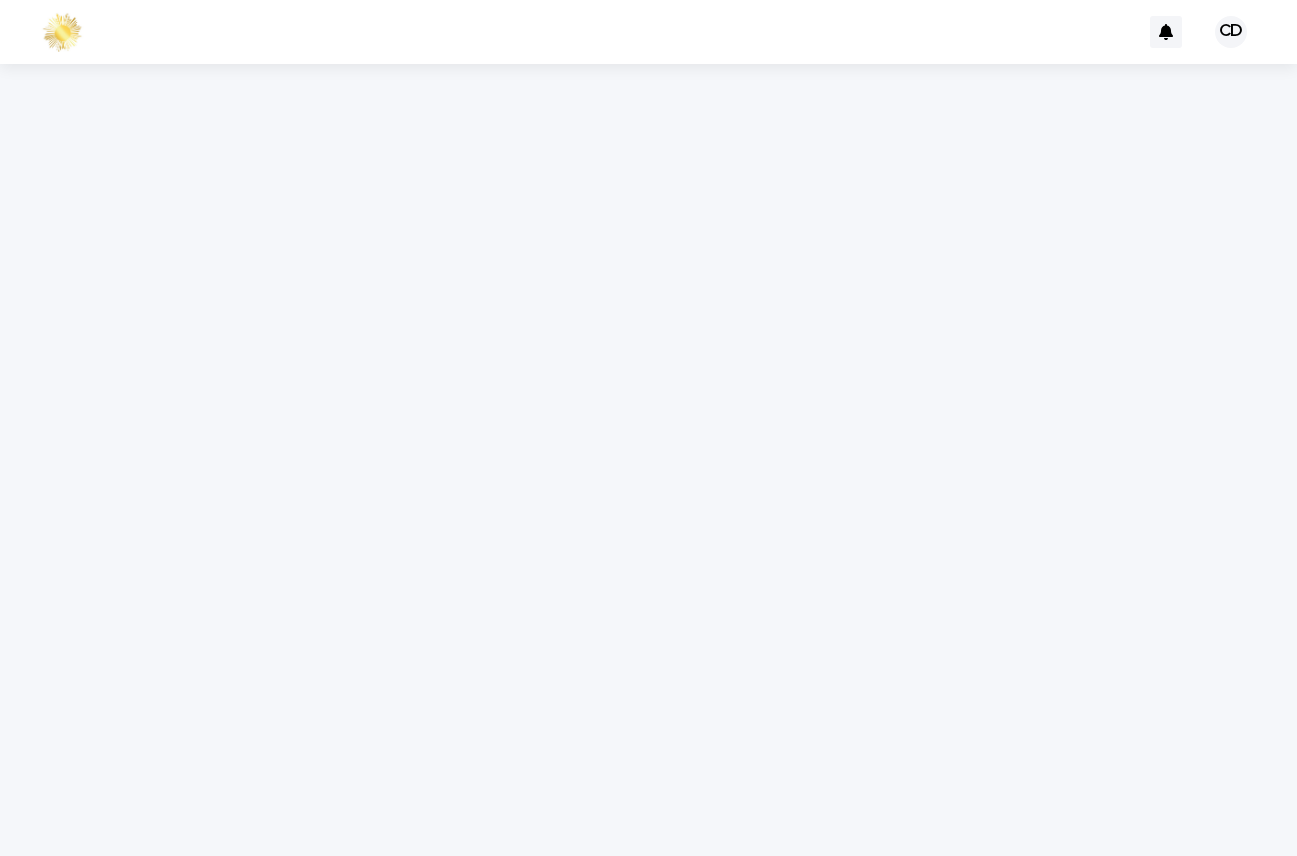 scroll, scrollTop: 0, scrollLeft: 0, axis: both 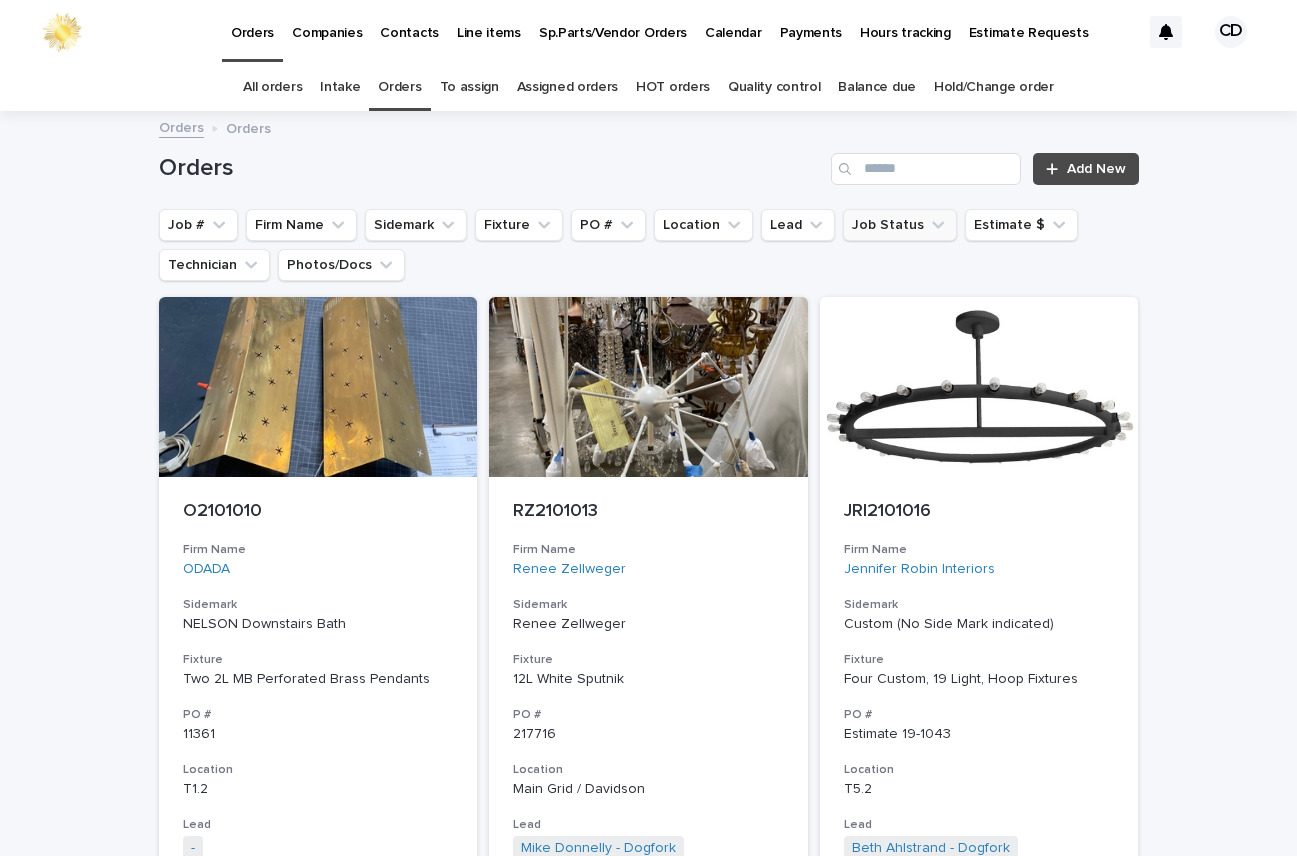 click 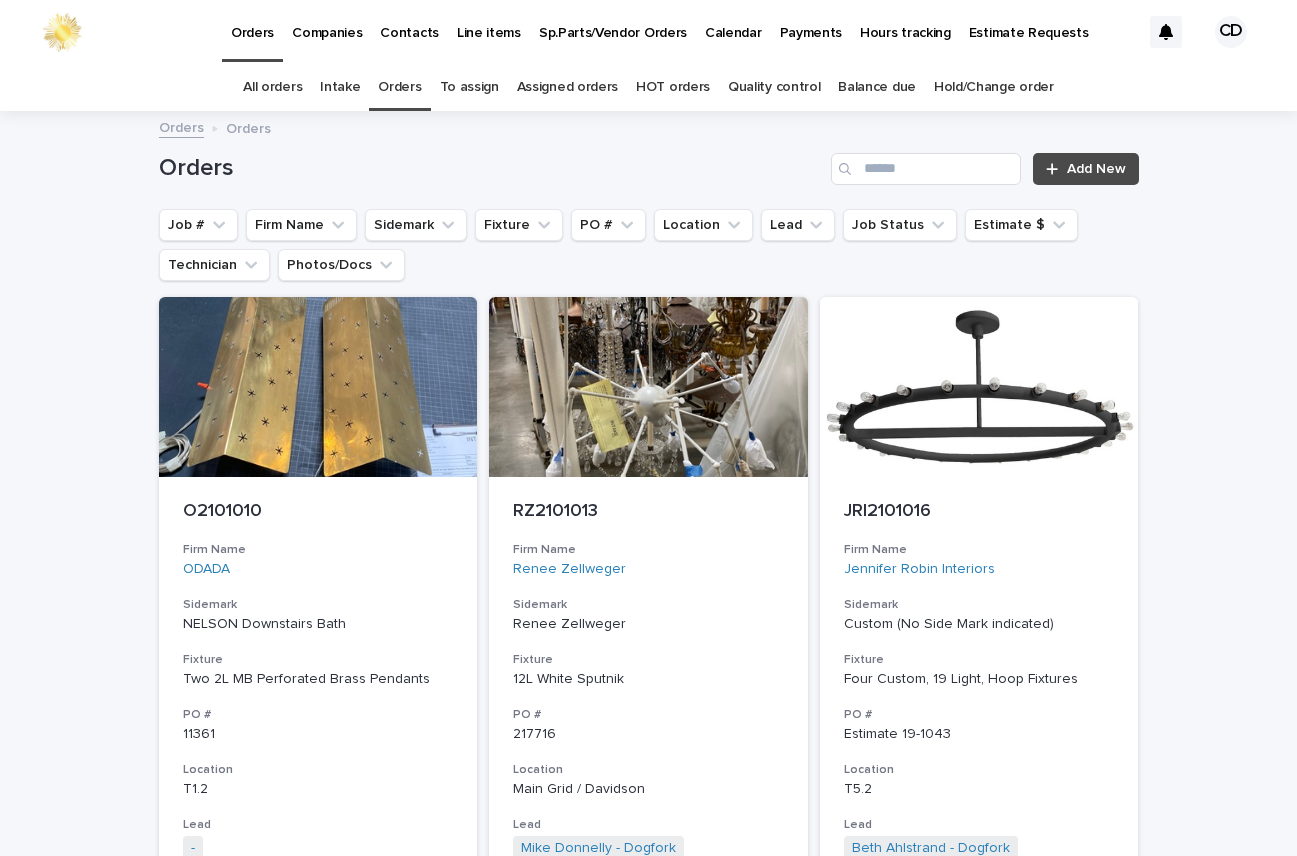 click on "Loading... Saving… Loading... Saving… Orders Add New Job # Firm Name Sidemark Fixture PO # Location Lead Job Status Estimate $ Technician Photos/Docs O2101010 Firm Name ODADA   Sidemark [PERSON] Downstairs Bath Fixture Two 2L MB Perforated Brass Pendants
PO # 11361 Location T1.2 Lead   -    + 0 Job Status Completed Estimate $ $ 800.00 Technician [PERSON] - Dogfork - Technician   + 0 RZ2101013 Firm Name [PERSON]   Sidemark [PERSON] Fixture 12L White Sputnik
PO # 217716 Location Main Grid / Davidson Lead [PERSON] - Dogfork   + 0 Job Status Completed Estimate $ $ 360.00 Technician [PERSON] - Dogfork - Technician   + 0 JRI2101016 Firm Name [PERSON]   Sidemark Custom (No Side Mark indicated) Fixture Four Custom, 19 Light, Hoop Fixtures
PO # Estimate 19-1043 Location T5.2 Lead [PERSON] - Dogfork   + 0 Job Status Completed Estimate $ $ 0 Technician [PERSON] - Dogfork - Technician   + 0 KFI2101017 Firm Name Ken Fulk Inc KFI   Sidemark" at bounding box center [648, 4948] 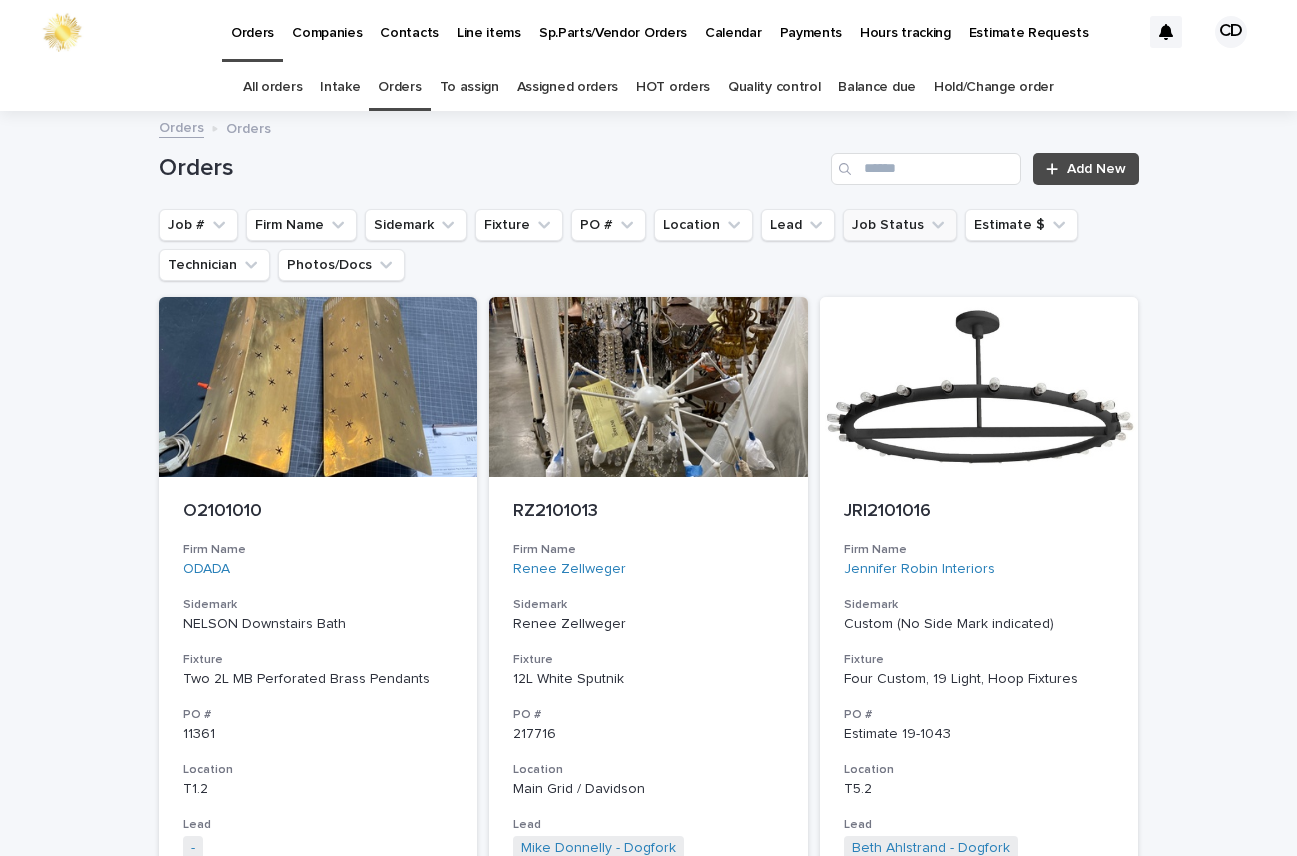 click 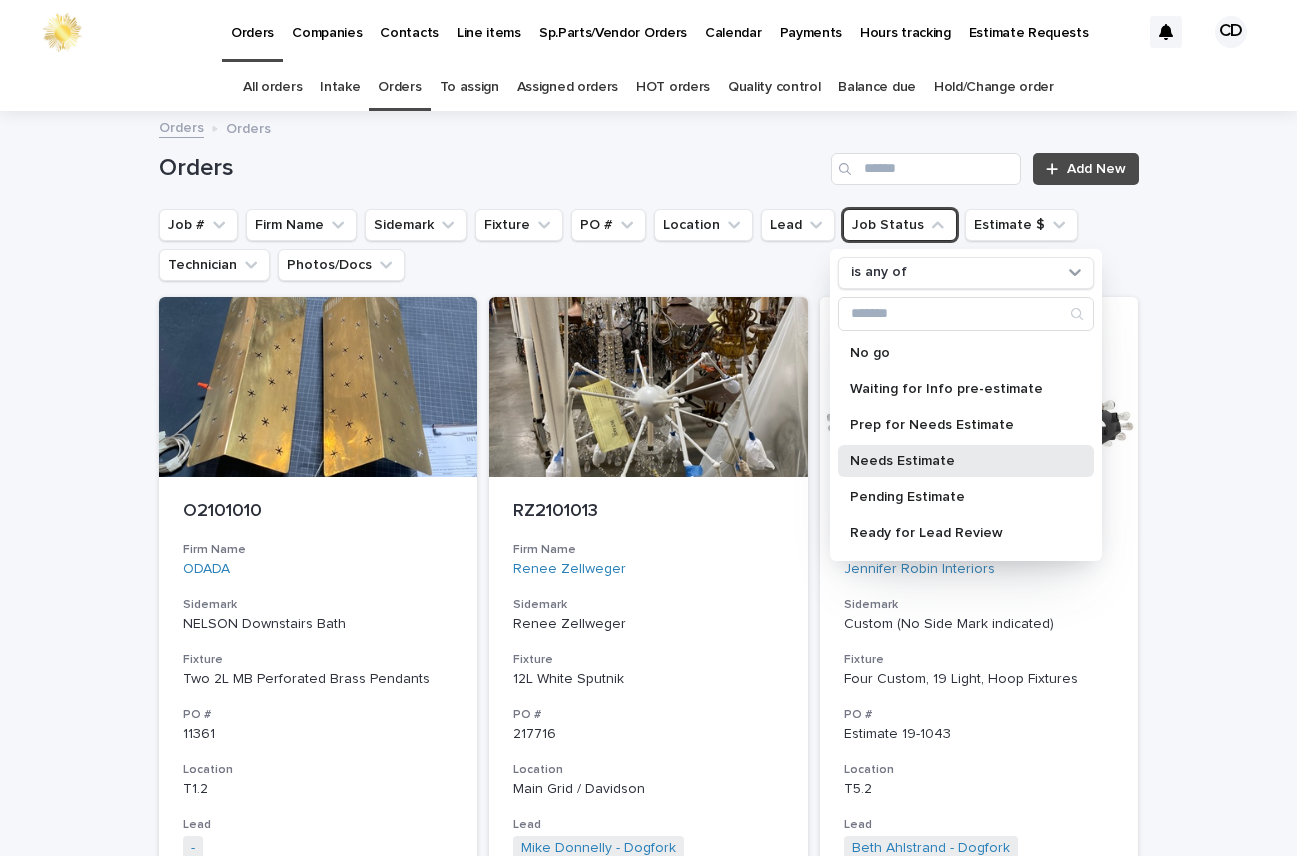 click on "Needs Estimate" at bounding box center [956, 461] 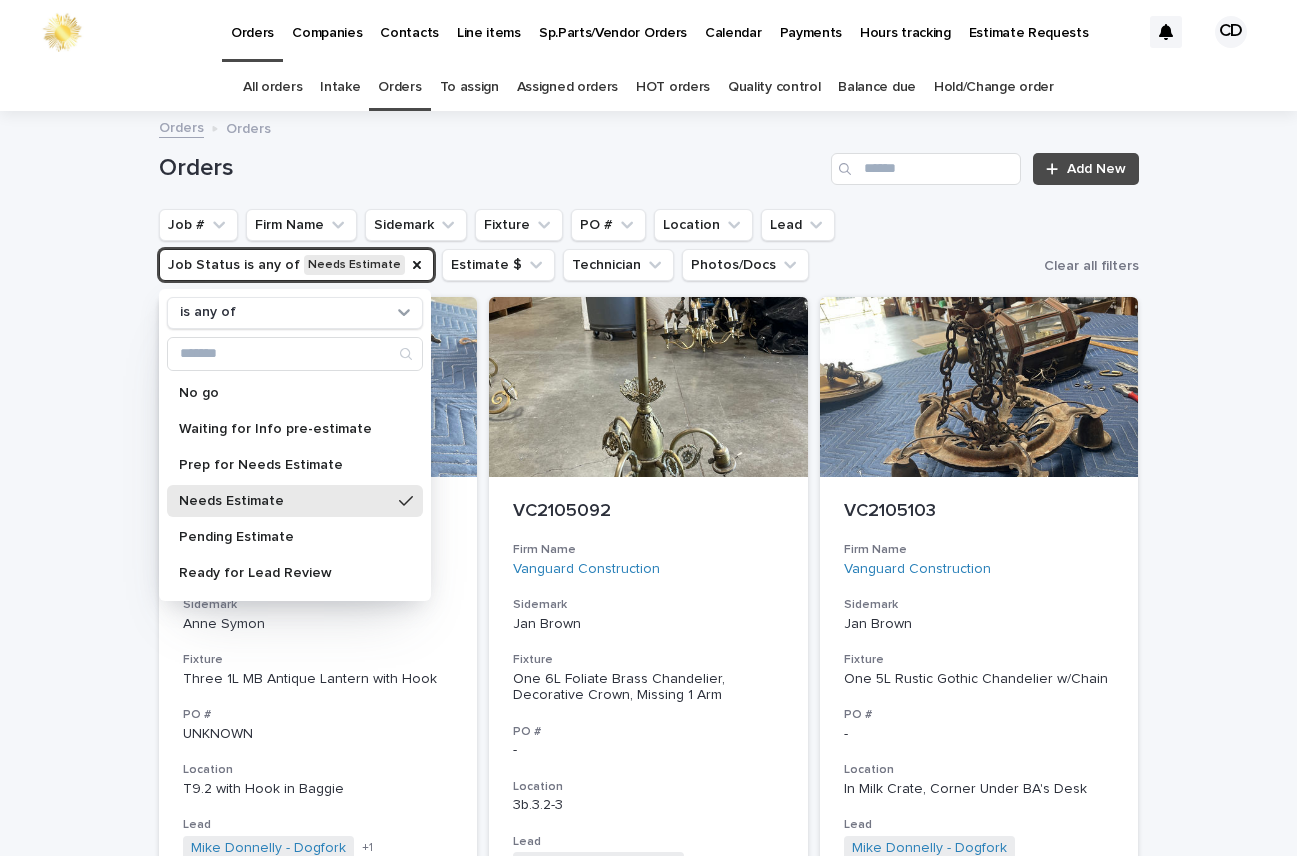 click on "Loading... Saving… Loading... Saving… Orders Add New Job # Firm Name Sidemark Fixture PO # Location Lead Job Status is any of Needs Estimate is any of No go Waiting for Info pre-estimate Prep for Needs Estimate Needs Estimate Pending Estimate Ready for Lead Review Working on it TECH to LEAD Hold Order TBDs Parts on Order/Out with Vendor Assigned Change Order Completed Estimate $ Technician Photos/Docs Clear all filters ASI2104602 Firm Name Anne Symon Interiors   Sidemark Anne Symon Fixture Three 1L MB Antique Lantern with Hook
PO # UNKNOWN Location T9.2 with Hook in Baggie Lead Mike Donnelly - Dogfork   Beth Ahlstrand - Dogfork   + 1 Job Status Needs Estimate Estimate $ $ 15,174.00 Technician Ronald Orellana - Dogfork - Technician   + 0 VC2105092 Firm Name Vanguard Construction   Sidemark Jan Brown Fixture One 6L Foliate Brass Chandelier,
Decorative Crown, Missing 1 Arm
PO # - Location 3b.3.2-3 Lead Mike Donnelly - Dogfork   + 0 Job Status Needs Estimate Estimate $ $ 0 Technician - VC2105103   PO #" at bounding box center (648, 4973) 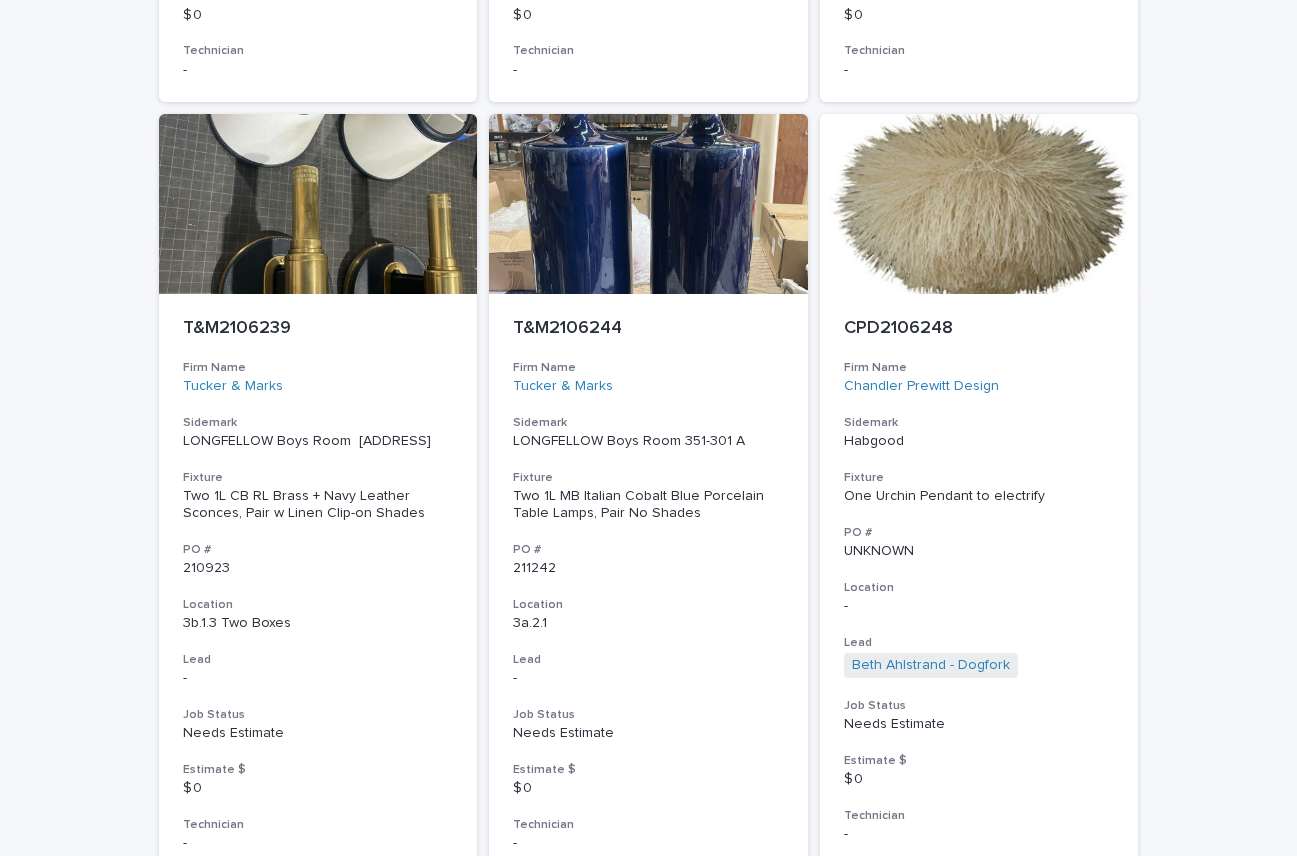 scroll, scrollTop: 8999, scrollLeft: 0, axis: vertical 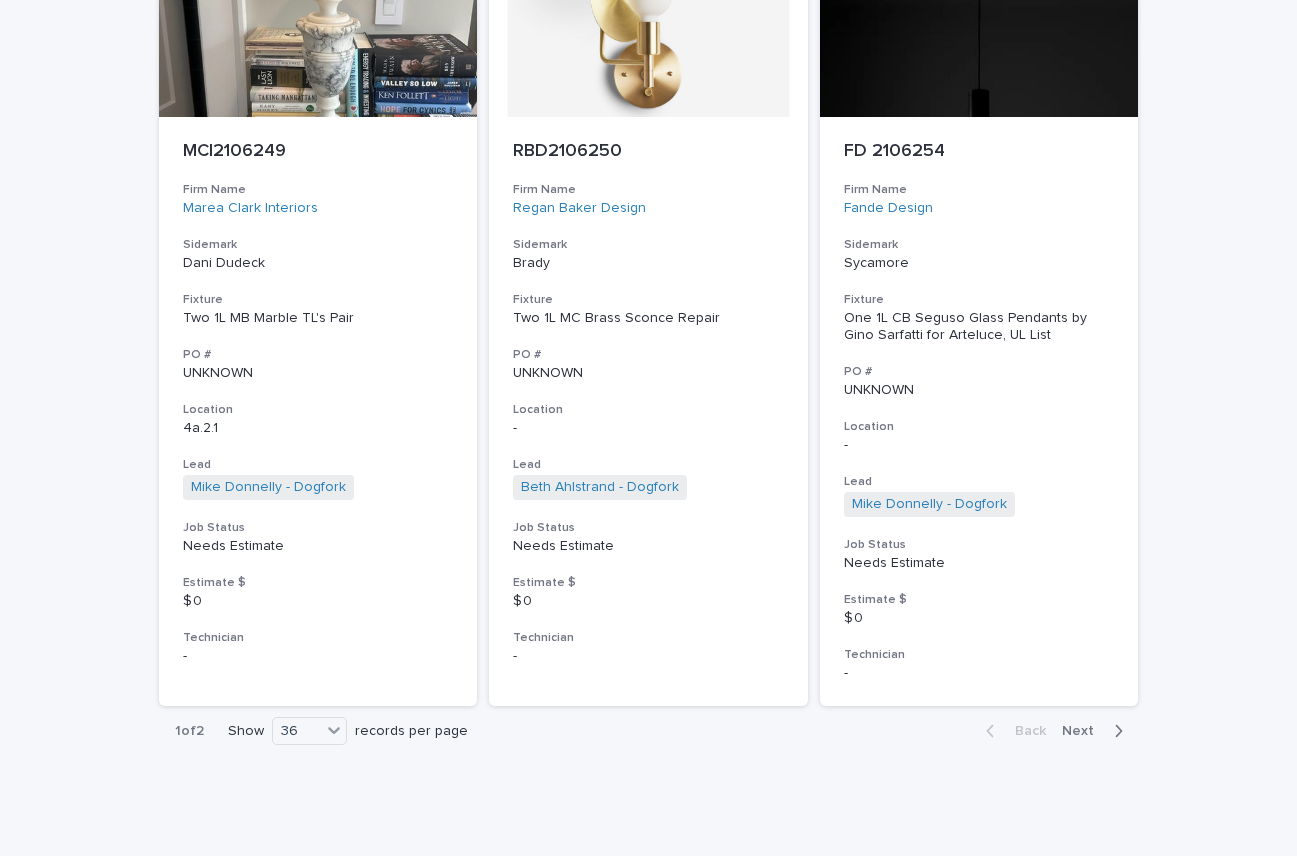 click on "Next" at bounding box center (1084, 731) 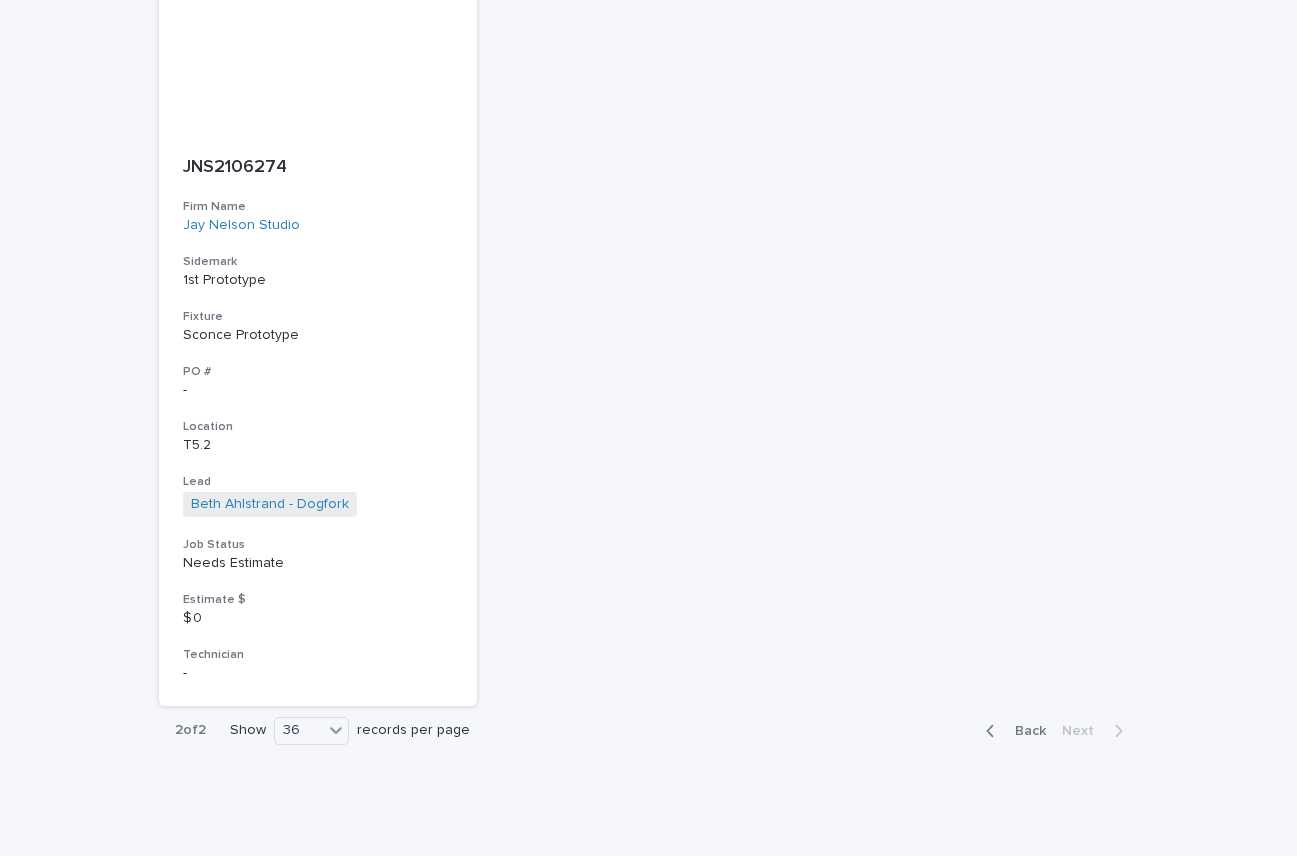 scroll, scrollTop: 2671, scrollLeft: 0, axis: vertical 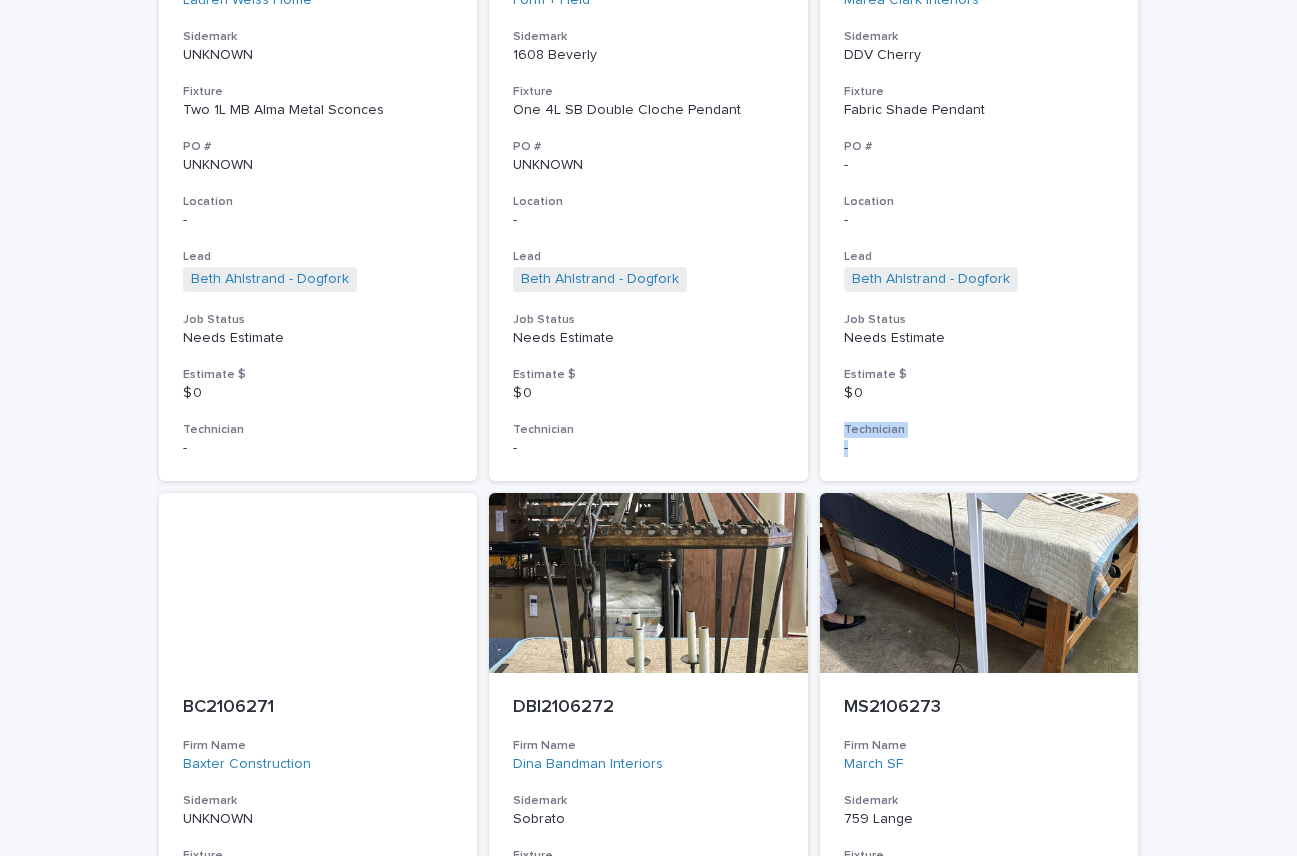 drag, startPoint x: 1281, startPoint y: 389, endPoint x: 1277, endPoint y: 446, distance: 57.14018 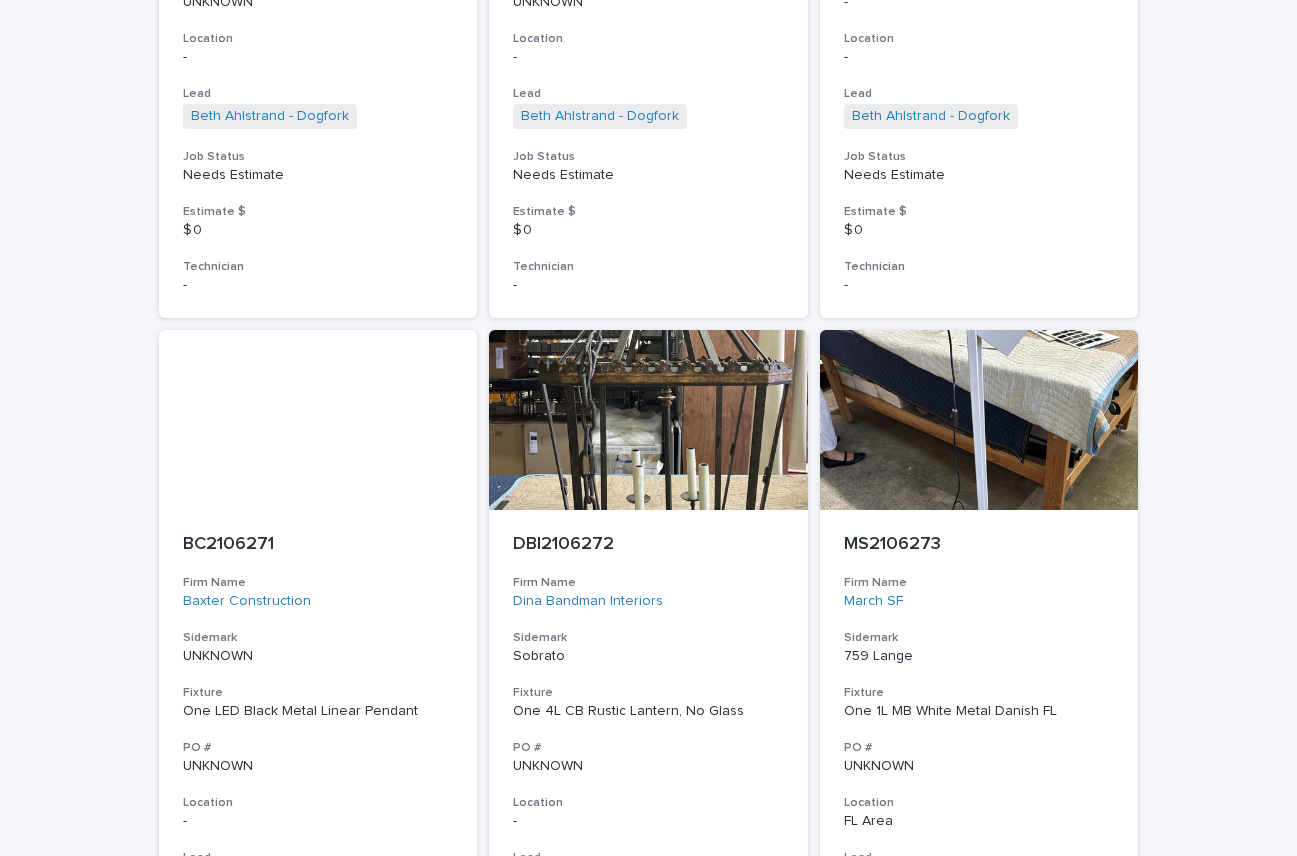 scroll, scrollTop: 1676, scrollLeft: 0, axis: vertical 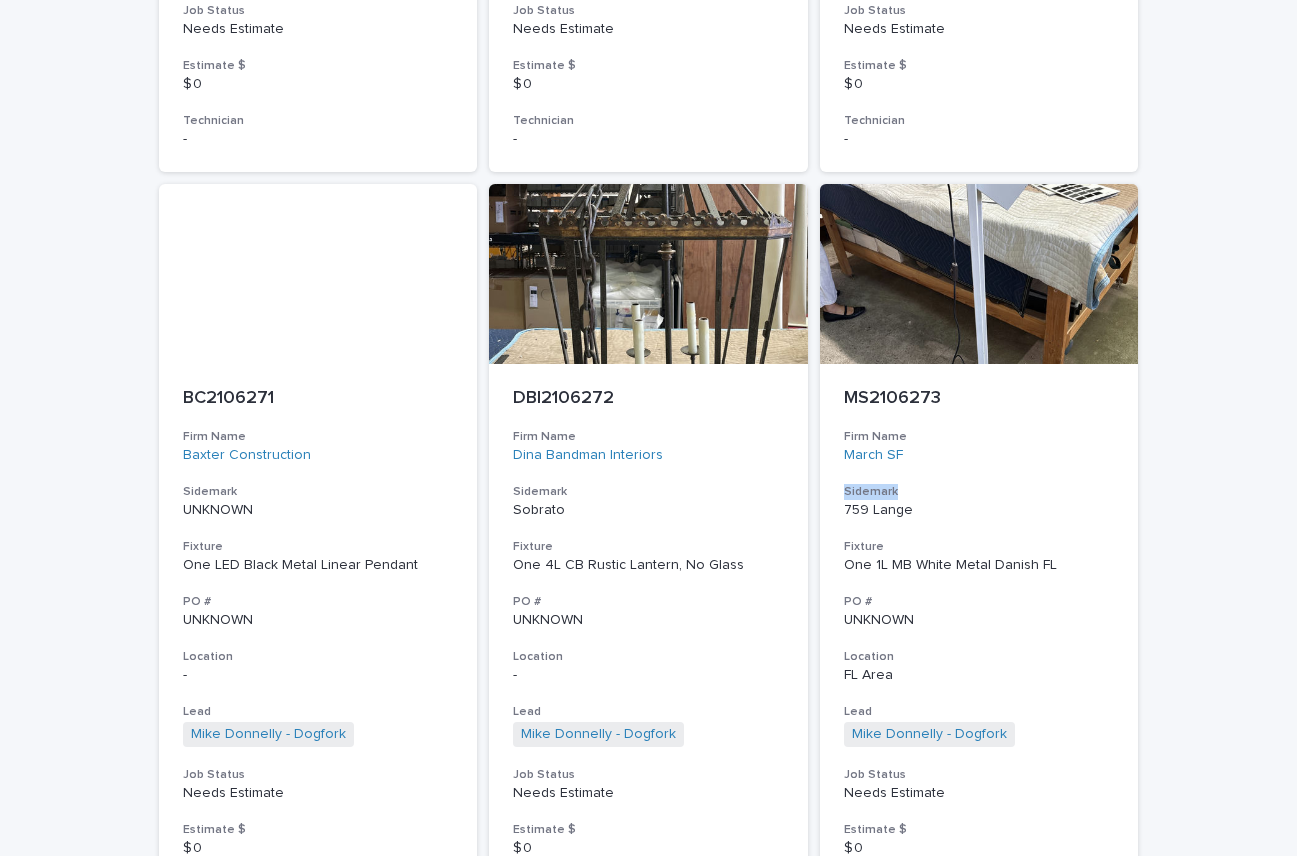 drag, startPoint x: 1278, startPoint y: 448, endPoint x: 1280, endPoint y: 484, distance: 36.05551 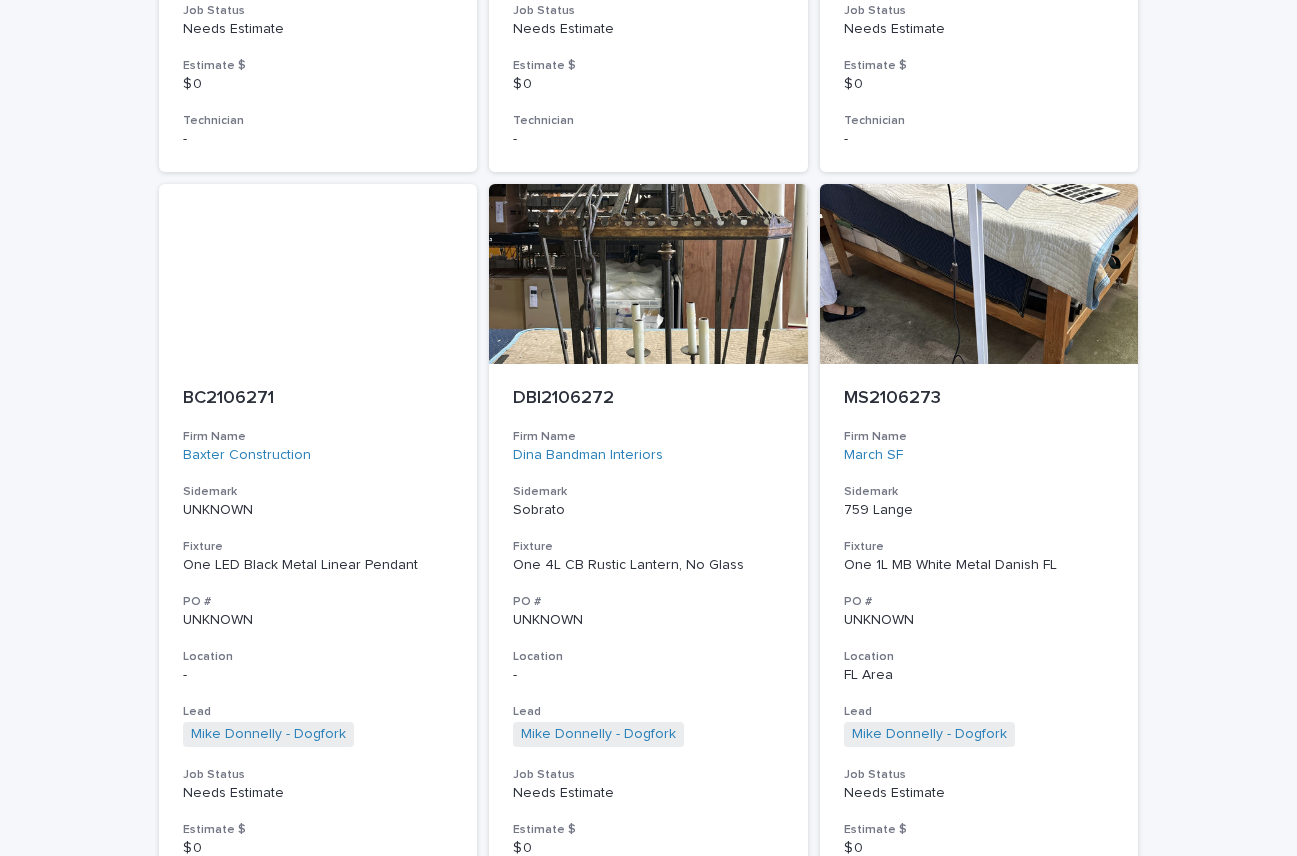 click on "Loading... Saving… Loading... Saving… Orders Add New Job # Firm Name Sidemark Fixture PO # Location Lead Job Status is any of Needs Estimate Estimate $ Technician Photos/Docs Clear all filters T&M2106257 Firm Name Tucker & Marks   Sidemark SKYRIDGE  Guest Bedroom #1  300-302-B Fixture Two 2L MB Green Ceramic Gourd Table Lamps, Pair
One Finial, No Shades
PO # UNKNOWN Location 4b.2.2 Lead Mike Donnelly - Dogfork   + 0 Job Status Needs Estimate Estimate $ $ 0 Technician - T&M2106258 Firm Name Tucker & Marks   Sidemark  SKYRIDGE  Main Bedroom/ 235-302-B Fixture Two 2L MB Faux Marbled Alabaster and Wood Table Lamps, Pair
w/Finials and No Shades
PO # UNKNOWN Location 4b.2.2 Lead Mike Donnelly - Dogfork   + 0 Job Status Needs Estimate Estimate $ $ 0 Technician - T&M2106261 Firm Name Tucker & Marks   Sidemark T&M Office Fixture Two 3L MB Tiered Drum Pendant
PO # UNKNOWN Location - Lead Mike Donnelly - Dogfork   + 0 Job Status Needs Estimate Estimate $ $ 0 Technician - LWH2106263 Firm Name   Sidemark PO #" at bounding box center (648, 144) 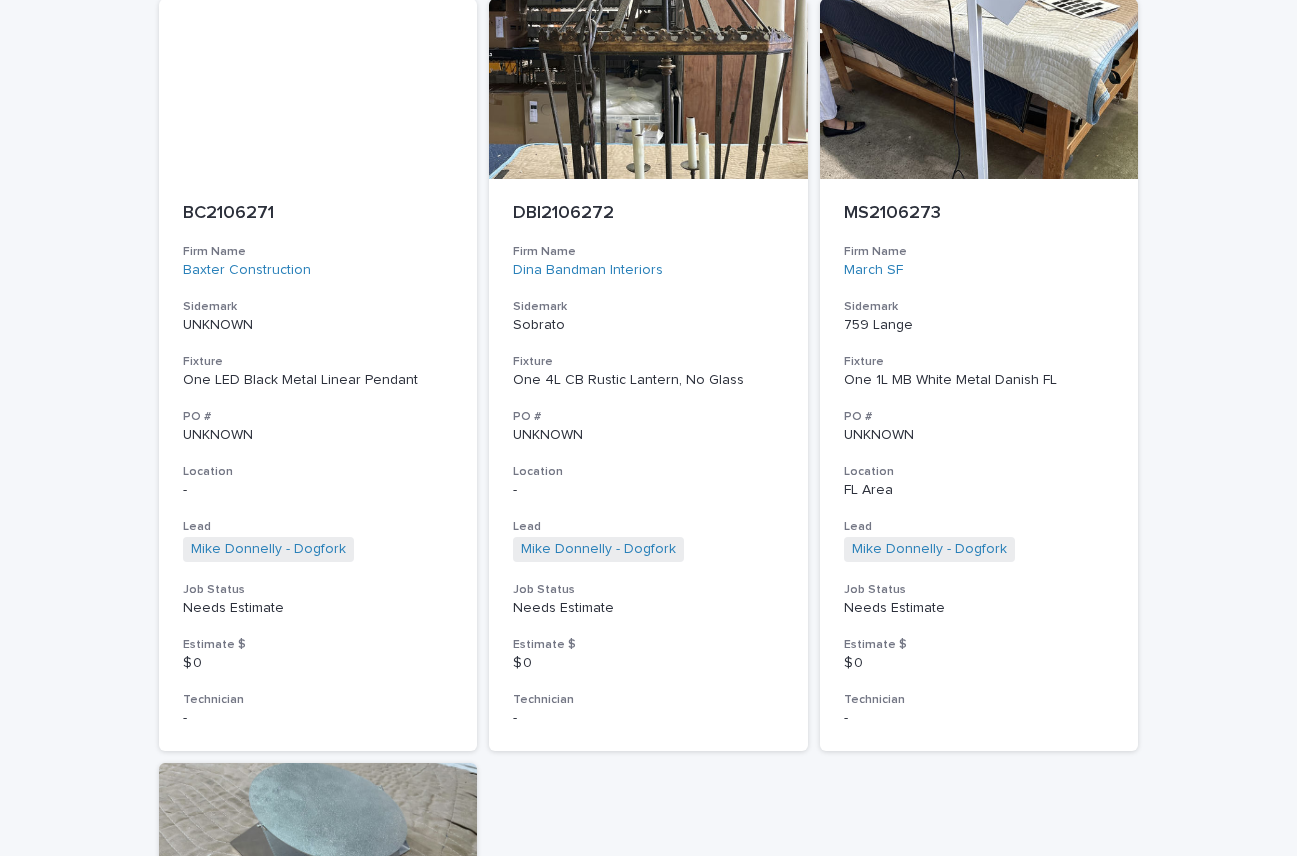 scroll, scrollTop: 1870, scrollLeft: 0, axis: vertical 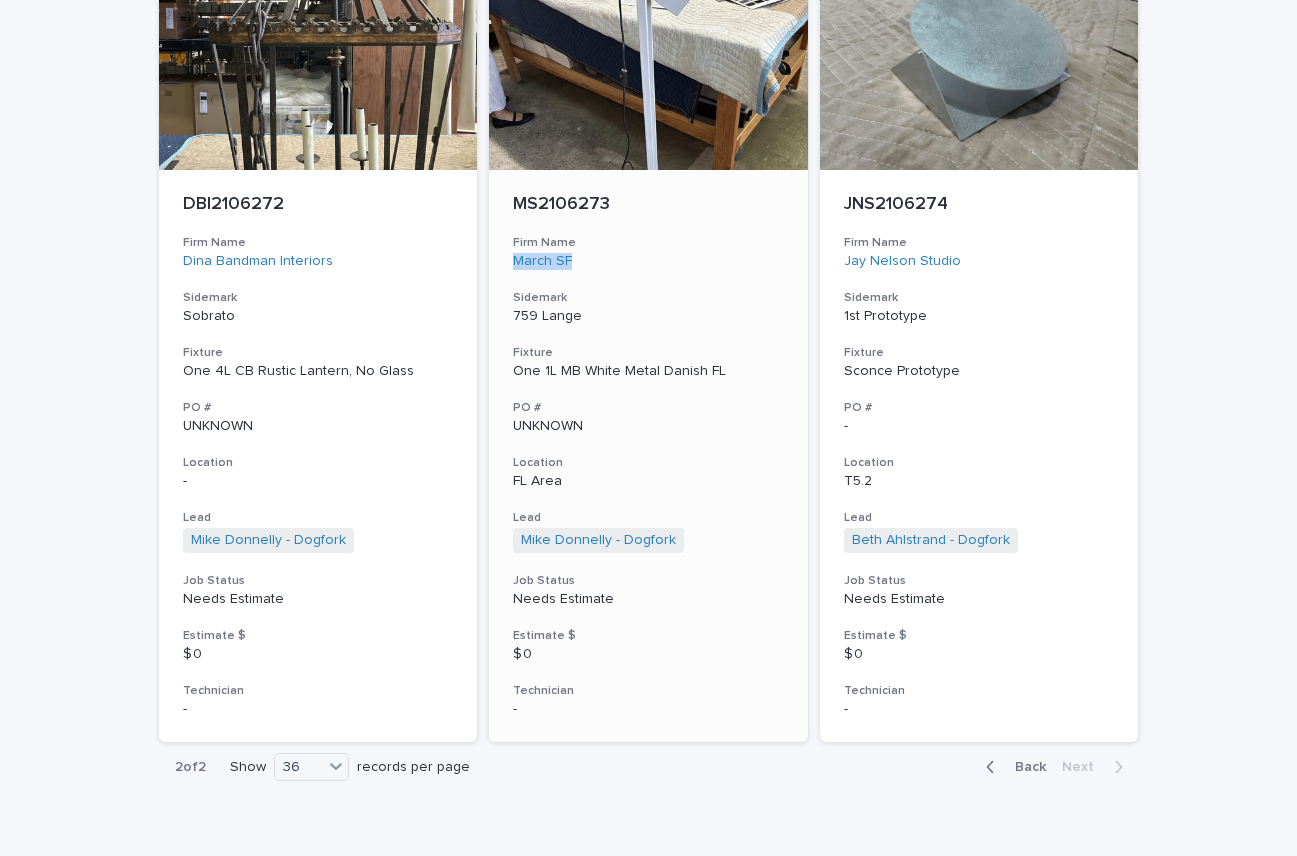 click on "759 Lange" at bounding box center [648, 316] 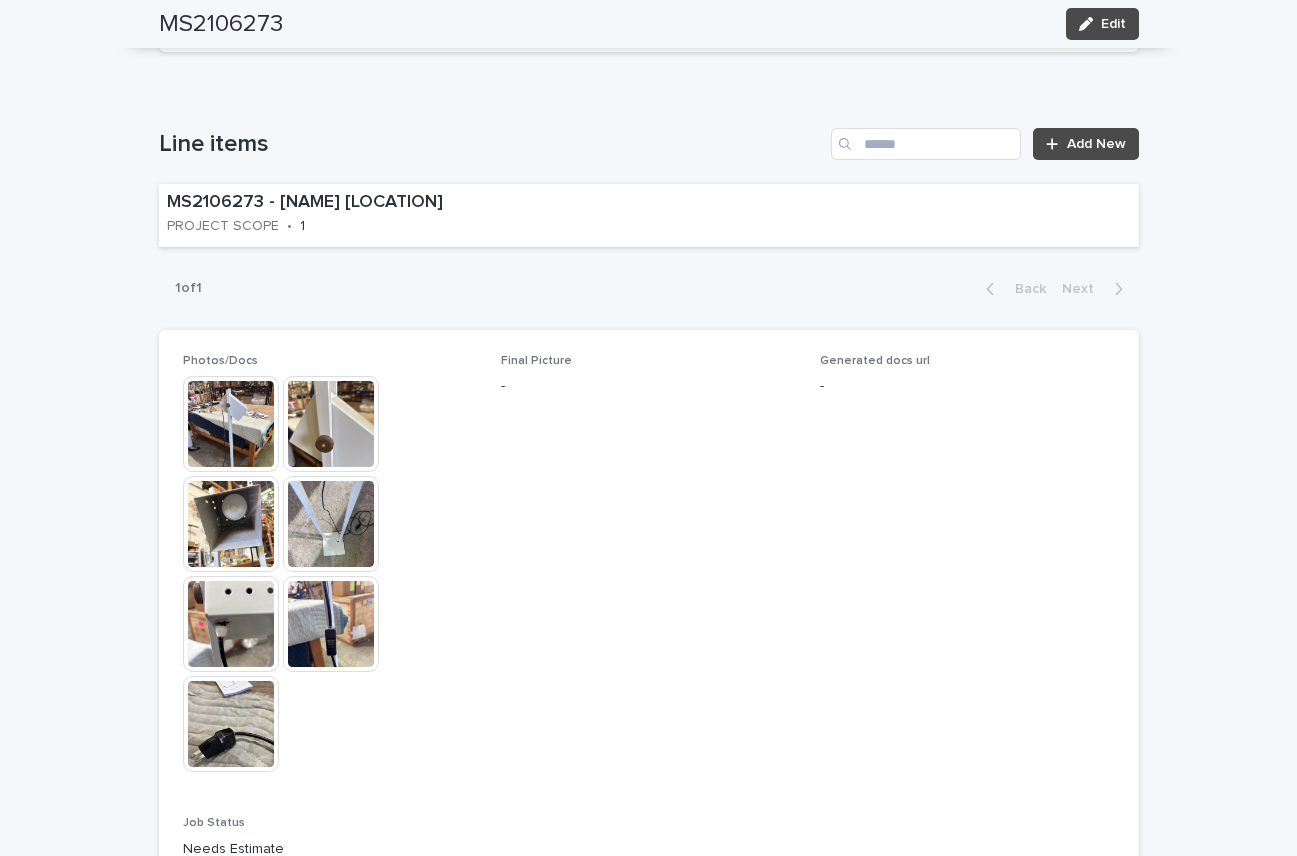 scroll, scrollTop: 1038, scrollLeft: 0, axis: vertical 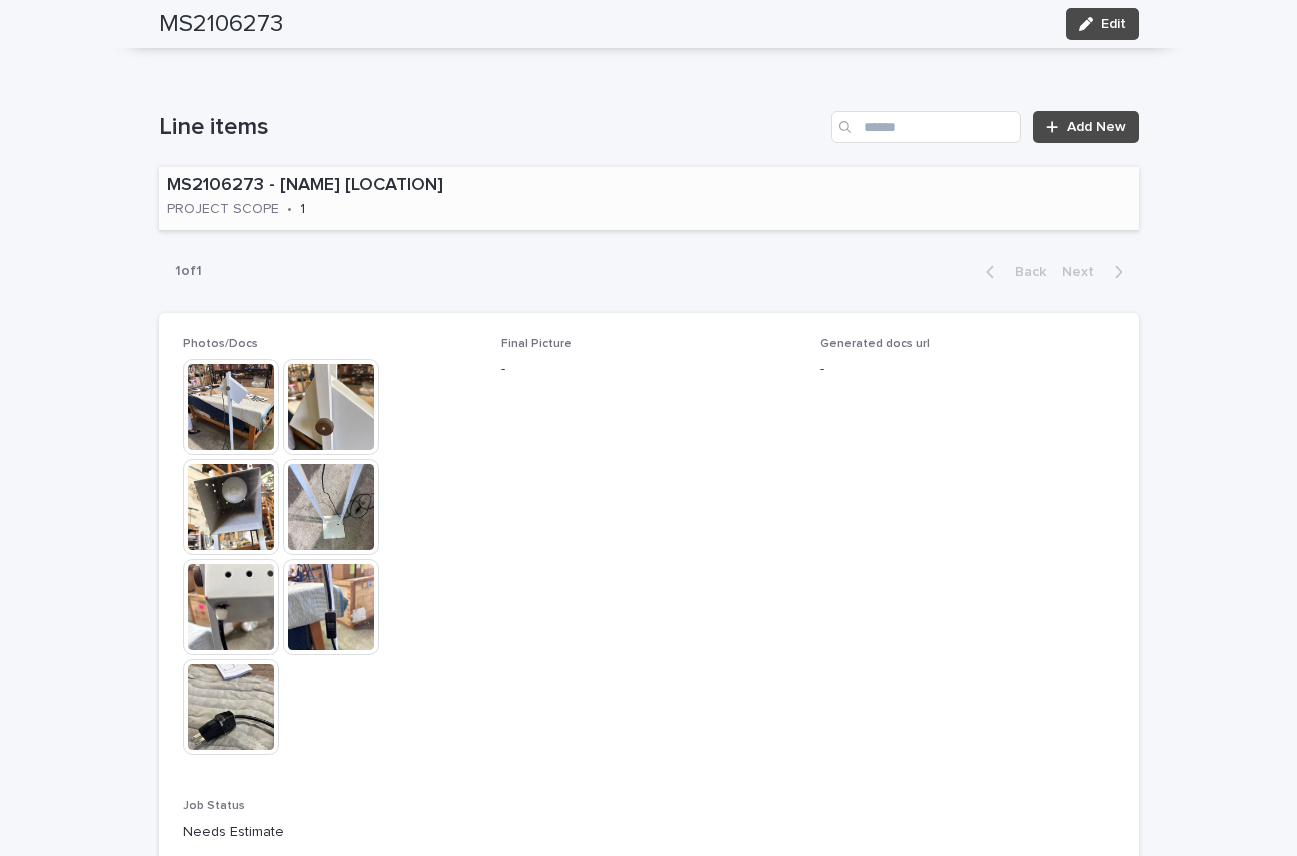 click on "MS2106273 - March SF PROJECT SCOPE • 1" at bounding box center (374, 198) 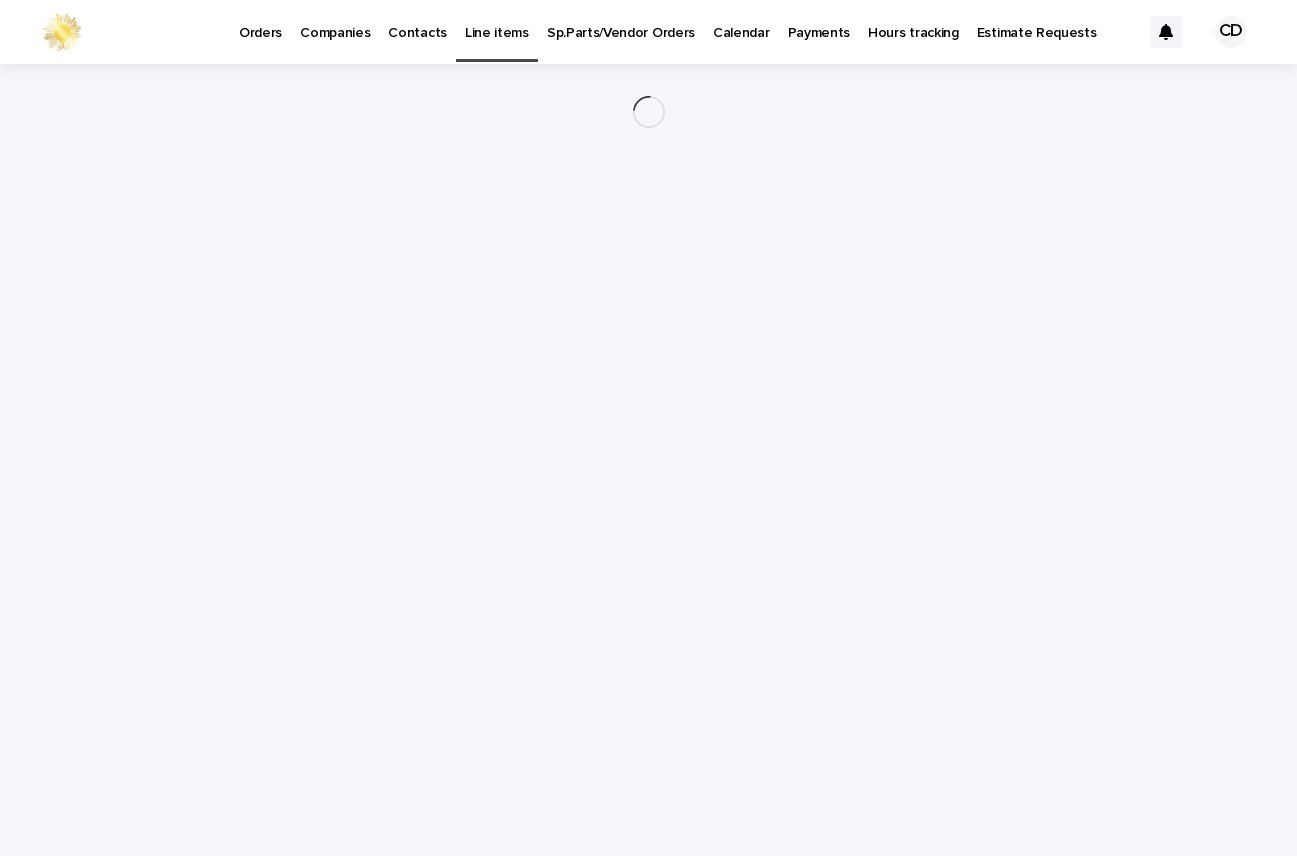 scroll, scrollTop: 0, scrollLeft: 0, axis: both 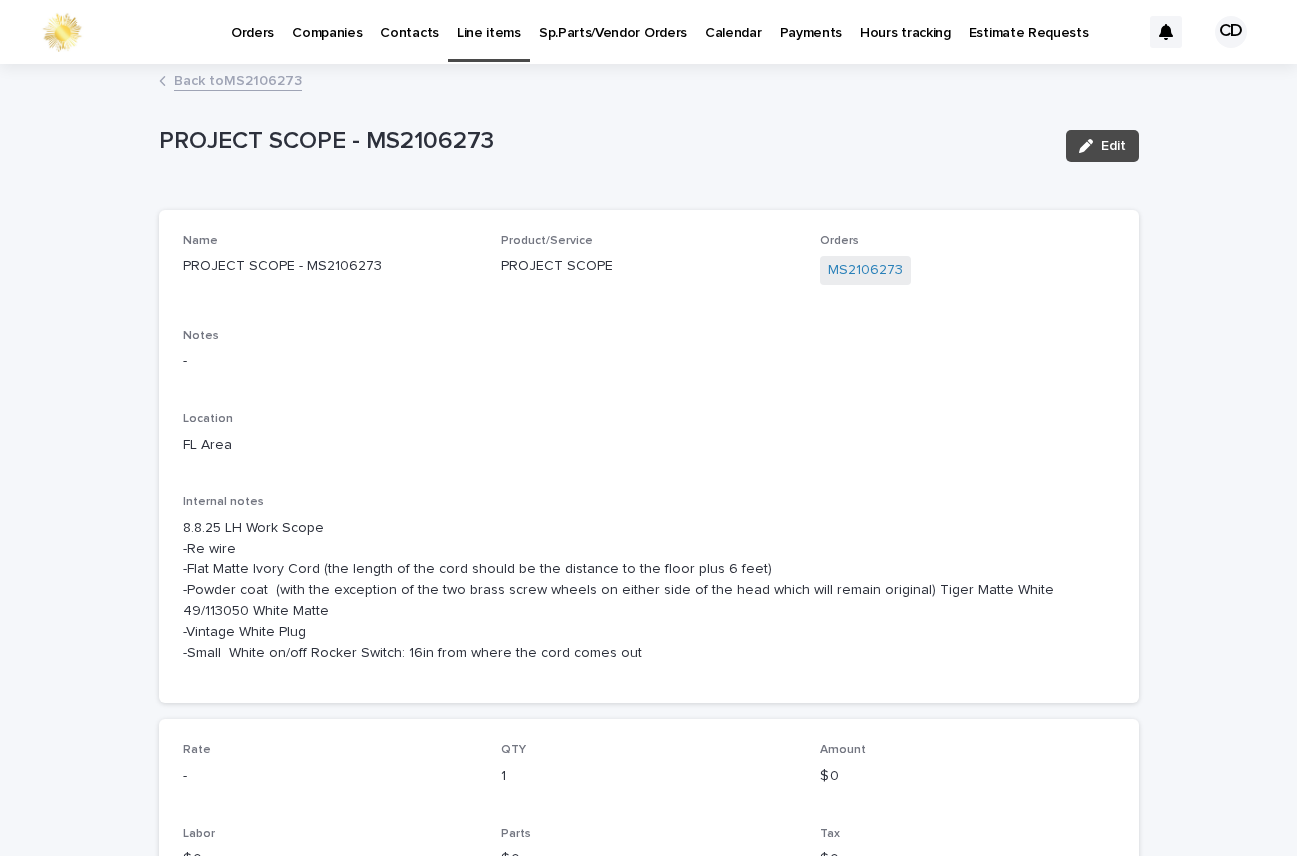 click on "Name PROJECT SCOPE - MS2106273 Product/Service PROJECT SCOPE Orders MS2106273   Notes - Location FL Area Internal notes 8.8.25 LH Work Scope
-Re wire
-Flat Matte Ivory Cord (the length of the cord should be the distance to the floor plus 6 feet)
-Powder coat  (with the exception of the two brass screw wheels on either side of the head which will remain original) Tiger Matte White 49/113050 White Matte
-Vintage White Plug
-Small  White on/off Rocker Switch: 16in from where the cord comes out" at bounding box center [649, 457] 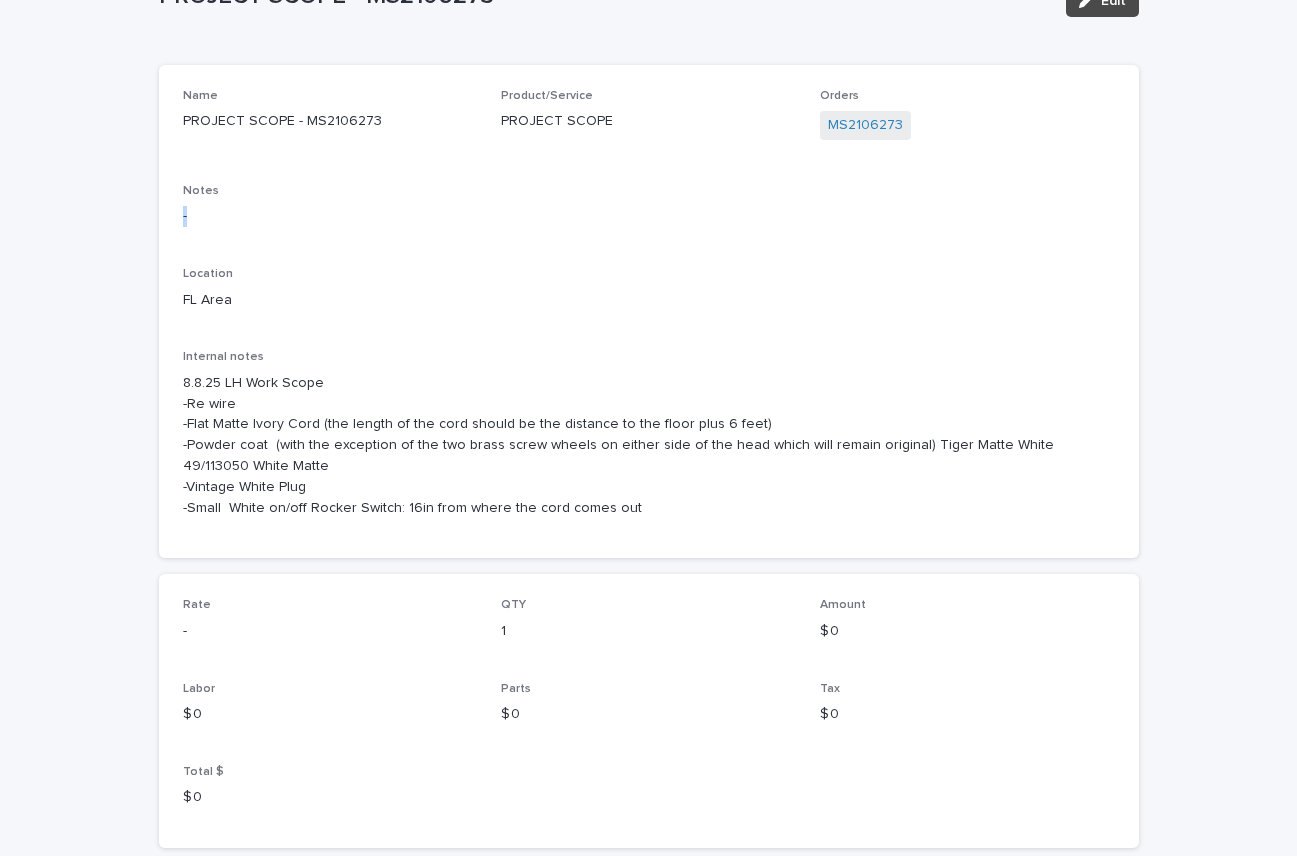 drag, startPoint x: 1277, startPoint y: 184, endPoint x: 1245, endPoint y: 270, distance: 91.76056 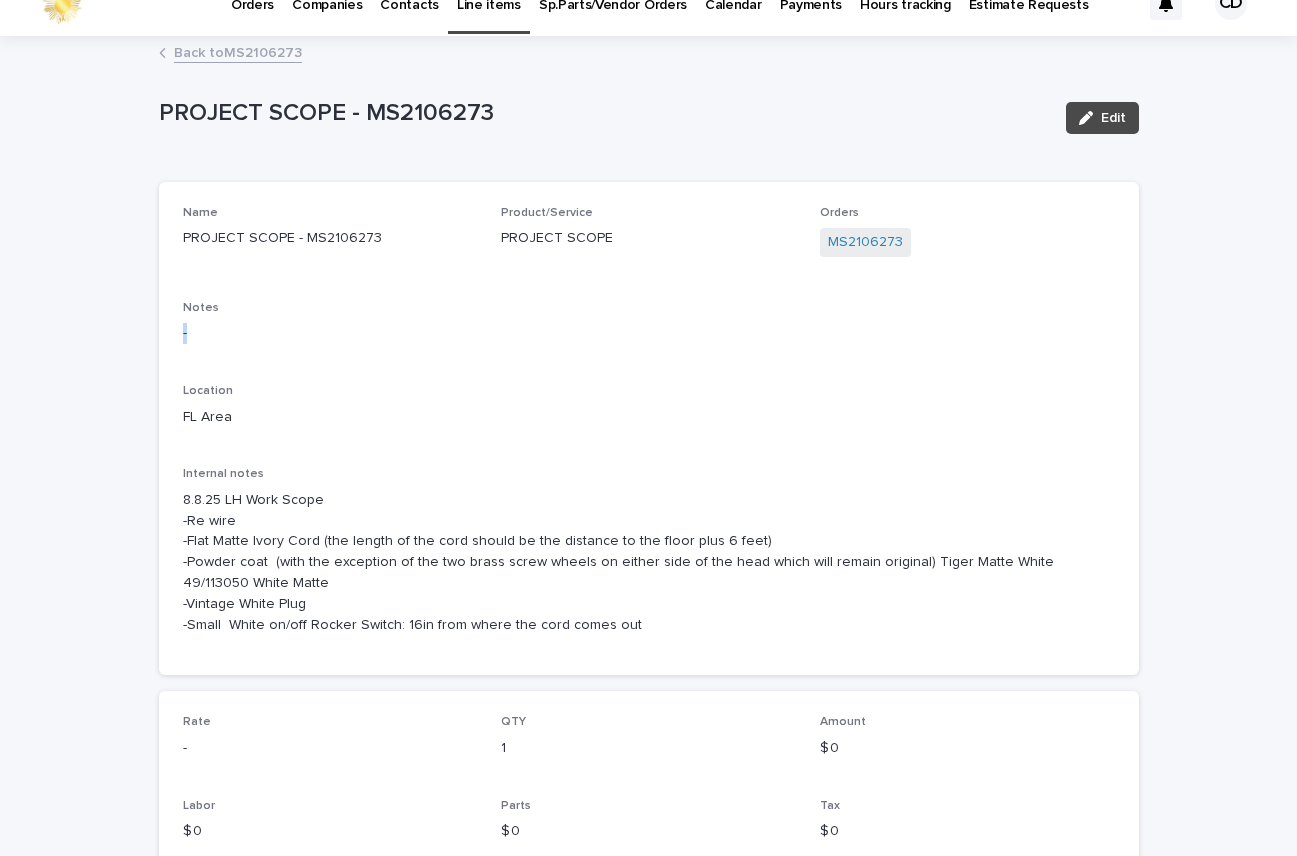 scroll, scrollTop: 0, scrollLeft: 0, axis: both 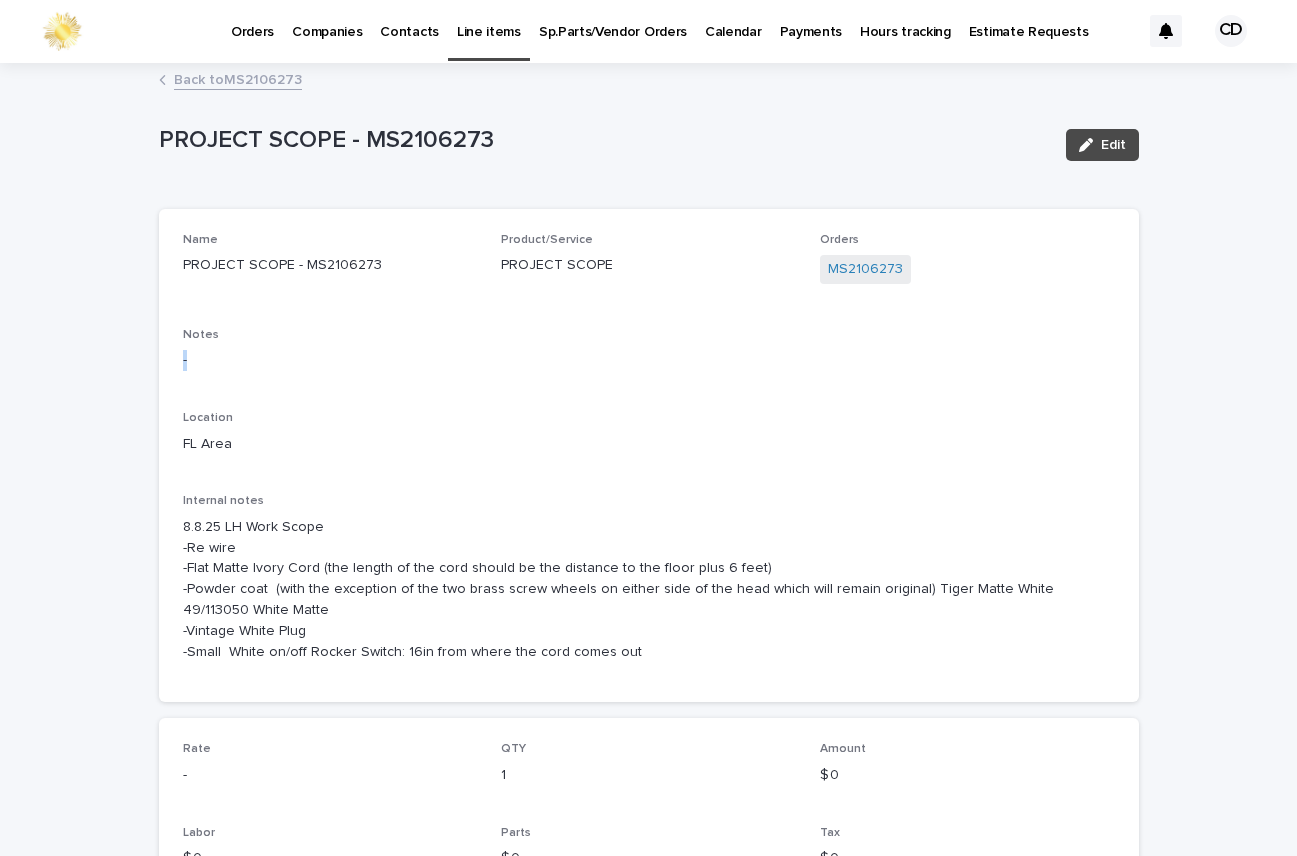 click on "Back to  MS2106273" at bounding box center (238, 78) 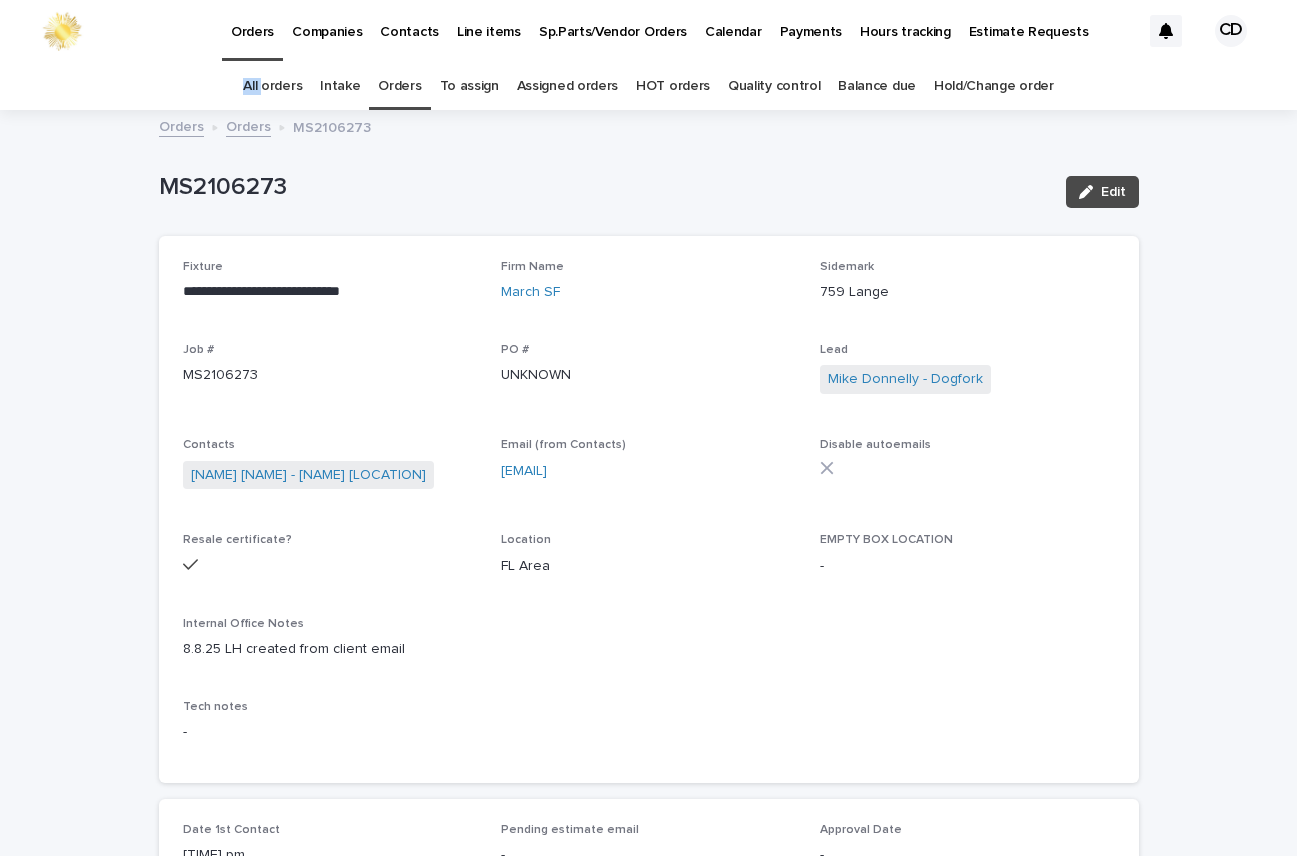 scroll, scrollTop: 64, scrollLeft: 0, axis: vertical 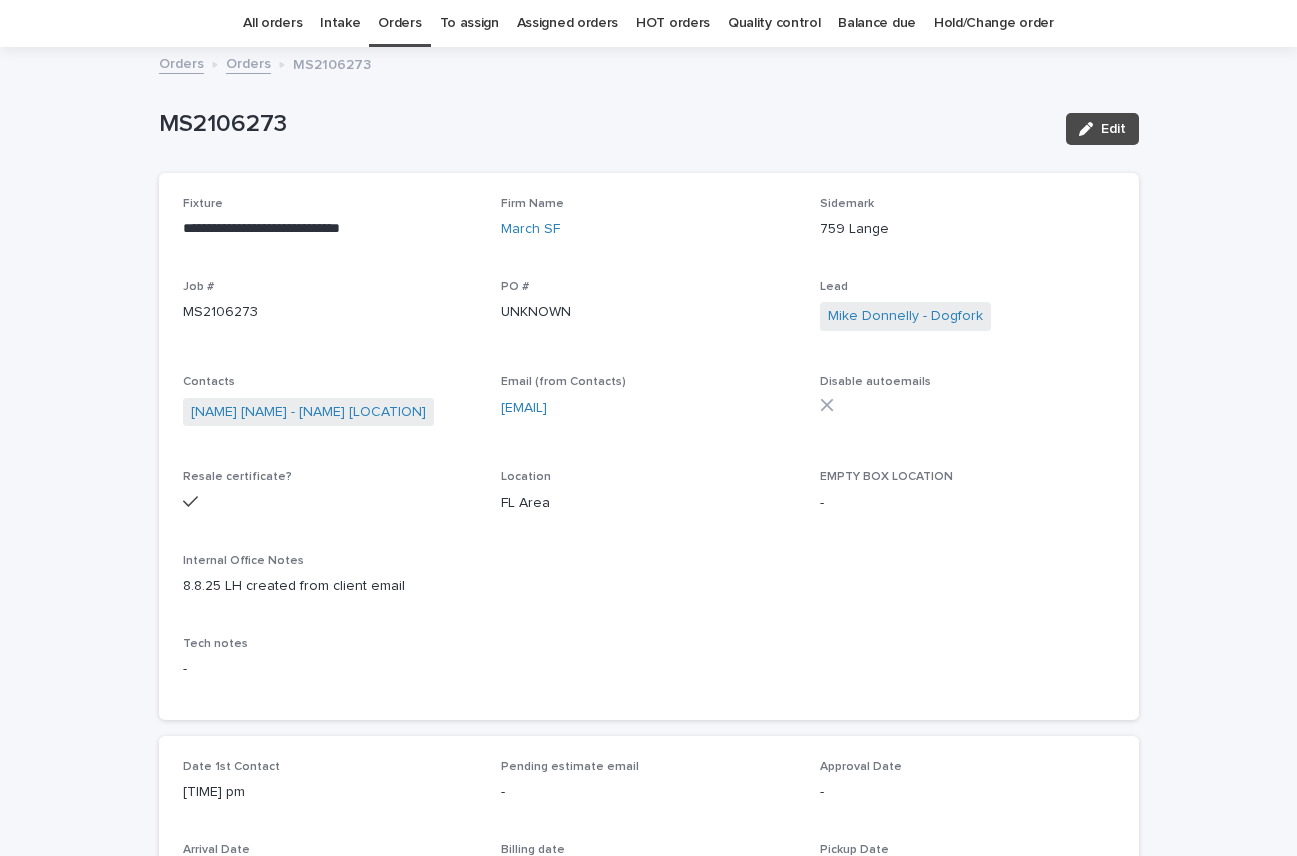 click on "**********" at bounding box center (649, 446) 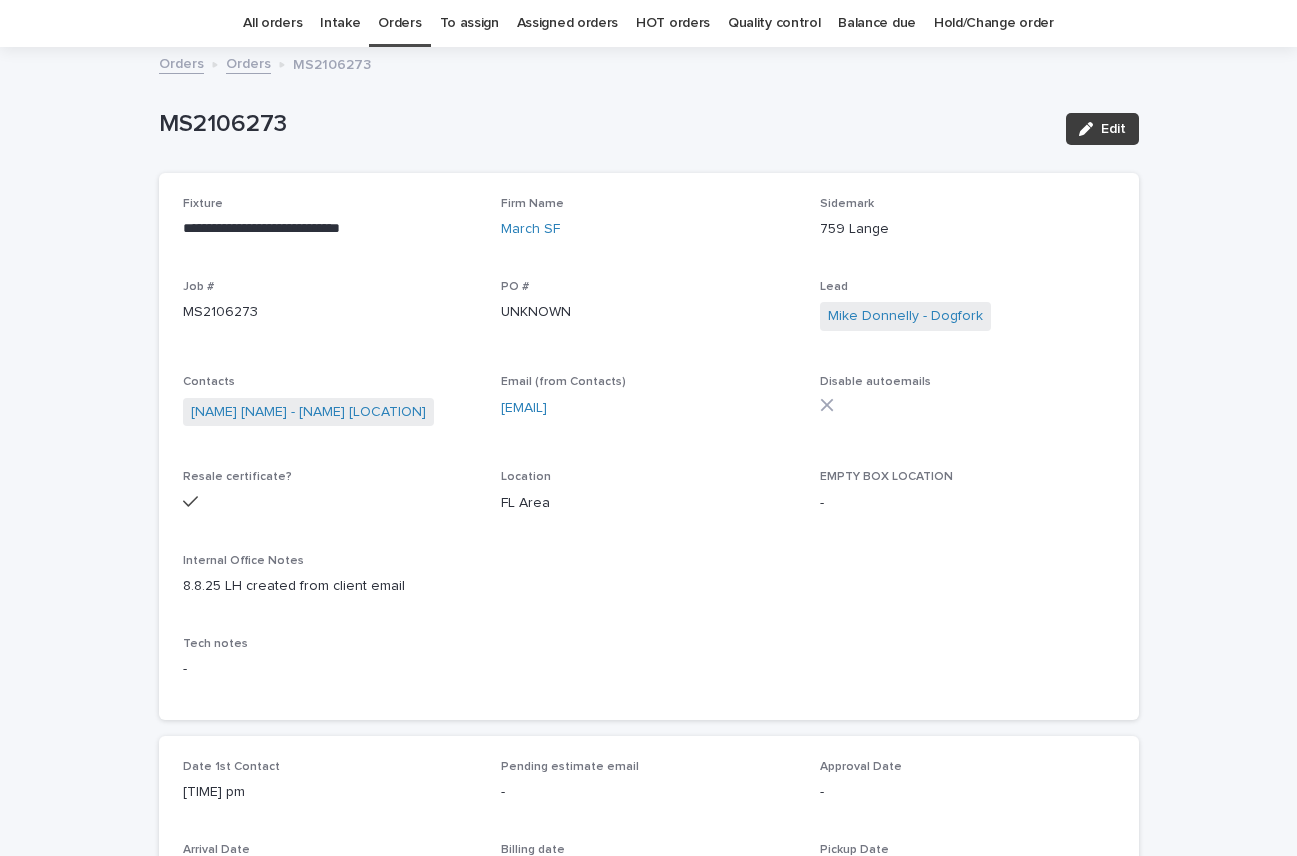 click on "Edit" at bounding box center [1113, 129] 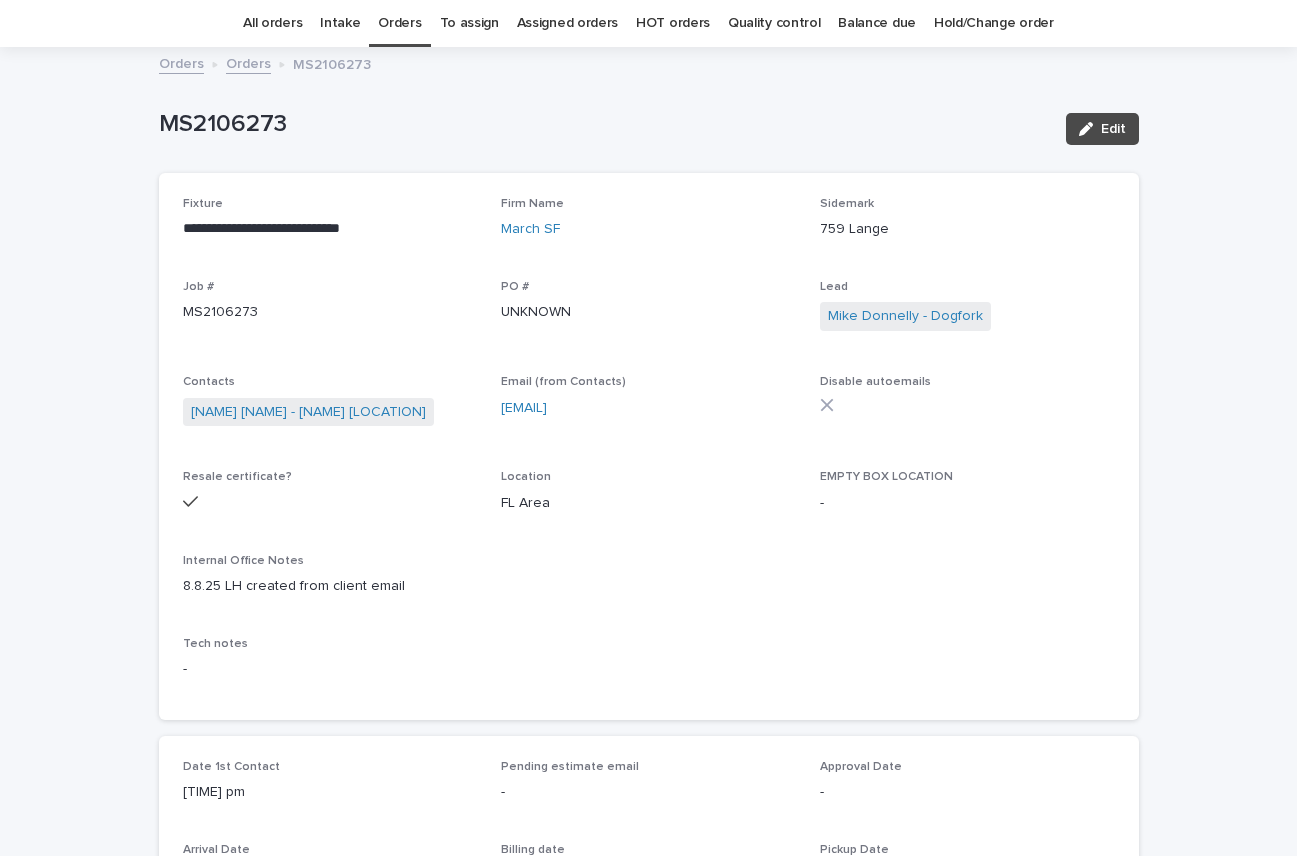 click on "[EMAIL]" at bounding box center [648, 408] 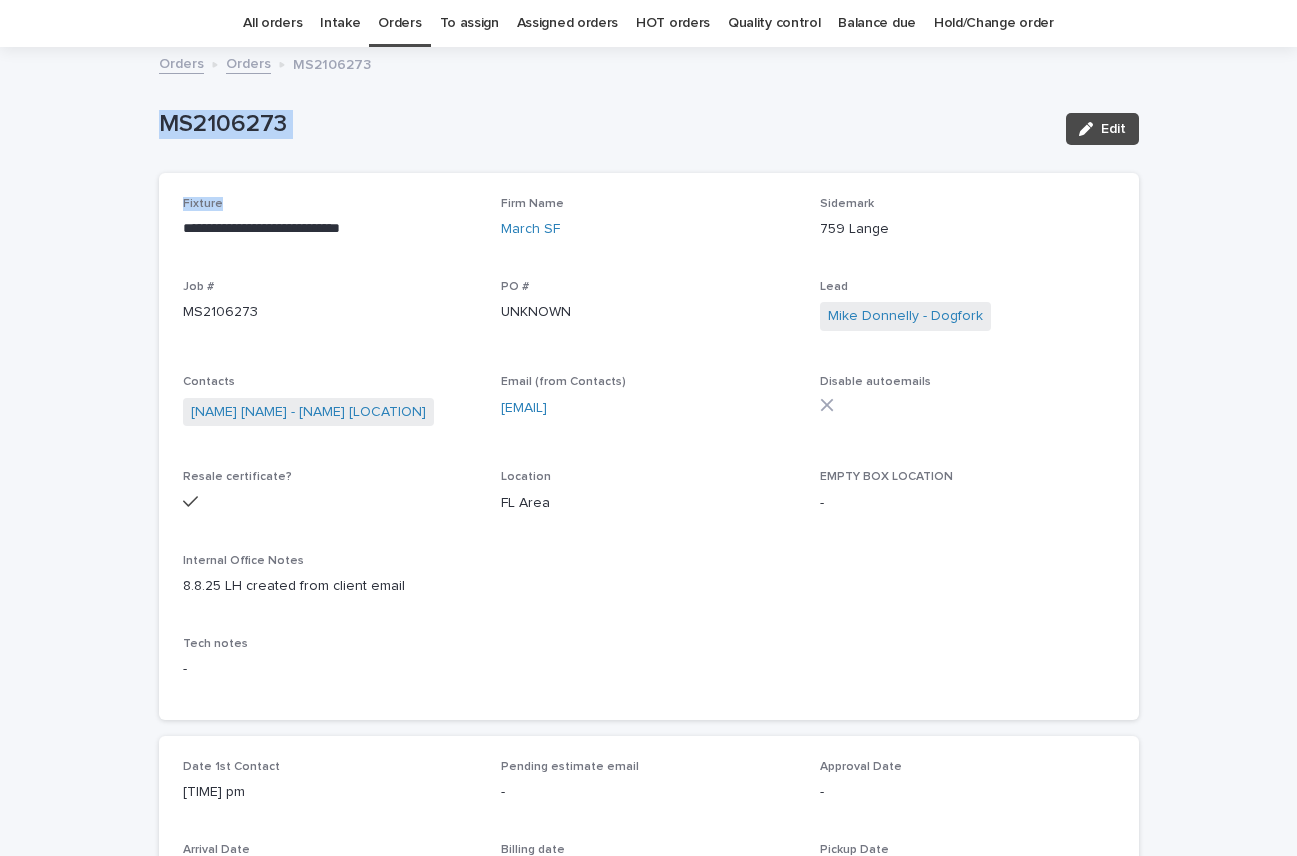drag, startPoint x: 1281, startPoint y: 50, endPoint x: 1278, endPoint y: 64, distance: 14.3178215 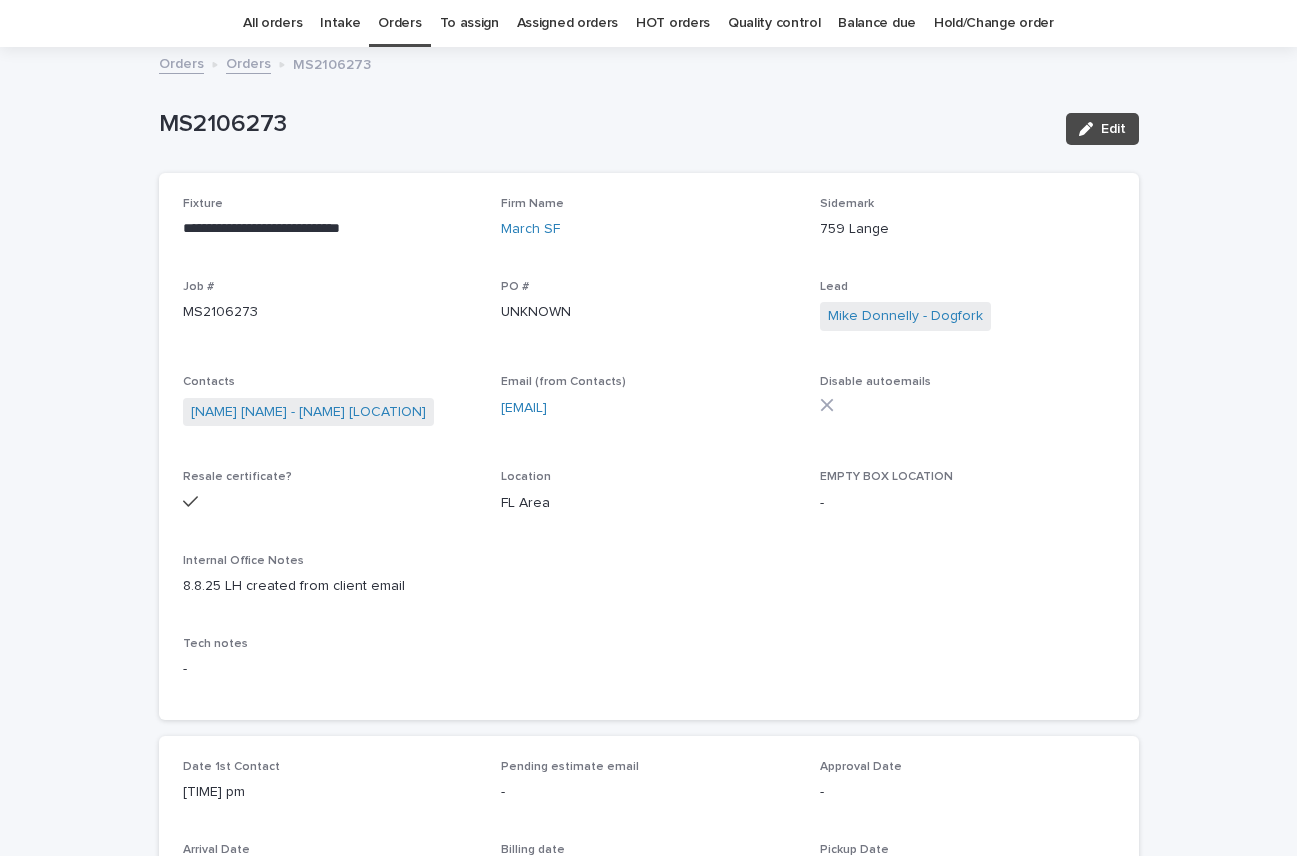 drag, startPoint x: 1094, startPoint y: 289, endPoint x: 1185, endPoint y: 259, distance: 95.817535 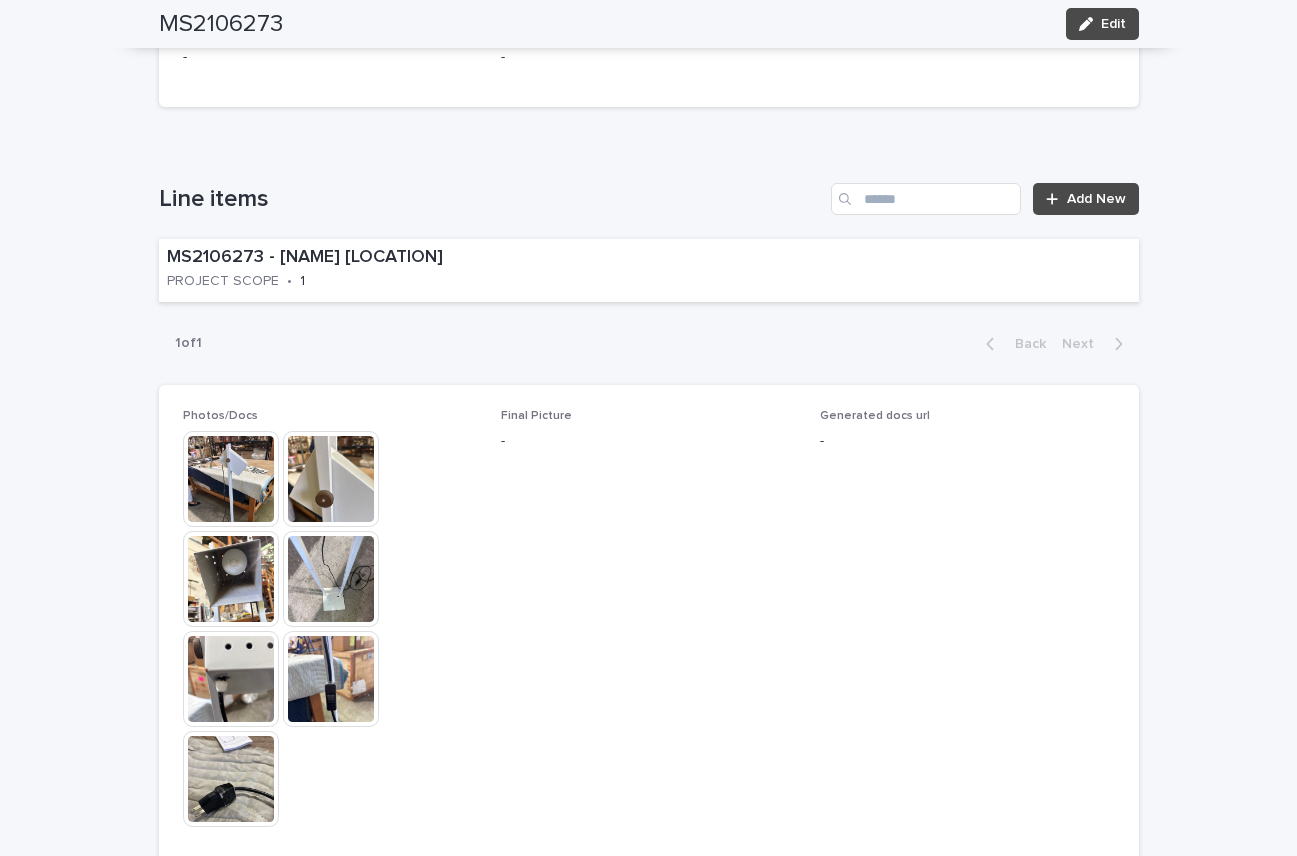 scroll, scrollTop: 980, scrollLeft: 0, axis: vertical 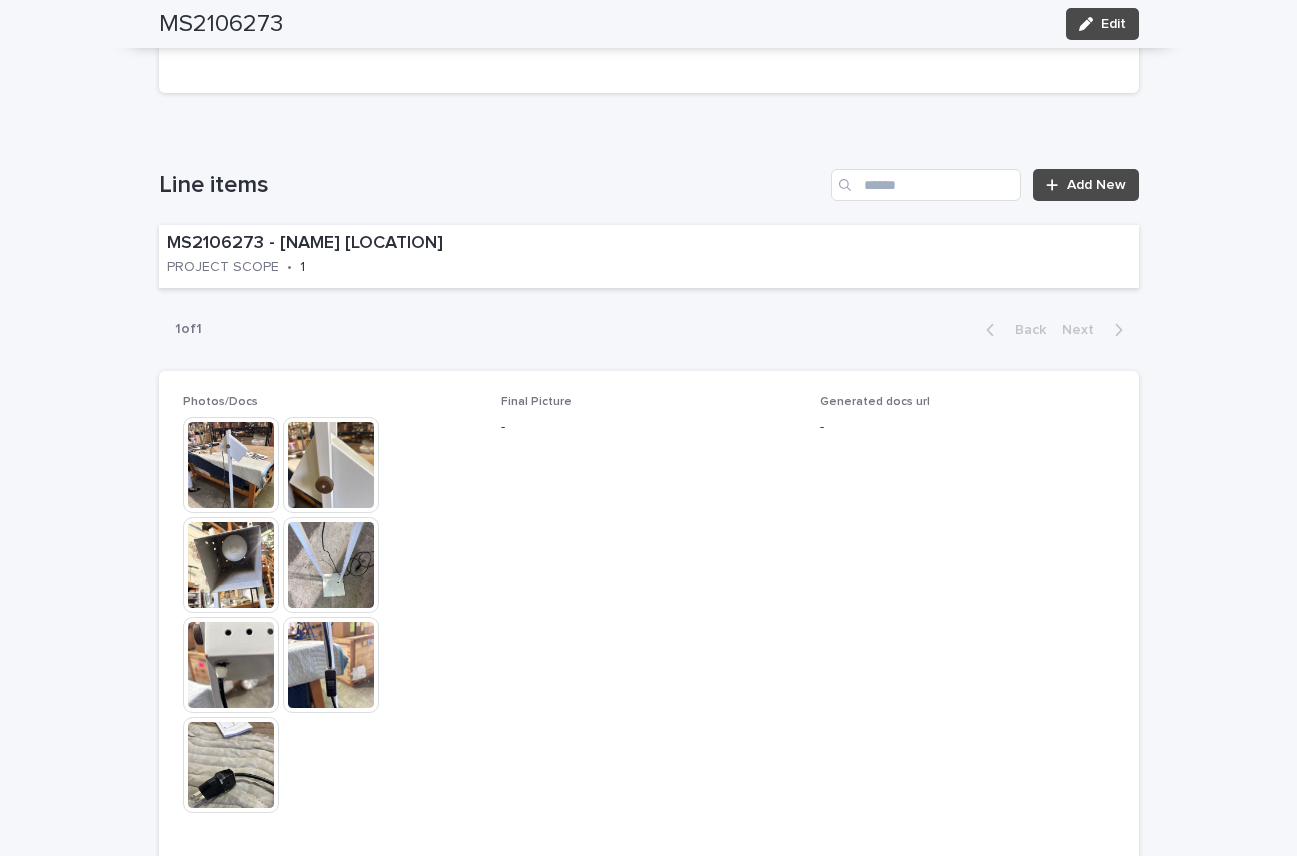 click at bounding box center [231, 465] 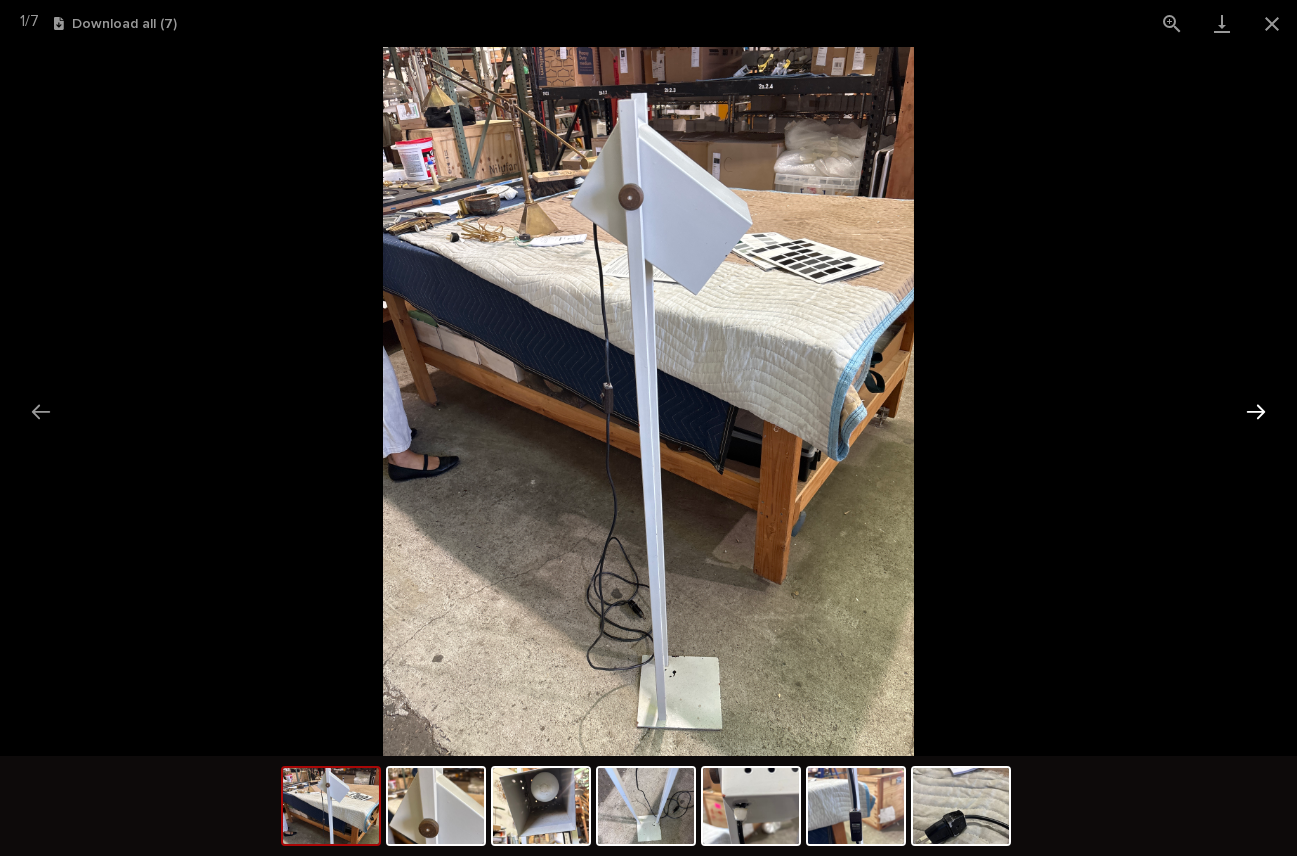 click at bounding box center [1256, 411] 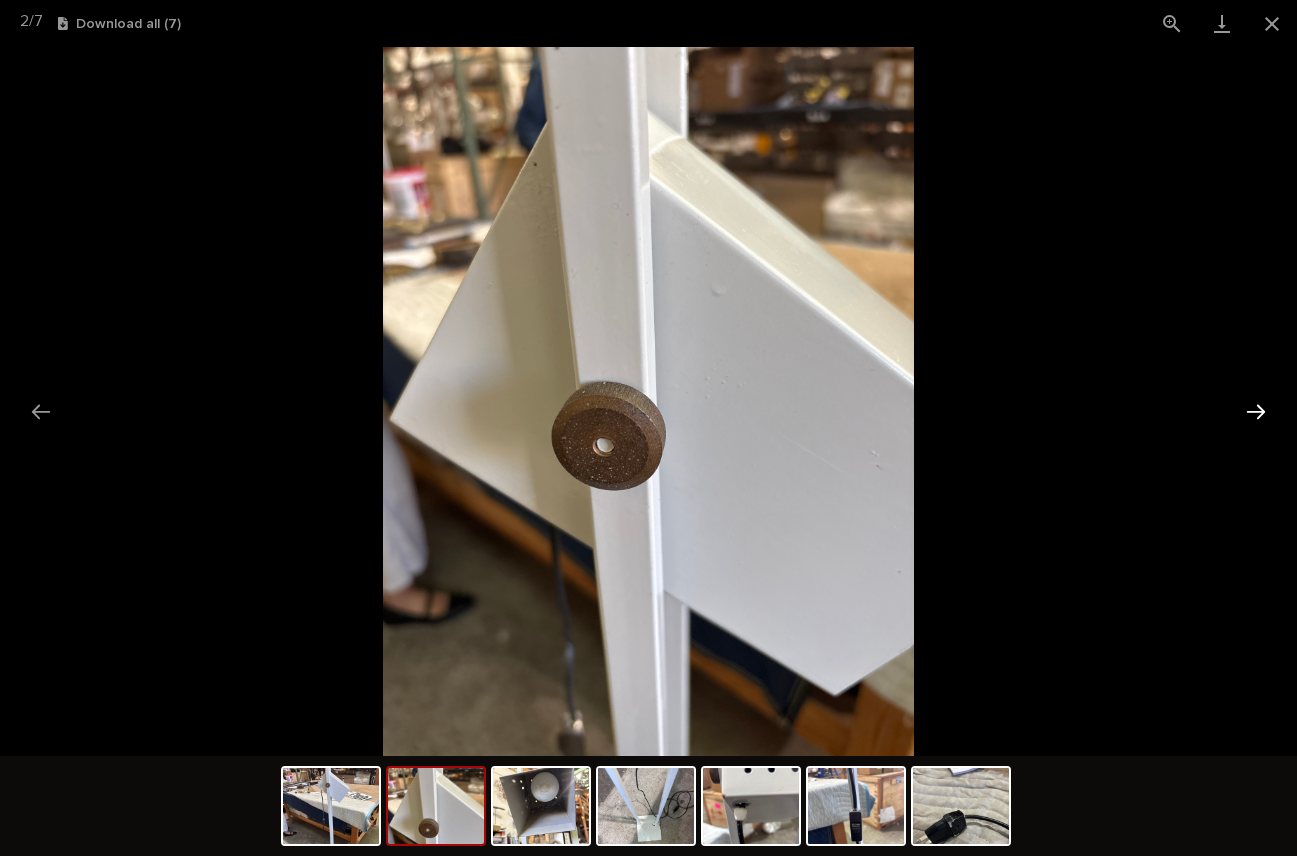click at bounding box center (1256, 411) 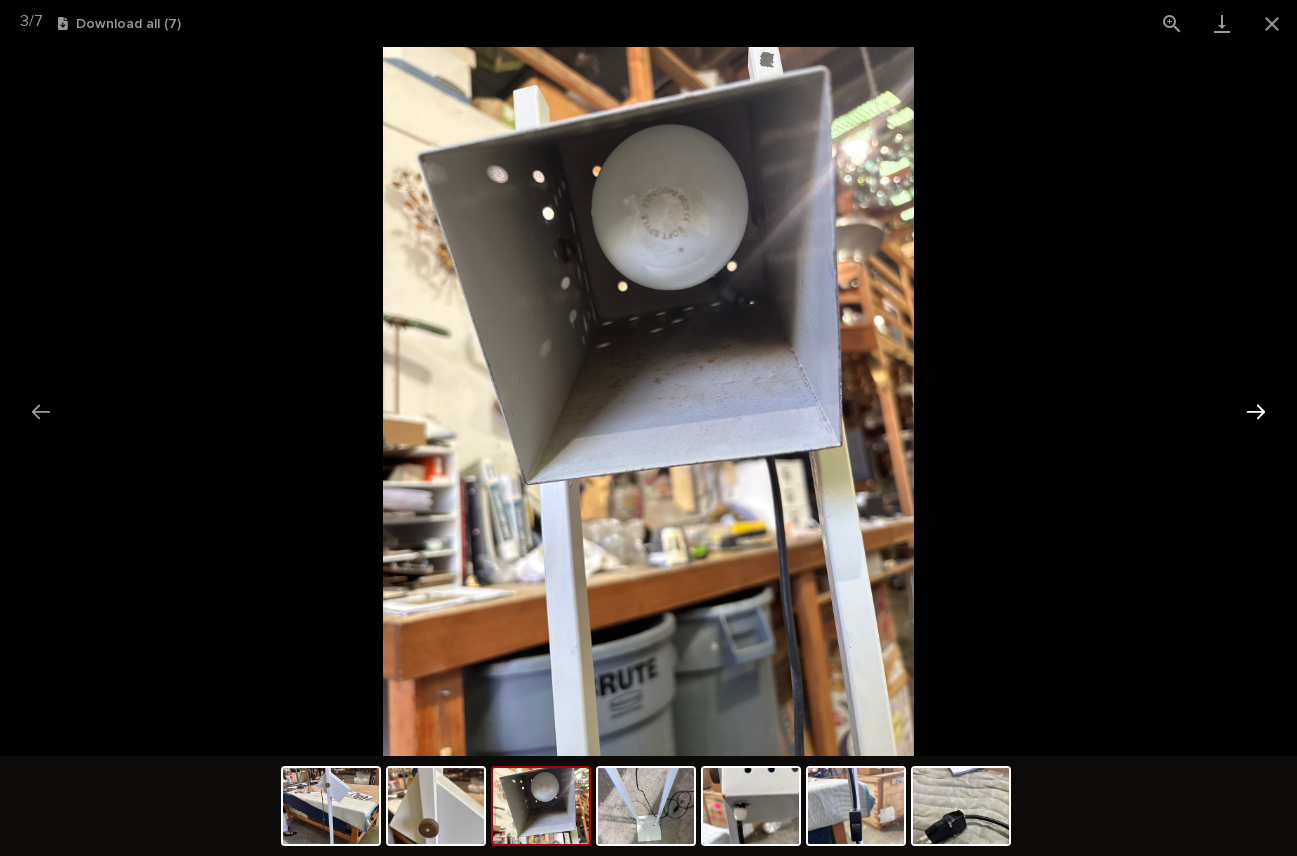 click at bounding box center (1256, 411) 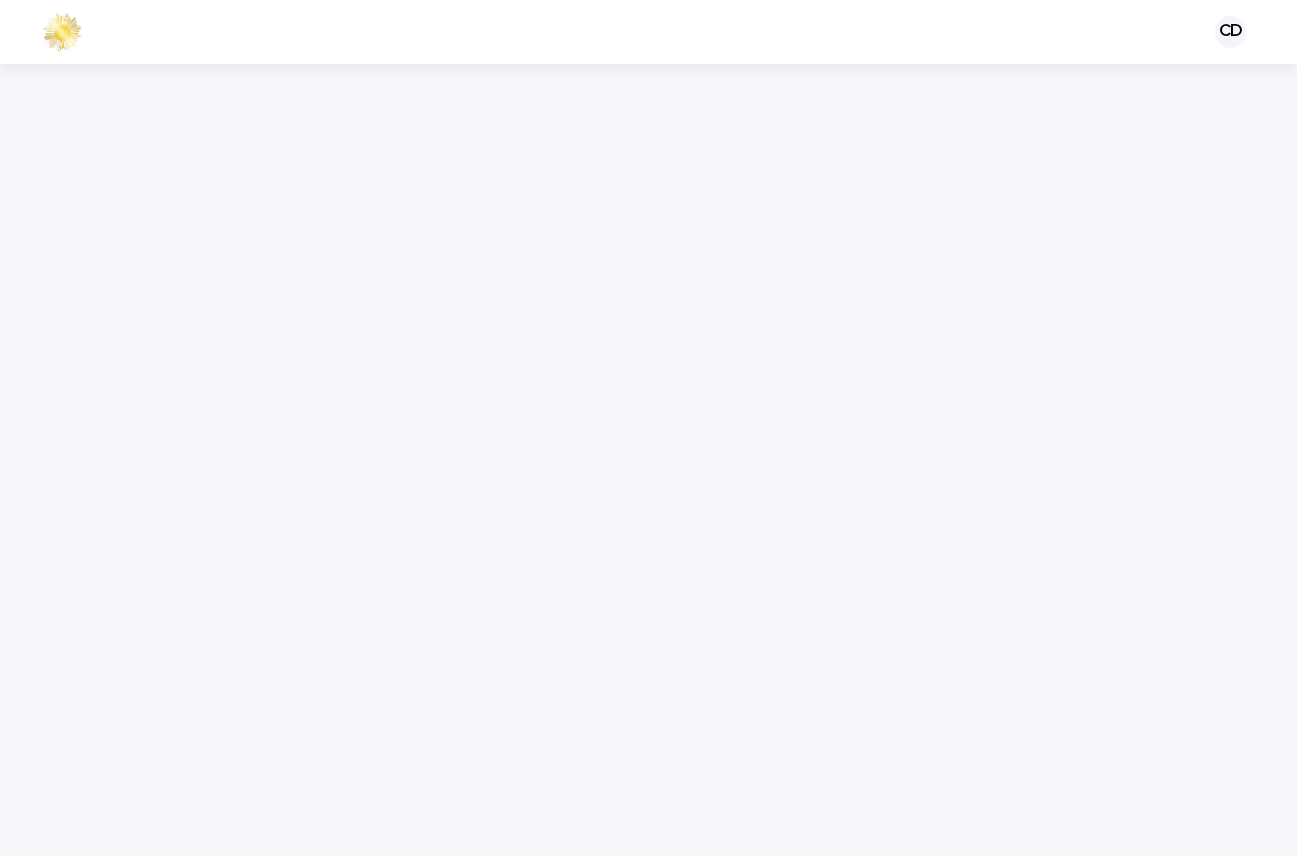 scroll, scrollTop: 0, scrollLeft: 0, axis: both 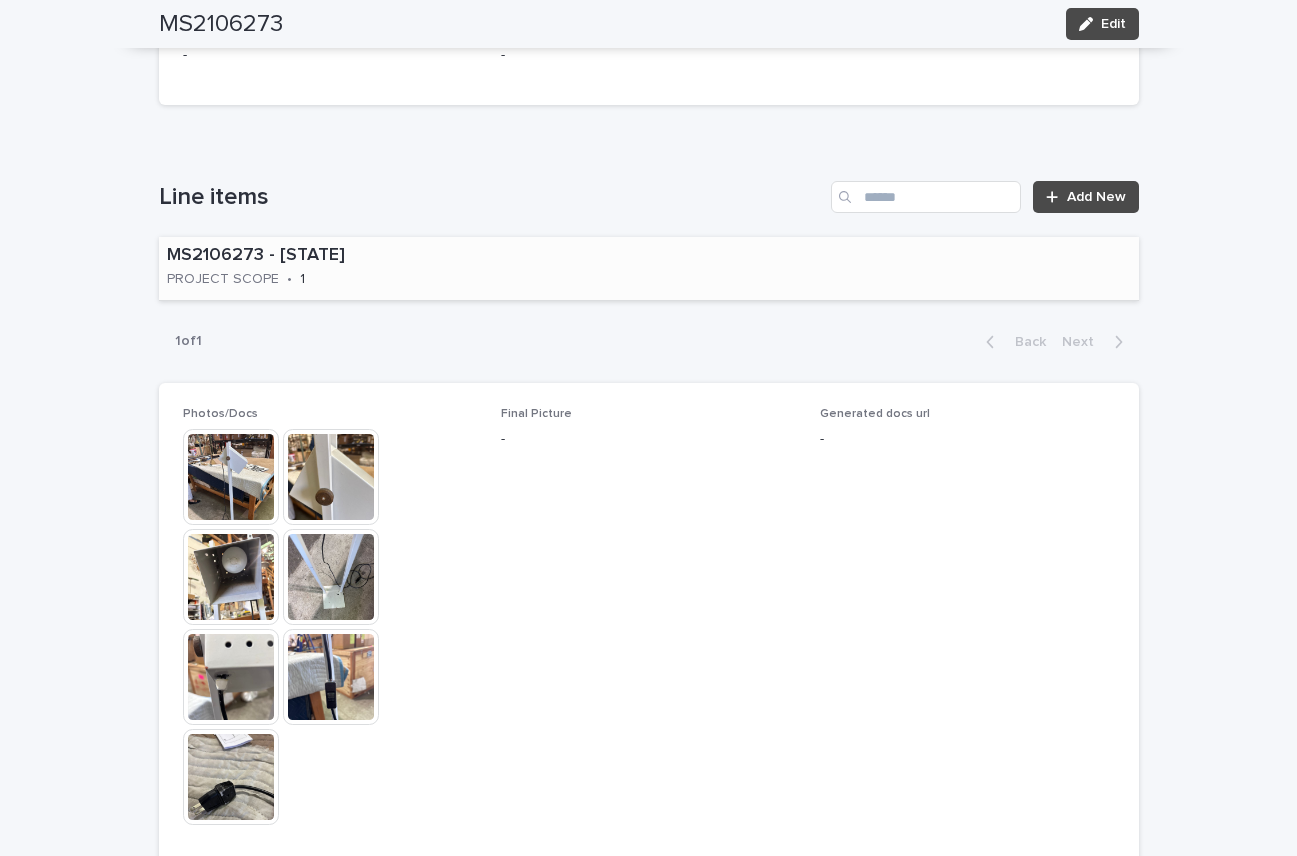 click on "MS2106273 - [STATE] PROJECT SCOPE • 1" at bounding box center [649, 268] 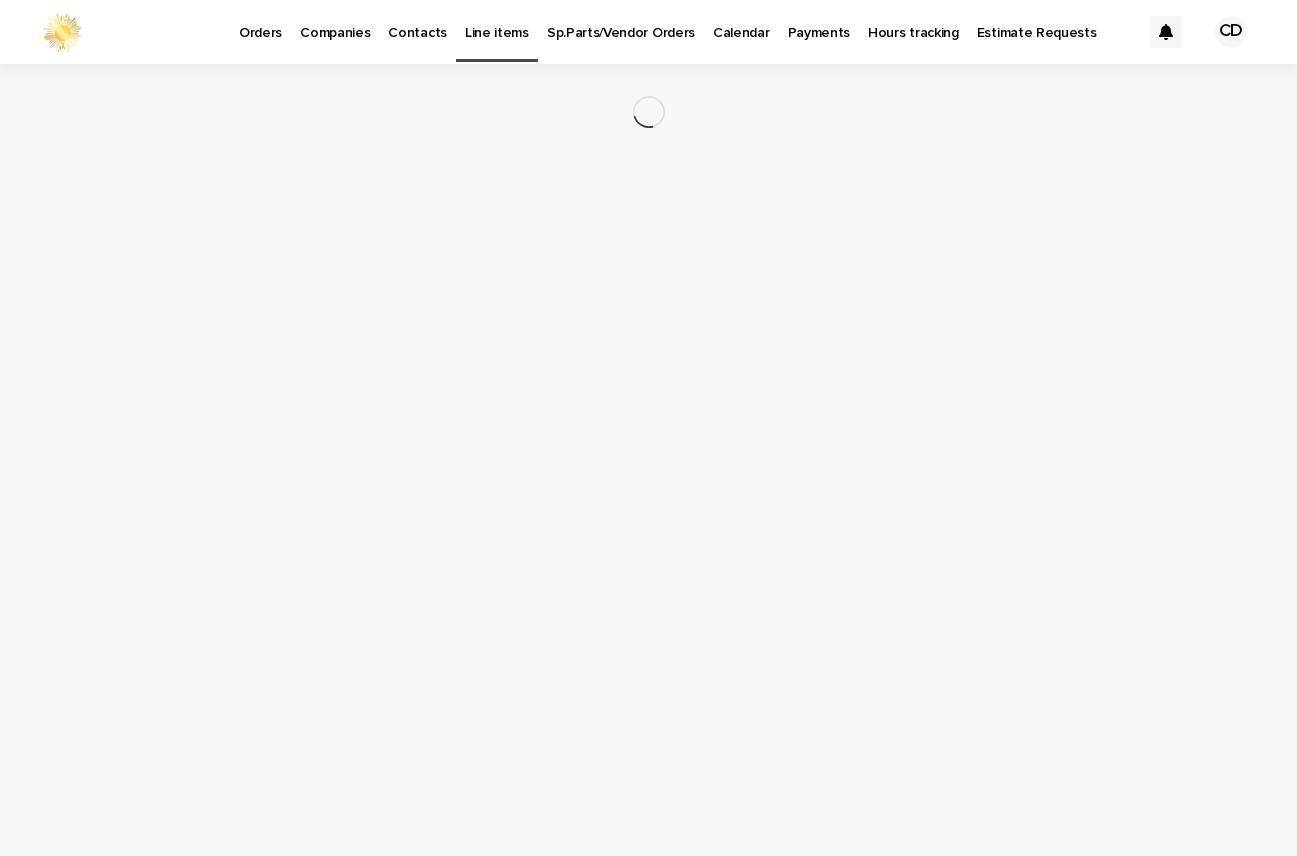 scroll, scrollTop: 0, scrollLeft: 0, axis: both 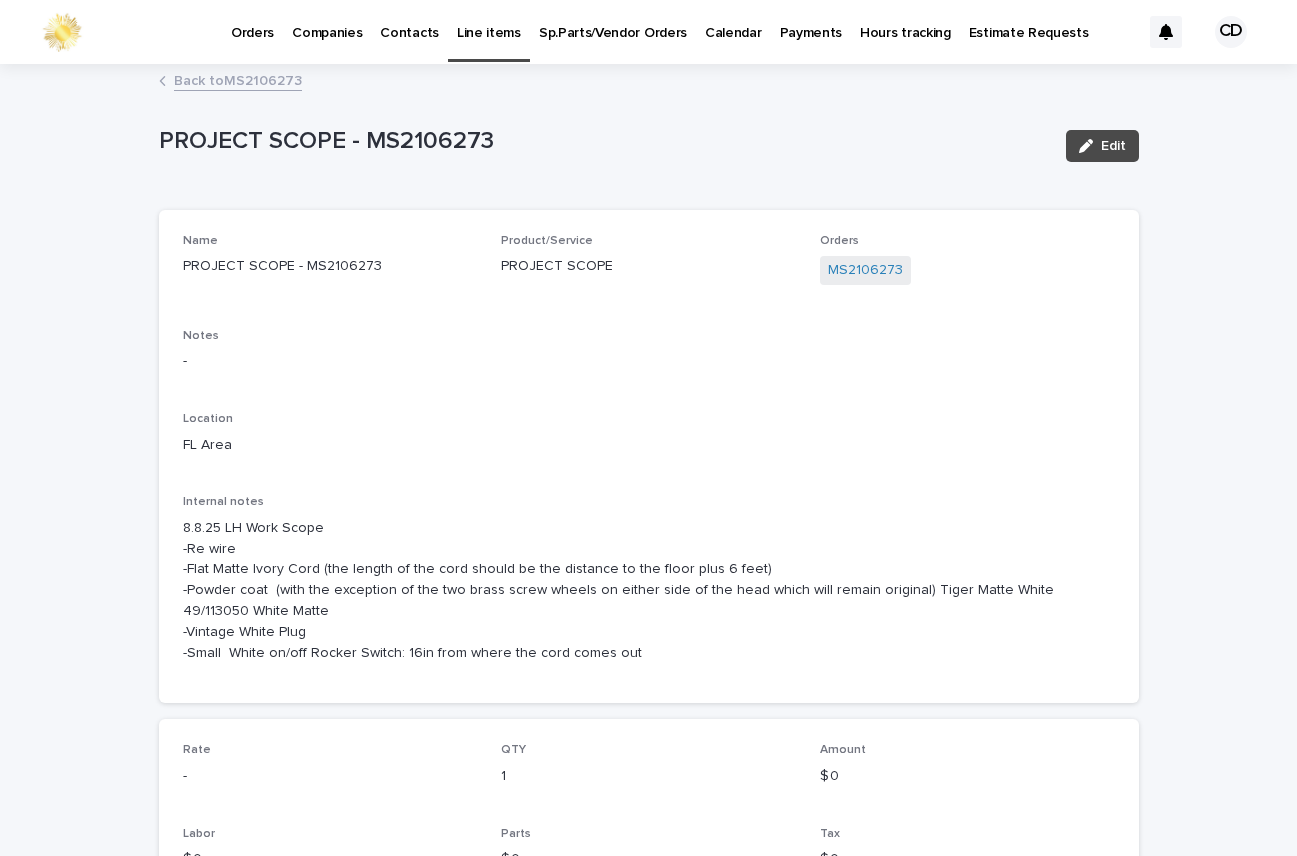 drag, startPoint x: 754, startPoint y: 114, endPoint x: 767, endPoint y: 137, distance: 26.41969 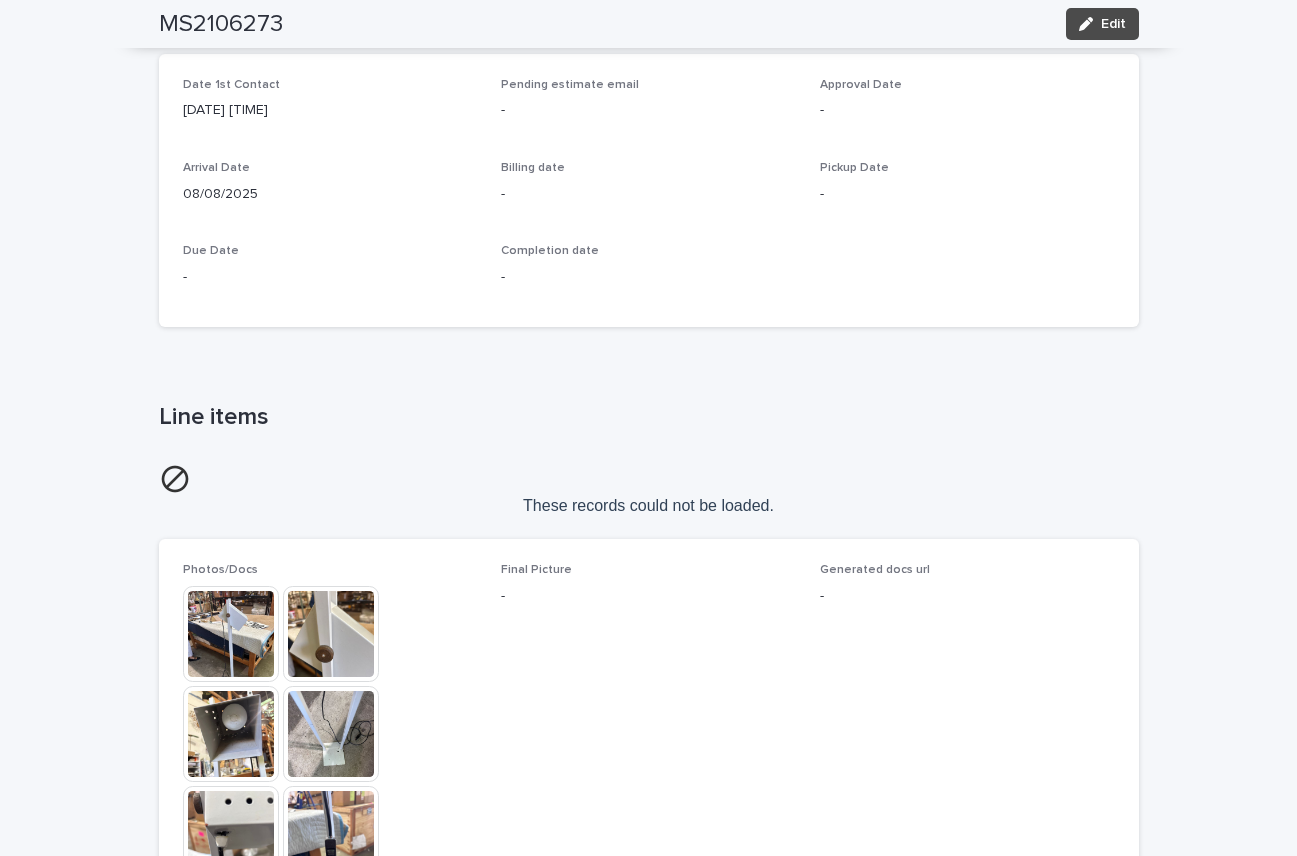 scroll, scrollTop: 0, scrollLeft: 0, axis: both 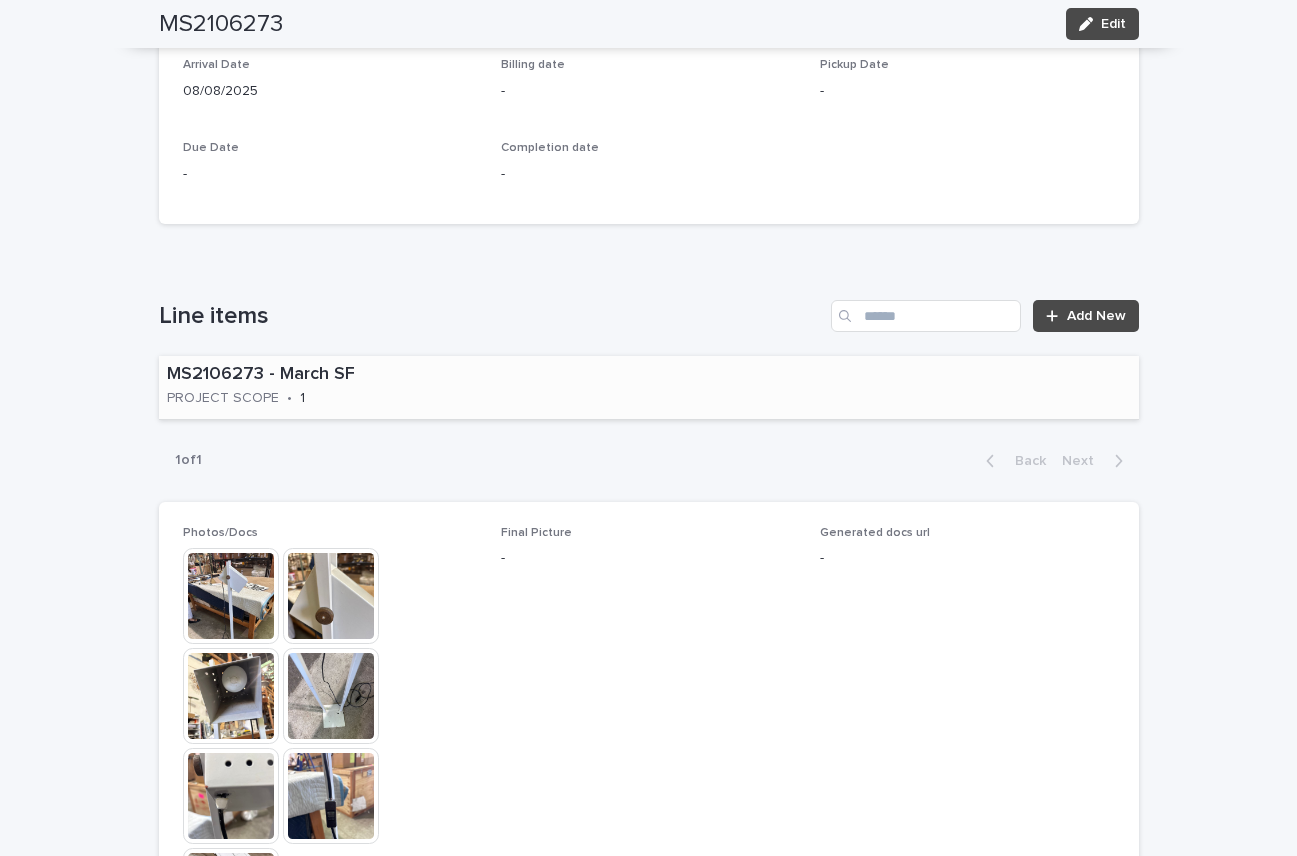 click on "MS2106273 - March SF PROJECT SCOPE • 1" at bounding box center (649, 387) 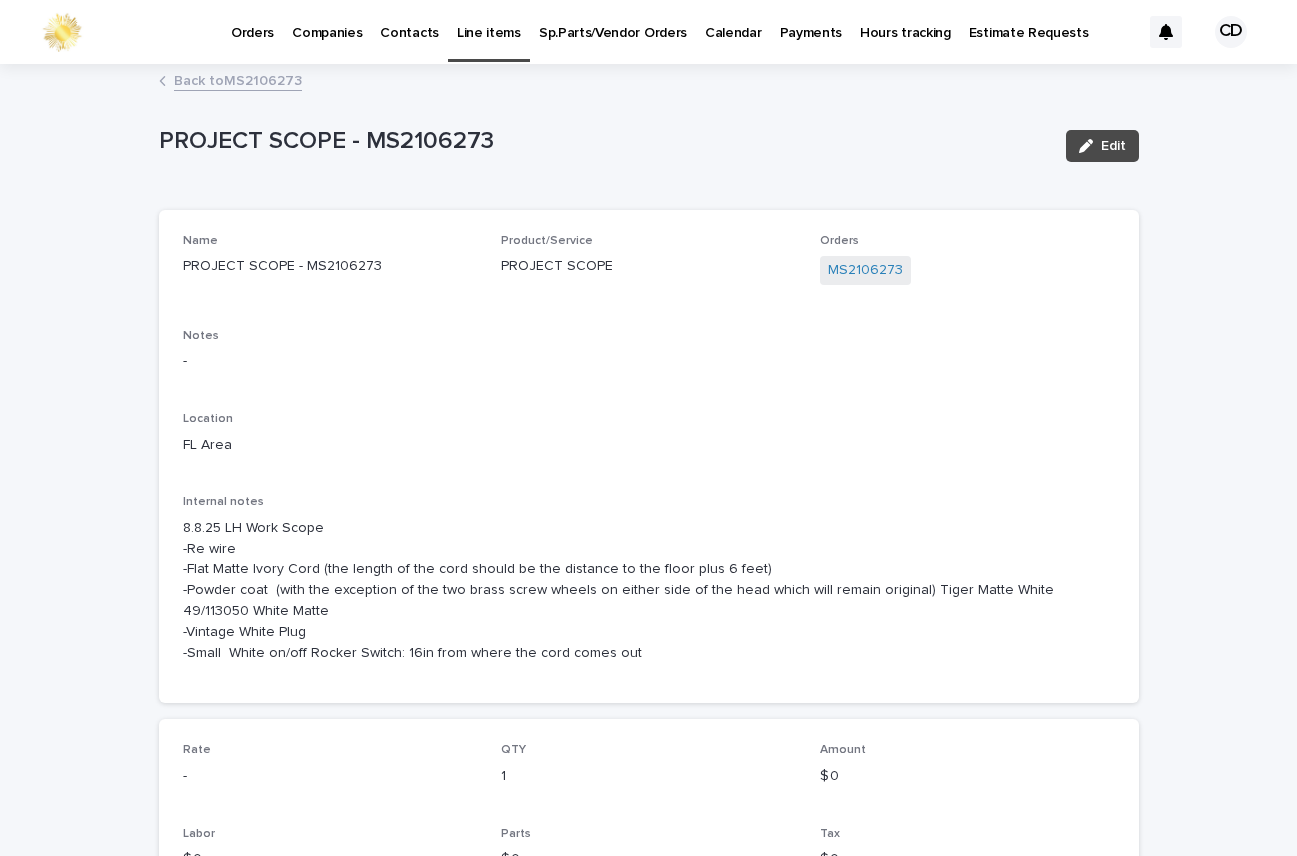 click on "Back to  MS2106273" at bounding box center [238, 79] 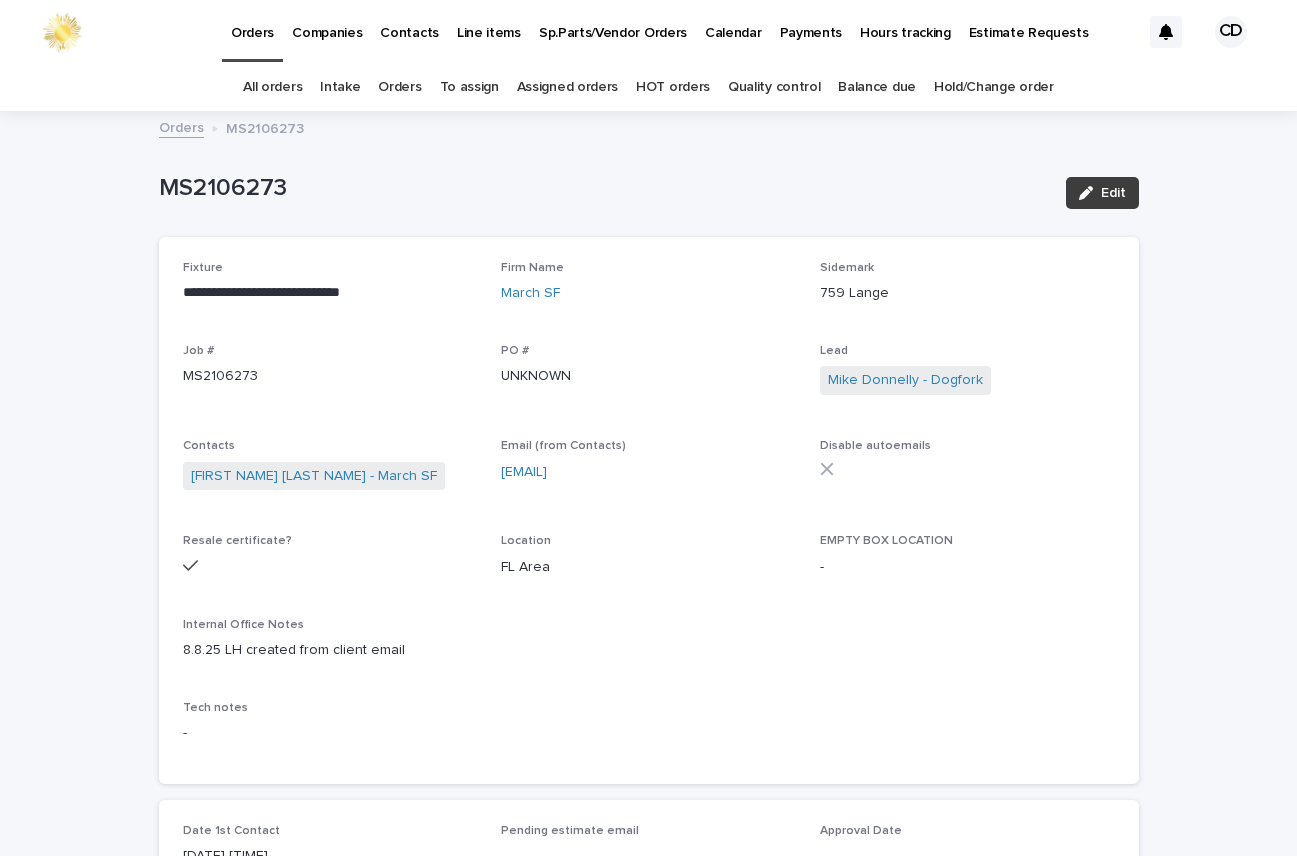 click on "Edit" at bounding box center (1113, 193) 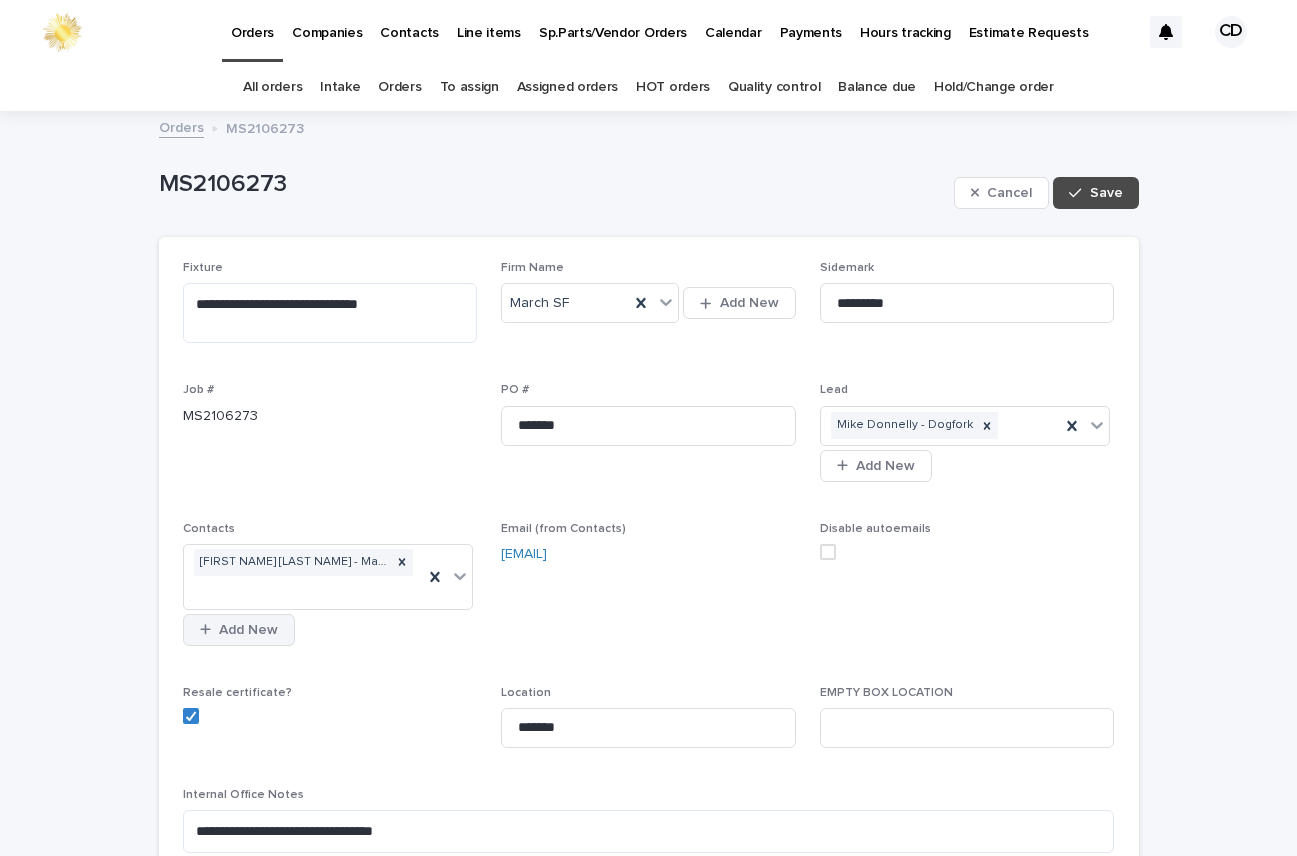 drag, startPoint x: 269, startPoint y: 592, endPoint x: 281, endPoint y: 592, distance: 12 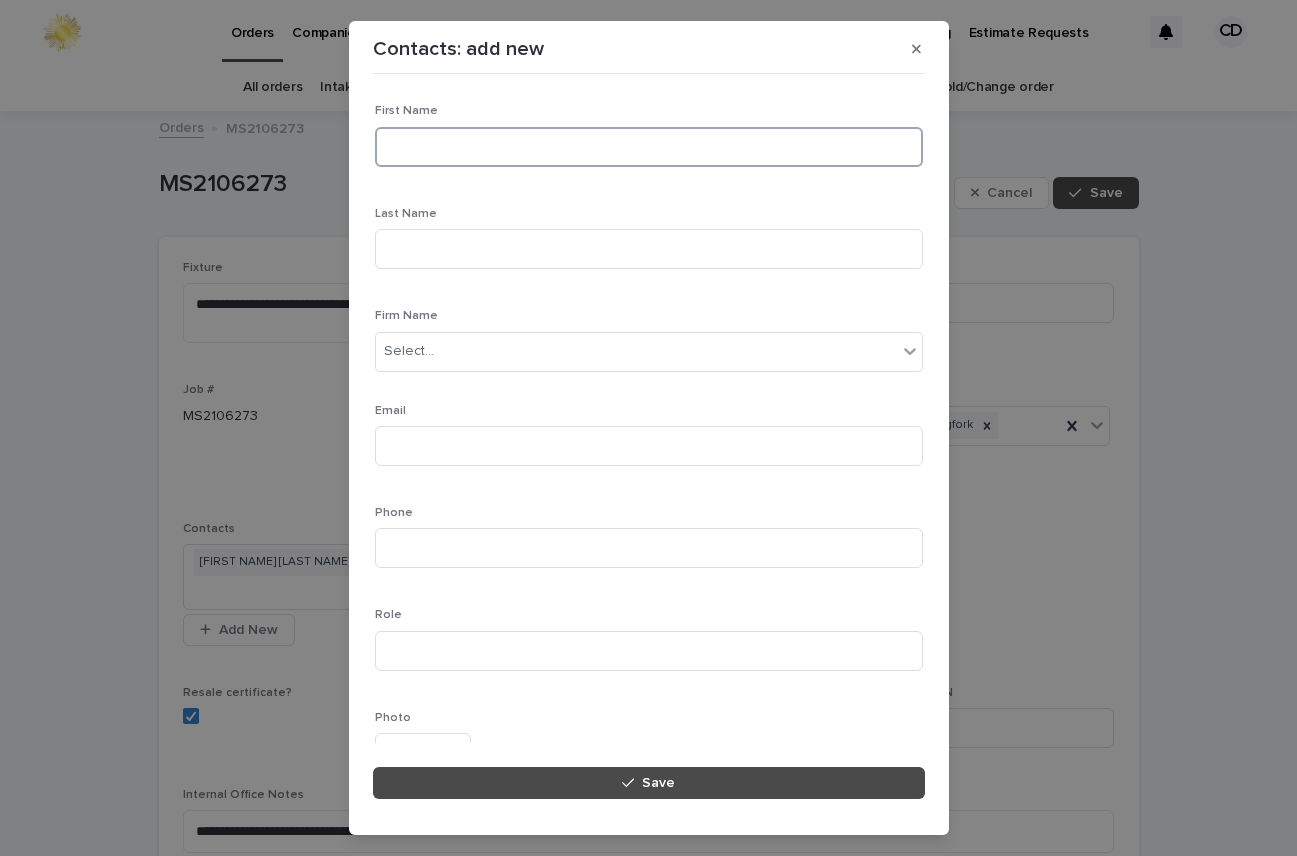 click at bounding box center [649, 147] 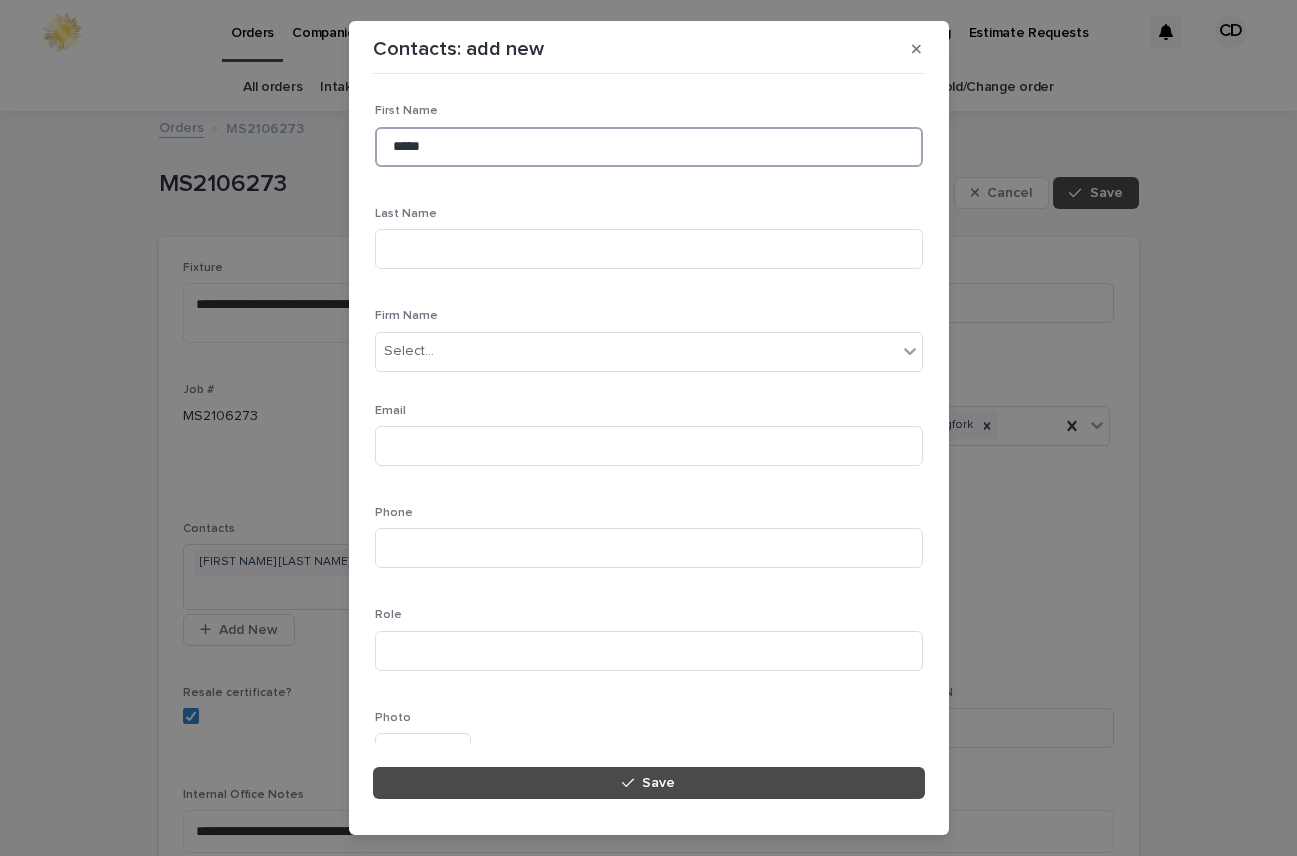 type on "*****" 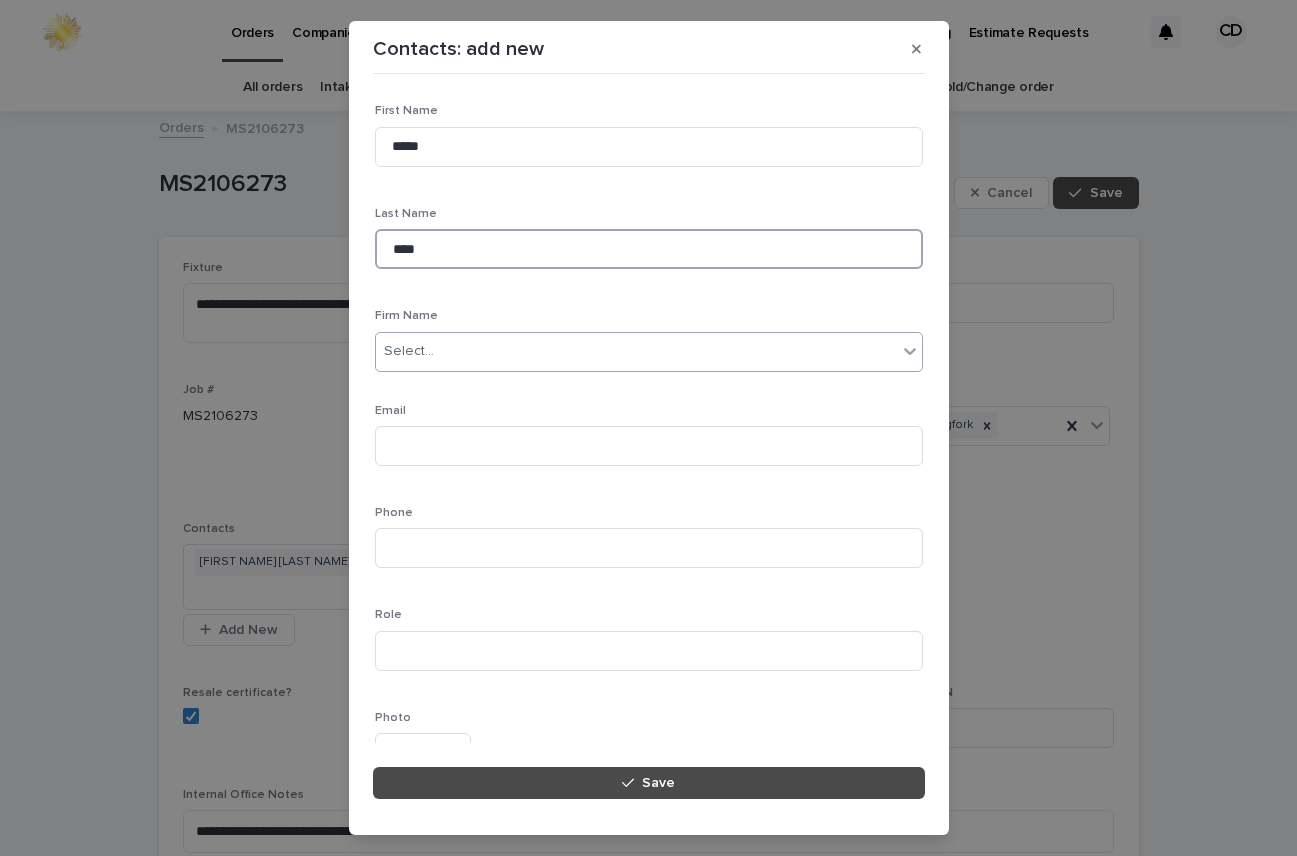 type on "****" 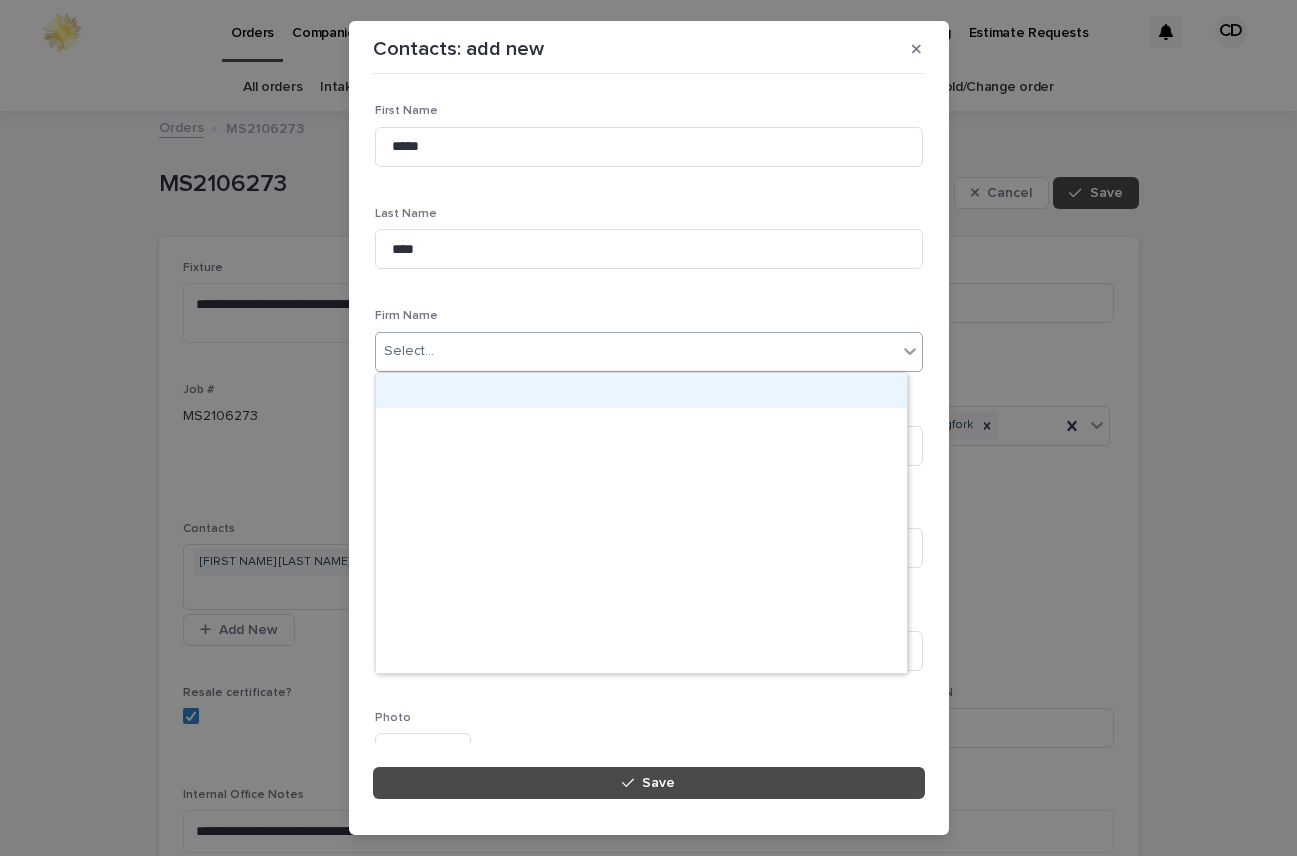 click on "Select..." at bounding box center [636, 351] 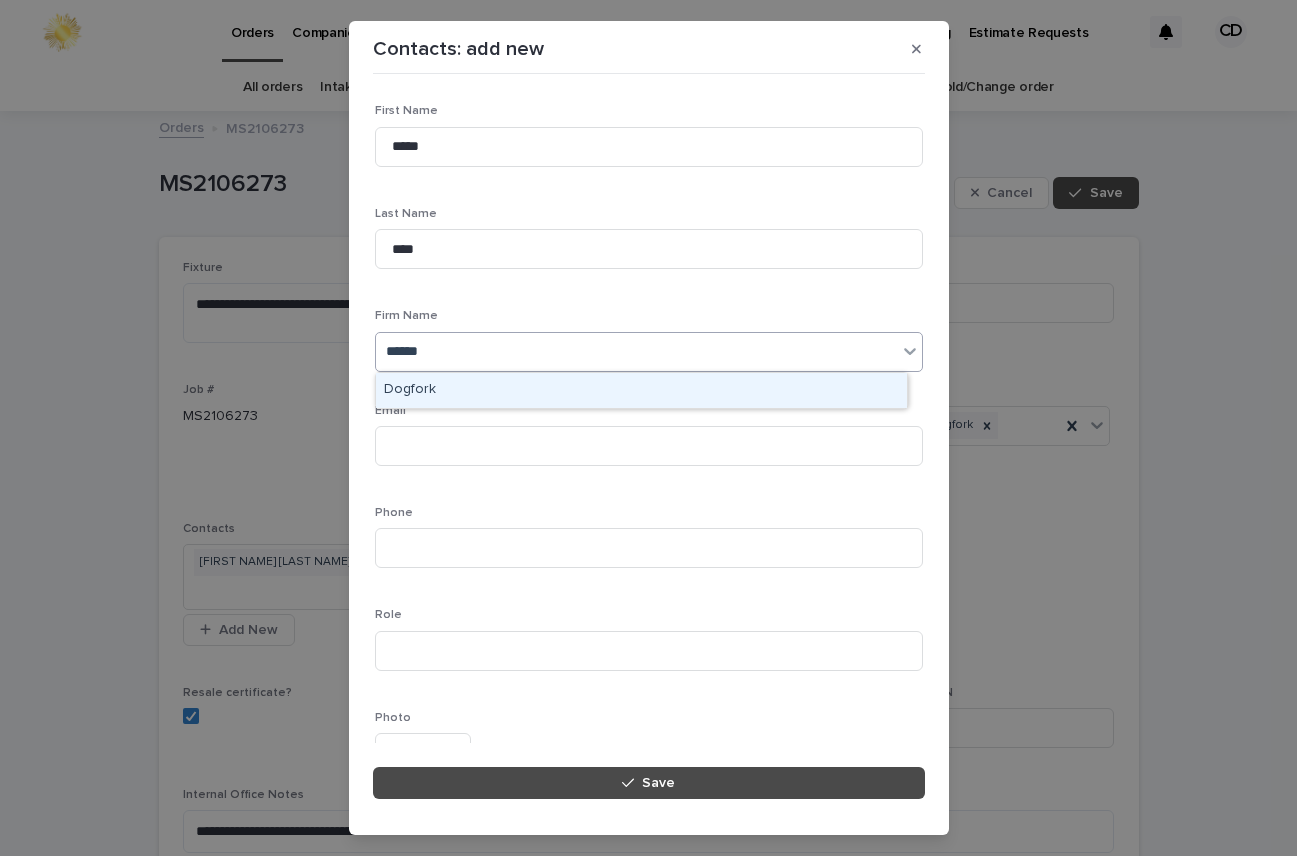 type on "*******" 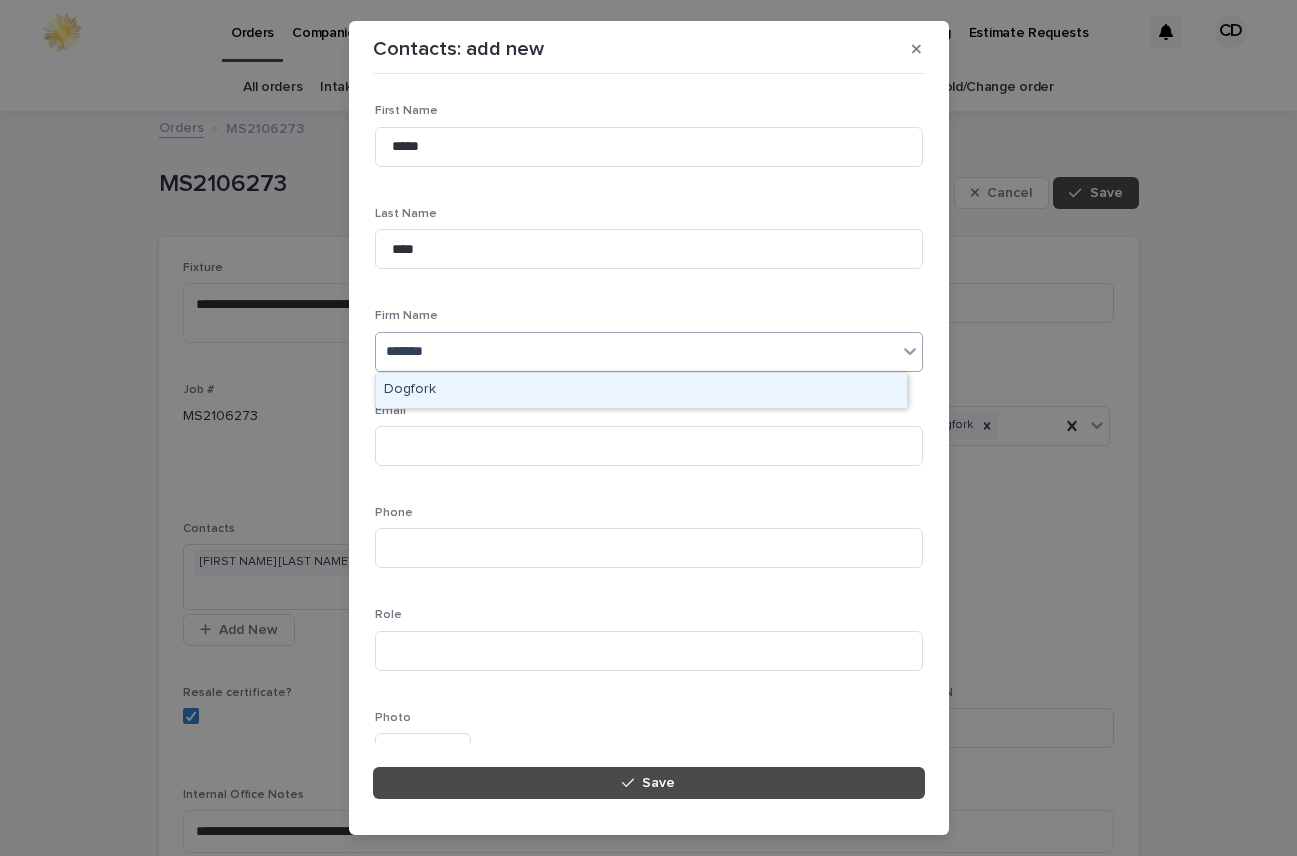click on "Dogfork" at bounding box center [641, 390] 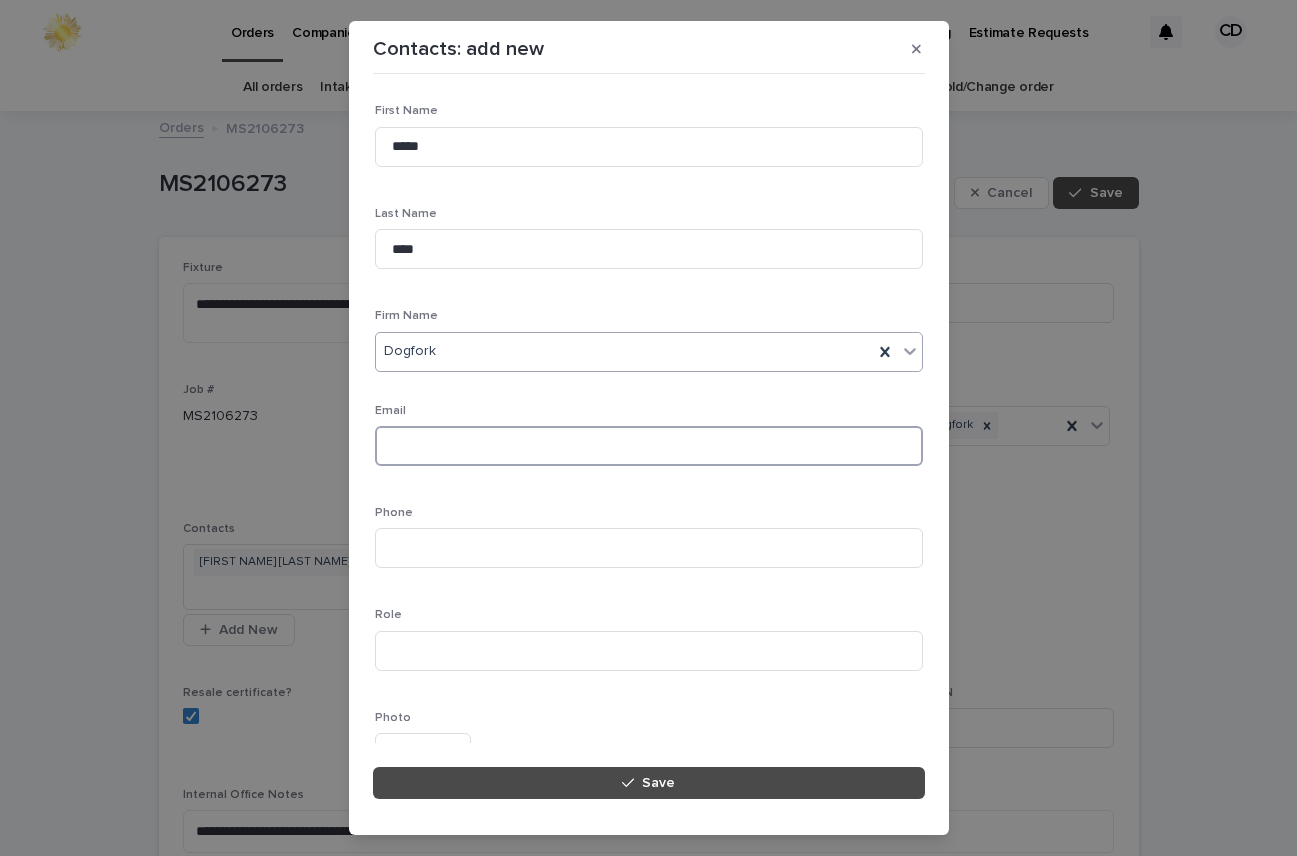 click at bounding box center [649, 446] 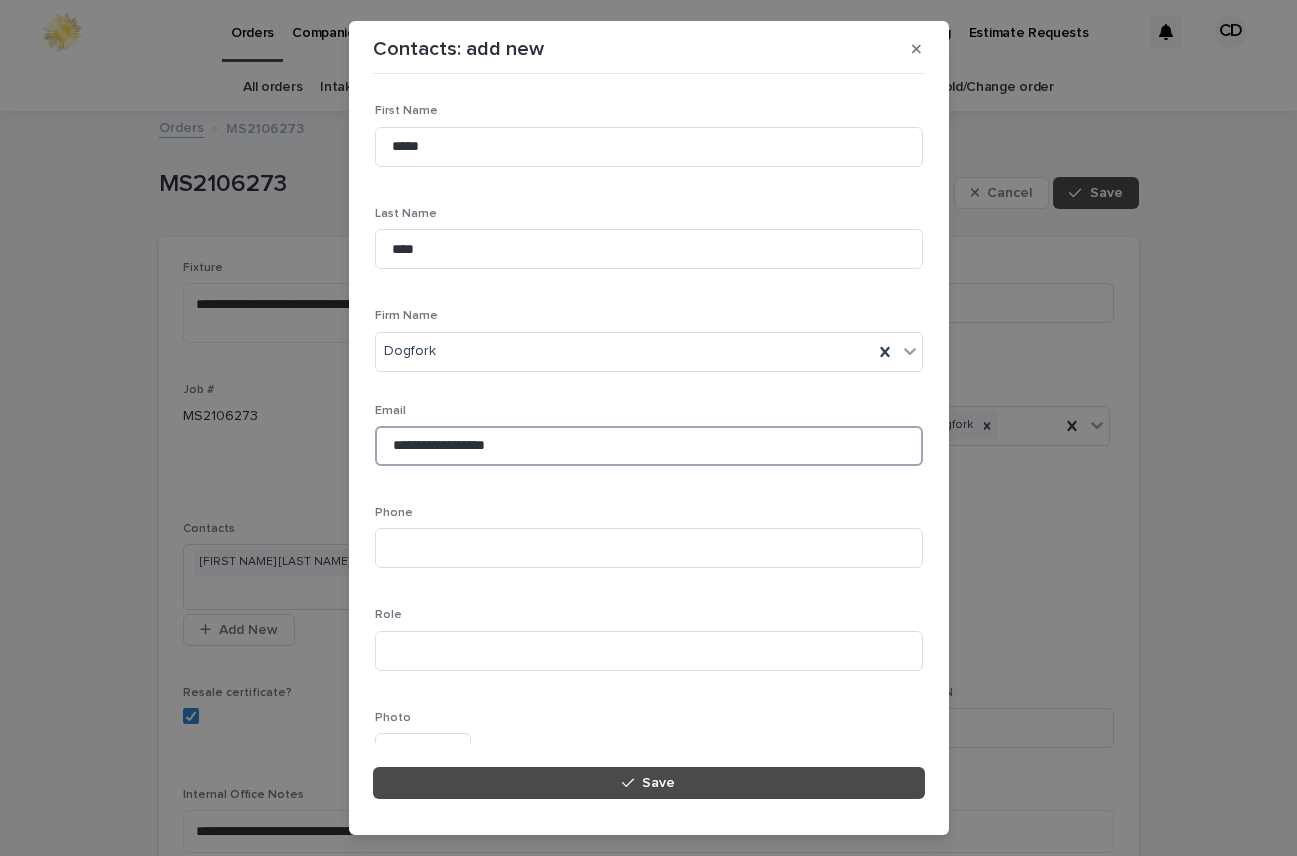 type on "**********" 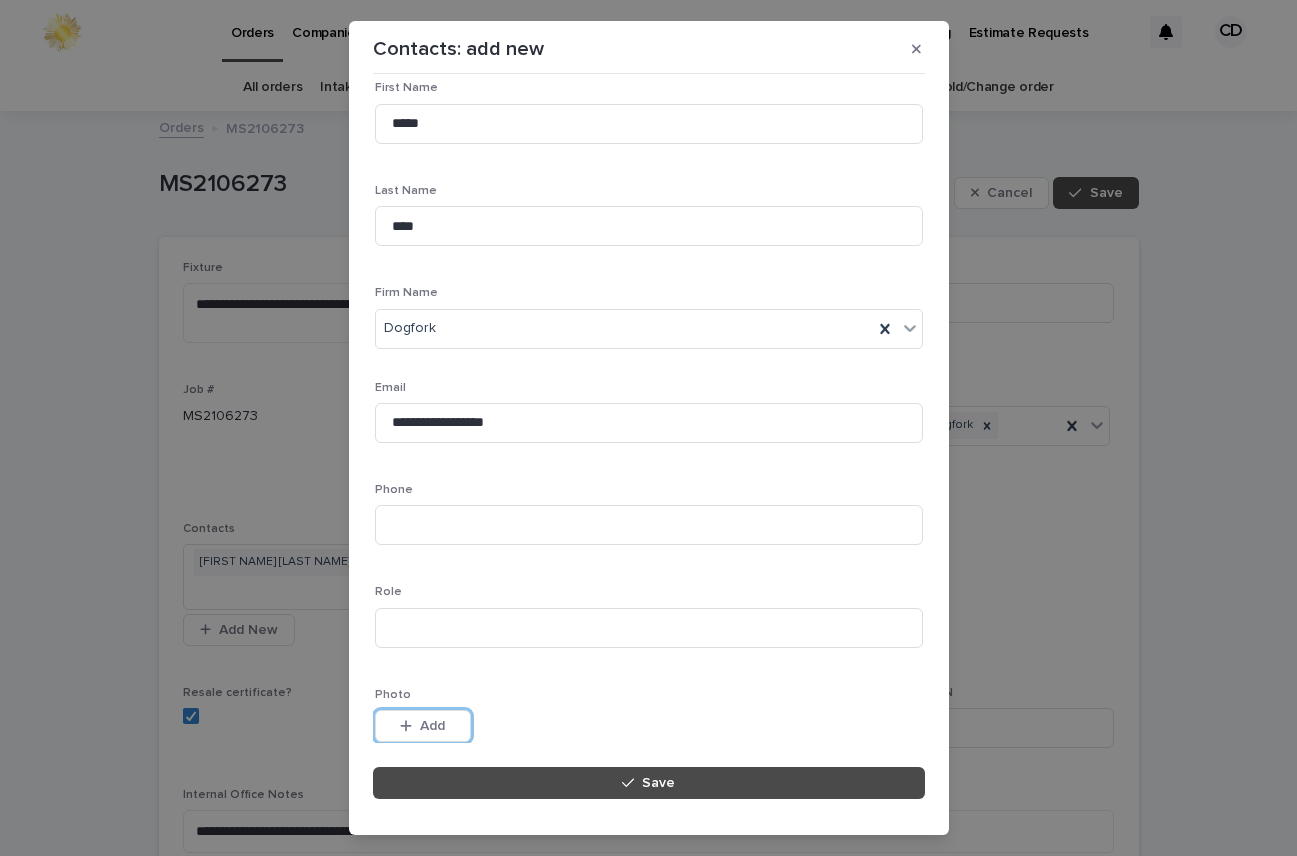 type 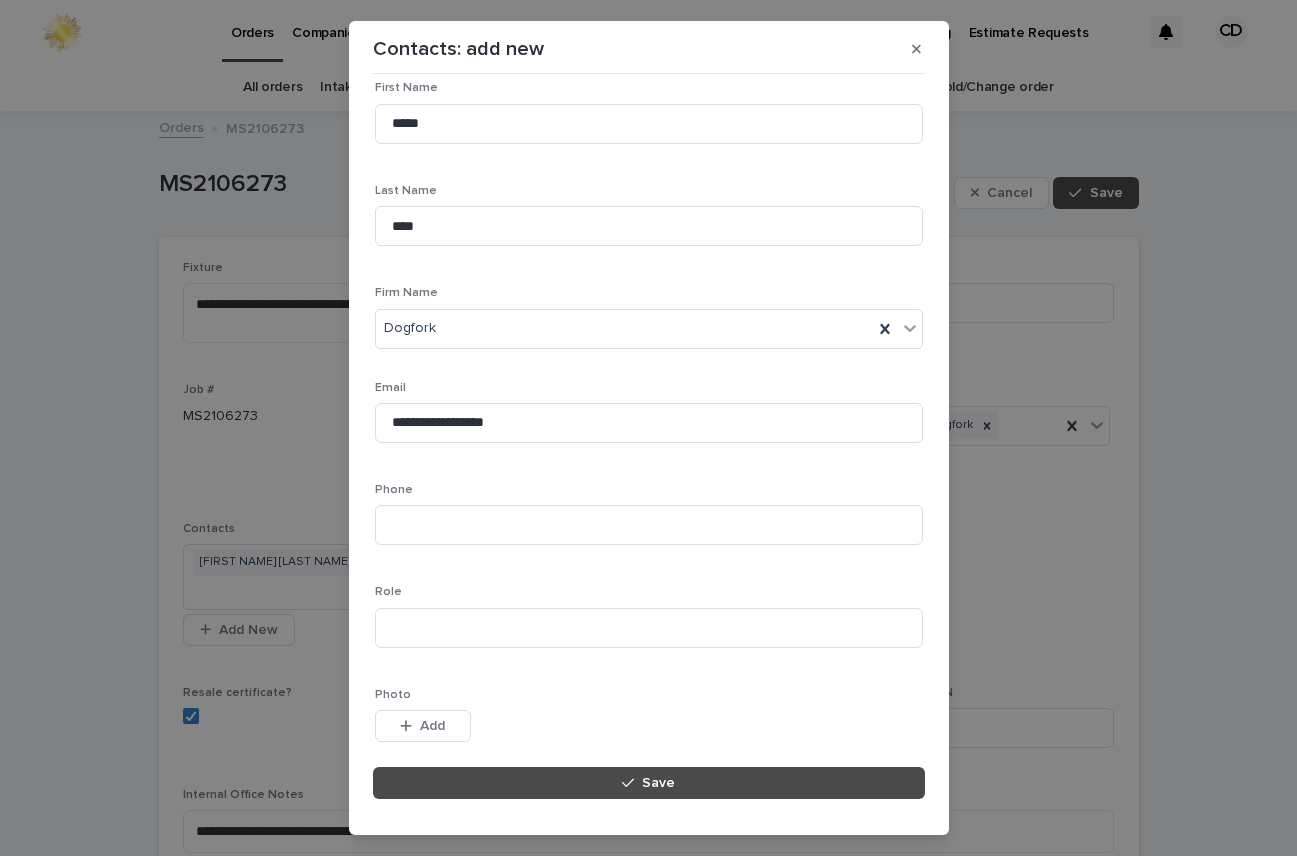 scroll, scrollTop: 187, scrollLeft: 0, axis: vertical 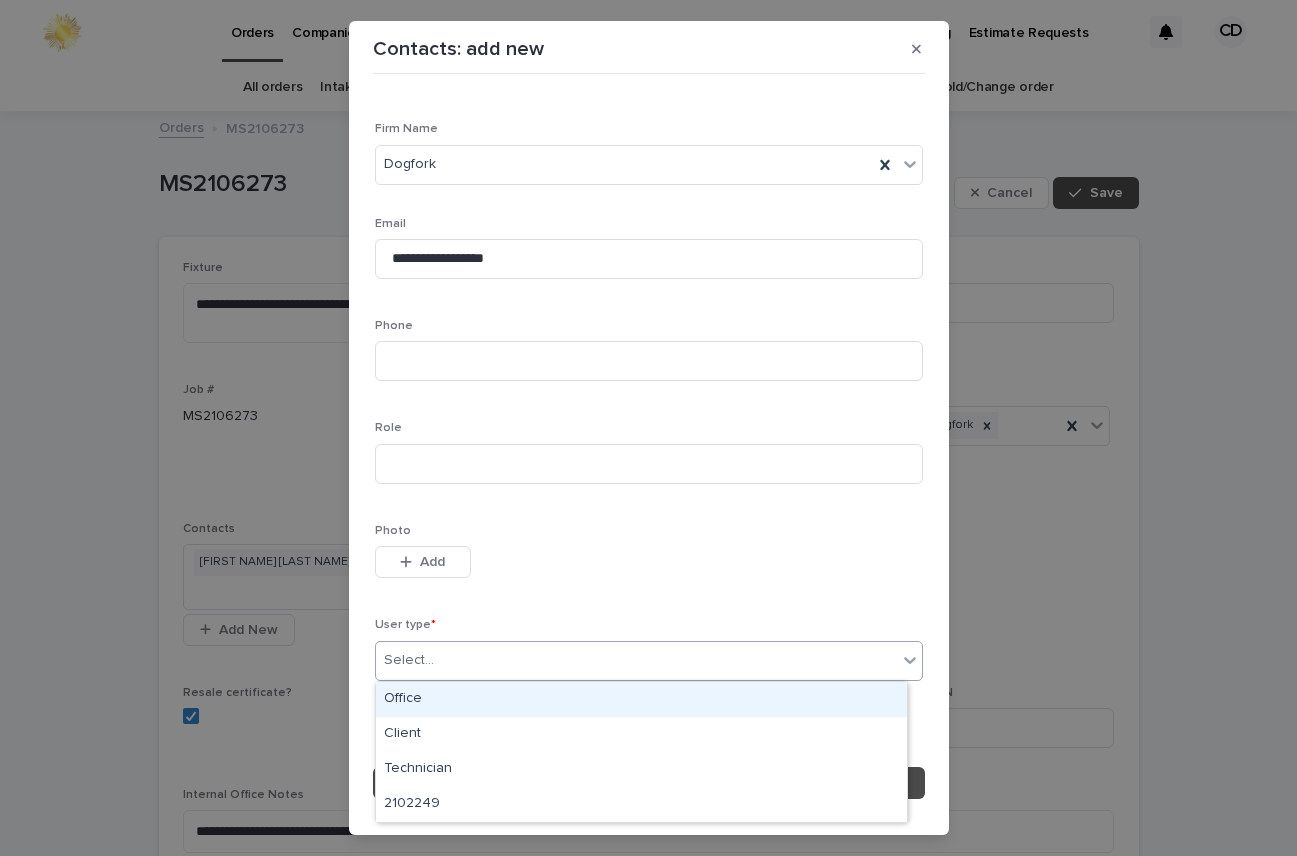 click on "Select..." at bounding box center (409, 660) 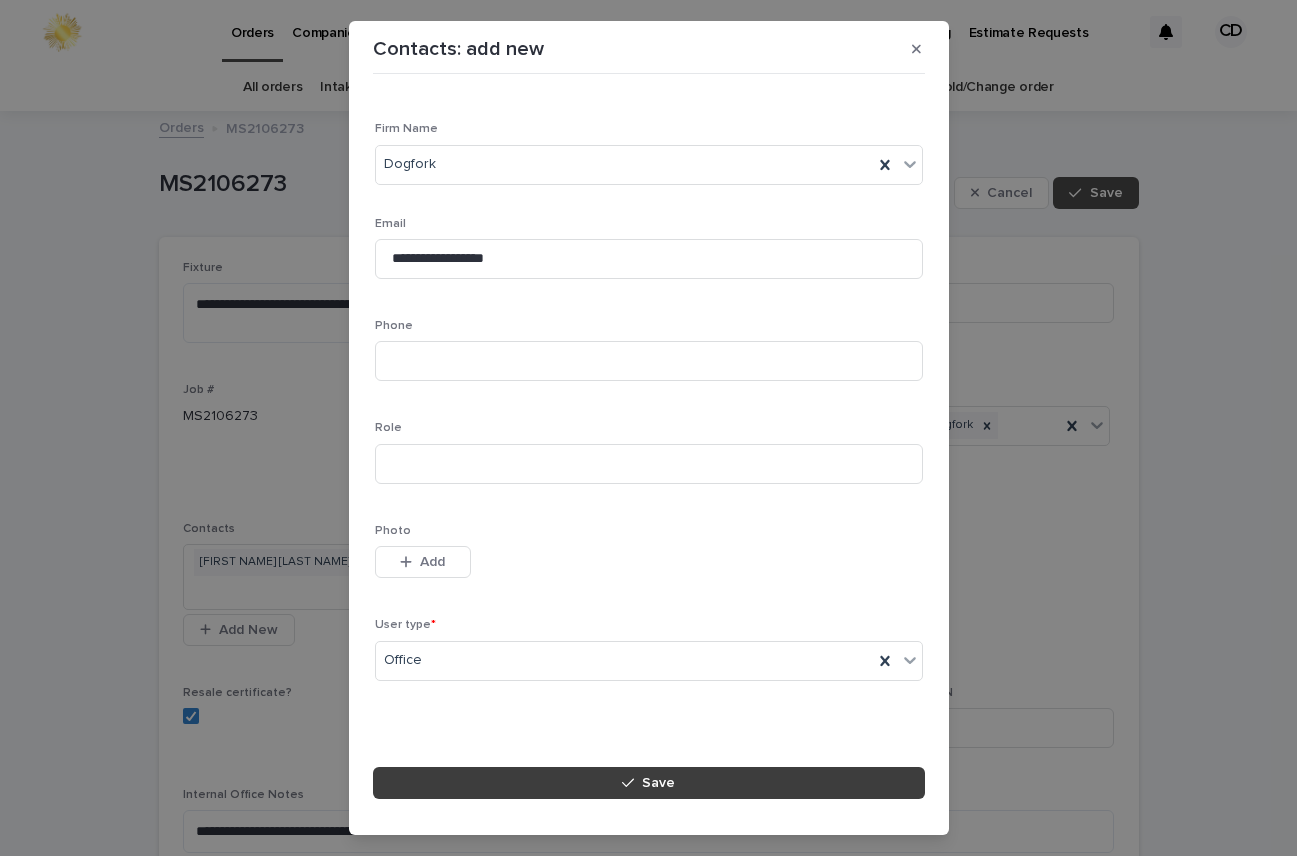 click on "Save" at bounding box center (649, 783) 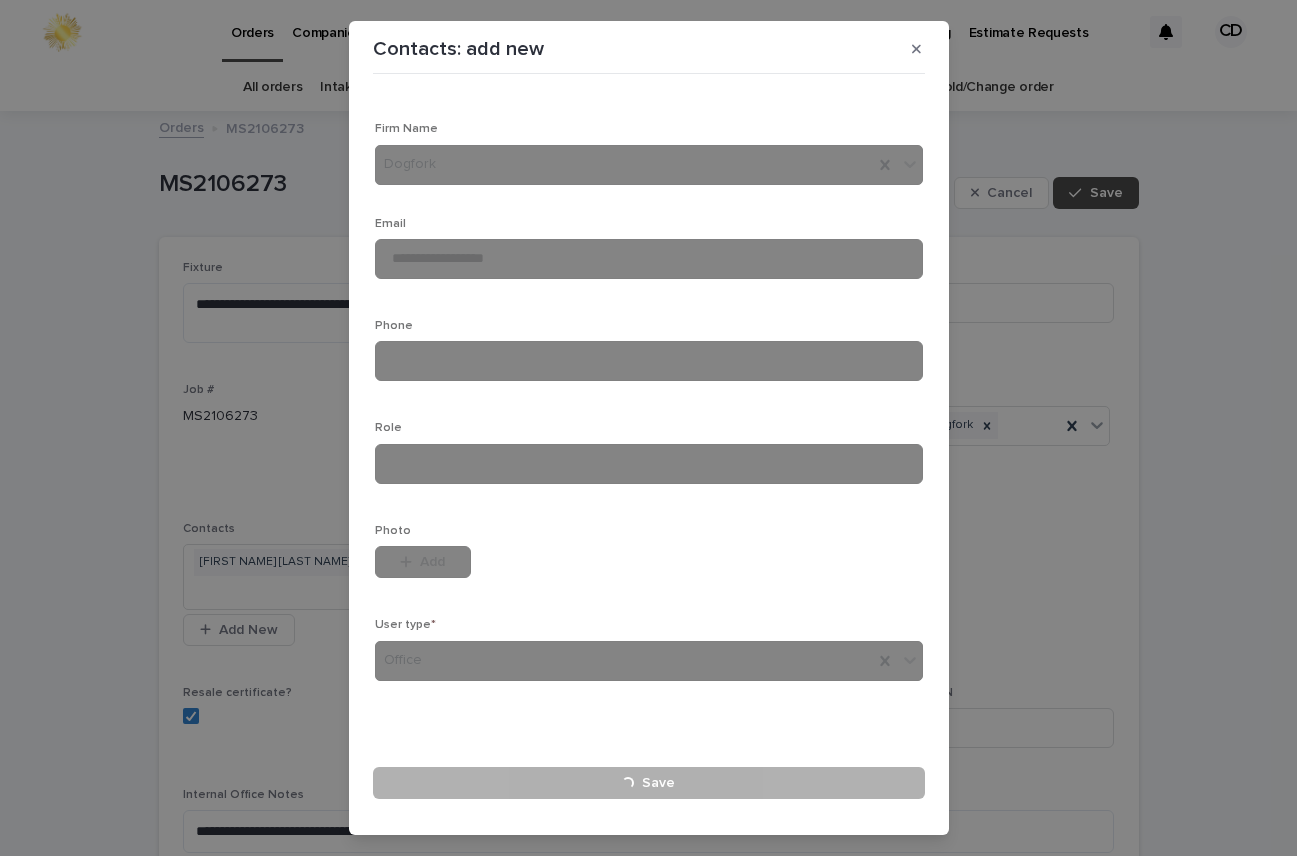 type 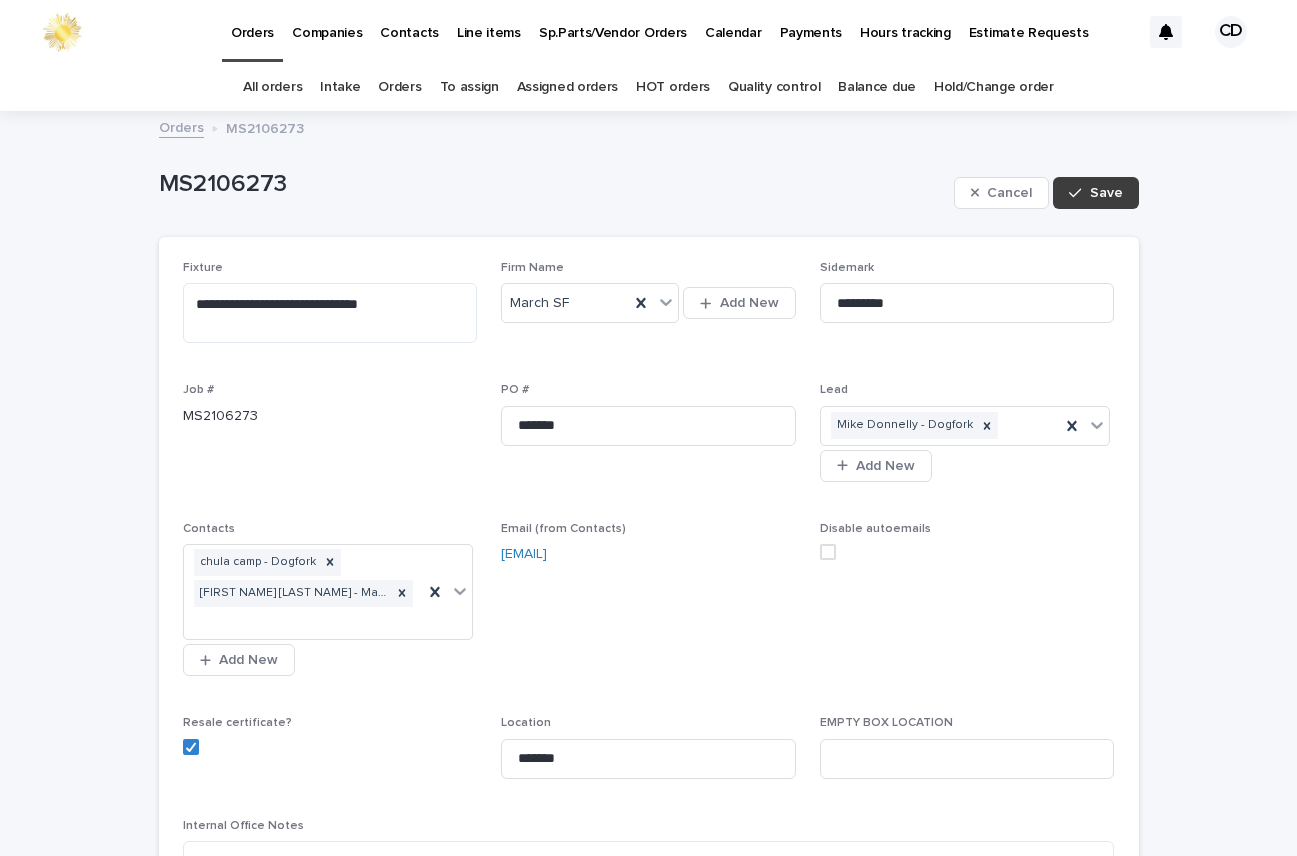 click on "Save" at bounding box center [1106, 193] 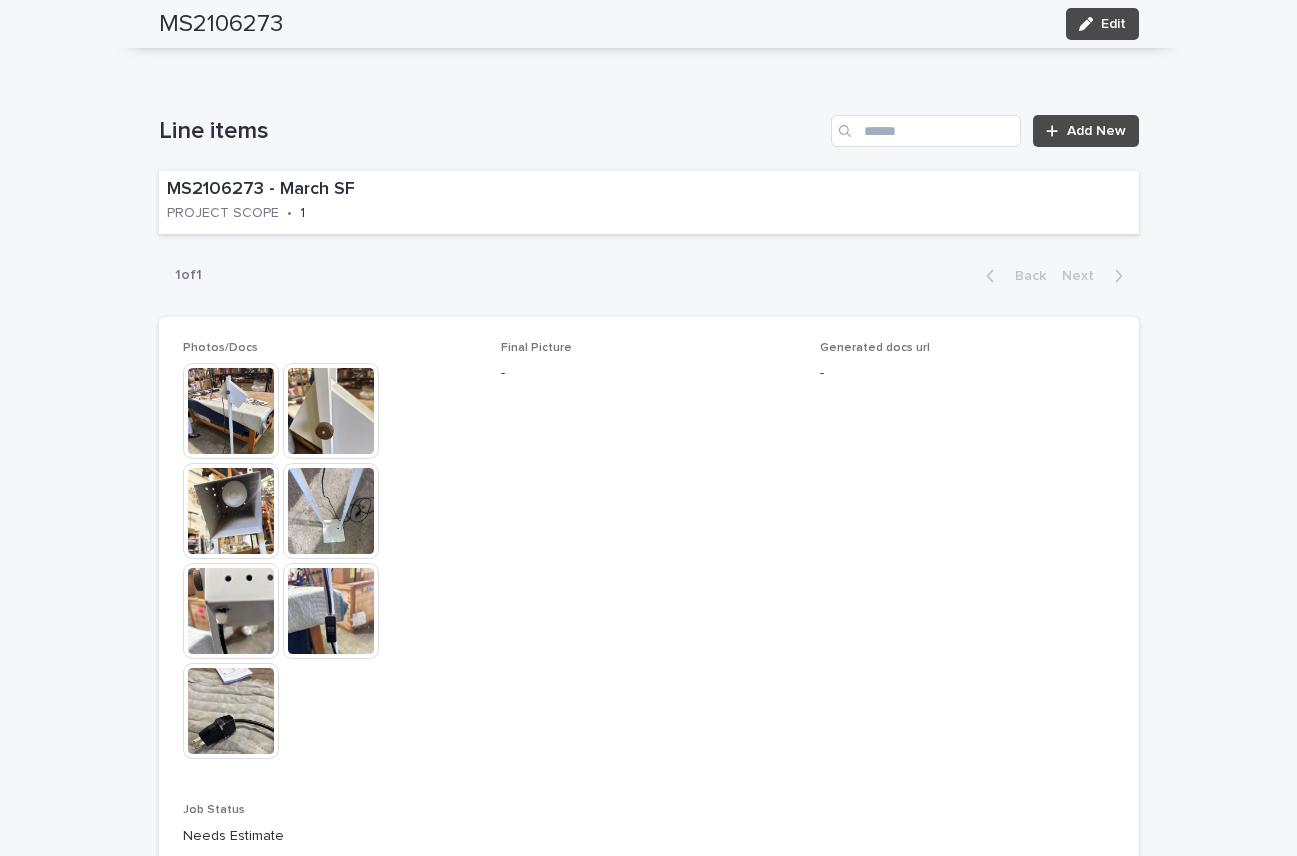 scroll, scrollTop: 1038, scrollLeft: 0, axis: vertical 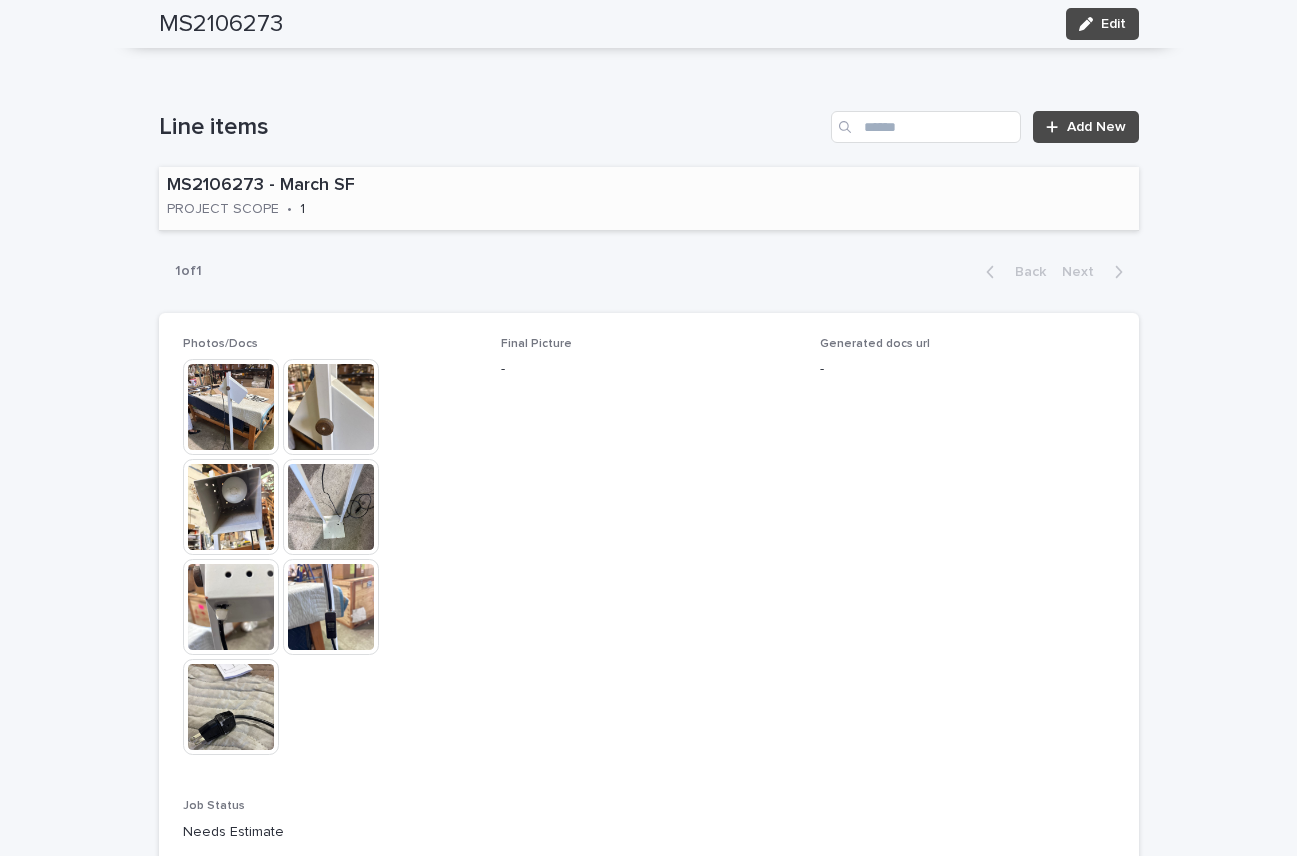 click on "MS2106273 - March SF PROJECT SCOPE • 1" at bounding box center [330, 198] 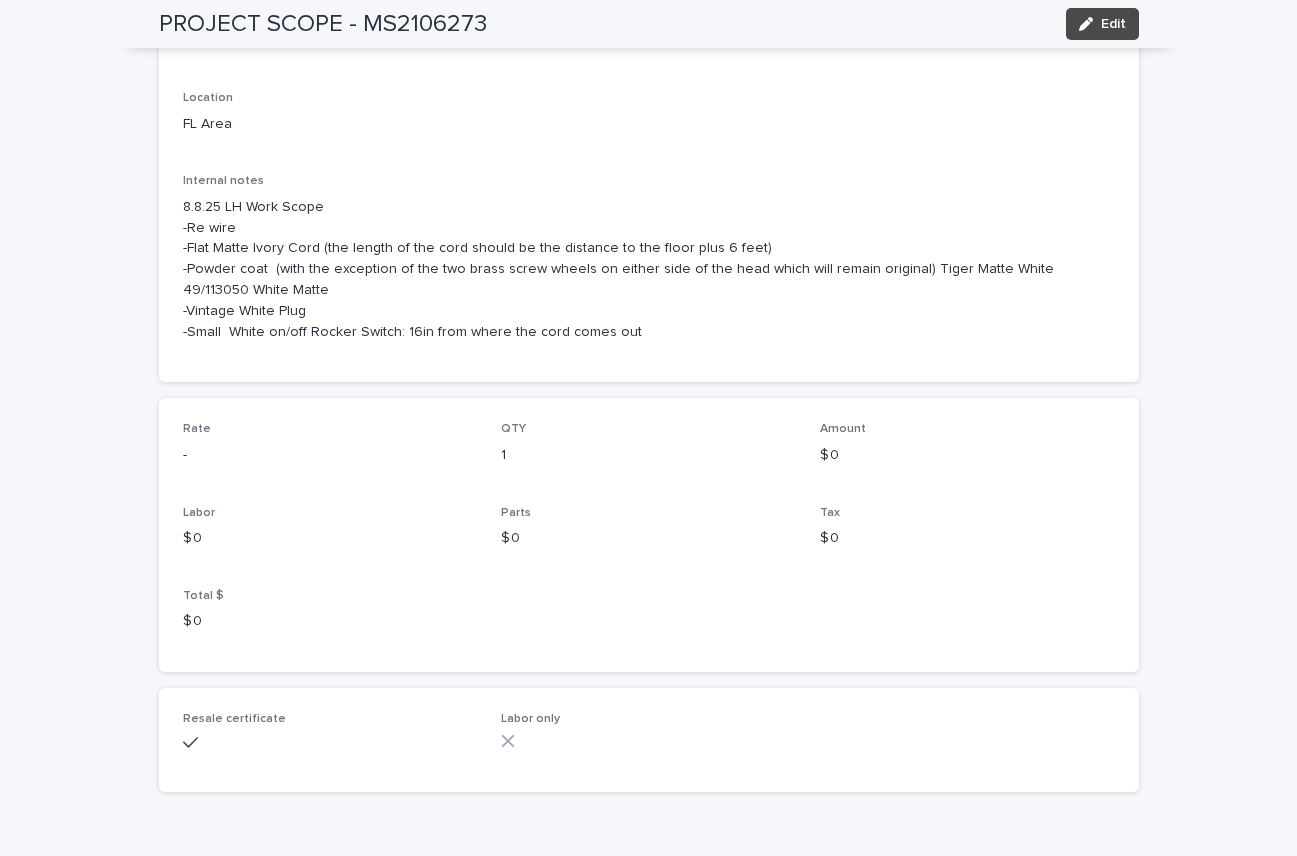 scroll, scrollTop: 0, scrollLeft: 0, axis: both 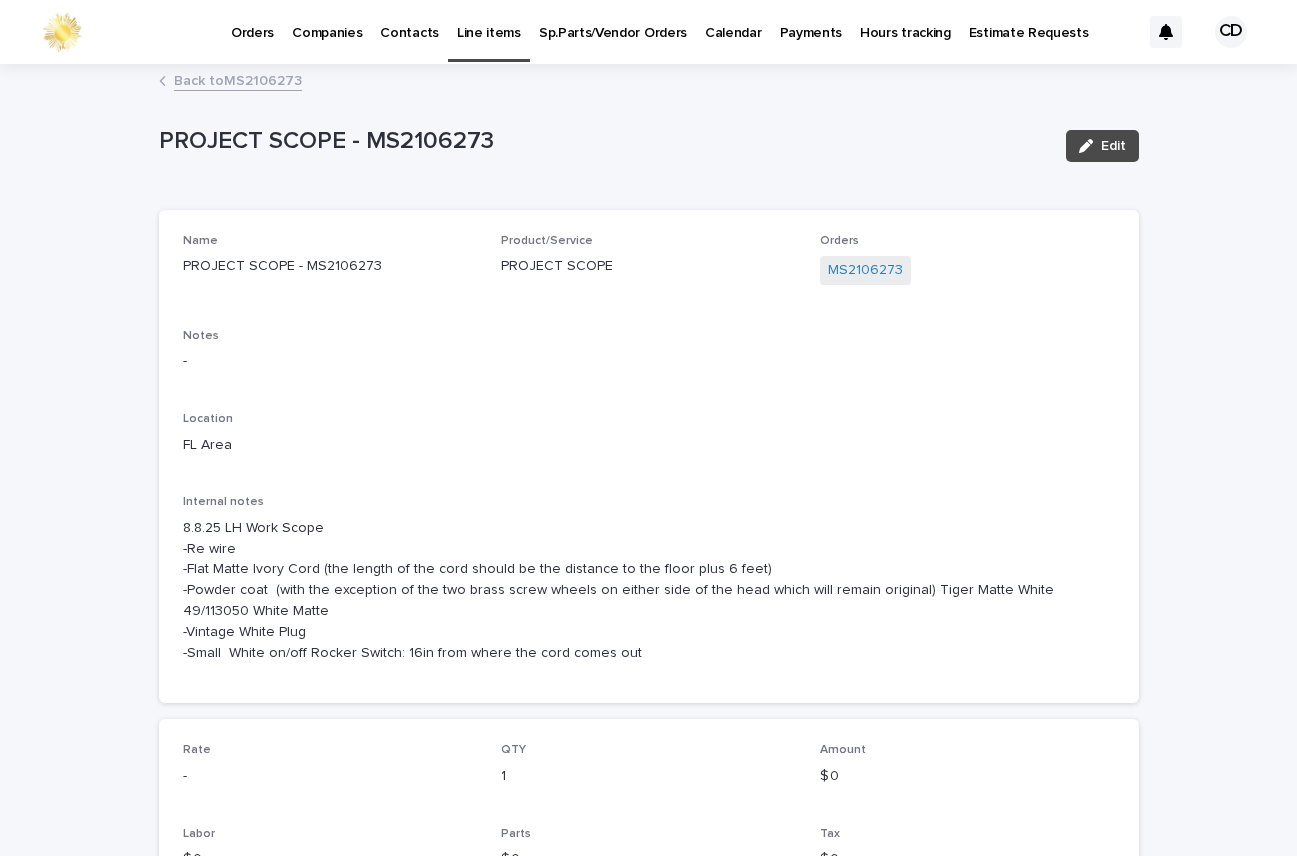 click on "Back to  MS2106273" at bounding box center (238, 79) 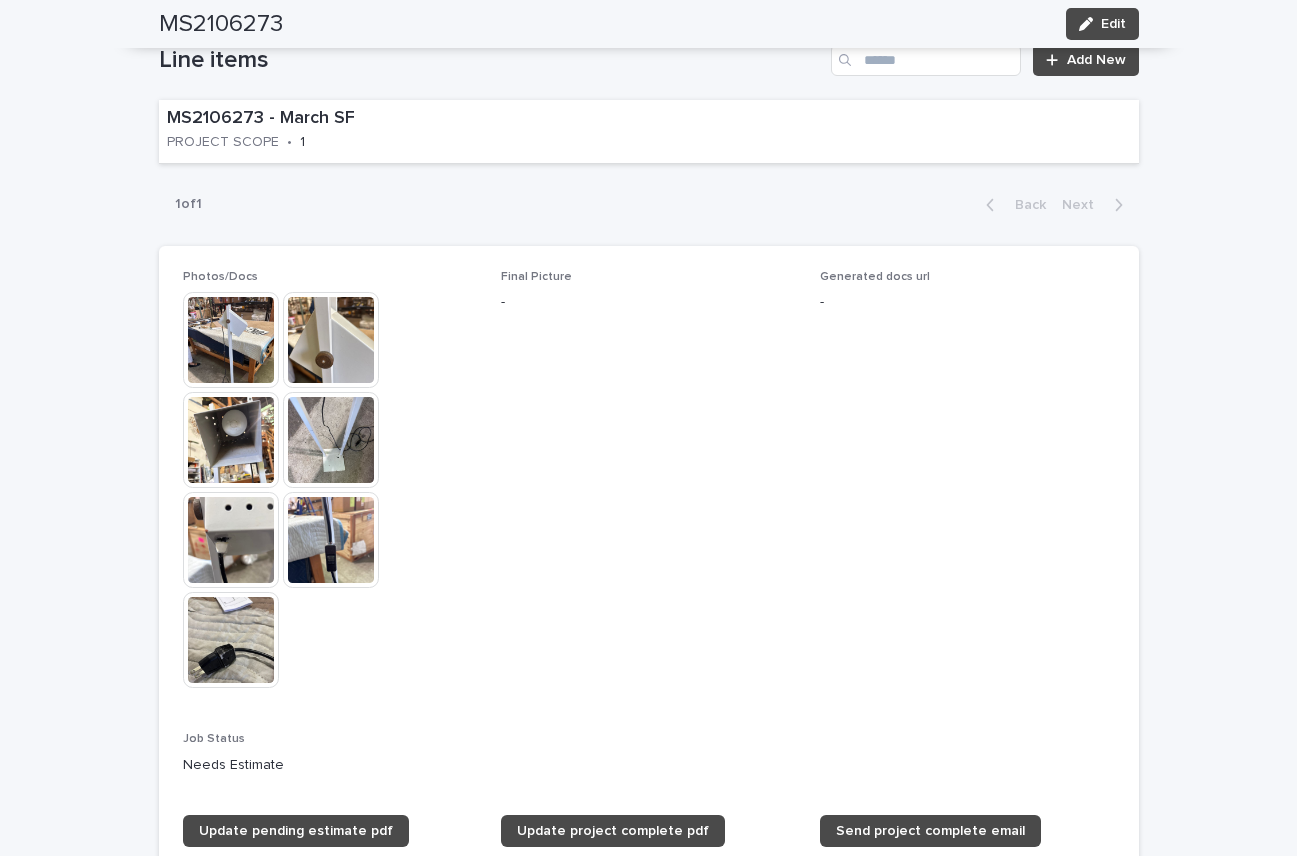 scroll, scrollTop: 1039, scrollLeft: 0, axis: vertical 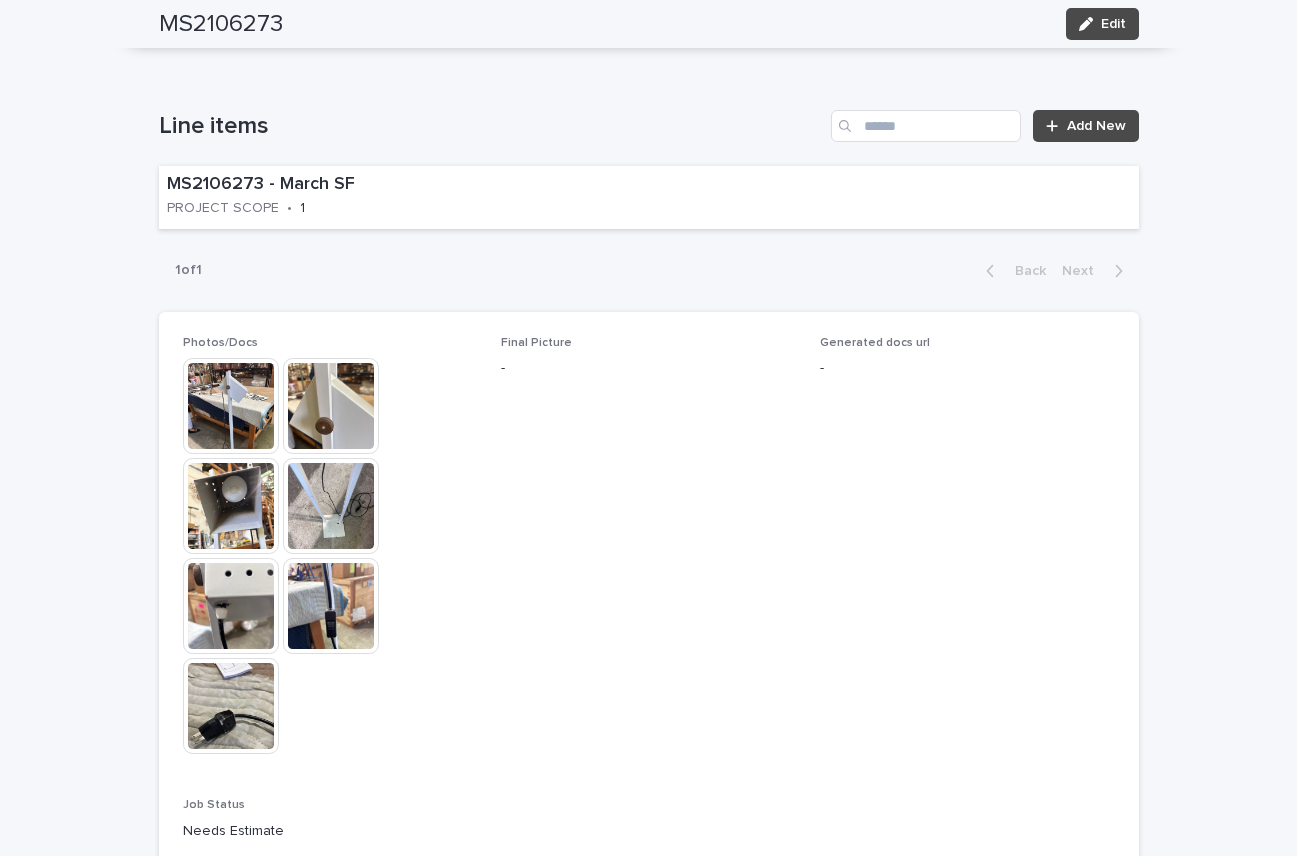 click at bounding box center (231, 406) 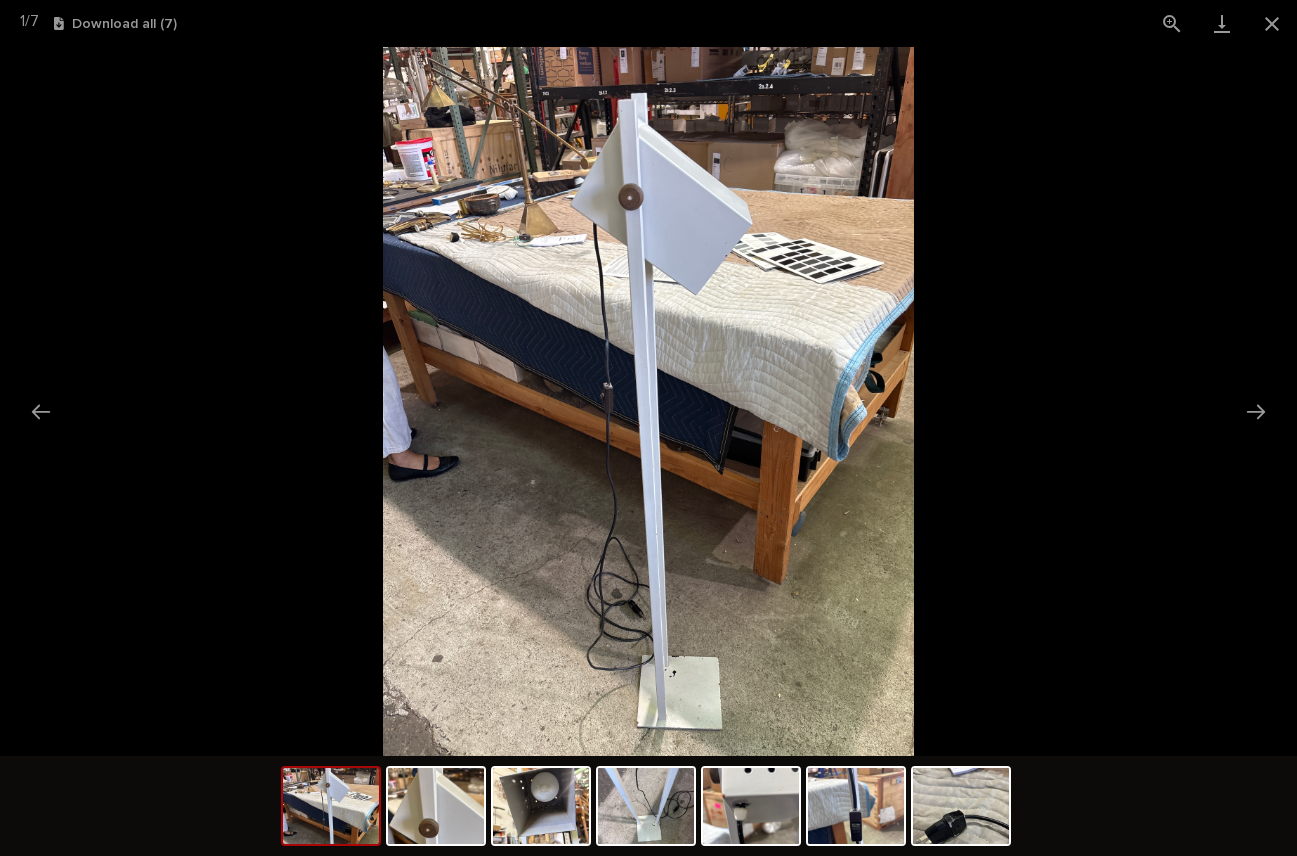 scroll, scrollTop: 0, scrollLeft: 0, axis: both 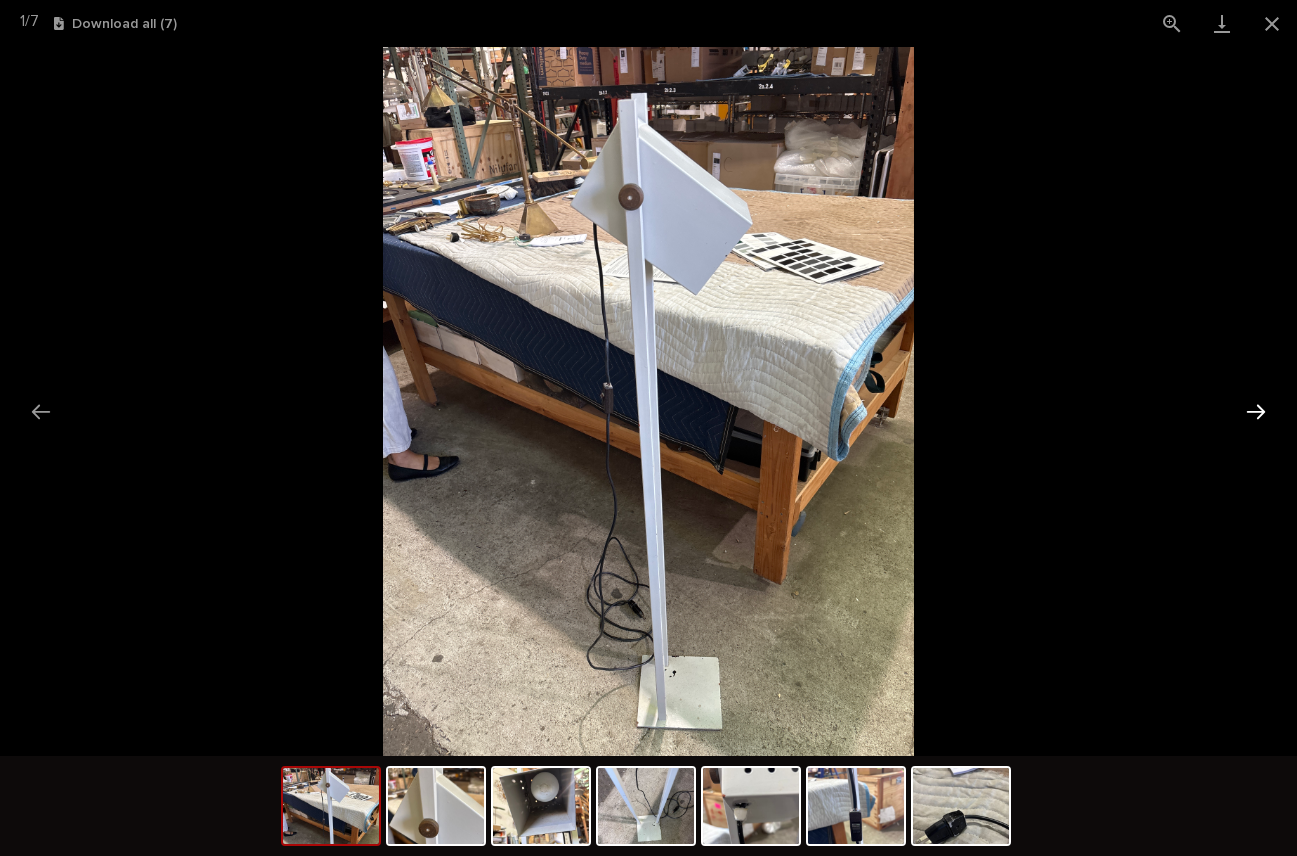 click at bounding box center (1256, 411) 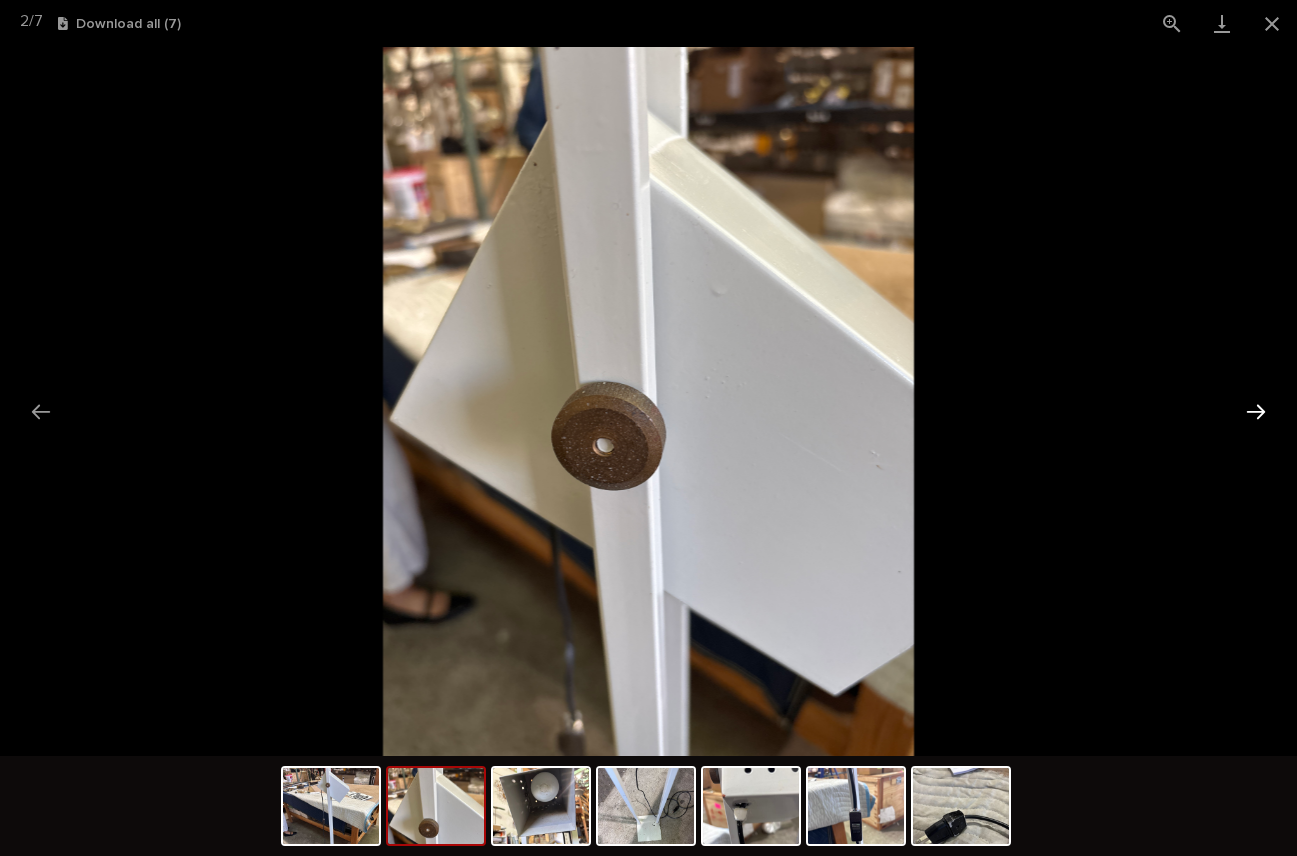 click at bounding box center (1256, 411) 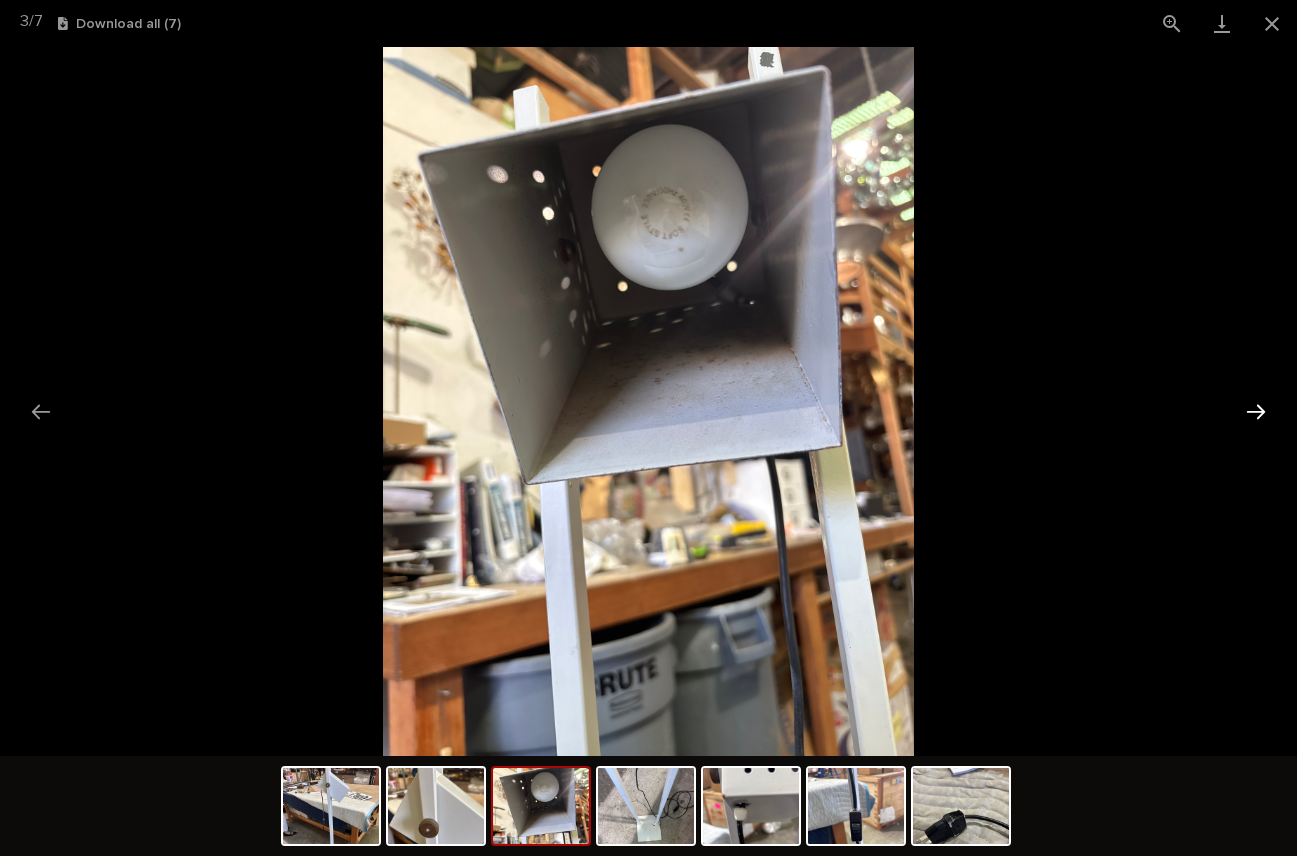 click at bounding box center (1256, 411) 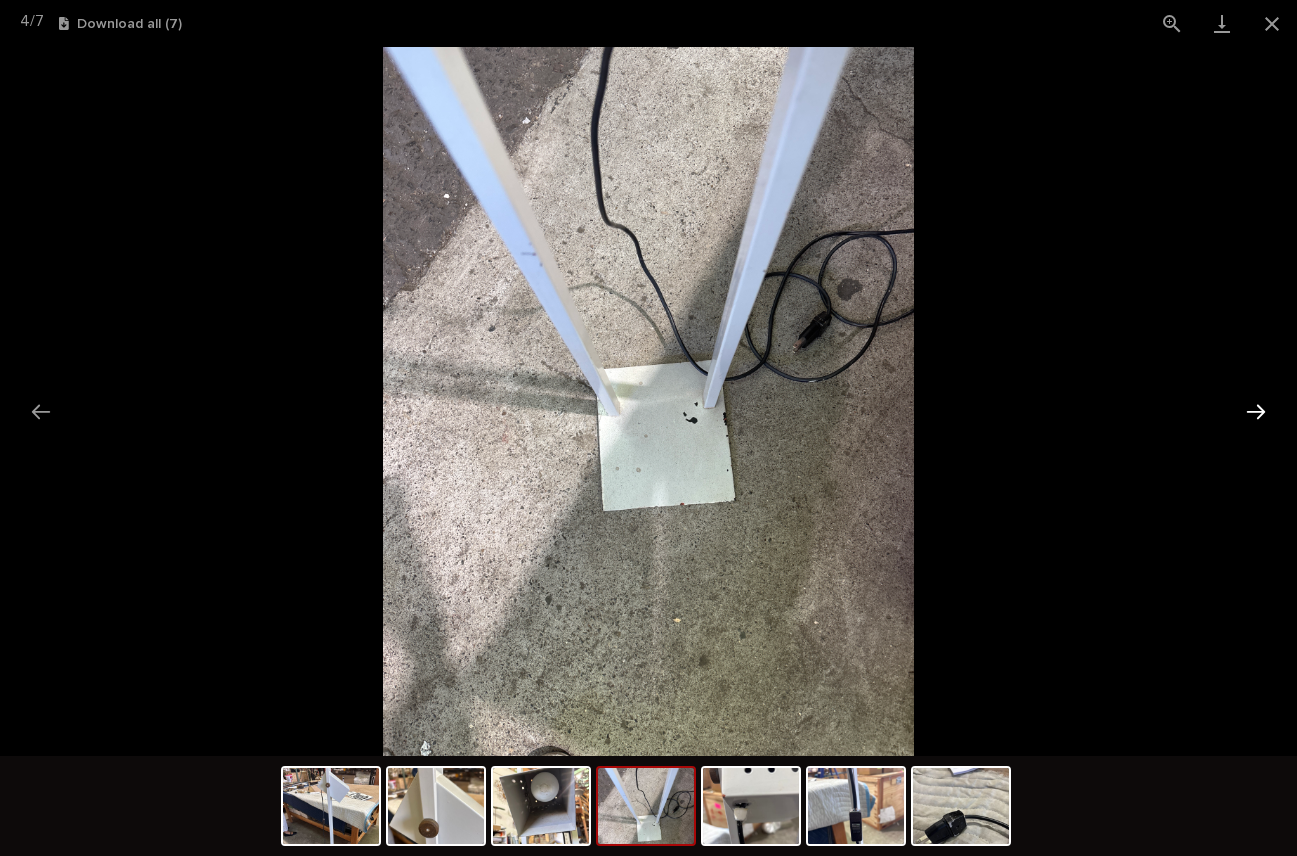 click at bounding box center (1256, 411) 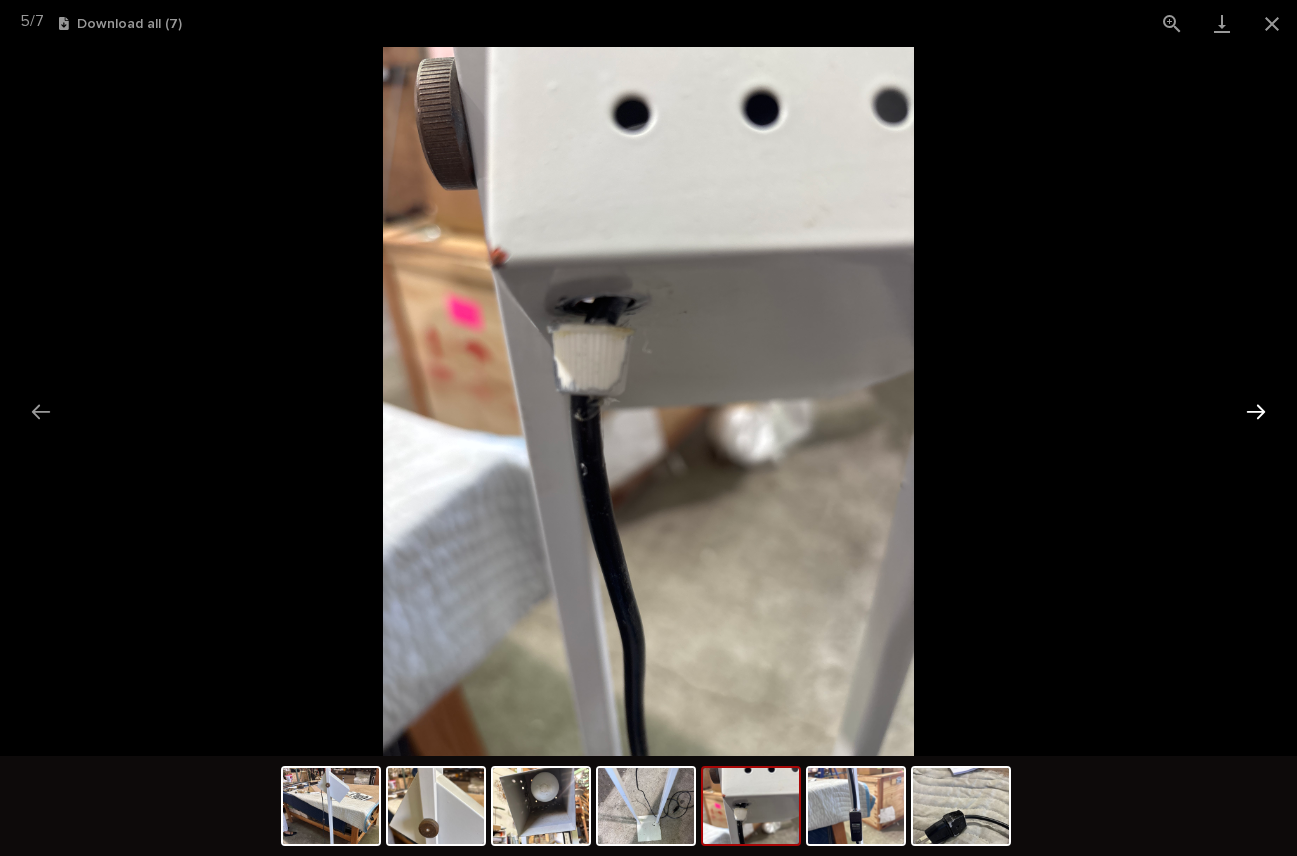 click at bounding box center (1256, 411) 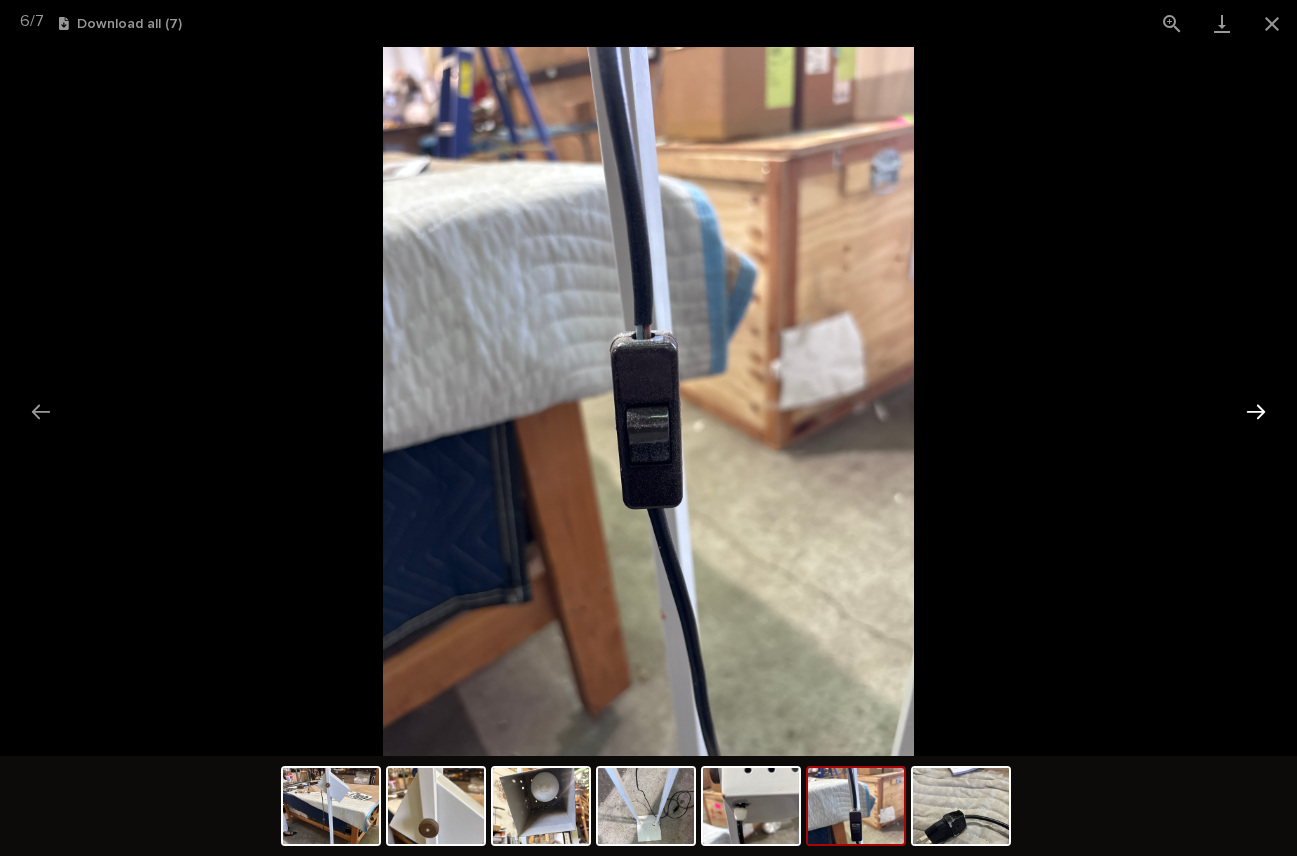 click at bounding box center (1256, 411) 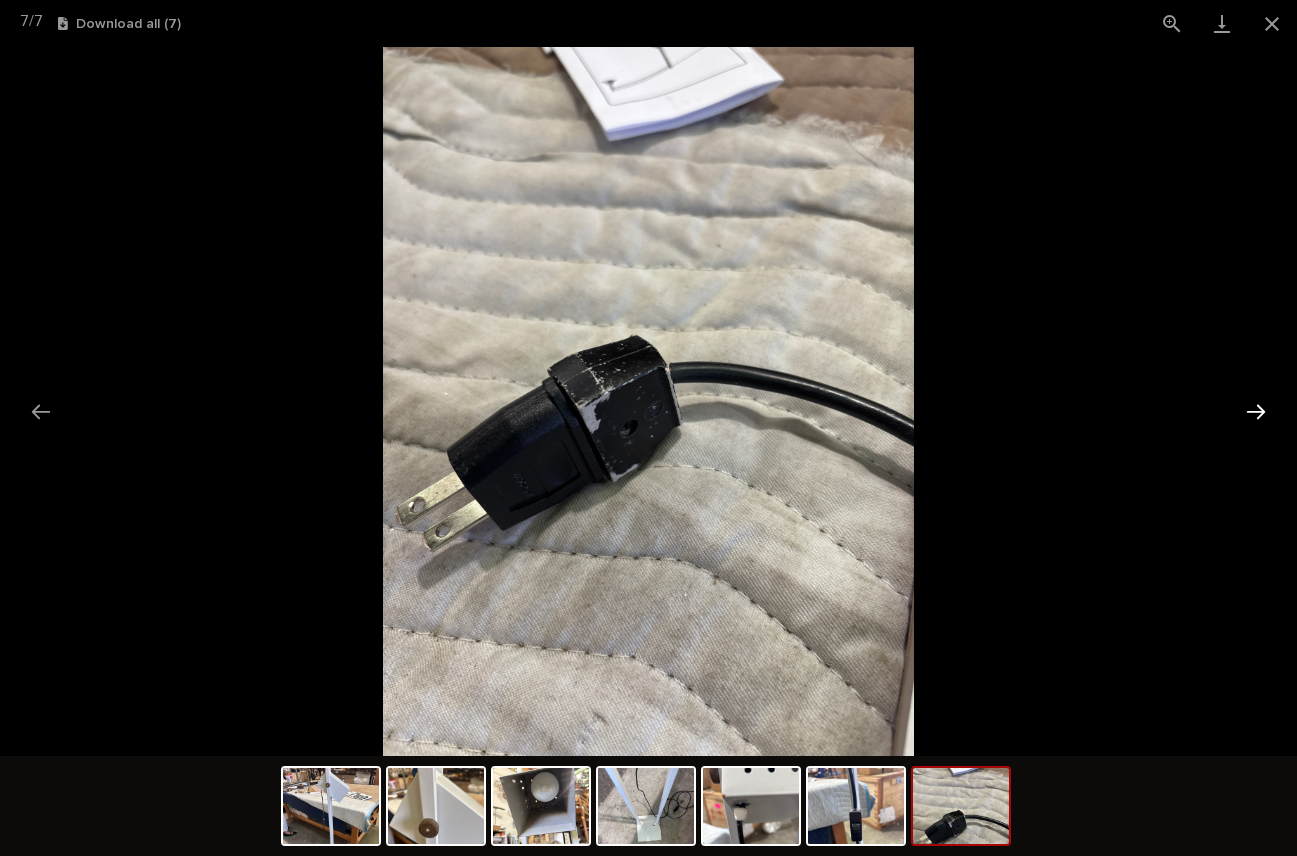 click at bounding box center (1256, 411) 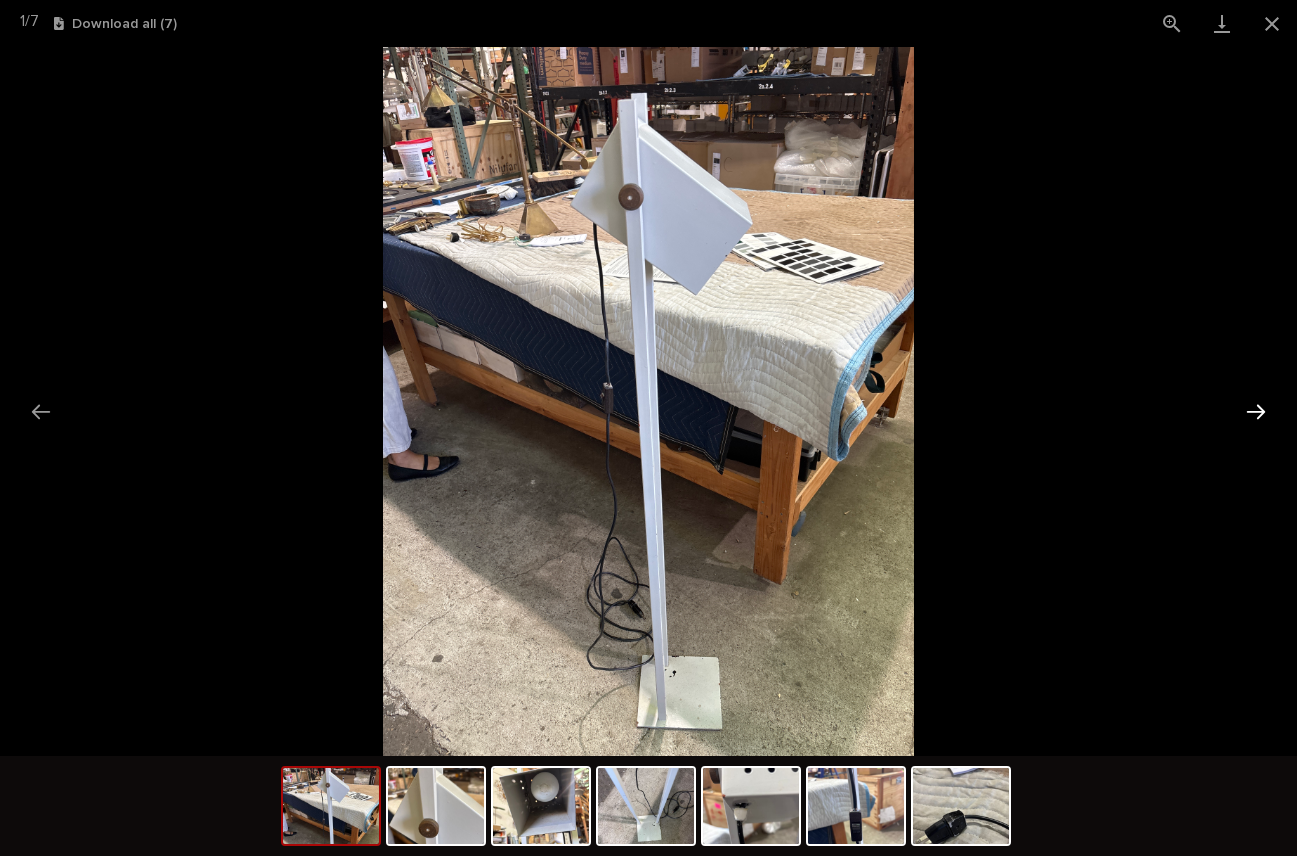 click at bounding box center [1256, 411] 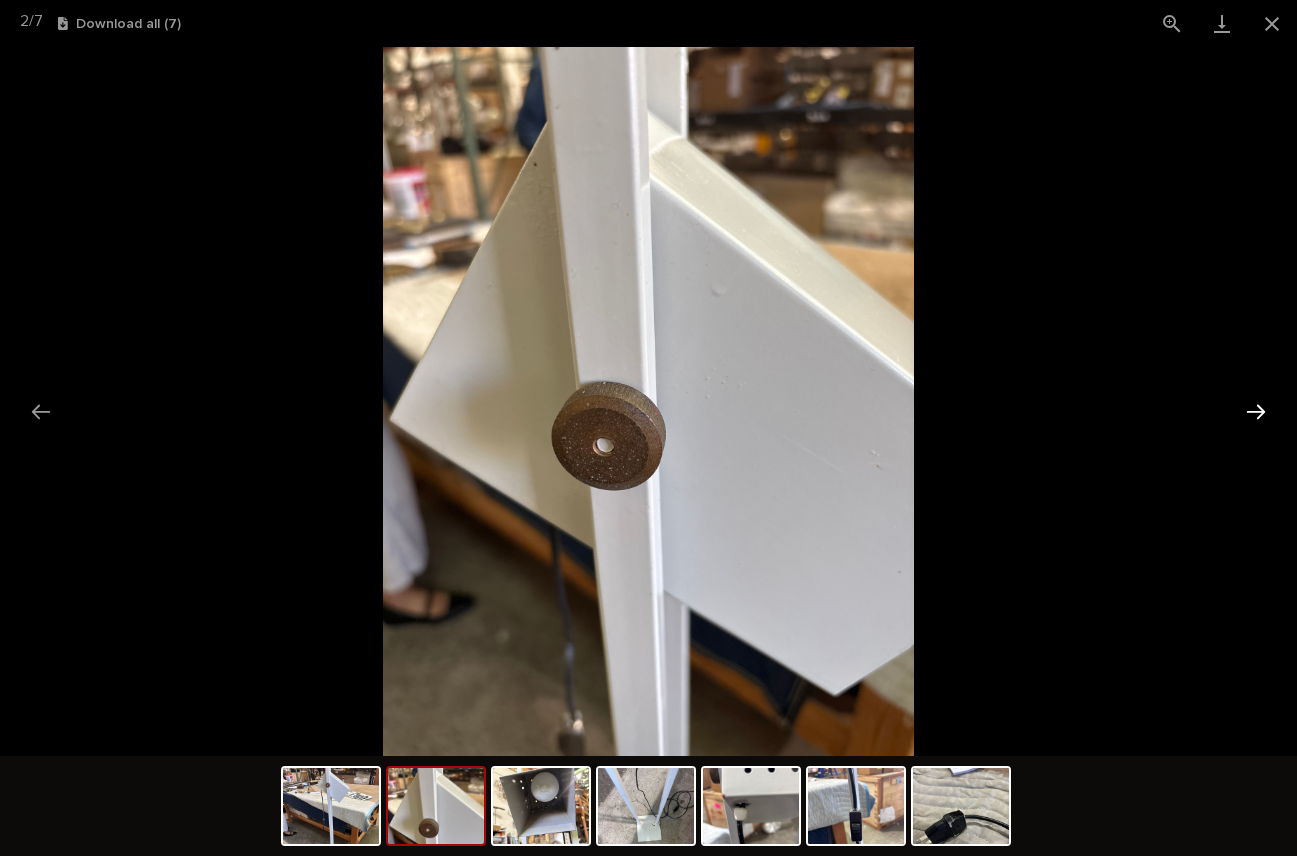 click at bounding box center [1256, 411] 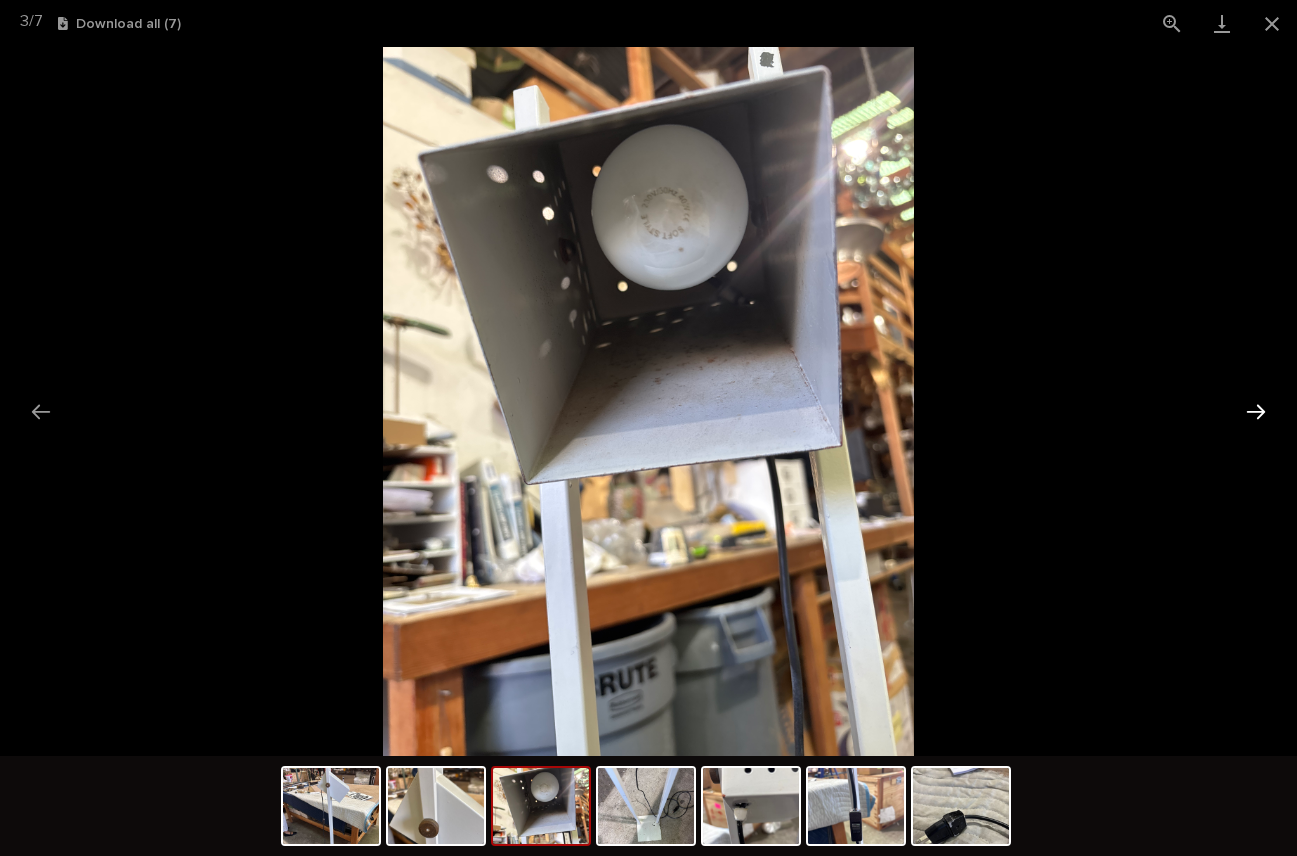 click at bounding box center (1256, 411) 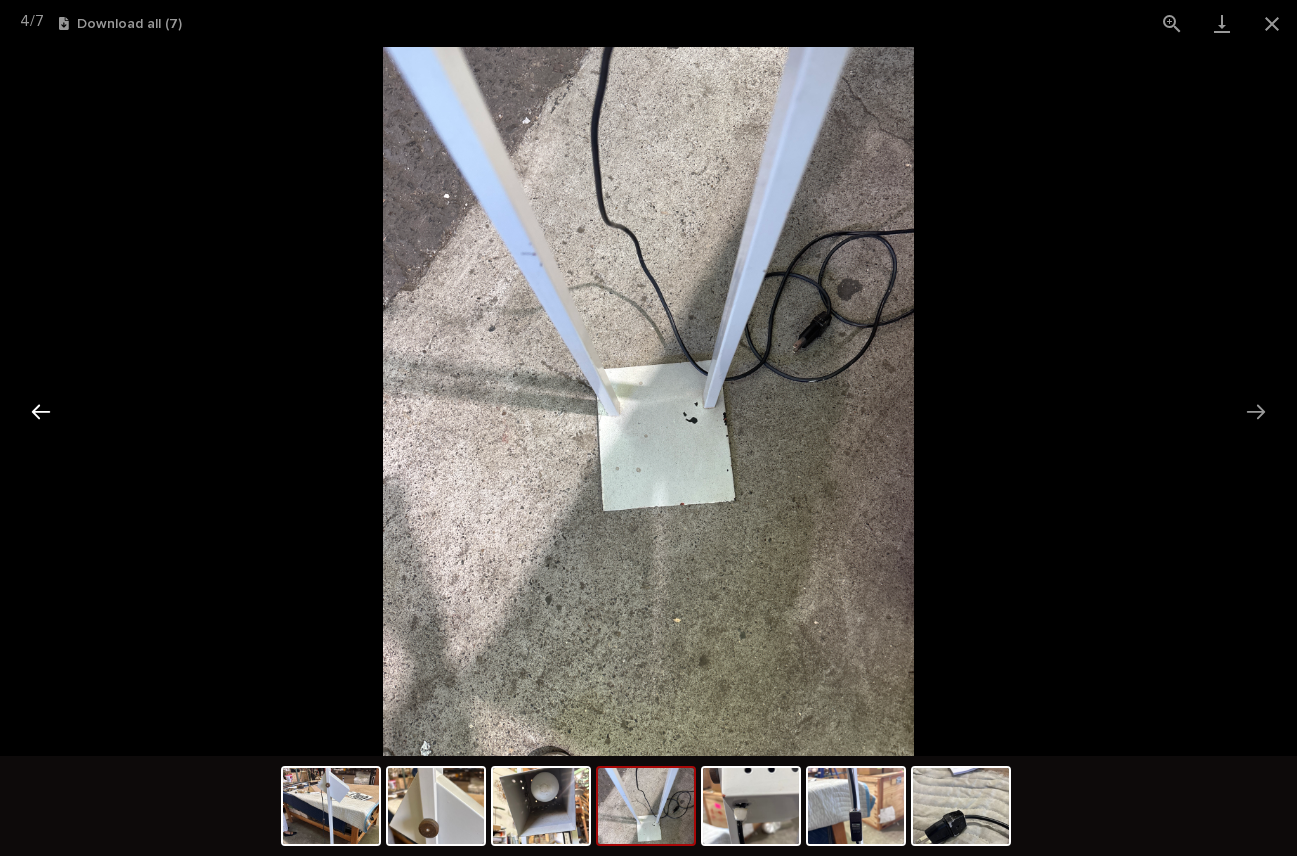 drag, startPoint x: 38, startPoint y: 413, endPoint x: 54, endPoint y: 415, distance: 16.124516 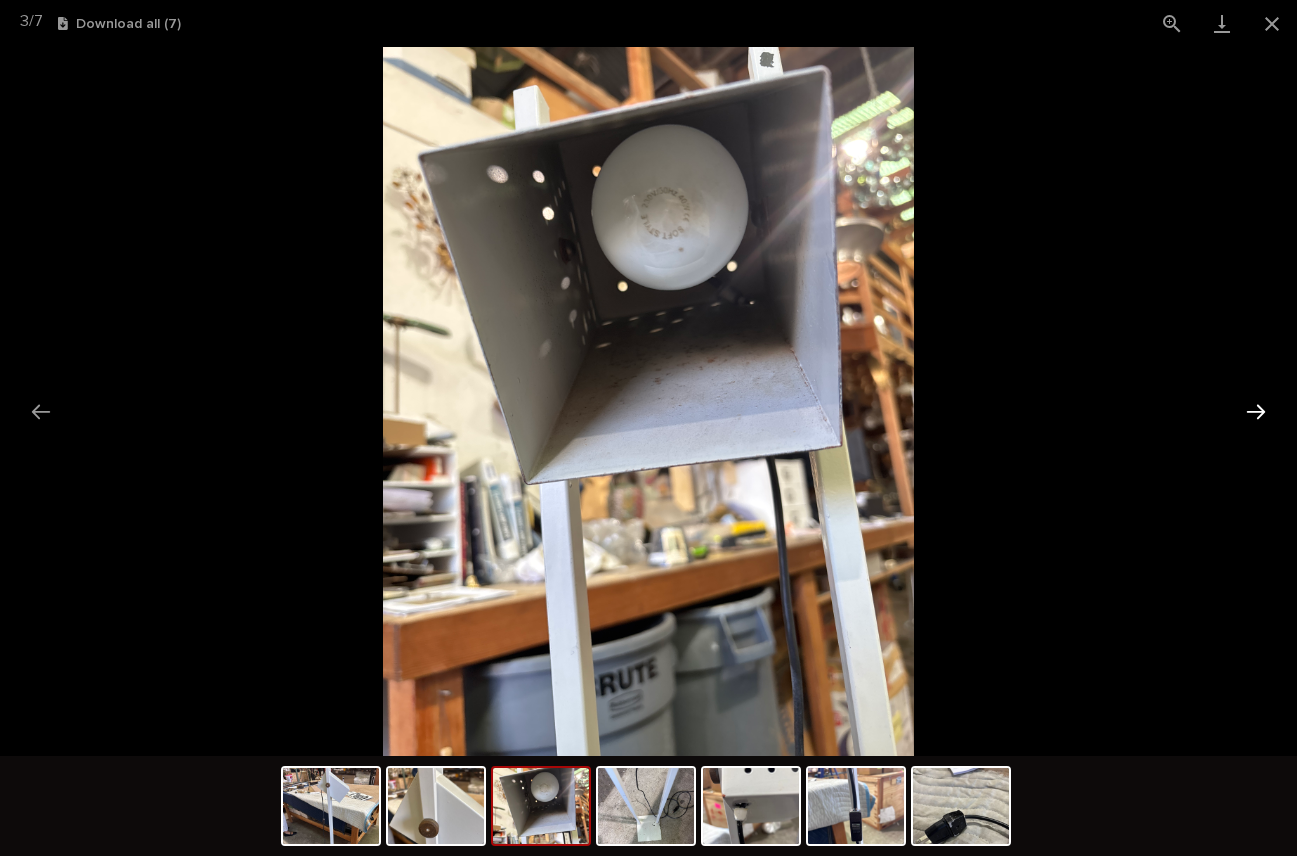 click at bounding box center (1256, 411) 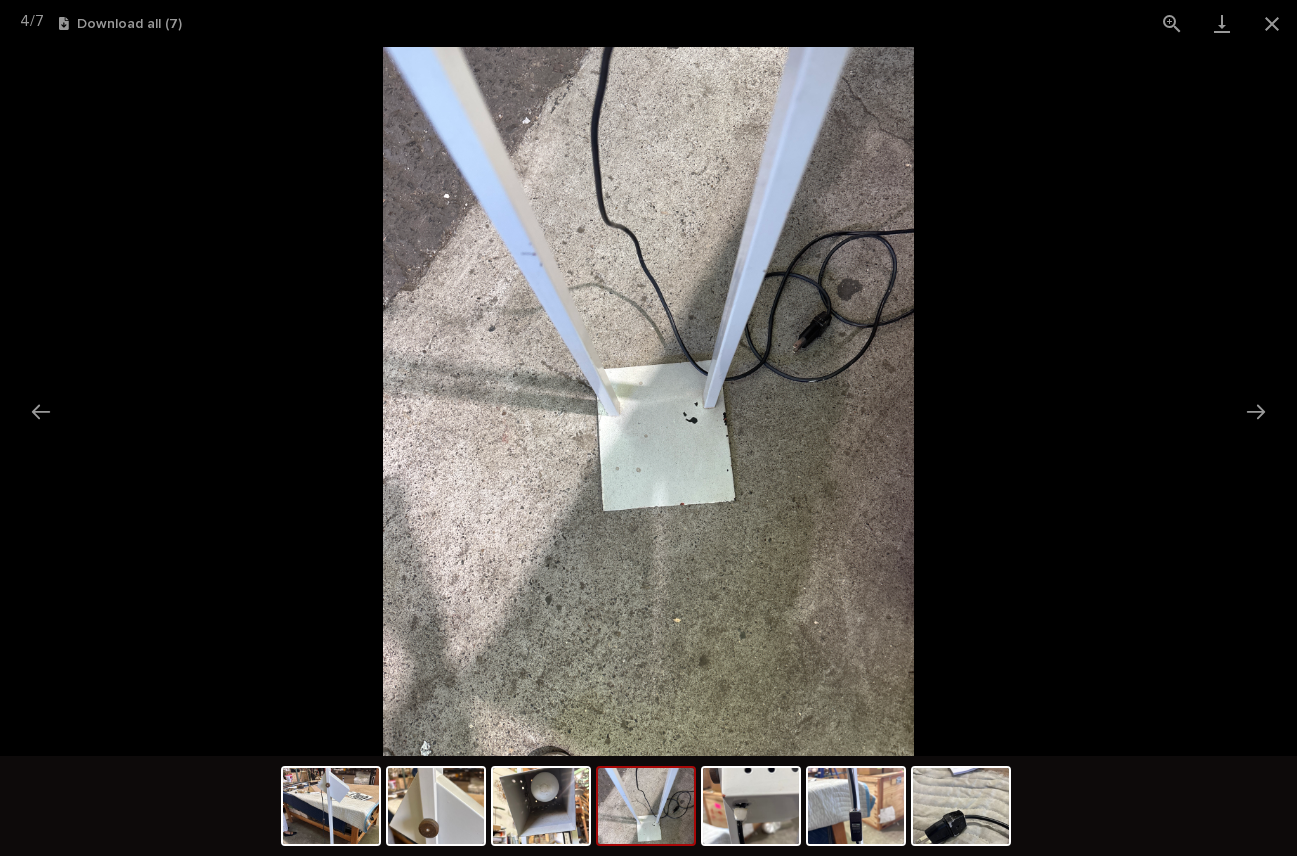 scroll, scrollTop: 0, scrollLeft: 0, axis: both 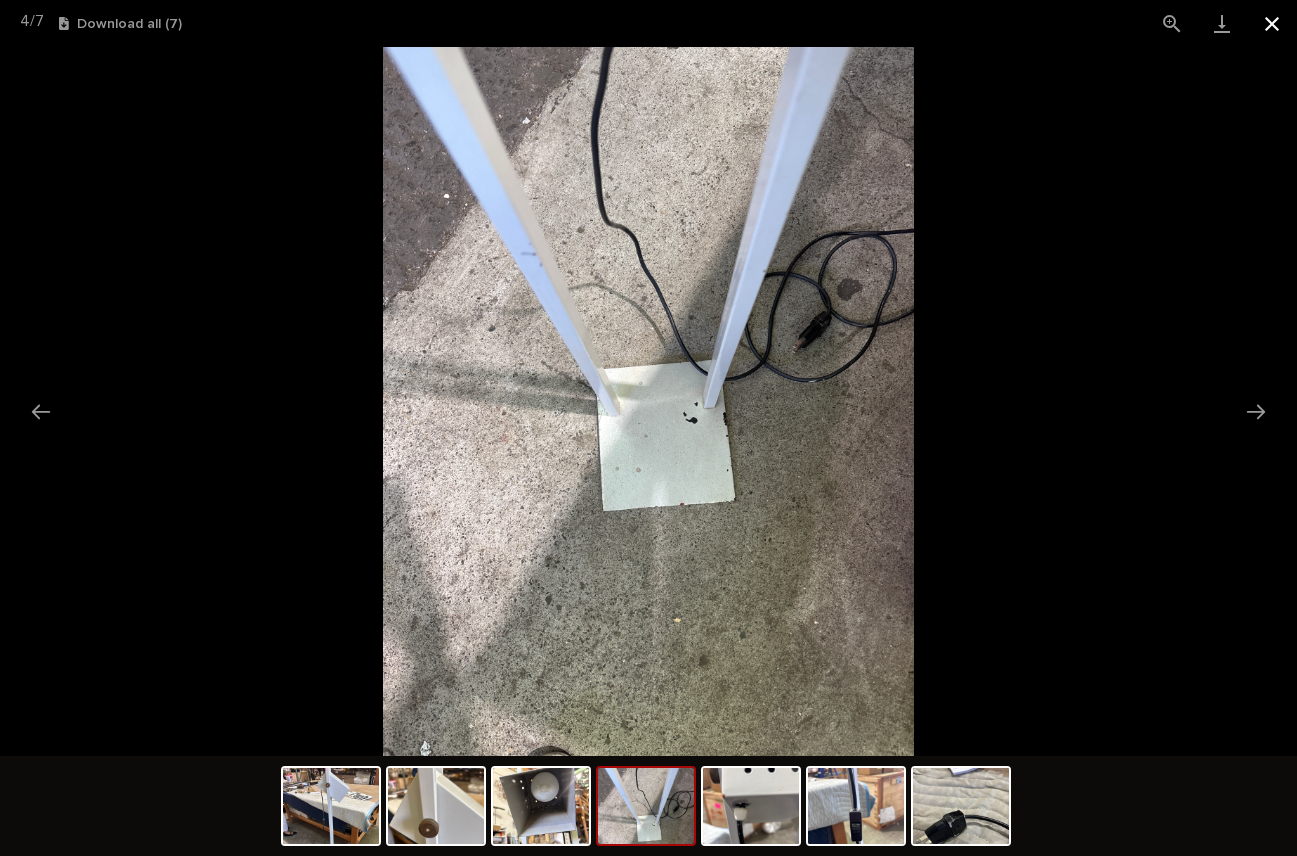 click at bounding box center [1272, 23] 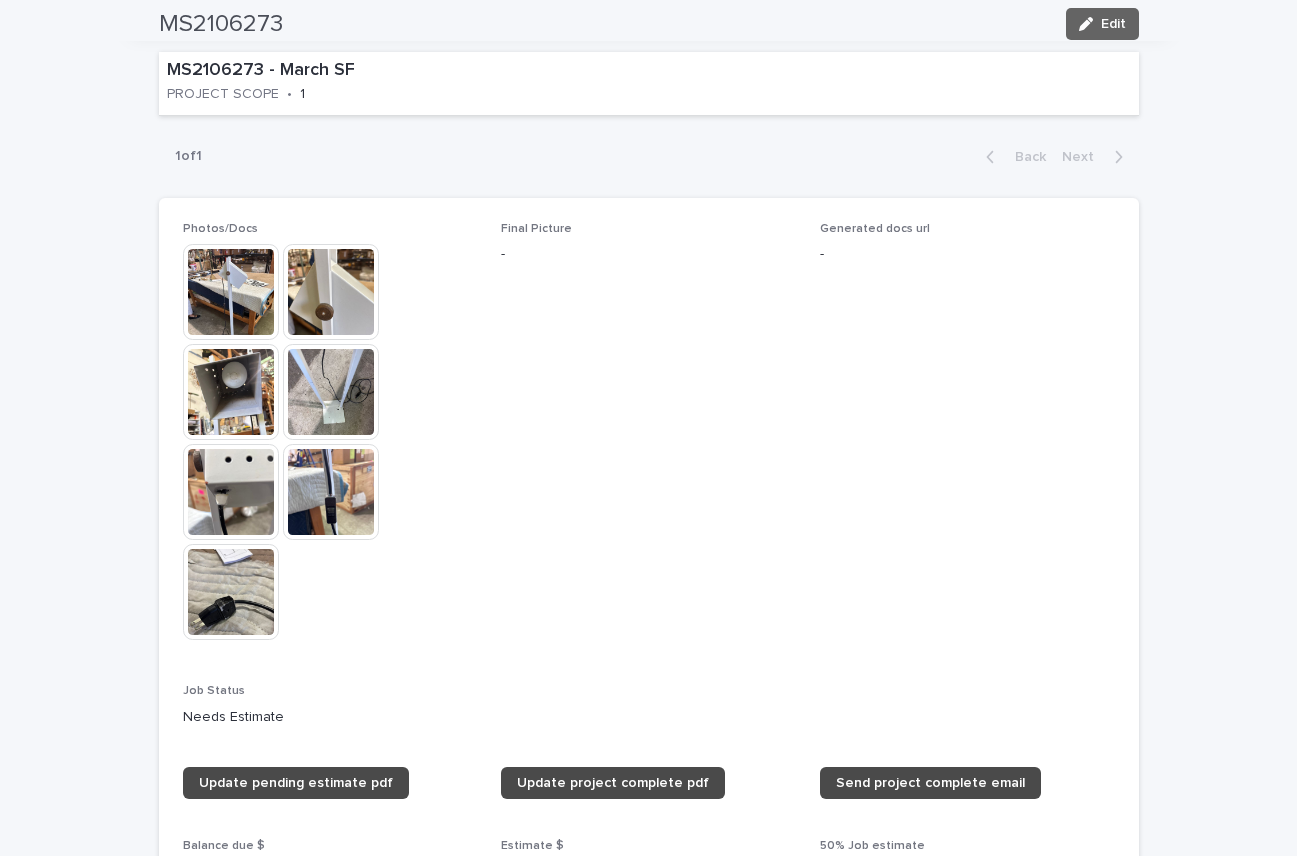 scroll, scrollTop: 1342, scrollLeft: 0, axis: vertical 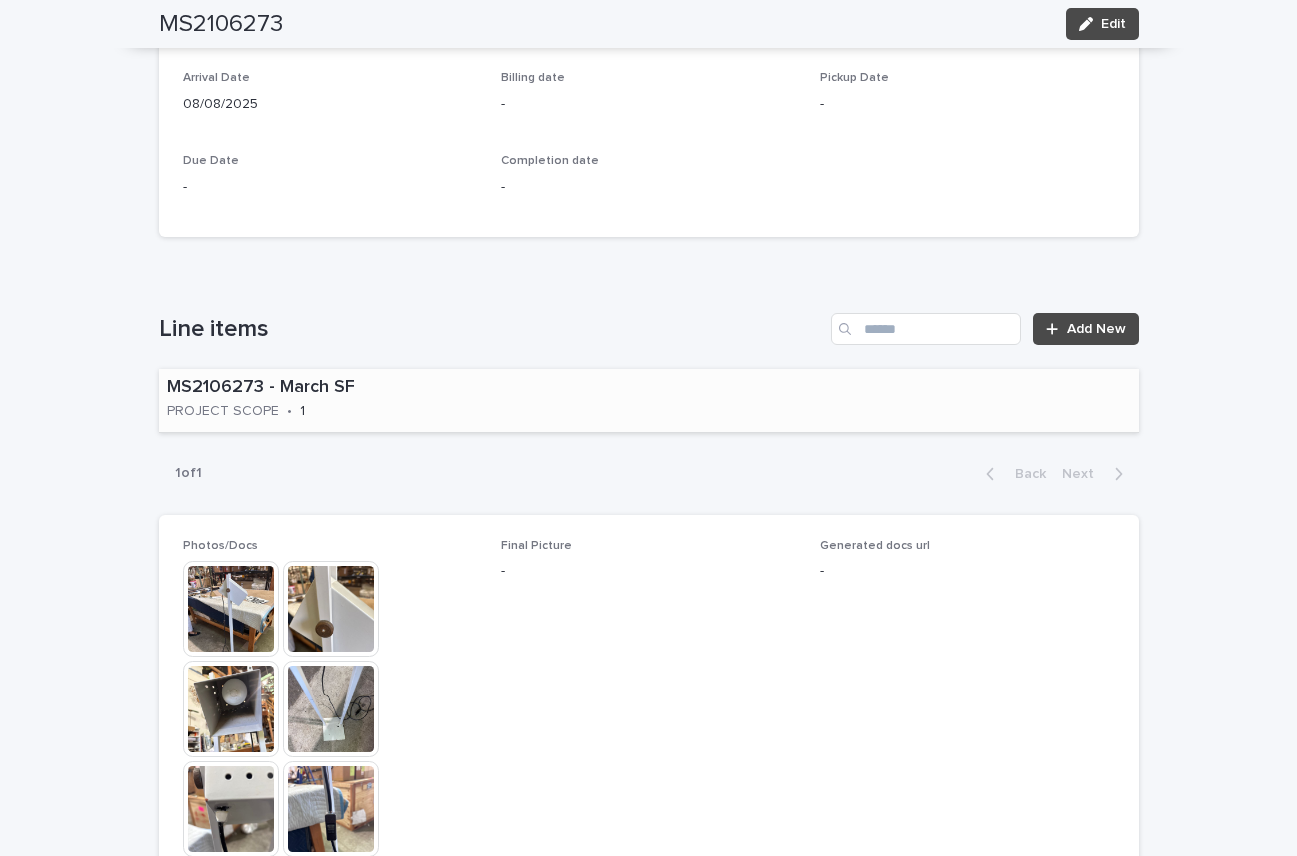click on "MS2106273 - March SF PROJECT SCOPE • 1" at bounding box center (649, 400) 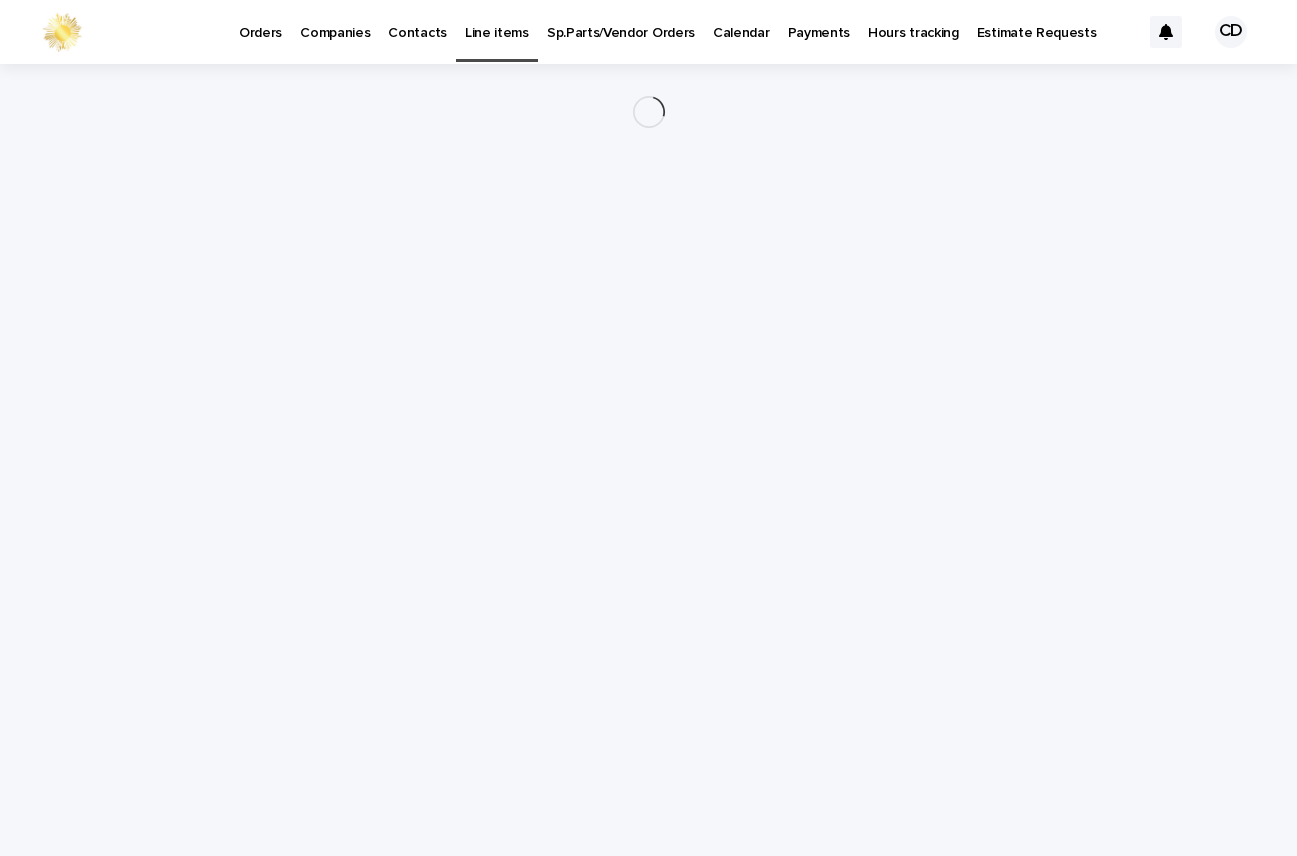 scroll, scrollTop: 0, scrollLeft: 0, axis: both 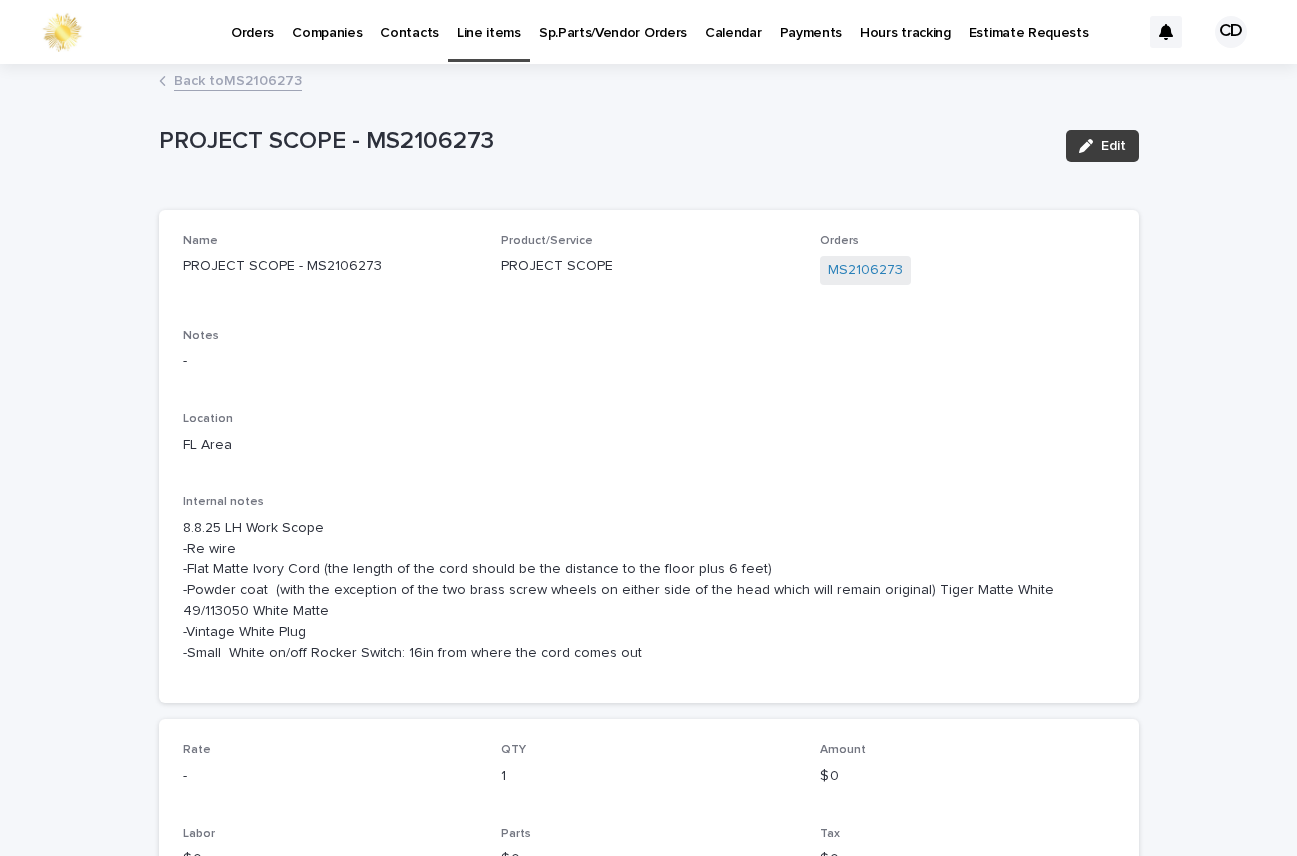 click on "Edit" at bounding box center (1113, 146) 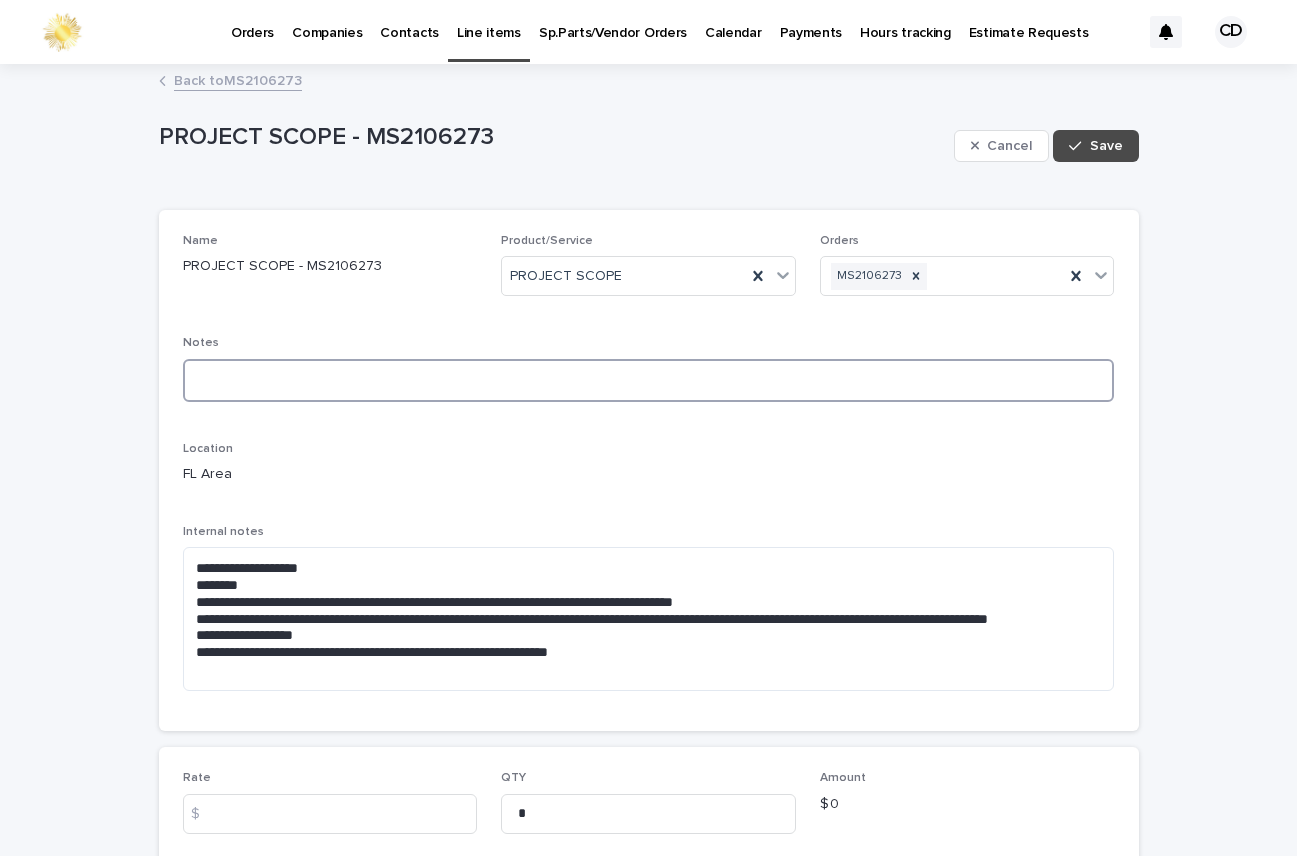 click at bounding box center [649, 380] 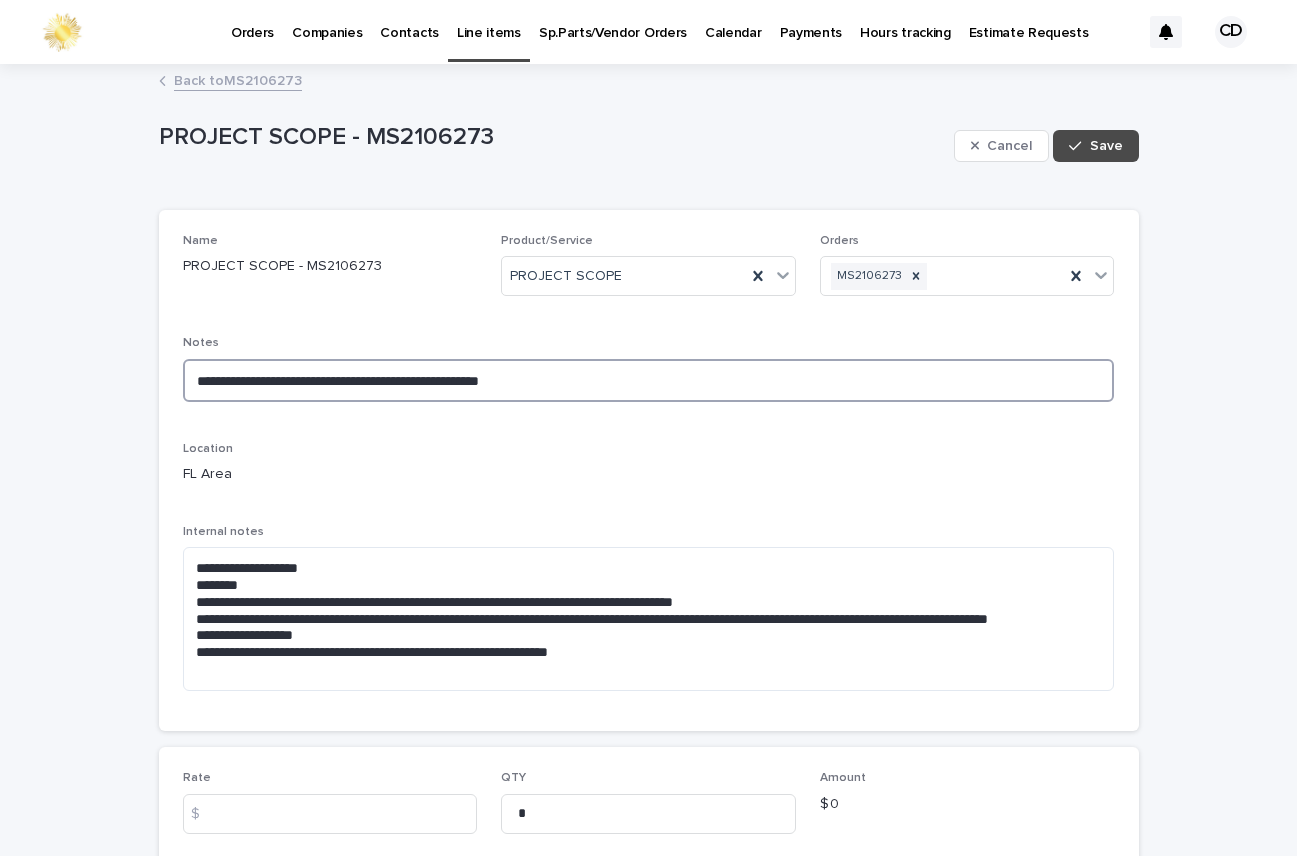 click on "**********" at bounding box center [649, 380] 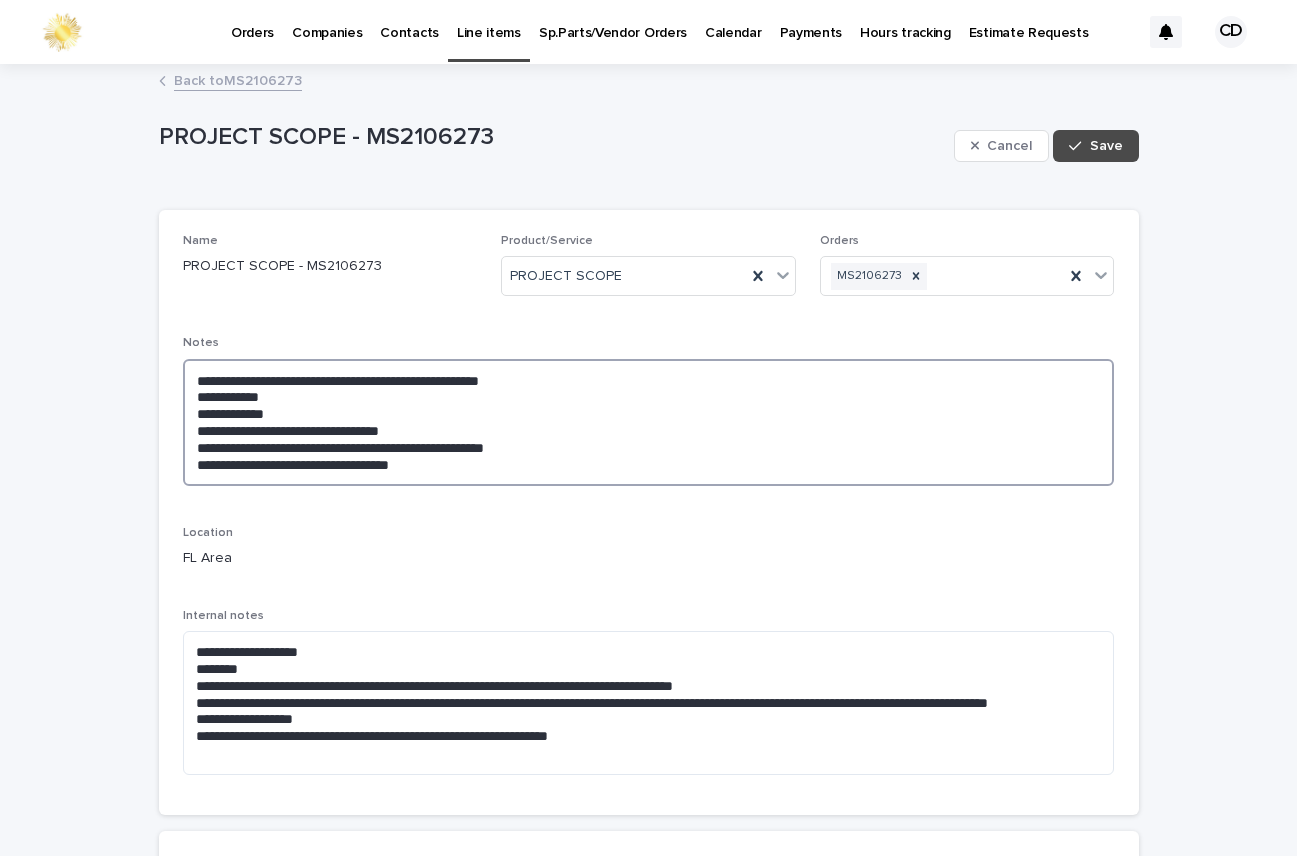 click on "**********" at bounding box center (649, 422) 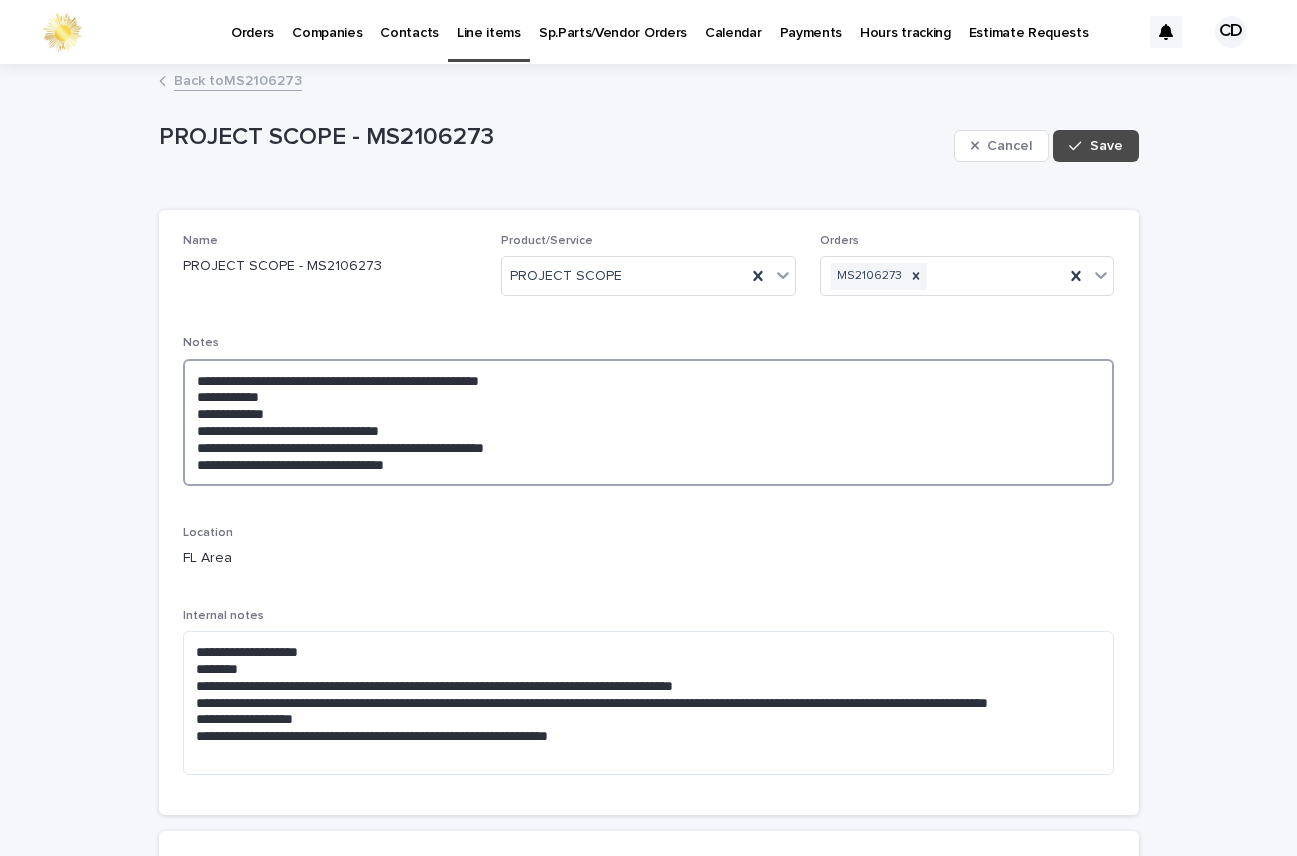 click on "**********" at bounding box center (649, 422) 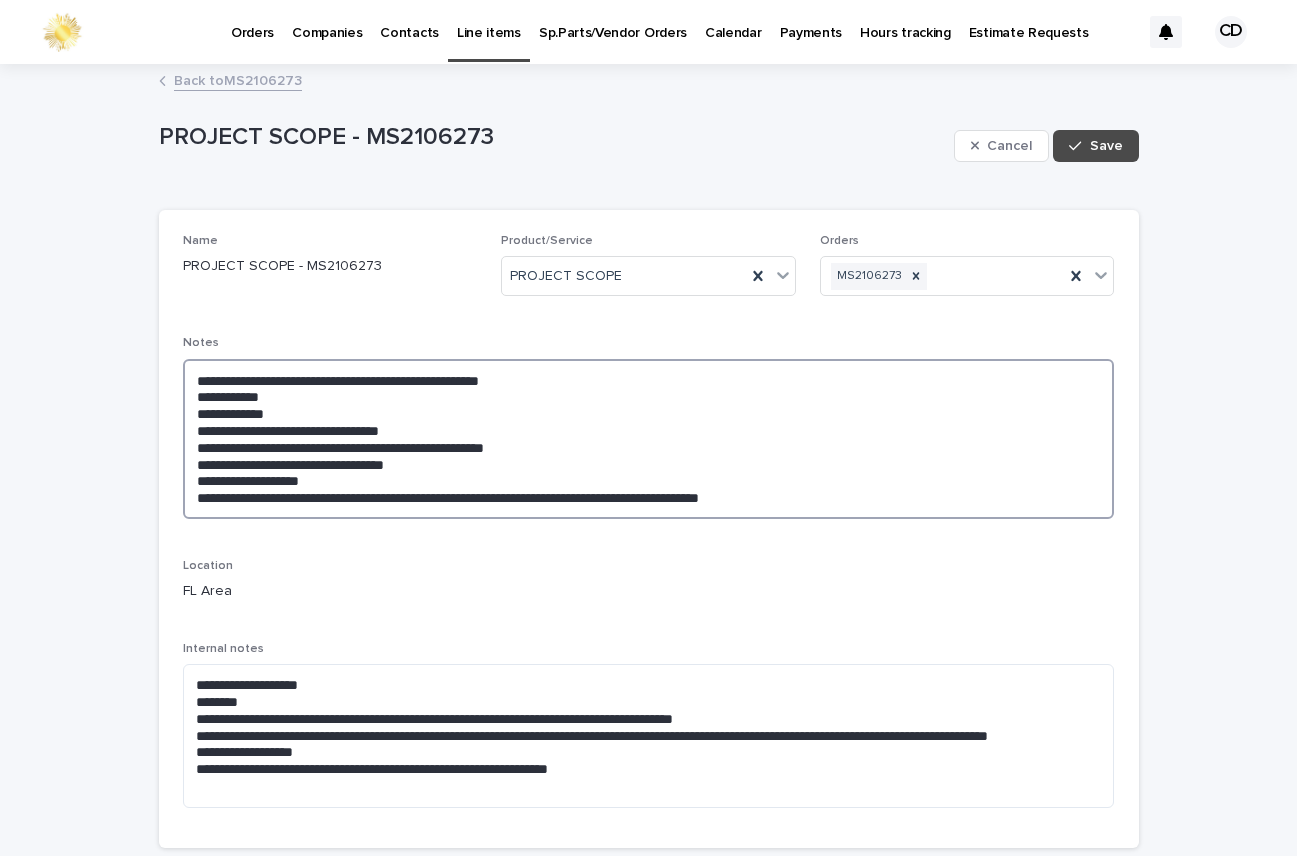 click on "**********" at bounding box center [649, 439] 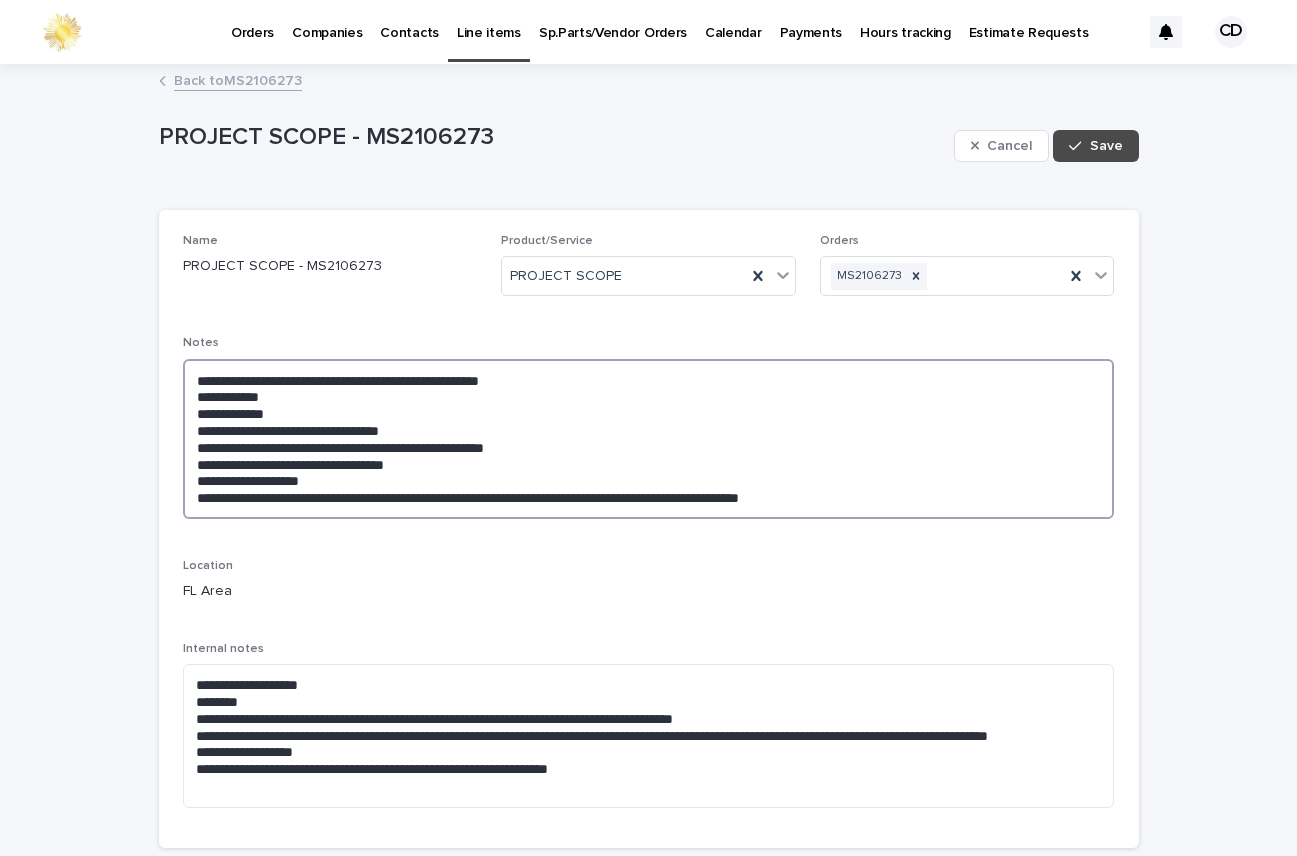 click on "**********" at bounding box center (649, 439) 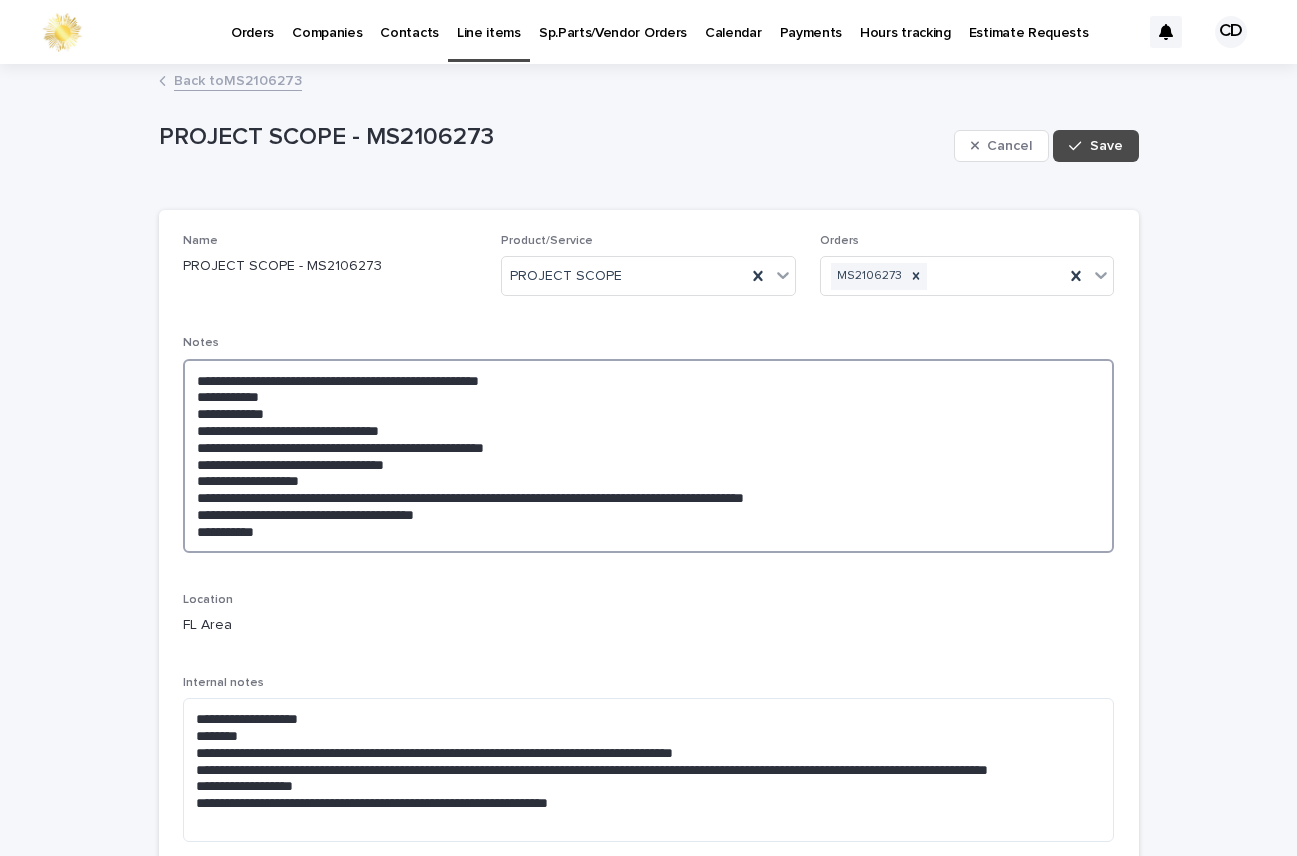click on "**********" at bounding box center (649, 456) 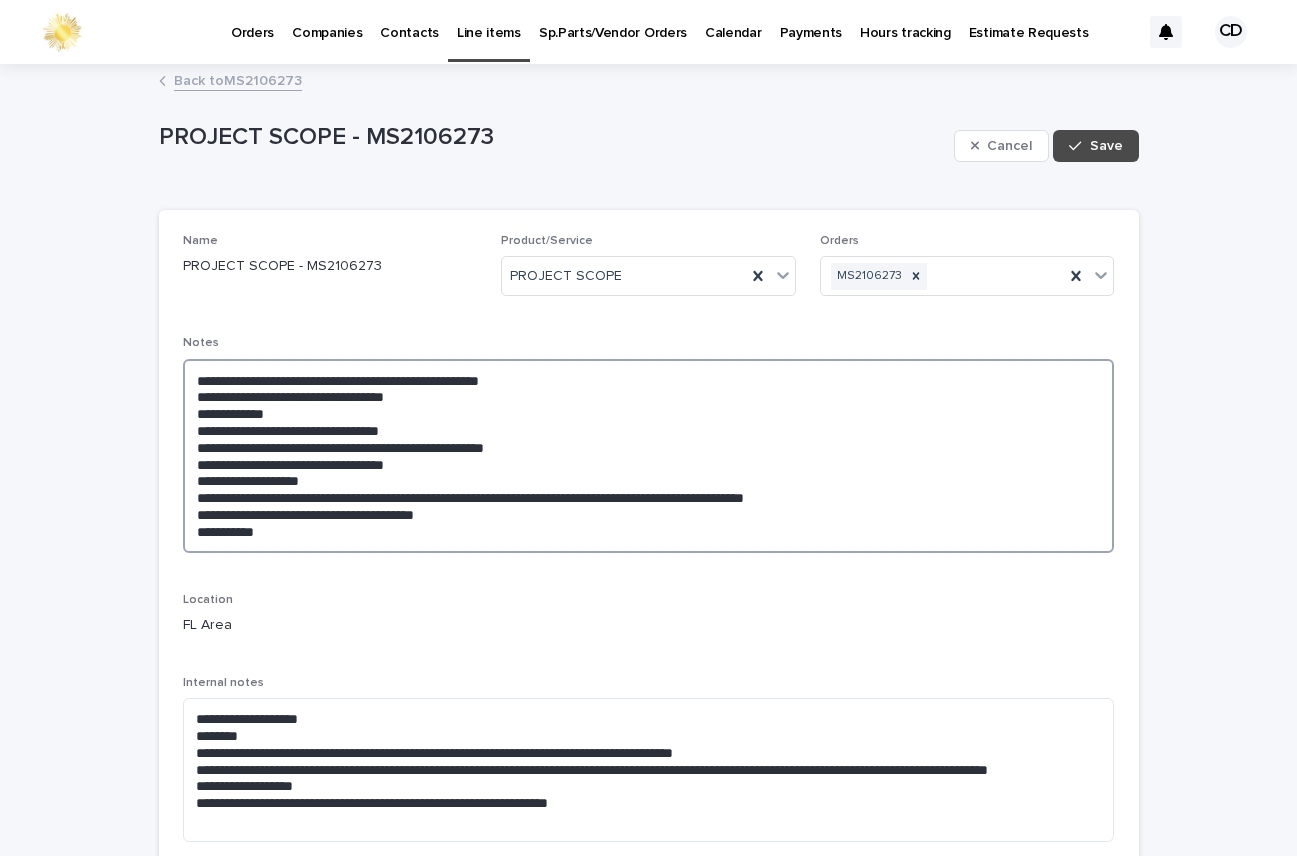 click on "**********" at bounding box center [649, 456] 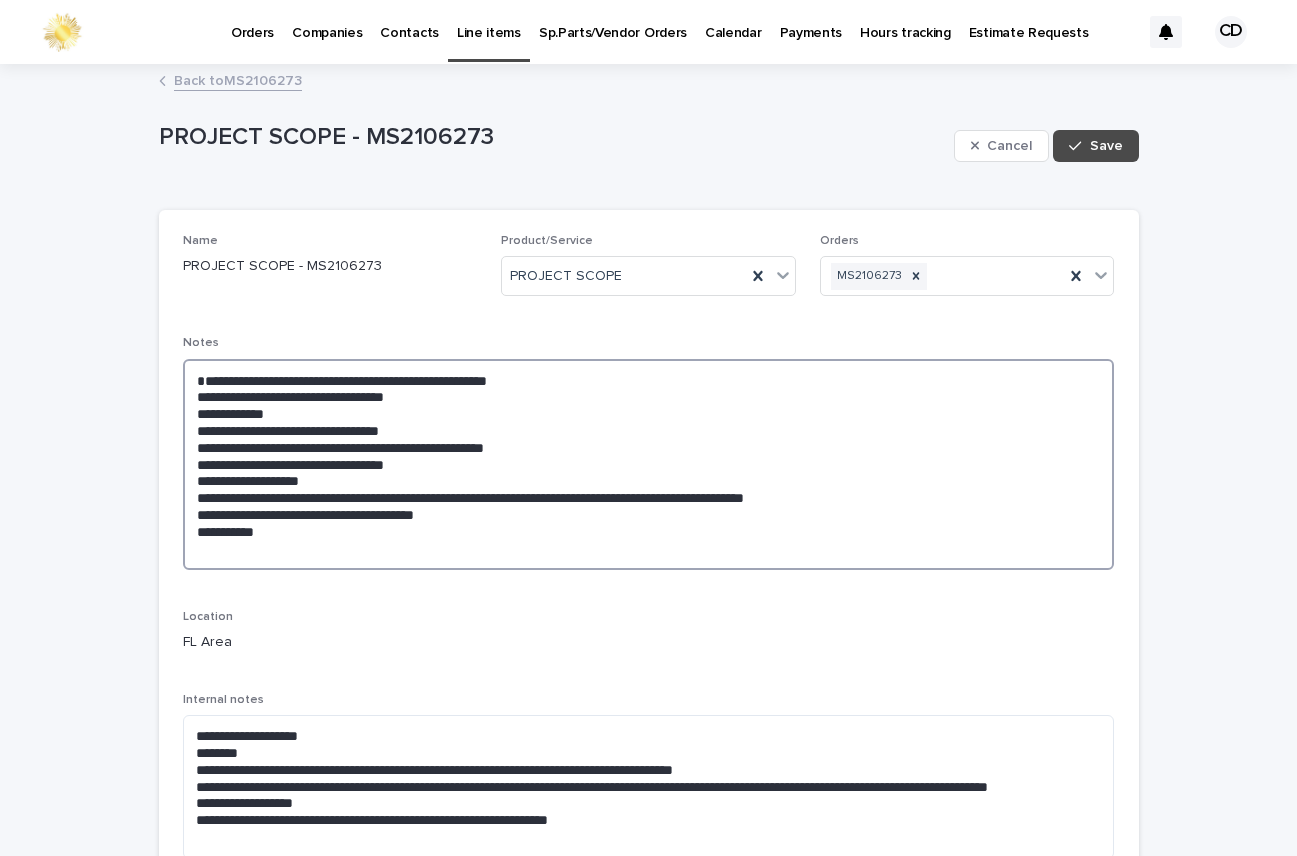 click on "**********" at bounding box center [649, 464] 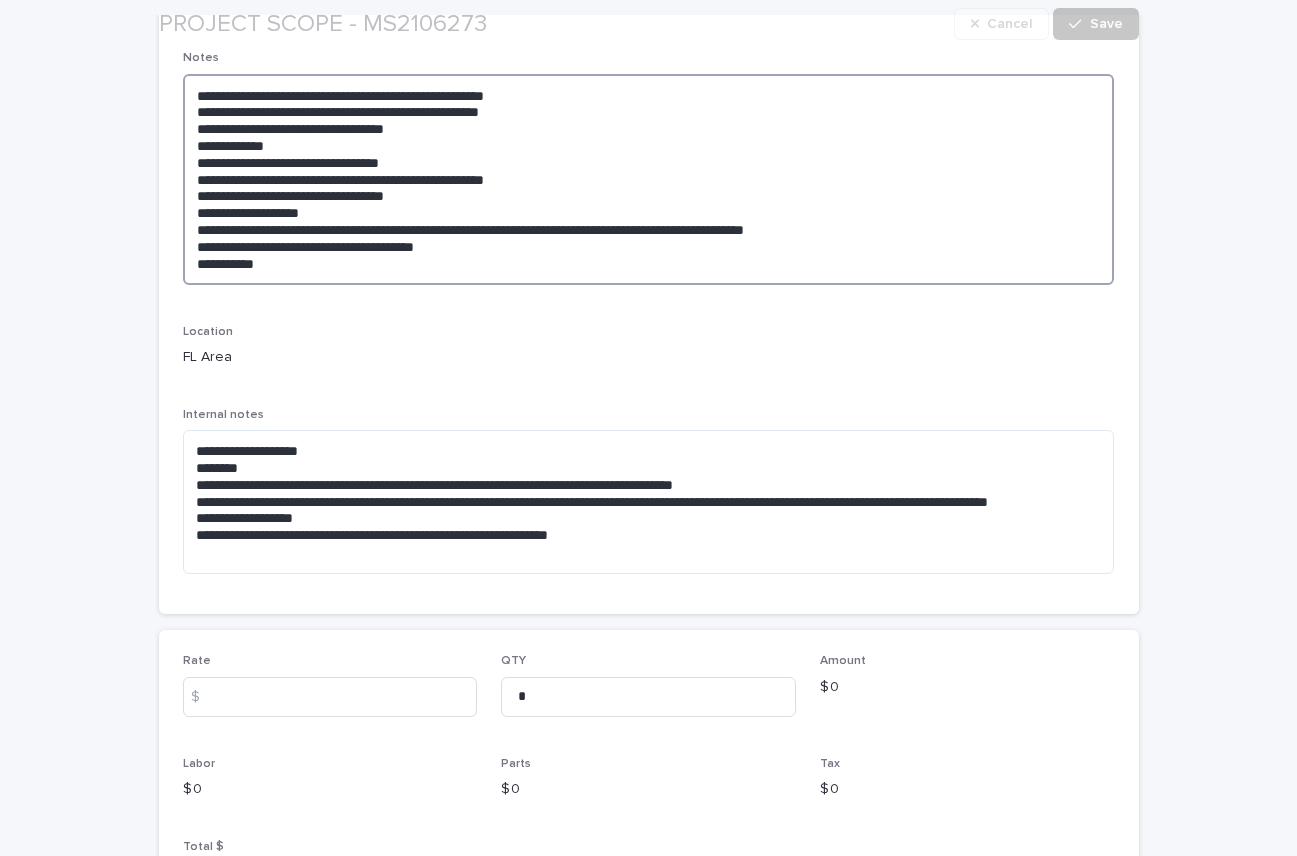 scroll, scrollTop: 306, scrollLeft: 0, axis: vertical 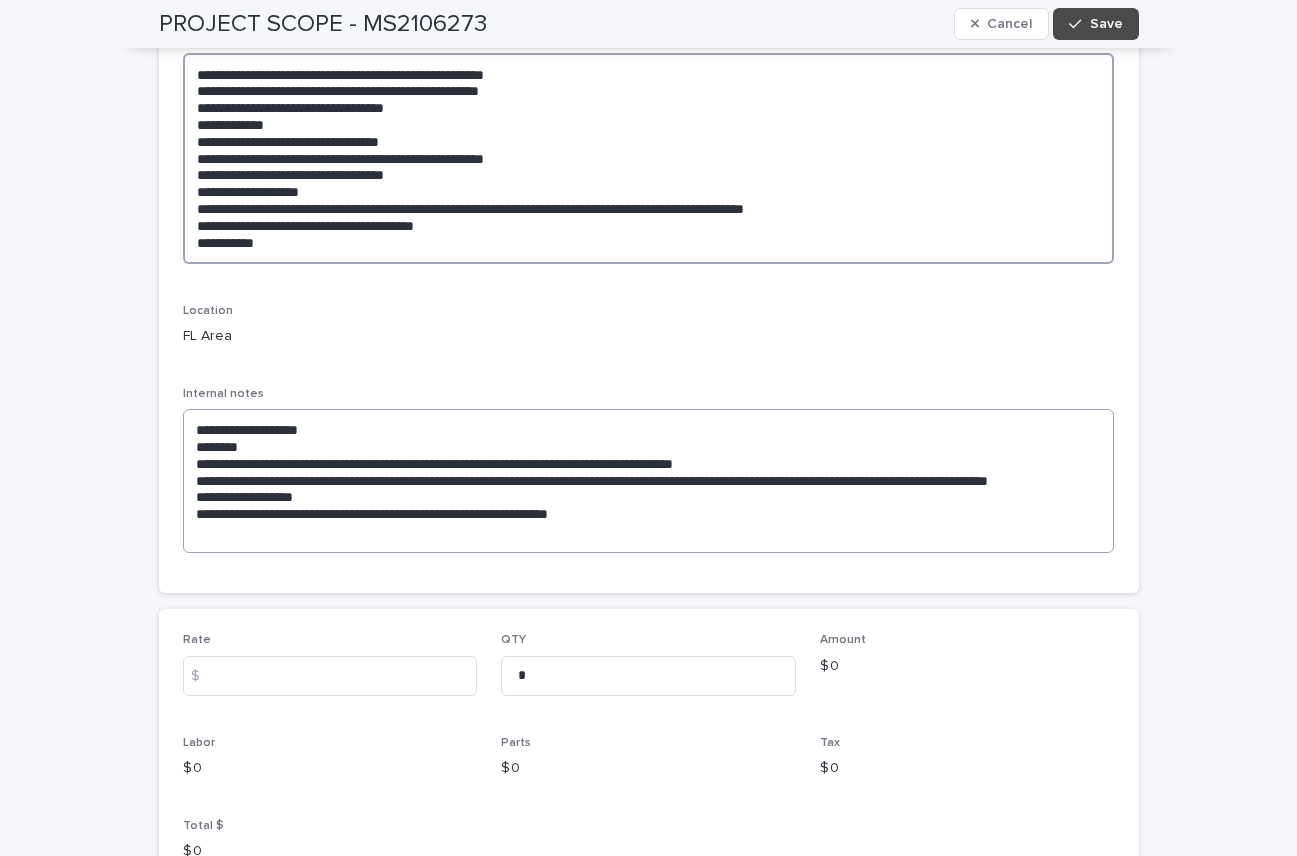 type on "**********" 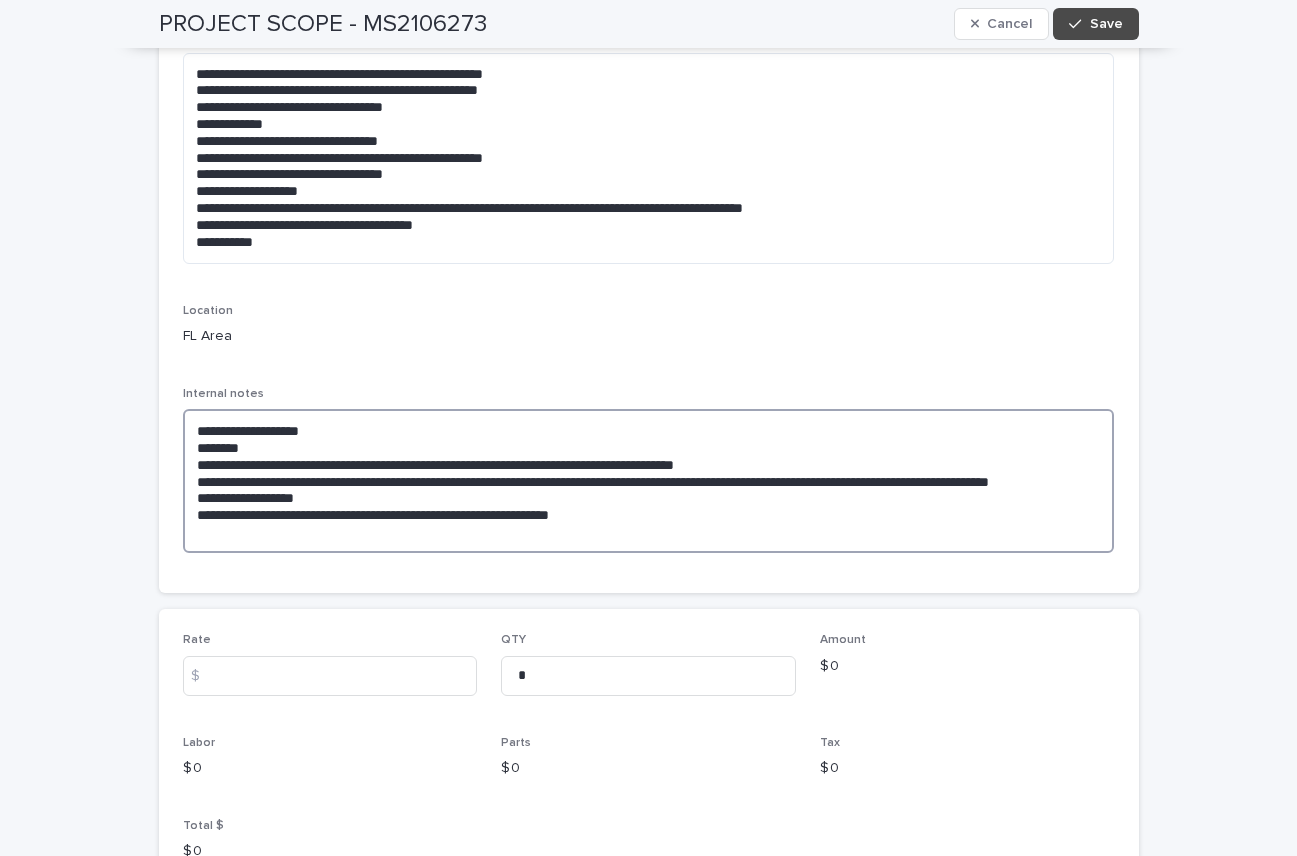 click on "**********" at bounding box center [649, 481] 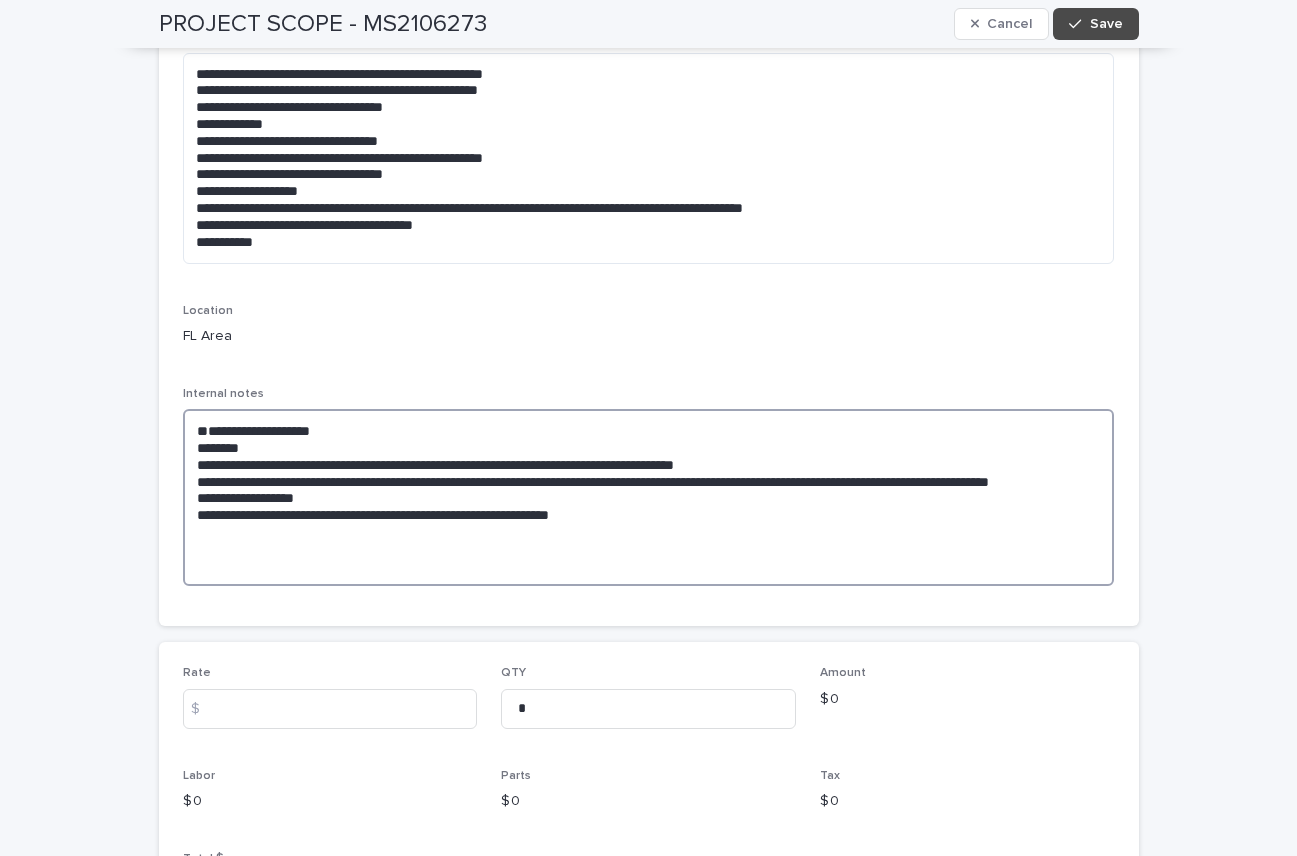 click on "**********" at bounding box center (649, 497) 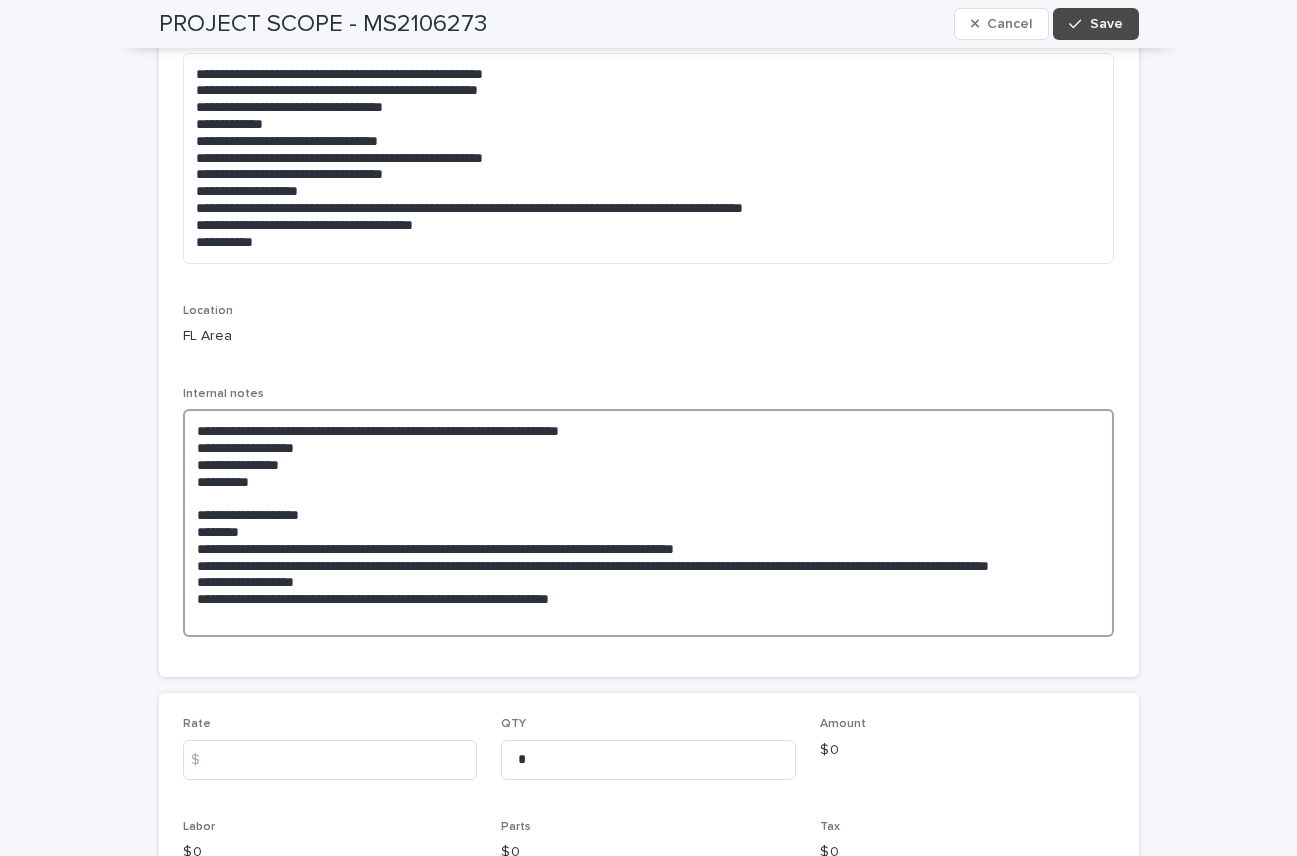 click on "**********" at bounding box center (649, 523) 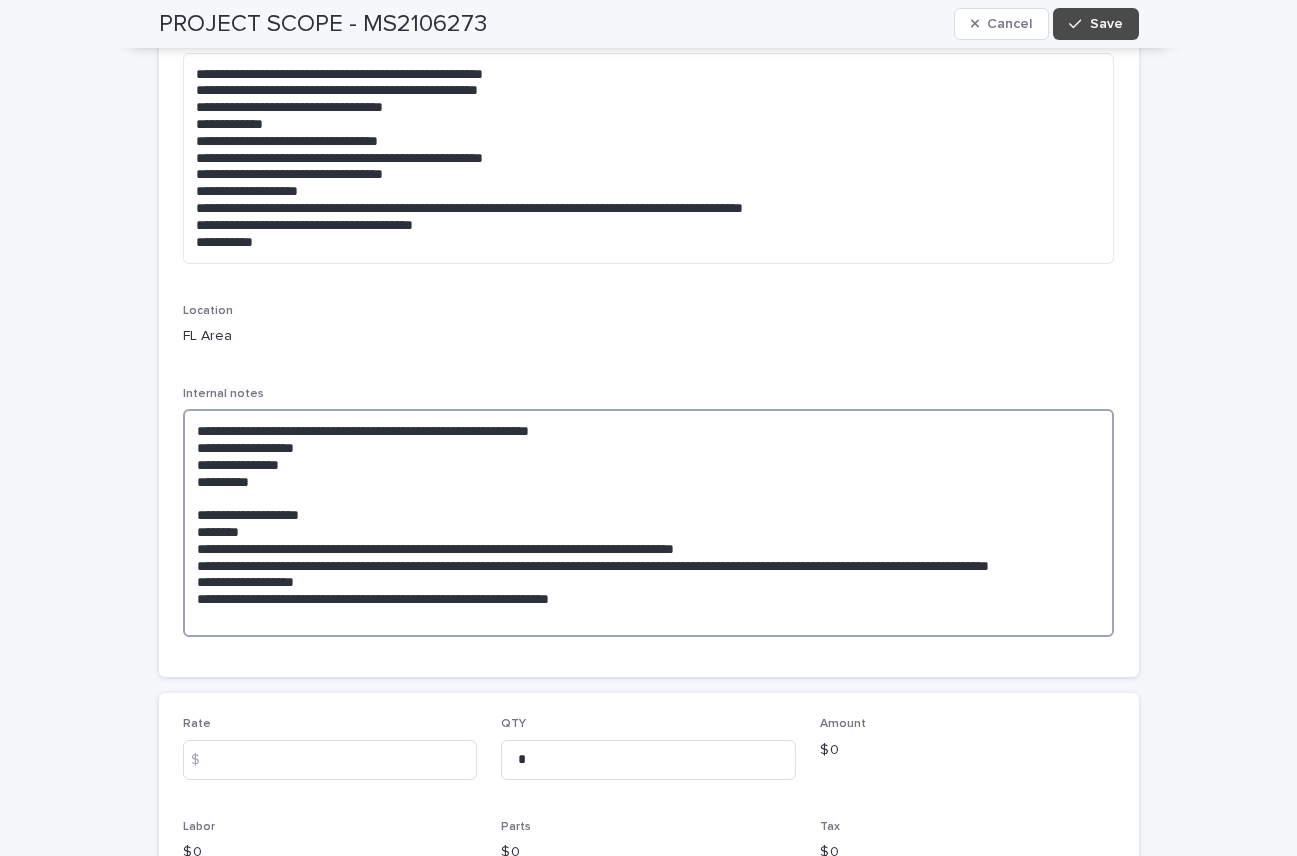click on "**********" at bounding box center (649, 523) 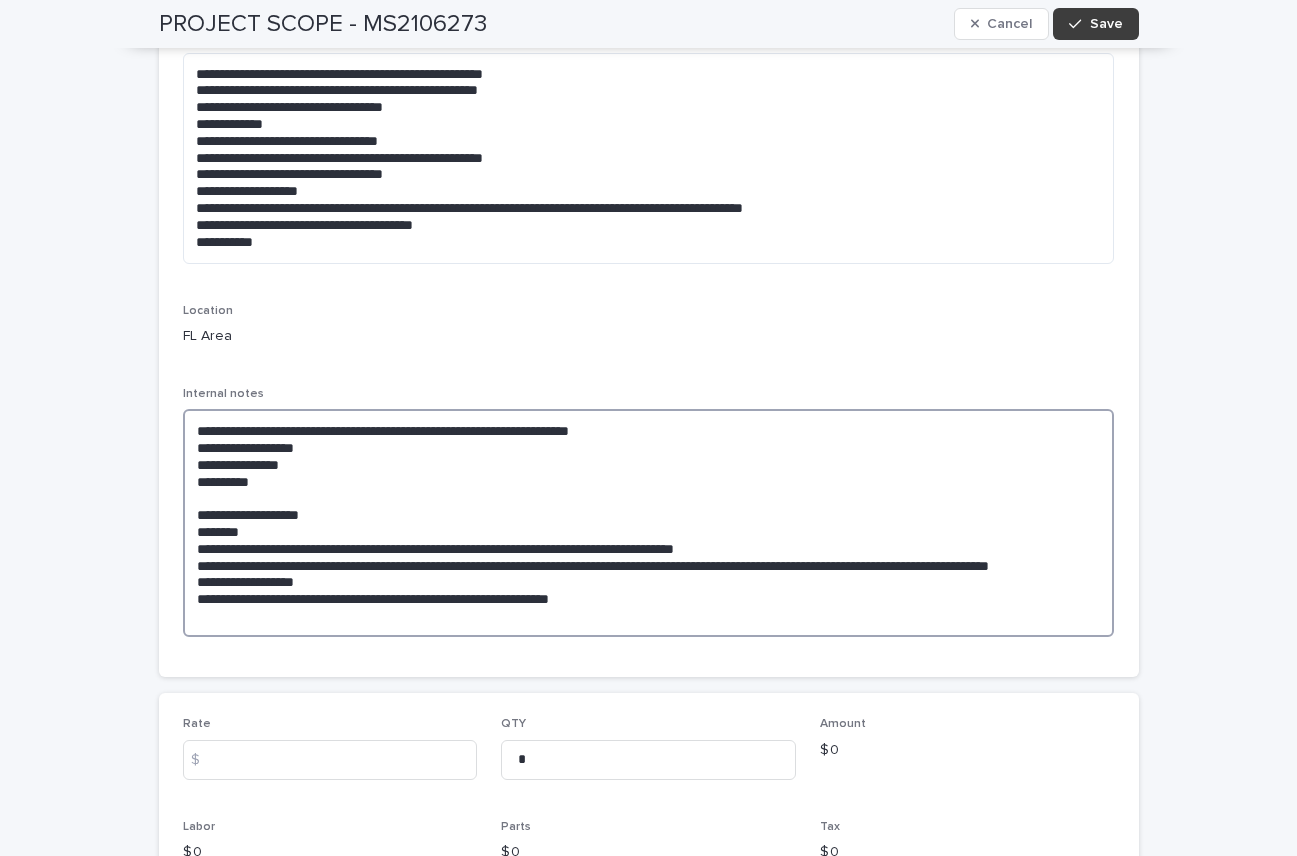 type on "**********" 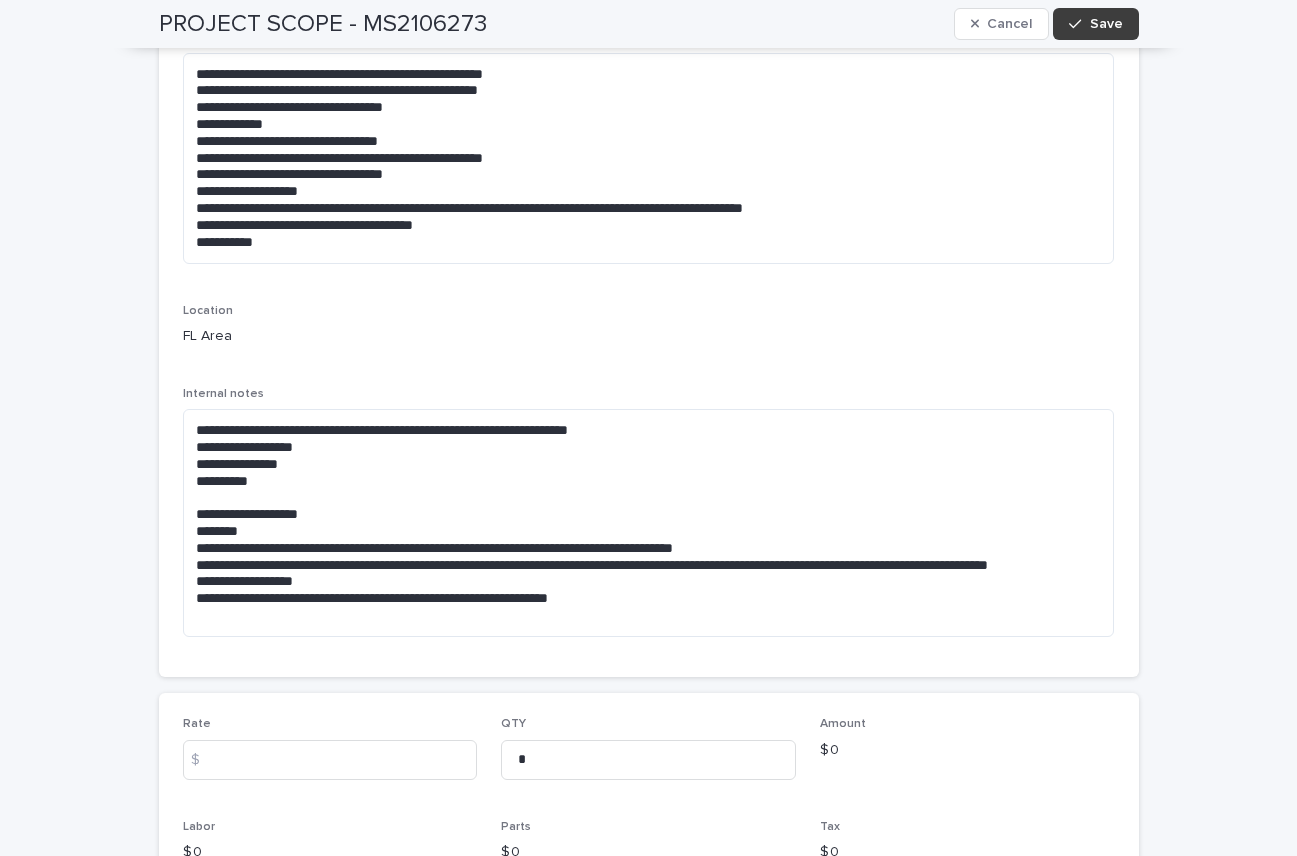 click on "Save" at bounding box center (1106, 24) 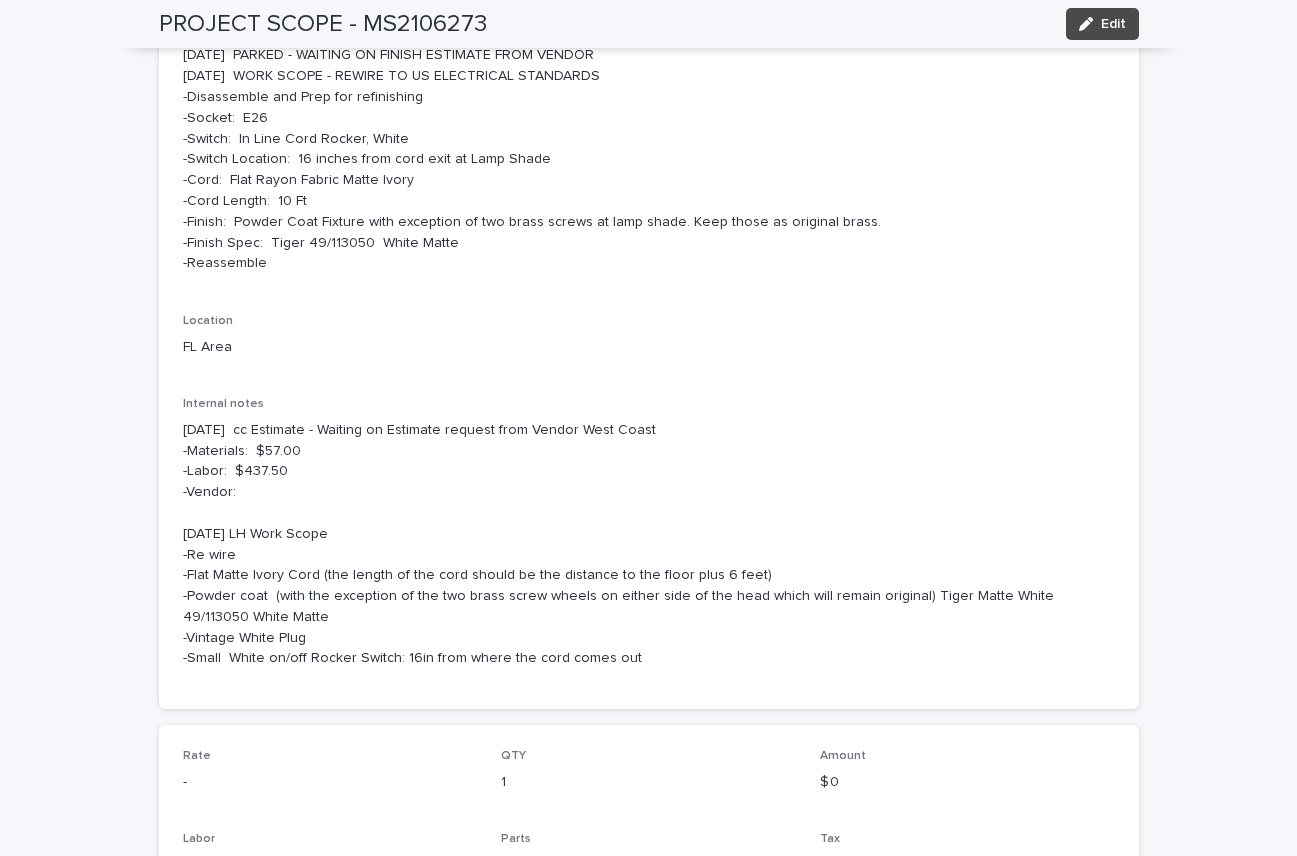 scroll, scrollTop: 312, scrollLeft: 0, axis: vertical 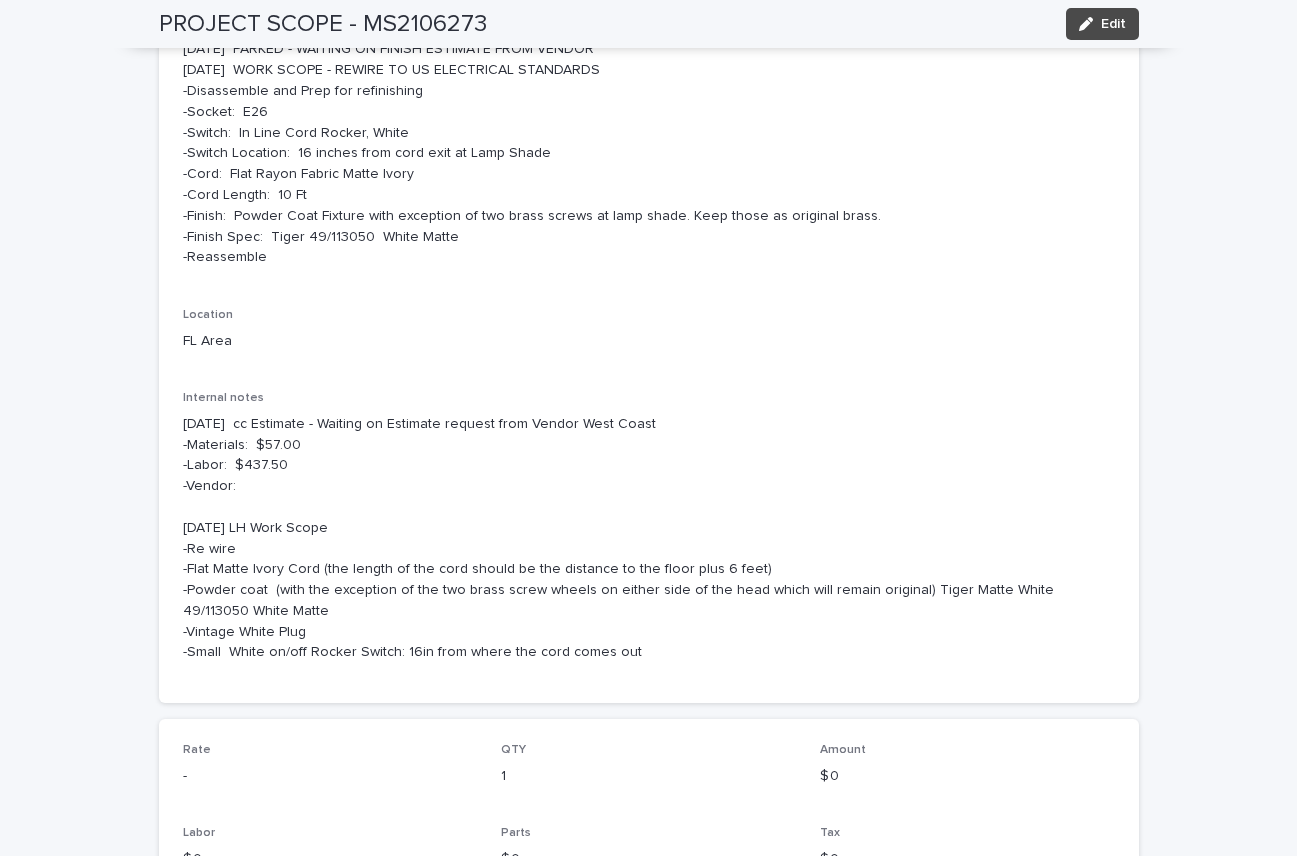 drag, startPoint x: 1010, startPoint y: 346, endPoint x: 1171, endPoint y: 352, distance: 161.11176 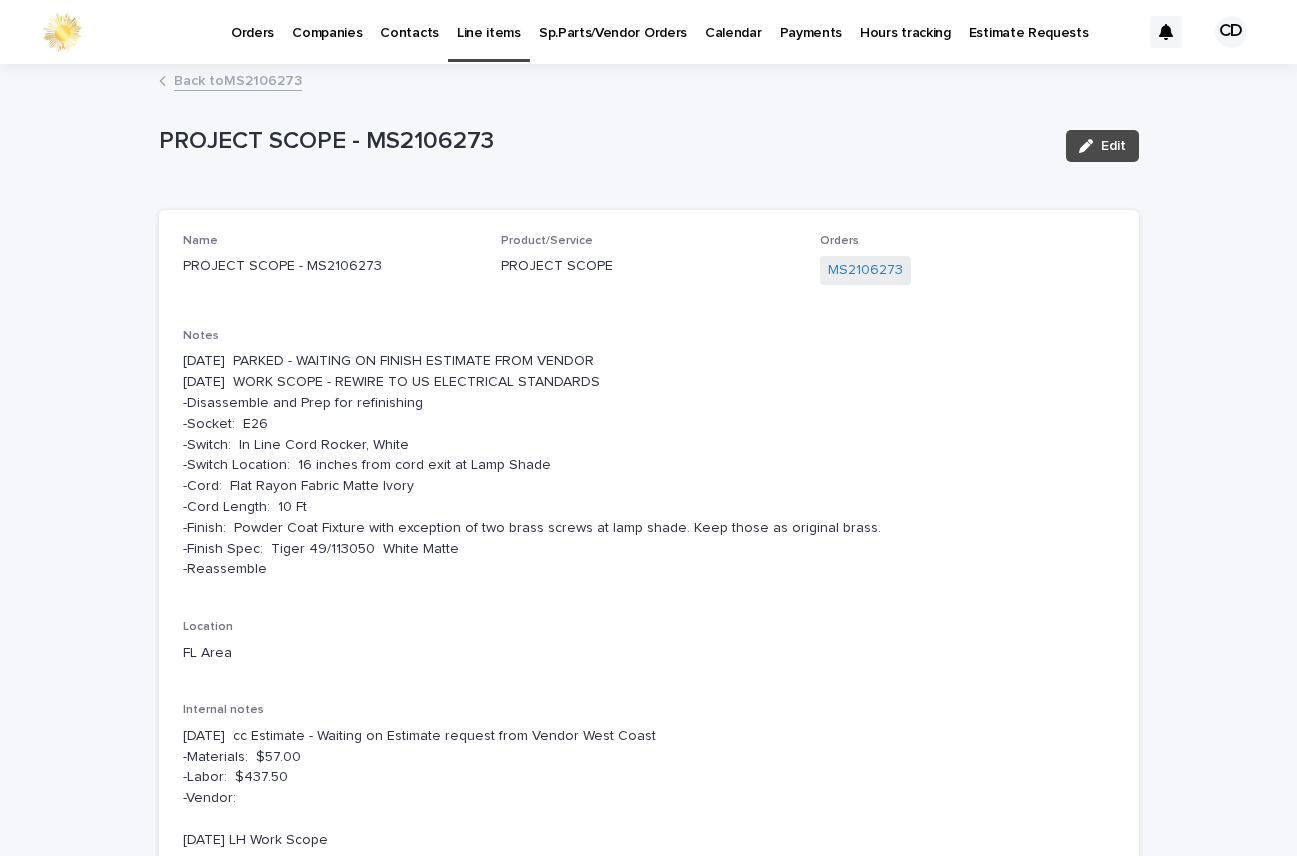 click on "Back to  MS2106273" at bounding box center (238, 79) 